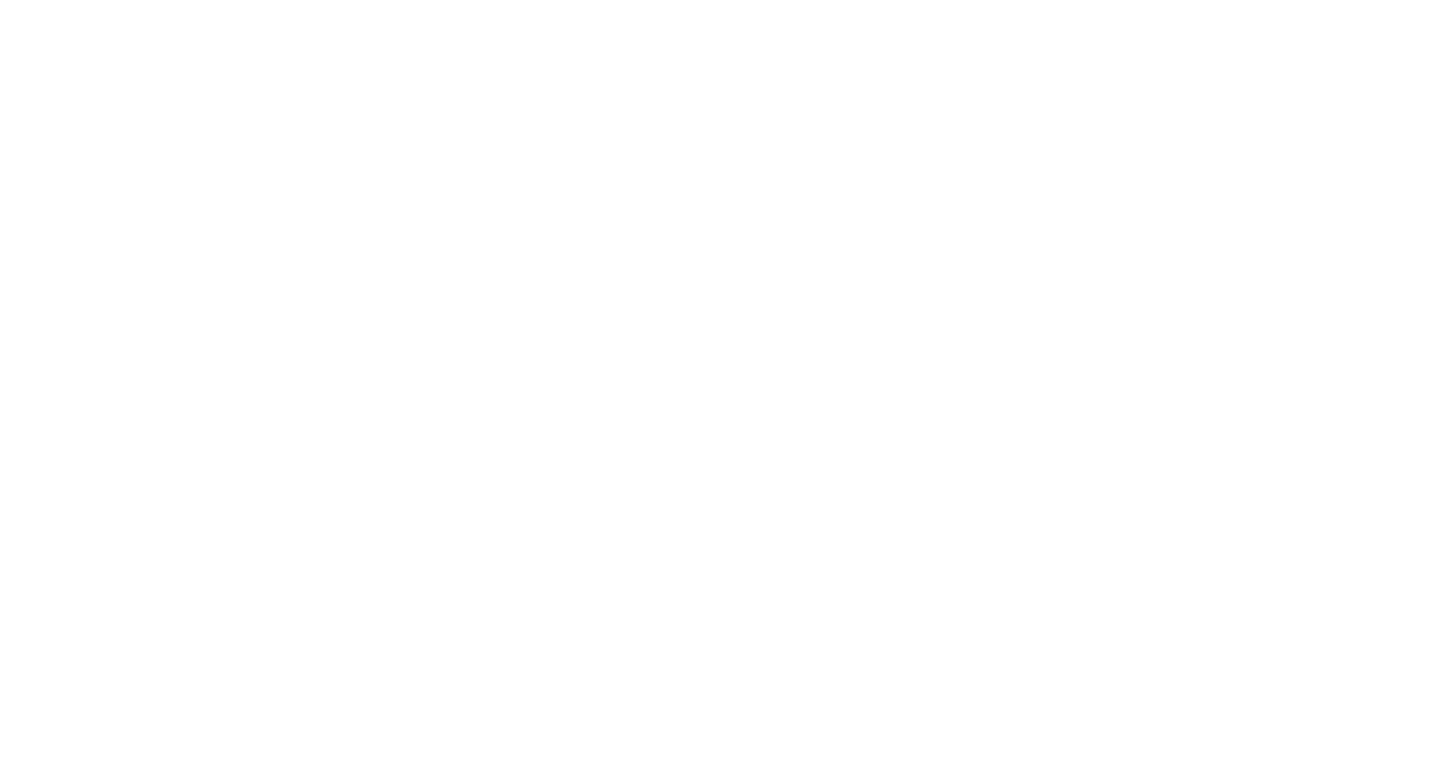scroll, scrollTop: 0, scrollLeft: 0, axis: both 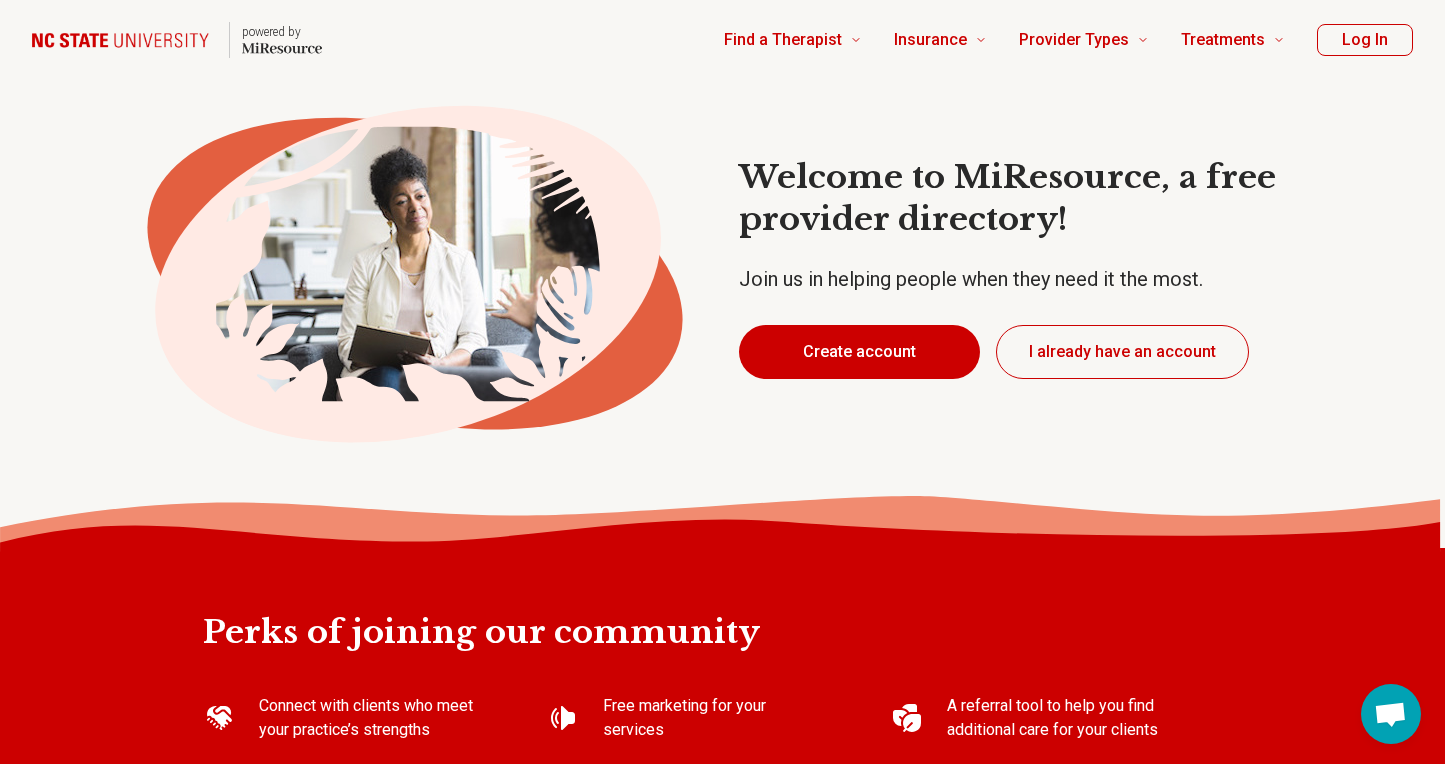click on "Create account" at bounding box center (859, 352) 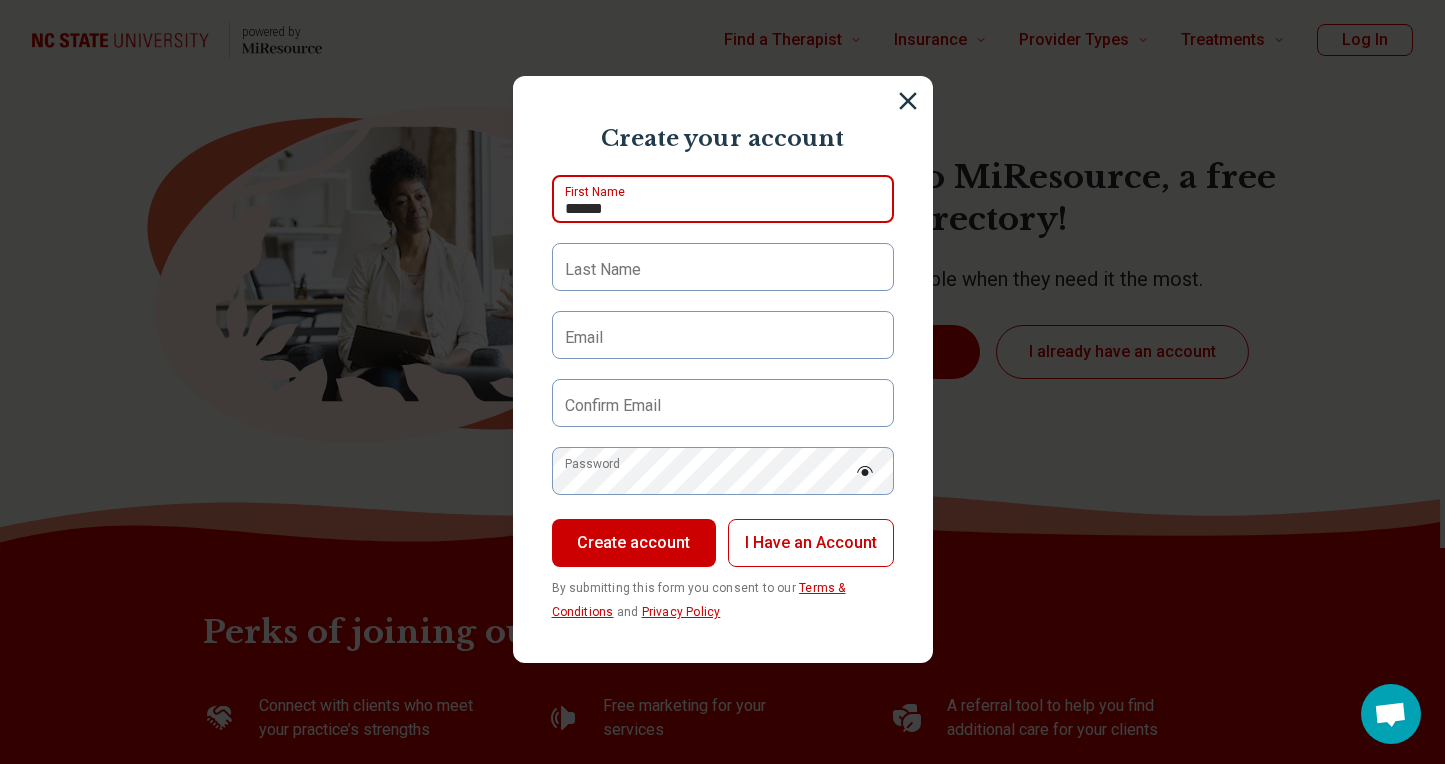 type on "******" 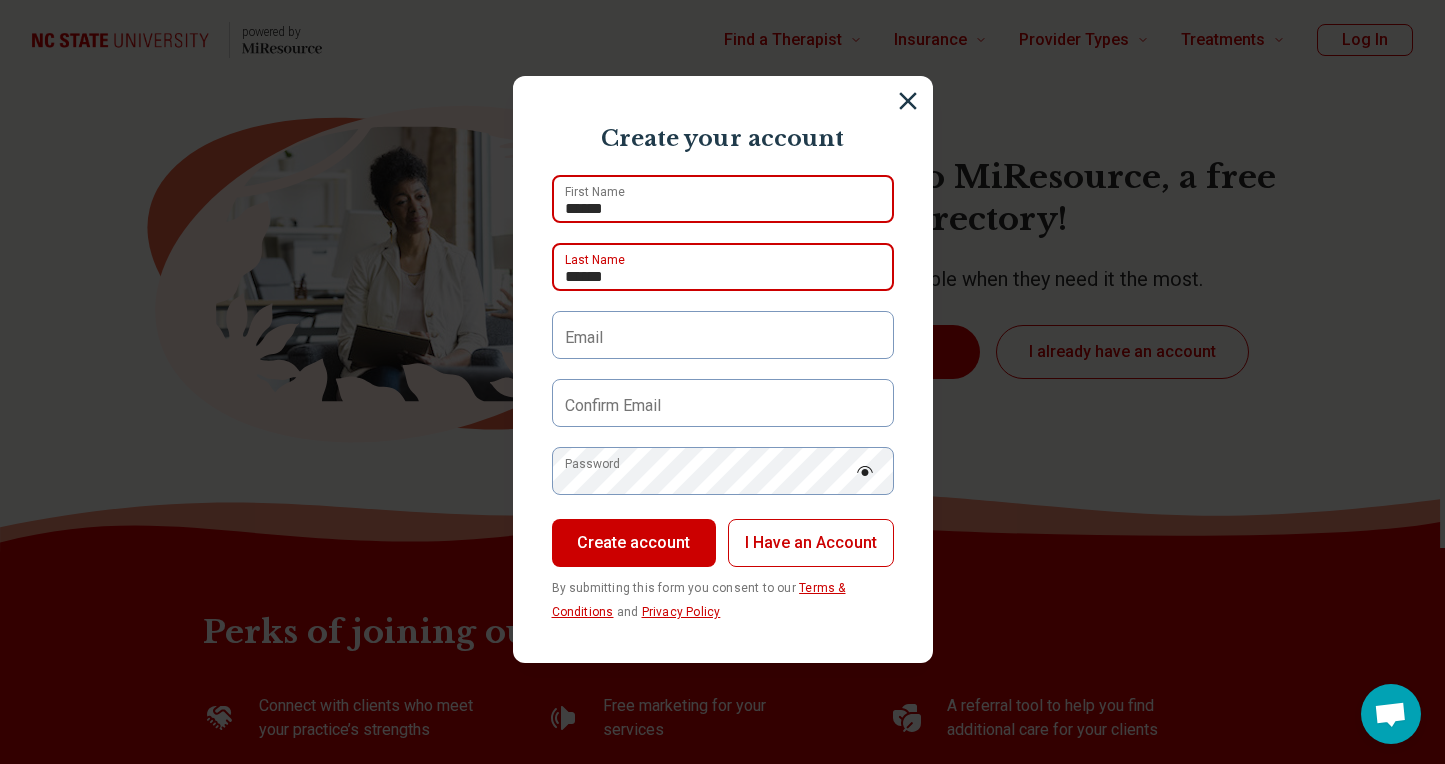 type on "******" 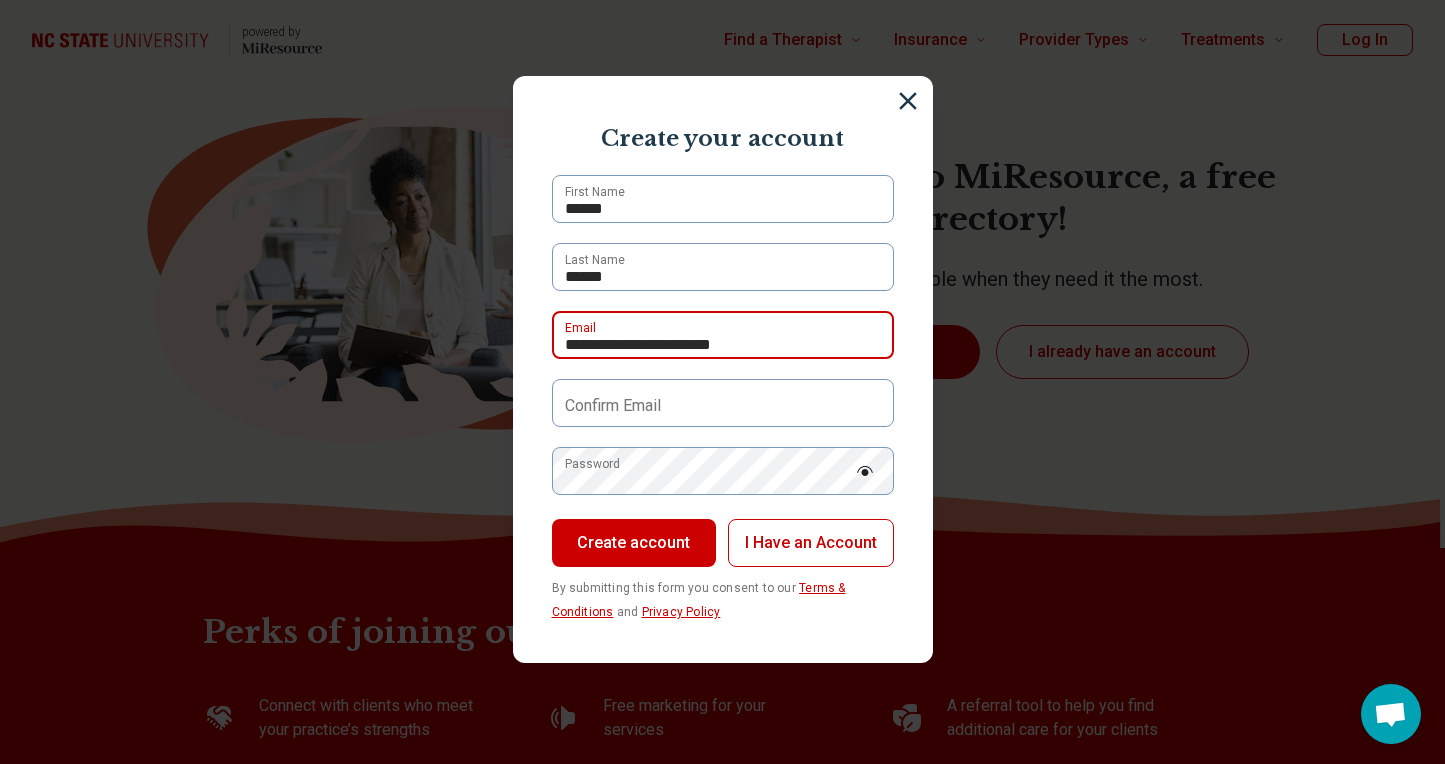 type on "**********" 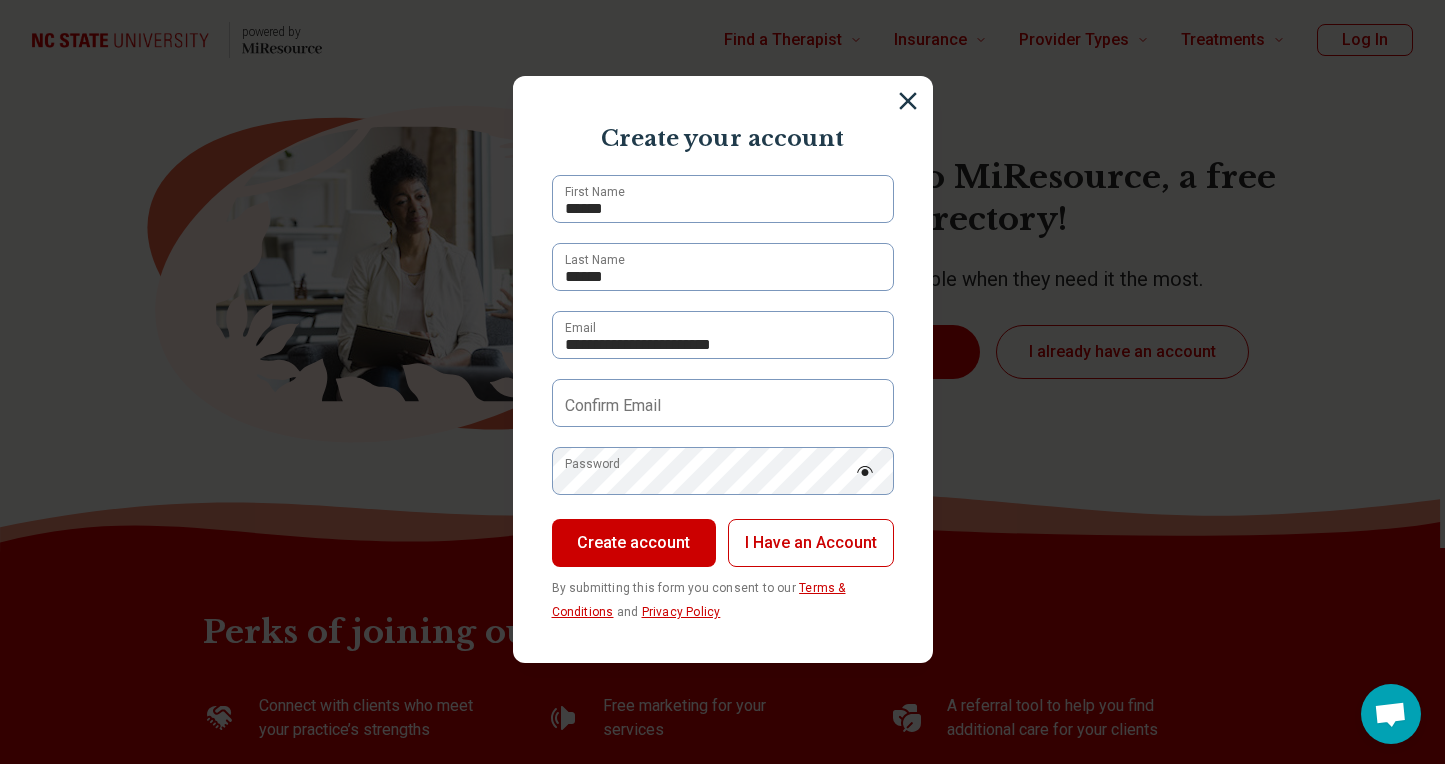click on "Confirm Email" at bounding box center (613, 406) 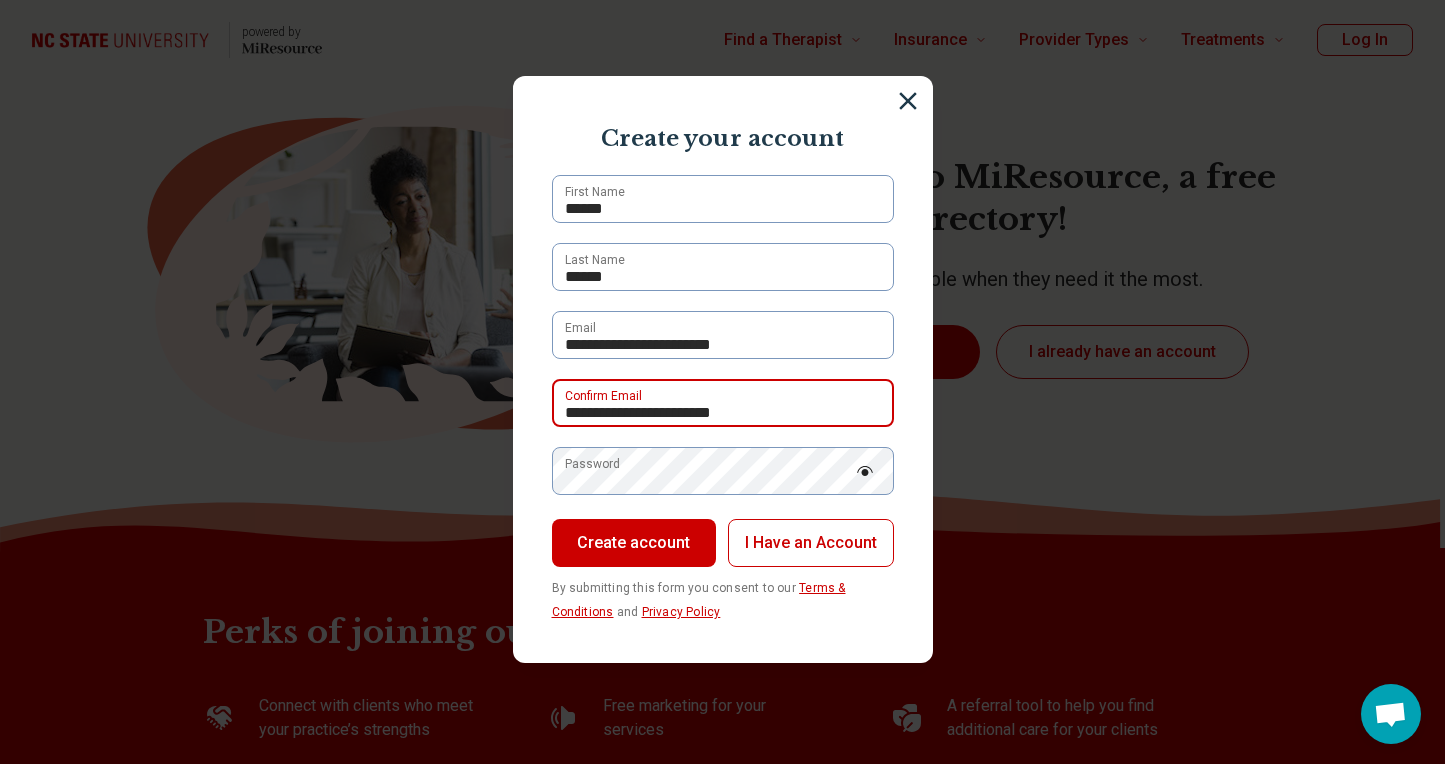 type on "**********" 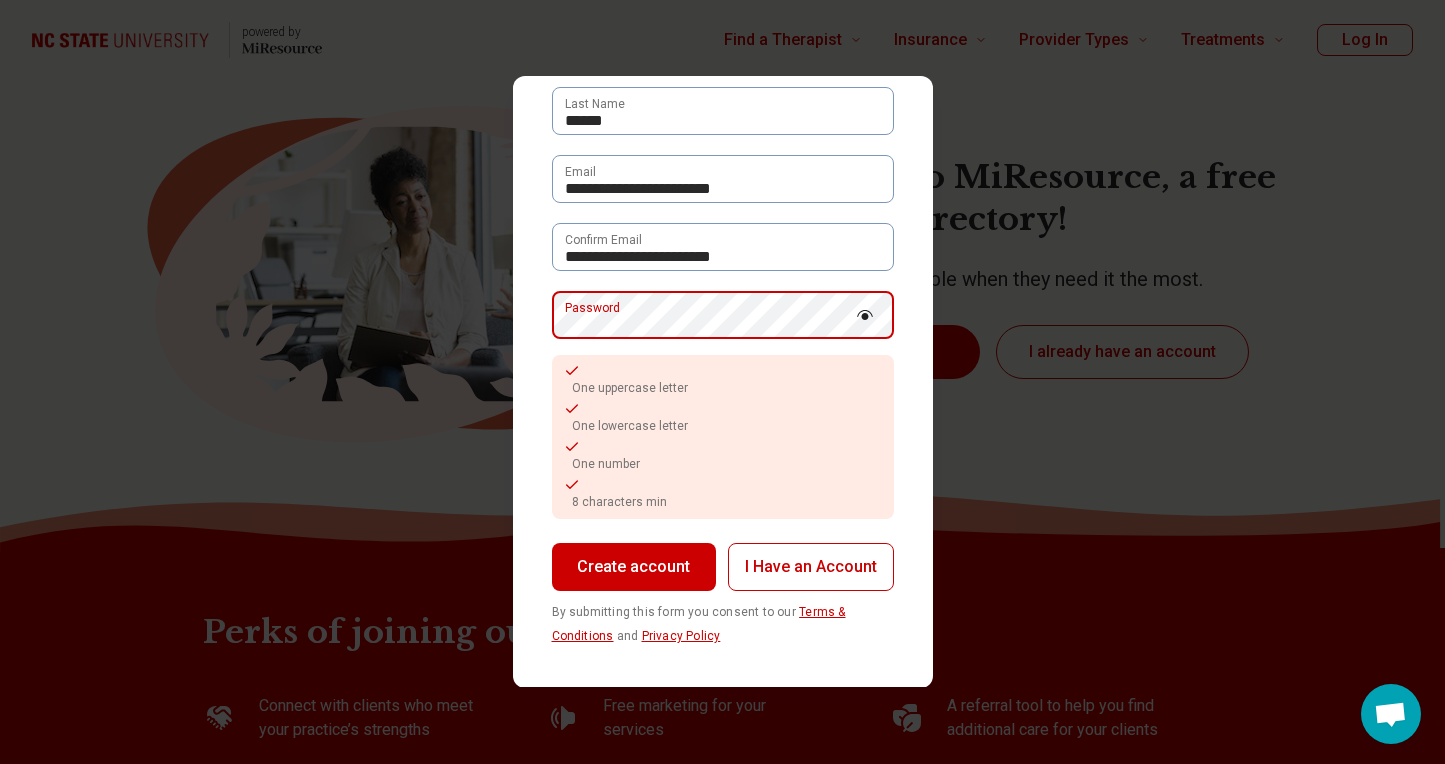 scroll, scrollTop: 155, scrollLeft: 0, axis: vertical 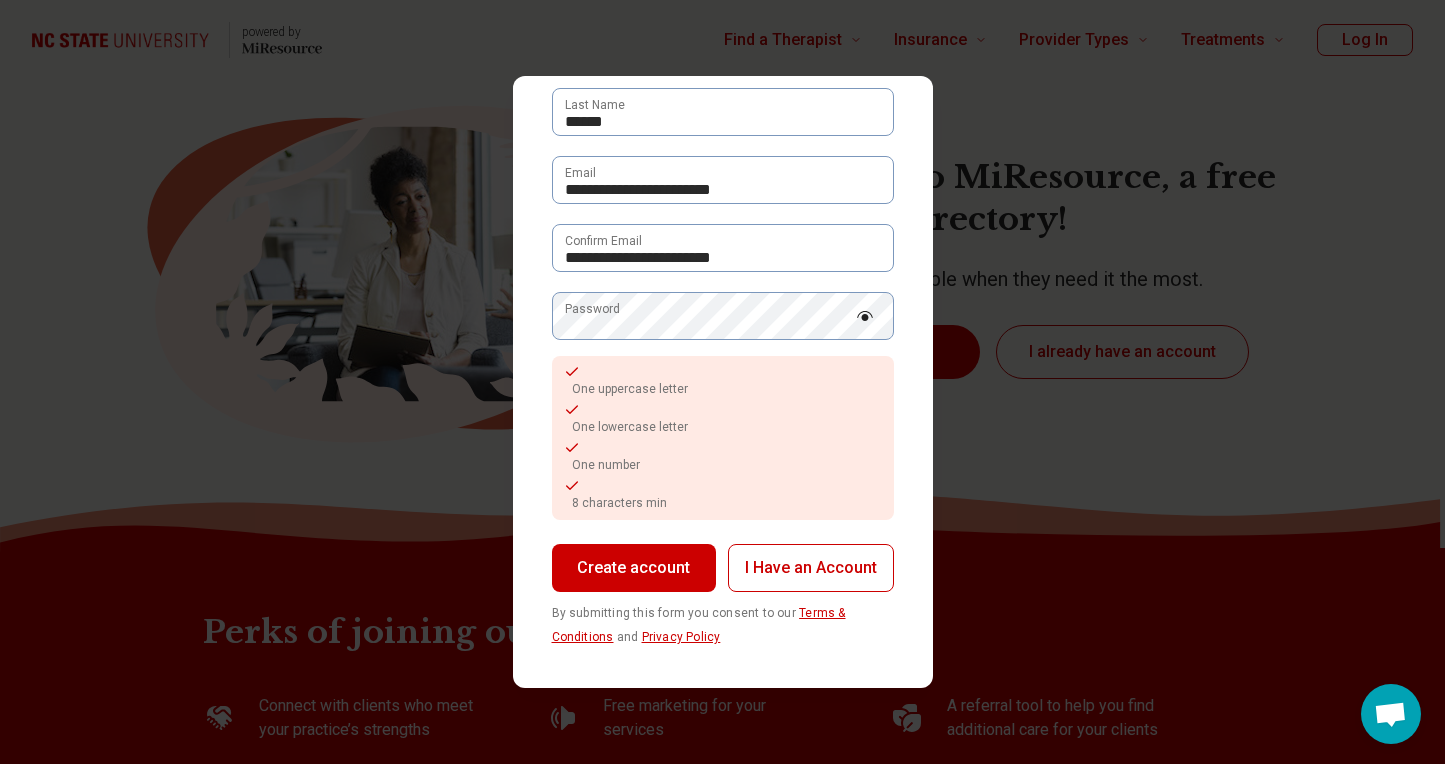 click on "Create account" at bounding box center (634, 568) 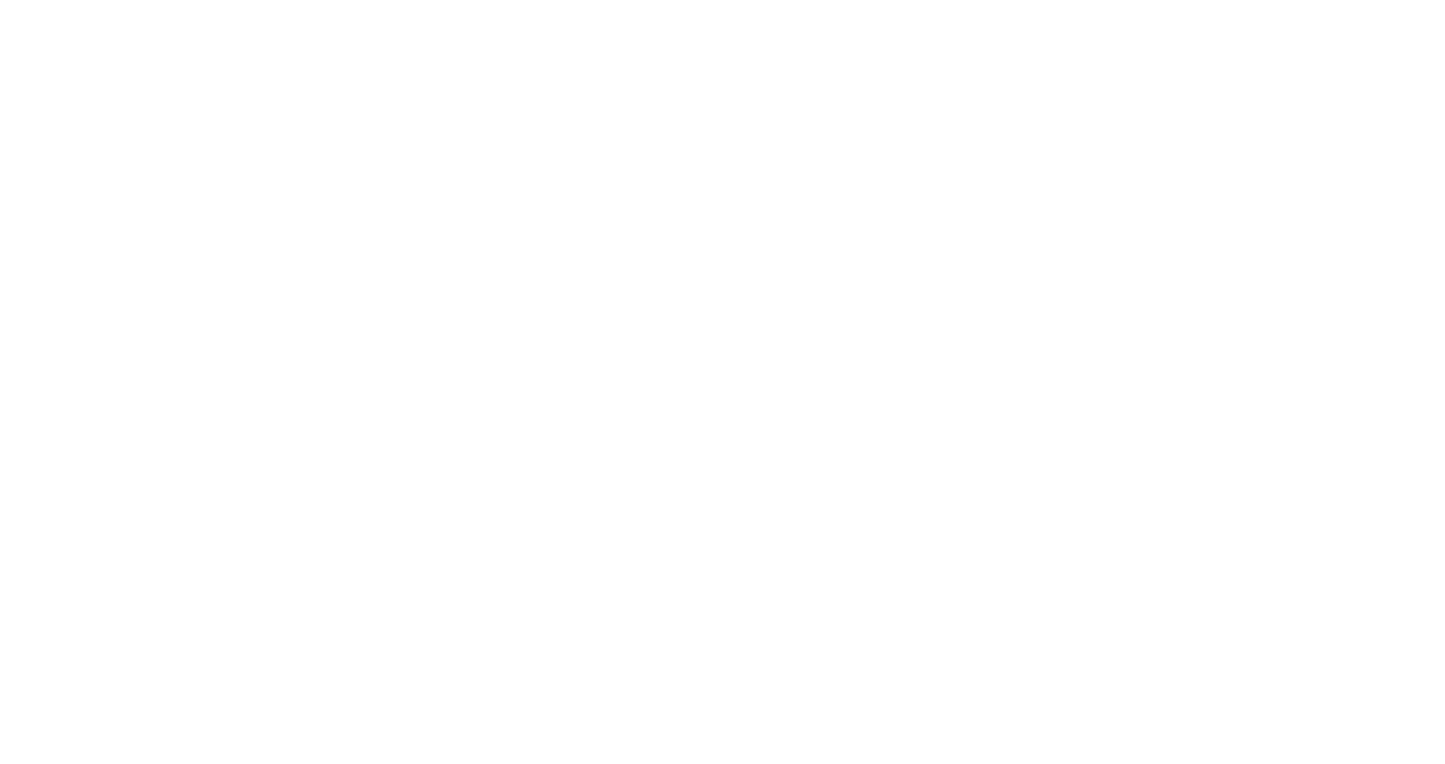 scroll, scrollTop: 0, scrollLeft: 0, axis: both 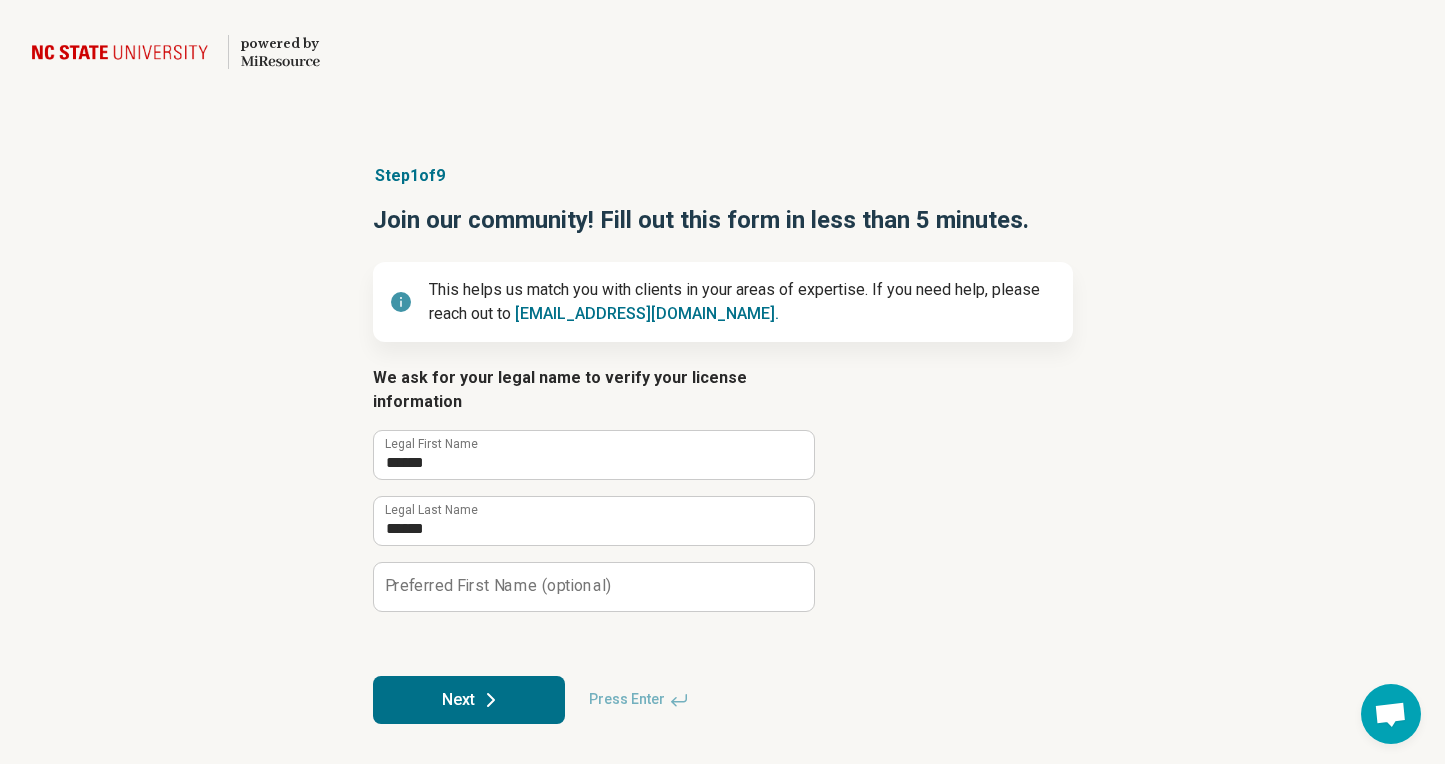 click on "Next" at bounding box center (469, 700) 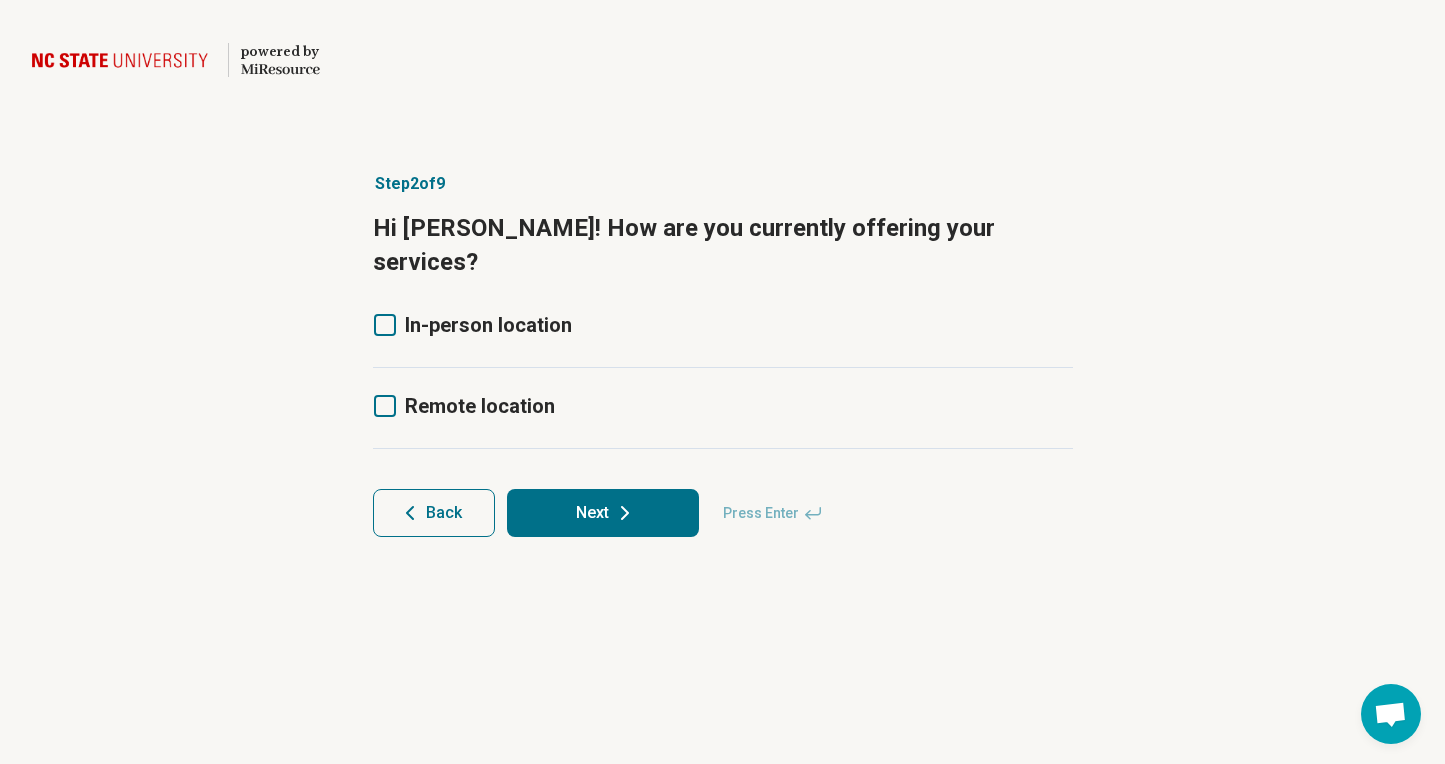 scroll, scrollTop: 0, scrollLeft: 0, axis: both 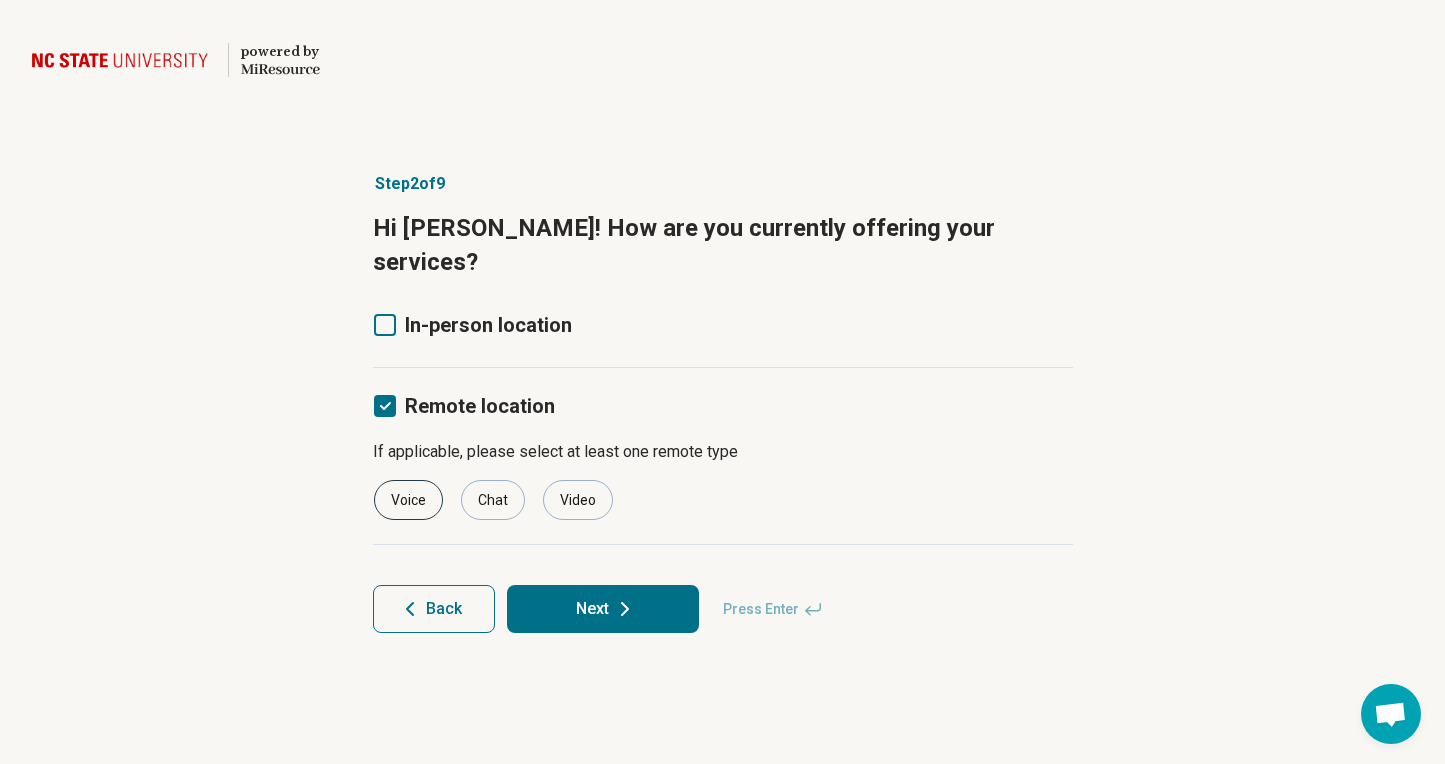 click on "Voice" at bounding box center (408, 500) 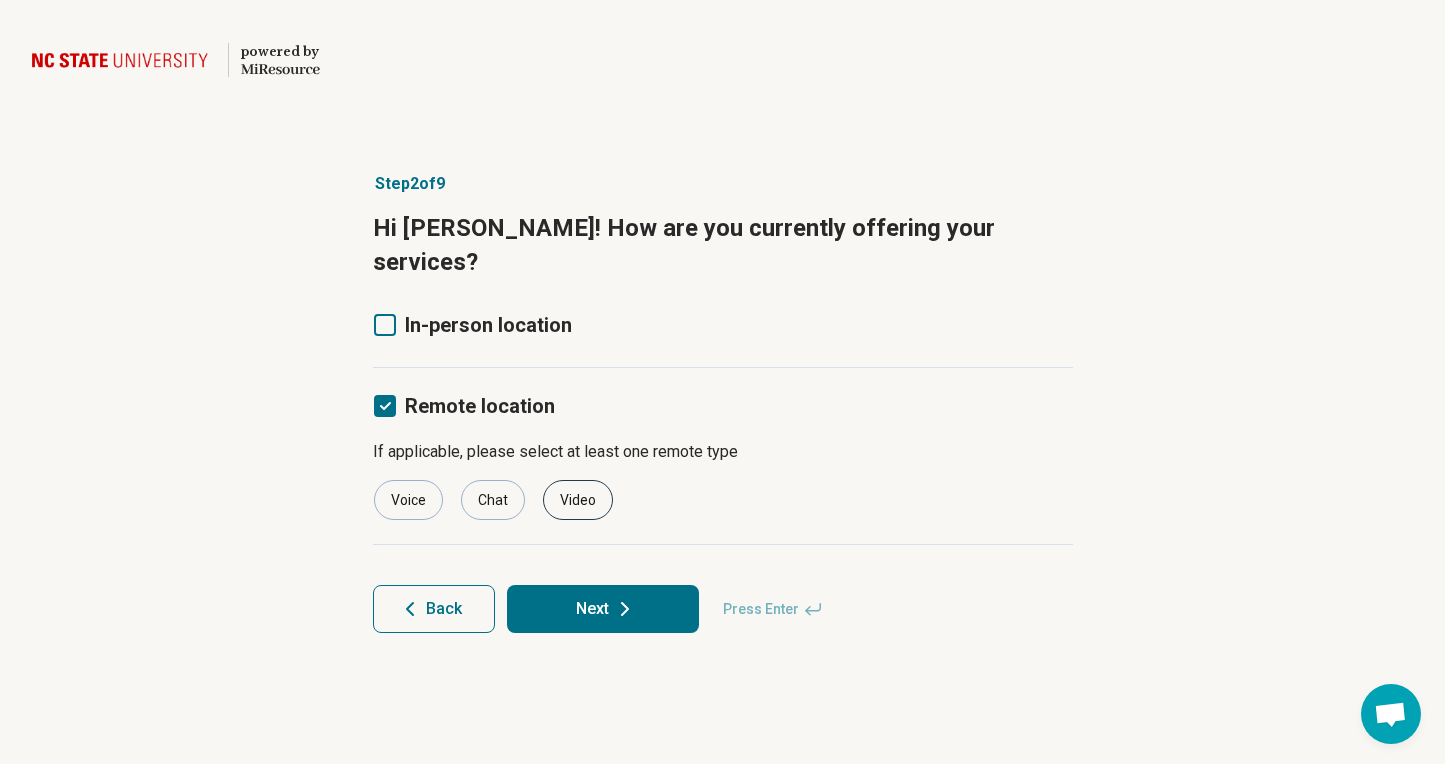click on "Video" at bounding box center [578, 500] 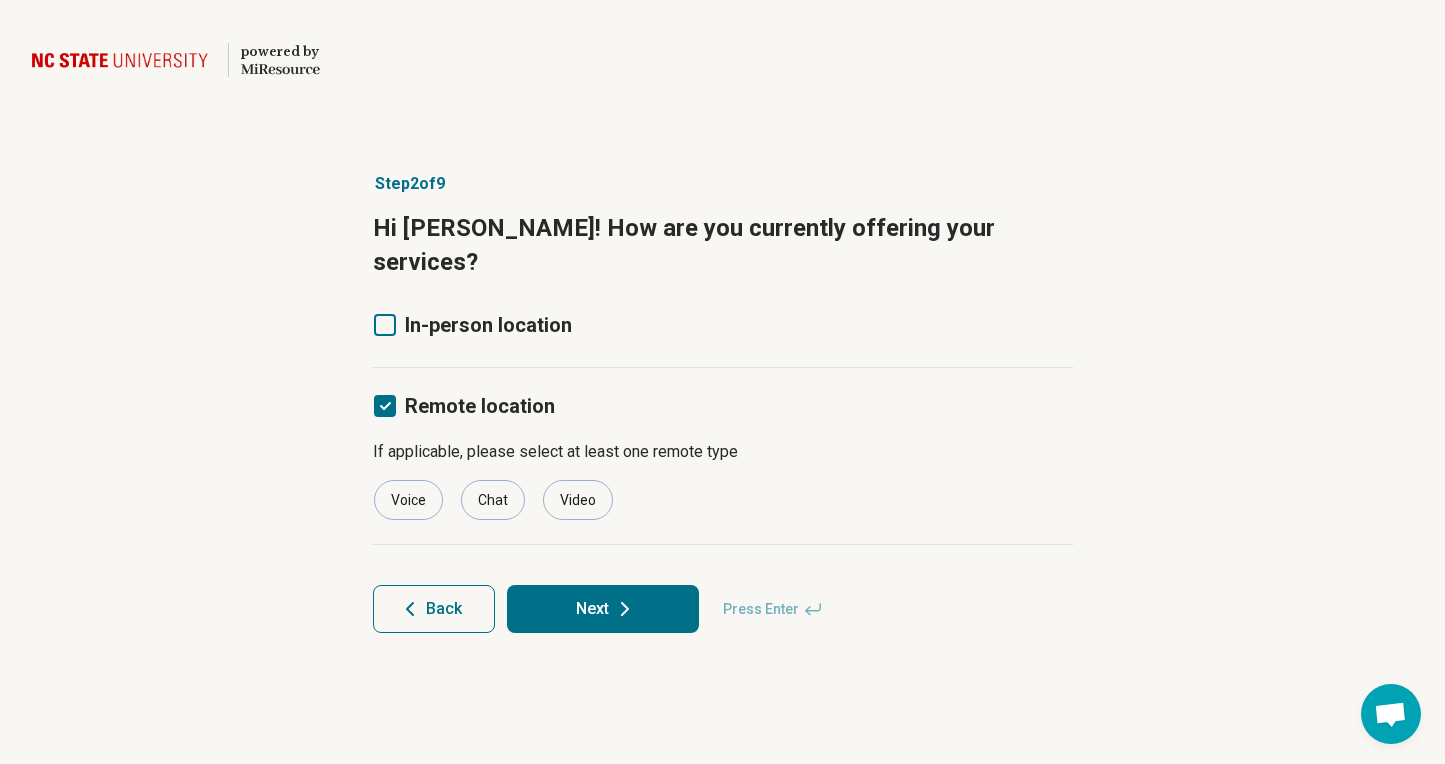 click on "If applicable, please select at least one remote type Voice Chat Video" at bounding box center (723, 480) 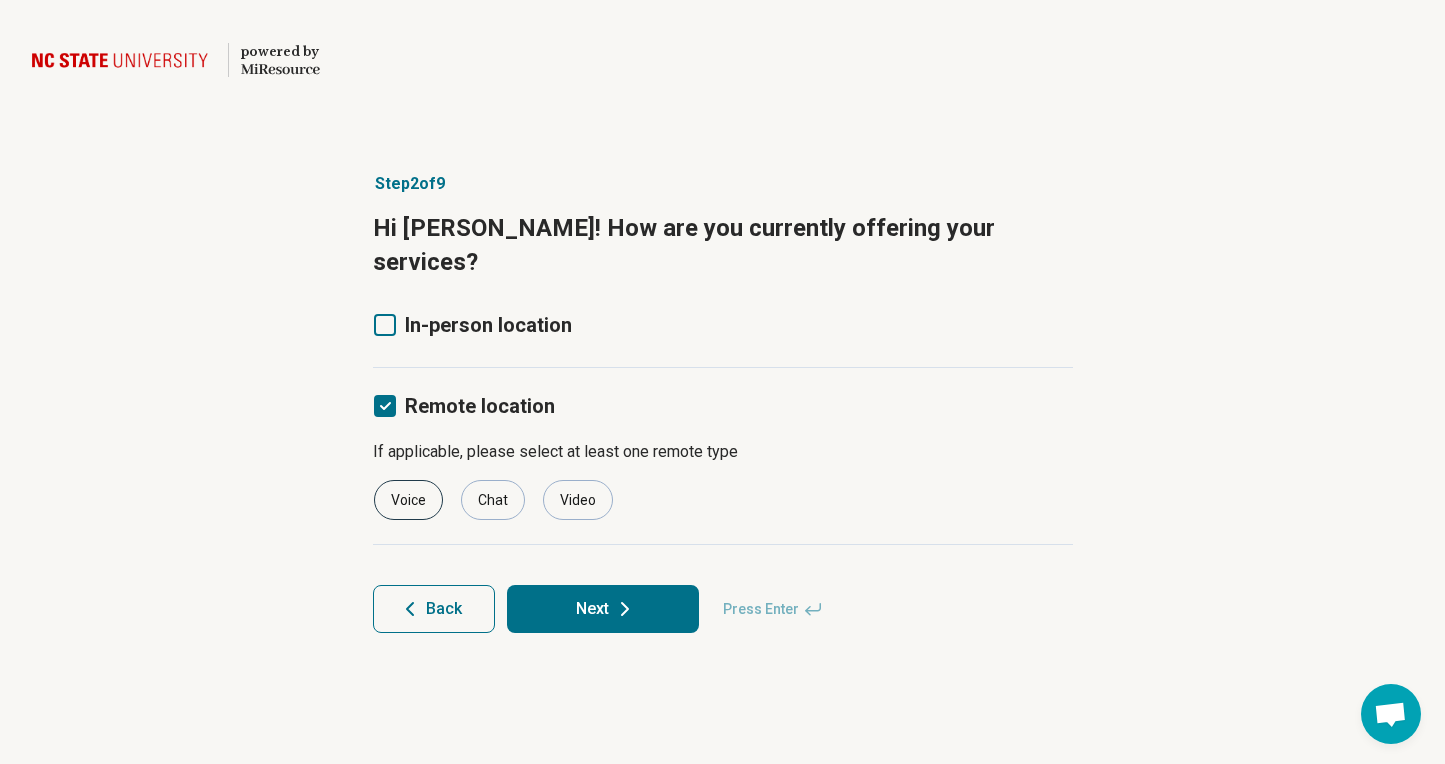 click on "Voice" at bounding box center (408, 500) 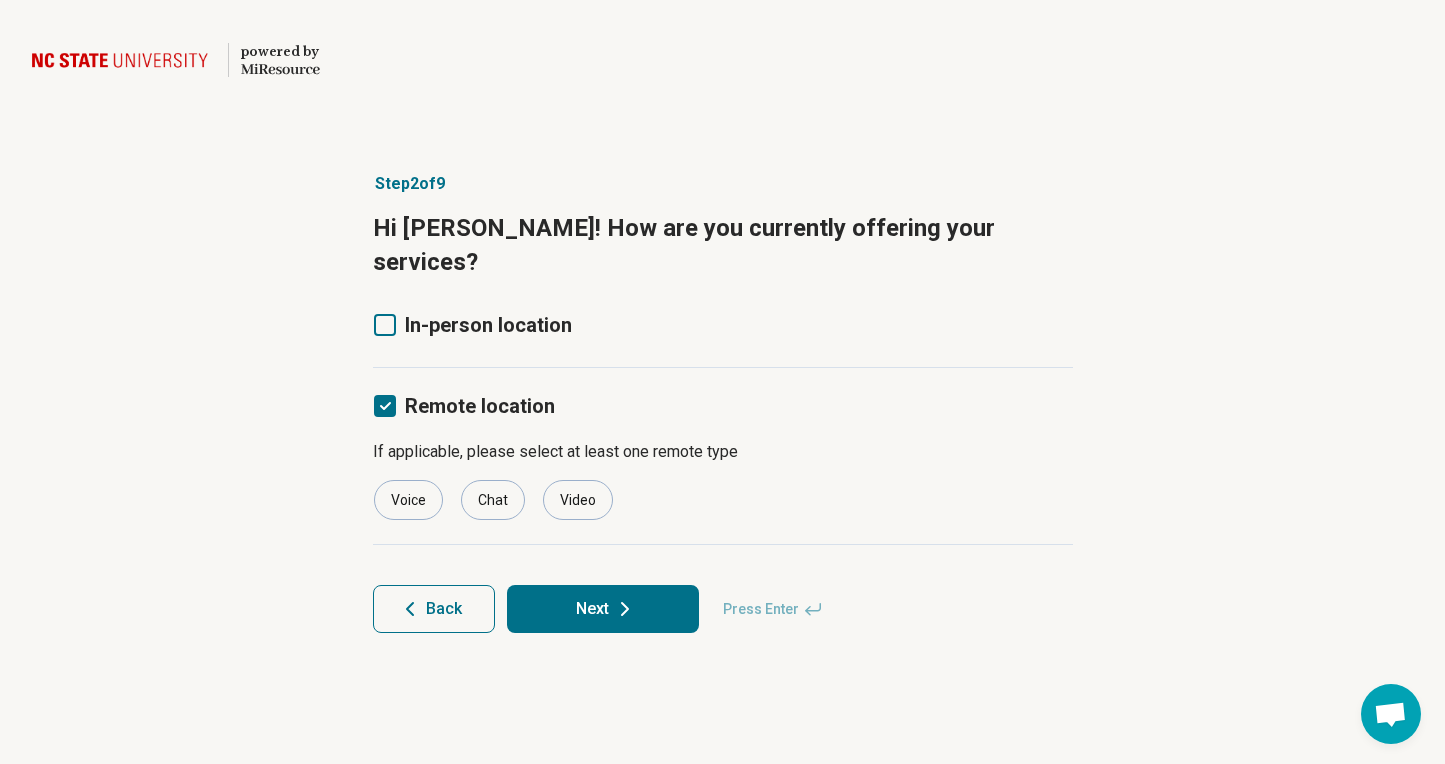 click on "Next" at bounding box center [603, 609] 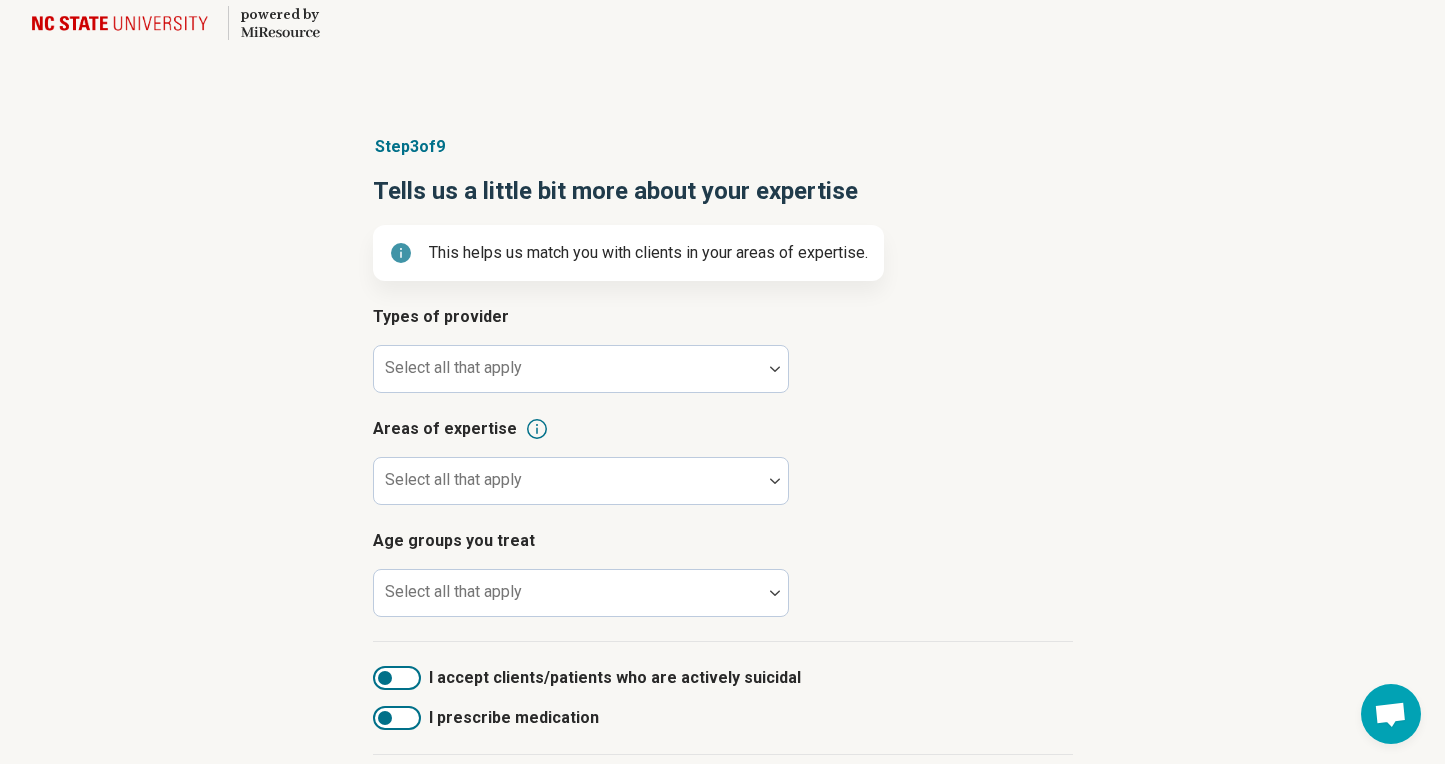 scroll, scrollTop: 111, scrollLeft: 0, axis: vertical 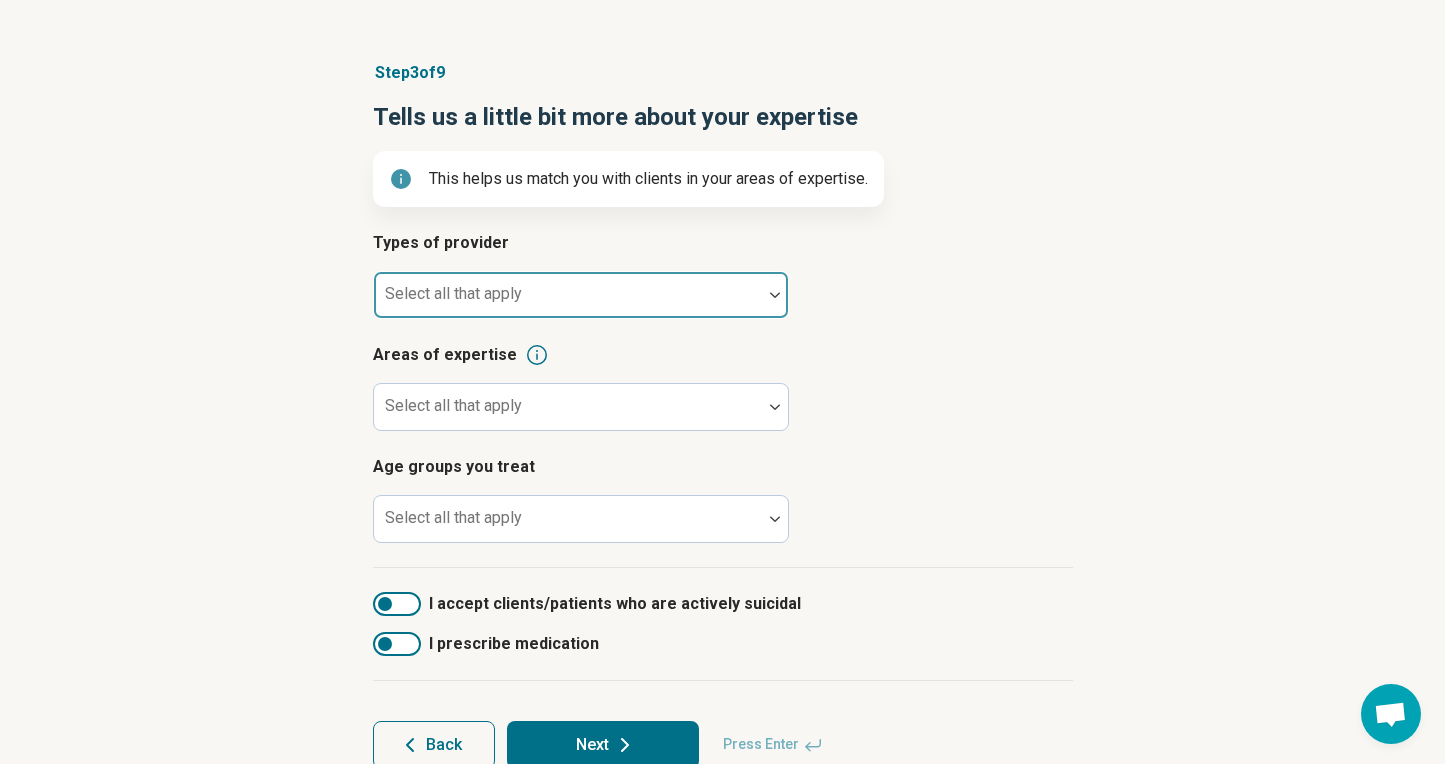 click at bounding box center (568, 303) 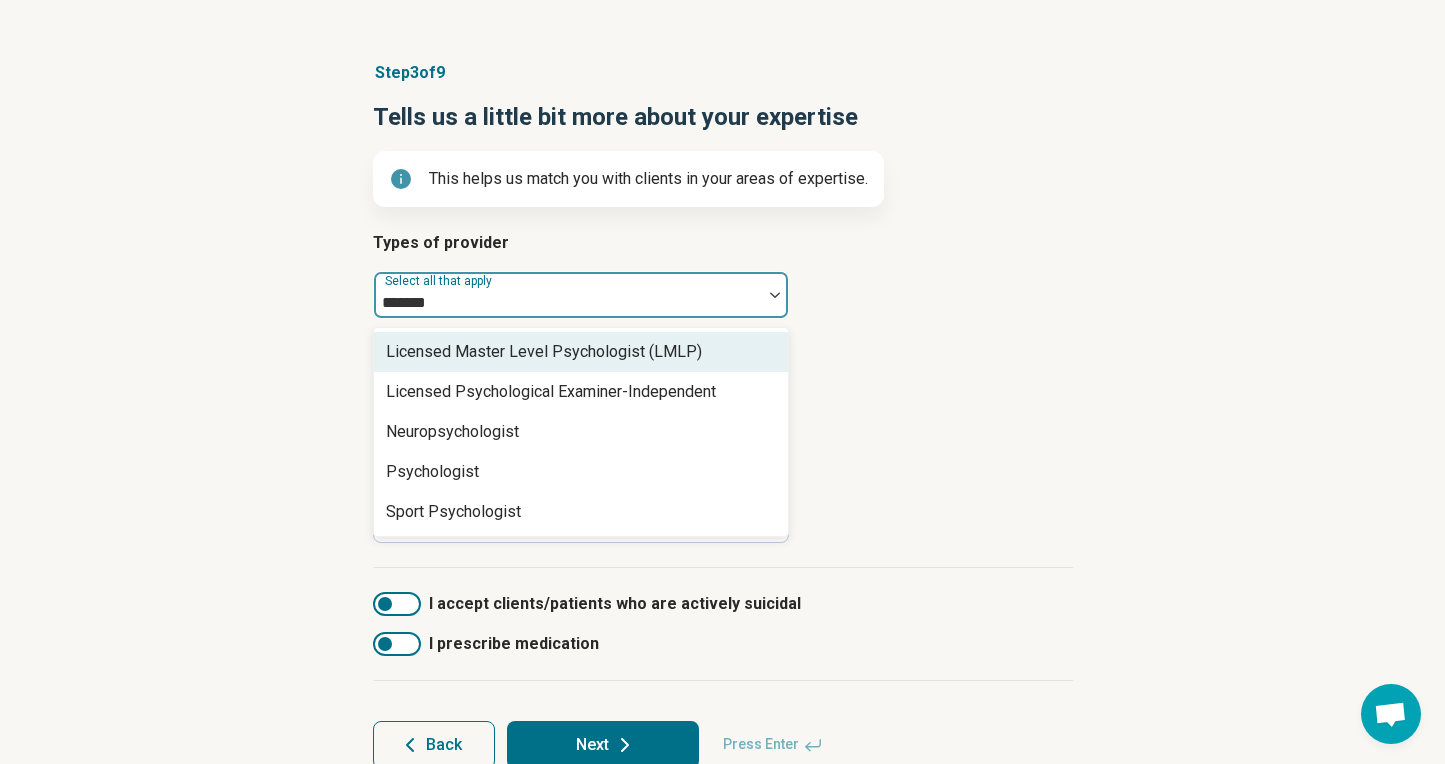 type on "********" 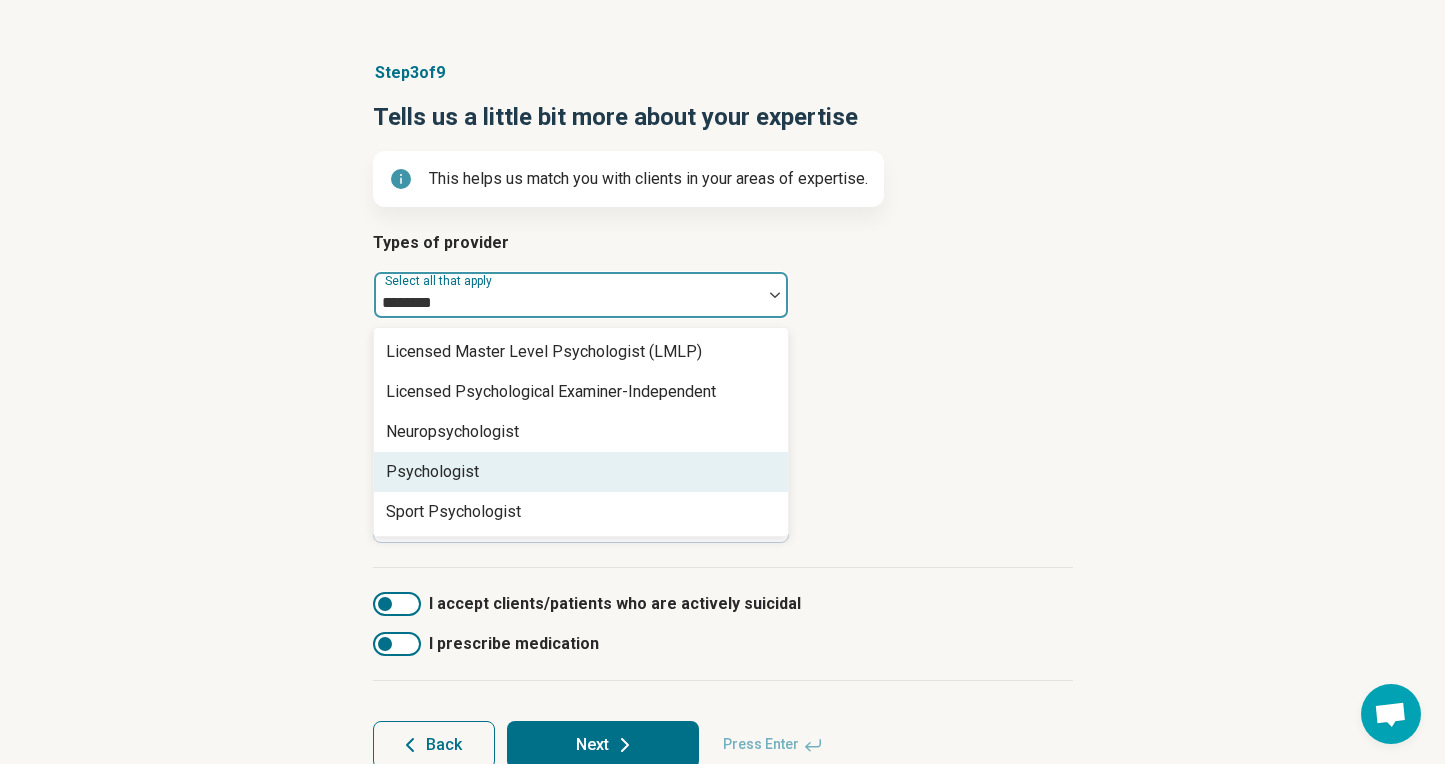 click on "Psychologist" at bounding box center [581, 472] 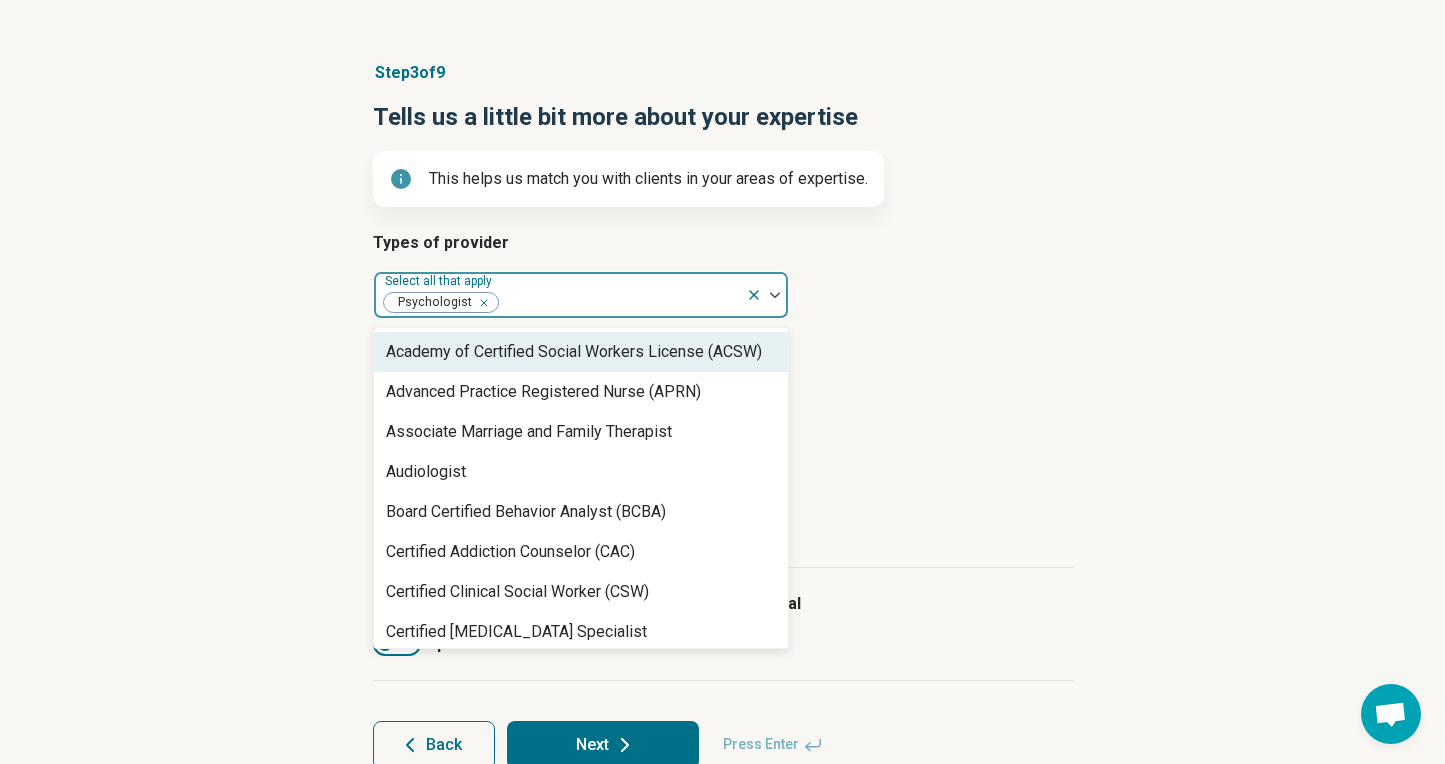 click on "Types of provider option Psychologist, selected. Academy of Certified Social Workers License (ACSW), 1 of 67. 67 results available. Use Up and Down to choose options, press Enter to select the currently focused option, press Escape to exit the menu, press Tab to select the option and exit the menu. Select all that apply Psychologist Academy of Certified Social Workers License (ACSW) Advanced Practice Registered Nurse (APRN) Associate Marriage and Family Therapist Audiologist Board Certified Behavior Analyst (BCBA) Certified Addiction Counselor (CAC) Certified Clinical Social Worker (CSW) Certified Eating Disorder Specialist Certified Group Psychotherapist (CGP) Certified Mental Performance Consultant Certified Social Worker (CSW) Certified Trauma Professional Community Resource Counselor Credentialed Sexual Abuse Youth Clinician (CSAYC) Diplomate in Clinical Social Work (DCSW) Education Specialist (EdS) Executive Function Coach Hypnotherapist Independent Substance Abuse Counselor Licensed Social Worker (LSW)" at bounding box center [723, 275] 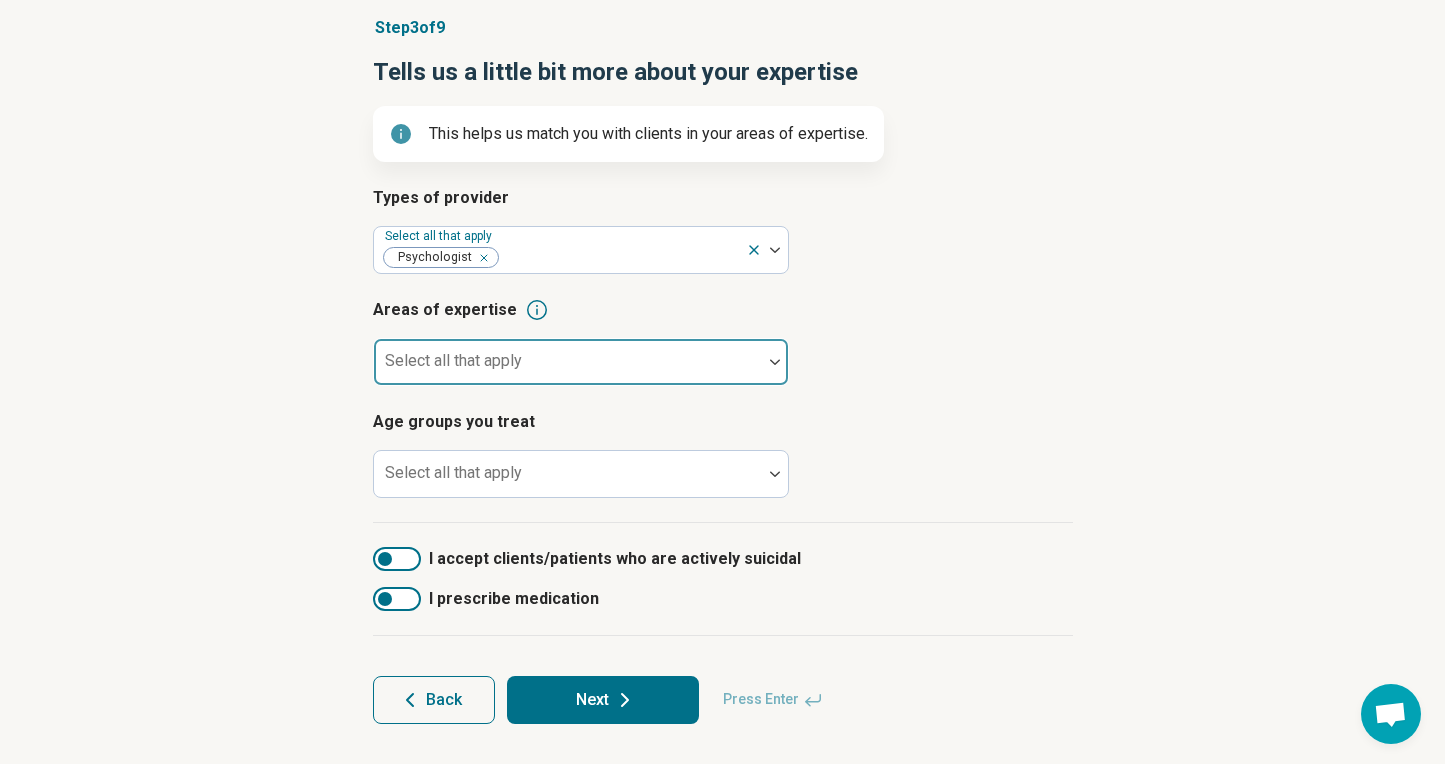 scroll, scrollTop: 155, scrollLeft: 0, axis: vertical 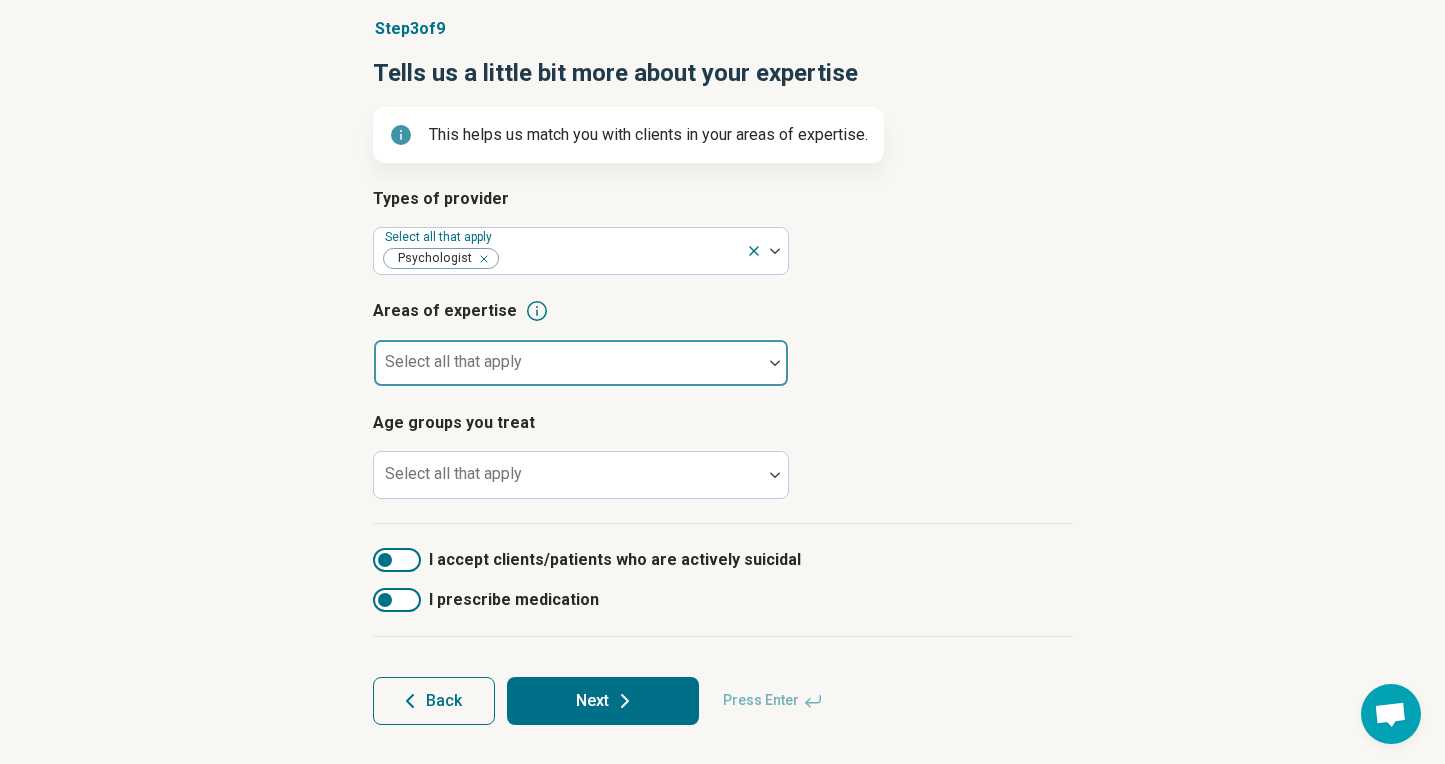 click at bounding box center [568, 363] 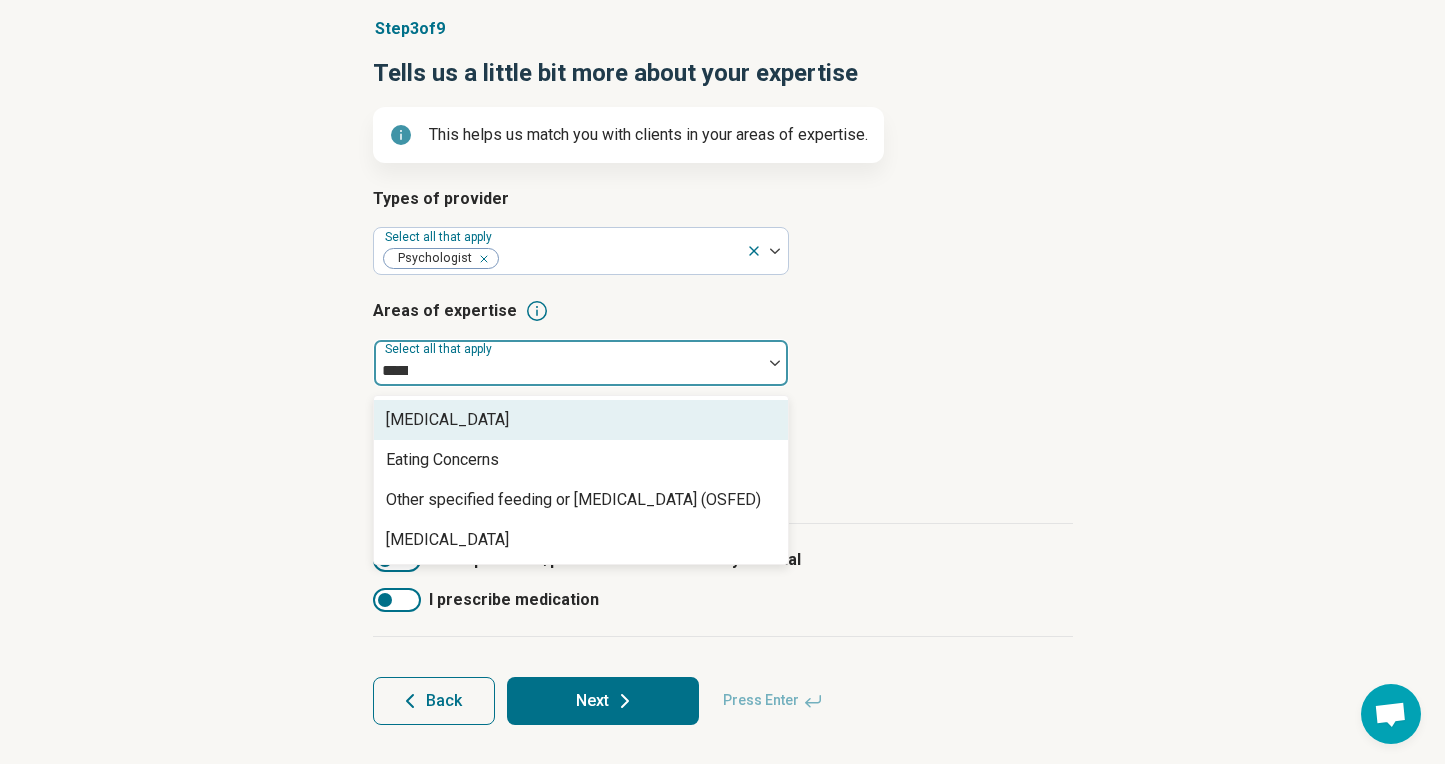 type on "******" 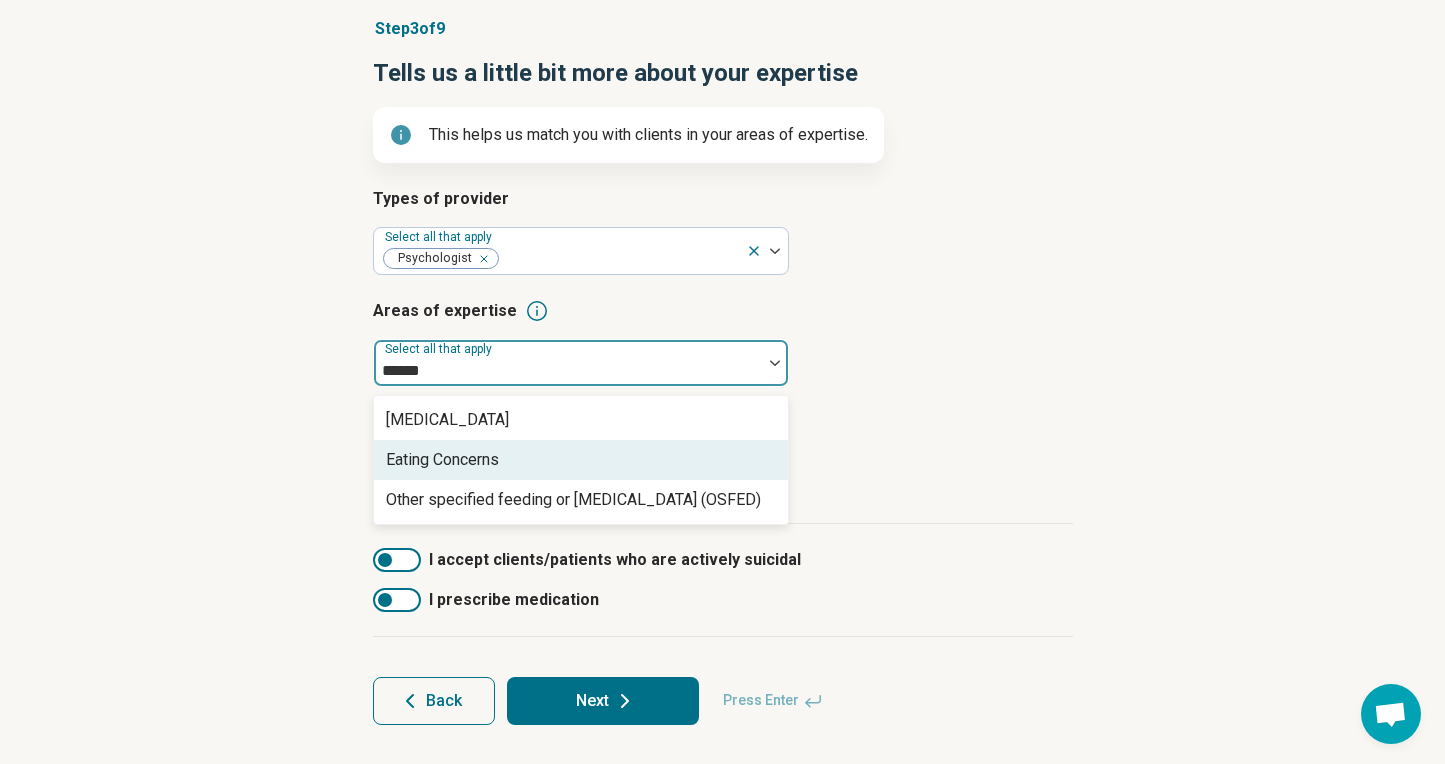 click on "Eating Concerns" at bounding box center [442, 460] 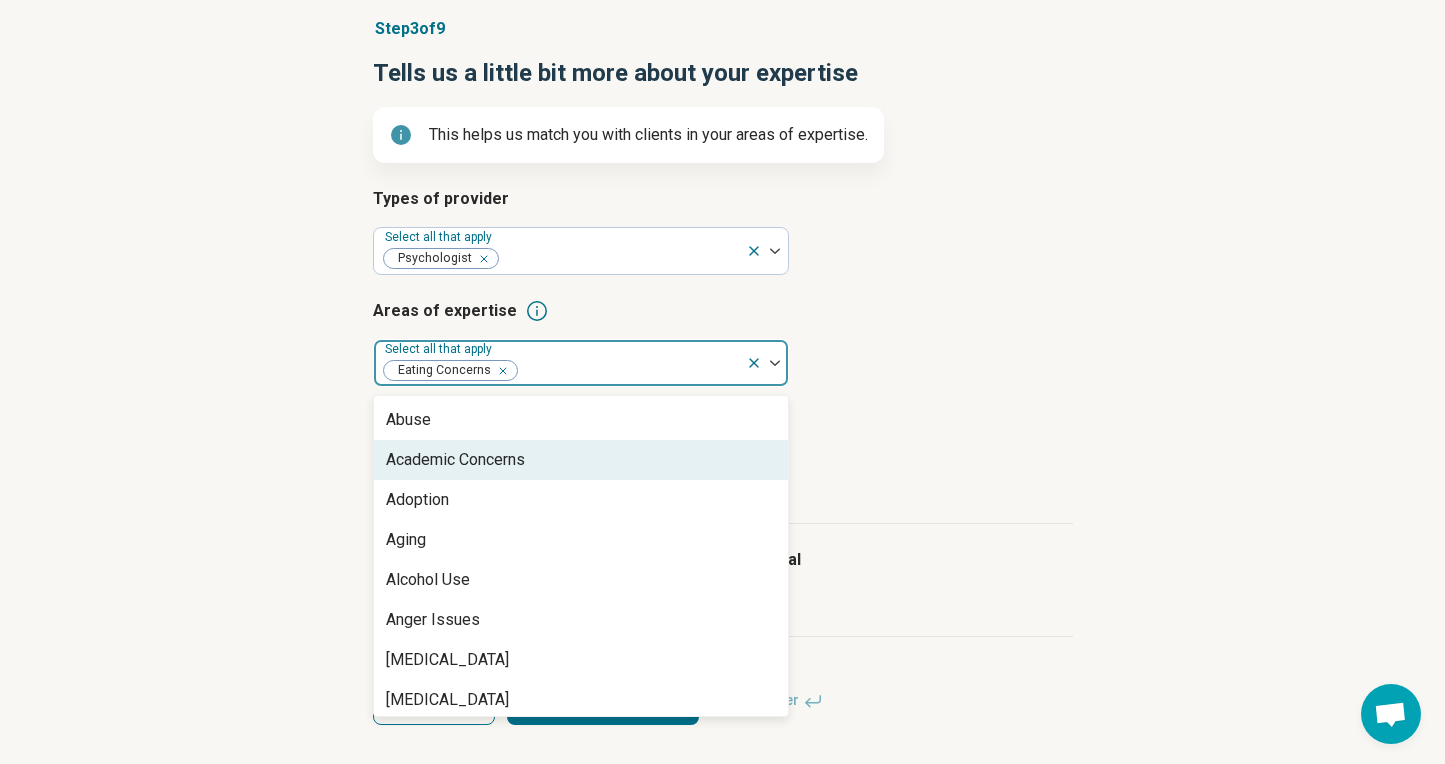click on "Academic Concerns" at bounding box center [581, 460] 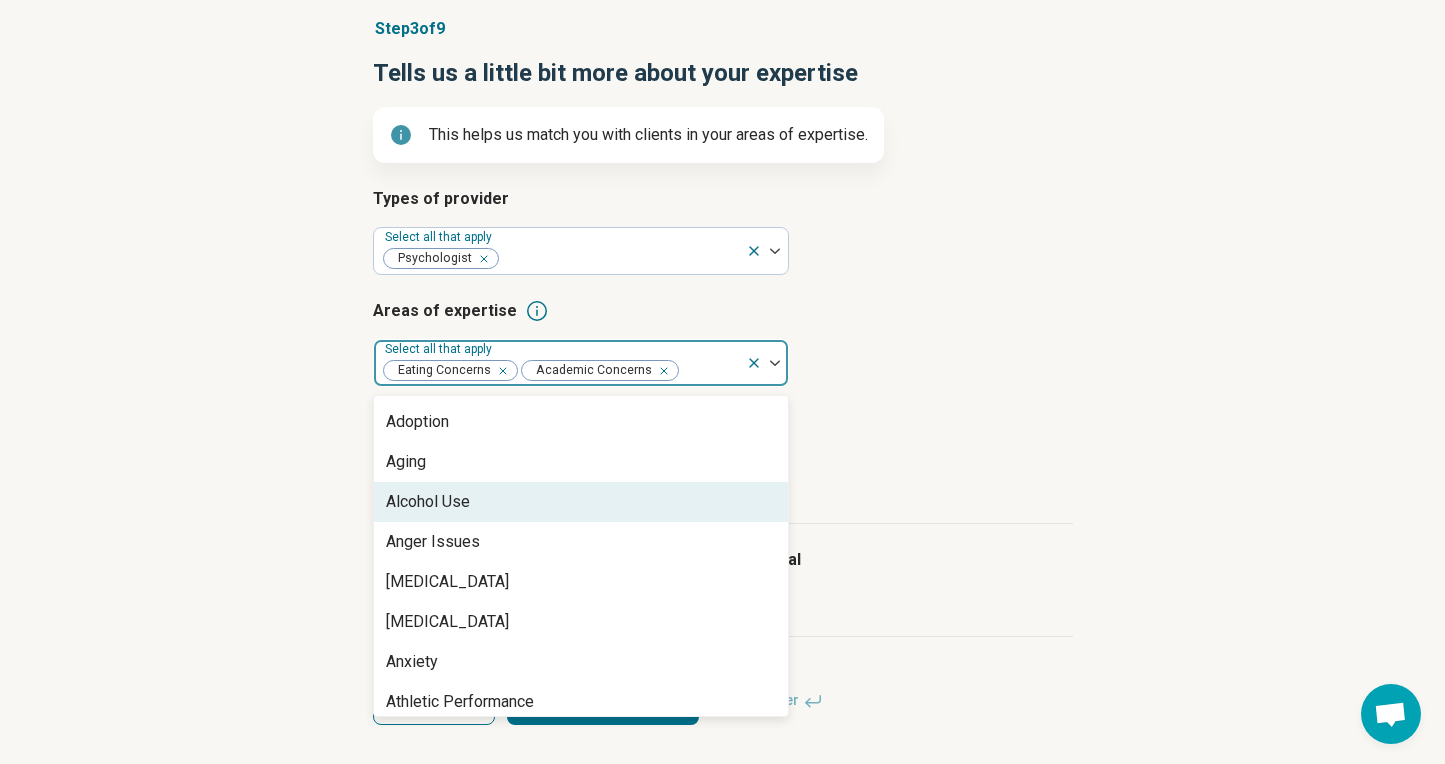 scroll, scrollTop: 59, scrollLeft: 0, axis: vertical 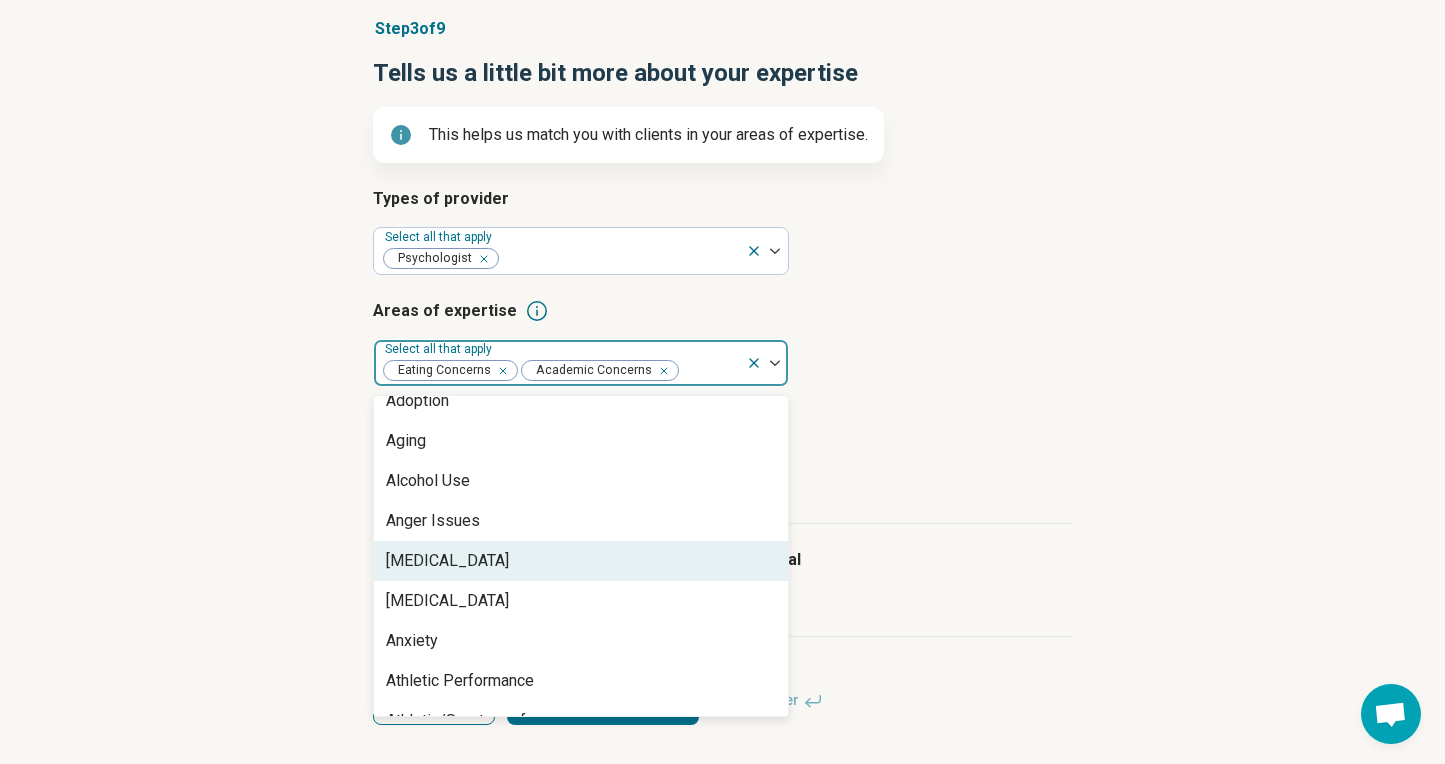 click on "[MEDICAL_DATA]" at bounding box center [447, 561] 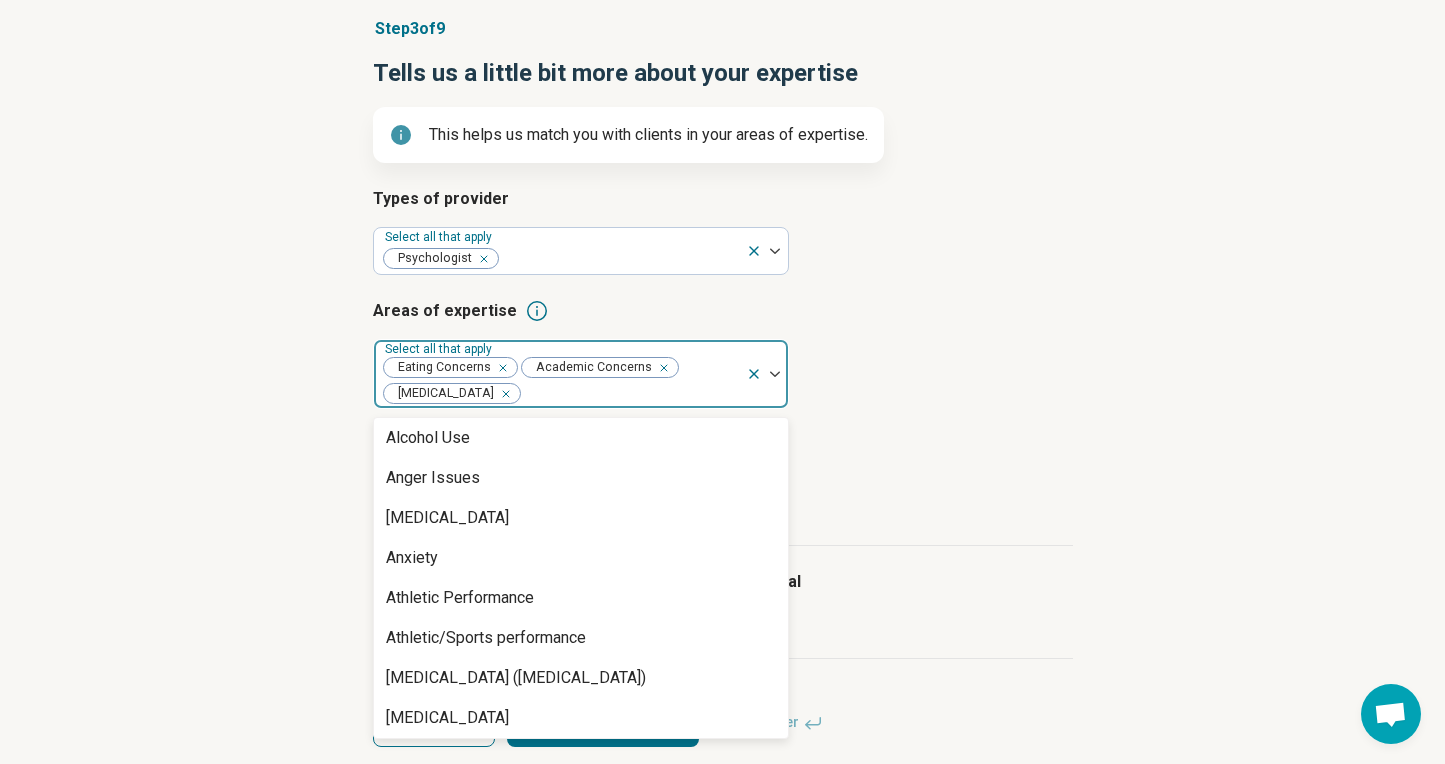 scroll, scrollTop: 127, scrollLeft: 0, axis: vertical 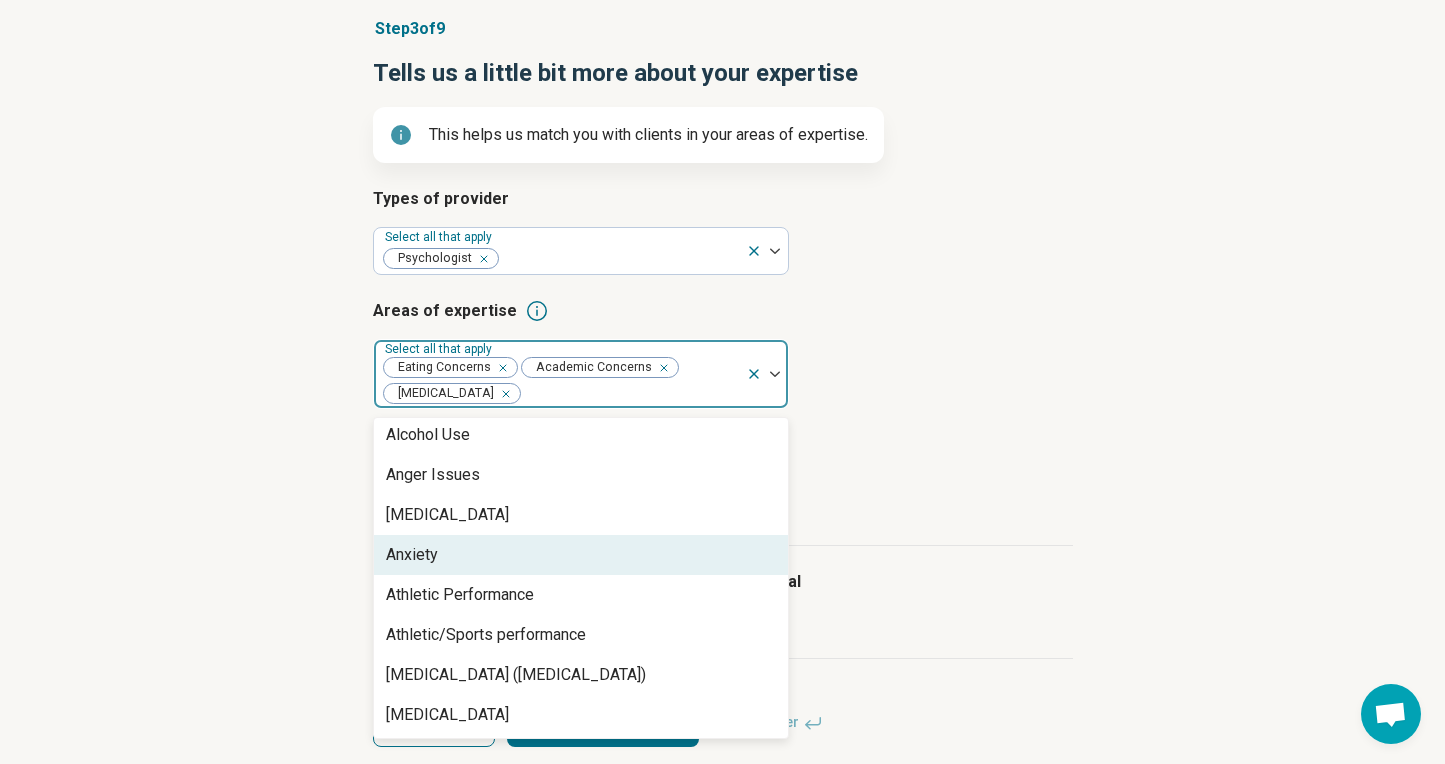 click on "Anxiety" at bounding box center [581, 555] 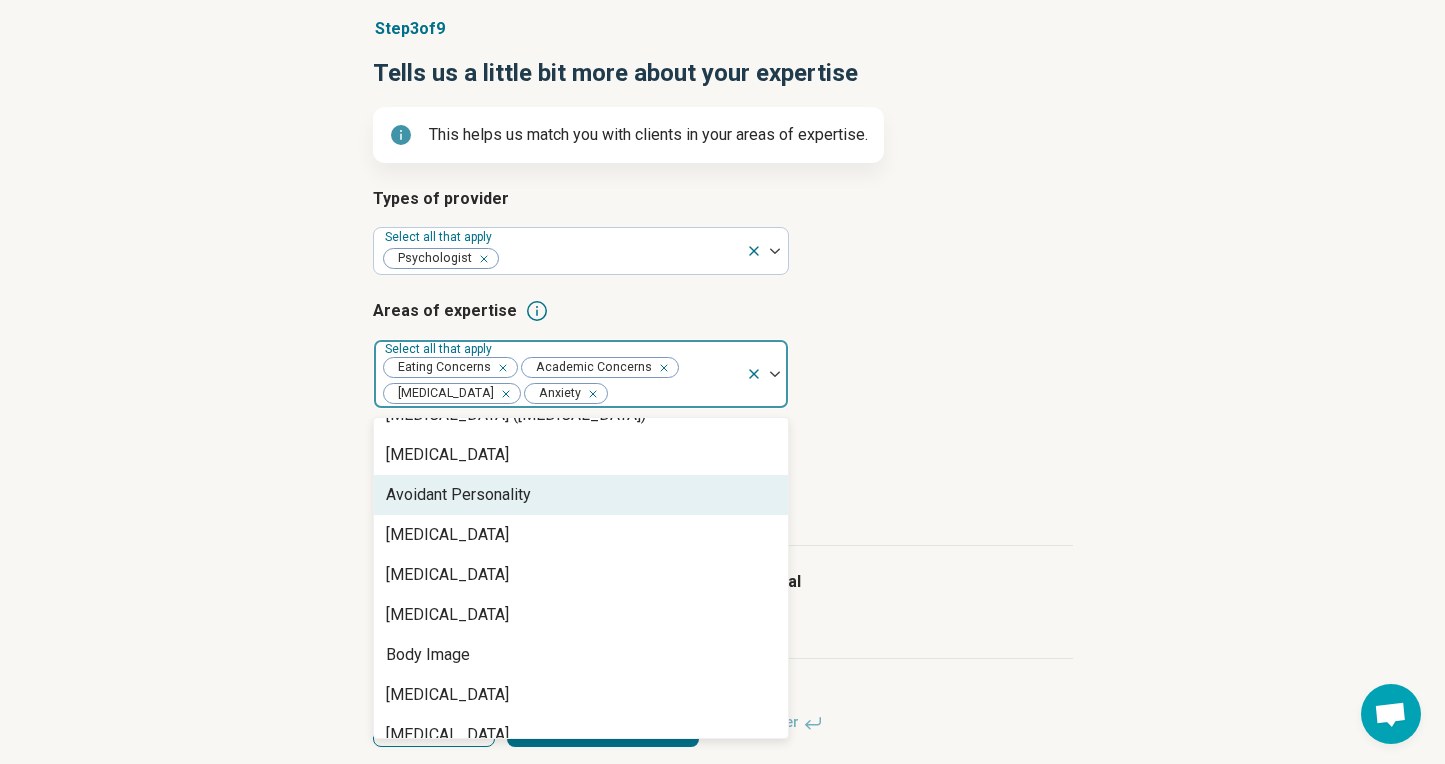 scroll, scrollTop: 349, scrollLeft: 0, axis: vertical 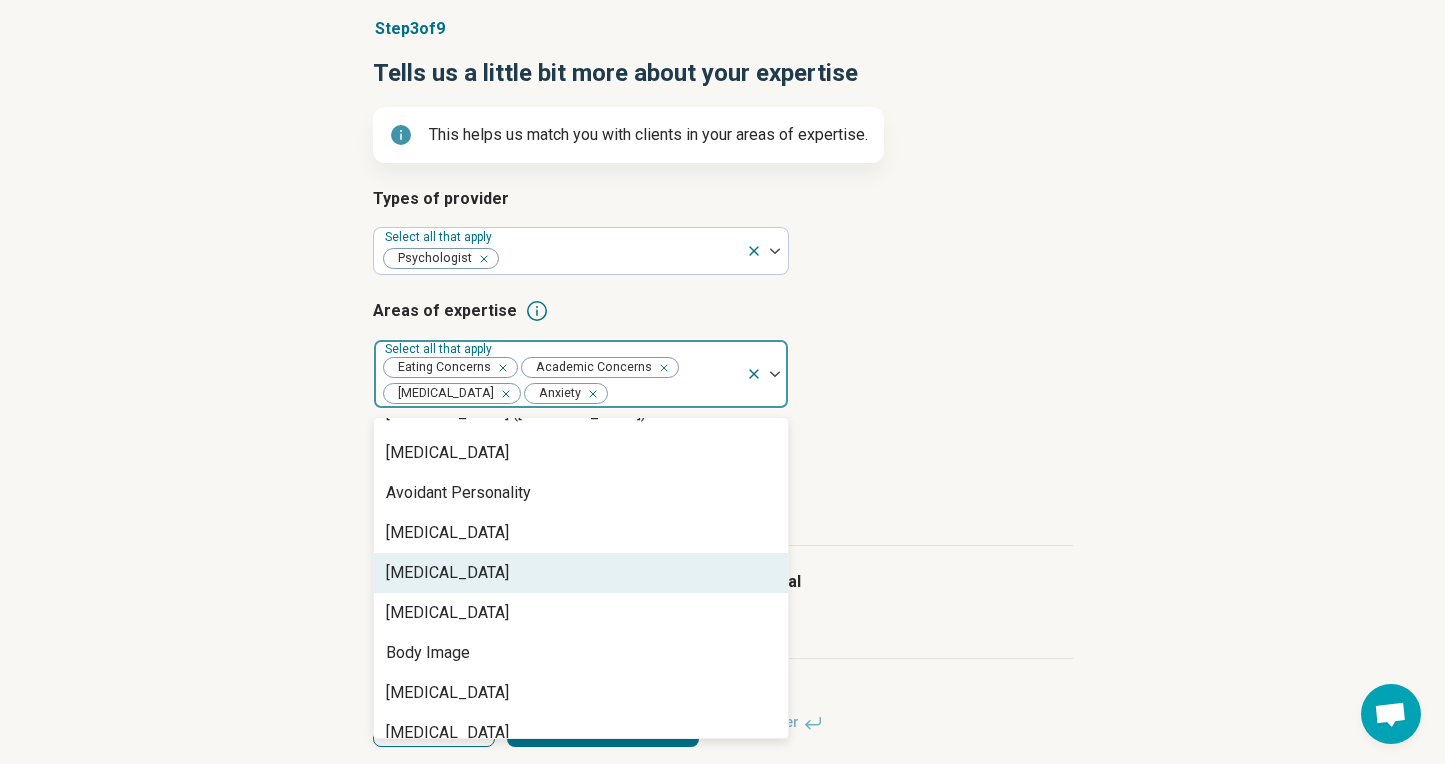click on "Binge-Eating Disorder" at bounding box center (581, 573) 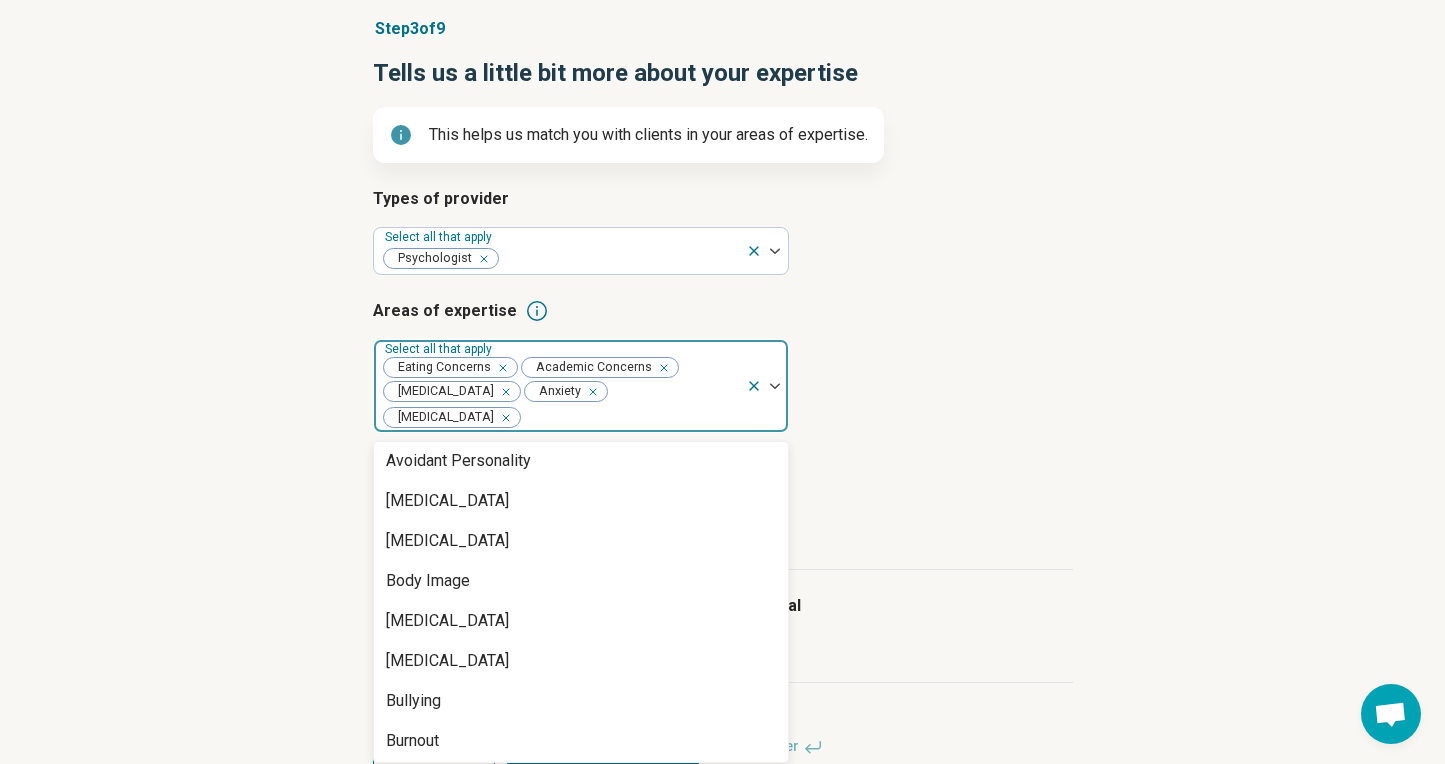 scroll, scrollTop: 414, scrollLeft: 0, axis: vertical 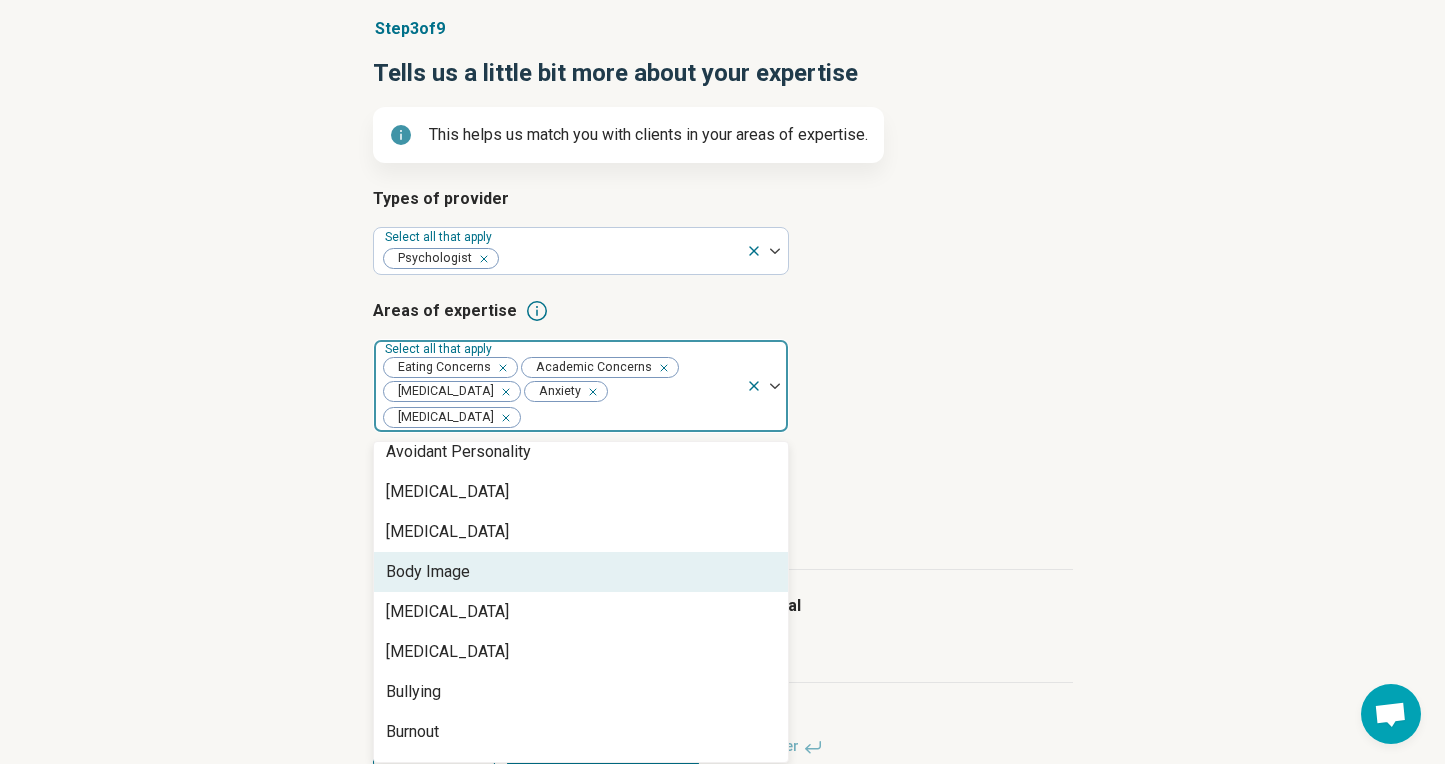 click on "Body Image" at bounding box center (581, 572) 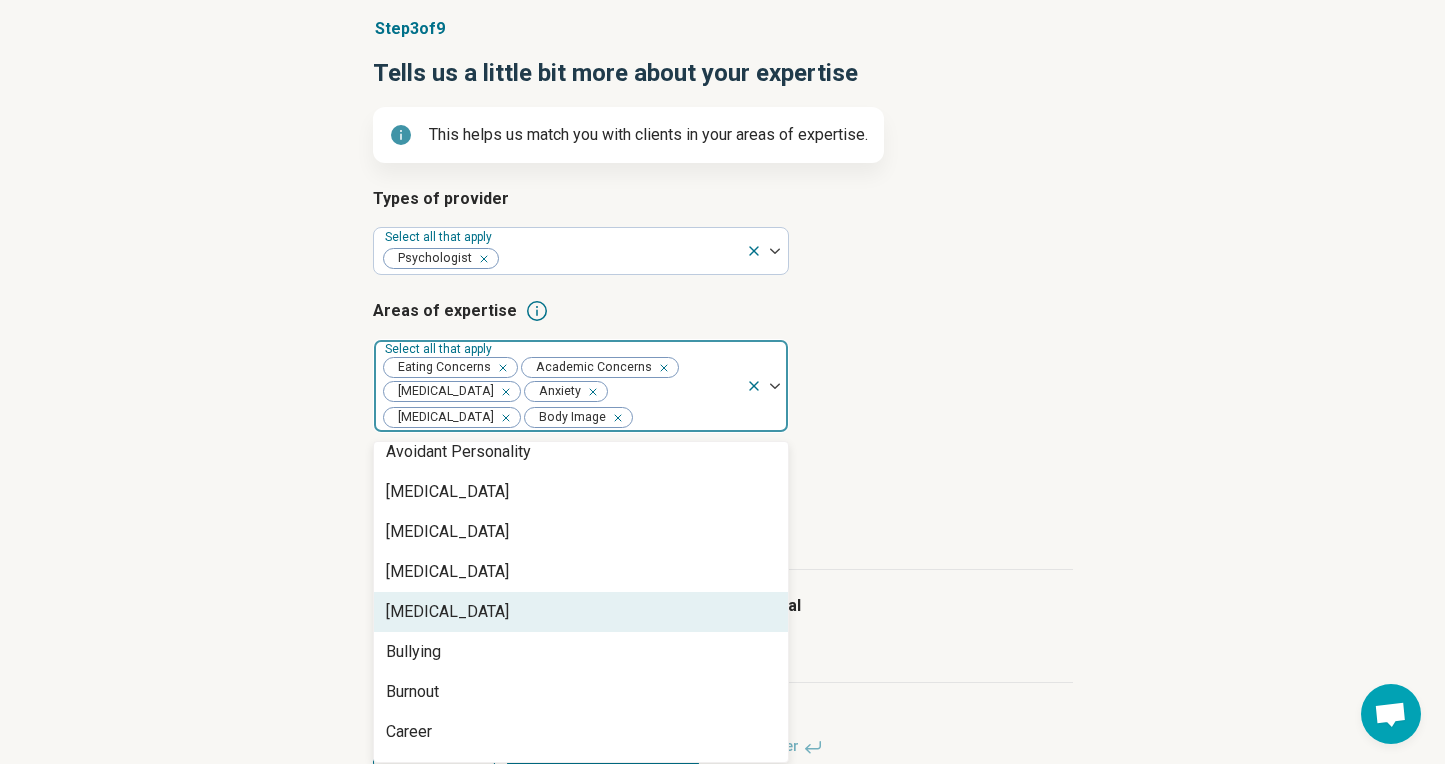 click on "Bulimia Nervosa" at bounding box center [447, 612] 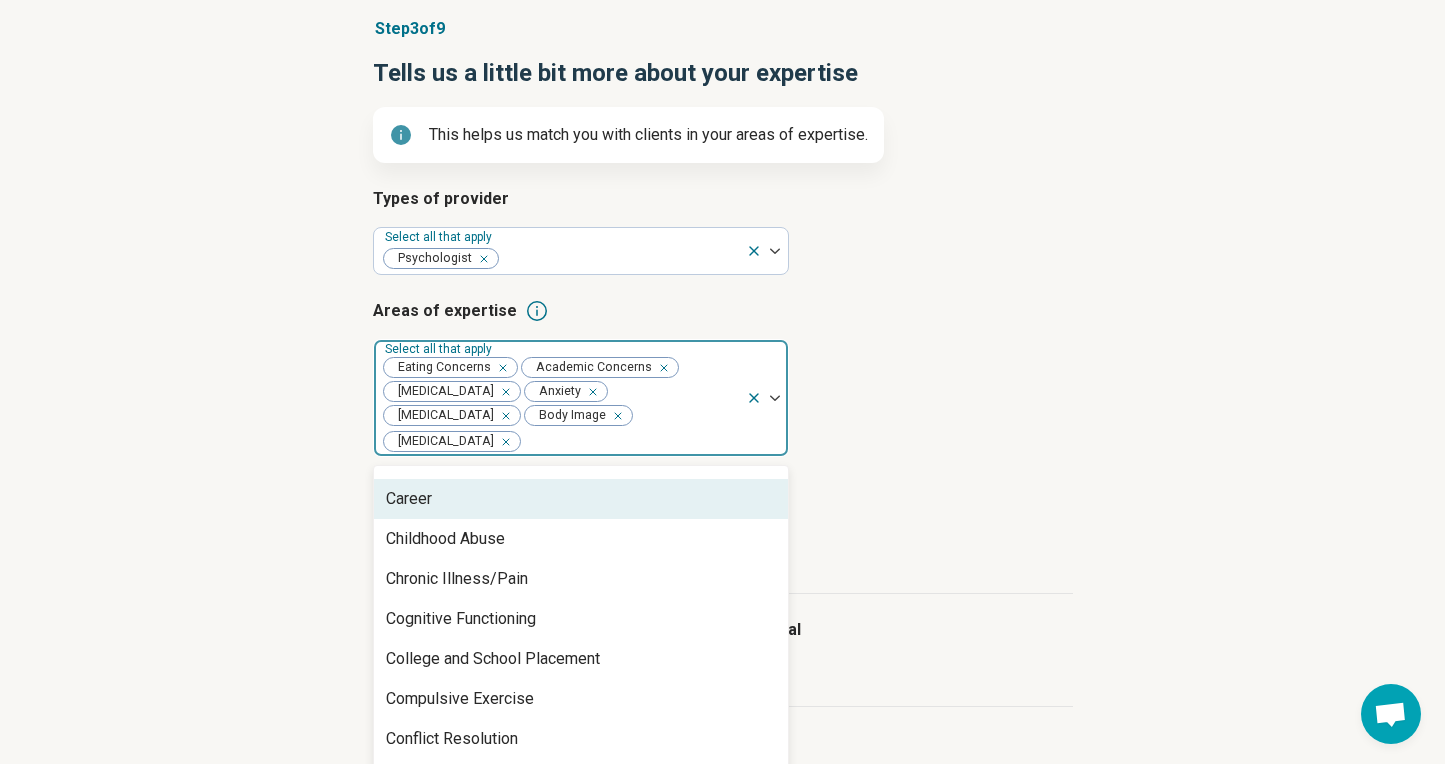scroll, scrollTop: 632, scrollLeft: 0, axis: vertical 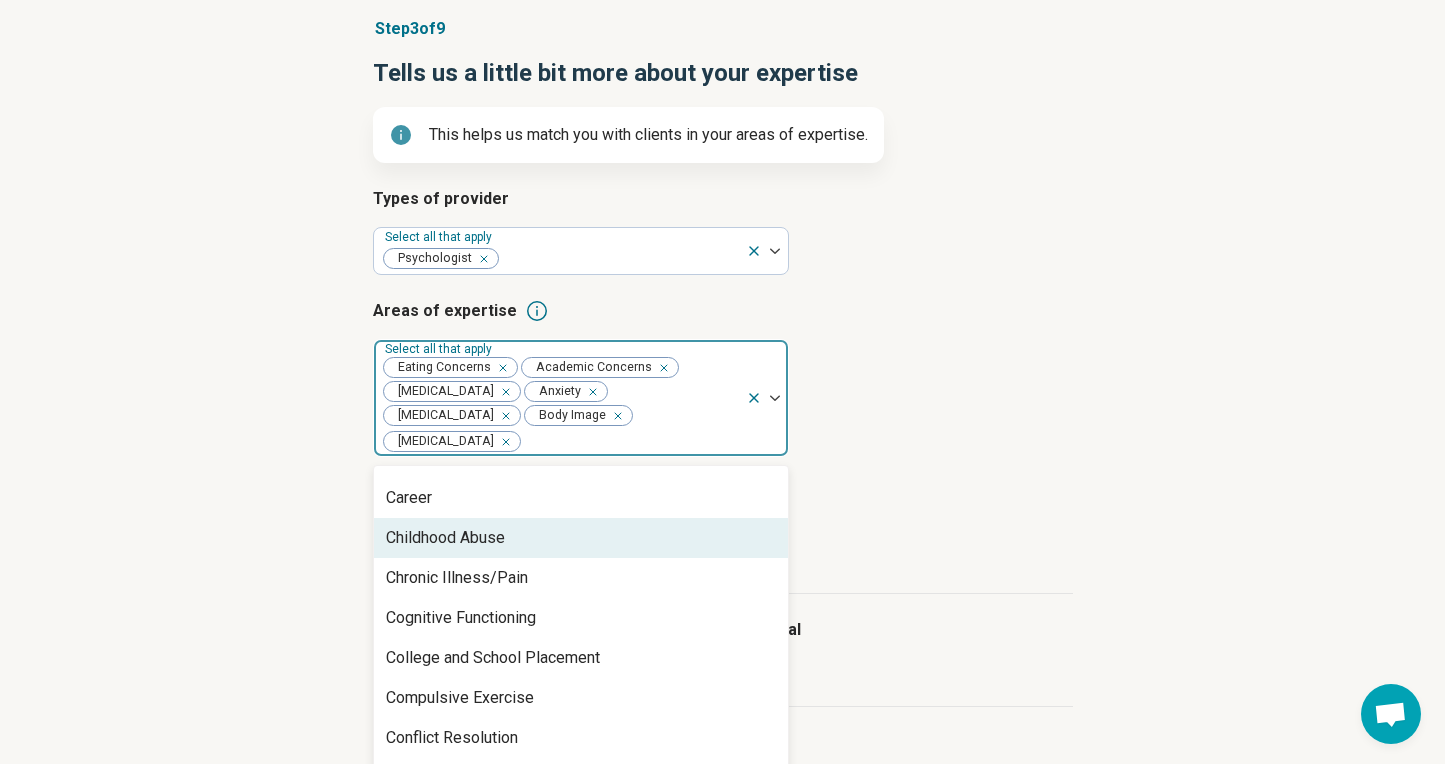 click on "Childhood Abuse" at bounding box center [445, 538] 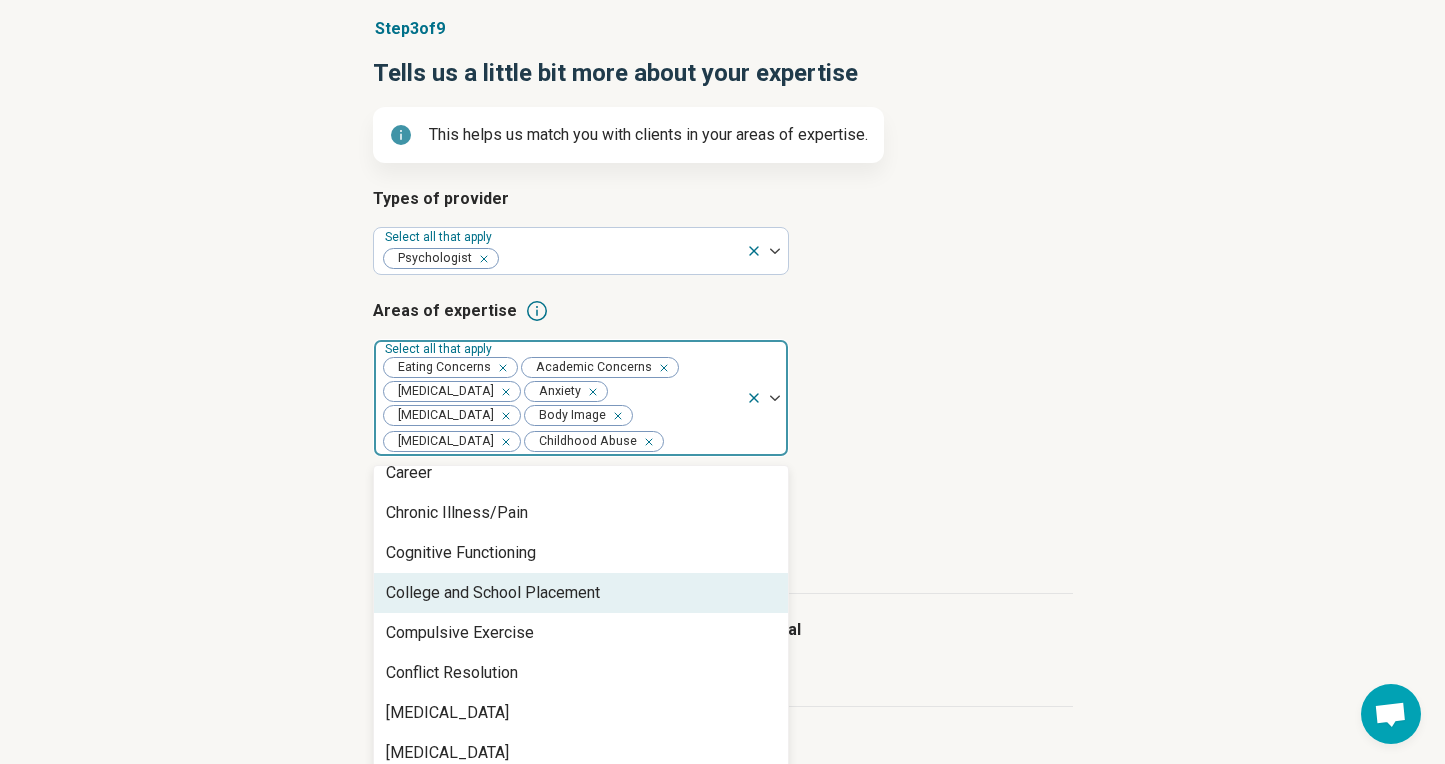 scroll, scrollTop: 667, scrollLeft: 0, axis: vertical 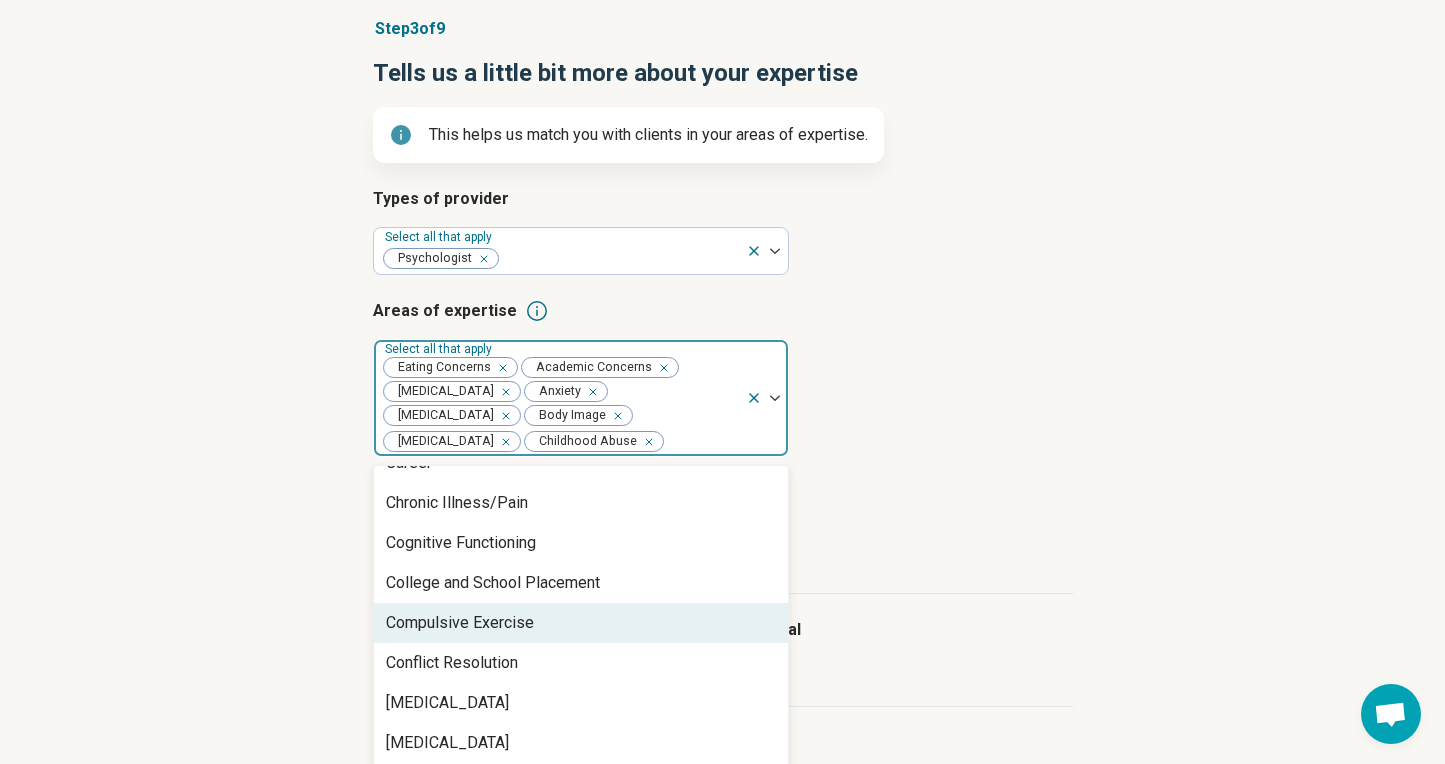 click on "Compulsive Exercise" at bounding box center [460, 623] 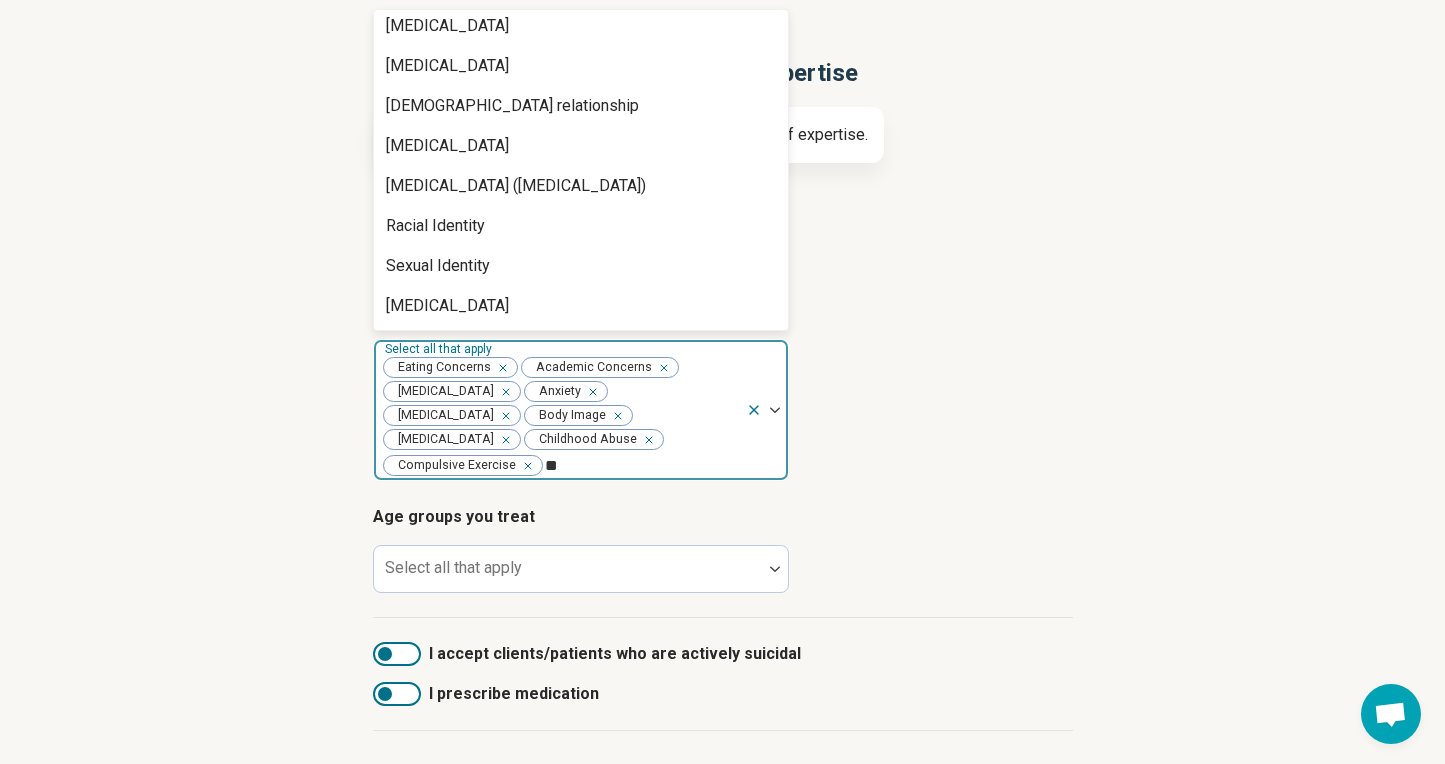 scroll, scrollTop: 0, scrollLeft: 0, axis: both 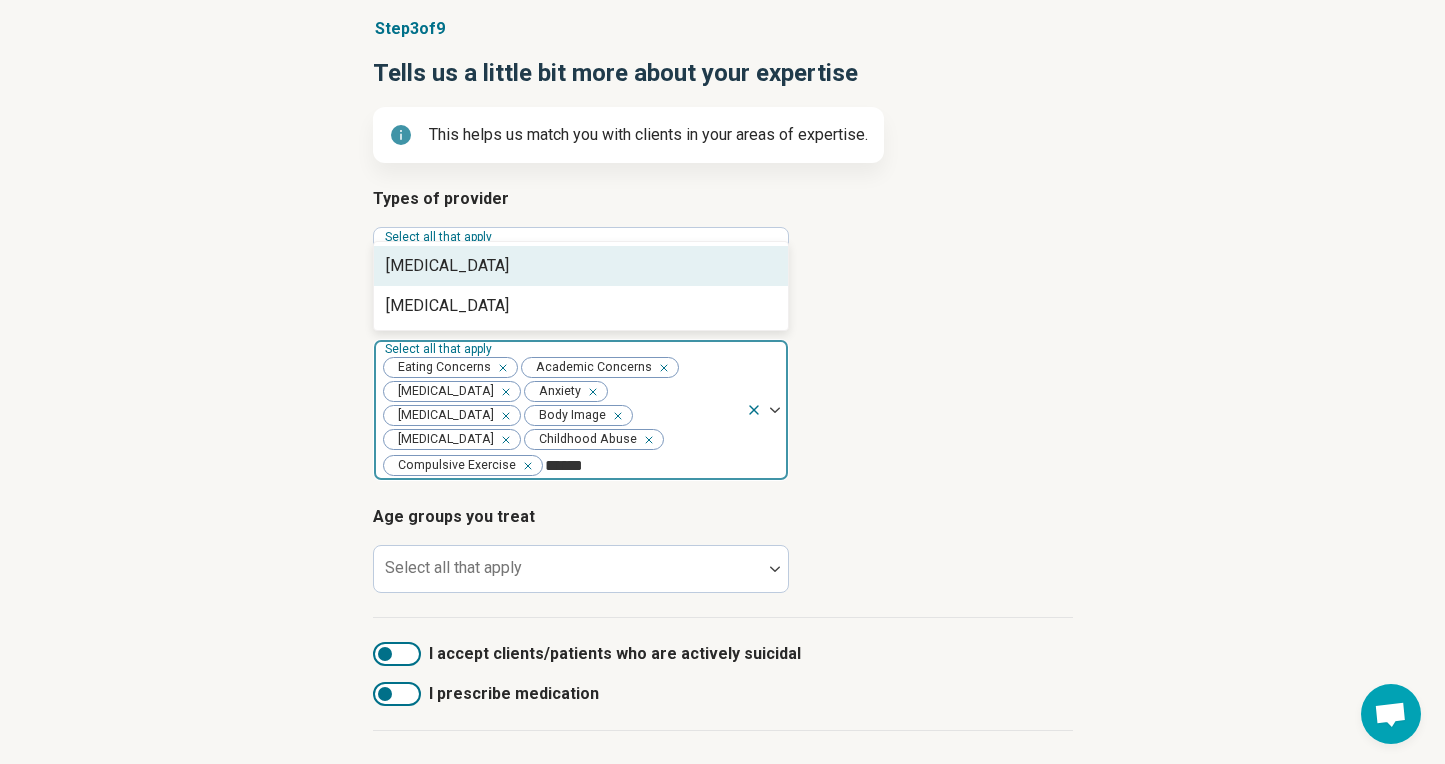 type on "*******" 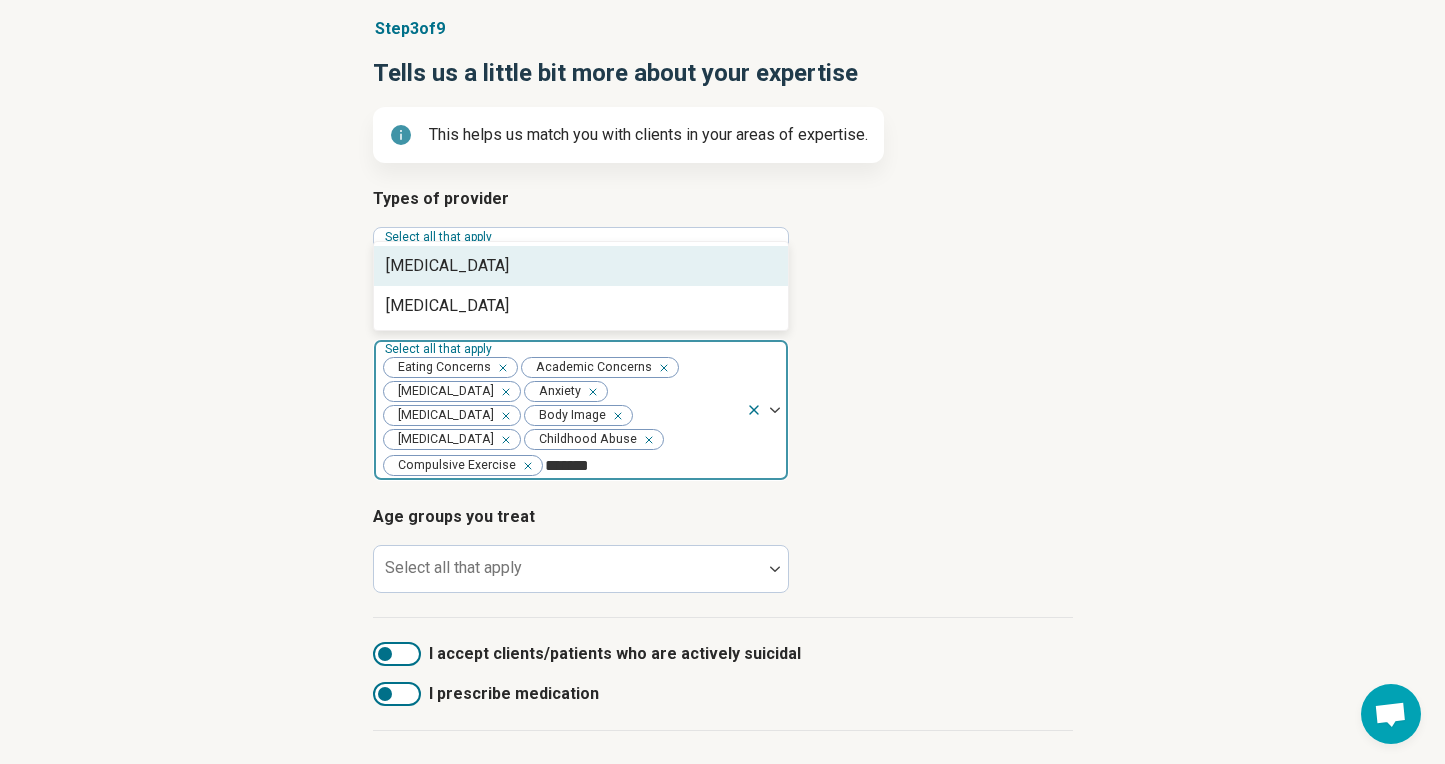 click on "[MEDICAL_DATA]" at bounding box center [447, 266] 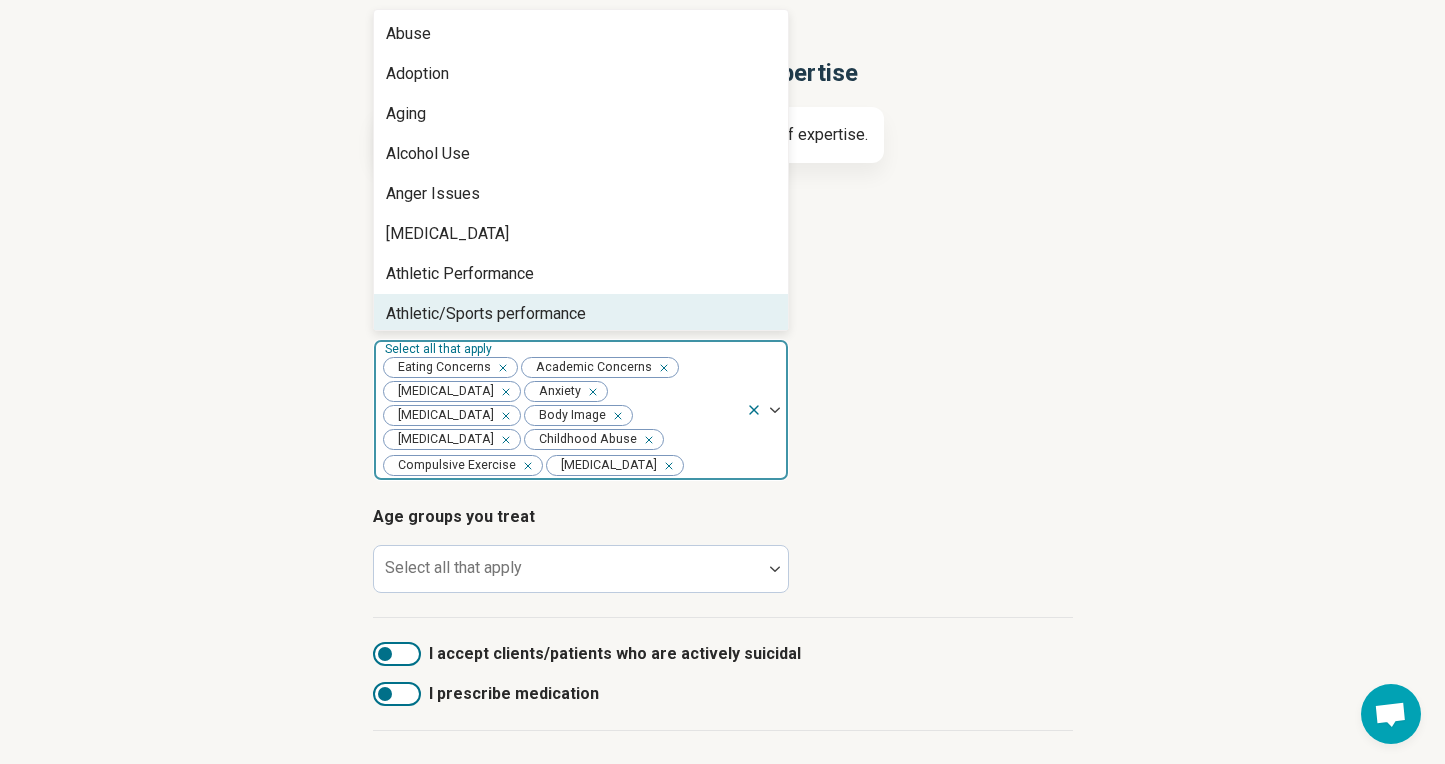 click at bounding box center [775, 410] 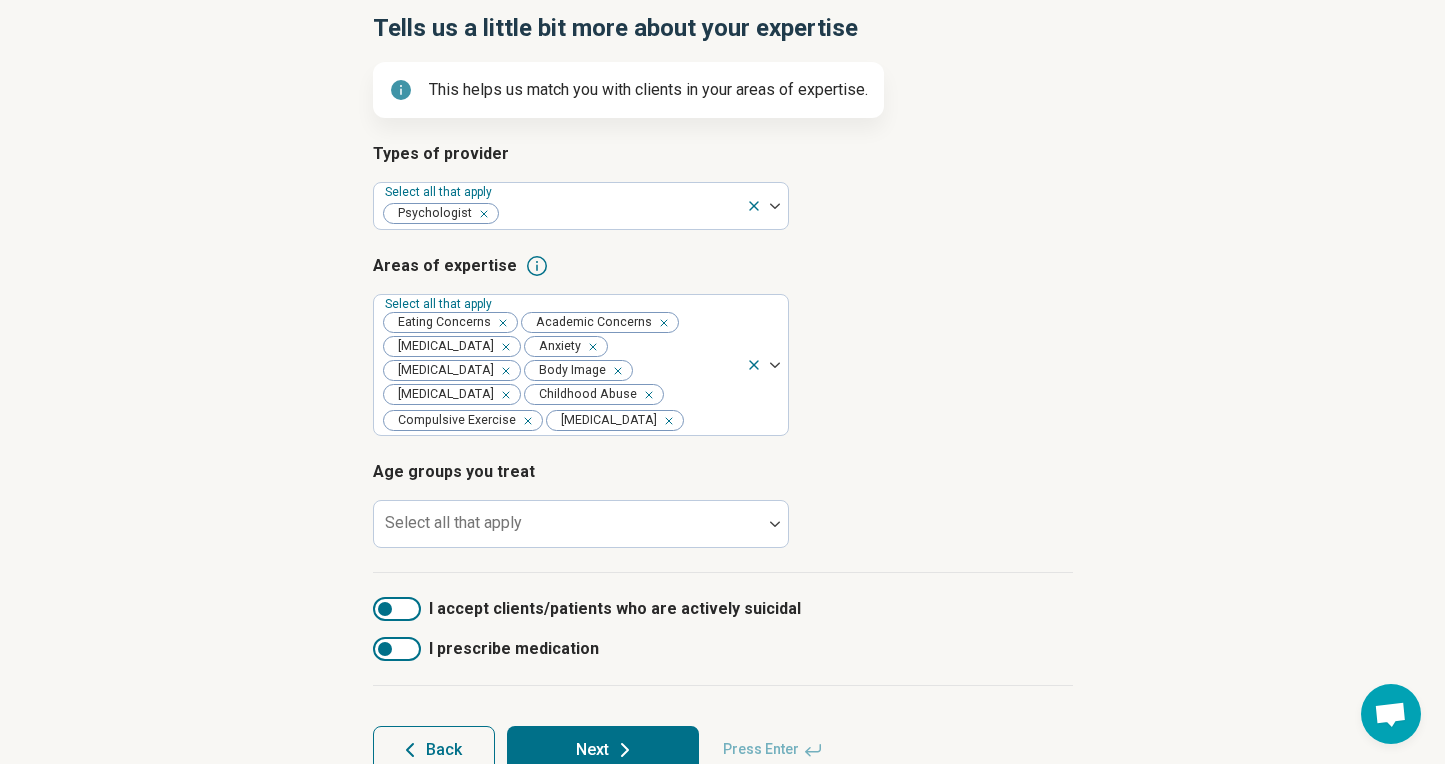 scroll, scrollTop: 213, scrollLeft: 0, axis: vertical 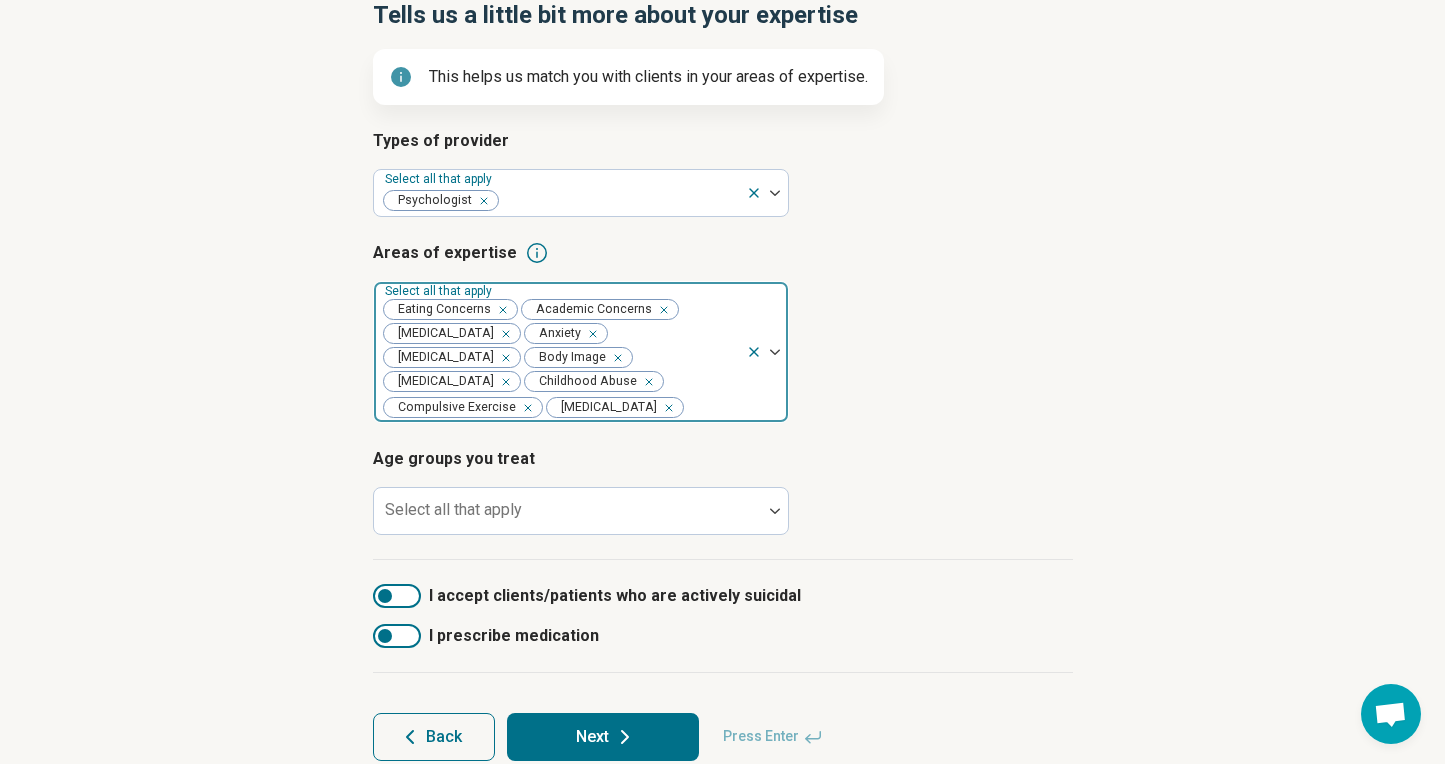 click on "Select all that apply" at bounding box center [440, 291] 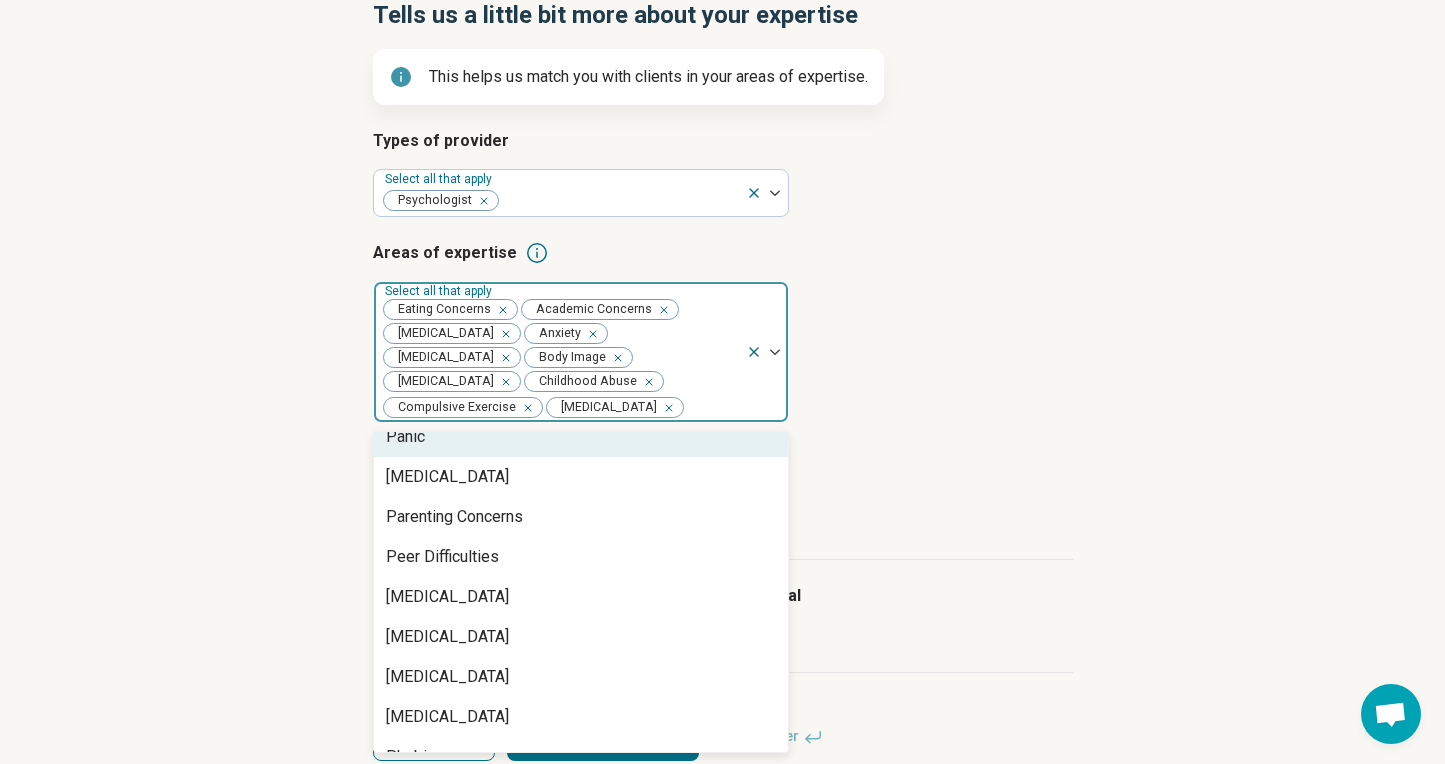 scroll, scrollTop: 2031, scrollLeft: 0, axis: vertical 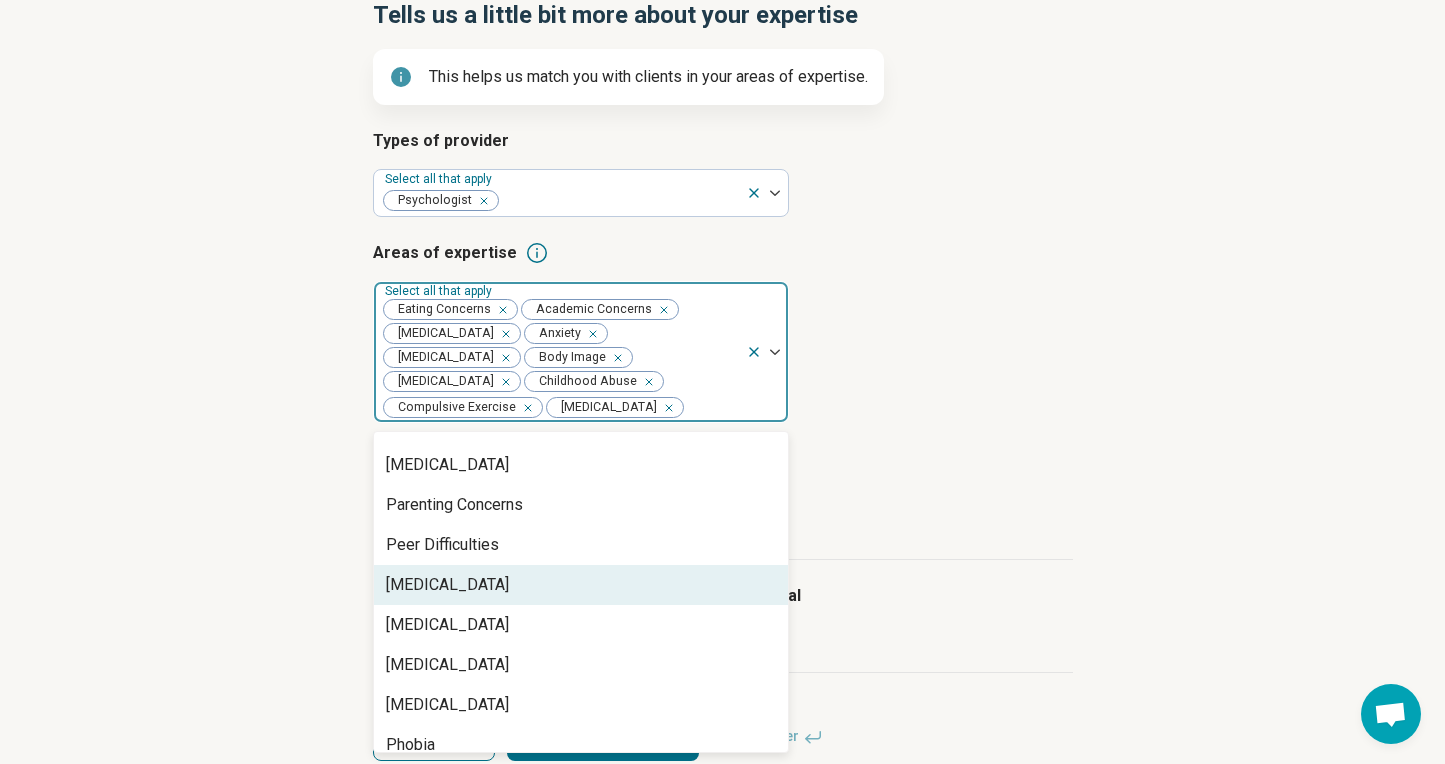 click on "Perfectionism" at bounding box center (447, 585) 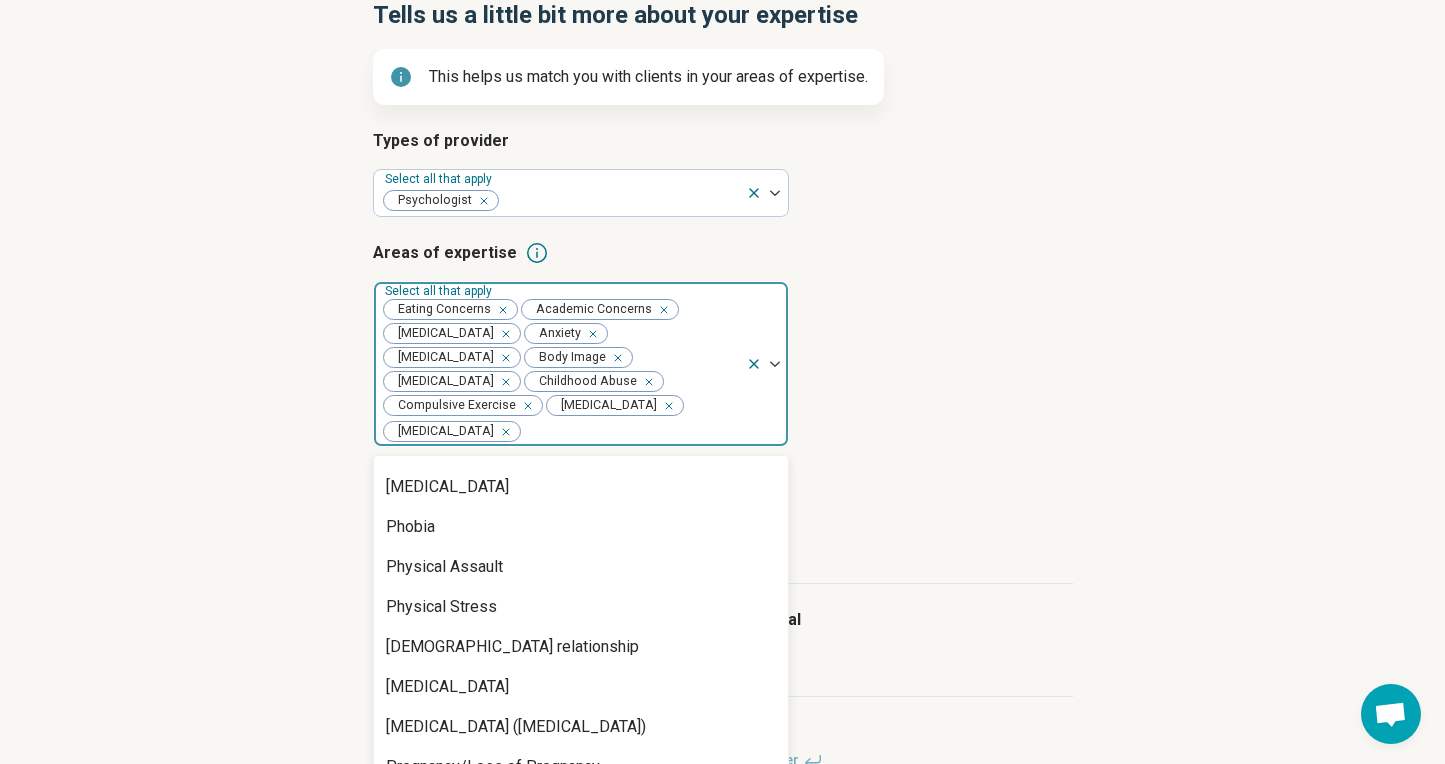 scroll, scrollTop: 2234, scrollLeft: 0, axis: vertical 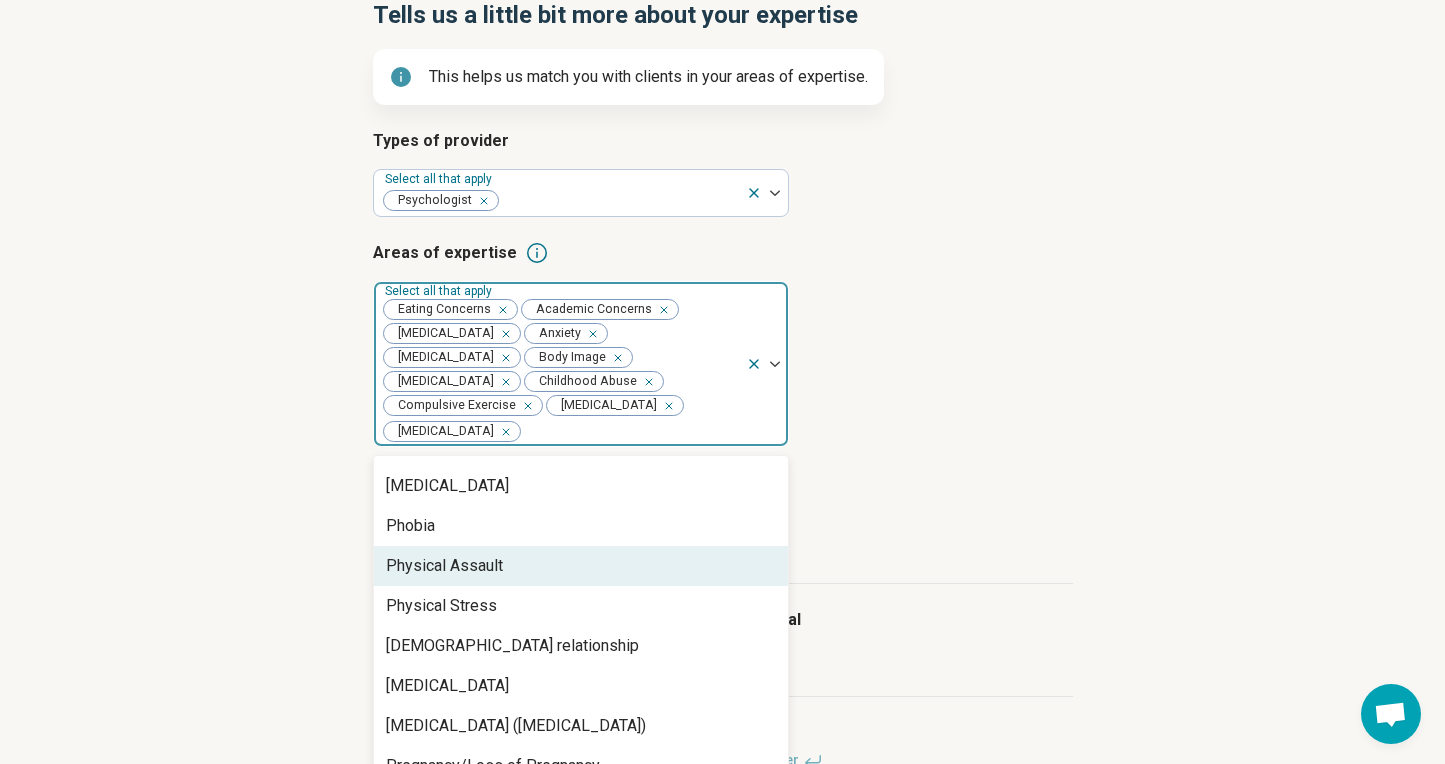 click on "Physical Assault" at bounding box center (581, 566) 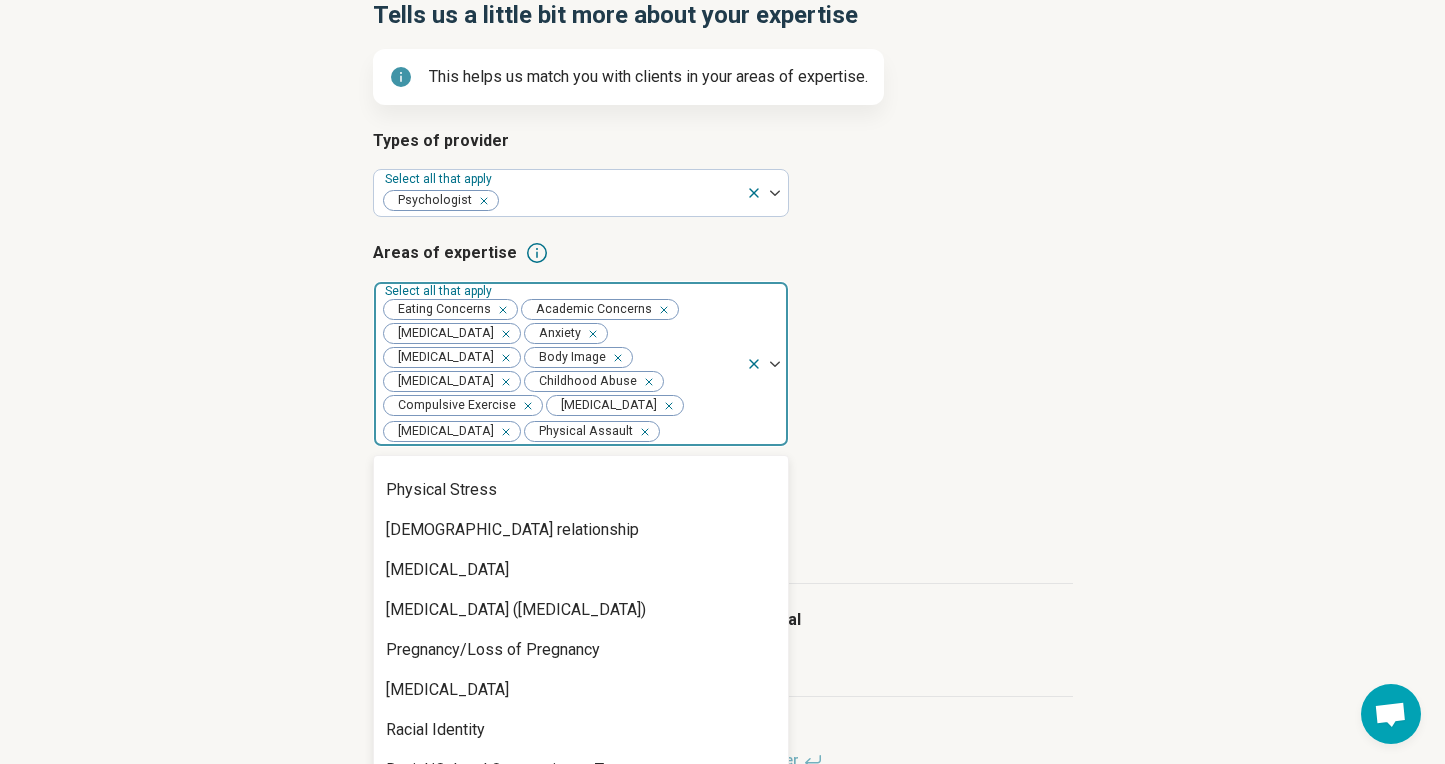 scroll, scrollTop: 2319, scrollLeft: 0, axis: vertical 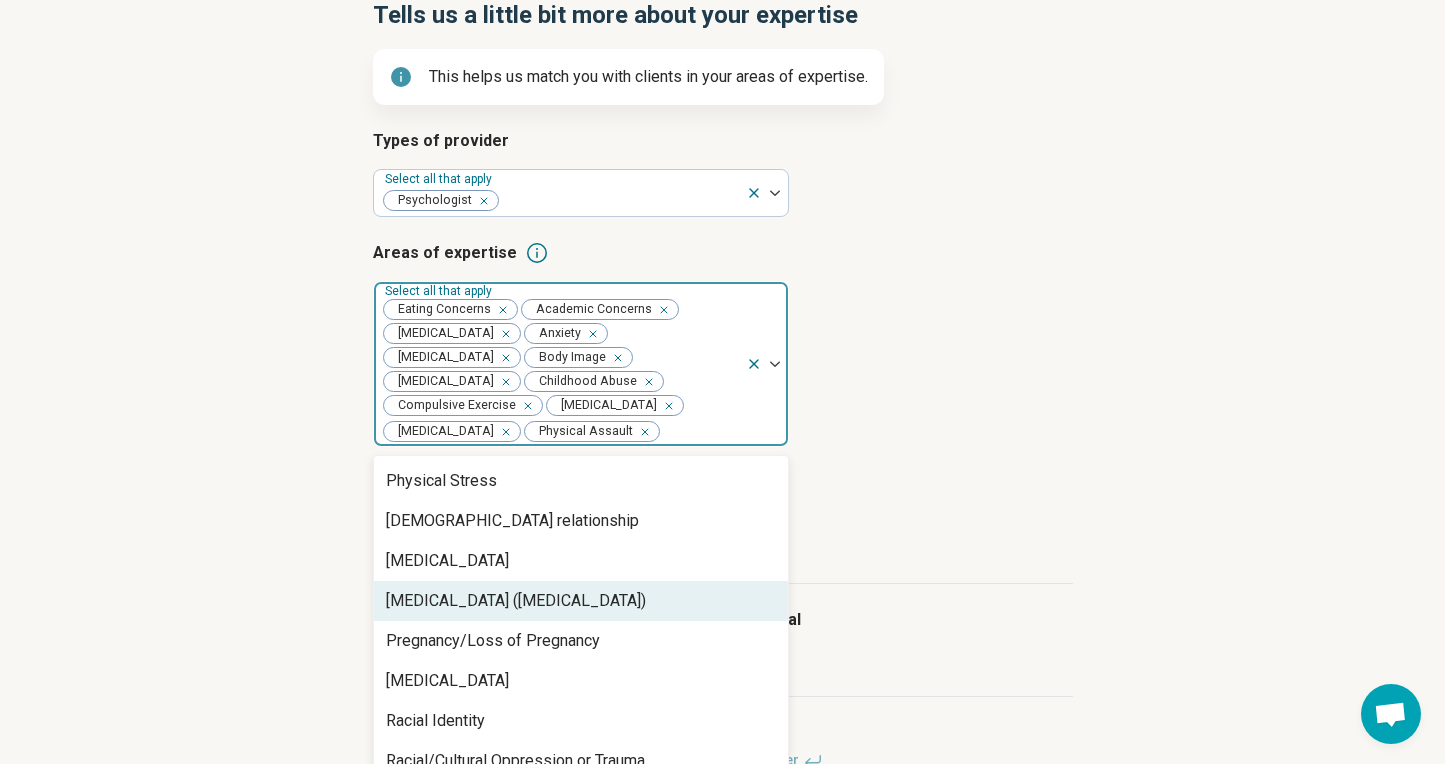 click on "Posttraumatic Stress Disorder (PTSD)" at bounding box center [516, 601] 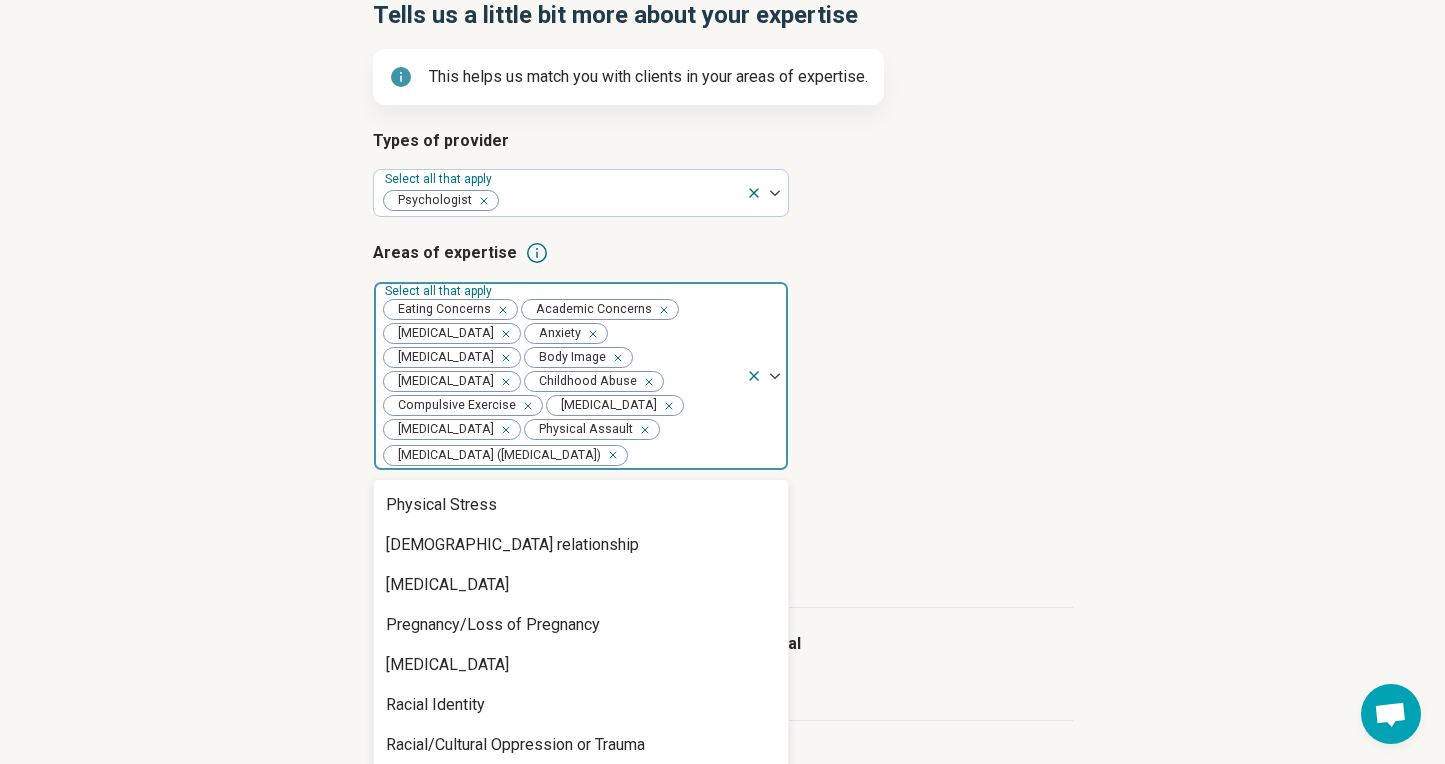 scroll, scrollTop: 2343, scrollLeft: 0, axis: vertical 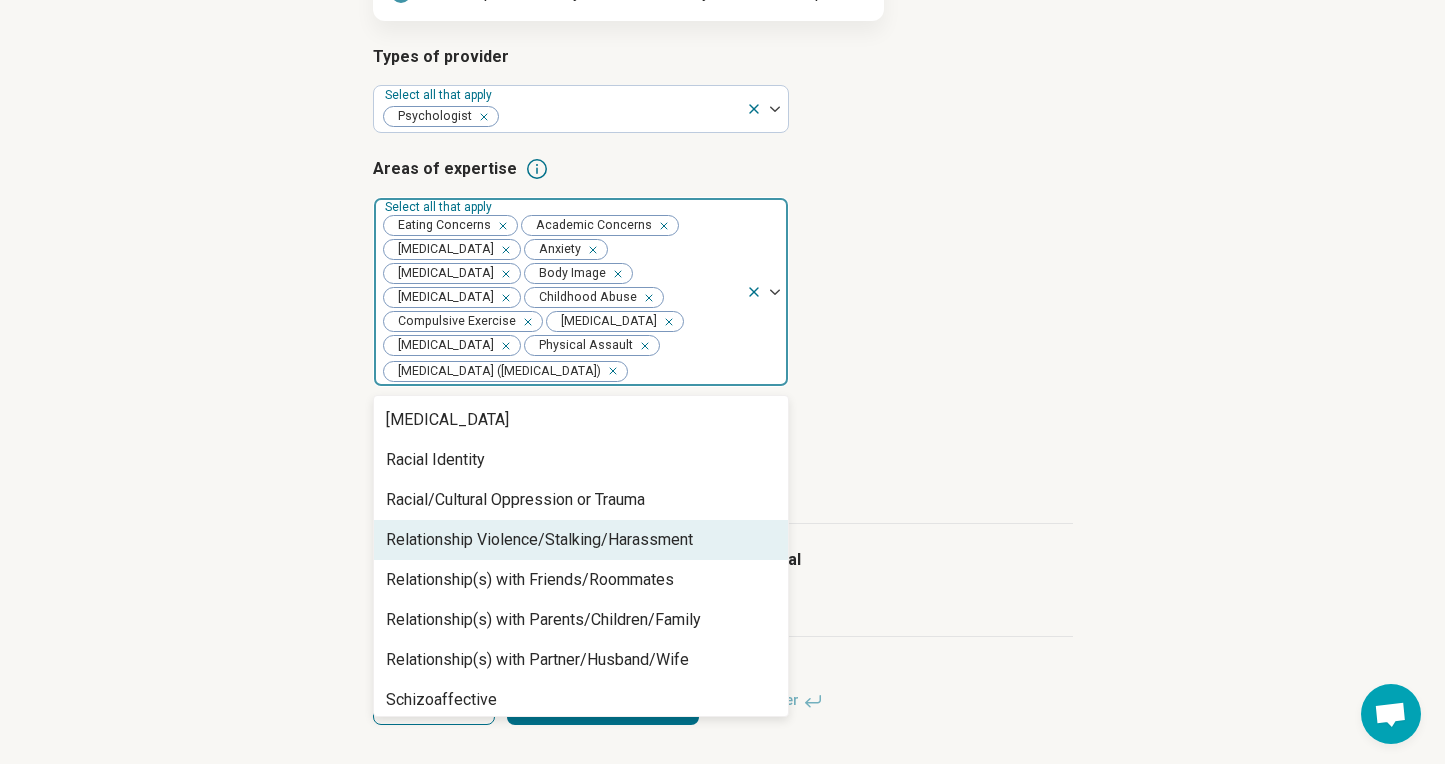 click on "Relationship Violence/Stalking/Harassment" at bounding box center (581, 540) 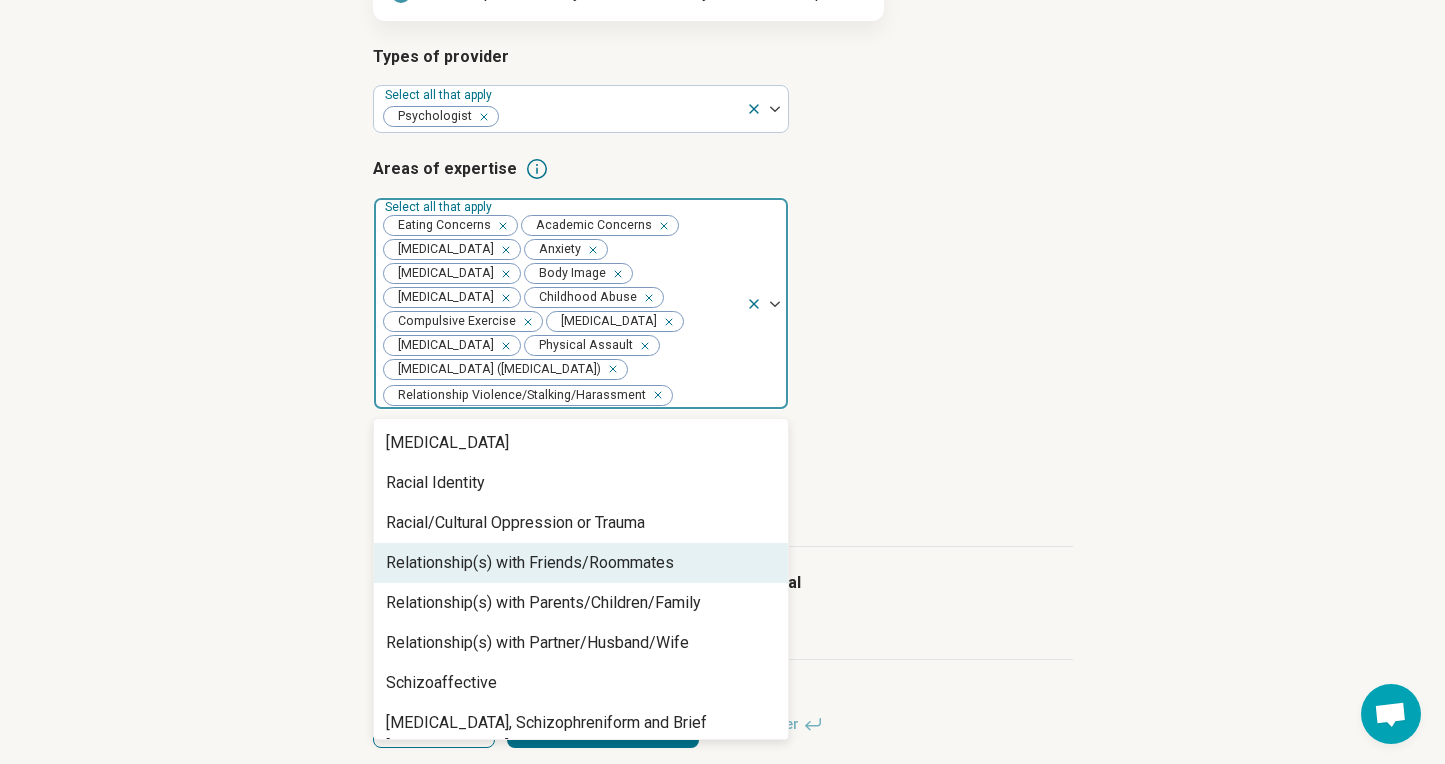 click on "Relationship(s) with Friends/Roommates" at bounding box center [530, 563] 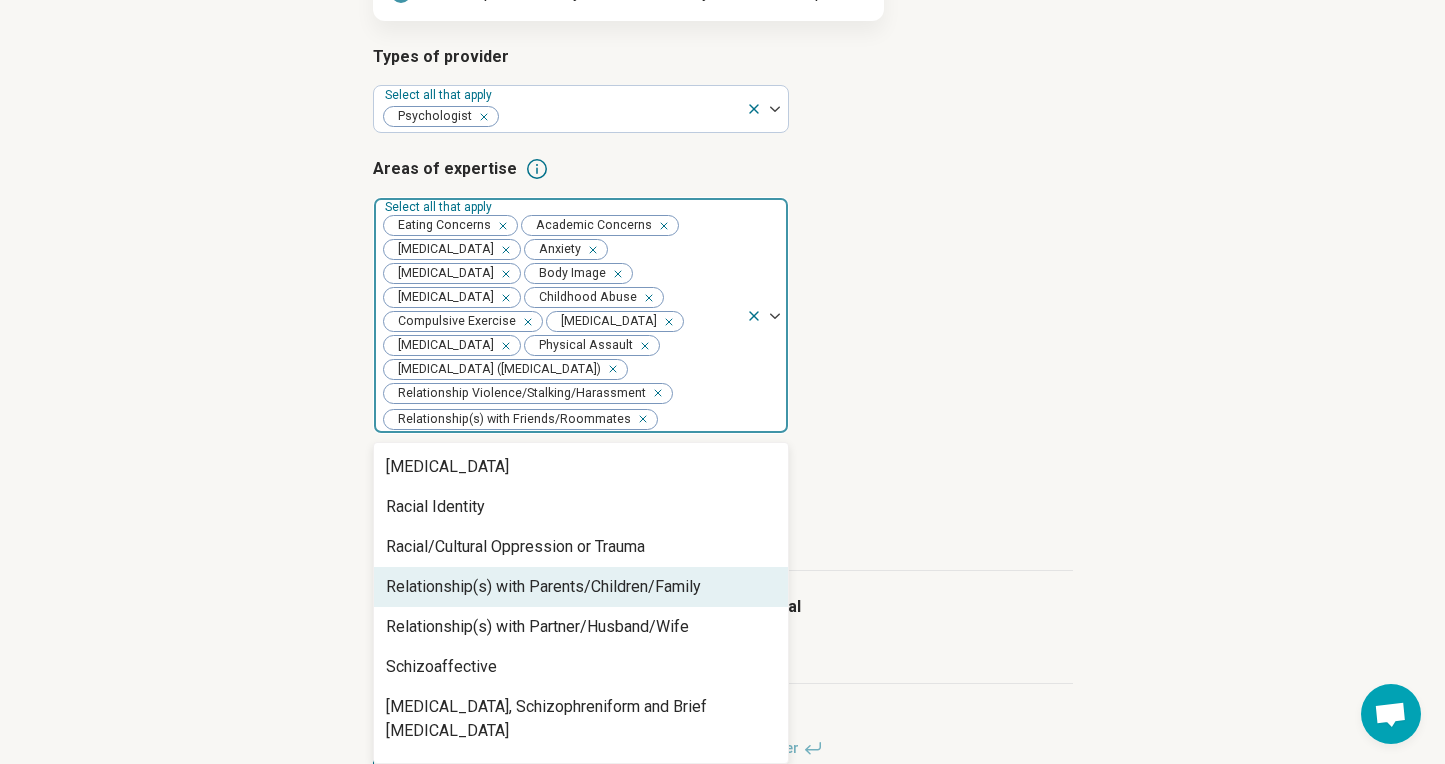 click on "Relationship(s) with Parents/Children/Family" at bounding box center [543, 587] 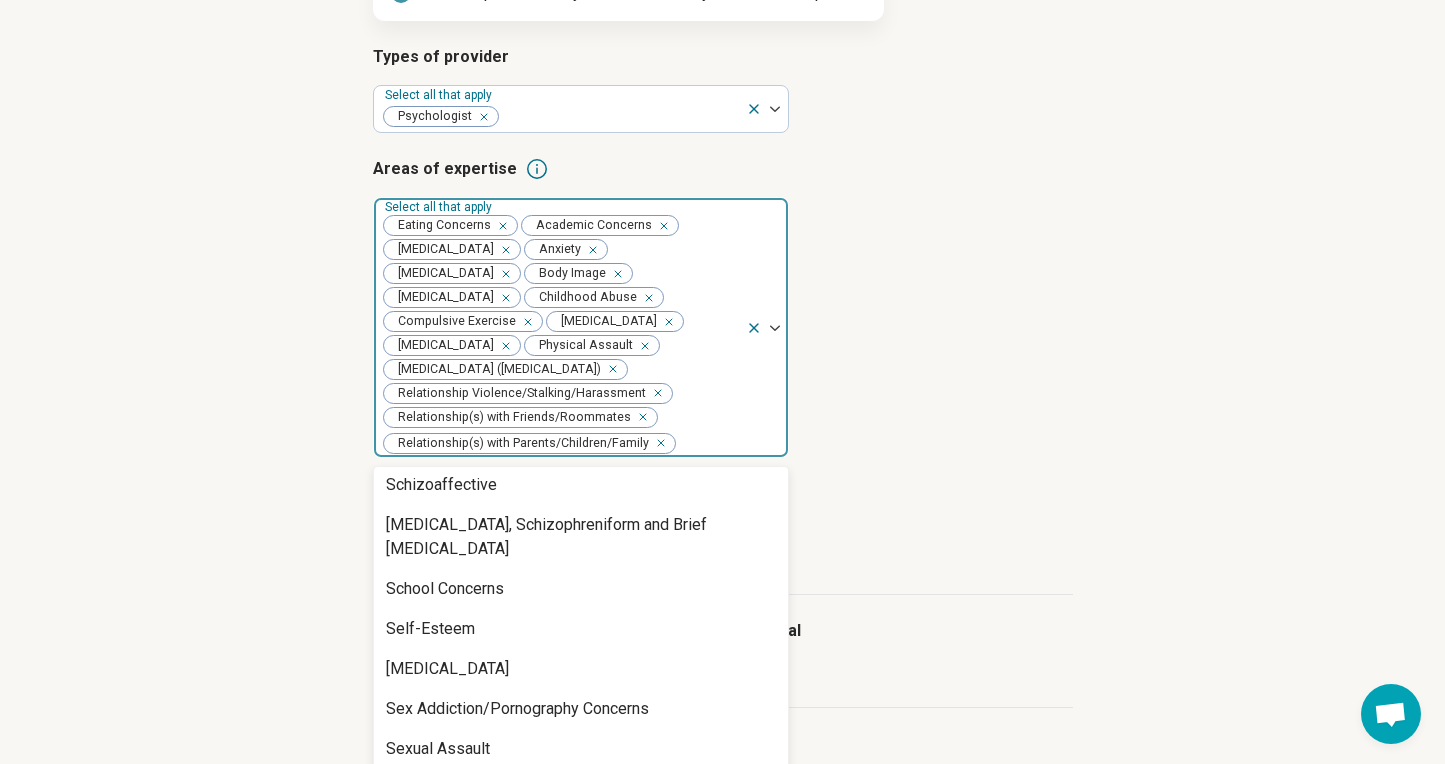 scroll, scrollTop: 2651, scrollLeft: 0, axis: vertical 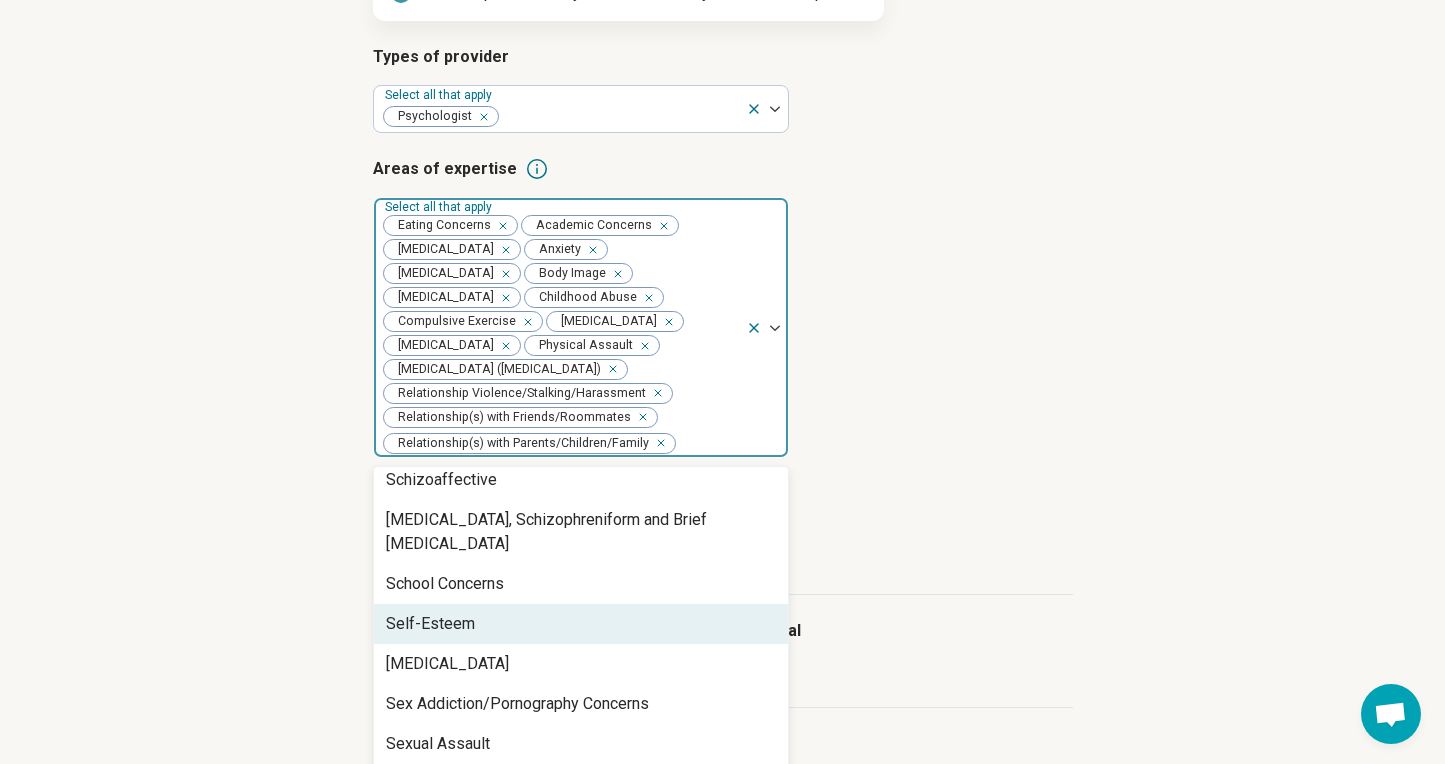 click on "Self-Esteem" at bounding box center [581, 624] 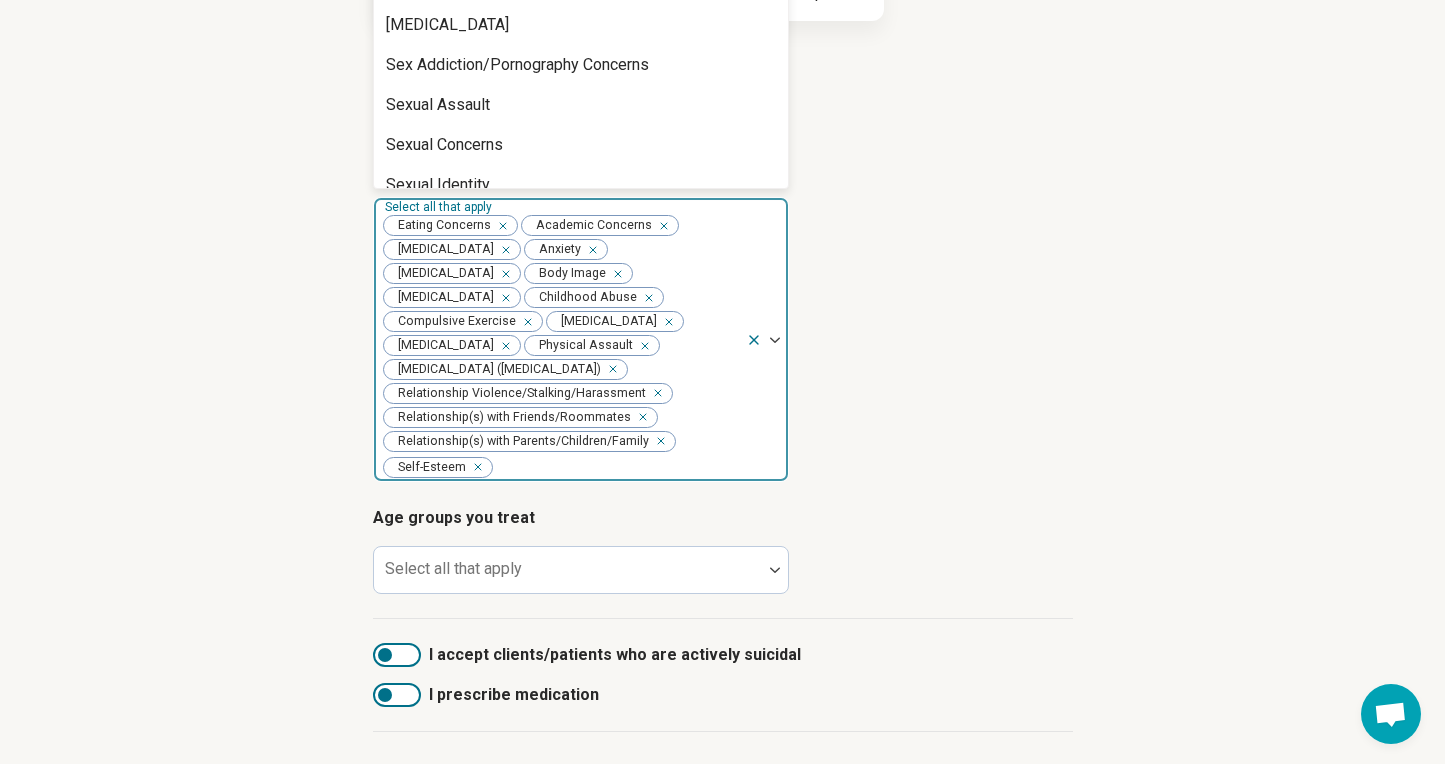 scroll, scrollTop: 393, scrollLeft: 0, axis: vertical 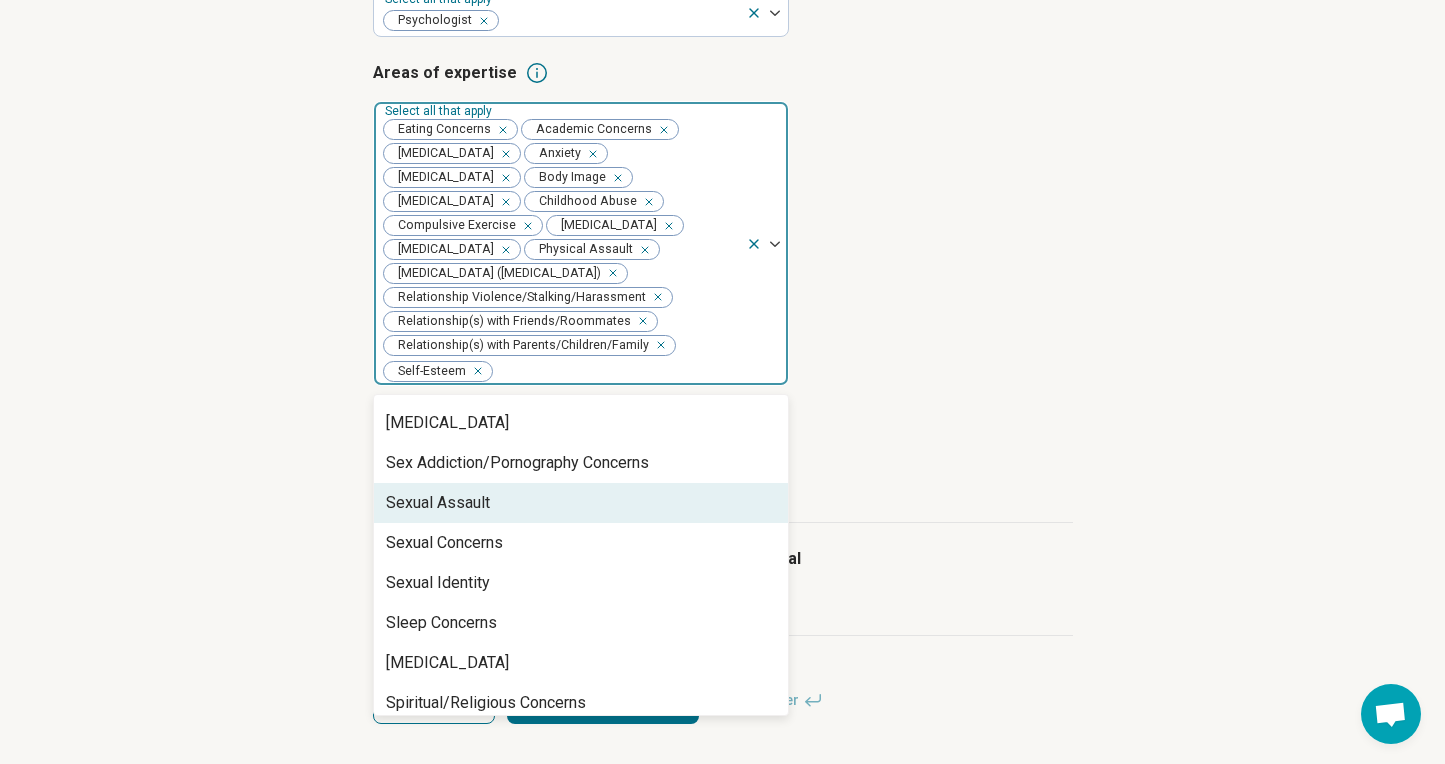 click on "Sexual Assault" at bounding box center (438, 503) 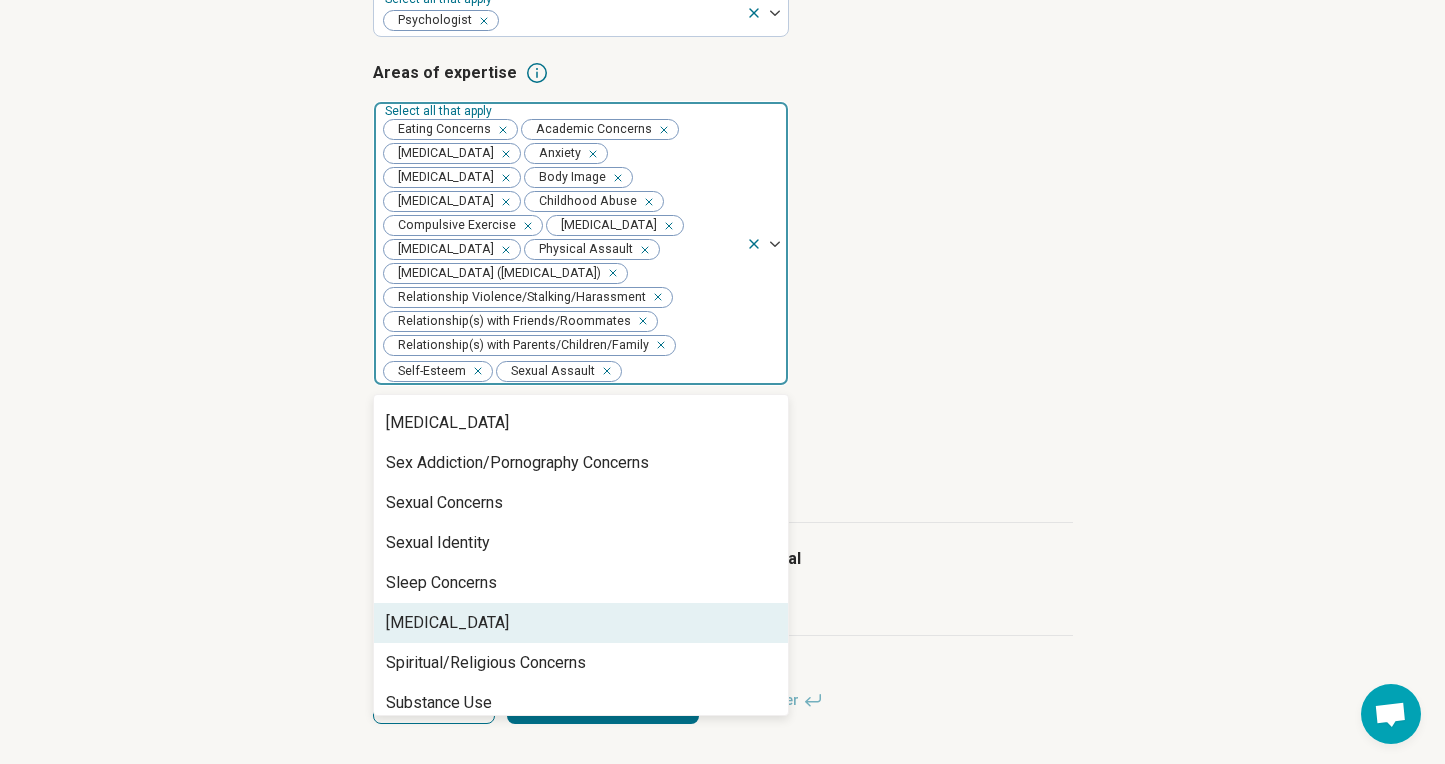 click on "[MEDICAL_DATA]" at bounding box center (581, 623) 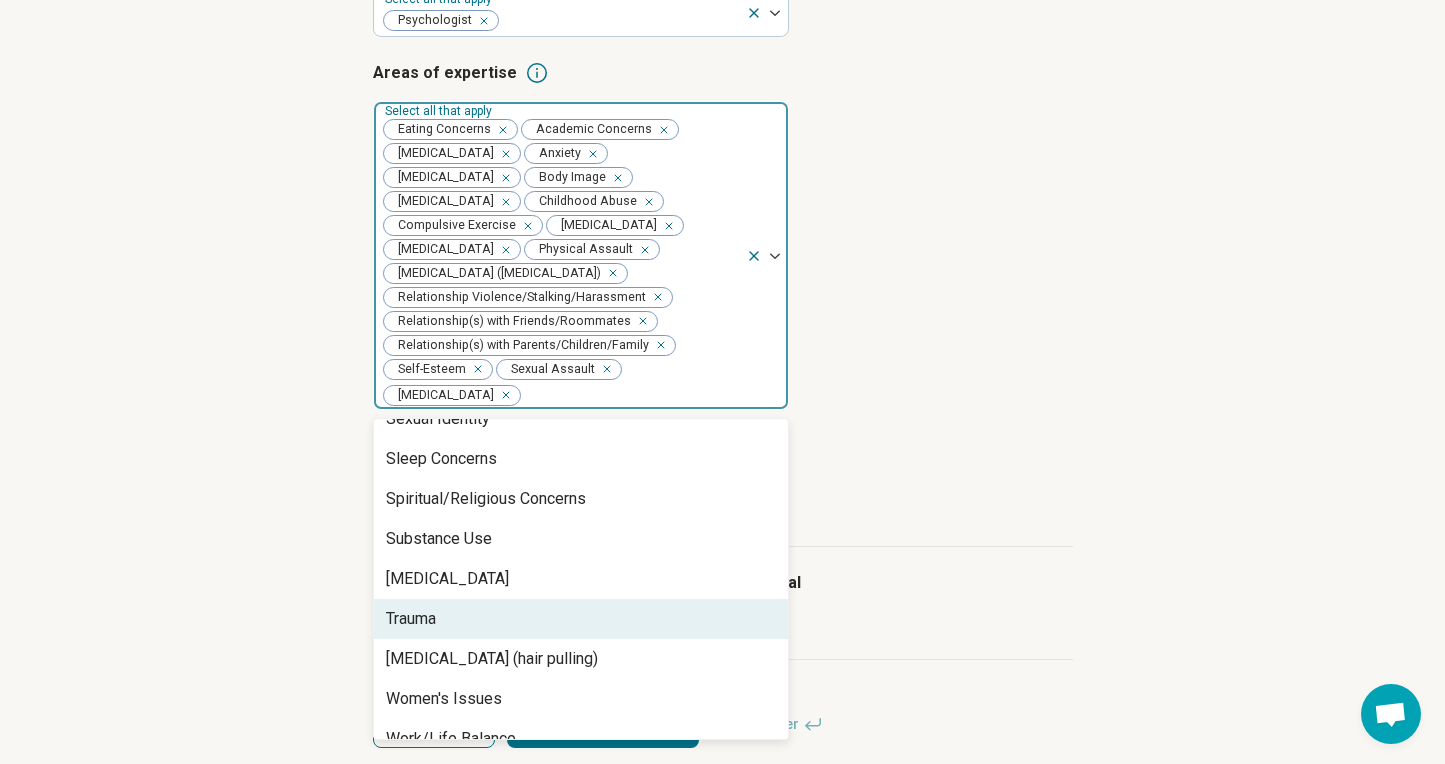 click on "Trauma" at bounding box center [581, 619] 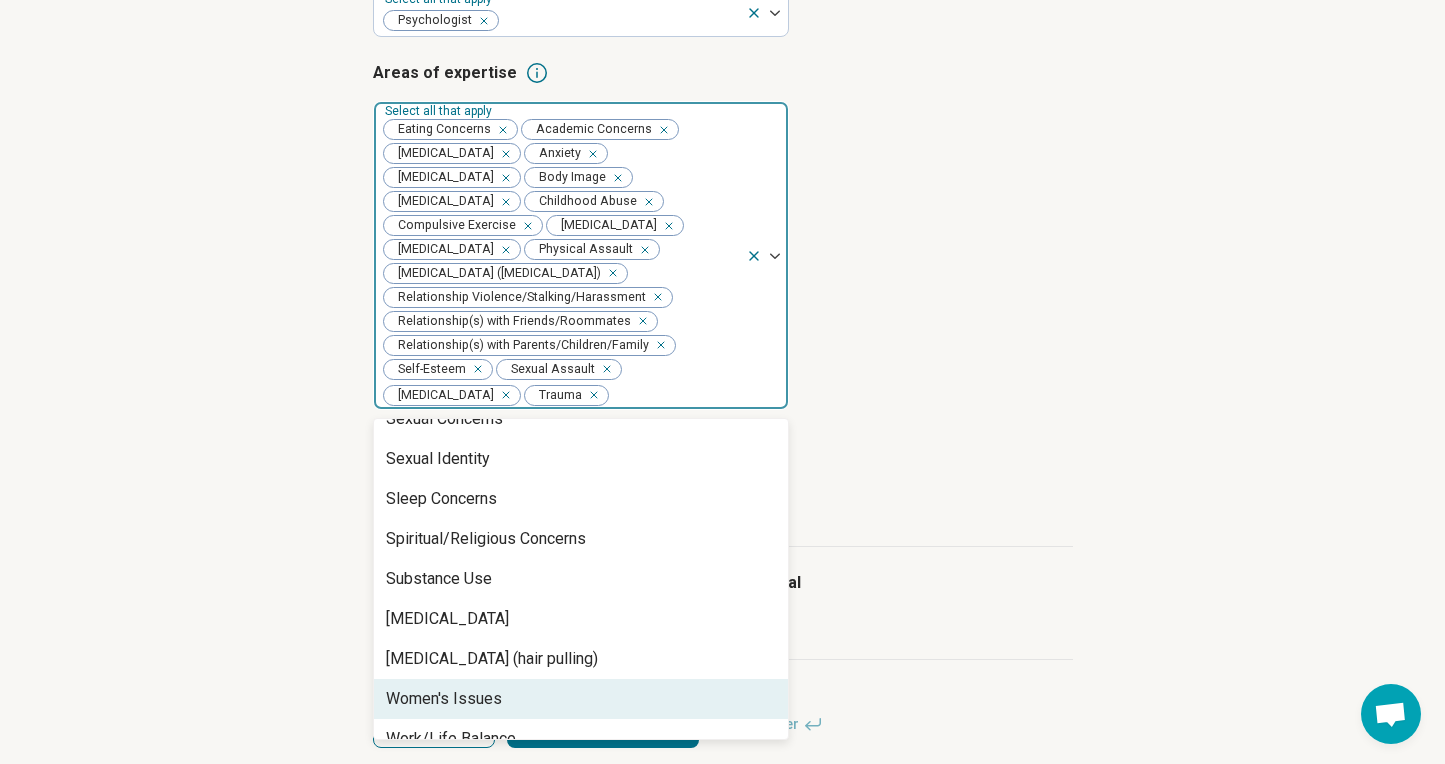 click on "Women's Issues" at bounding box center (444, 699) 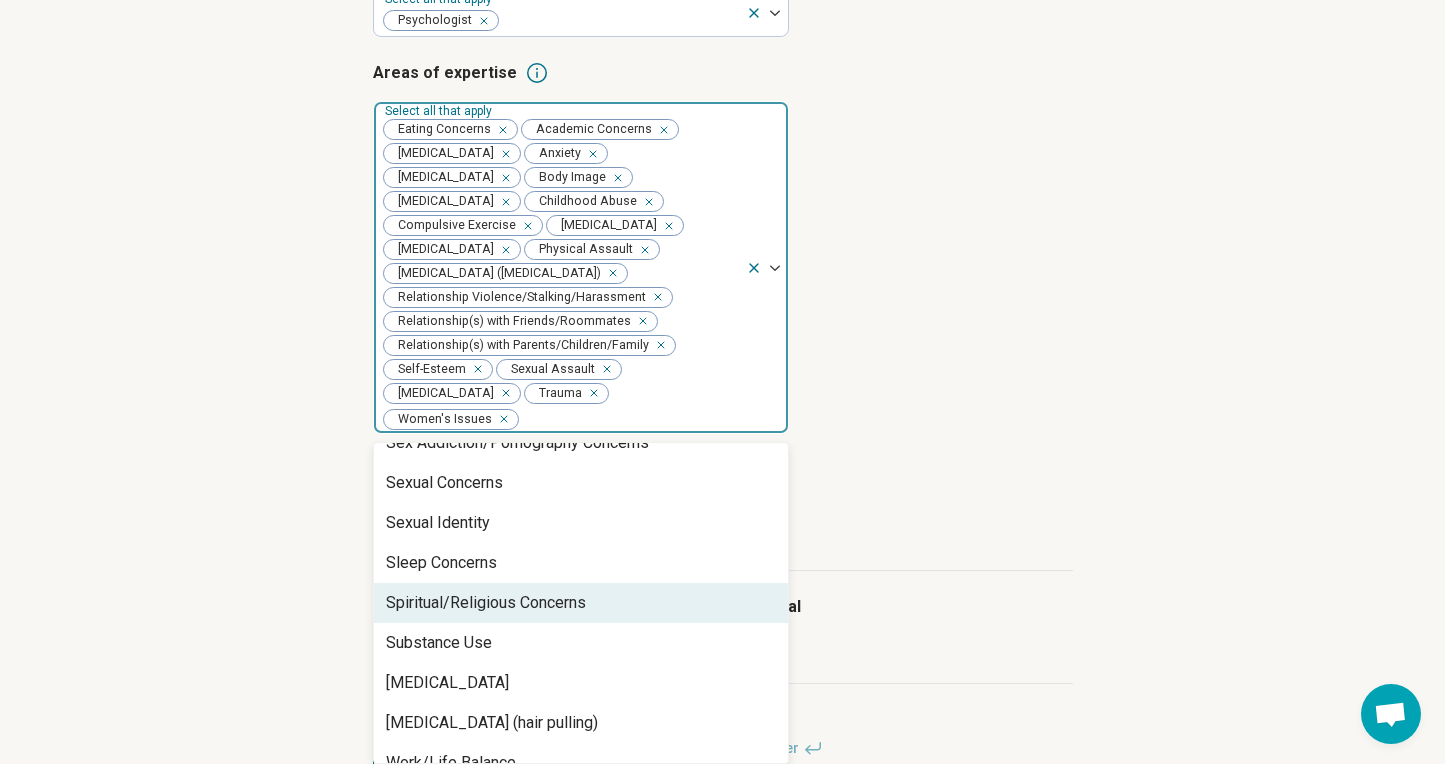 click on "Types of provider Select all that apply Psychologist Areas of expertise option Women's Issues, selected. Spiritual/Religious Concerns, 75 of 79. 79 results available. Use Up and Down to choose options, press Enter to select the currently focused option, press Escape to exit the menu, press Tab to select the option and exit the menu. Select all that apply Eating Concerns Academic Concerns Anorexia Nervosa Anxiety Binge-Eating Disorder Body Image Bulimia Nervosa Childhood Abuse Compulsive Exercise Depression Perfectionism Physical Assault Posttraumatic Stress Disorder (PTSD) Relationship Violence/Stalking/Harassment Relationship(s) with Friends/Roommates Relationship(s) with Parents/Children/Family Self-Esteem Sexual Assault Social Anxiety Trauma Women's Issues Abuse Adoption Aging Alcohol Use Anger Issues Antisocial Personality Athletic Performance Athletic/Sports performance Attention Deficit Hyperactivity Disorder (ADHD) Autism Avoidant Personality Avoidant/Restrictive Food Intake Disorder Bipolar Disorder" at bounding box center (723, 260) 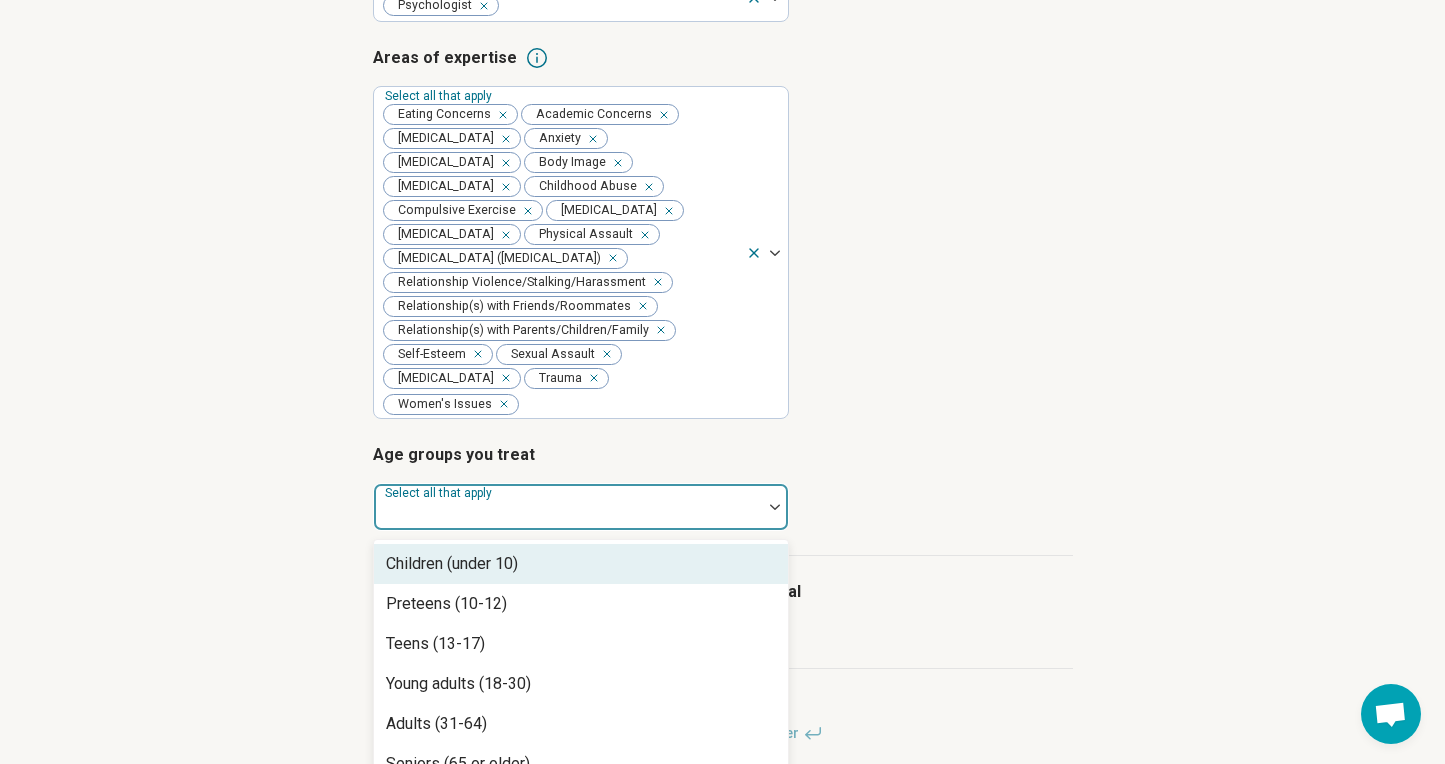 click on "Types of provider Select all that apply Psychologist Areas of expertise Select all that apply Eating Concerns Academic Concerns Anorexia Nervosa Anxiety Binge-Eating Disorder Body Image Bulimia Nervosa Childhood Abuse Compulsive Exercise Depression Perfectionism Physical Assault Posttraumatic Stress Disorder (PTSD) Relationship Violence/Stalking/Harassment Relationship(s) with Friends/Roommates Relationship(s) with Parents/Children/Family Self-Esteem Sexual Assault Social Anxiety Trauma Women's Issues Age groups you treat Children (under 10), 1 of 6. 6 results available. Use Up and Down to choose options, press Enter to select the currently focused option, press Escape to exit the menu, press Tab to select the option and exit the menu. Select all that apply Children (under 10) Preteens (10-12) Teens (13-17) Young adults (18-30) Adults (31-64) Seniors (65 or older)" at bounding box center [723, 245] 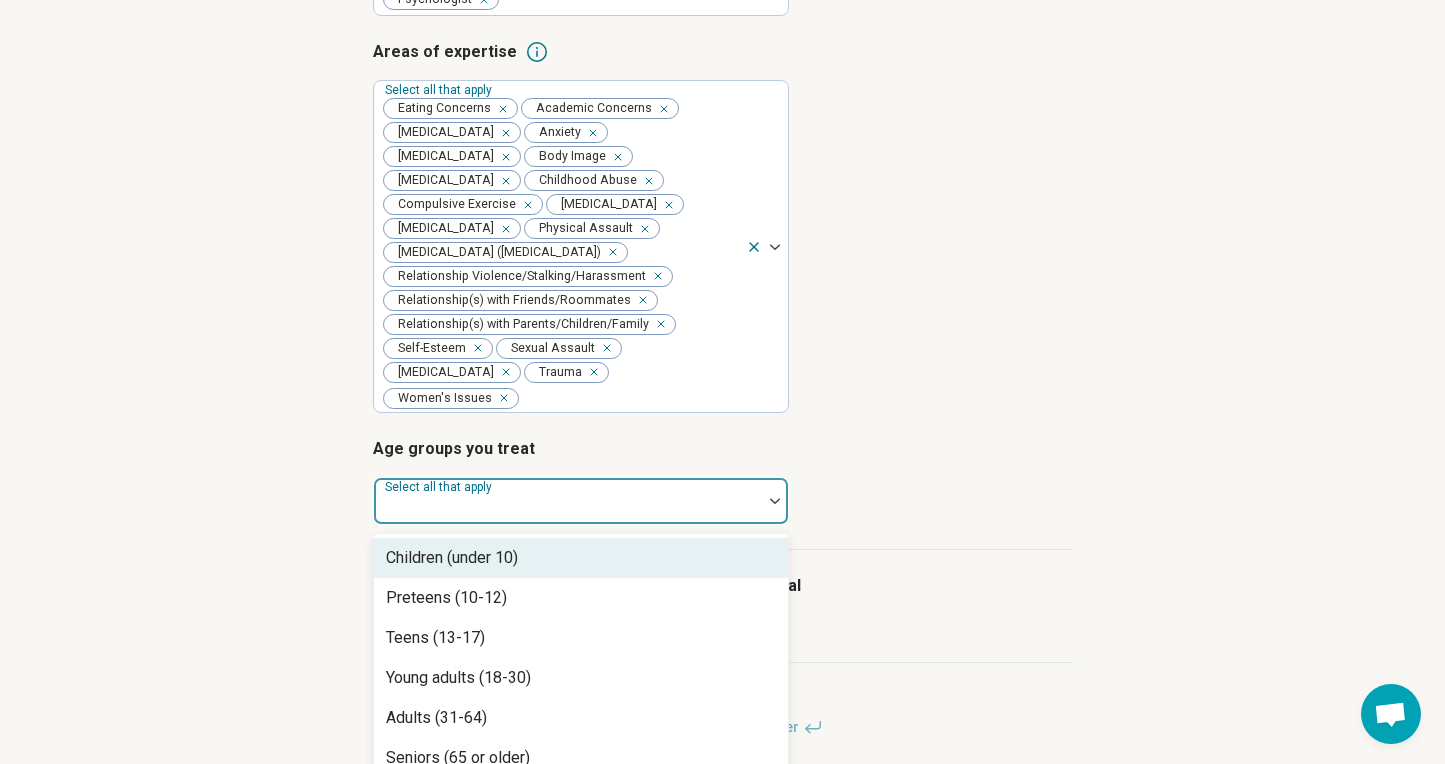scroll, scrollTop: 417, scrollLeft: 0, axis: vertical 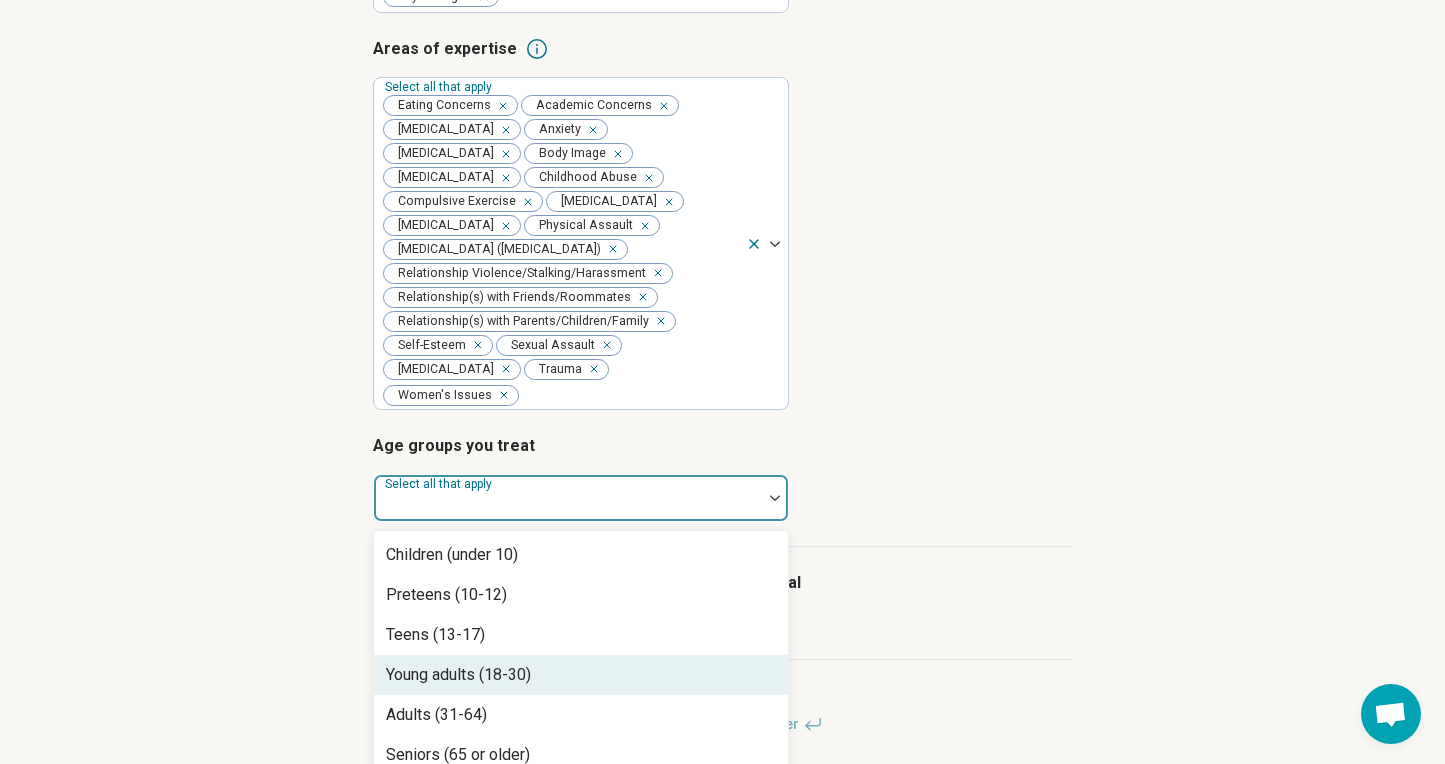 click on "Young adults (18-30)" at bounding box center [458, 675] 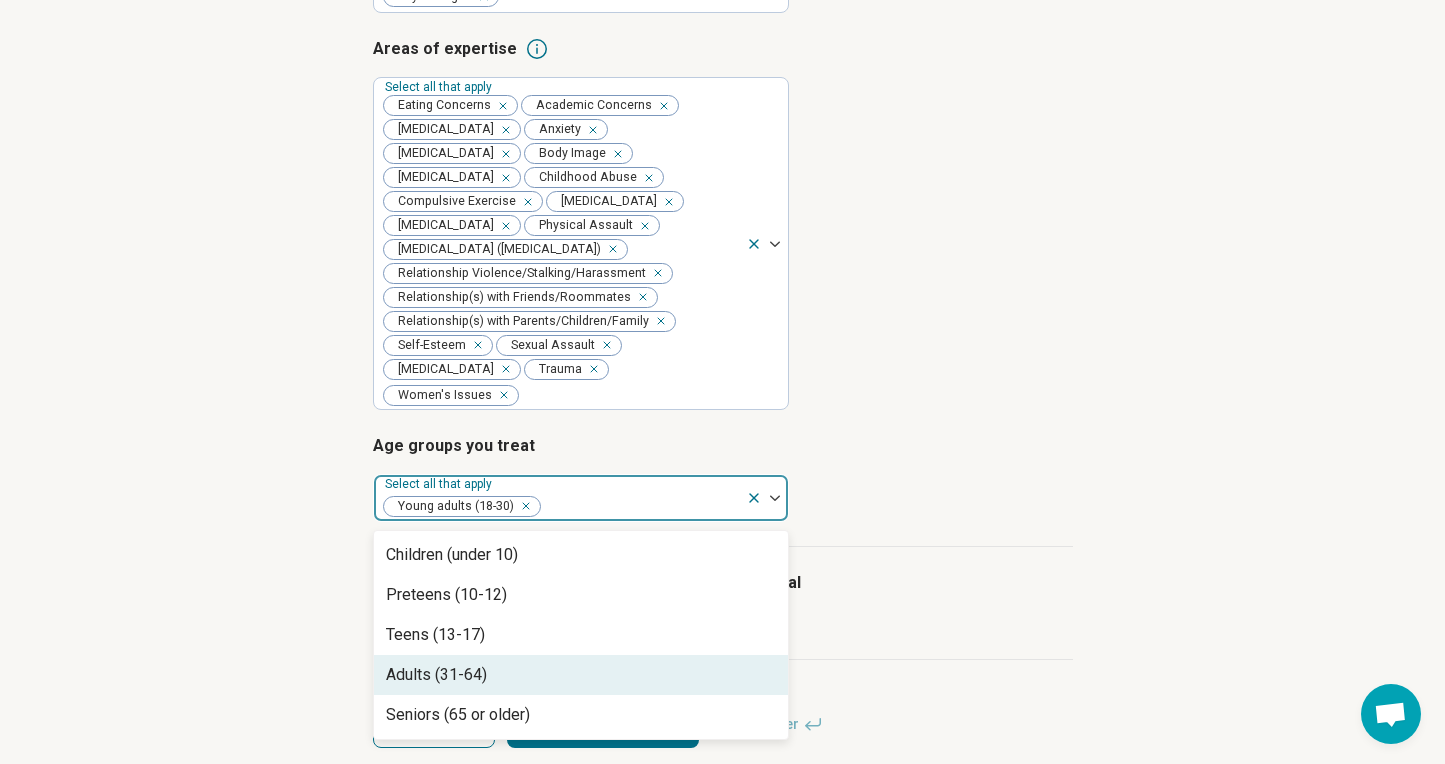 click on "Adults (31-64)" at bounding box center [436, 675] 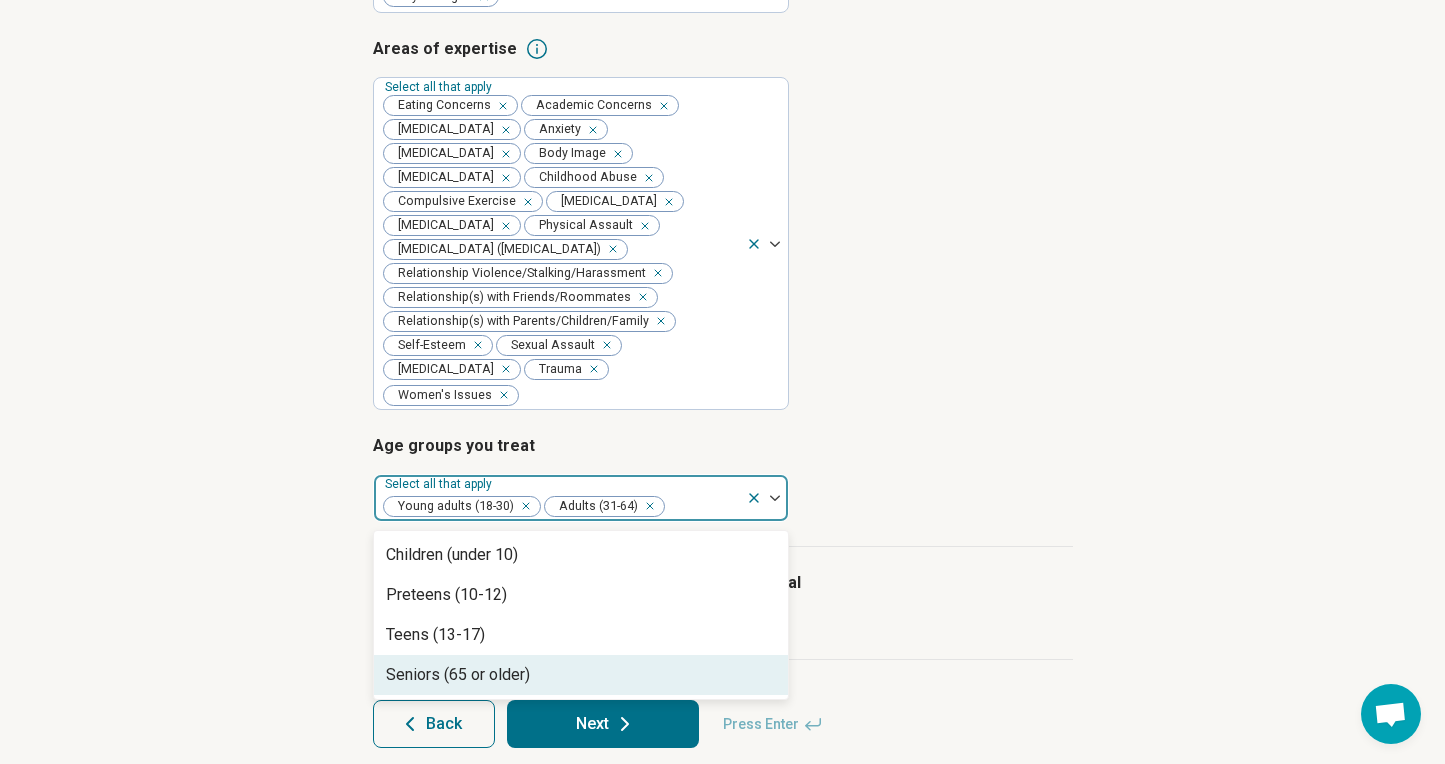 click on "Seniors (65 or older)" at bounding box center (458, 675) 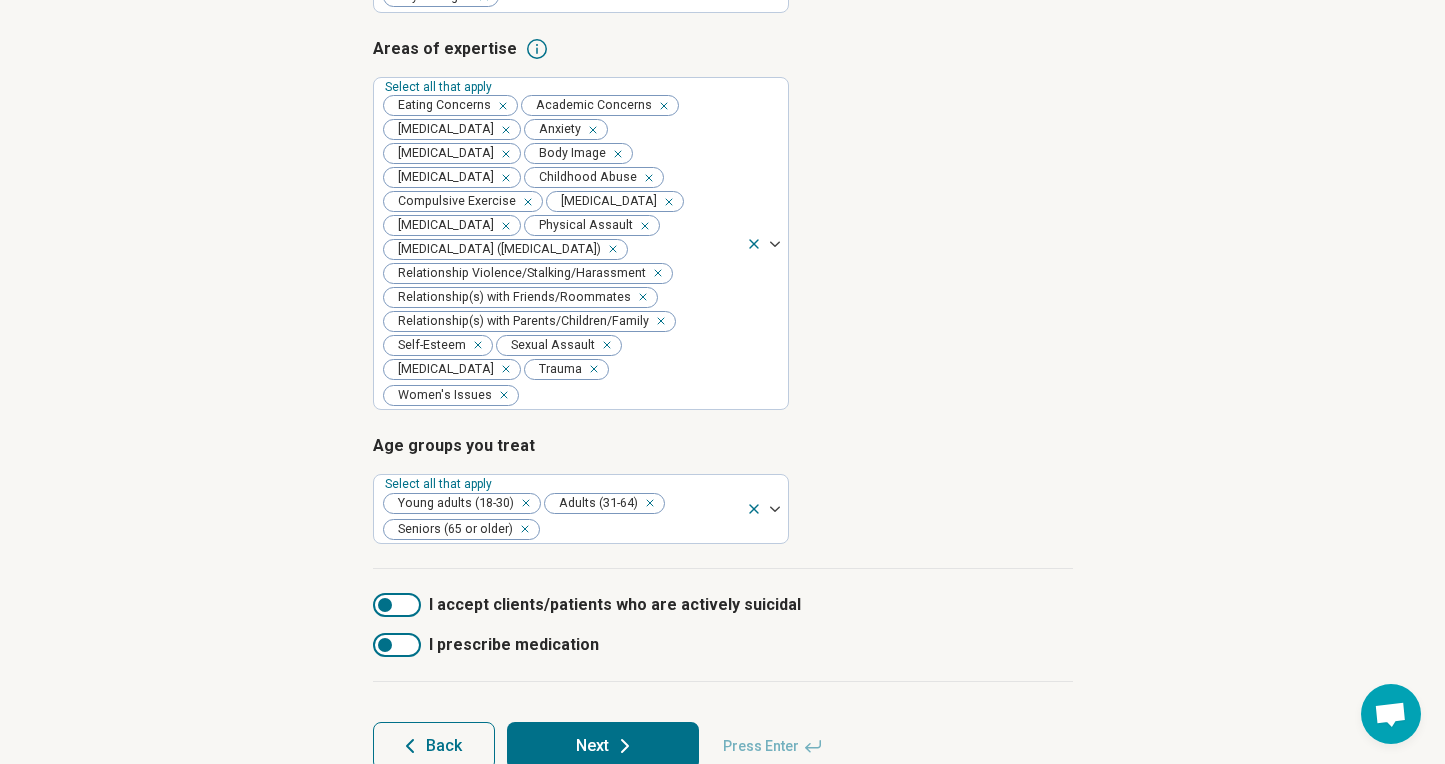 click on "Age groups you treat Select all that apply Young adults (18-30) Adults (31-64) Seniors (65 or older)" at bounding box center (723, 489) 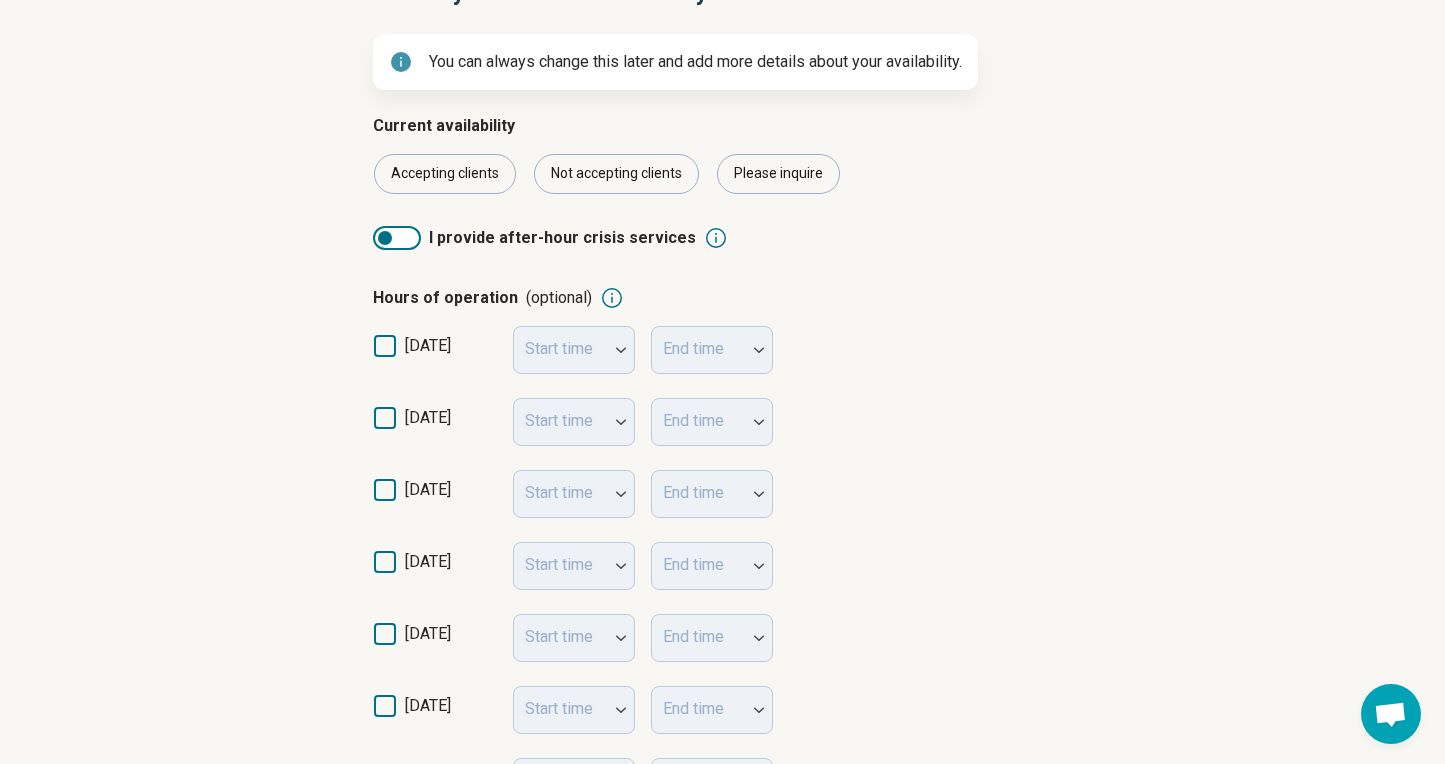 scroll, scrollTop: 269, scrollLeft: 0, axis: vertical 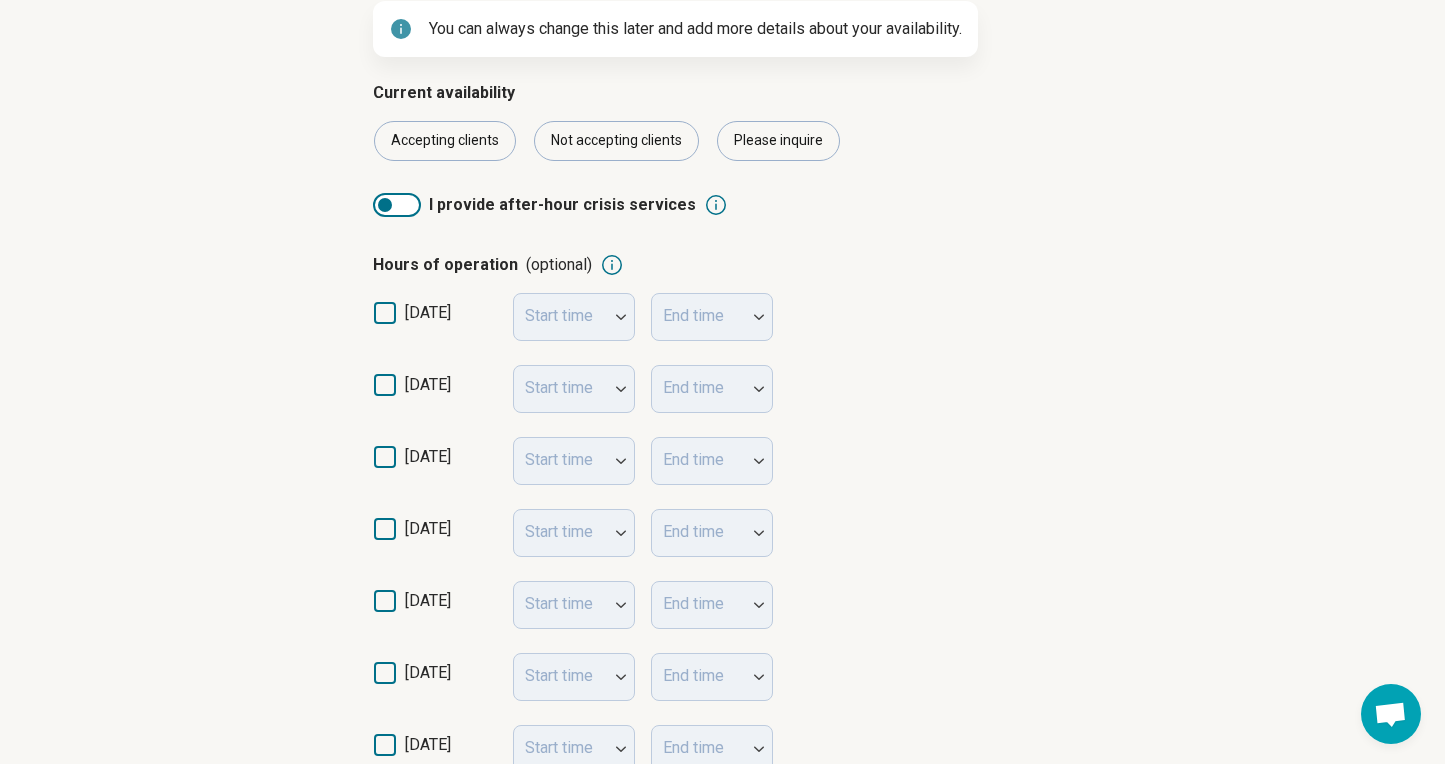 click on "[DATE]" at bounding box center [435, 393] 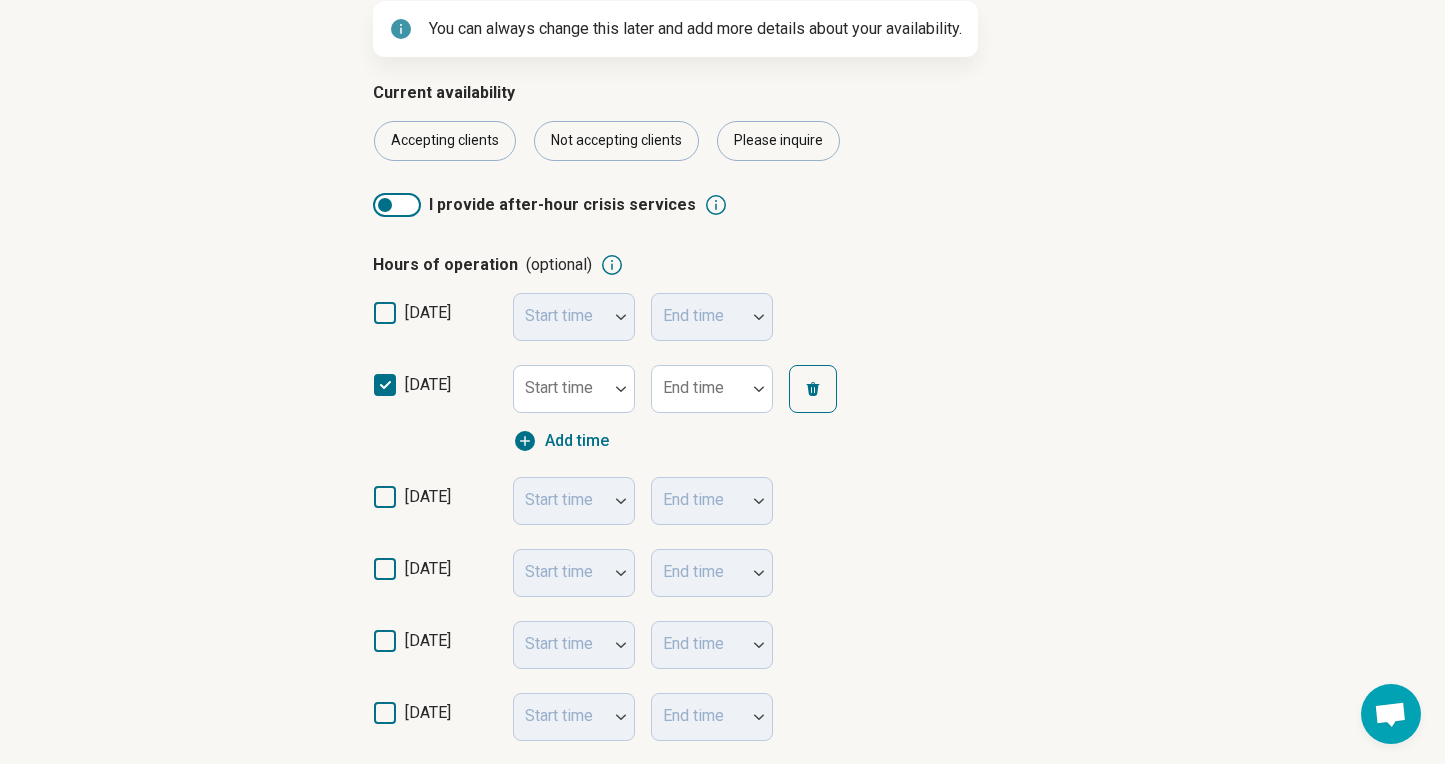 scroll, scrollTop: 13, scrollLeft: 0, axis: vertical 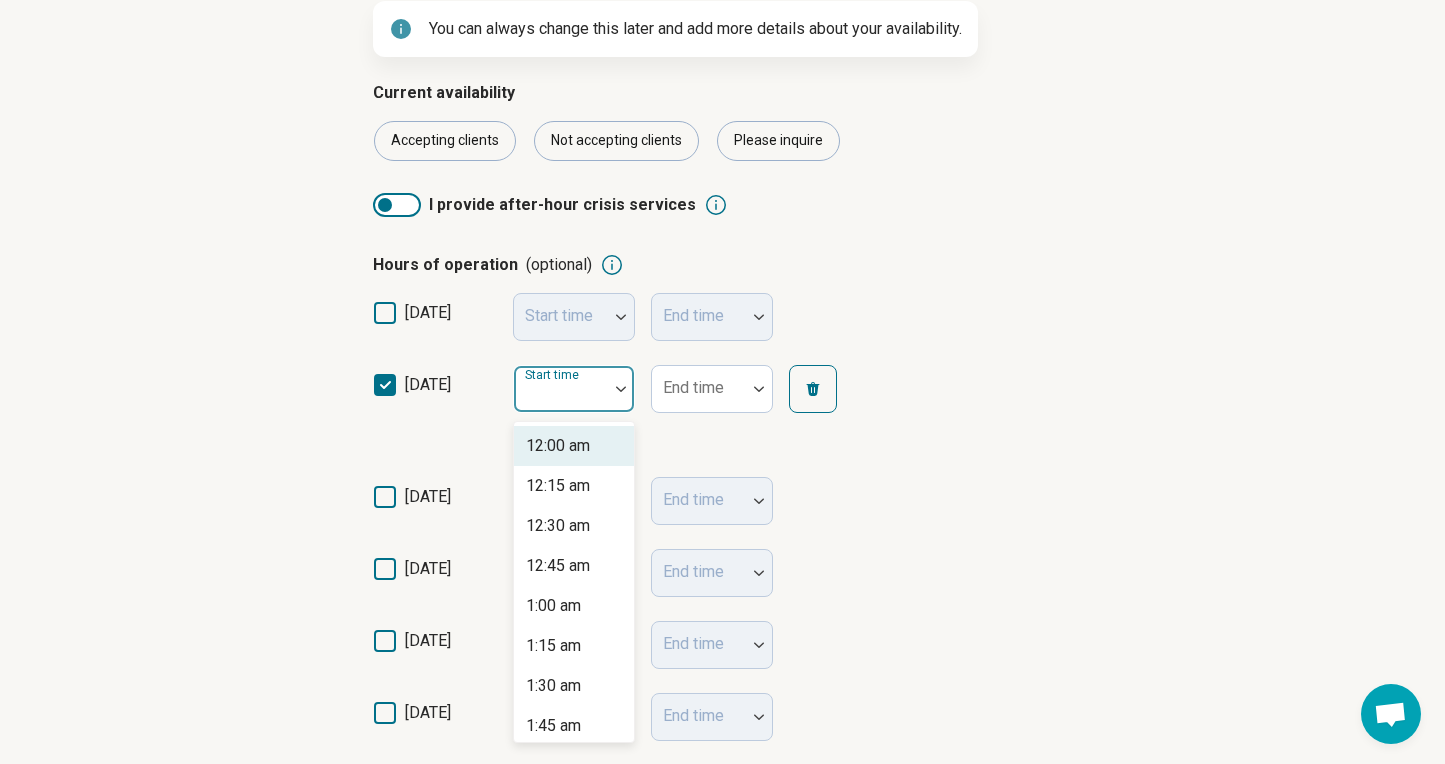click on "Start time" at bounding box center (574, 389) 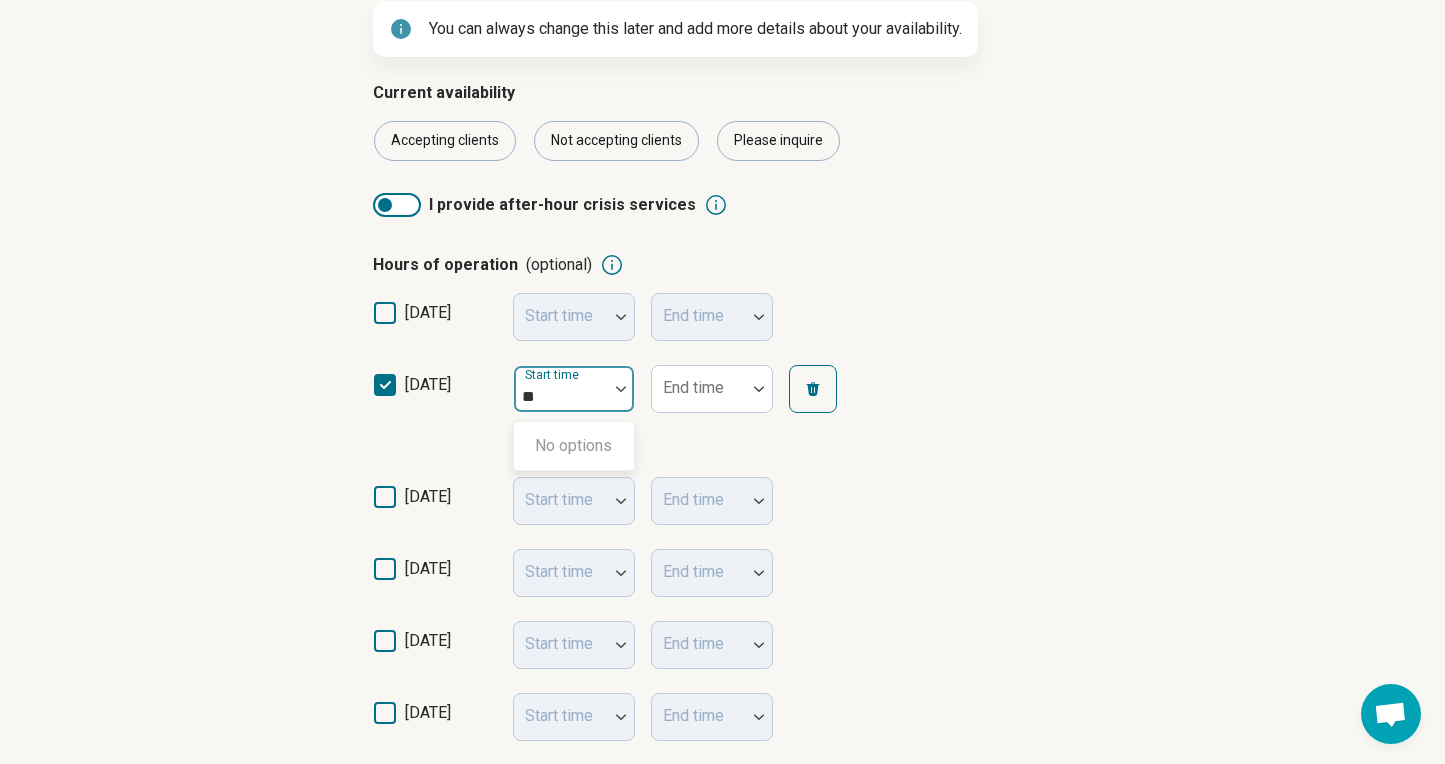 type on "*" 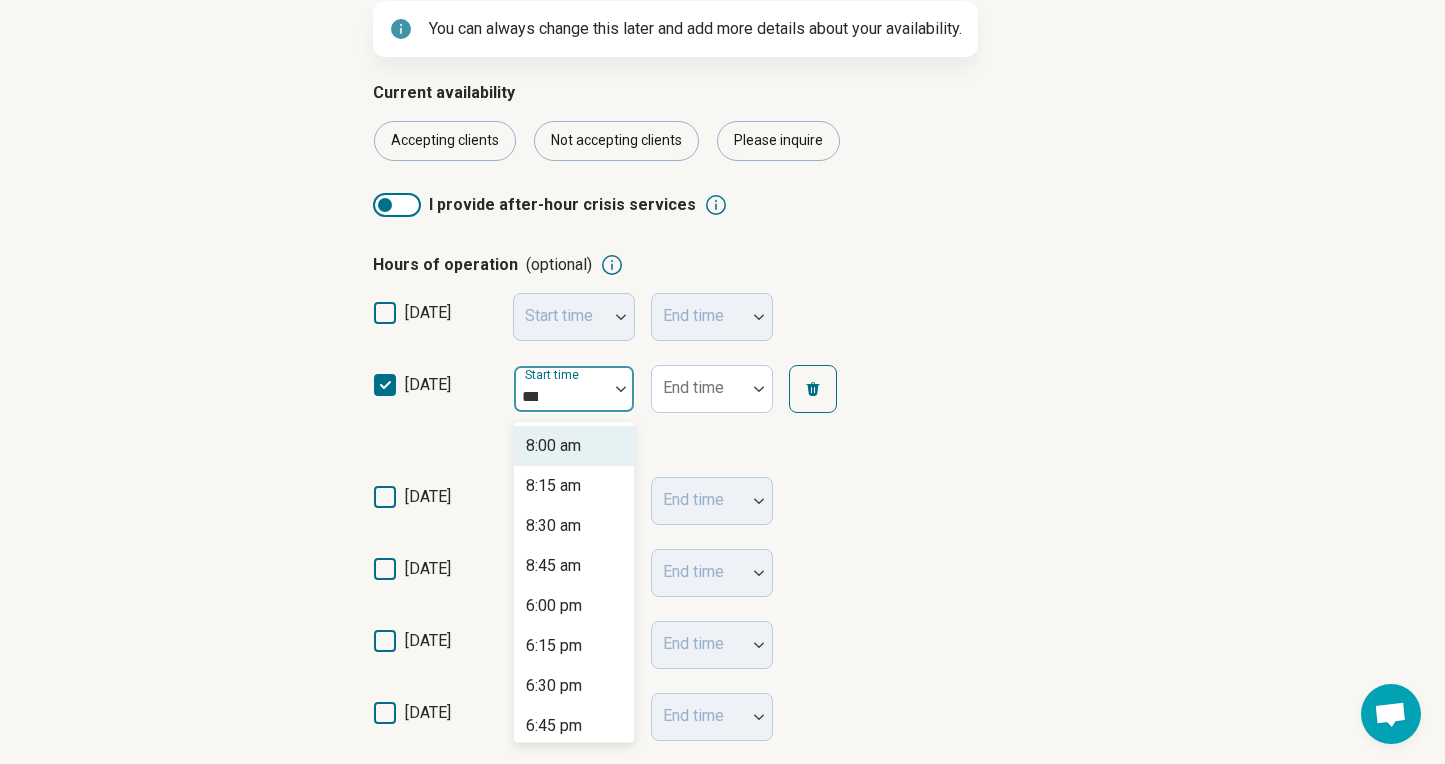type on "****" 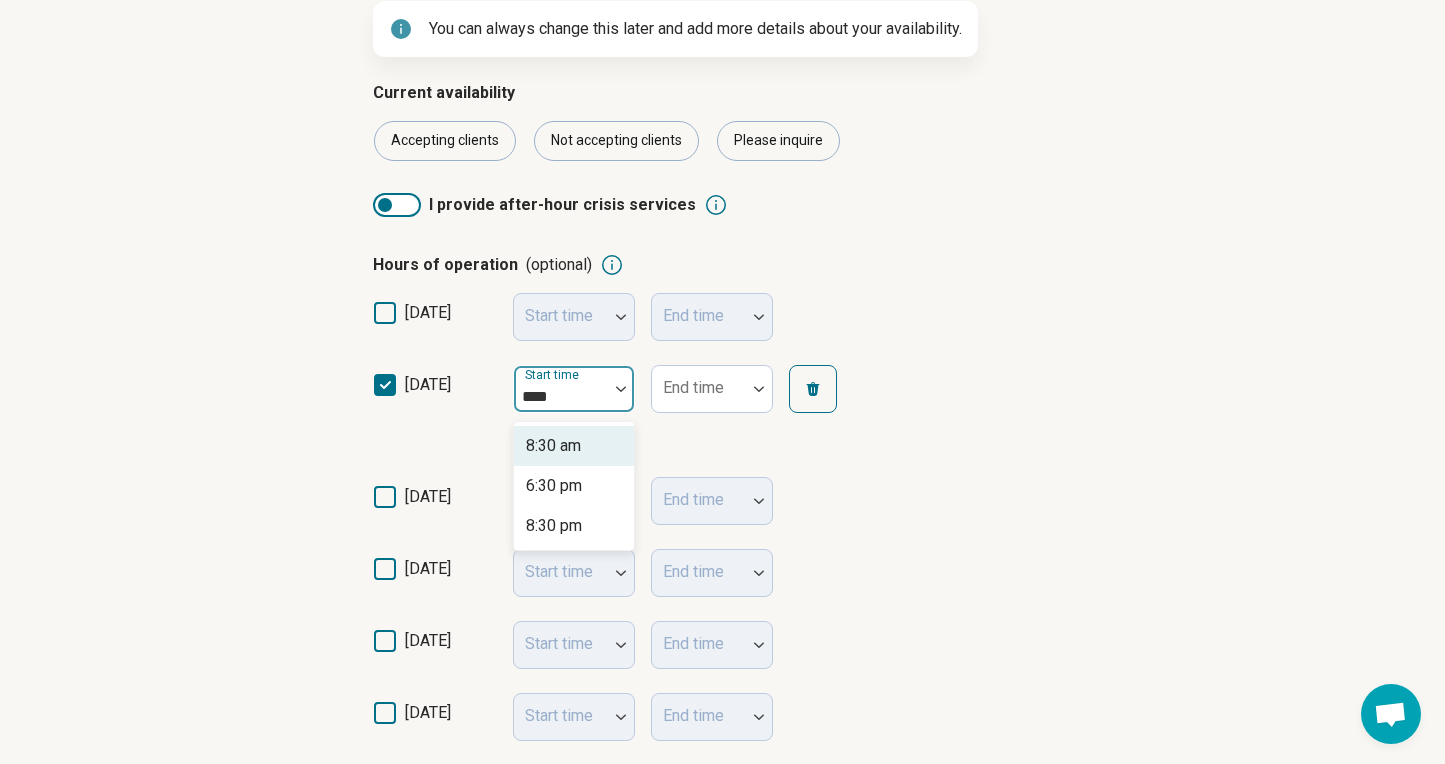 click on "8:30 am" at bounding box center [574, 446] 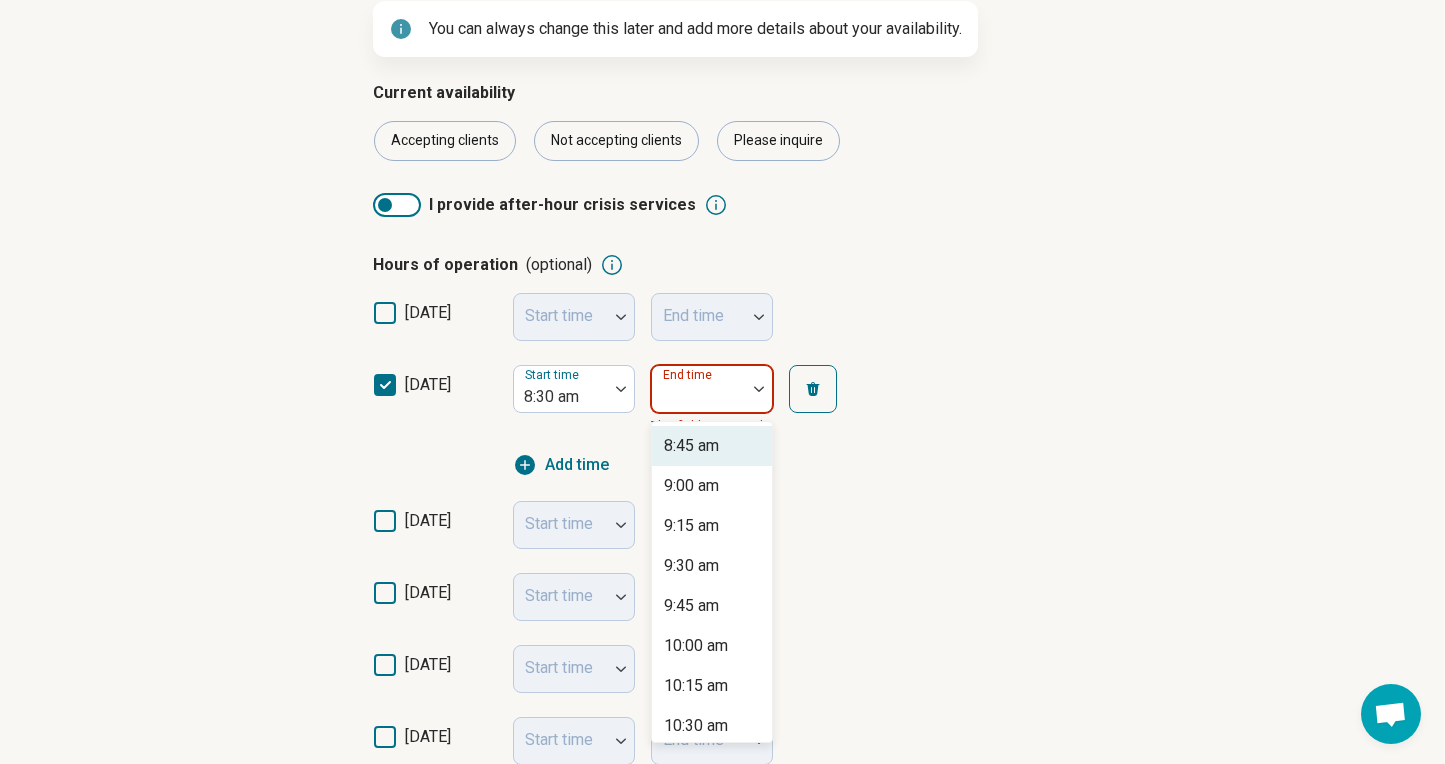 click at bounding box center [699, 397] 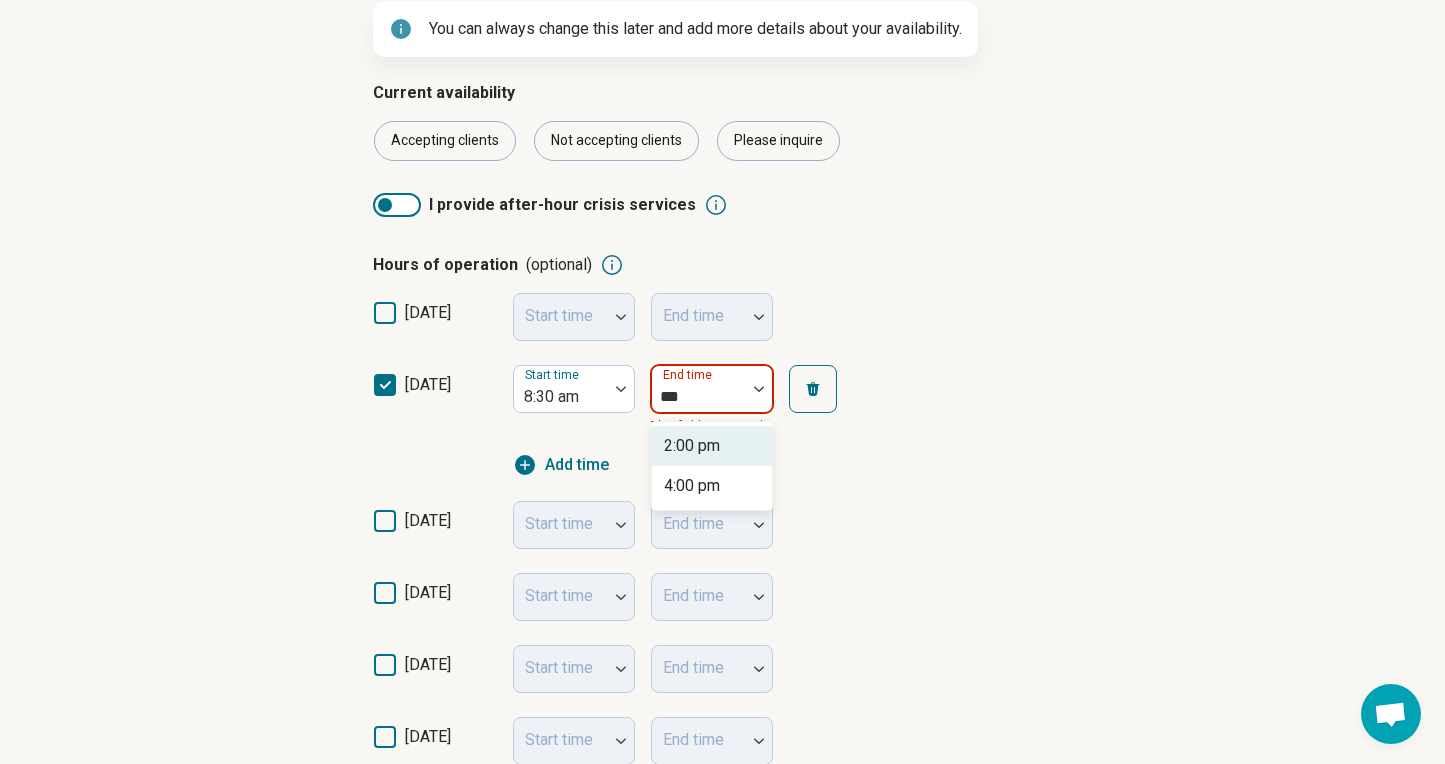 type on "****" 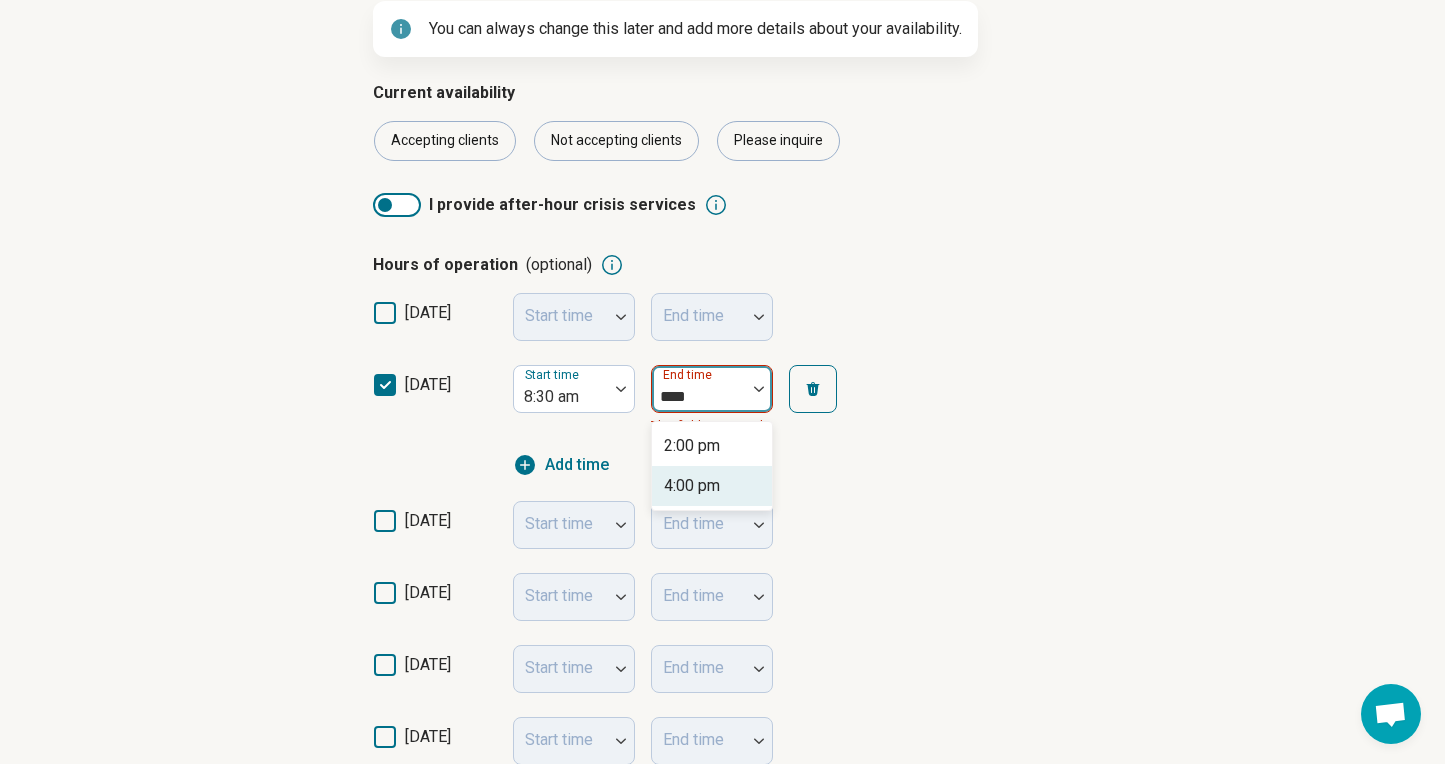 click on "4:00 pm" at bounding box center [692, 486] 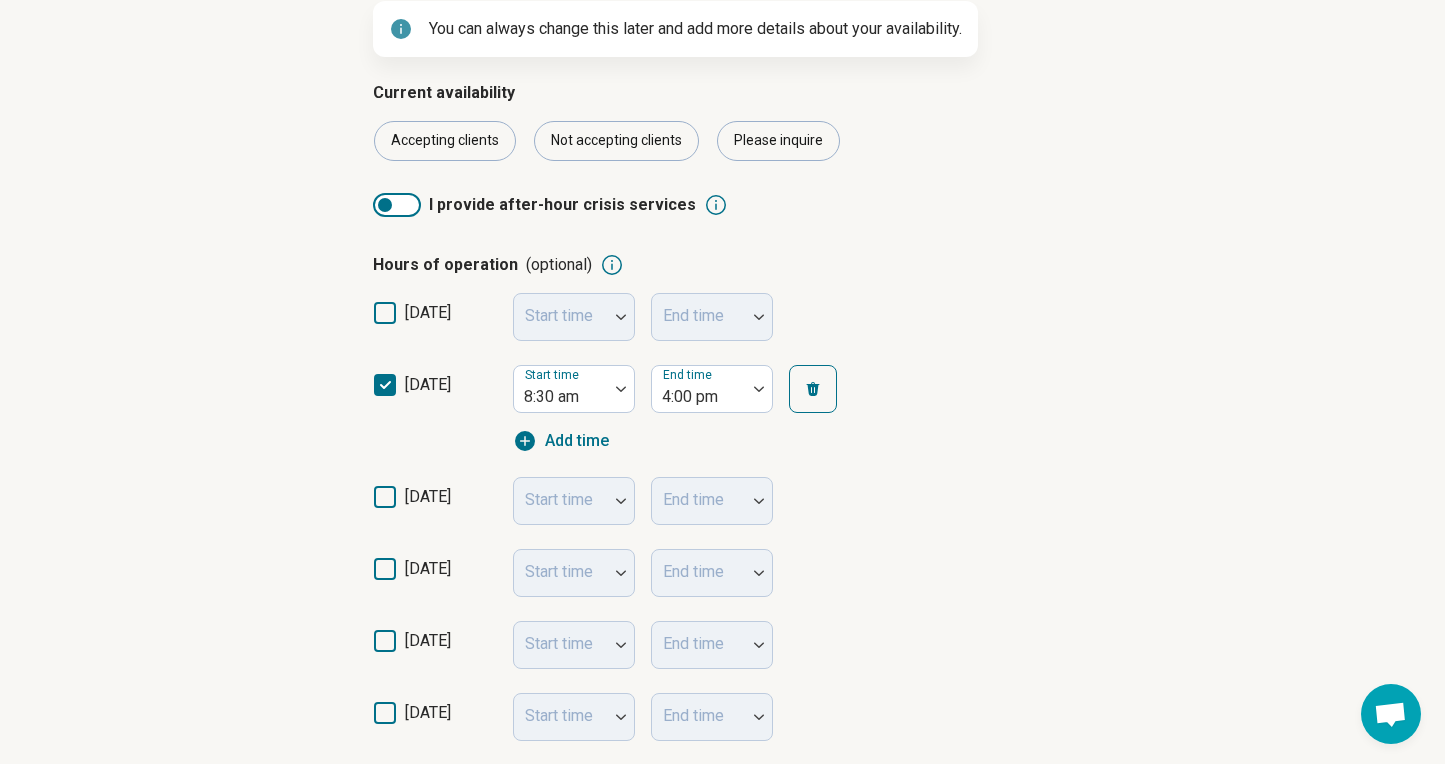 click 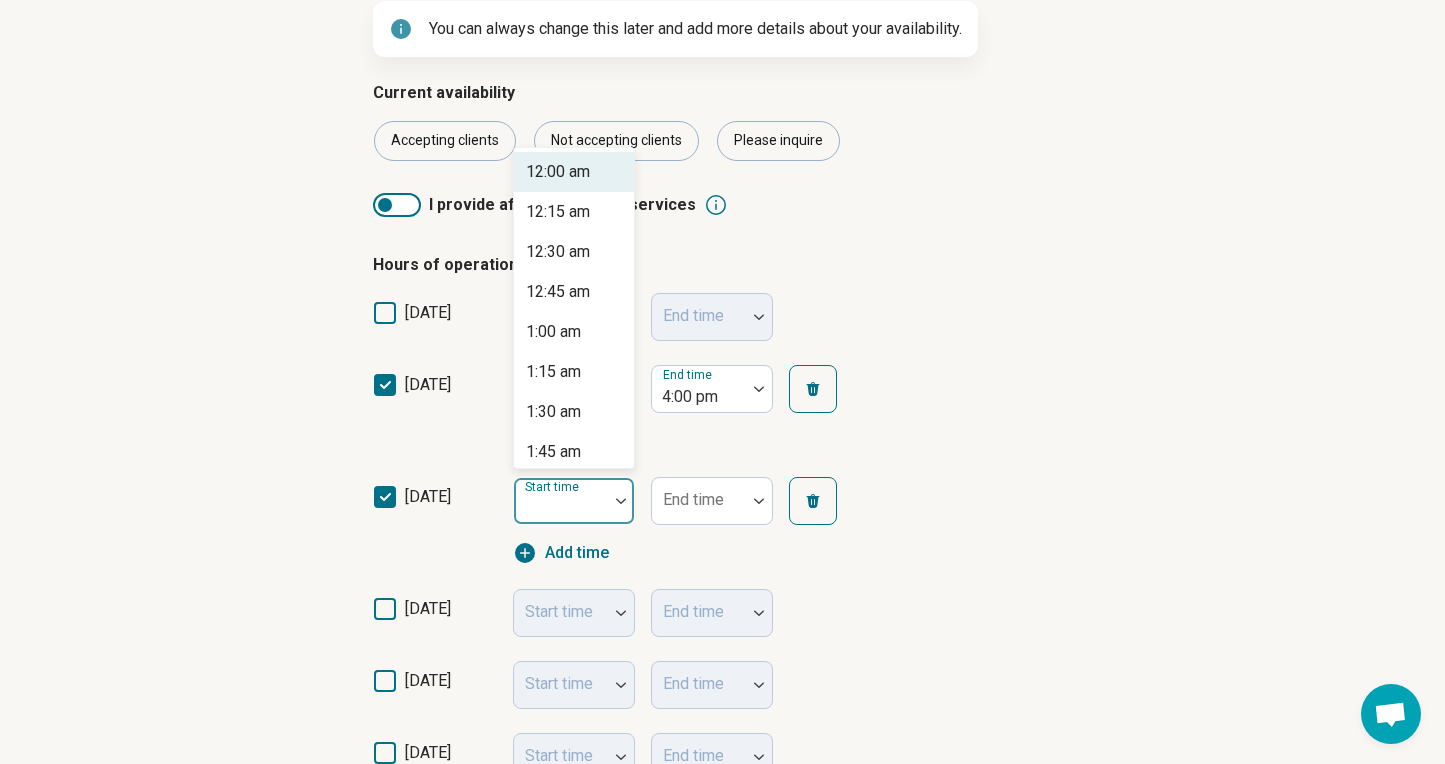 click on "Start time" at bounding box center [574, 501] 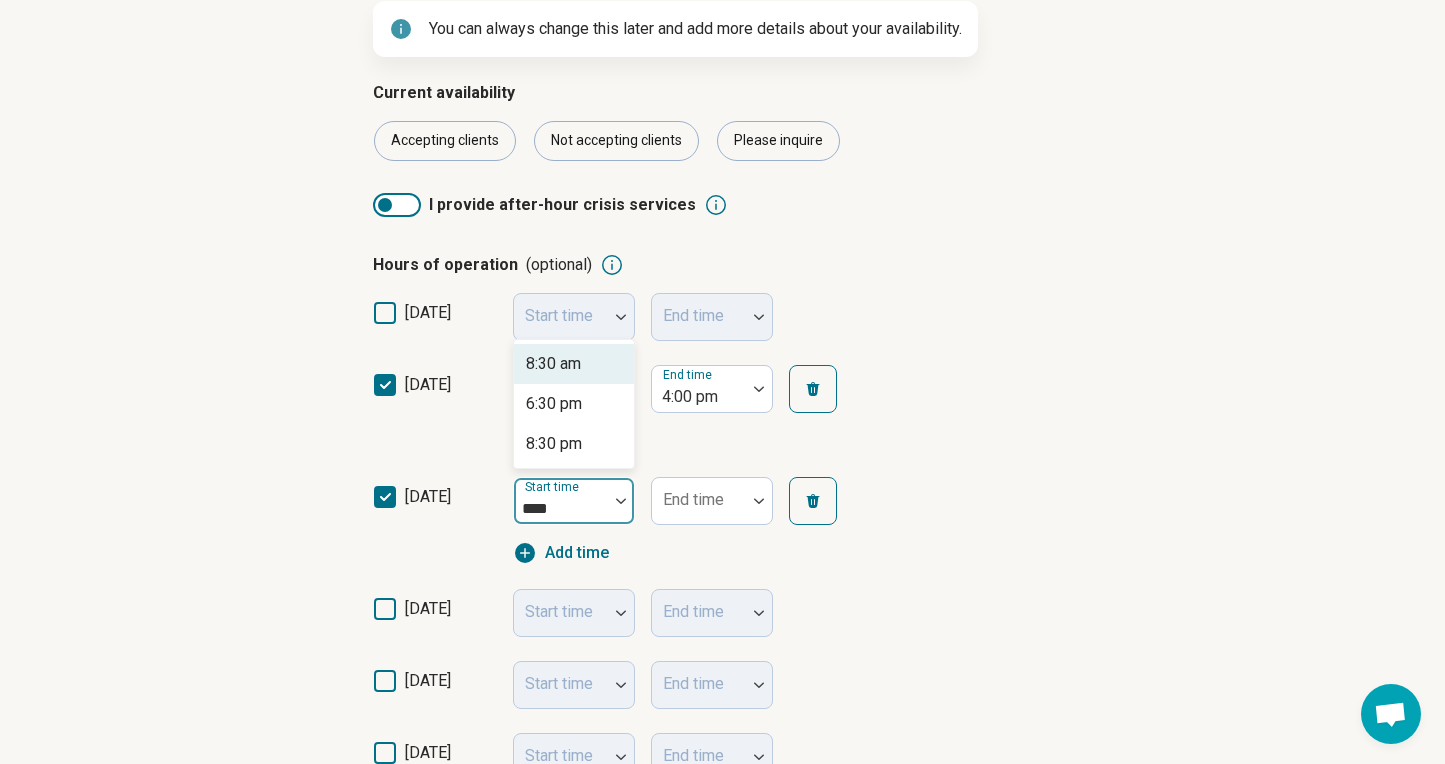 type on "****" 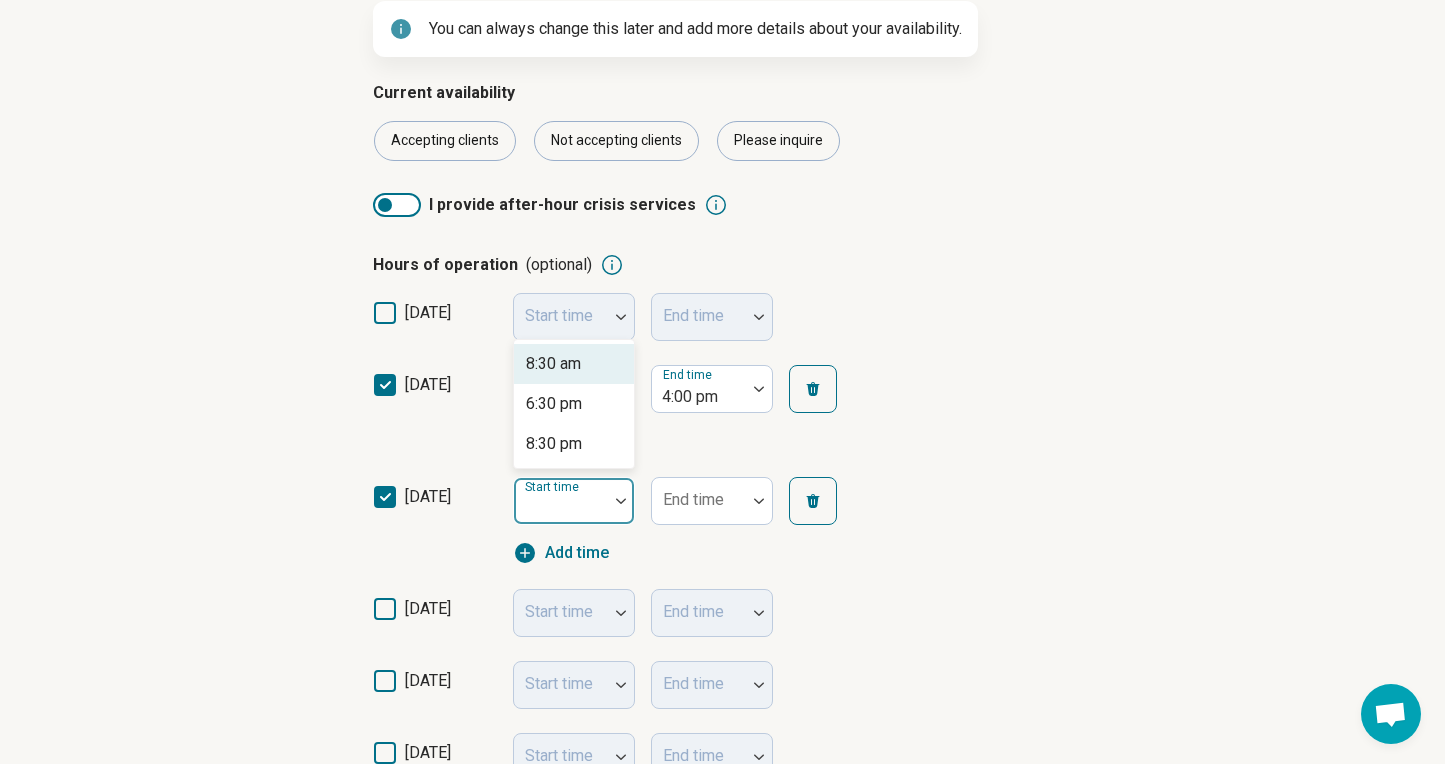 click on "tuesday 8:30 am, 1 of 3. 3 results available for search term 8:30. Use Up and Down to choose options, press Enter to select the currently focused option, press Escape to exit the menu, press Tab to select the option and exit the menu. Start time 8:30 am 6:30 pm 8:30 pm End time Add time" at bounding box center [723, 521] 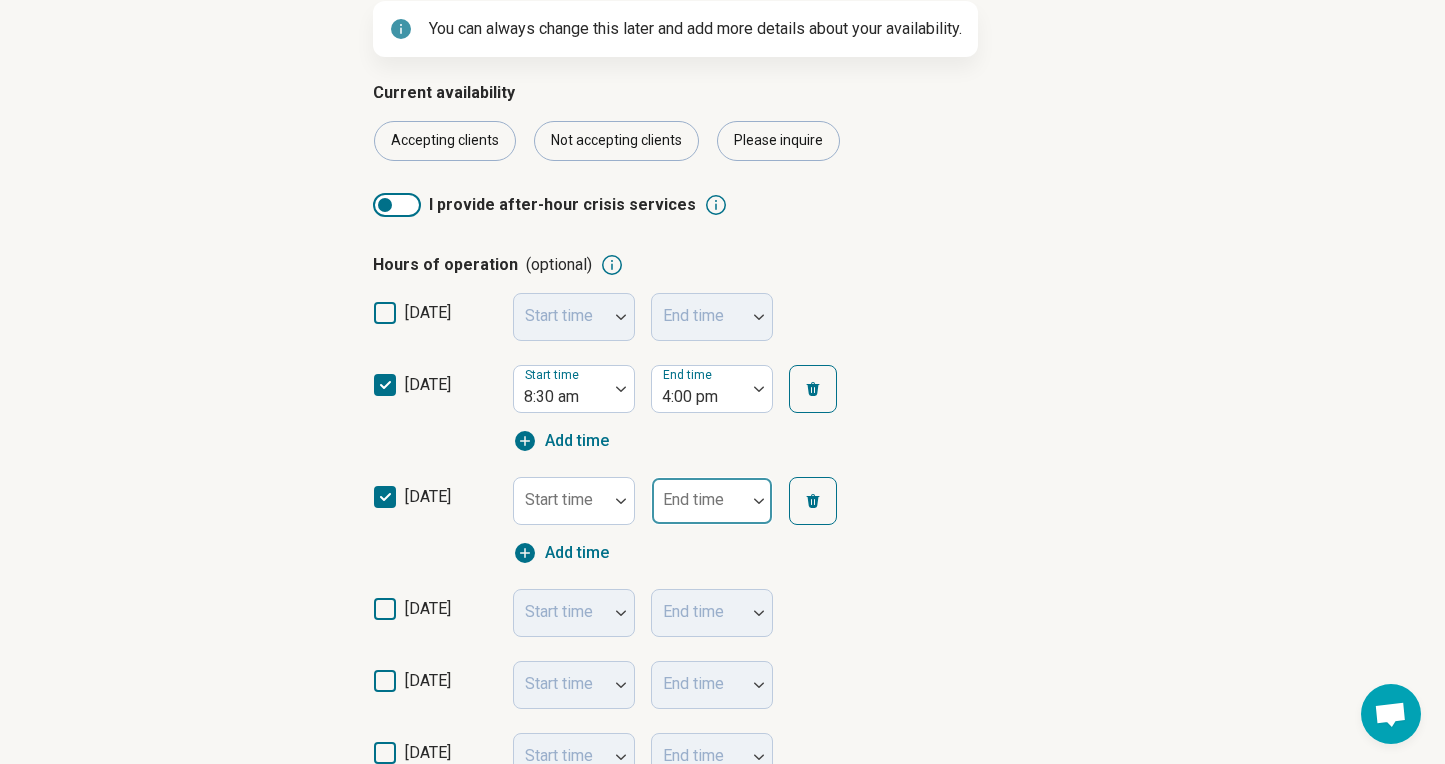 click at bounding box center [699, 509] 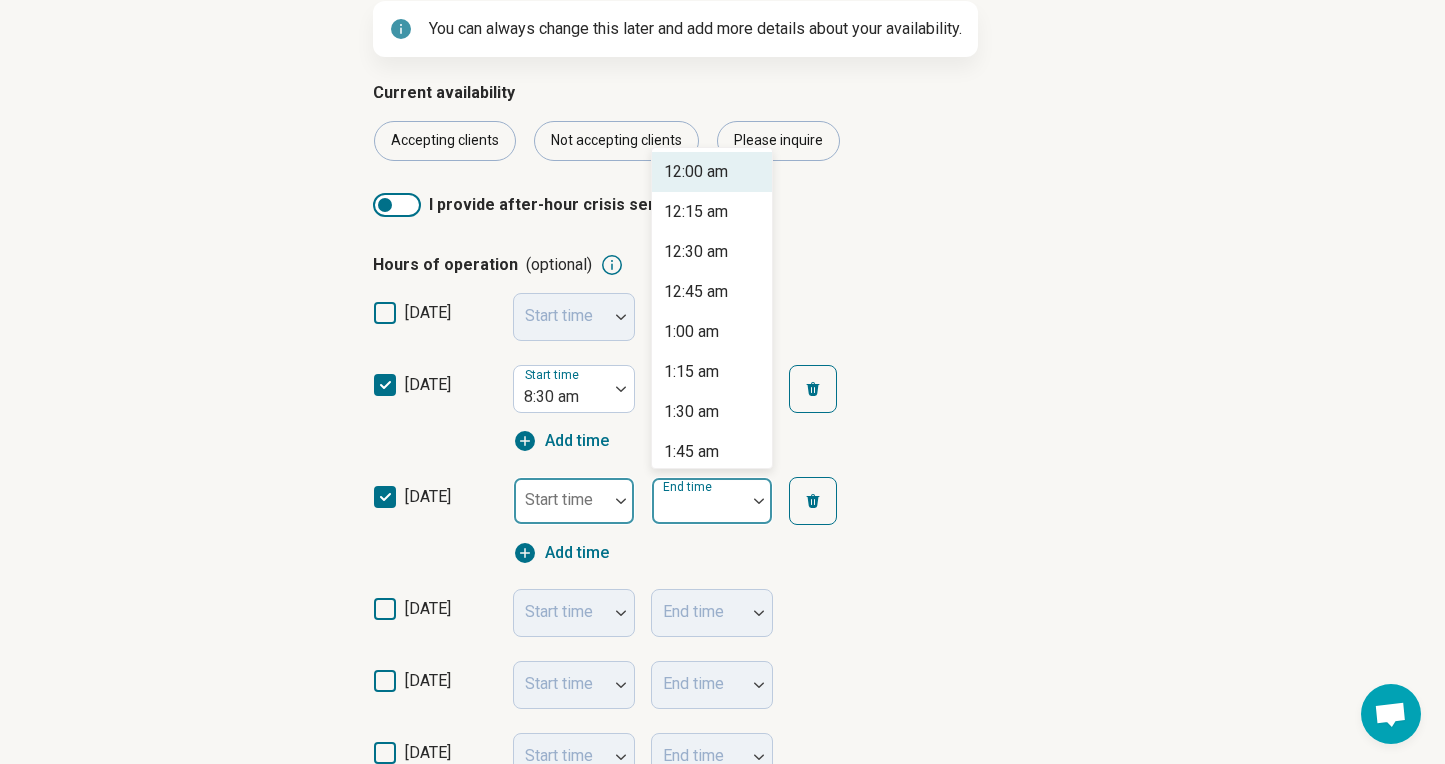 click on "Start time" at bounding box center (574, 501) 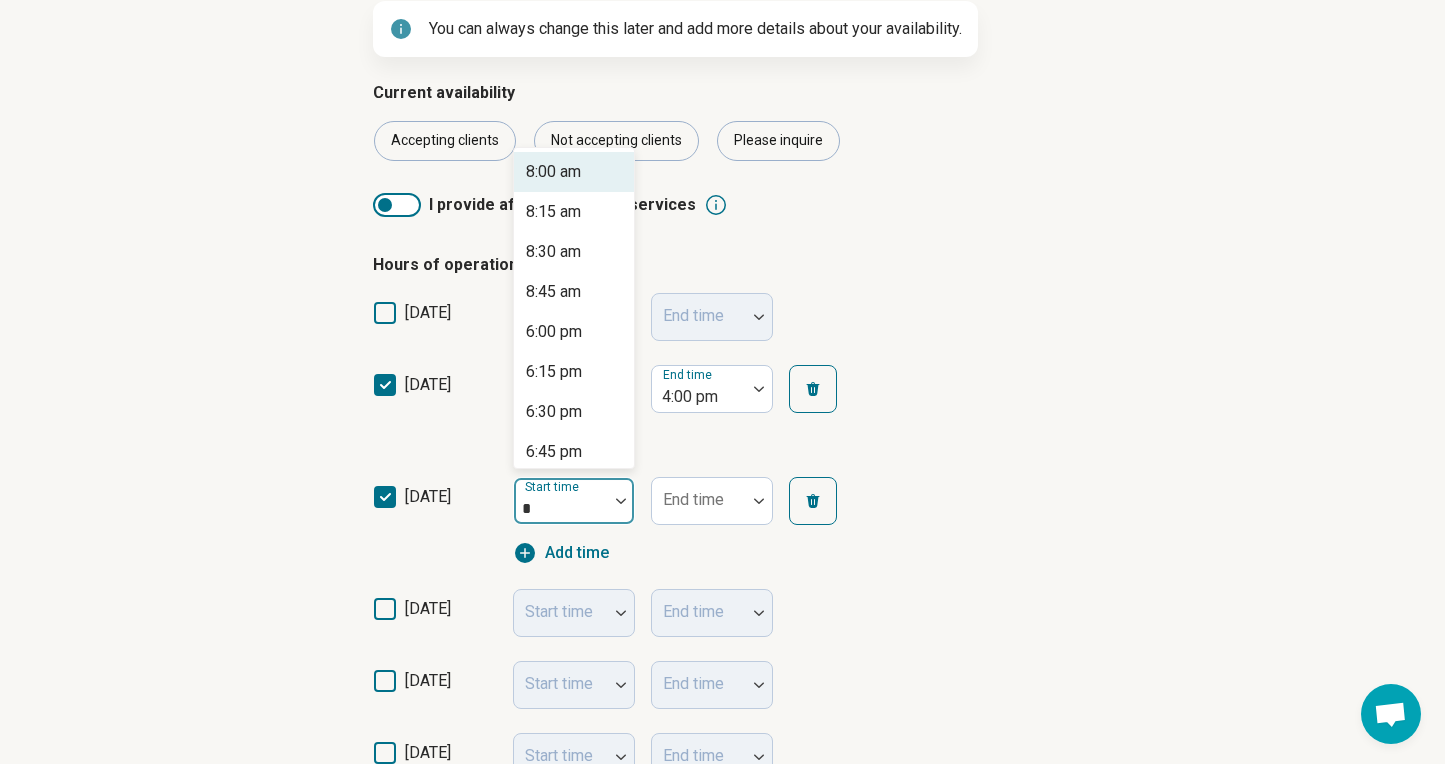 type on "**" 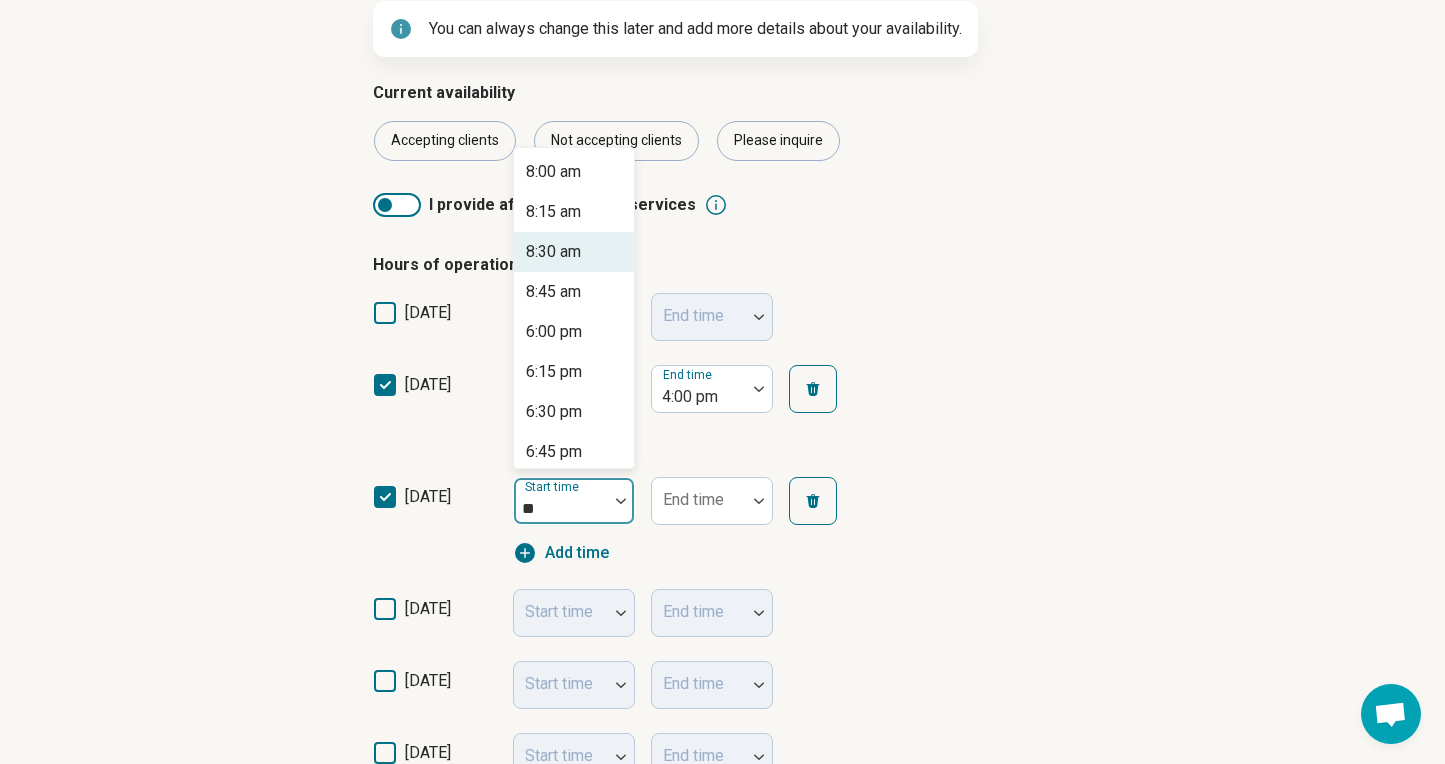 click on "8:30 am" at bounding box center (553, 252) 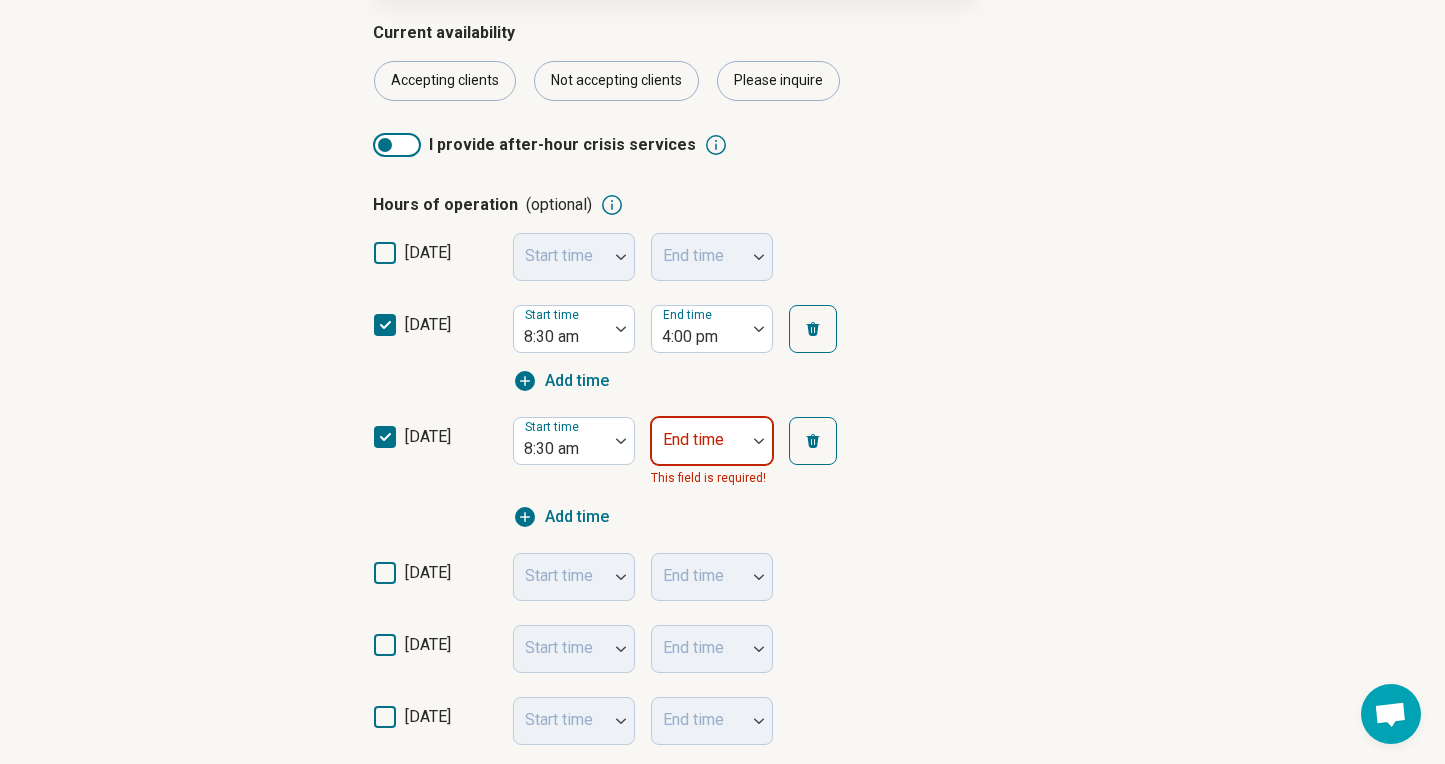 click on "Start time 8:30 am End time This field is required! Add time" at bounding box center [693, 473] 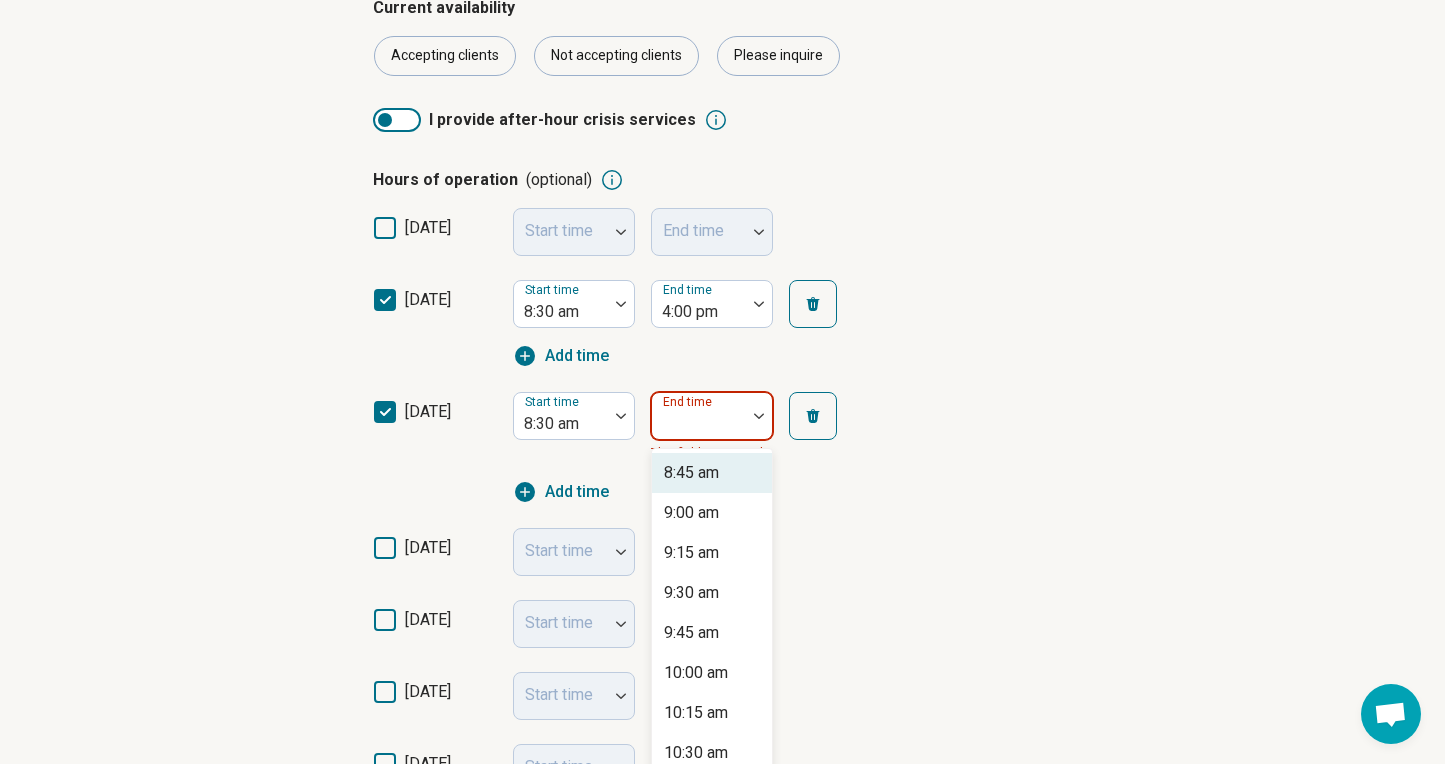 scroll, scrollTop: 367, scrollLeft: 0, axis: vertical 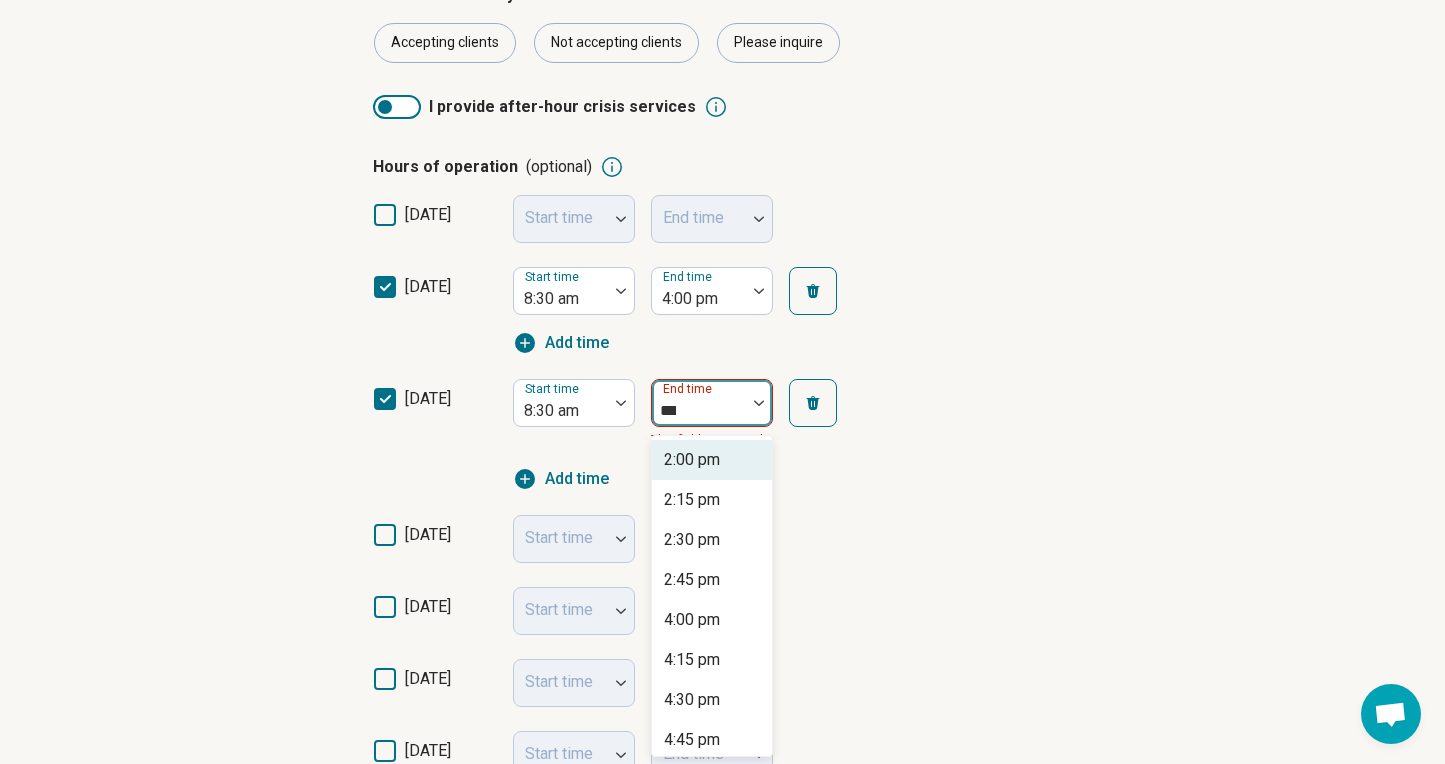 type on "****" 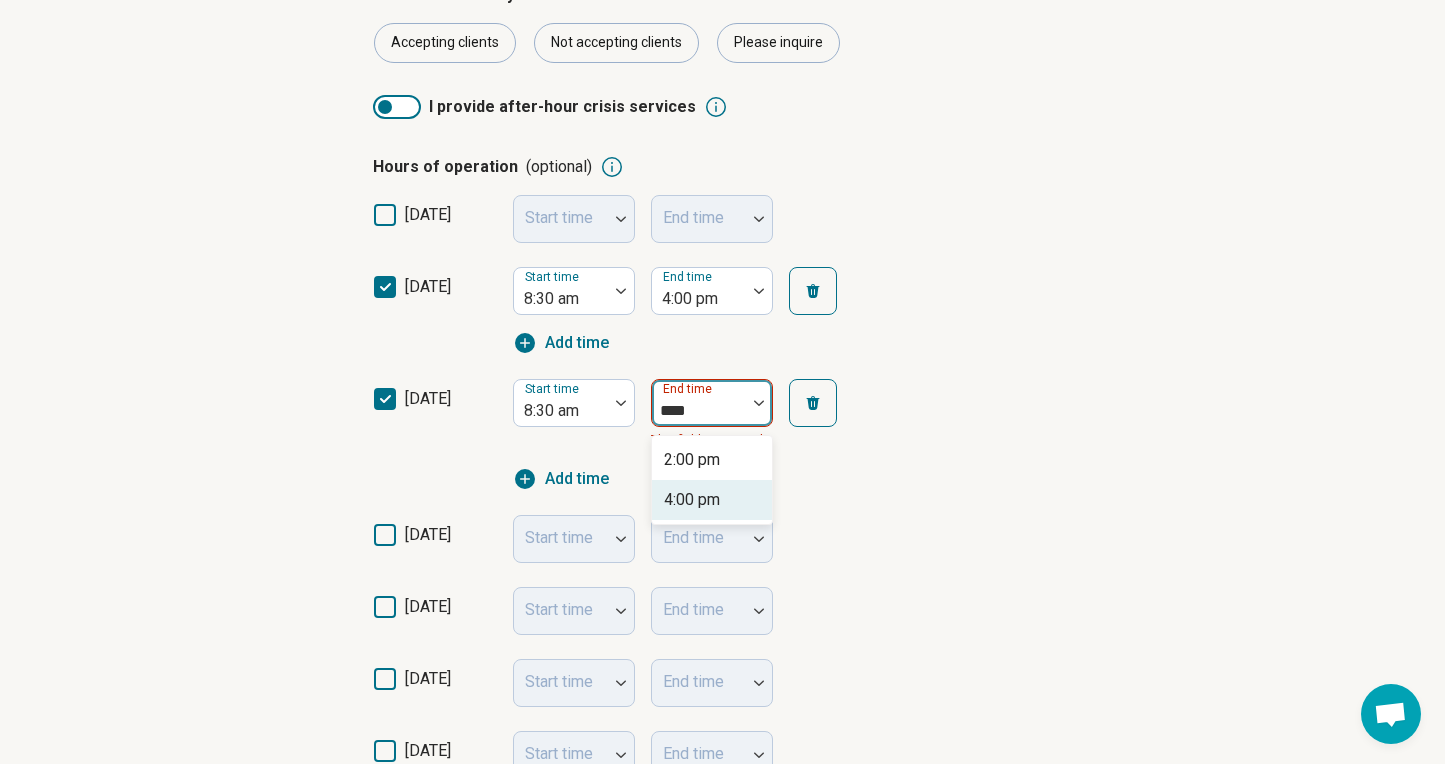 click on "4:00 pm" at bounding box center [692, 500] 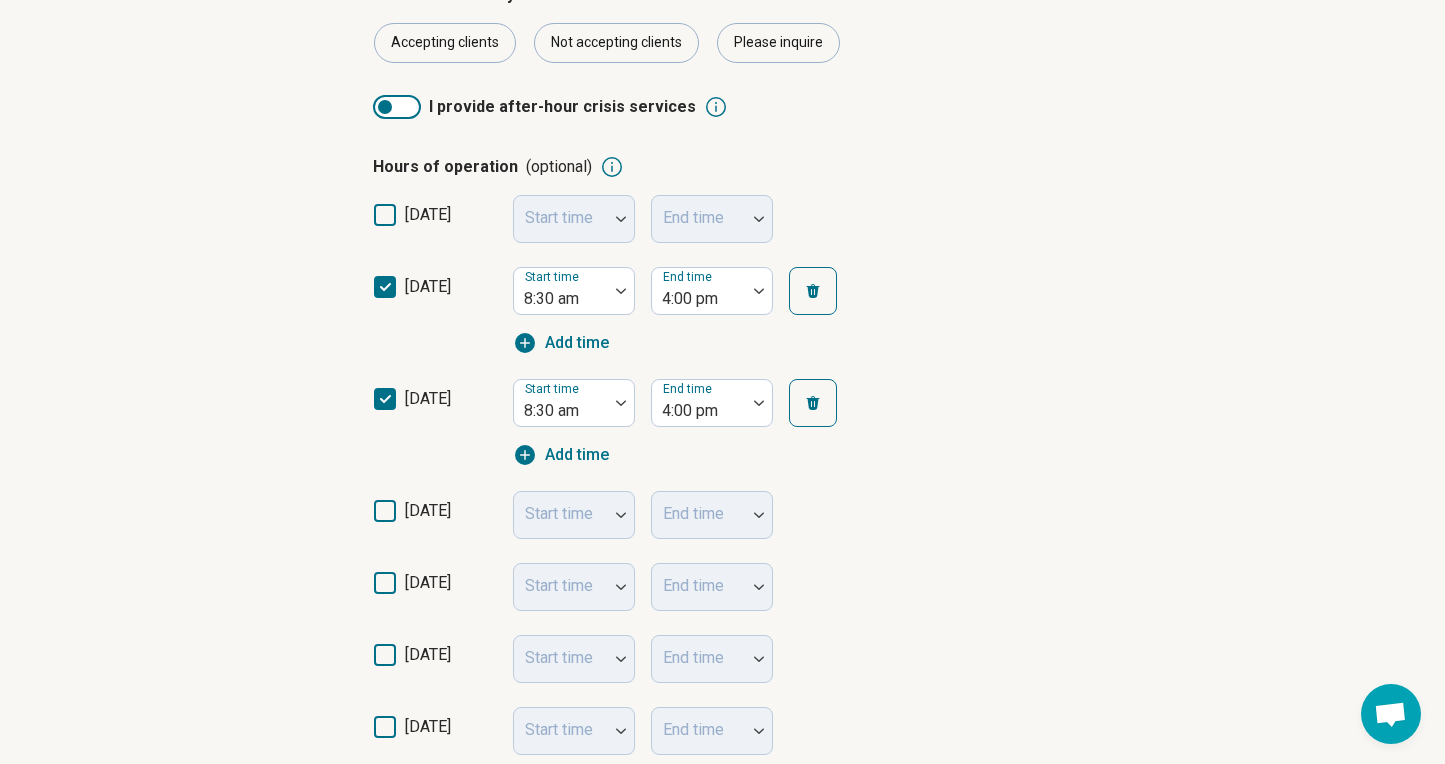 click 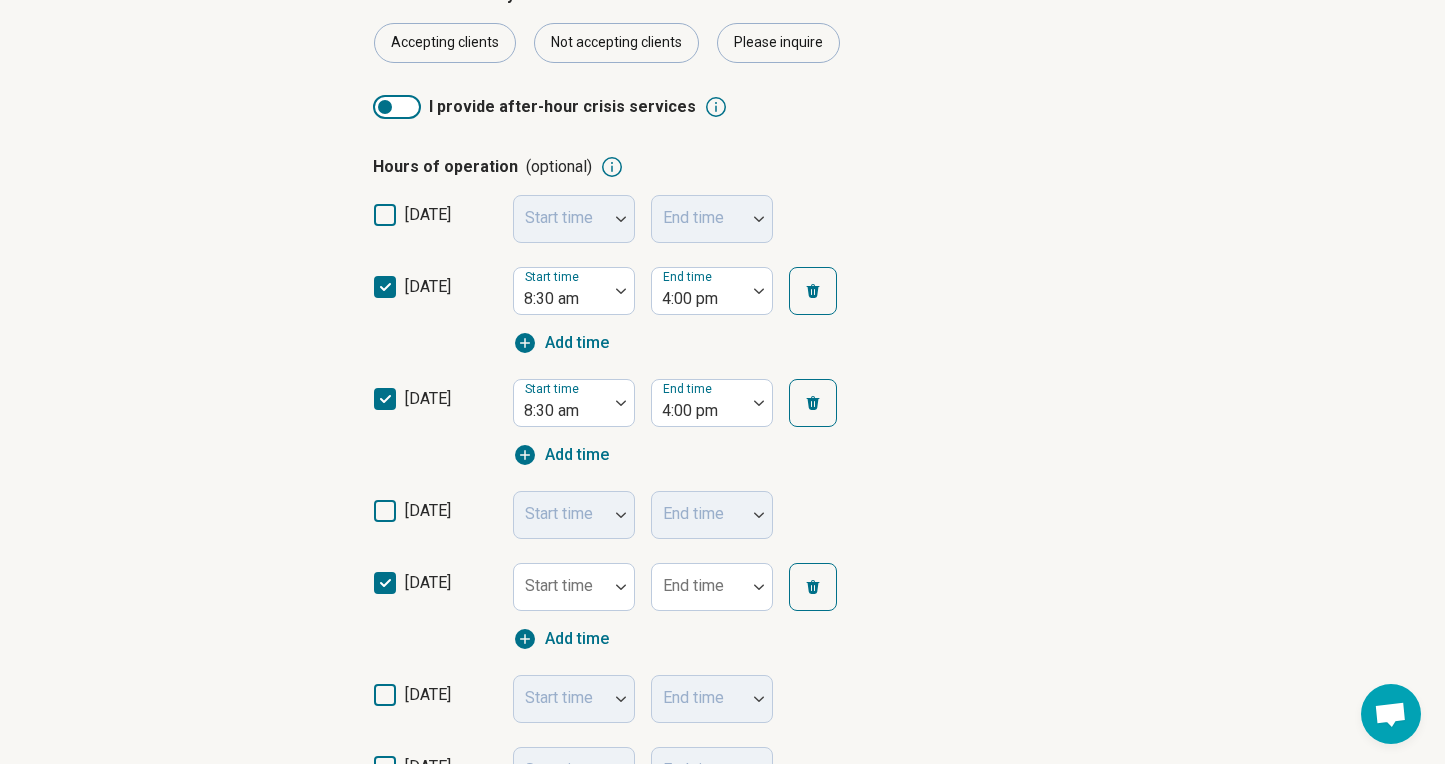 scroll, scrollTop: 13, scrollLeft: 0, axis: vertical 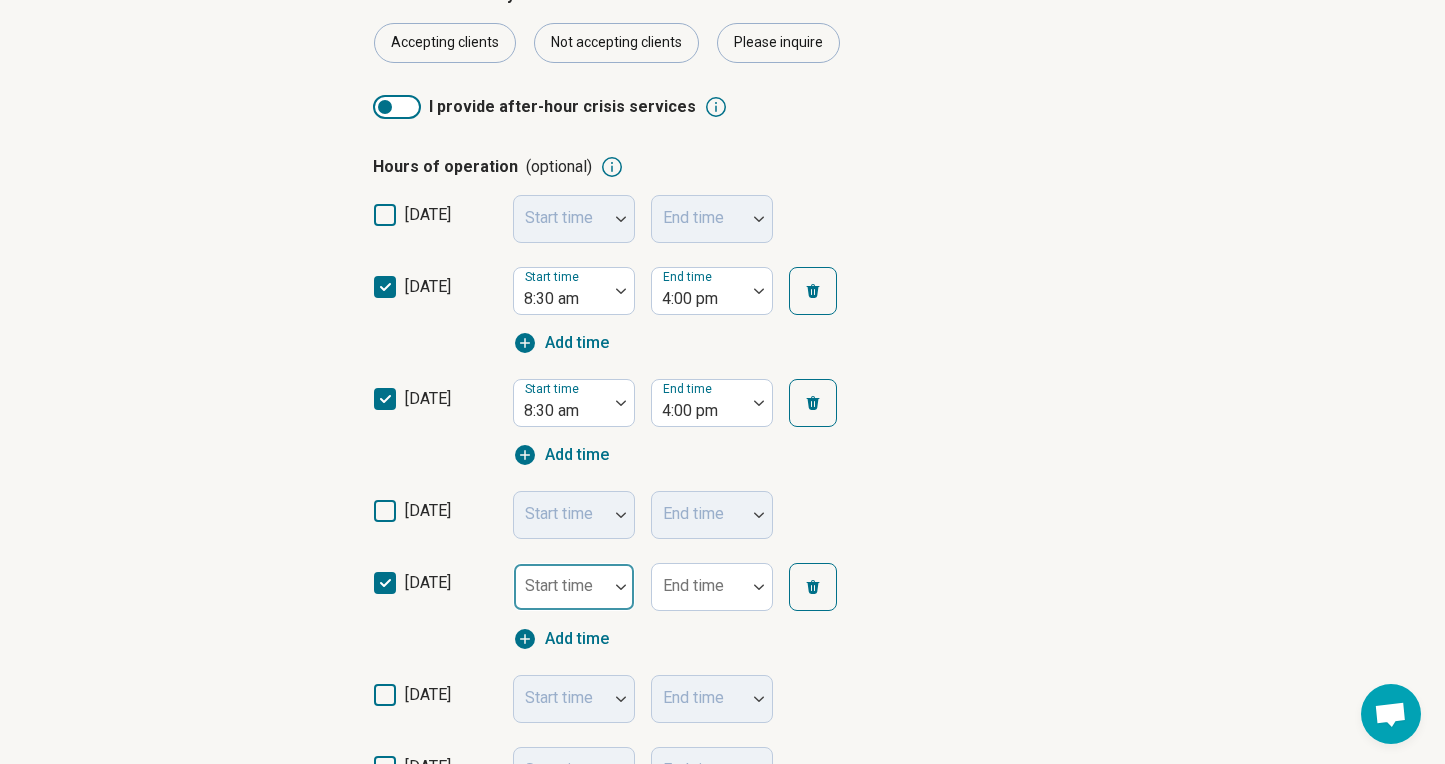 click on "Start time" at bounding box center [574, 587] 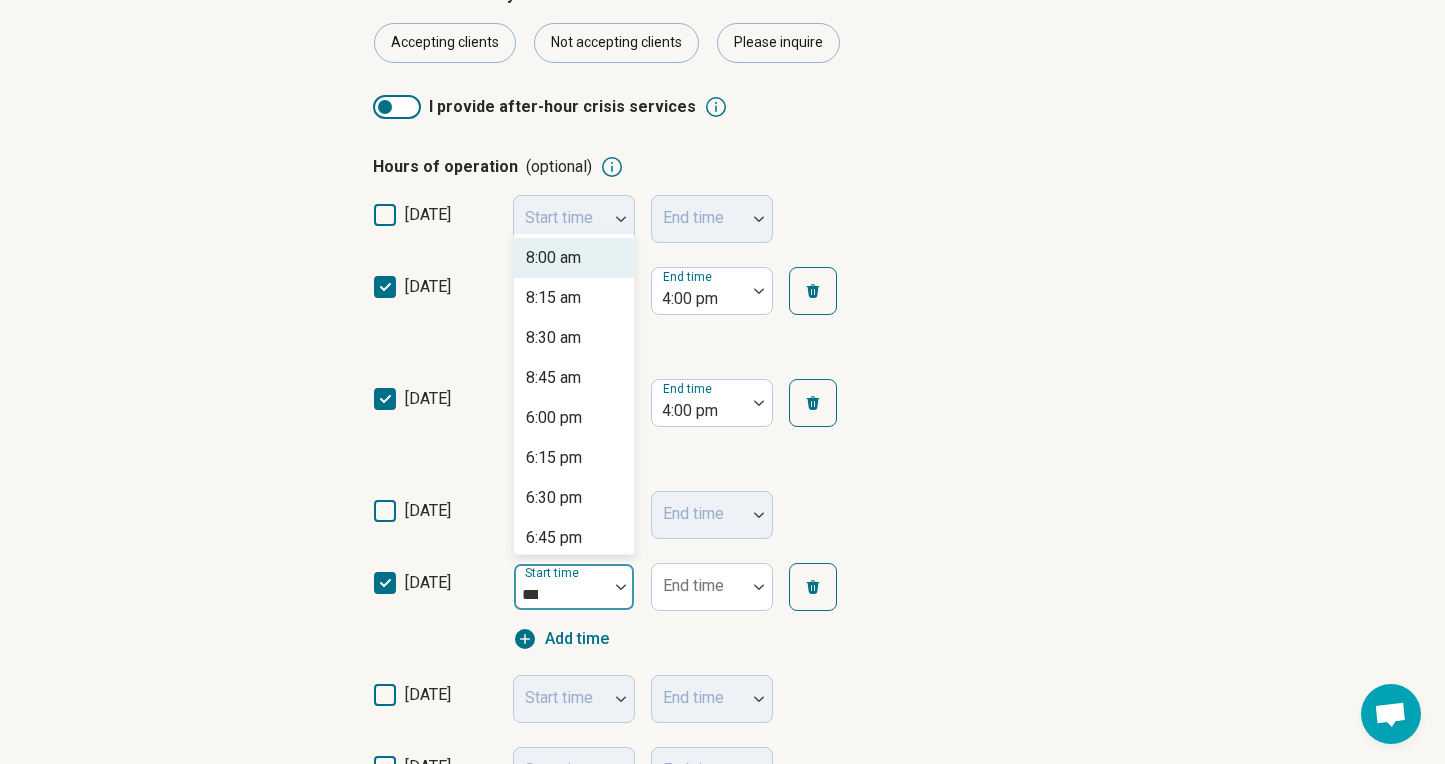 type on "****" 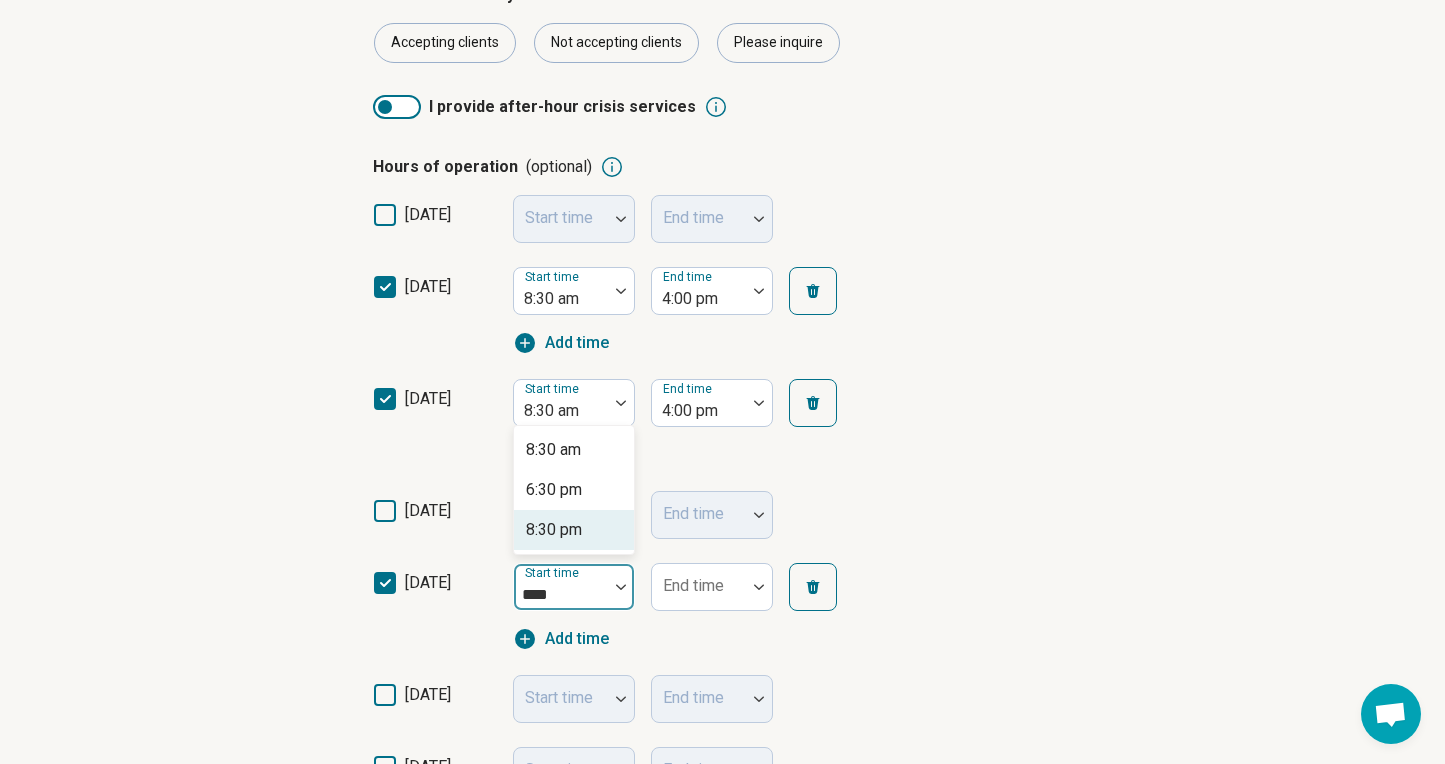 click on "8:30 pm" at bounding box center [554, 530] 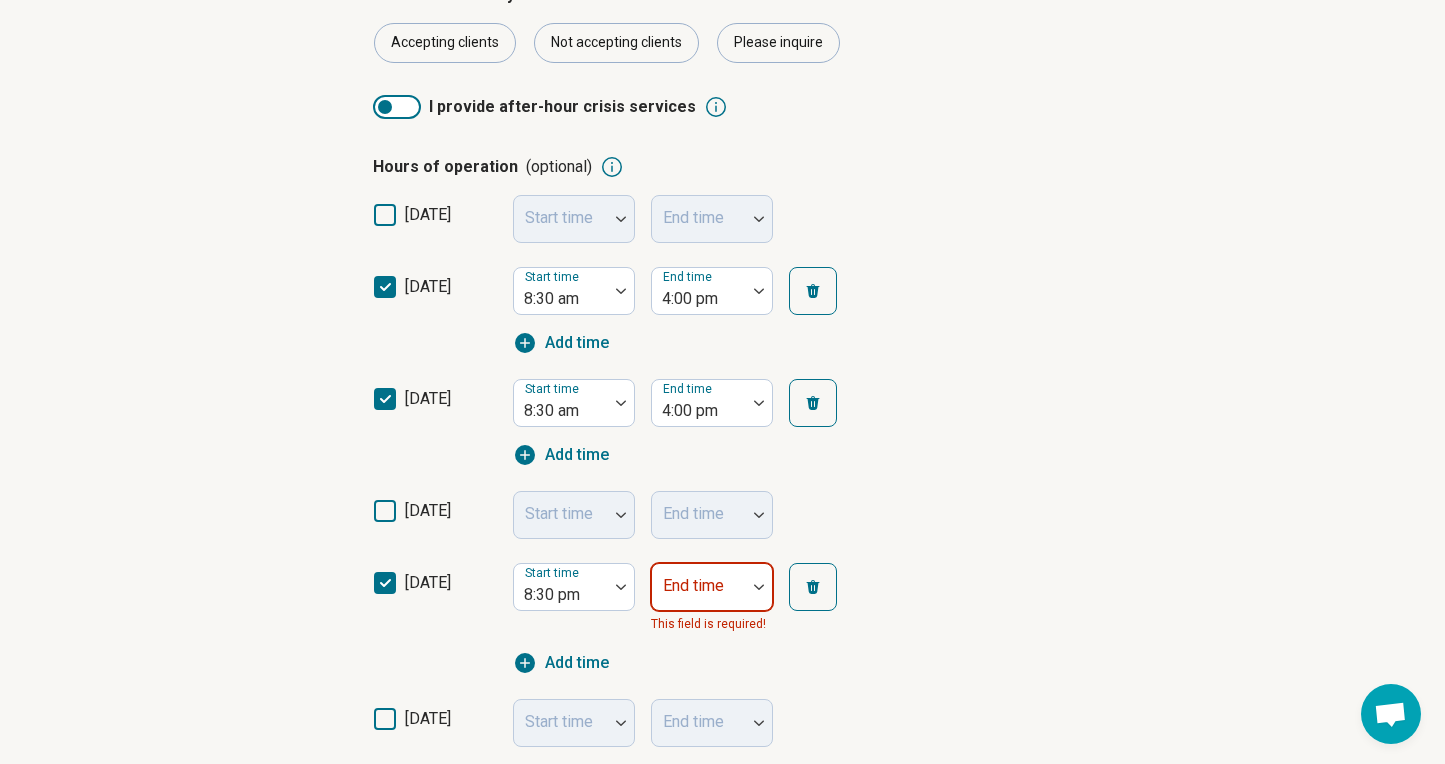 click on "Start time 8:30 pm End time This field is required! Add time" at bounding box center (693, 619) 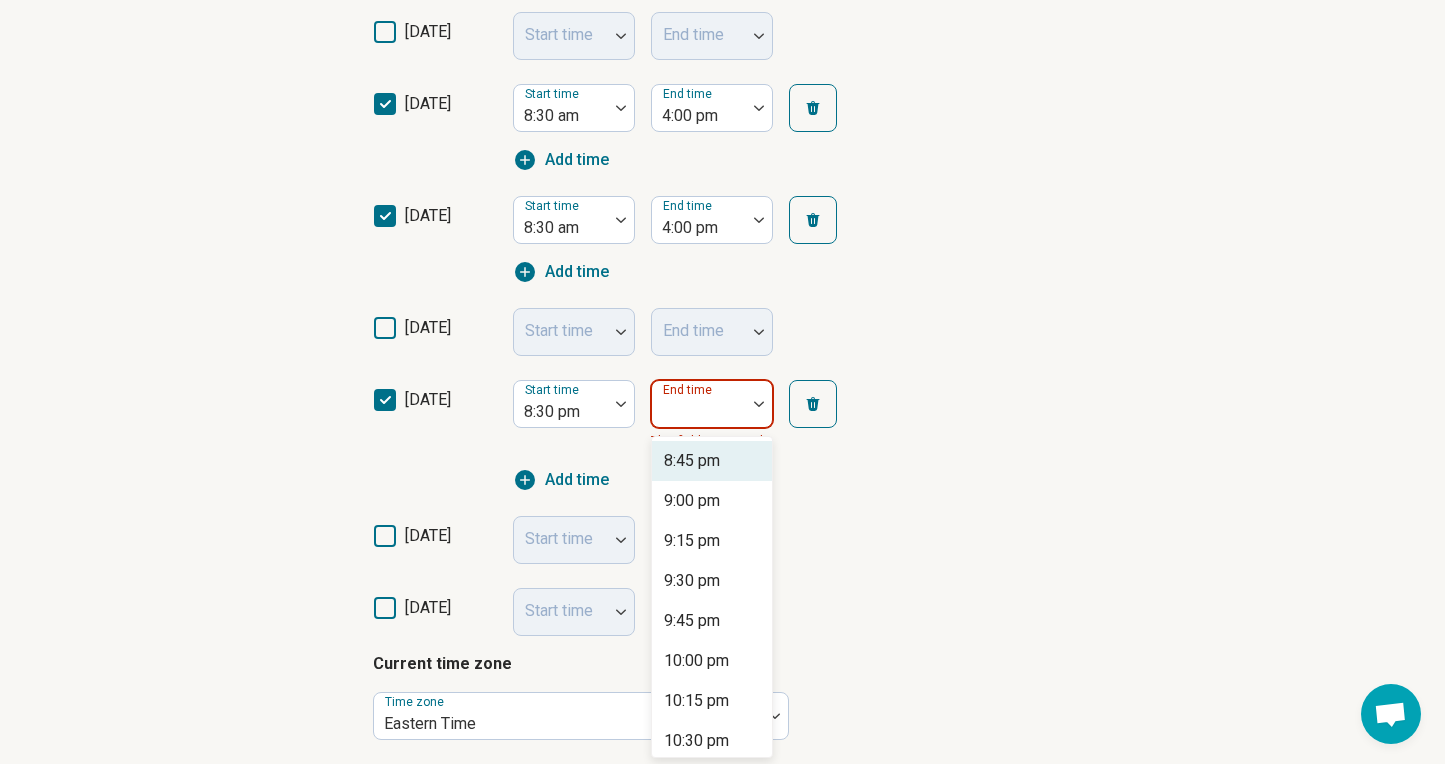 scroll, scrollTop: 551, scrollLeft: 0, axis: vertical 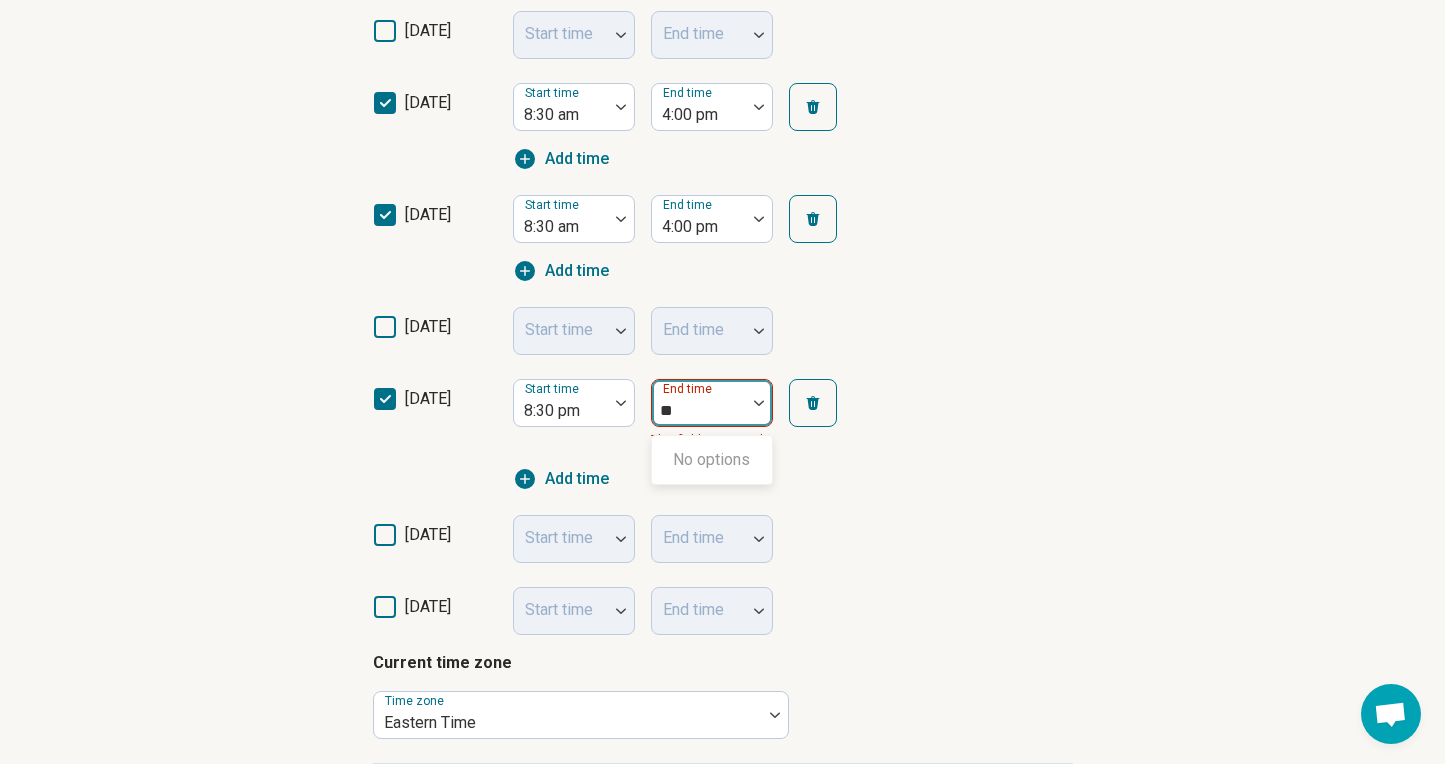 type on "*" 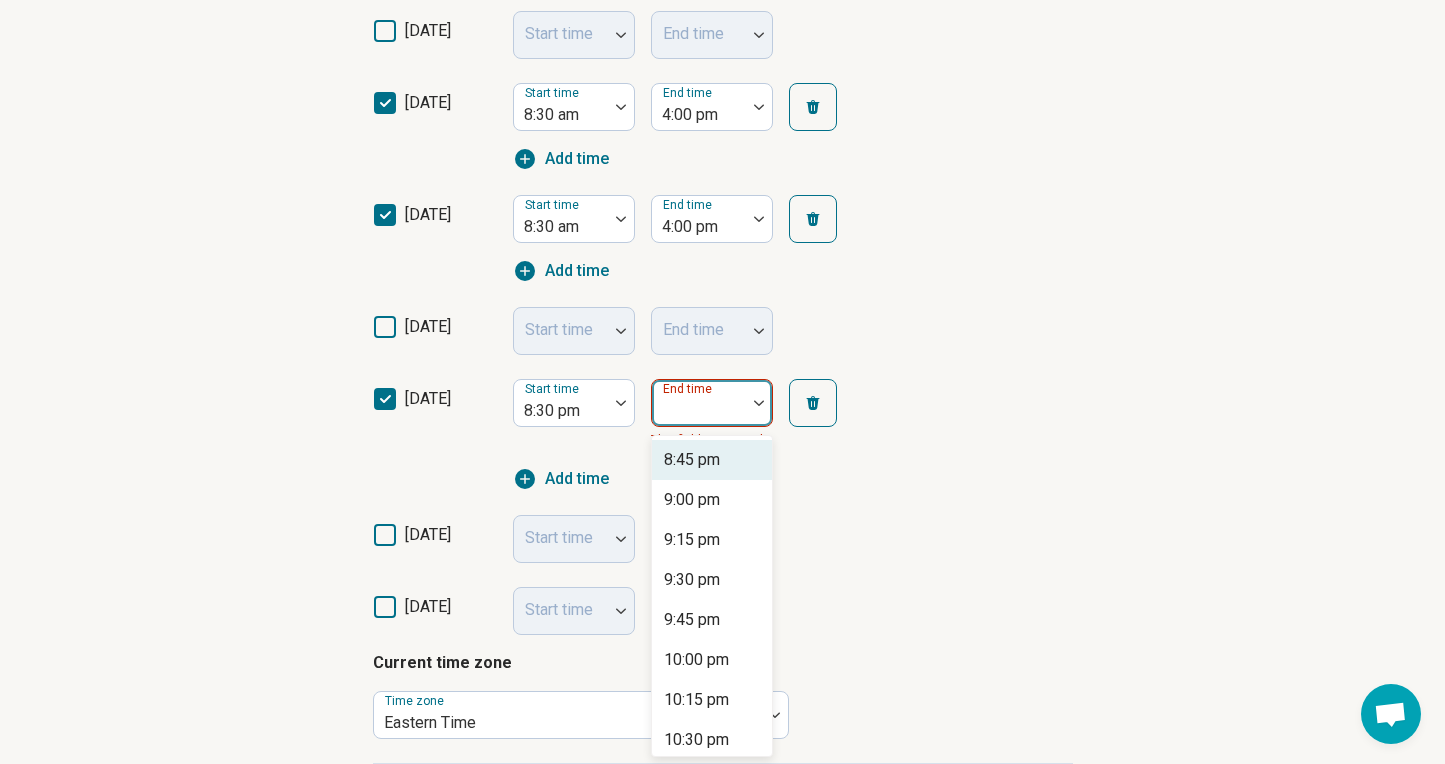 type on "*" 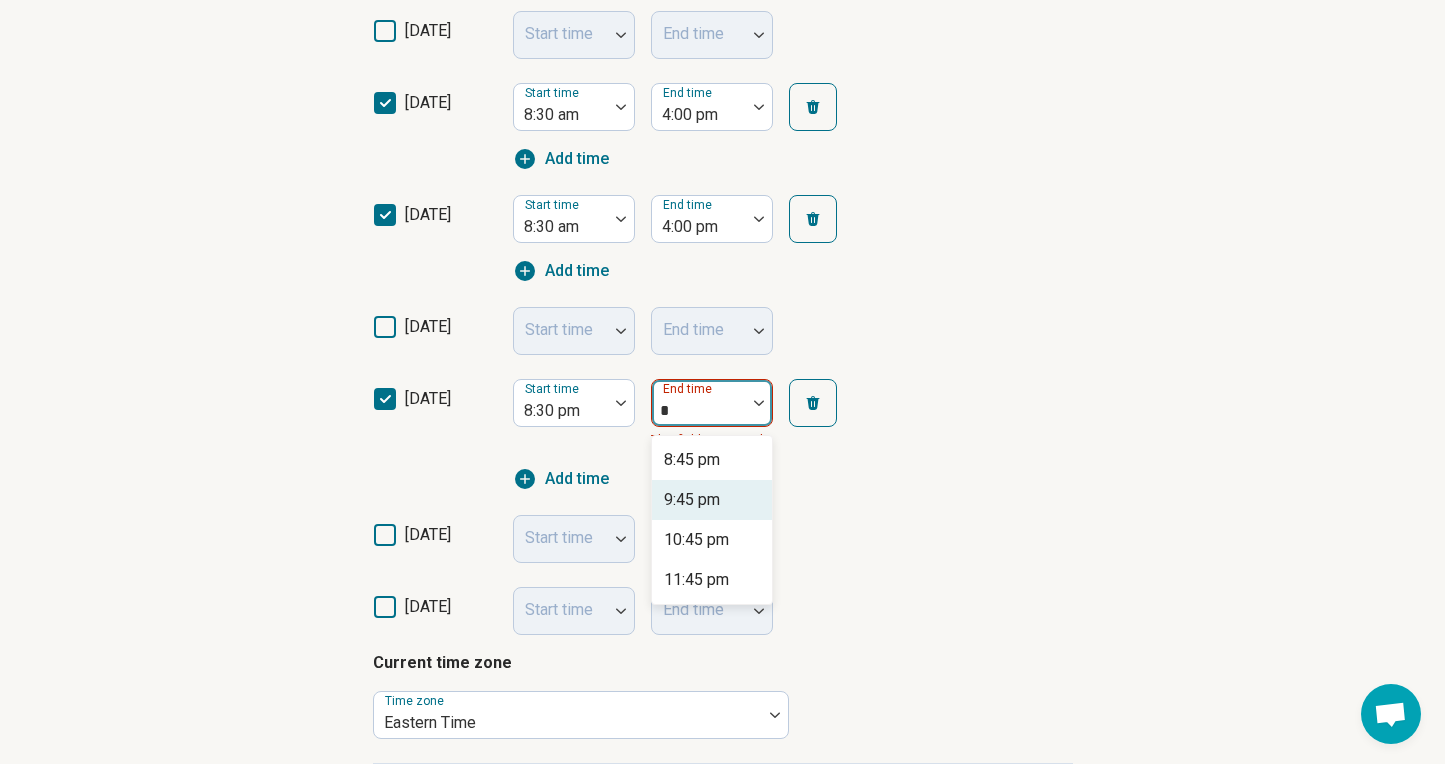 type 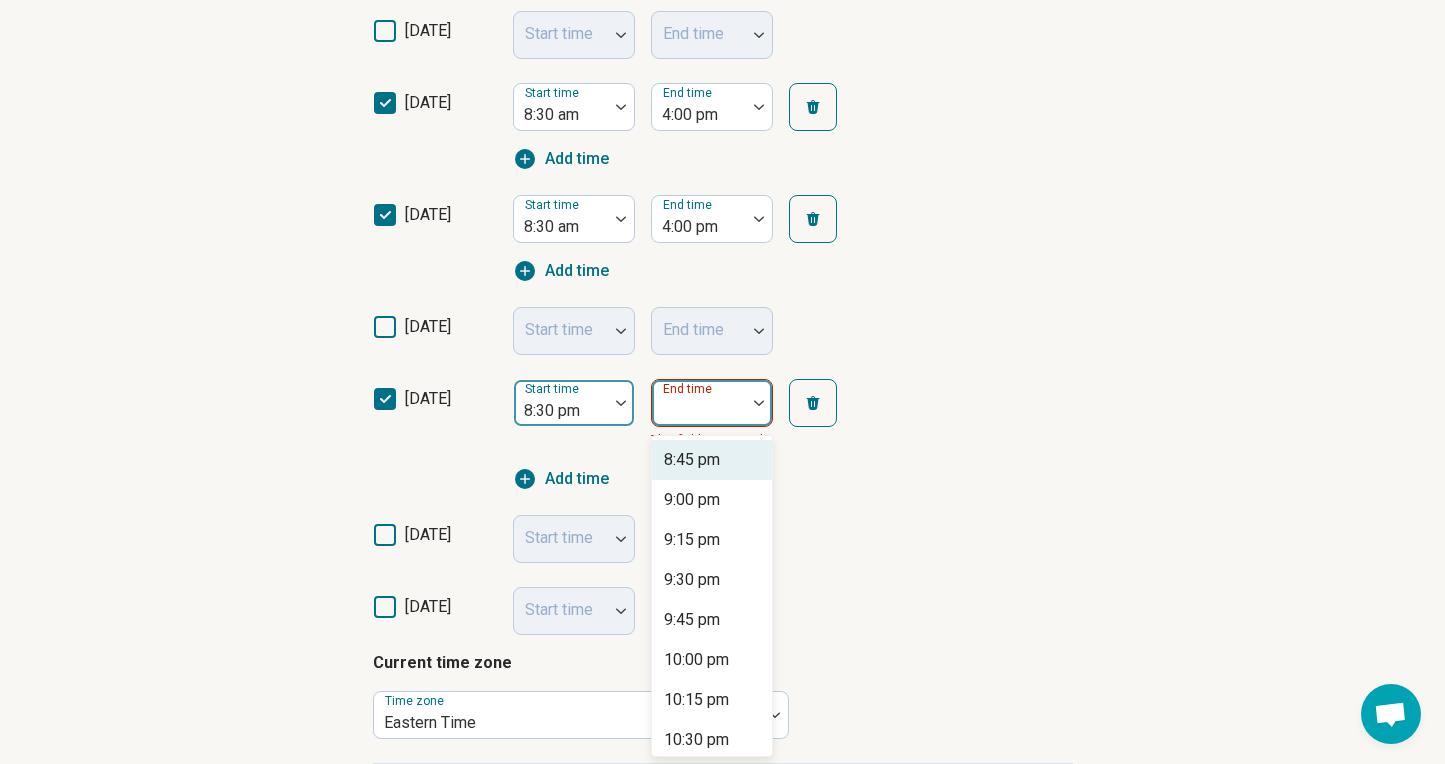 click at bounding box center (621, 403) 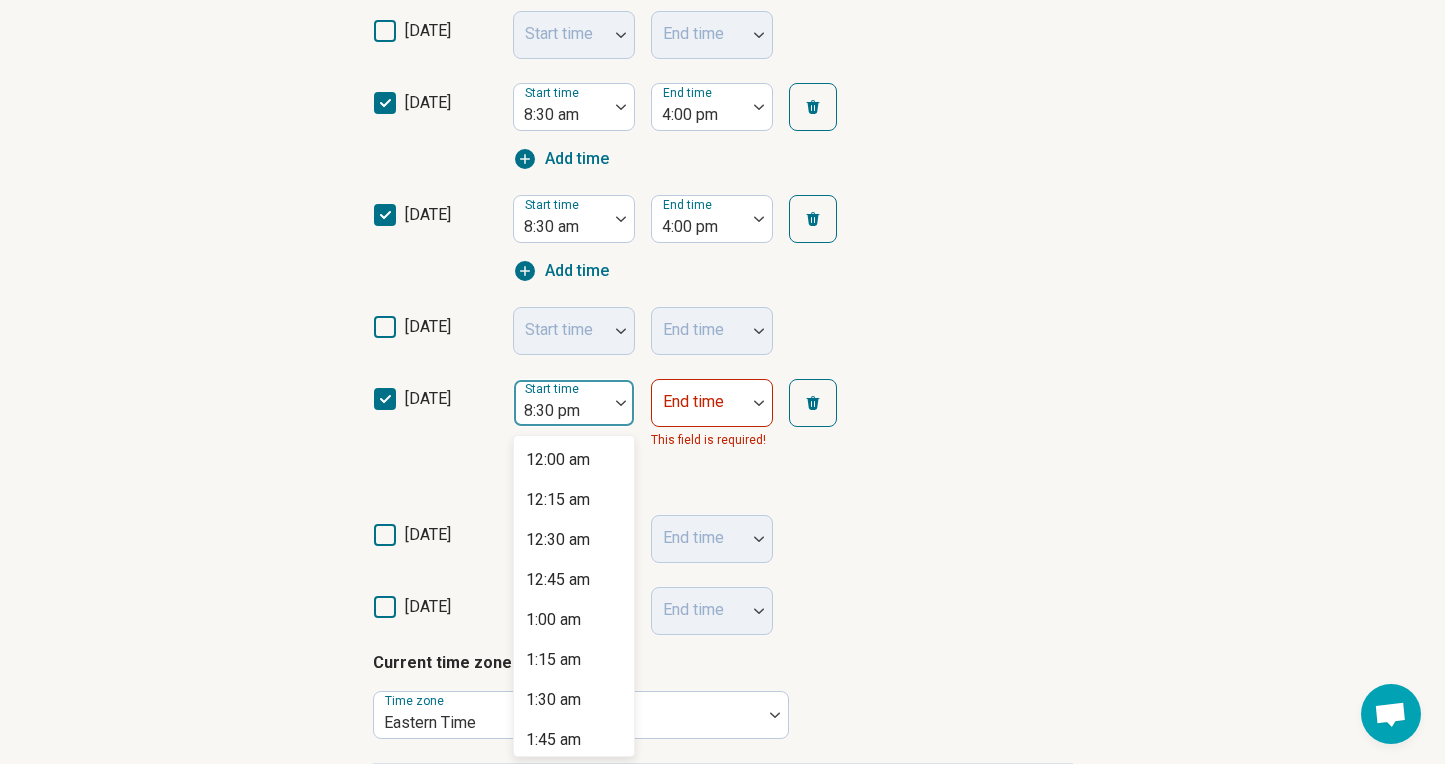 scroll, scrollTop: 3017, scrollLeft: 0, axis: vertical 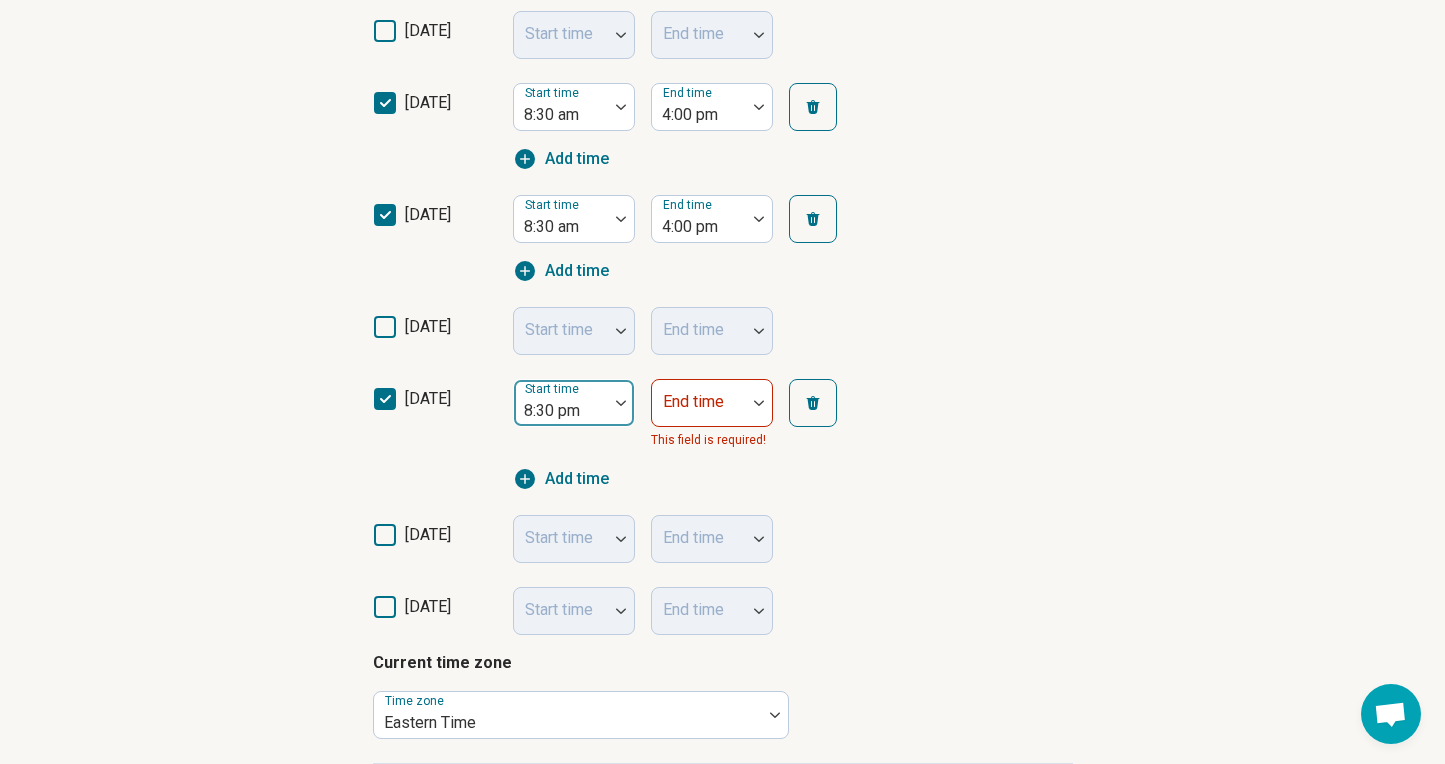 click at bounding box center [561, 411] 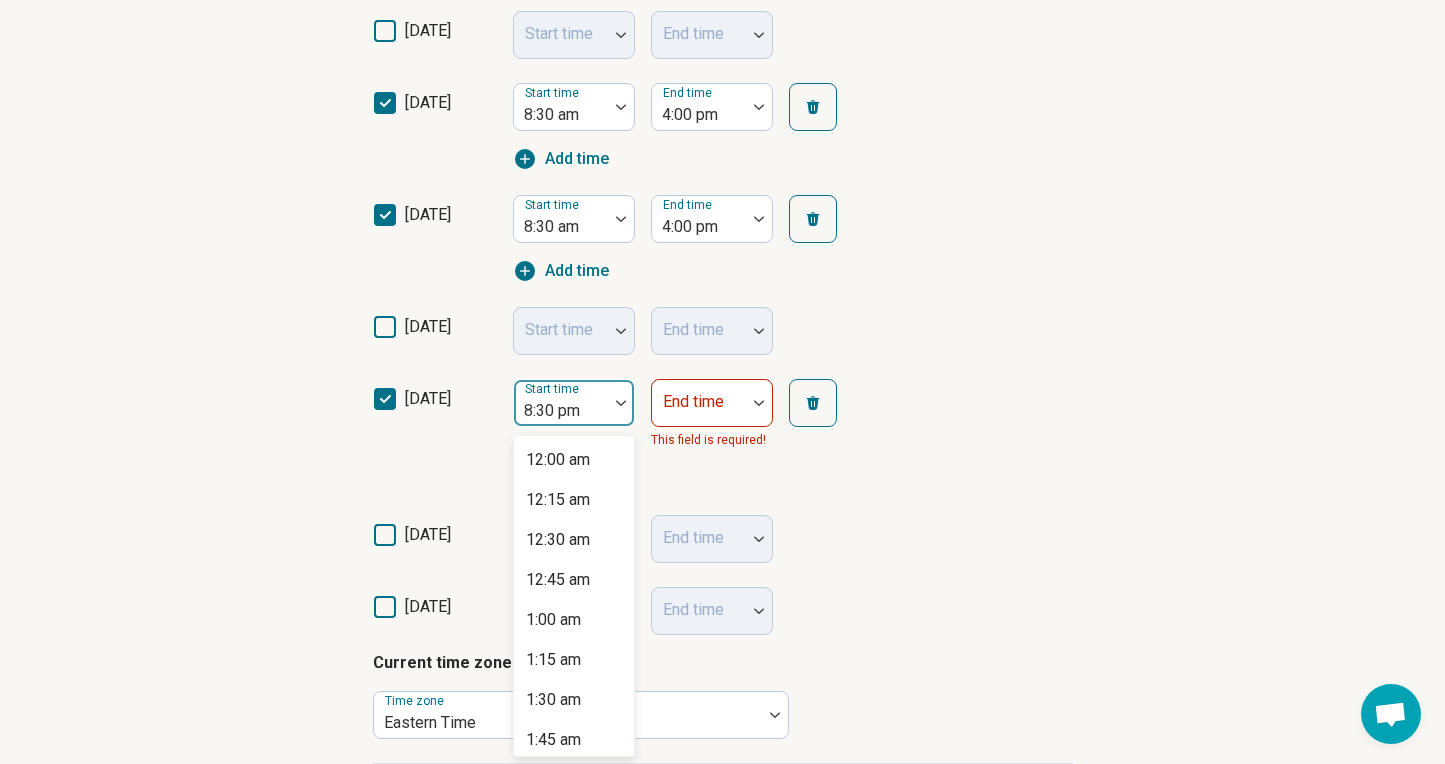 click at bounding box center (561, 411) 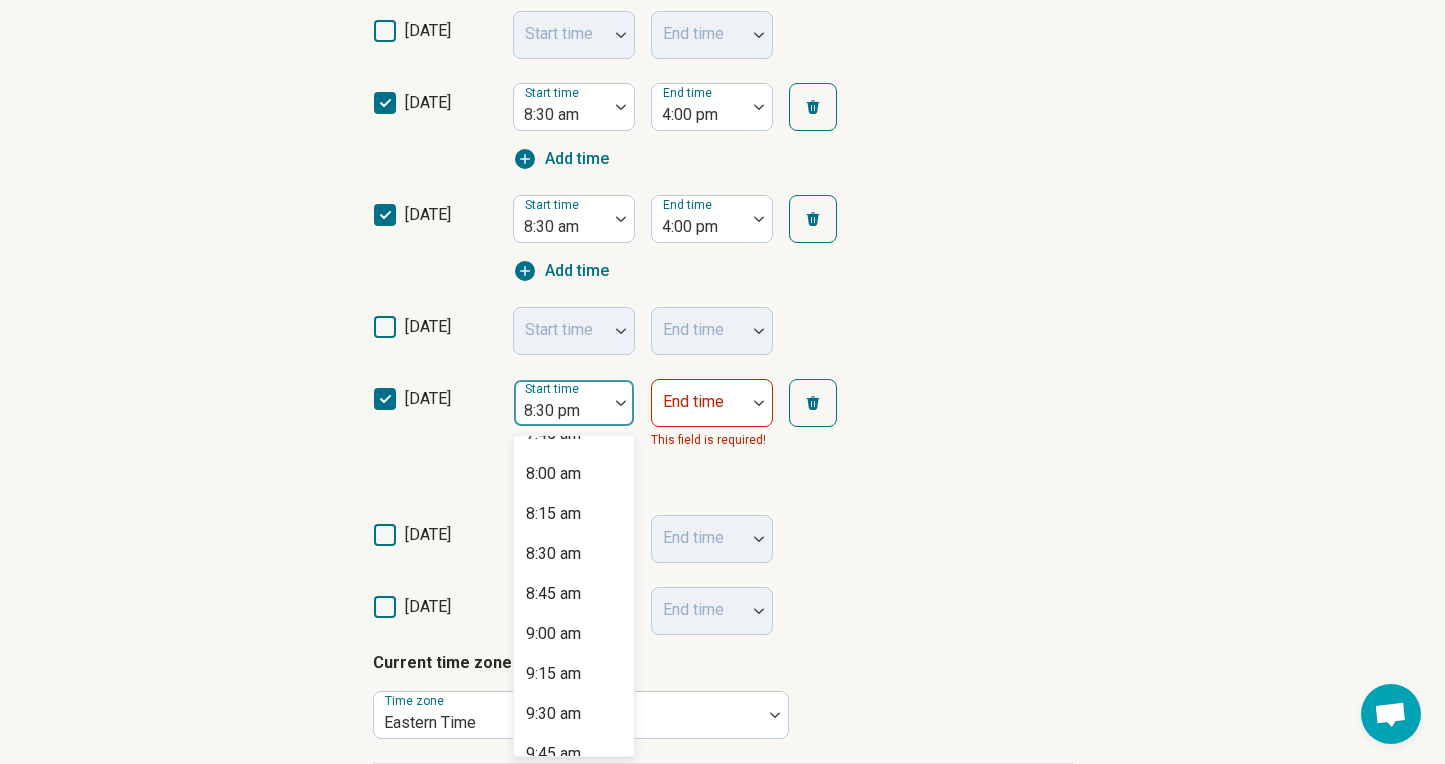 scroll, scrollTop: 1275, scrollLeft: 0, axis: vertical 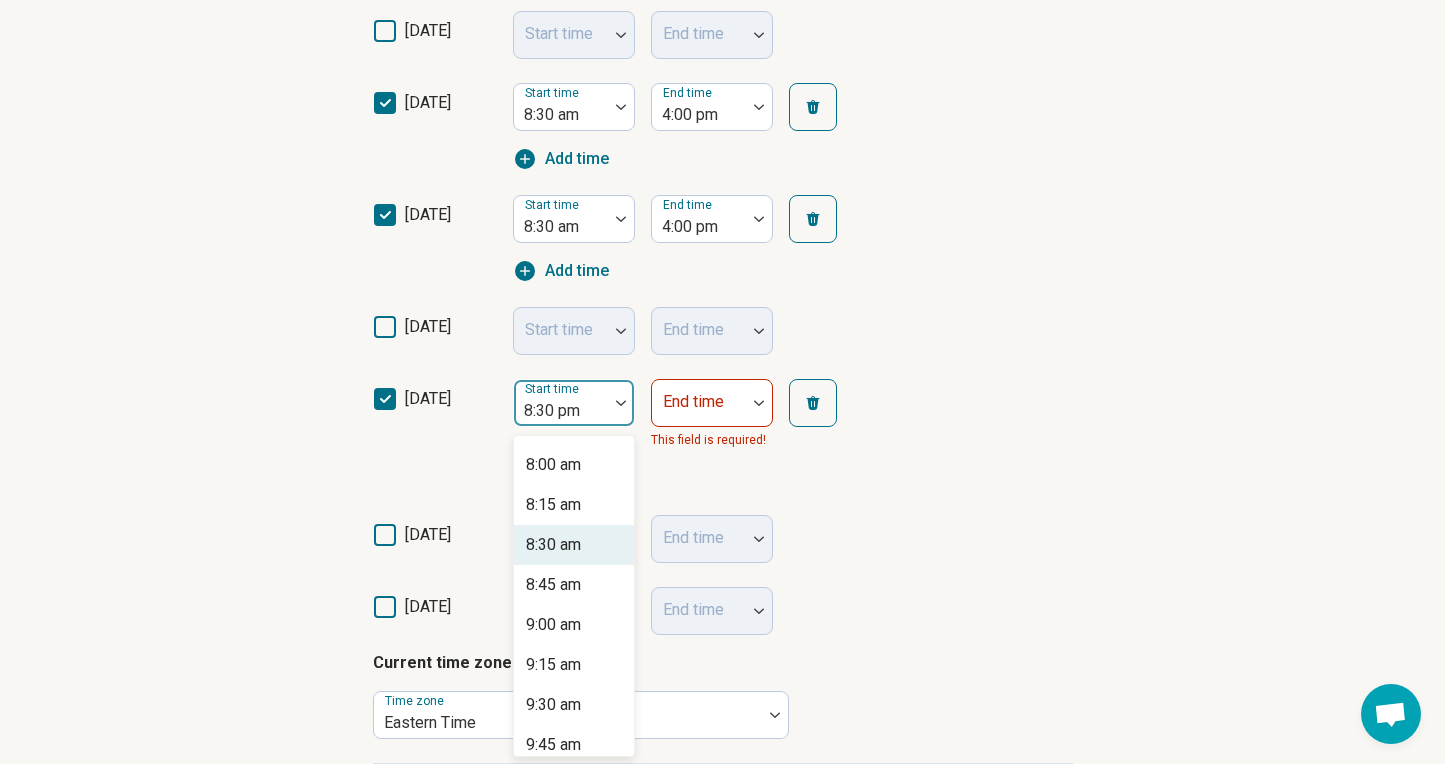 click on "8:30 am" at bounding box center [553, 545] 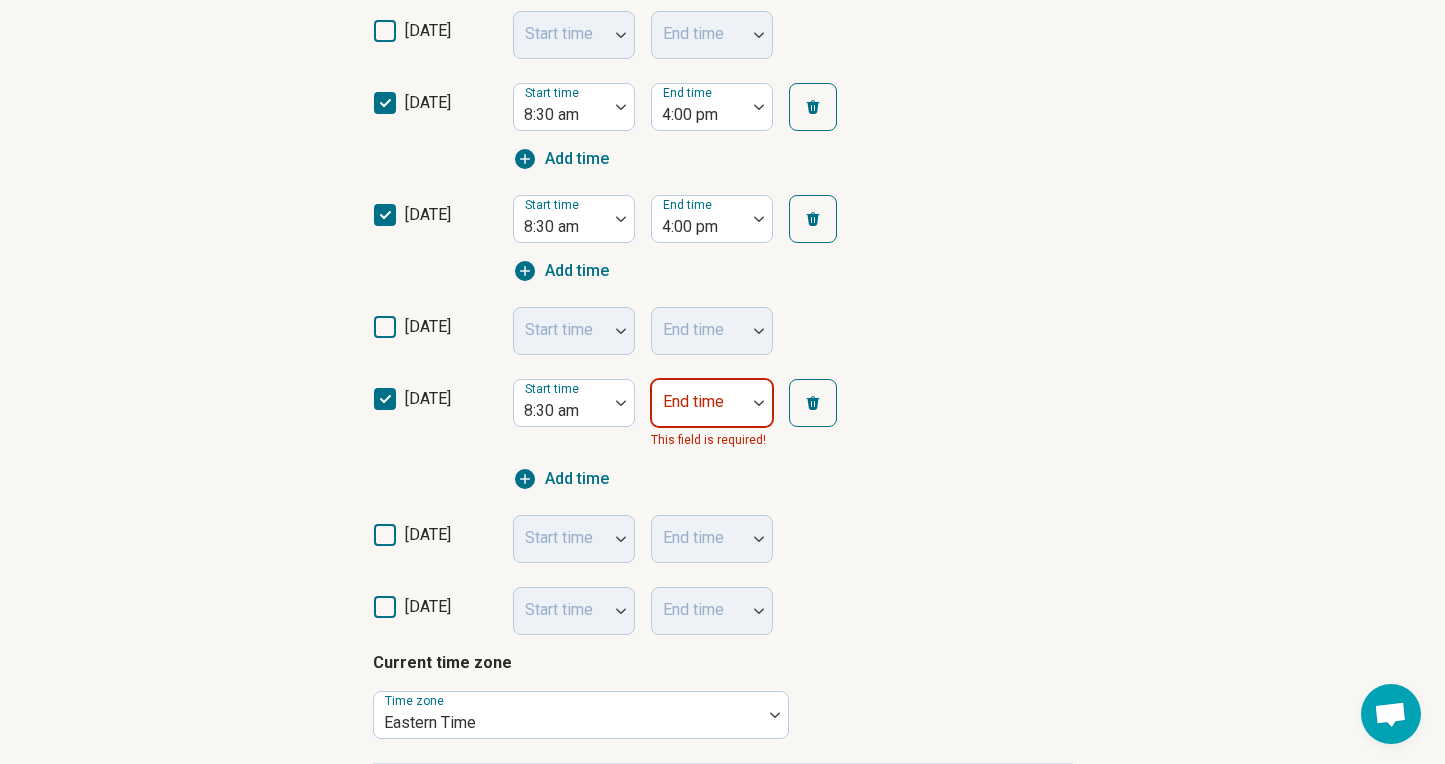 click on "End time" at bounding box center [712, 403] 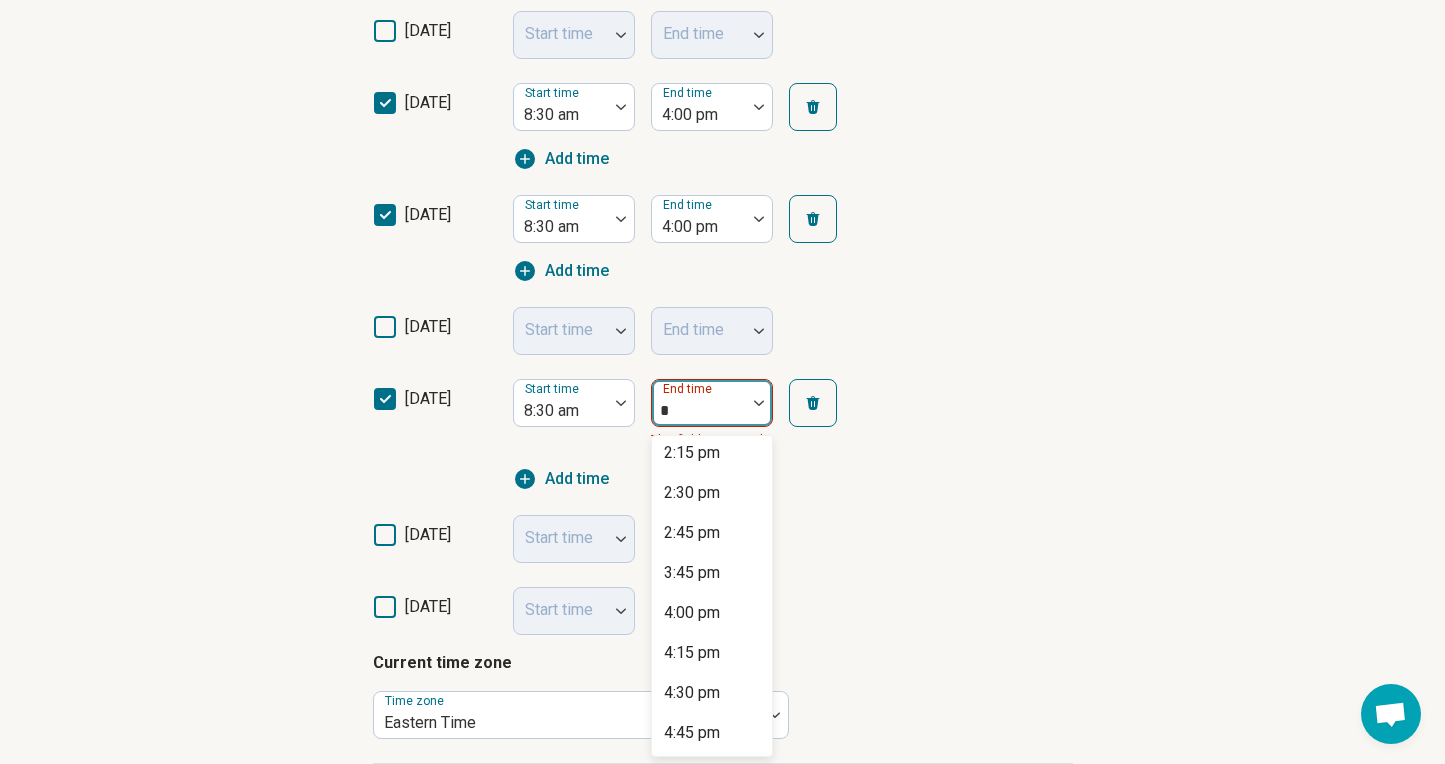 scroll, scrollTop: 8, scrollLeft: 0, axis: vertical 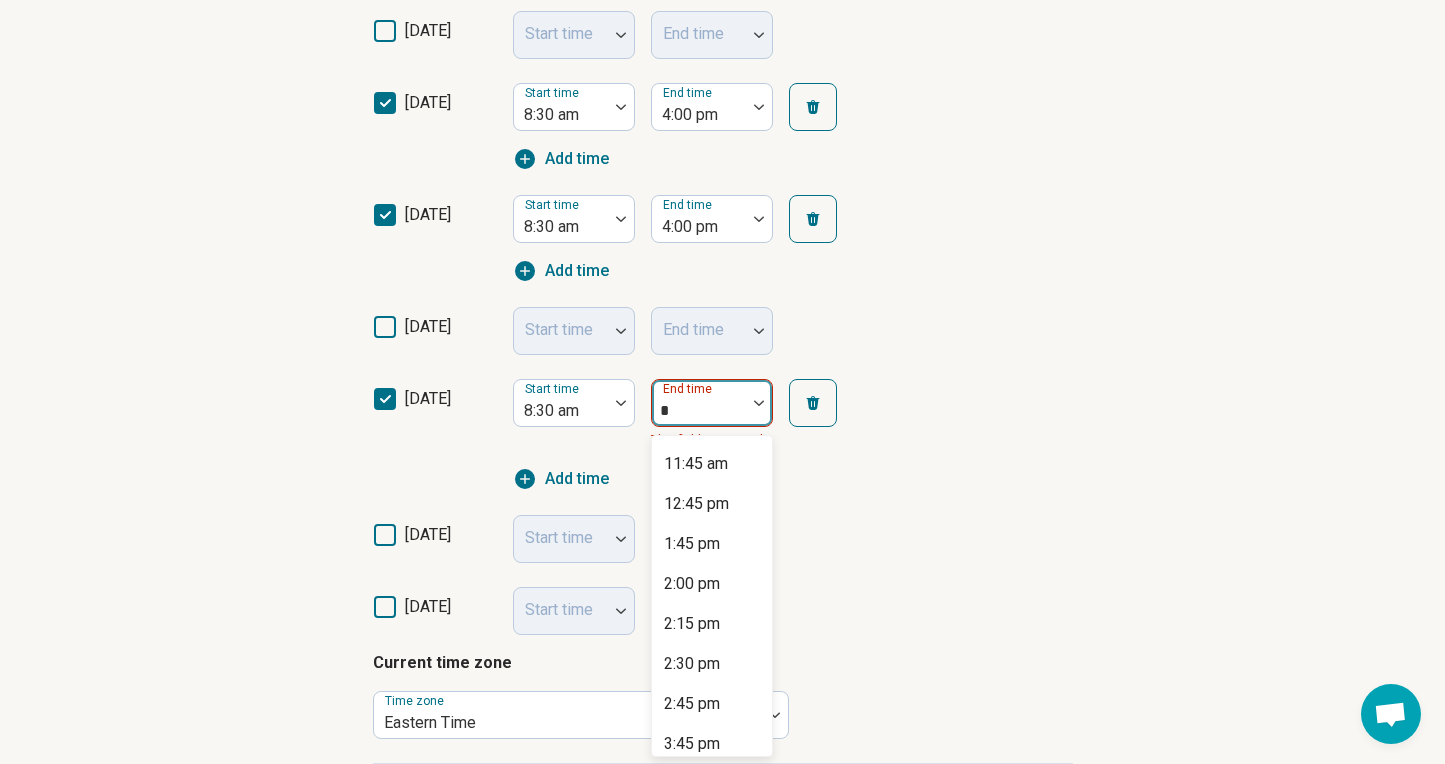 type on "**" 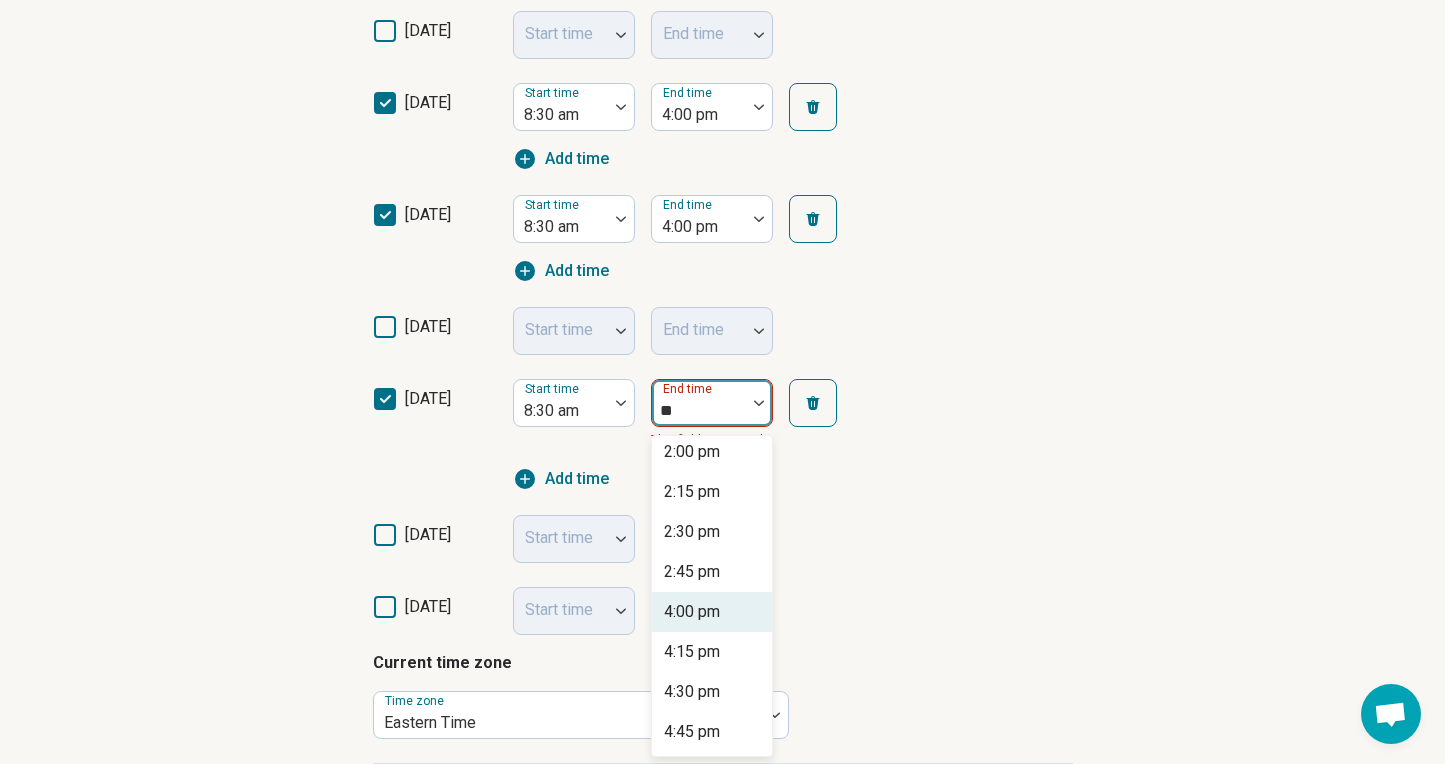 click on "4:00 pm" at bounding box center (692, 612) 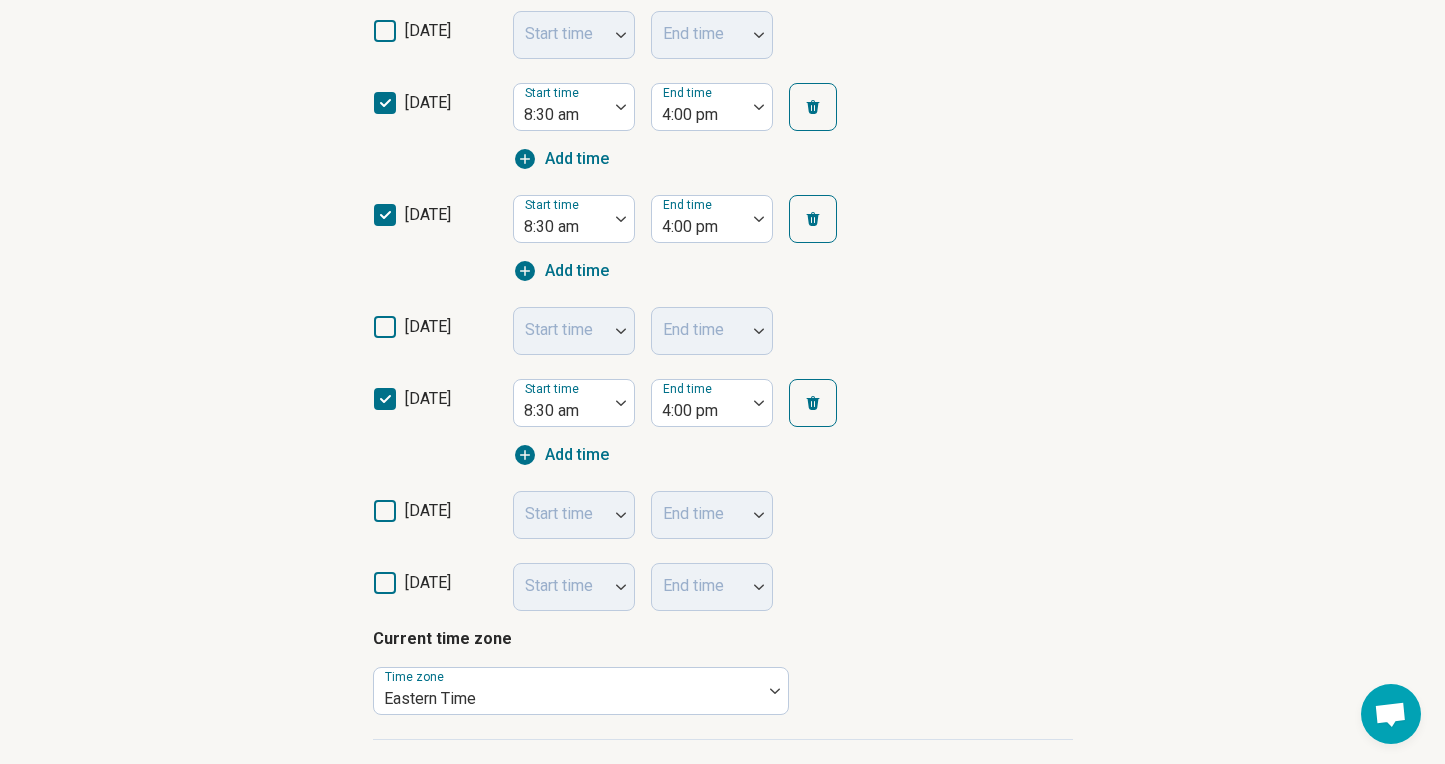 click on "thursday Start time 8:30 am End time 4:00 pm Add time" at bounding box center (723, 423) 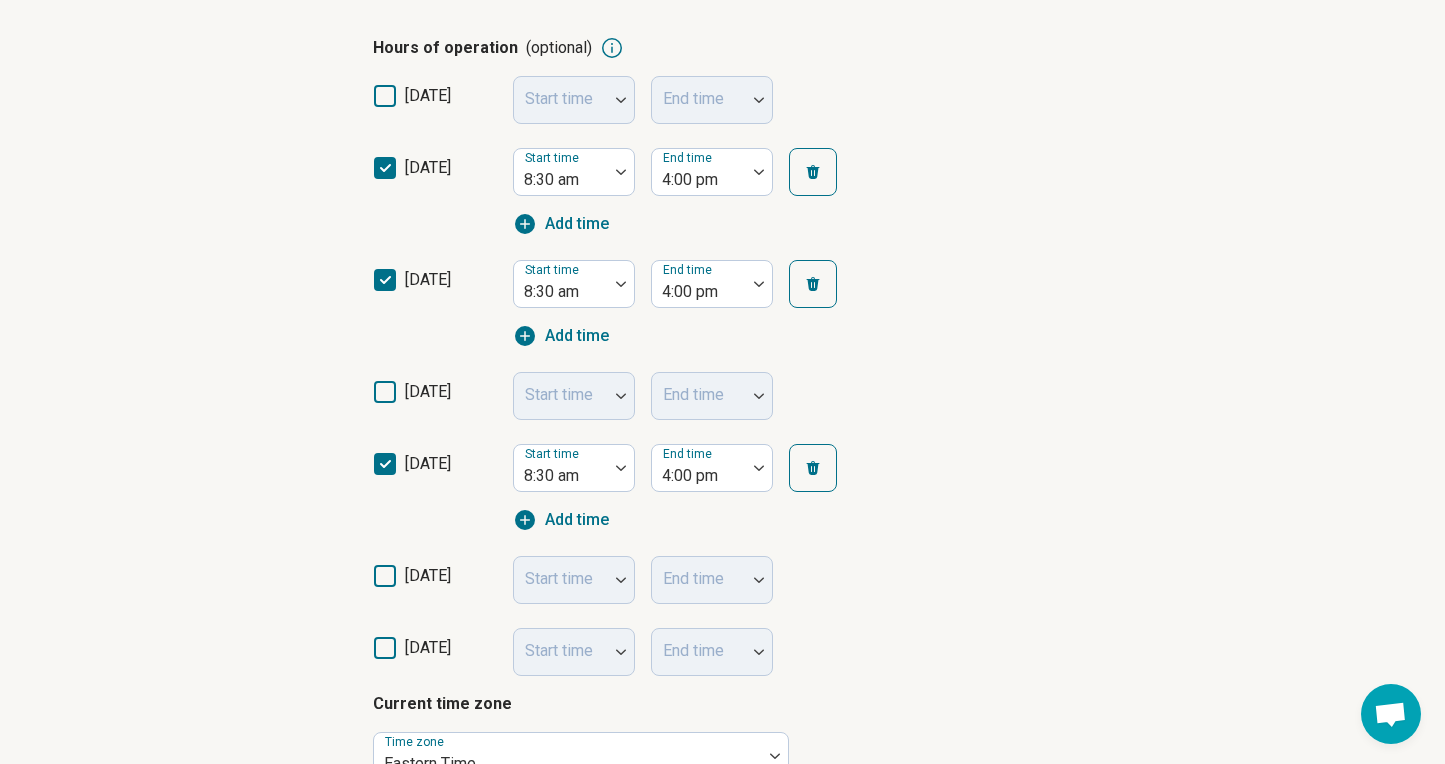 scroll, scrollTop: 480, scrollLeft: 0, axis: vertical 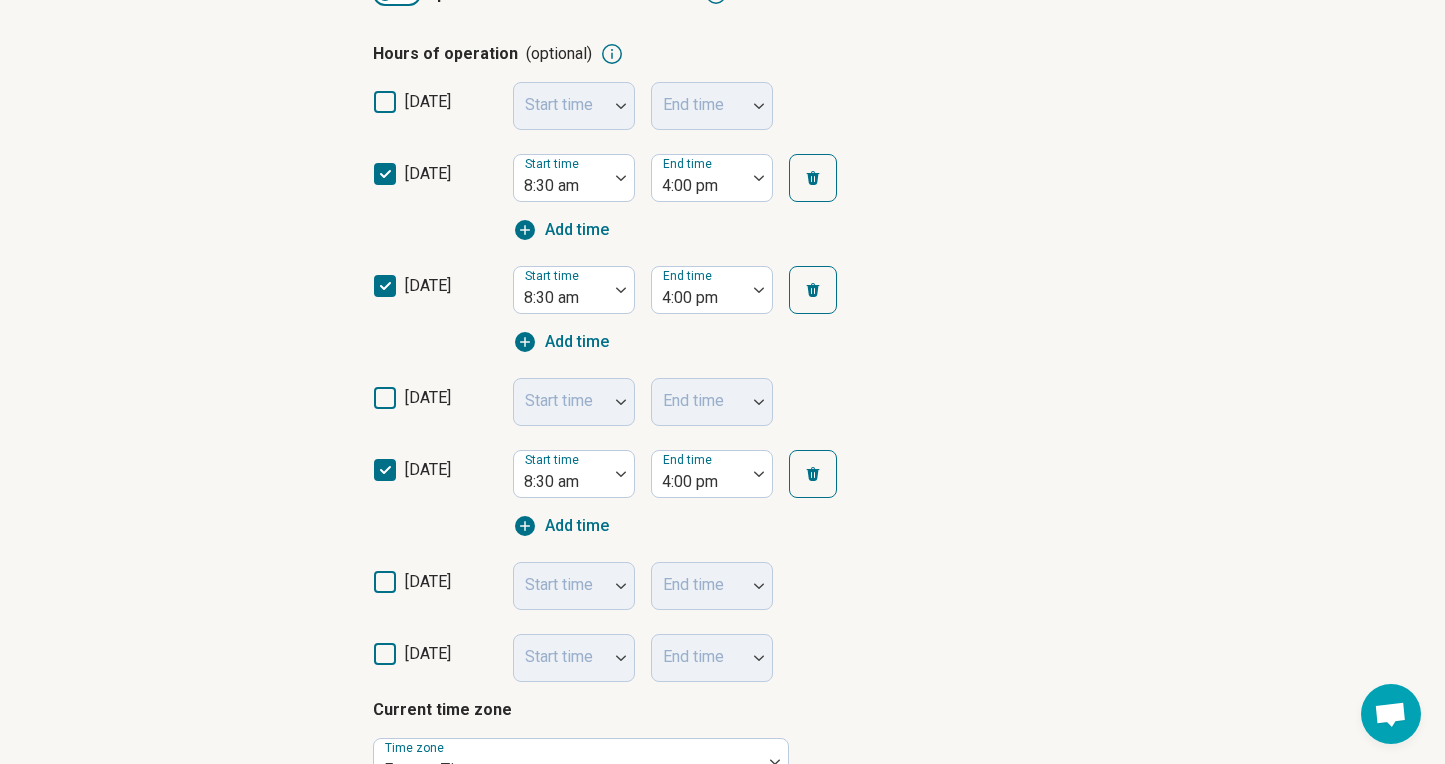 click 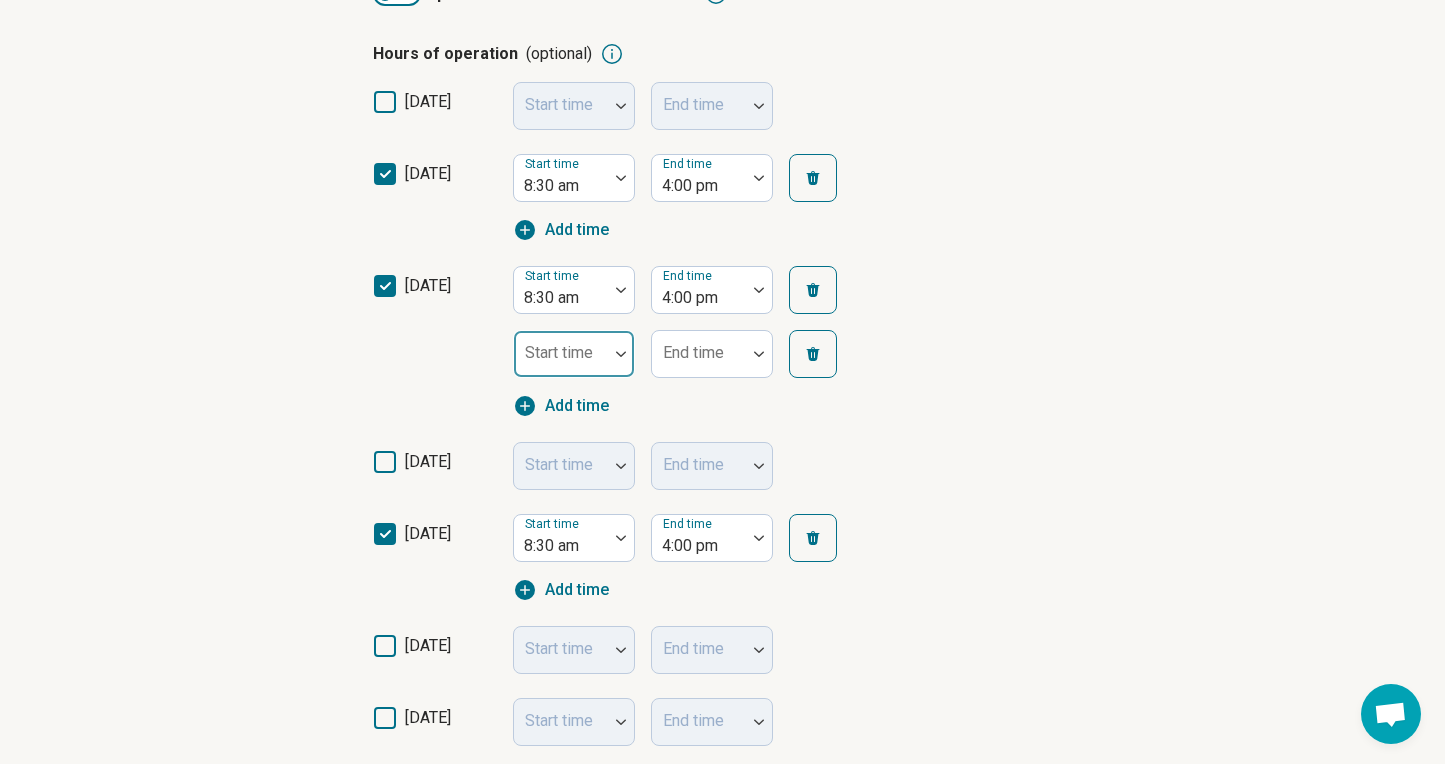 click on "Start time" at bounding box center (574, 354) 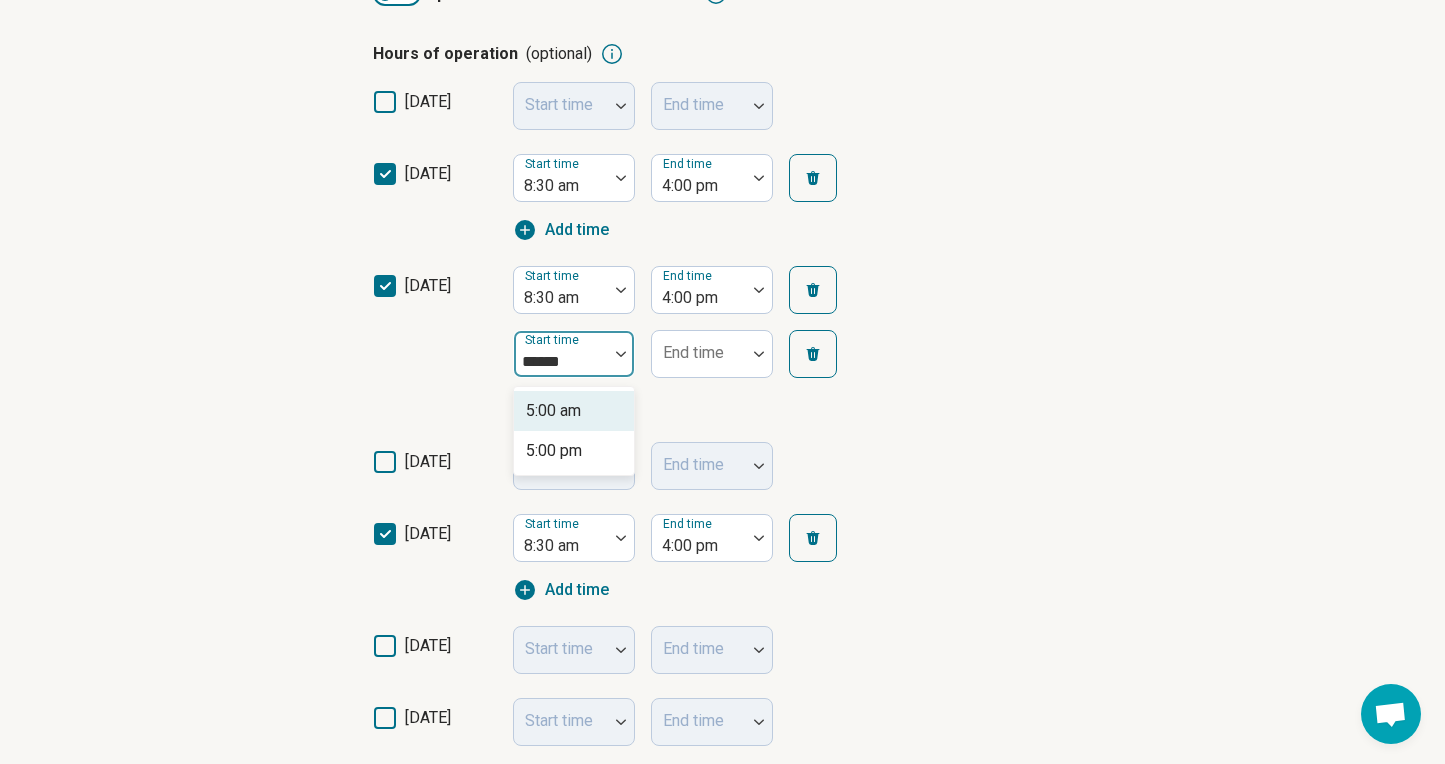 type on "*******" 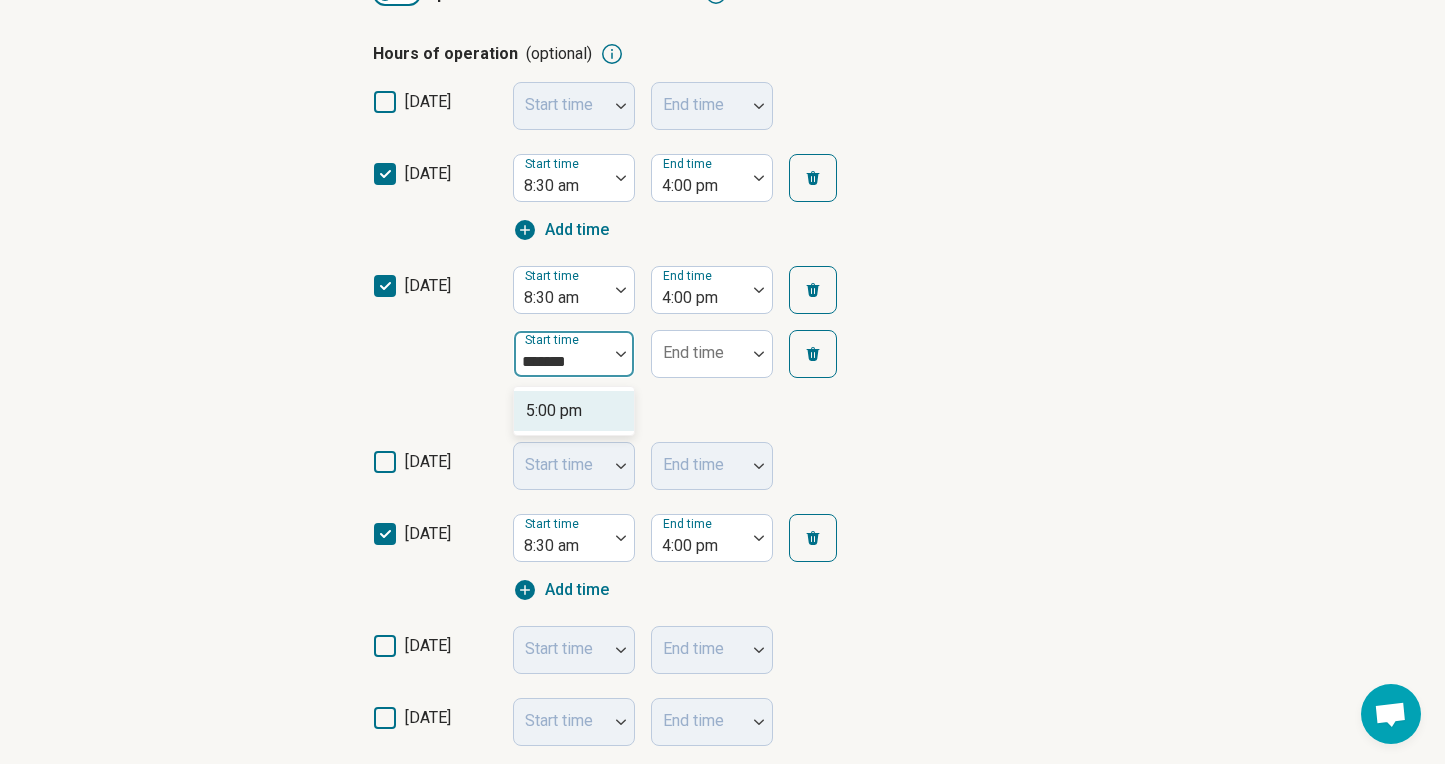 click on "5:00 pm" at bounding box center (574, 411) 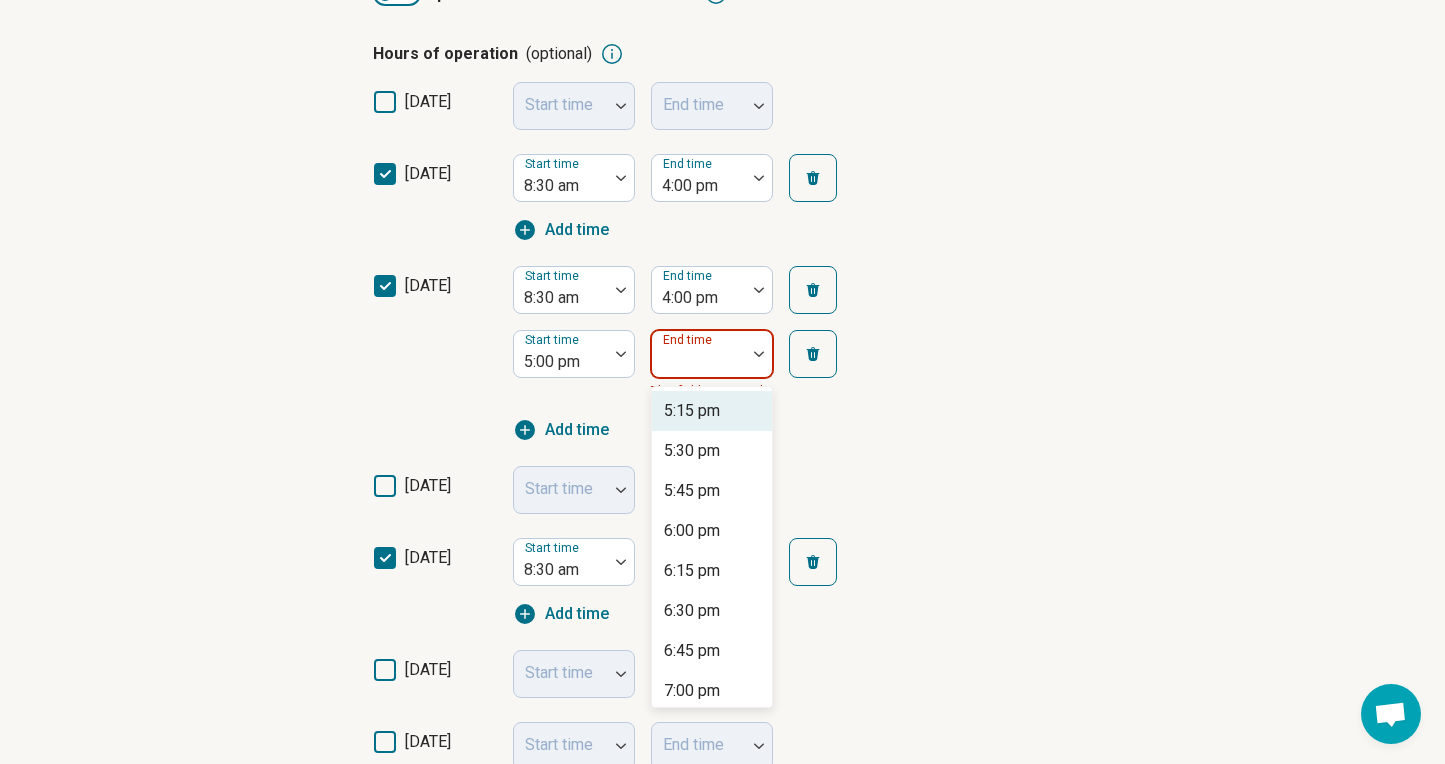 click on "End time" at bounding box center (712, 354) 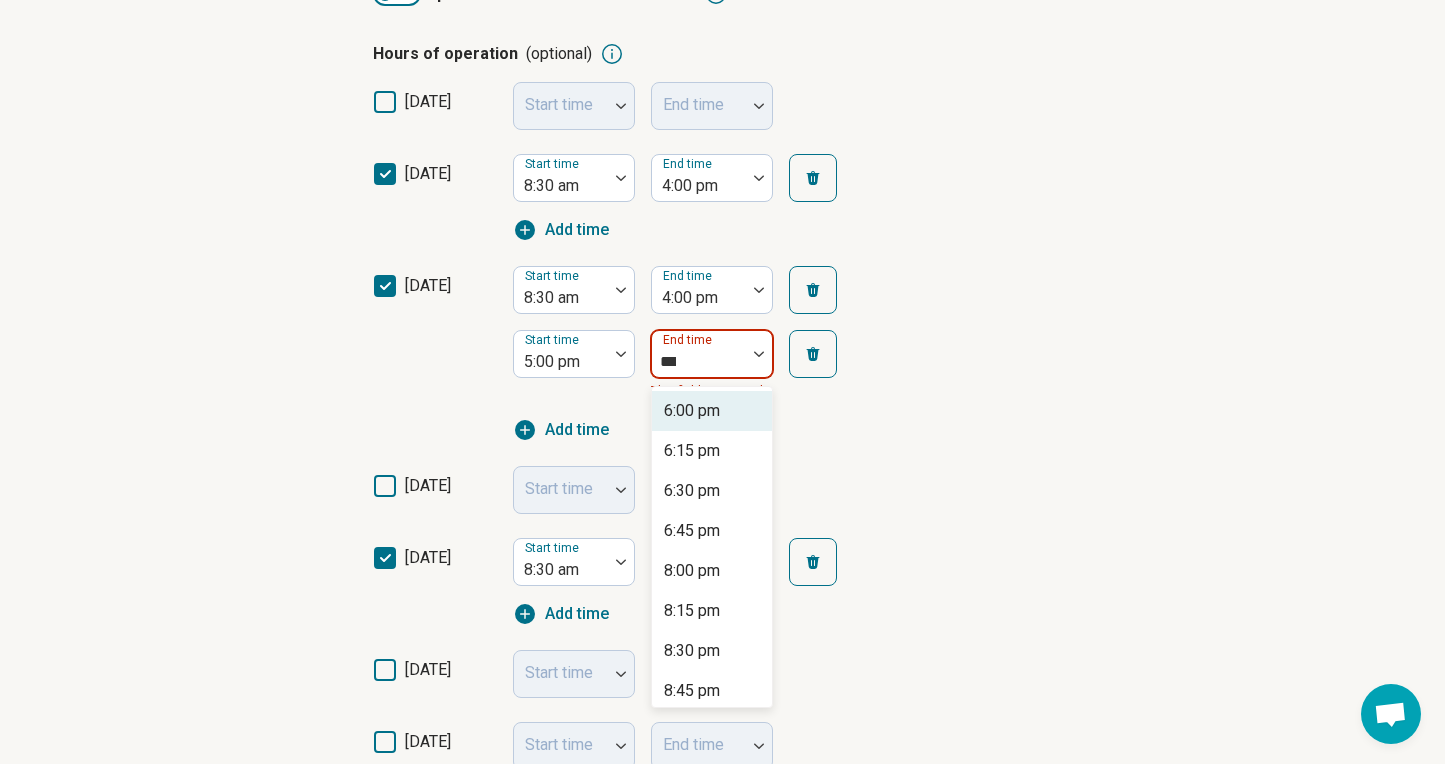 type on "****" 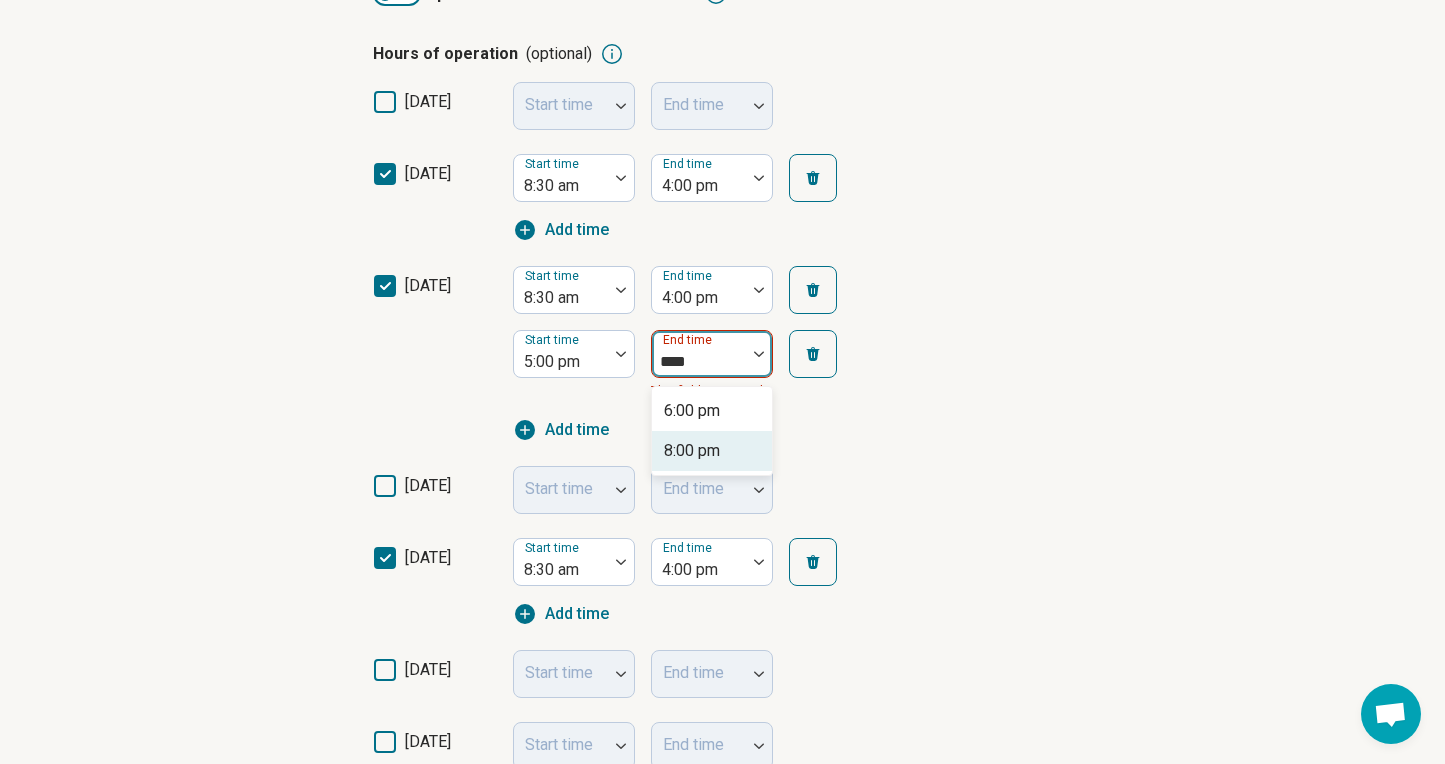 click on "8:00 pm" at bounding box center (692, 451) 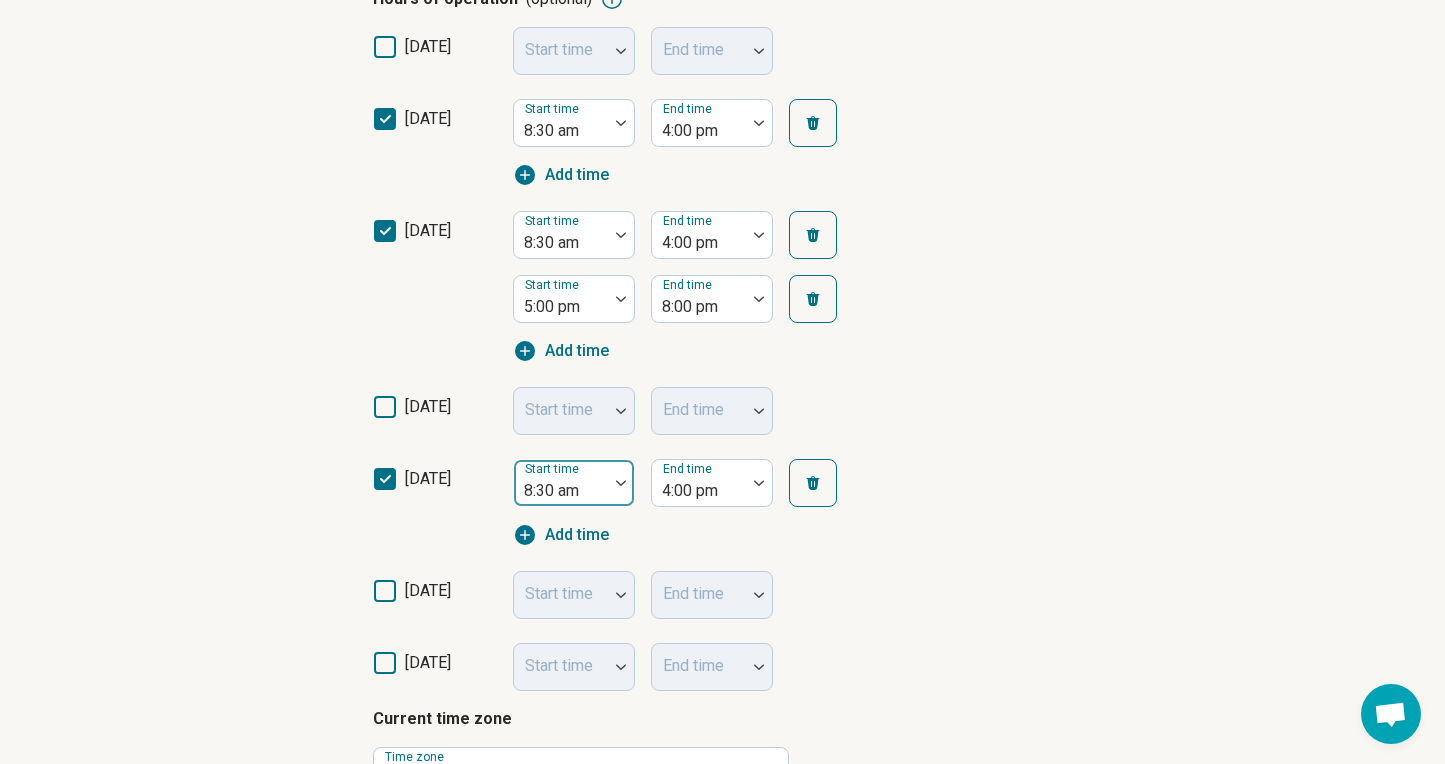 scroll, scrollTop: 548, scrollLeft: 0, axis: vertical 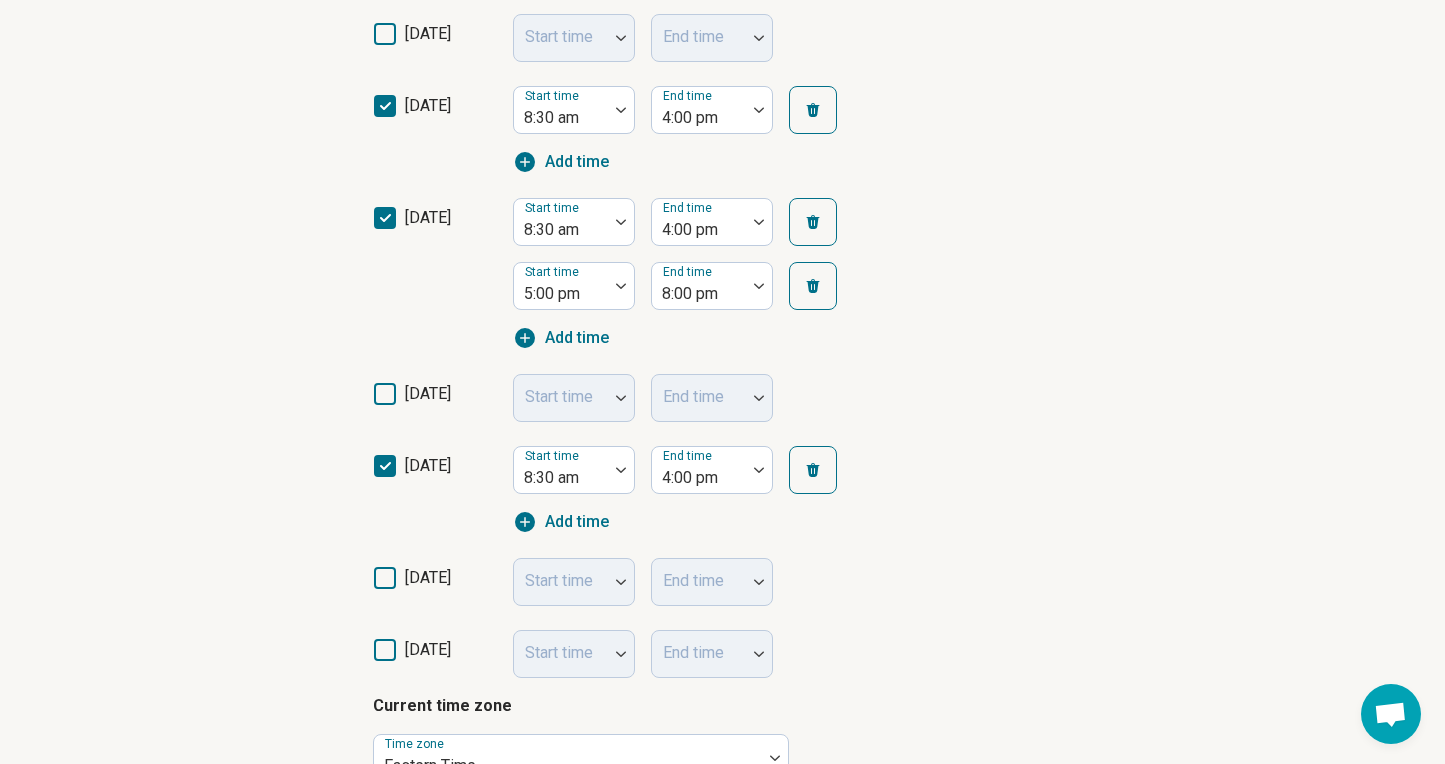 click 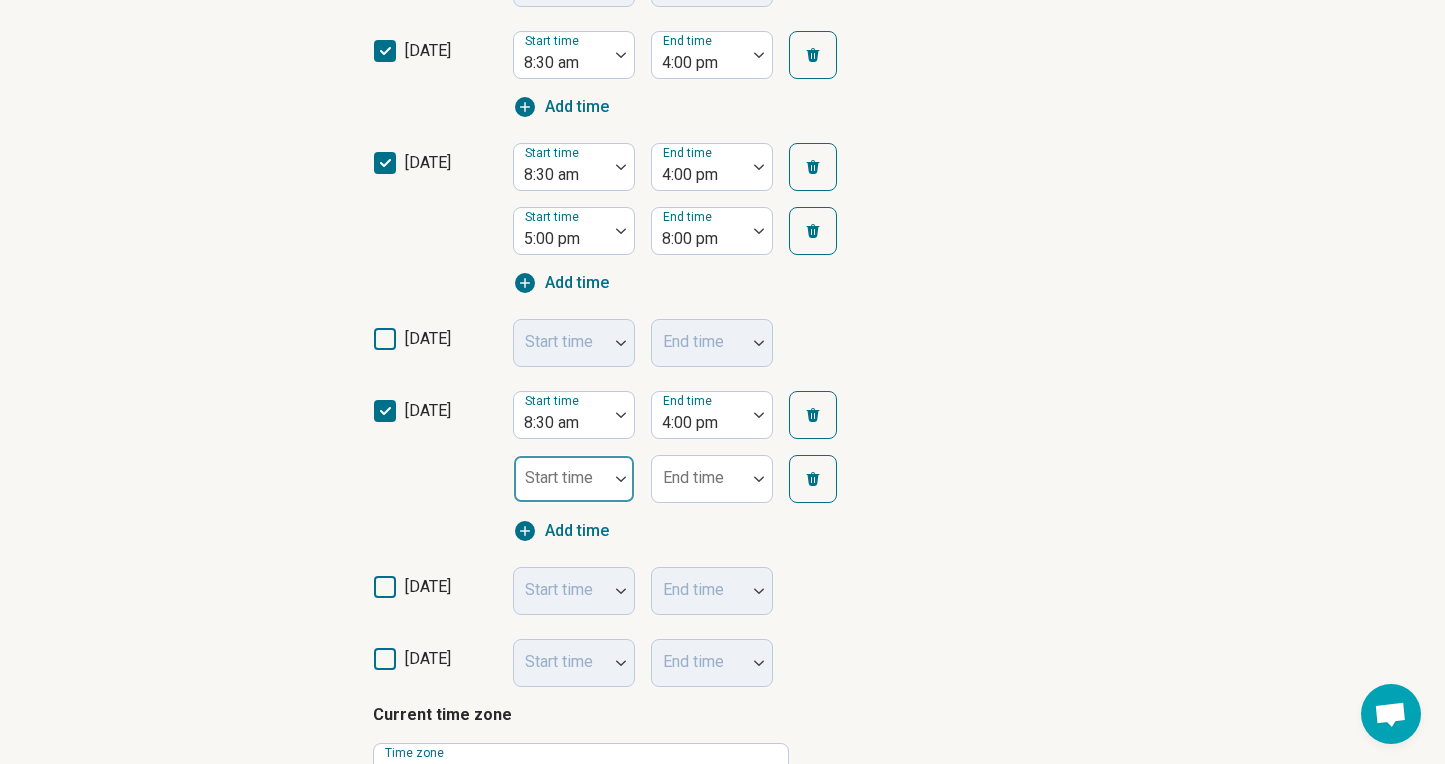 click on "sunday Start time End time monday Start time 8:30 am End time 4:00 pm Add time tuesday Start time 8:30 am End time 4:00 pm Start time 5:00 pm End time 8:00 pm Add time wednesday Start time End time thursday Start time 8:30 am End time 4:00 pm Start time End time Add time friday Start time End time saturday Start time End time" at bounding box center [723, 323] 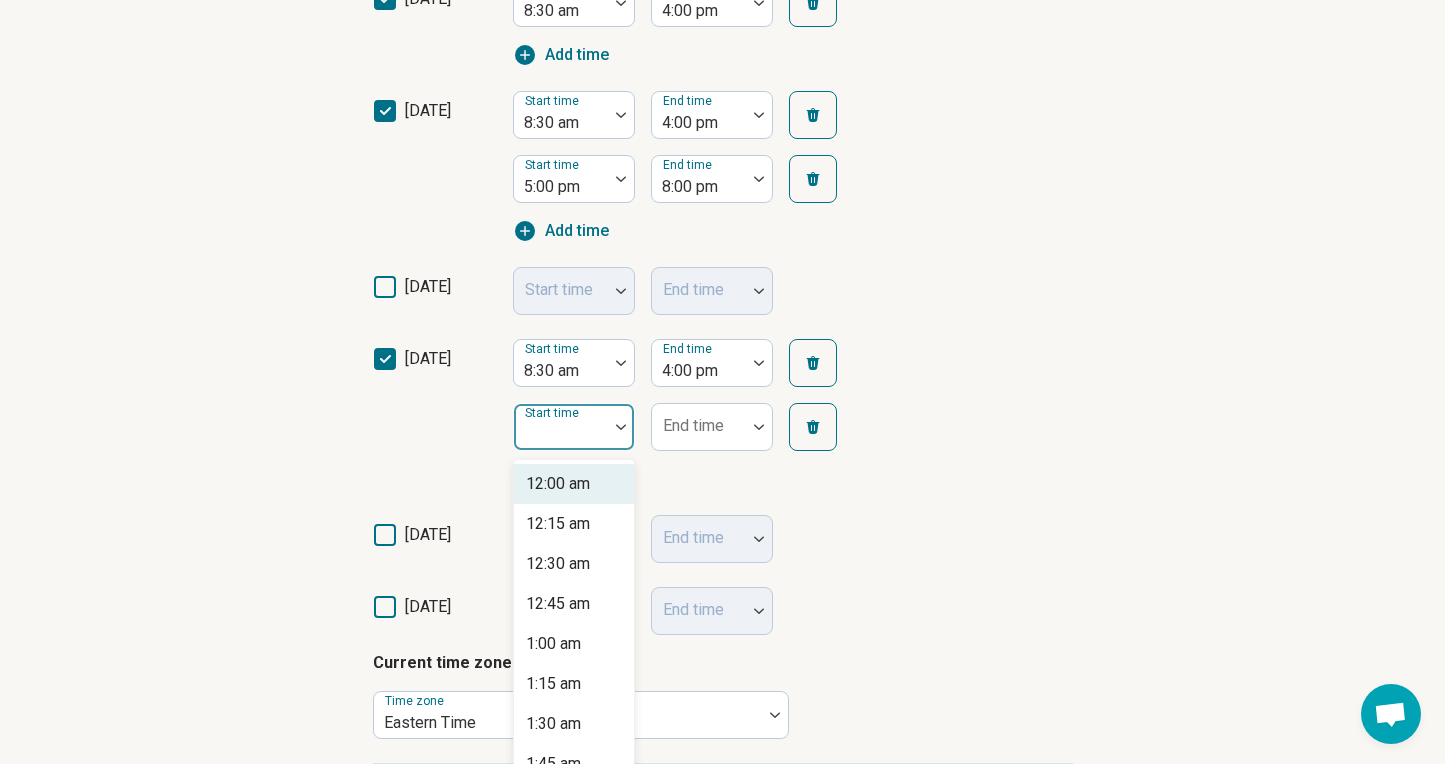 scroll, scrollTop: 679, scrollLeft: 0, axis: vertical 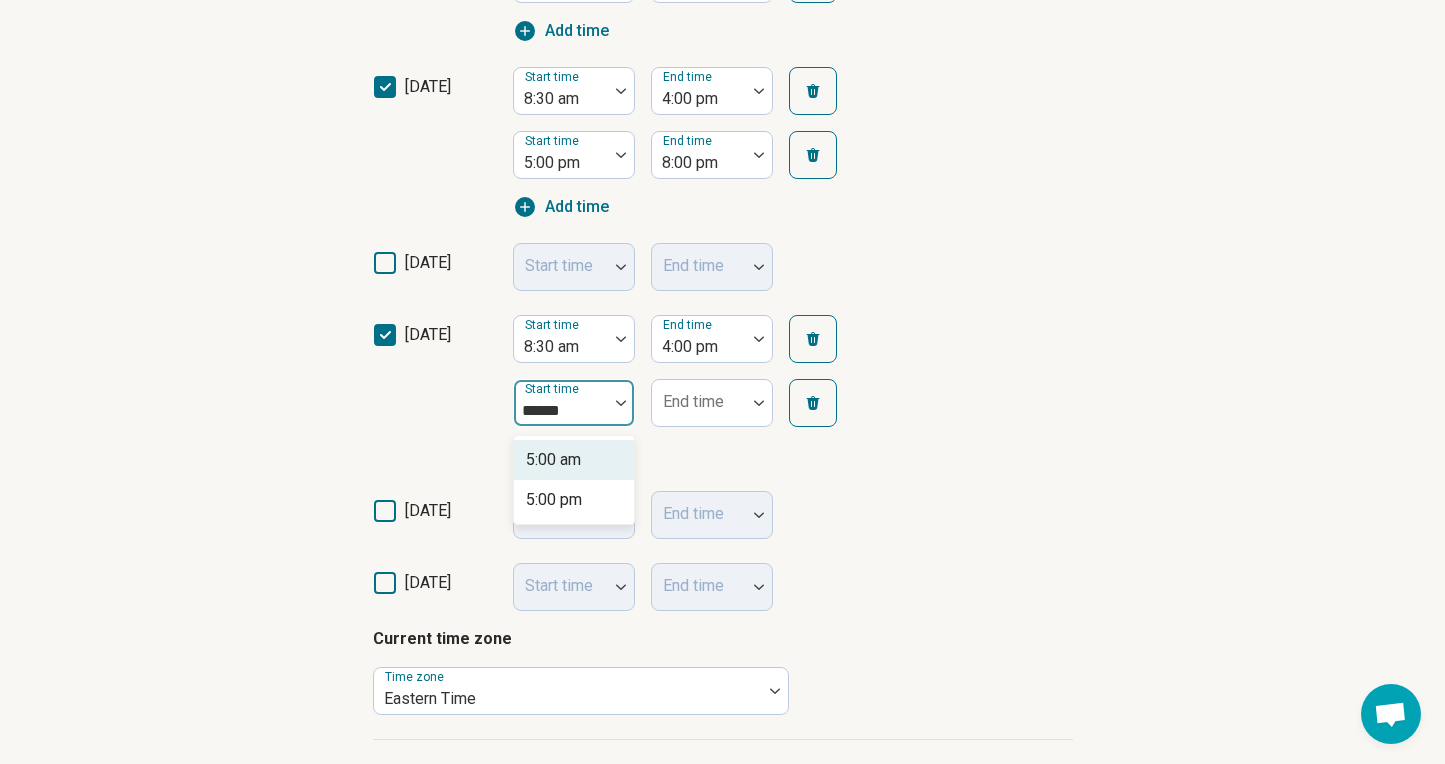 type on "*******" 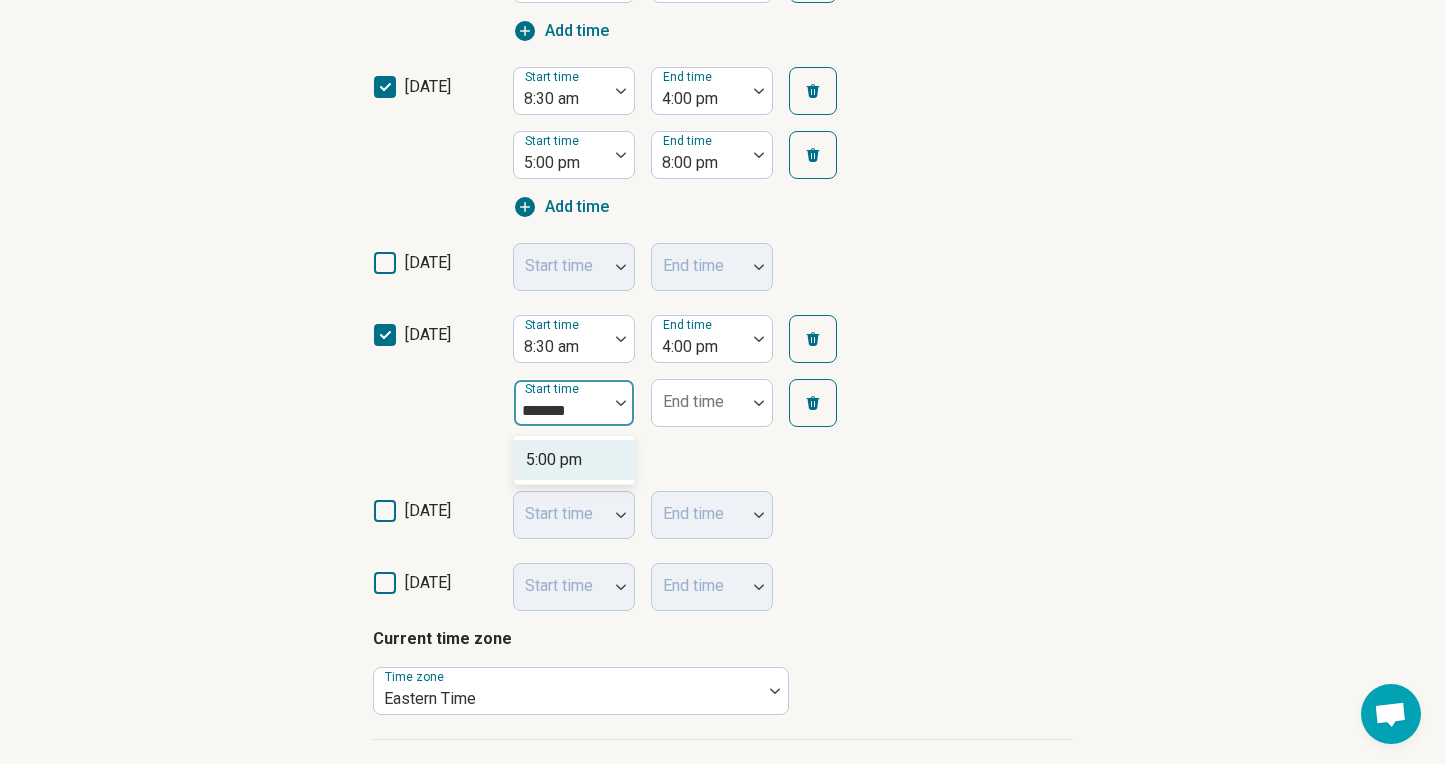 click on "5:00 pm" at bounding box center [574, 460] 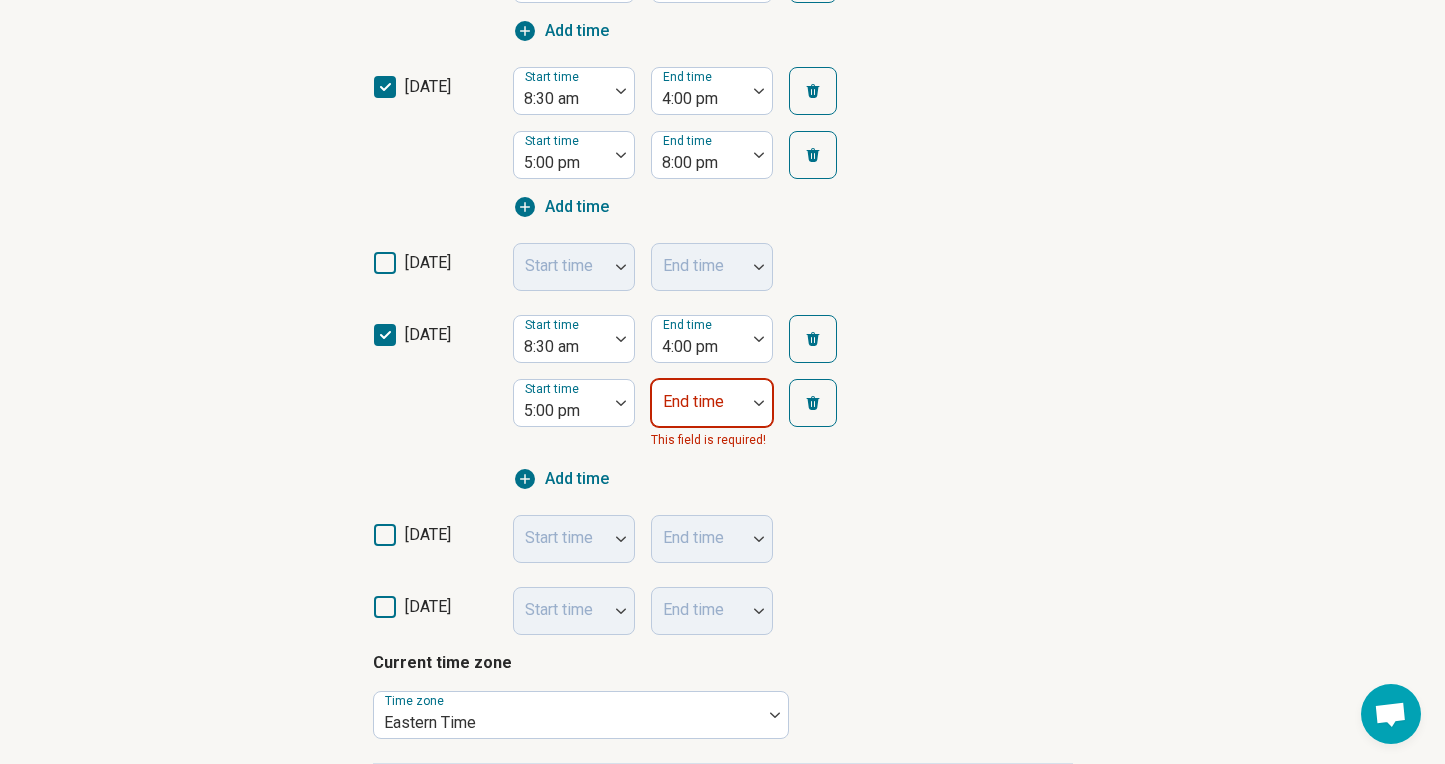click at bounding box center [699, 411] 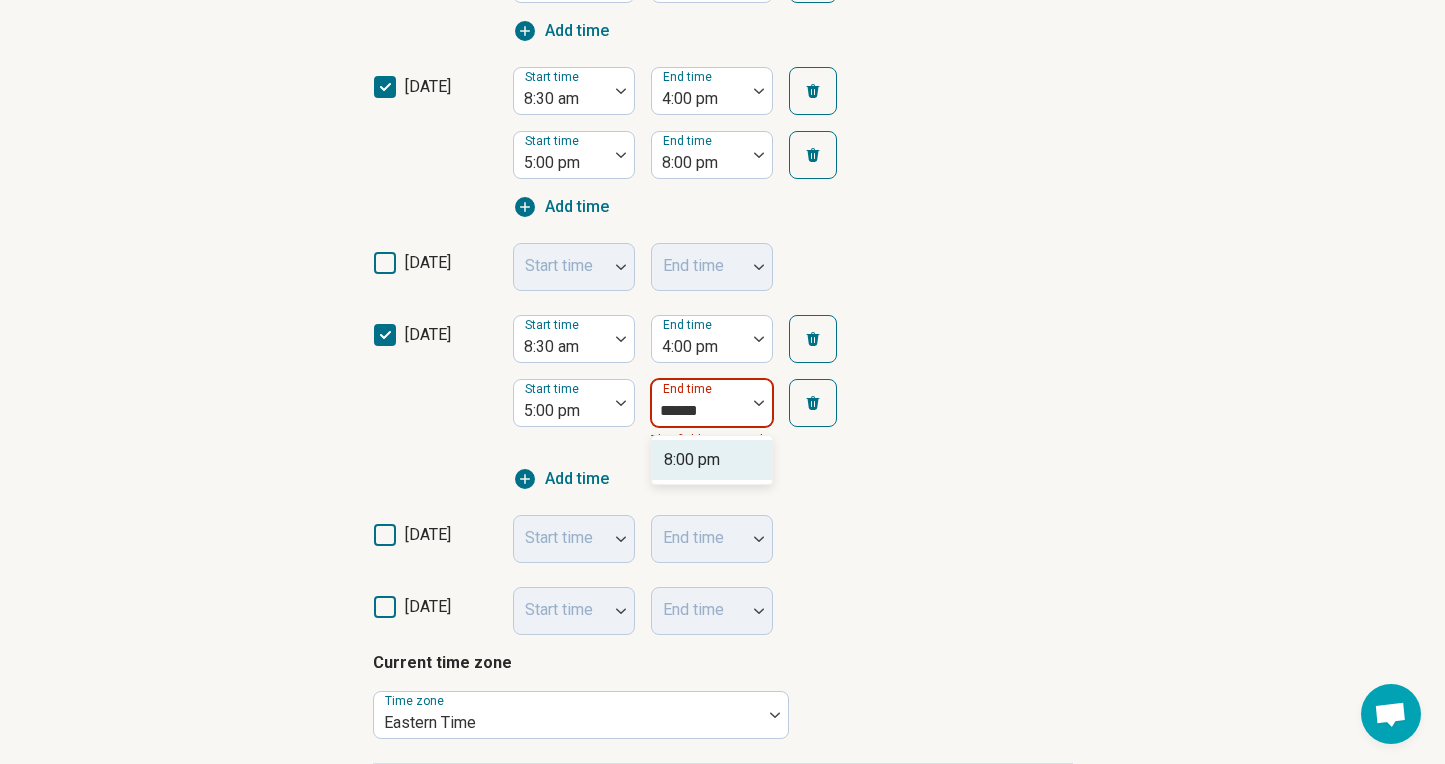 type on "*******" 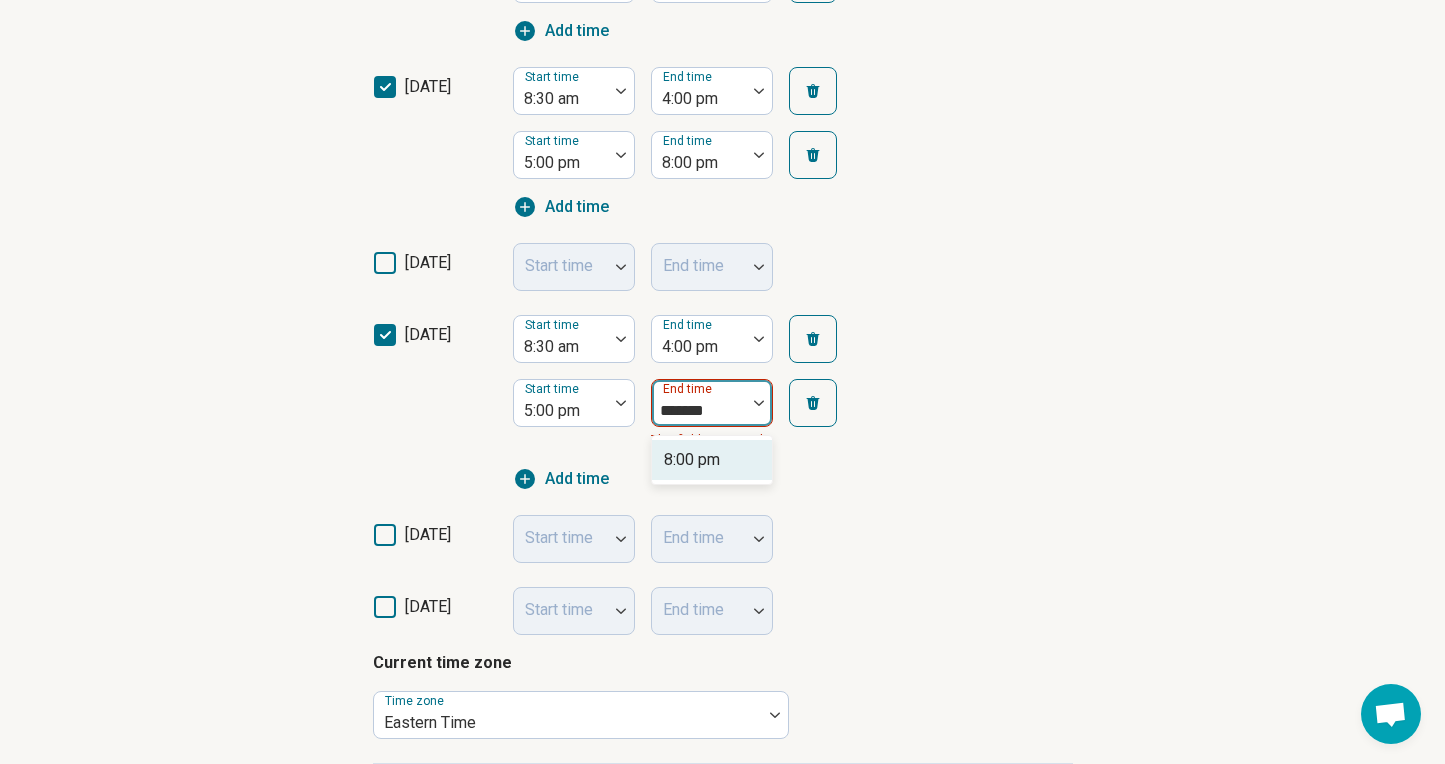 click on "8:00 pm" at bounding box center [692, 460] 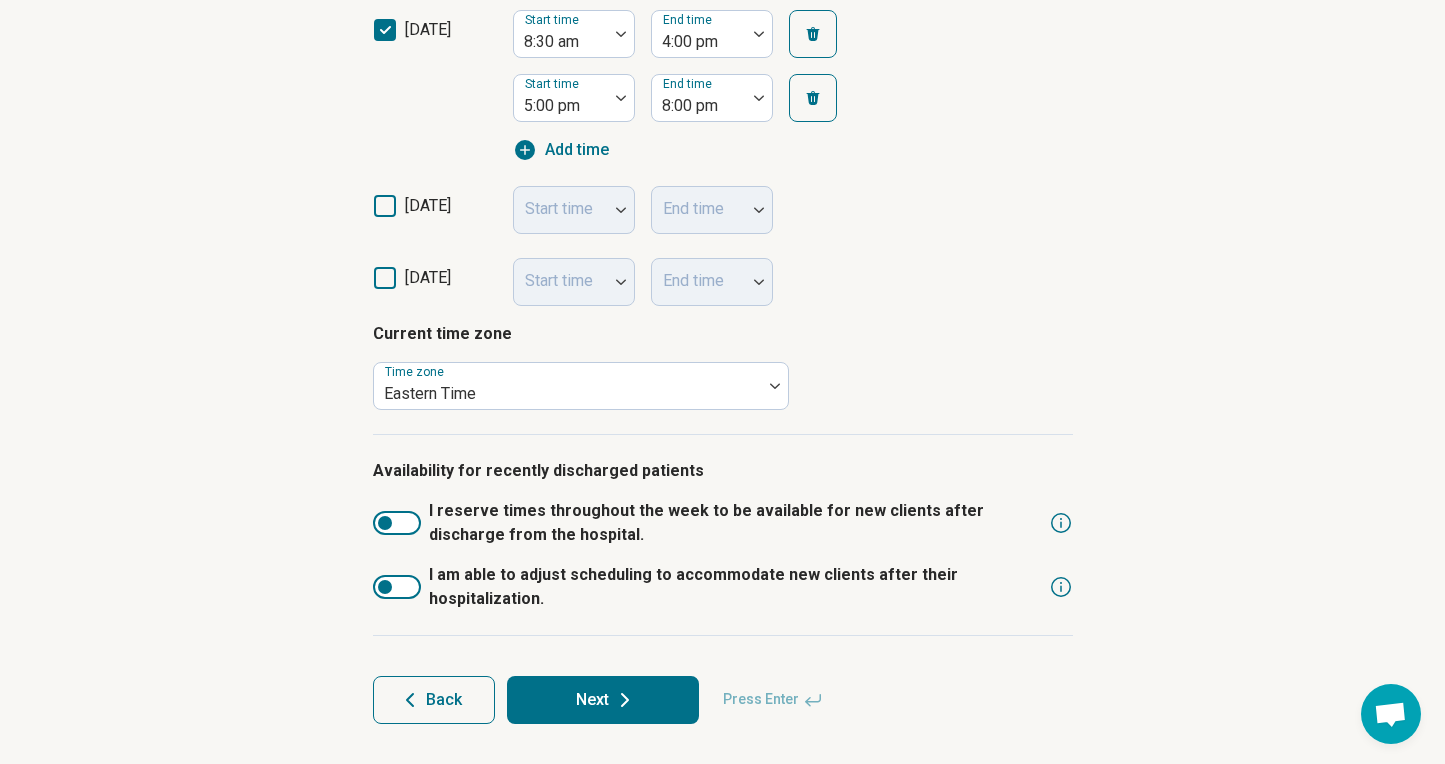 scroll, scrollTop: 983, scrollLeft: 0, axis: vertical 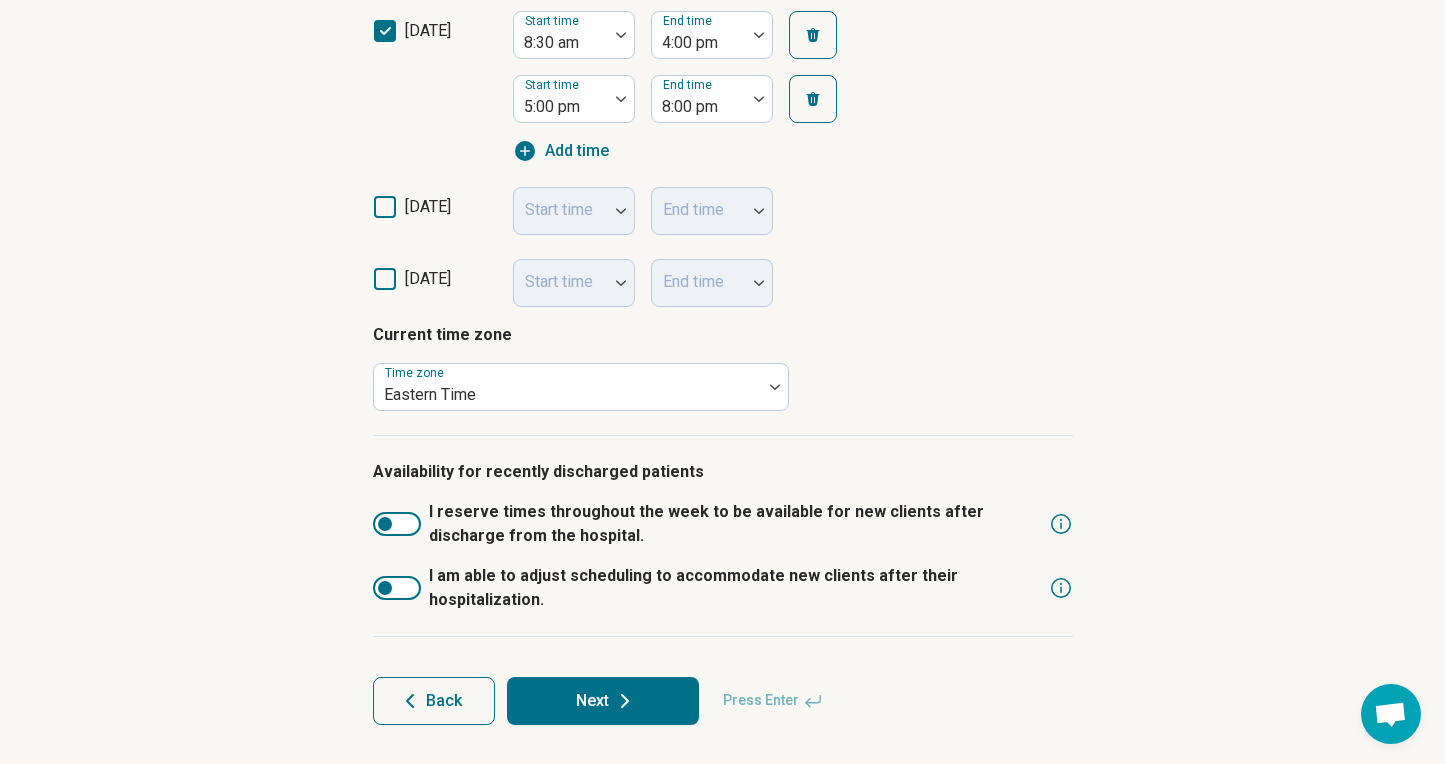 click on "Next" at bounding box center (603, 701) 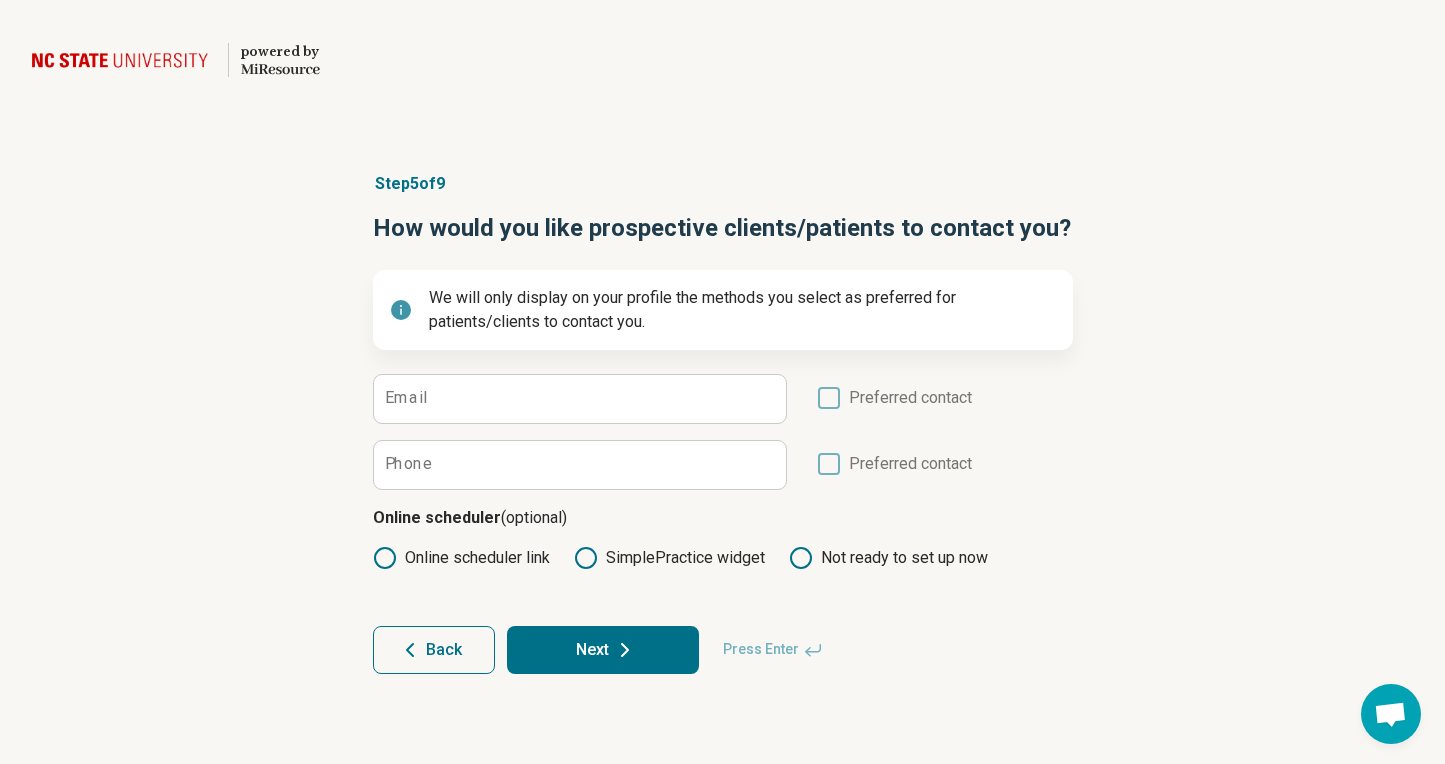 scroll, scrollTop: 0, scrollLeft: 0, axis: both 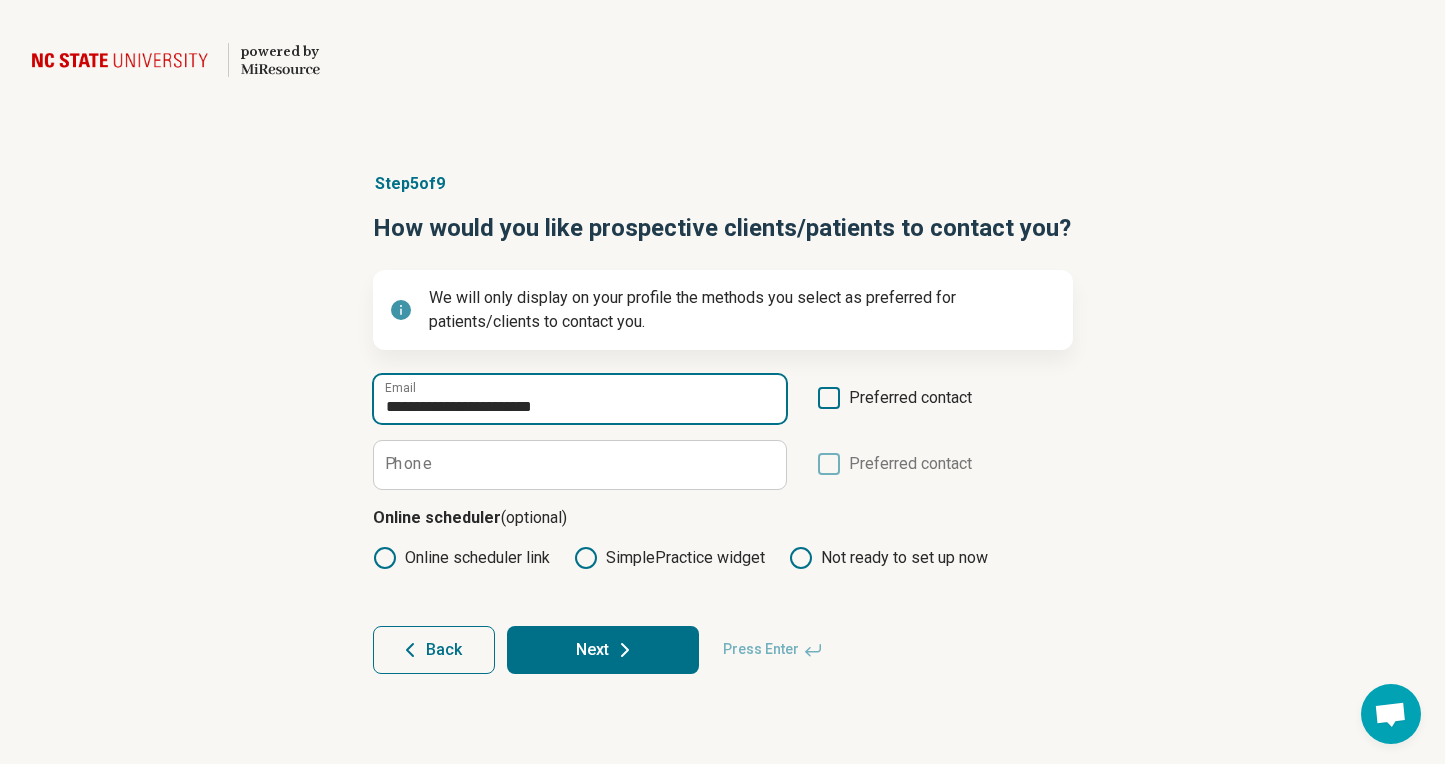 type on "**********" 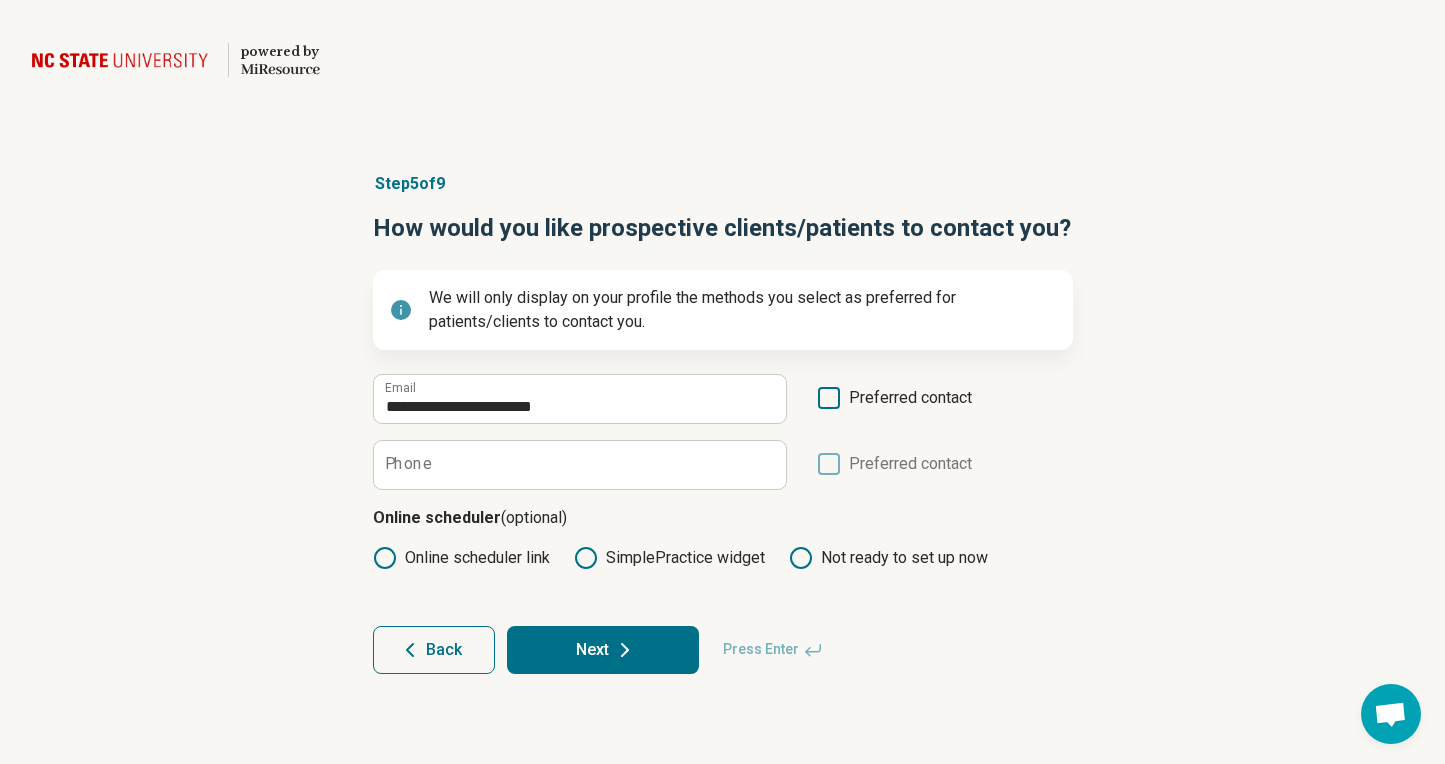 click 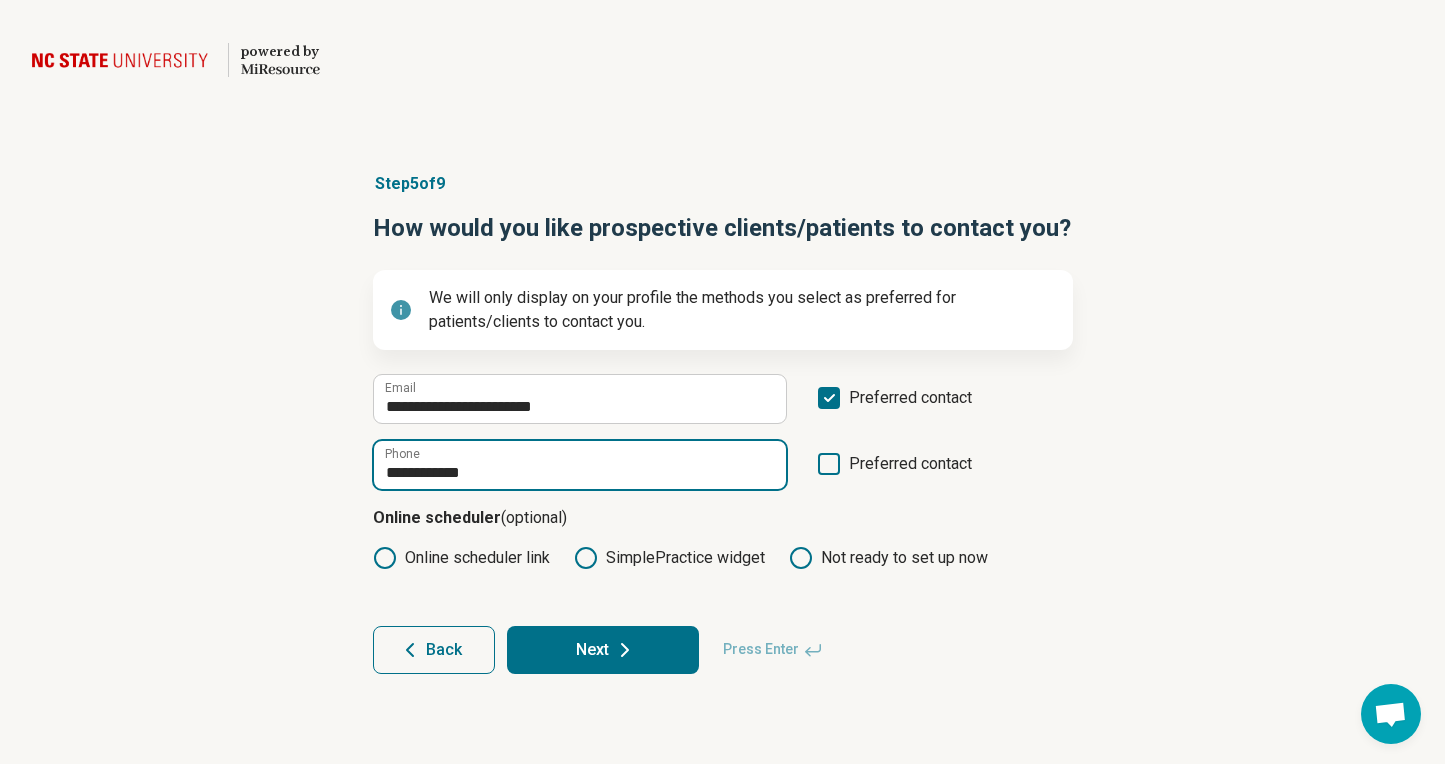 type on "**********" 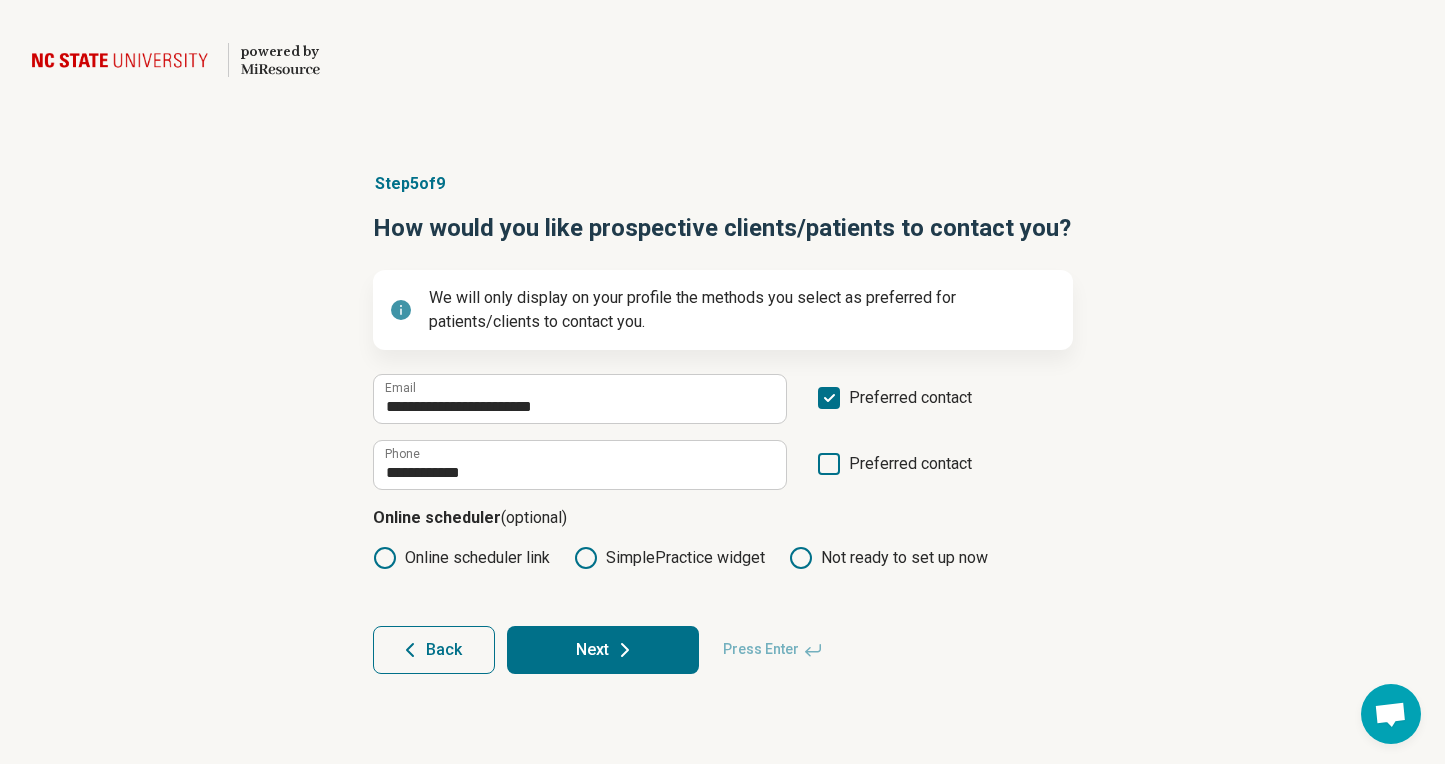 click 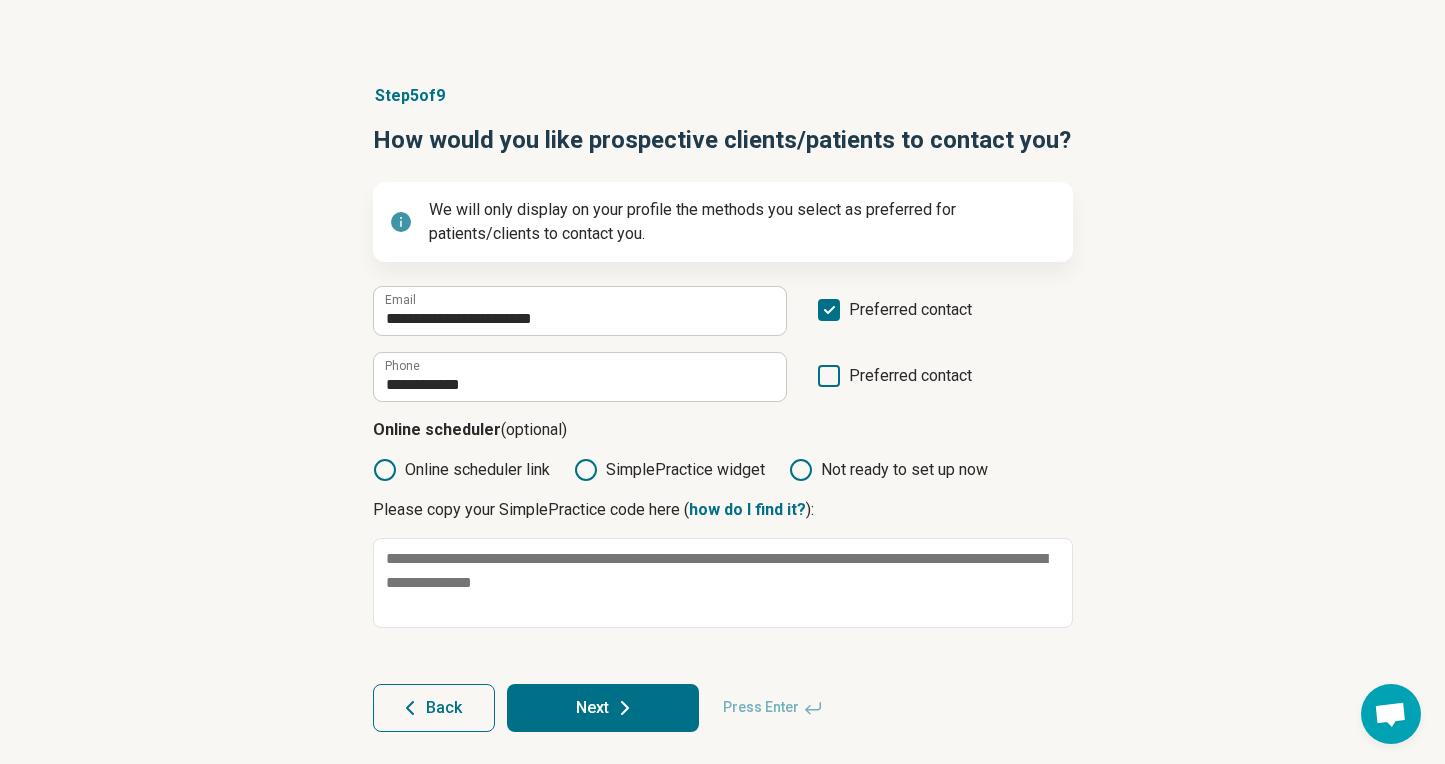 scroll, scrollTop: 94, scrollLeft: 0, axis: vertical 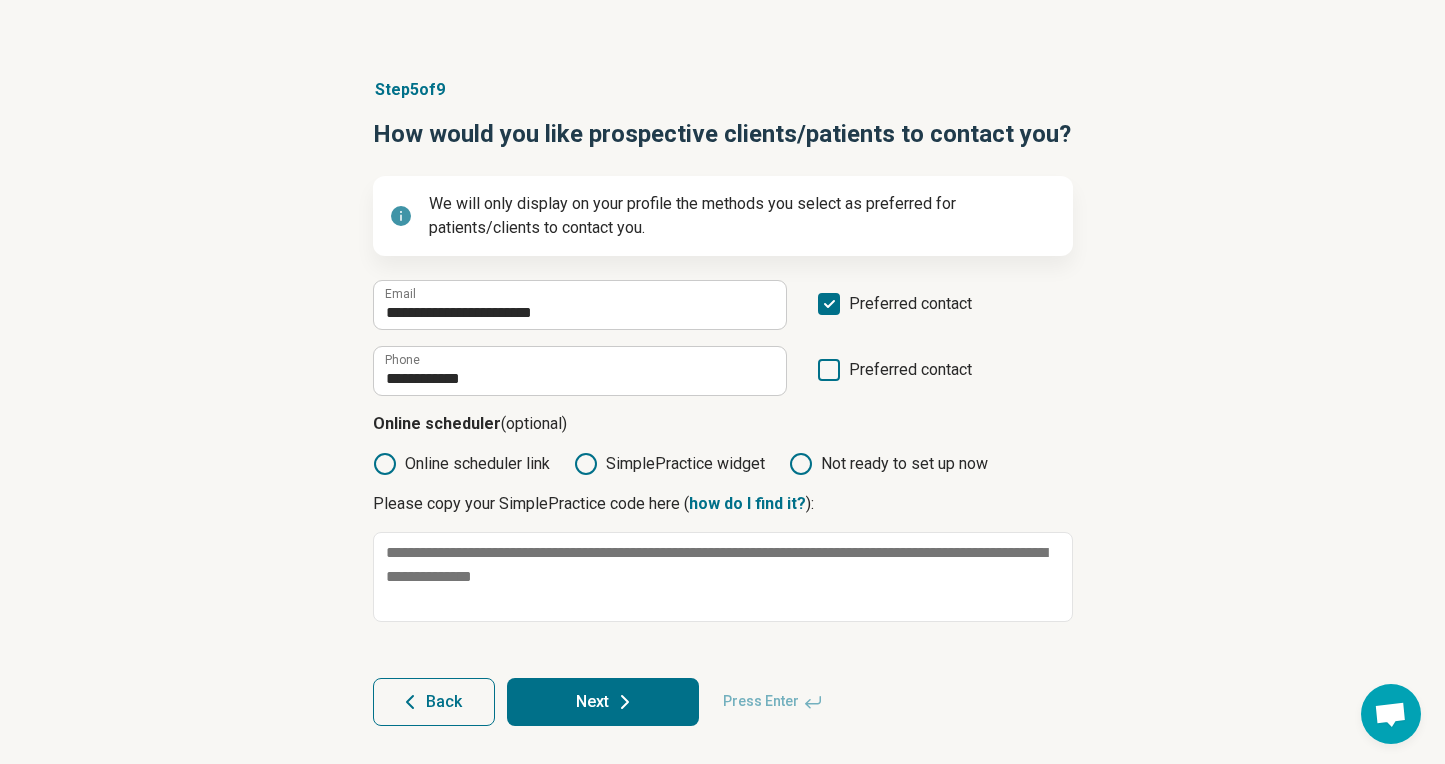 click 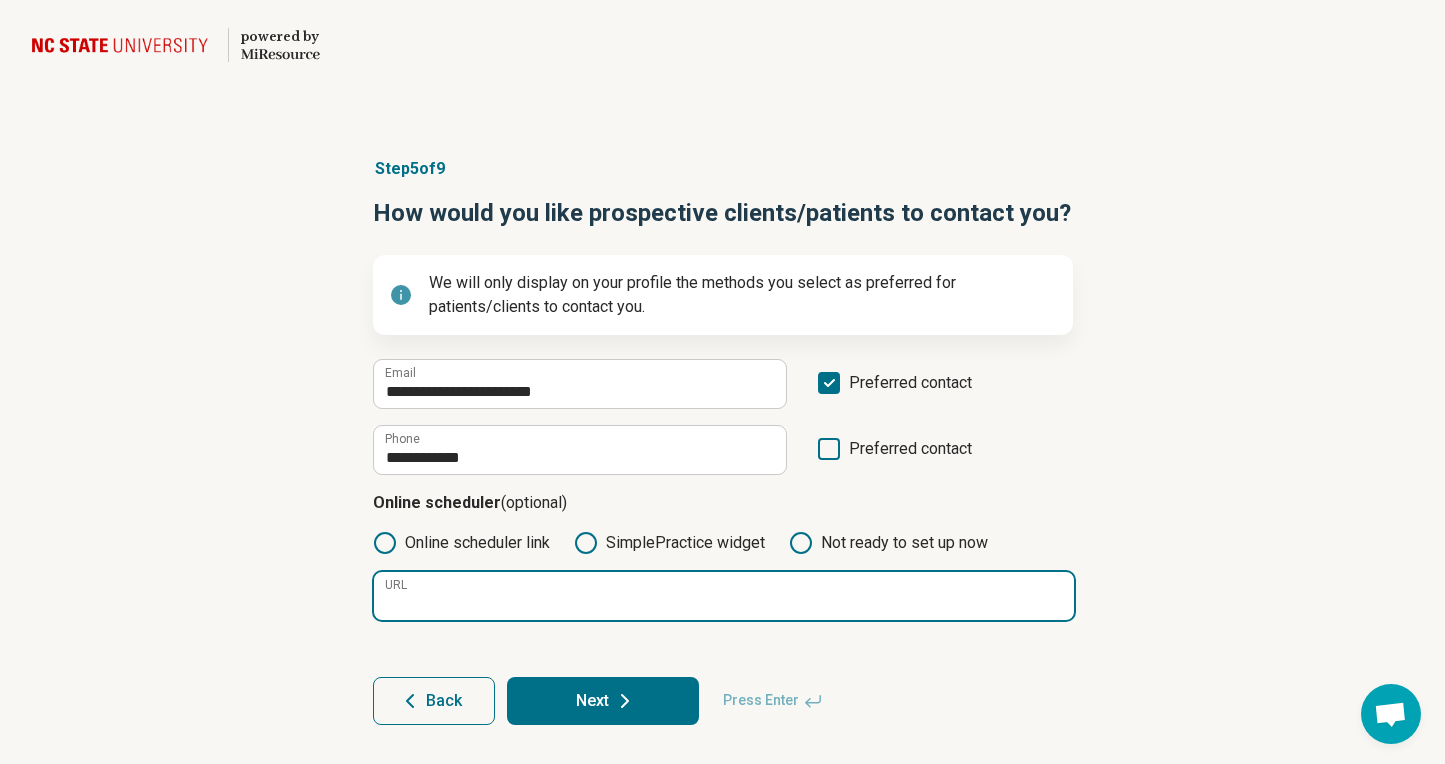 click on "URL" at bounding box center [724, 596] 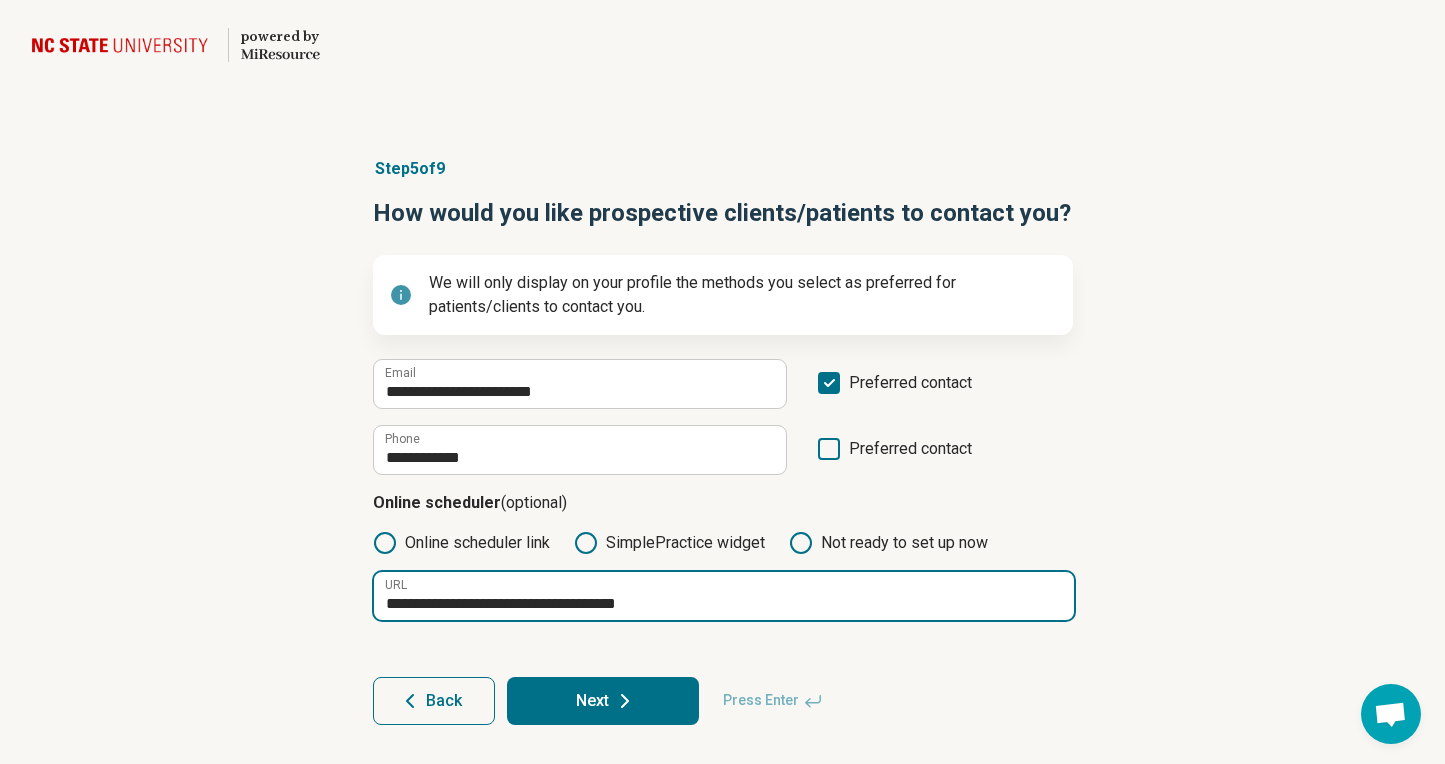 drag, startPoint x: 667, startPoint y: 606, endPoint x: 360, endPoint y: 605, distance: 307.00162 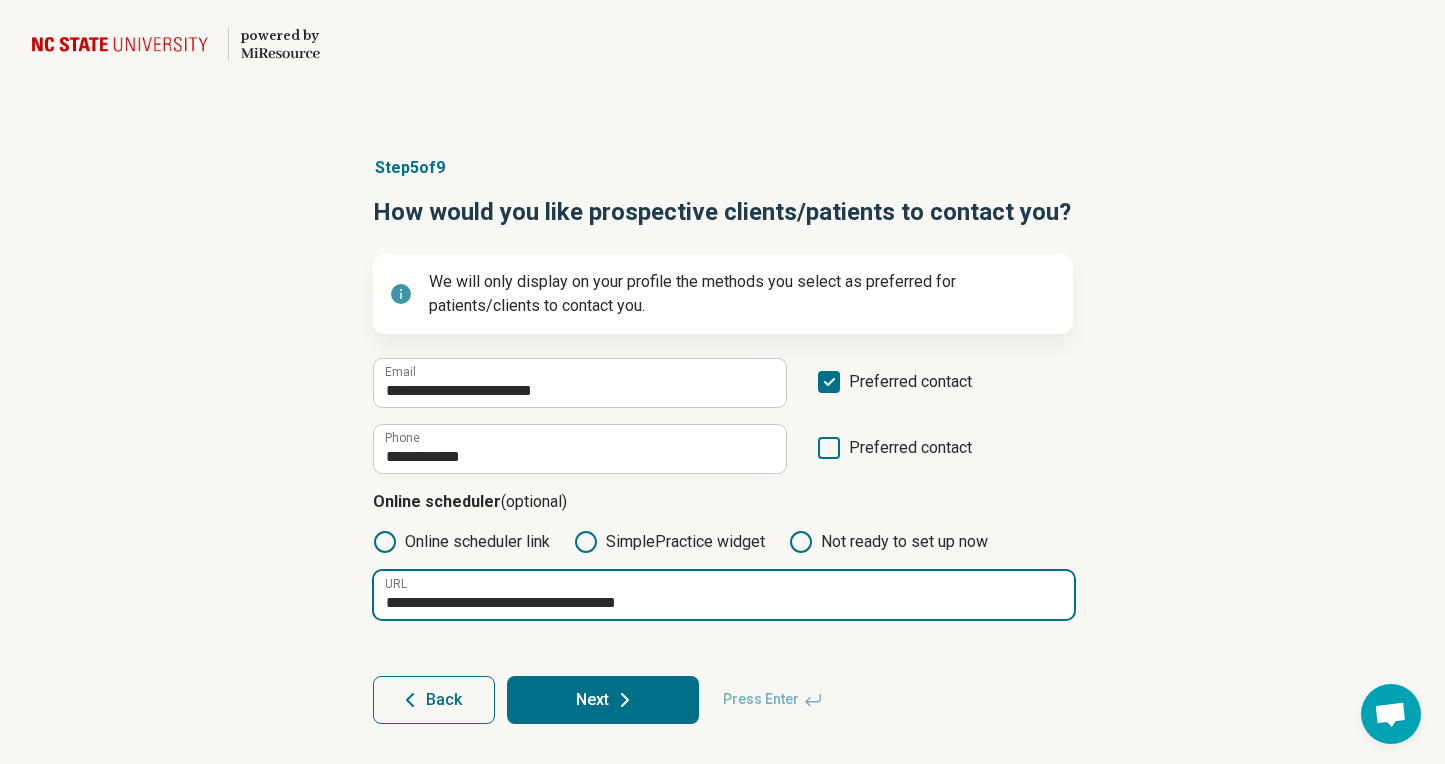 scroll, scrollTop: 15, scrollLeft: 0, axis: vertical 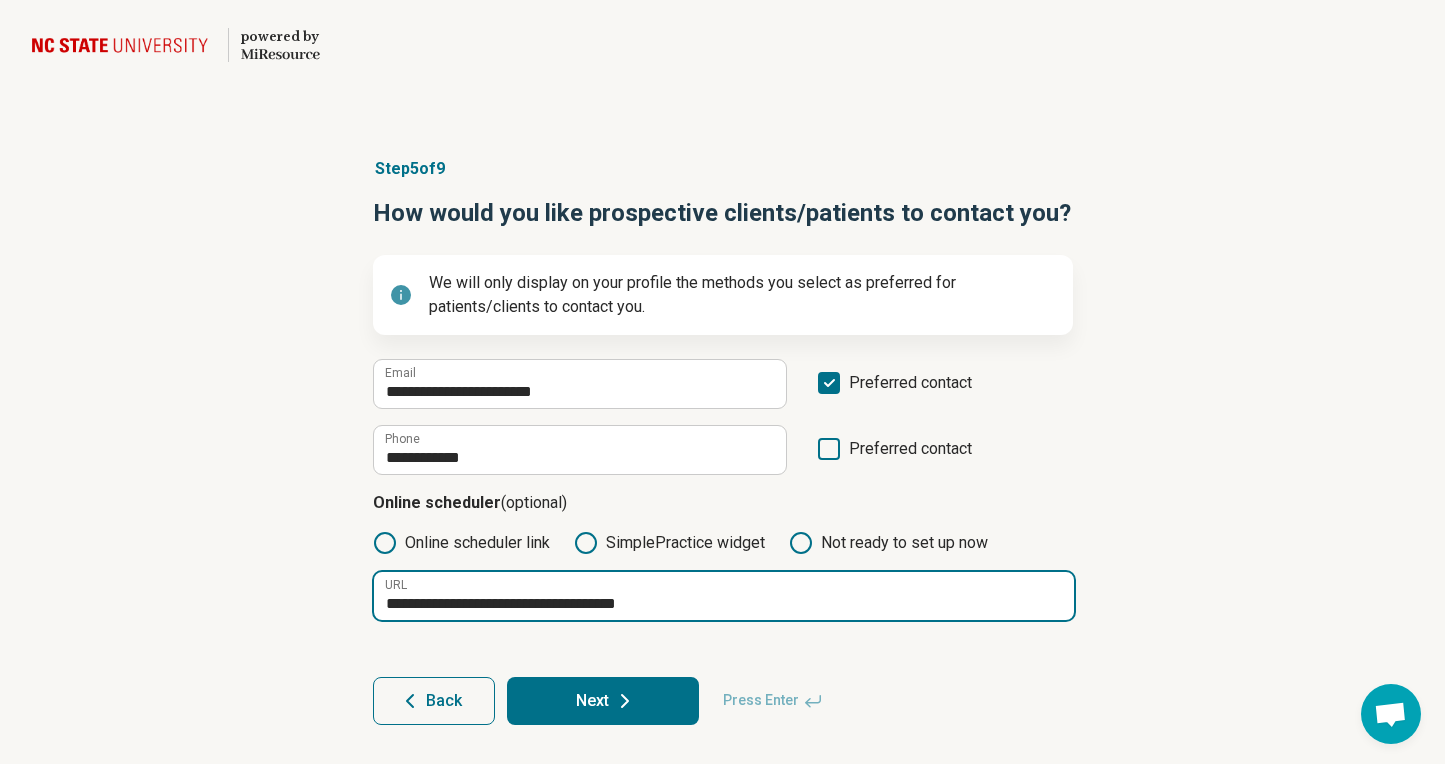 type on "**********" 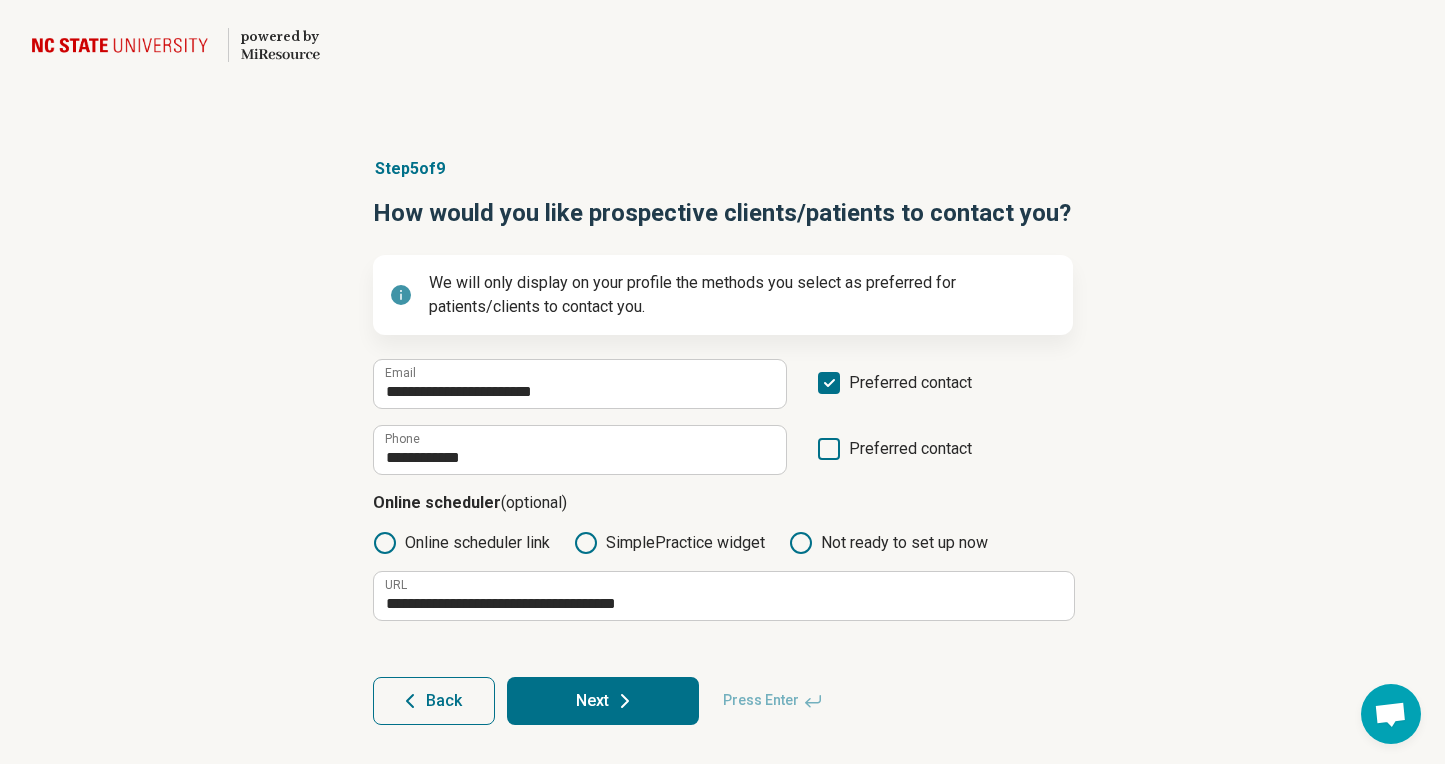click on "Next" at bounding box center (603, 701) 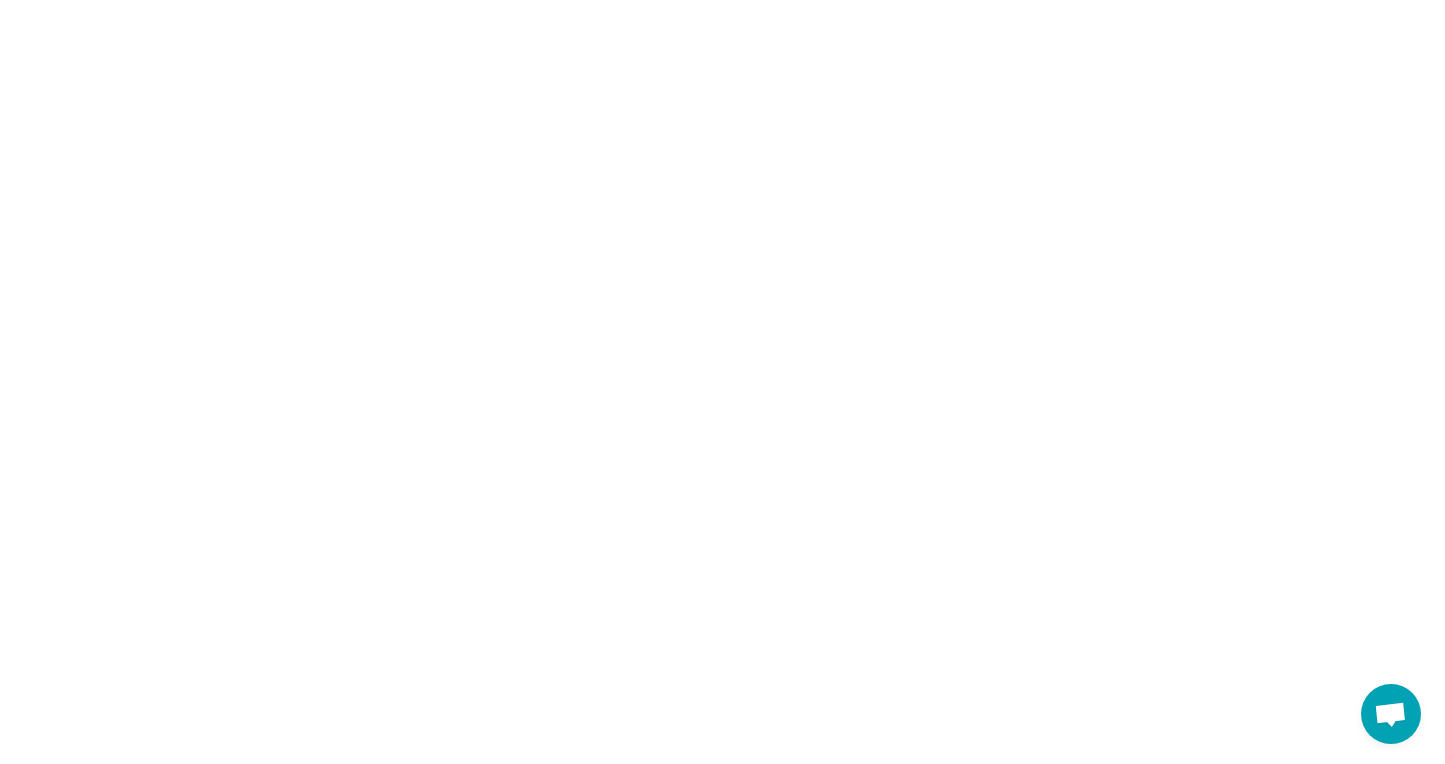 scroll, scrollTop: 0, scrollLeft: 0, axis: both 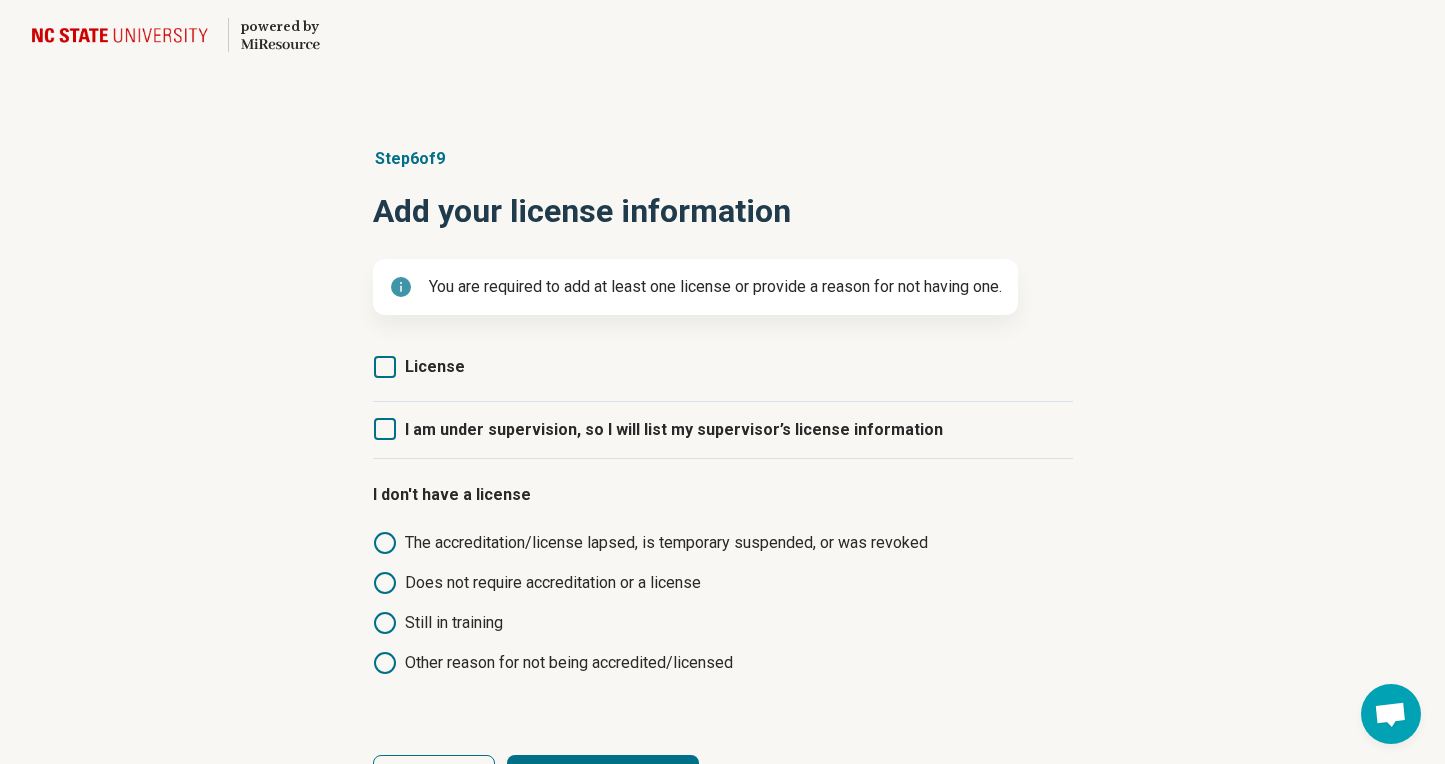 click 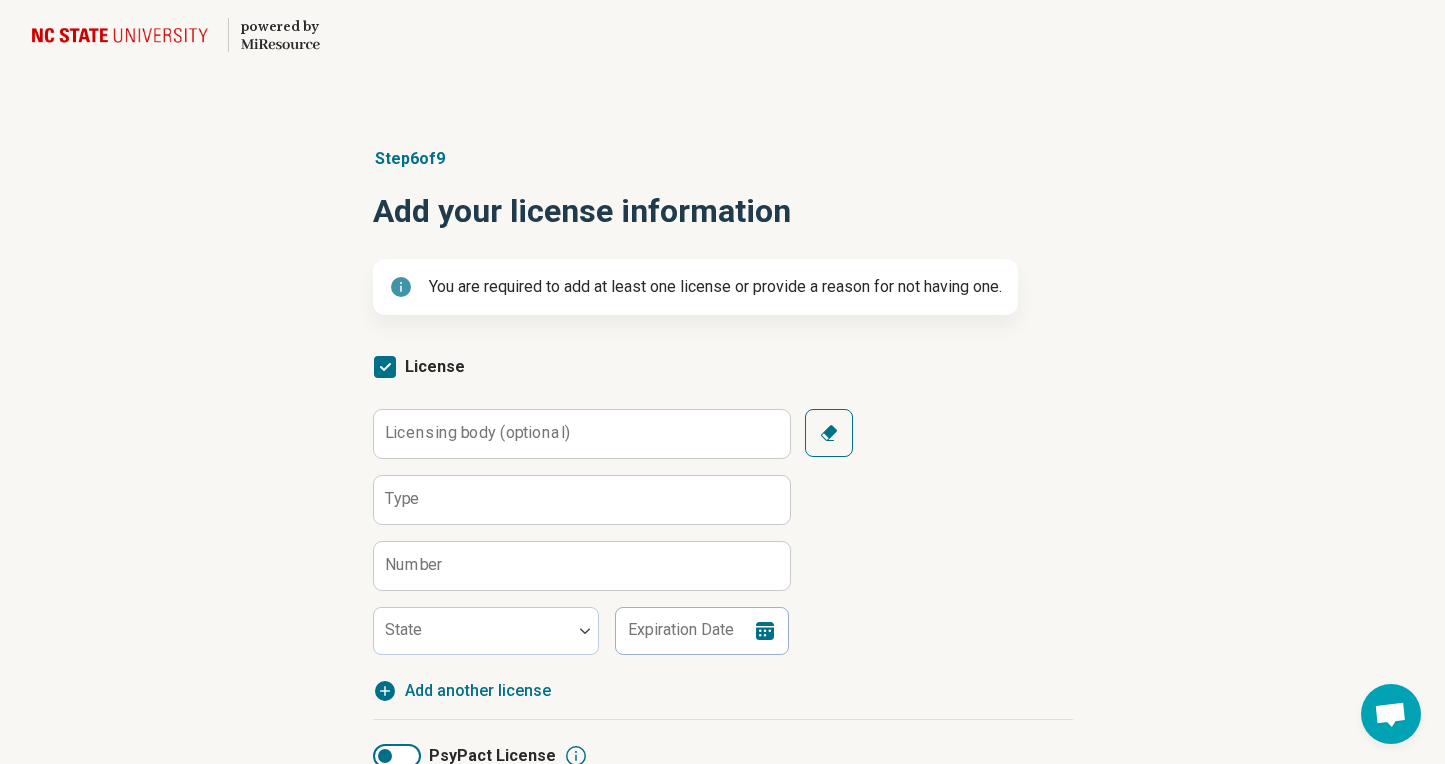 click on "Licensing body (optional)" at bounding box center [477, 433] 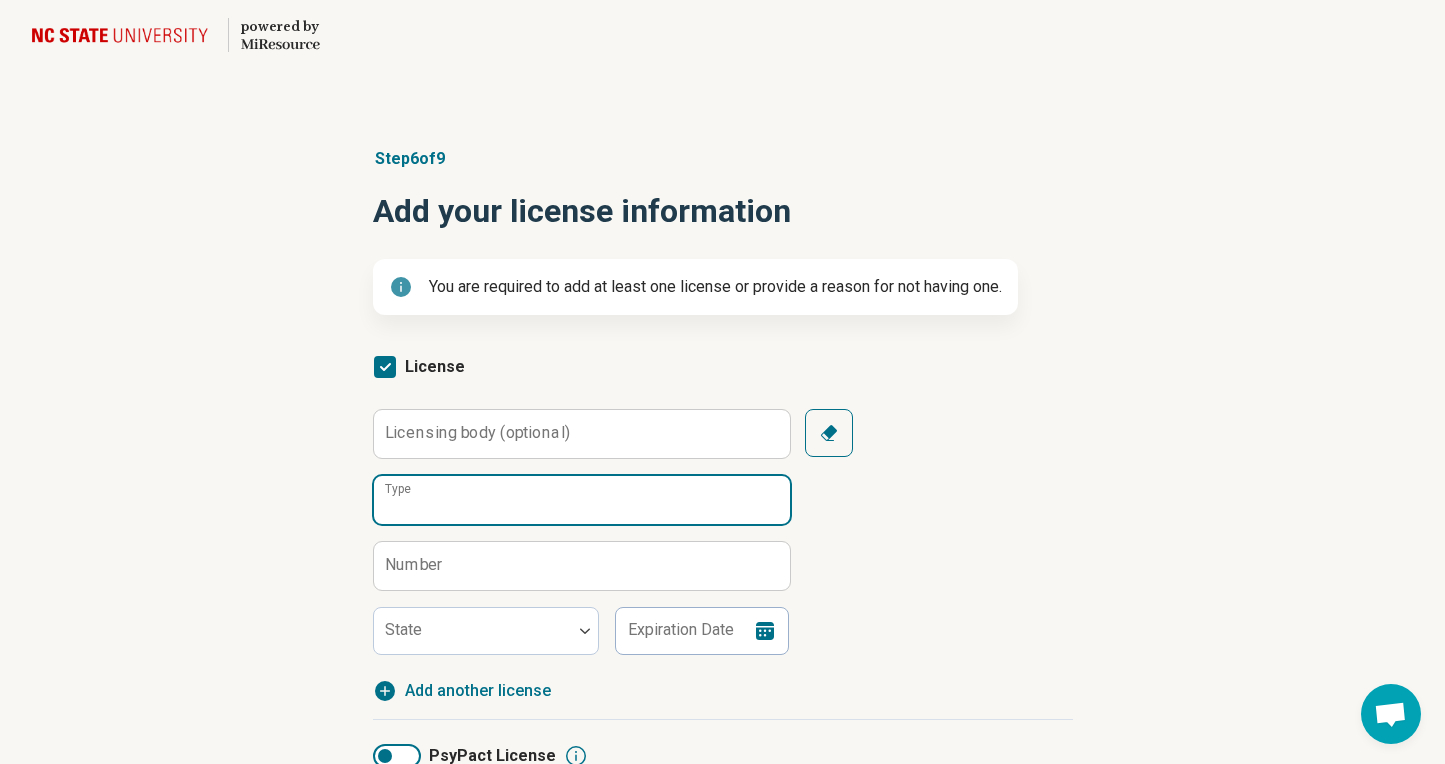type on "*" 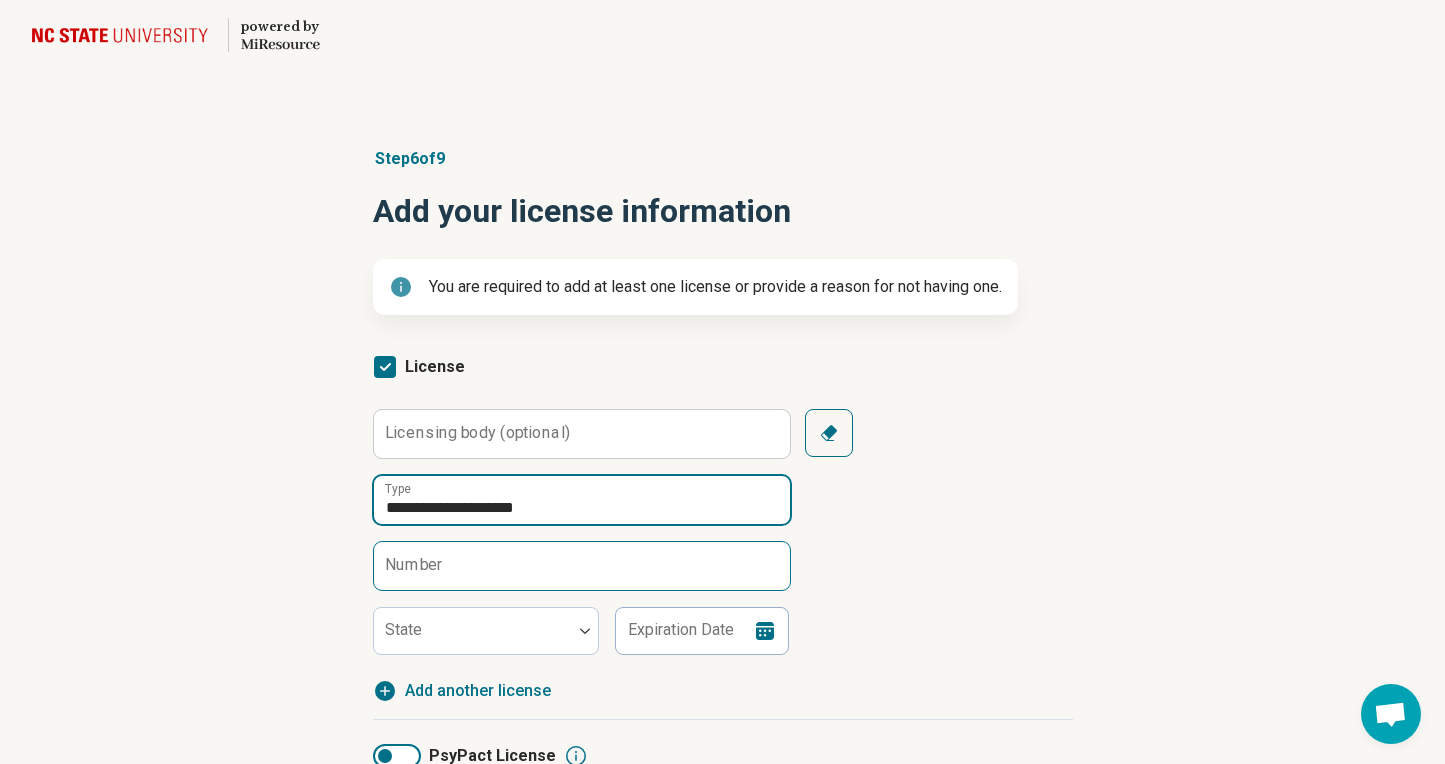 type on "**********" 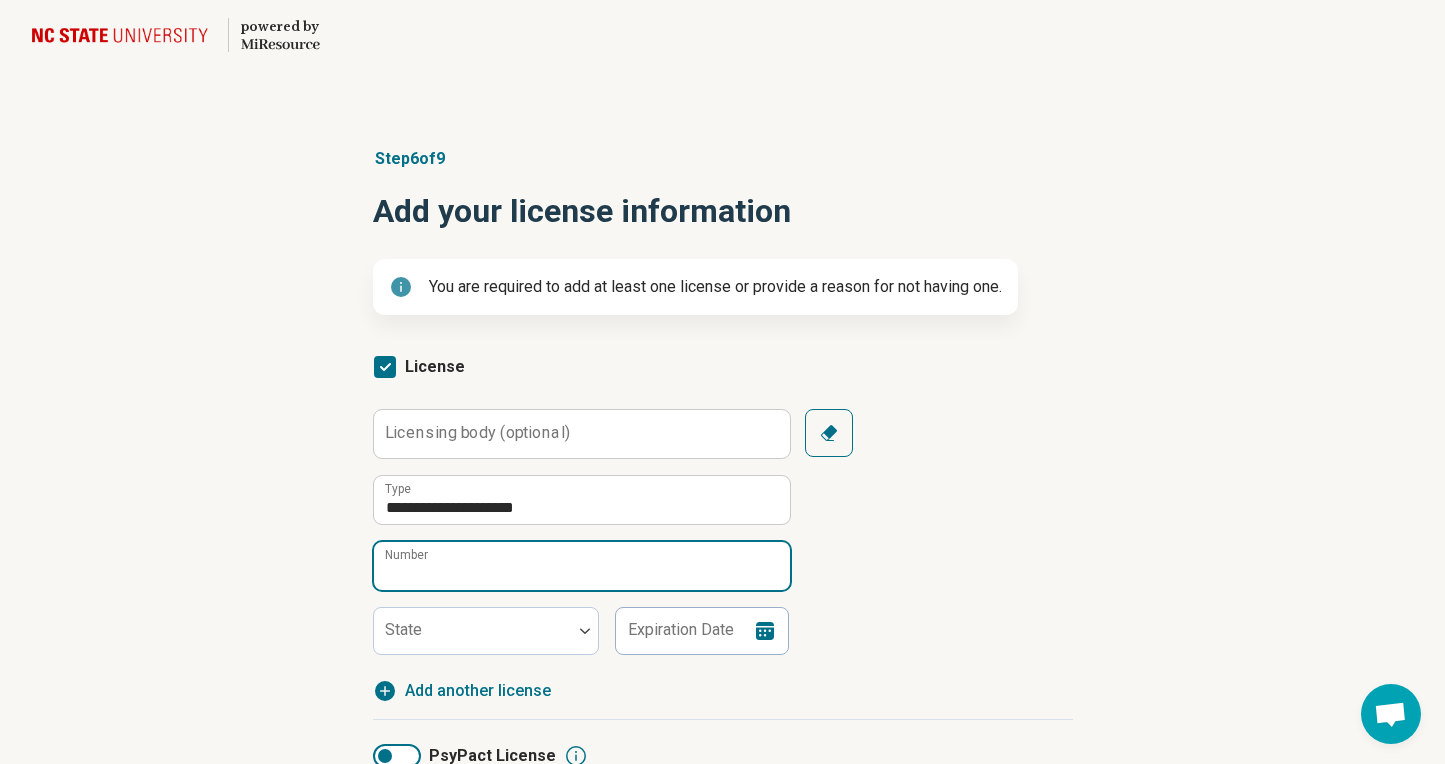 click on "Number" at bounding box center [582, 566] 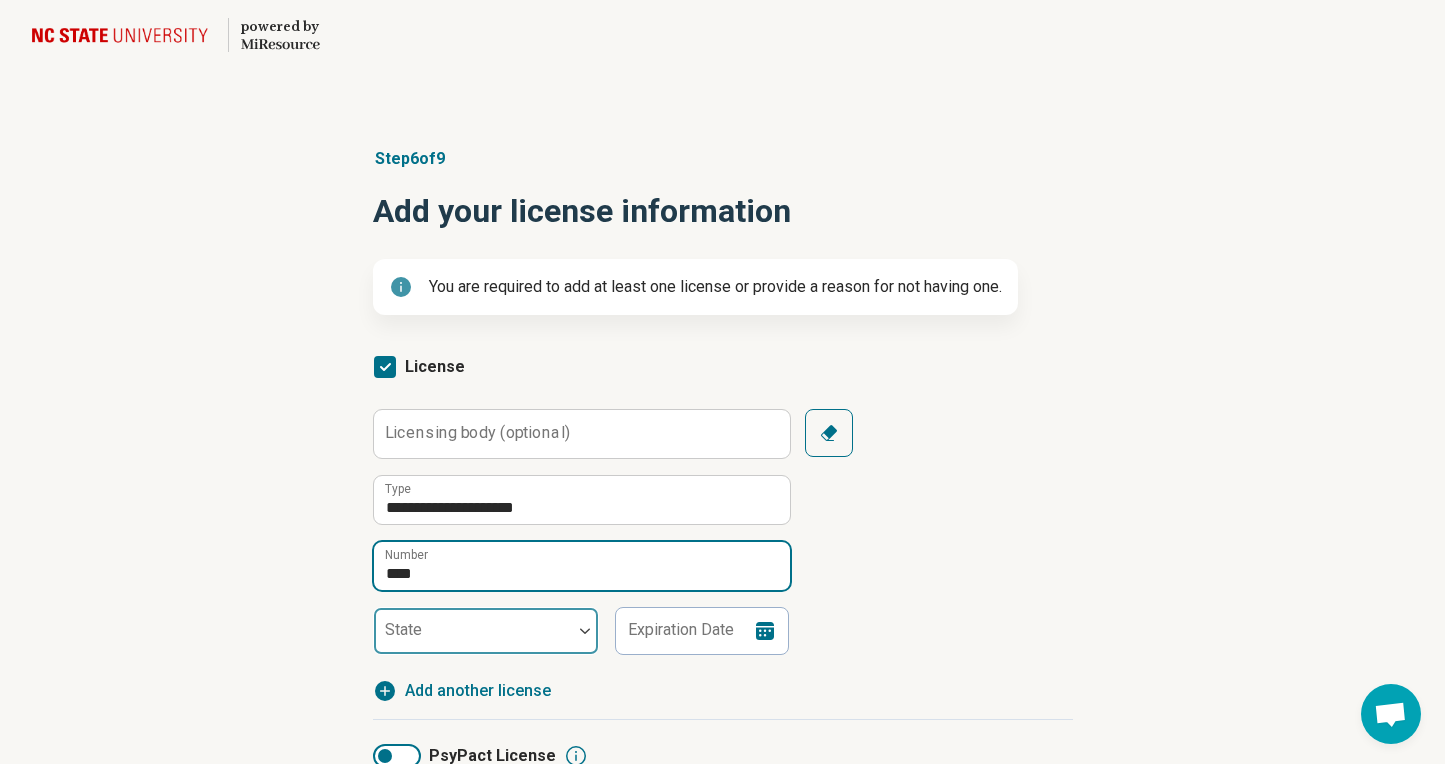 type on "****" 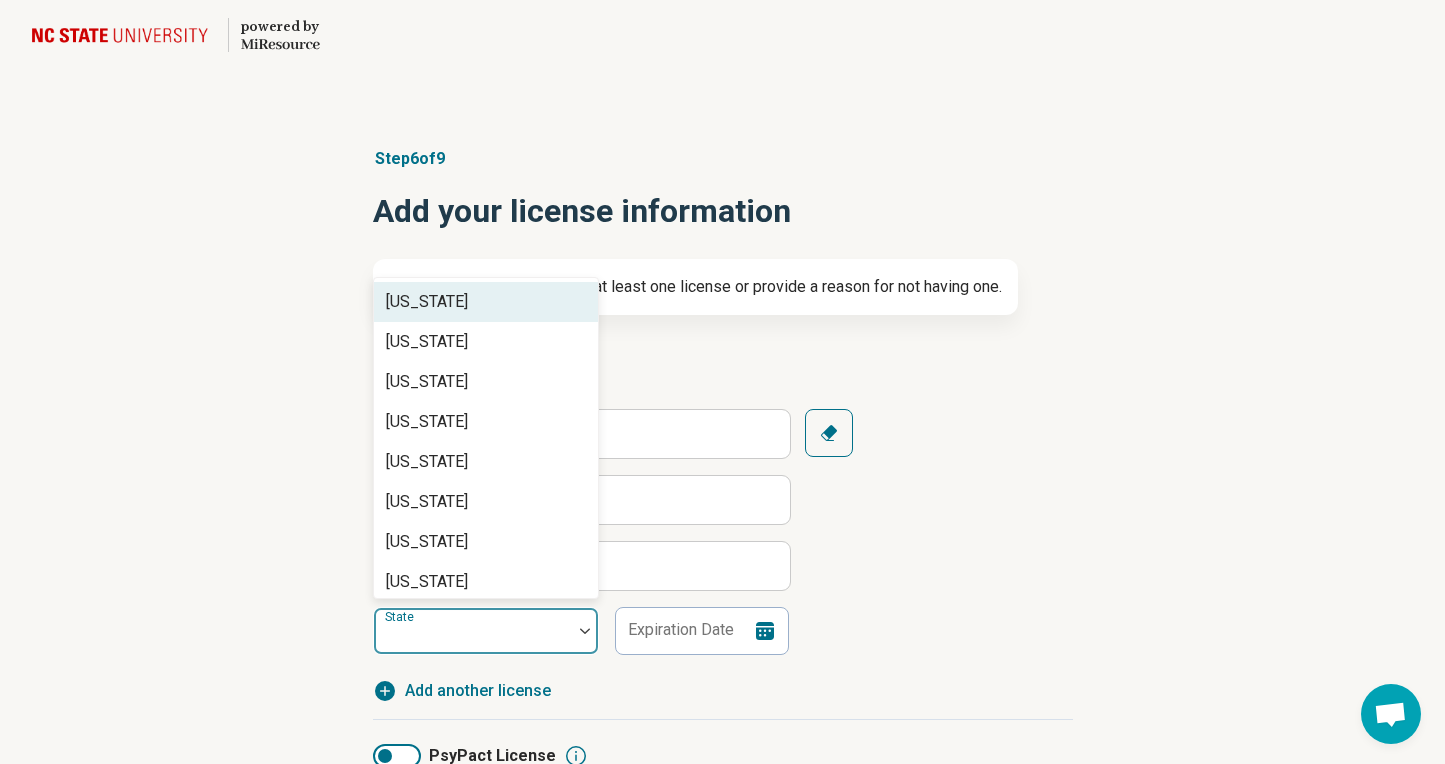 click on "**********" at bounding box center (723, 556) 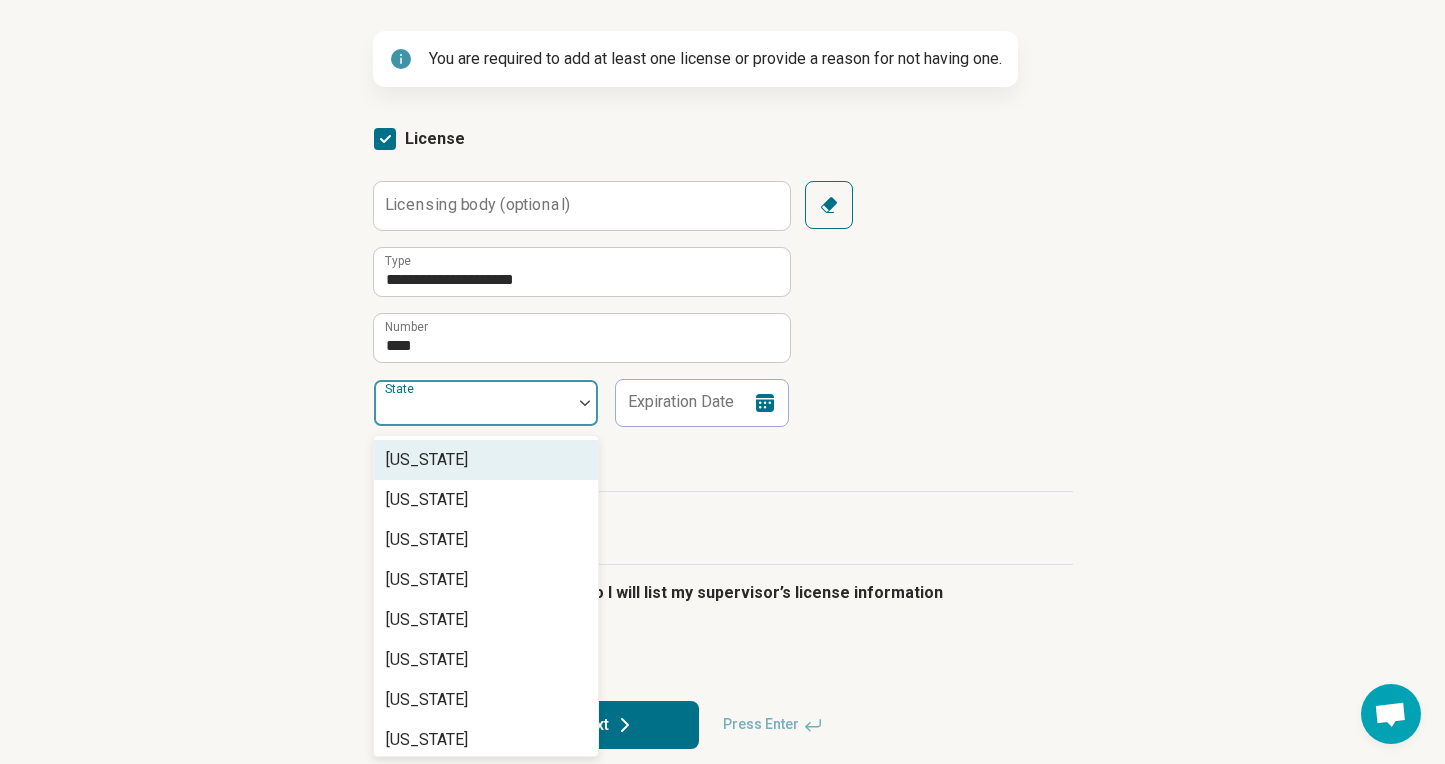 scroll, scrollTop: 254, scrollLeft: 0, axis: vertical 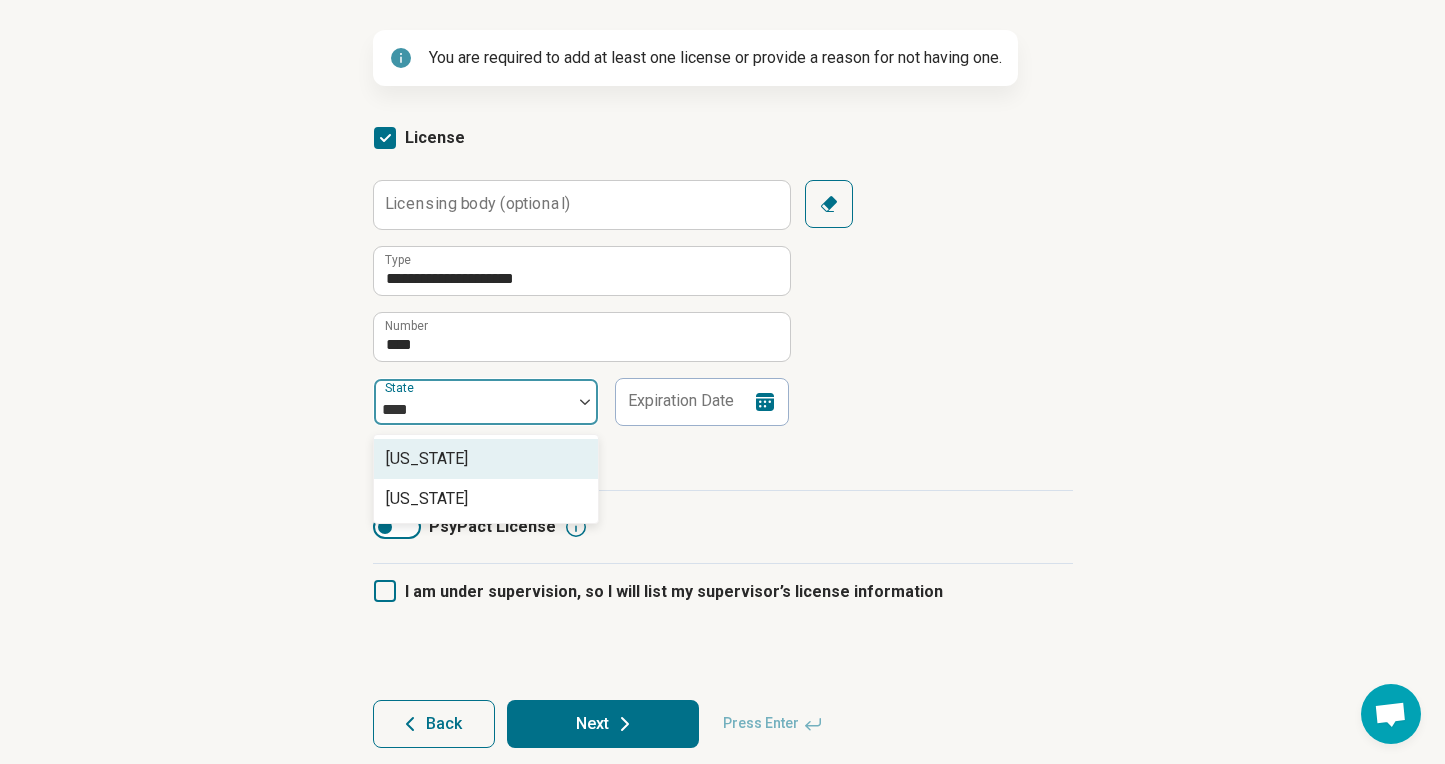 type on "*****" 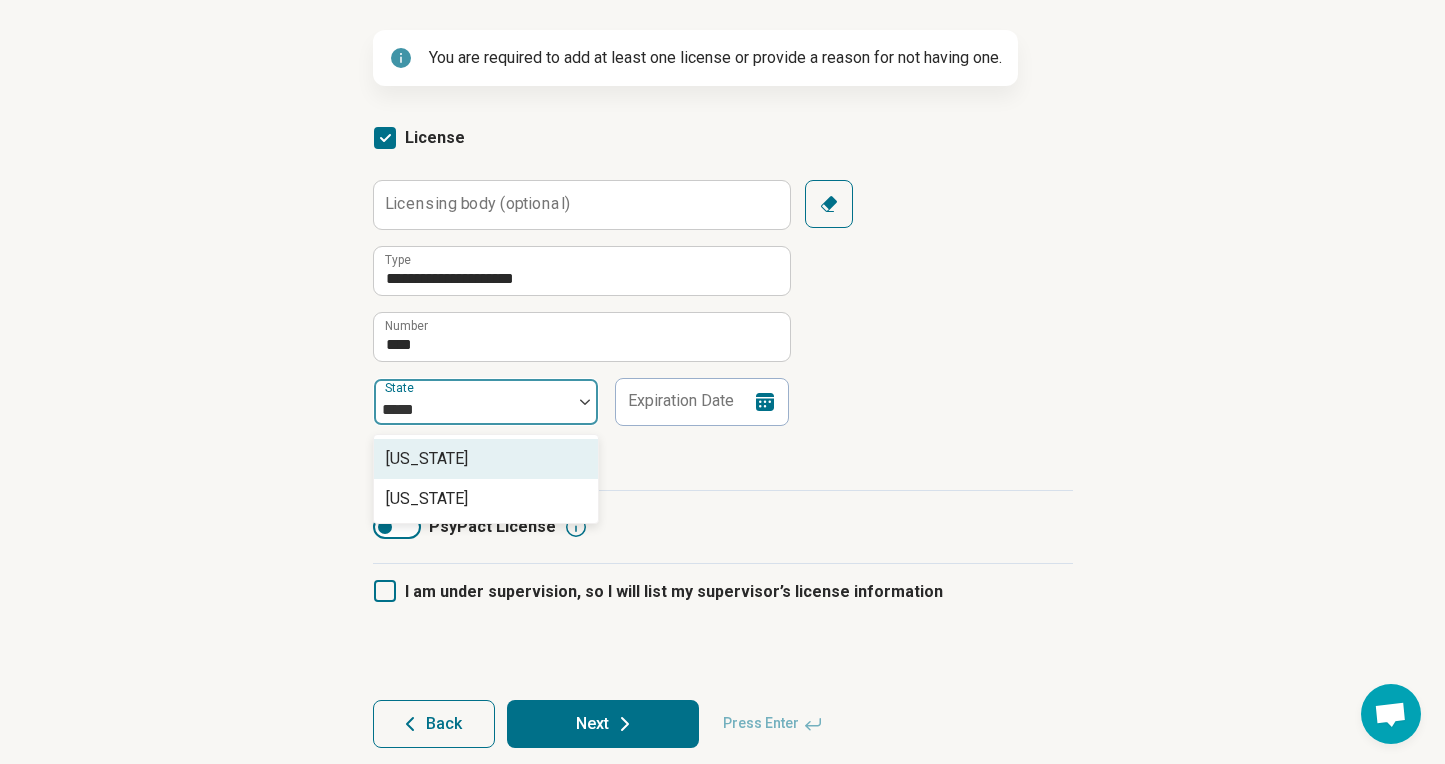 click on "North Carolina" at bounding box center (427, 459) 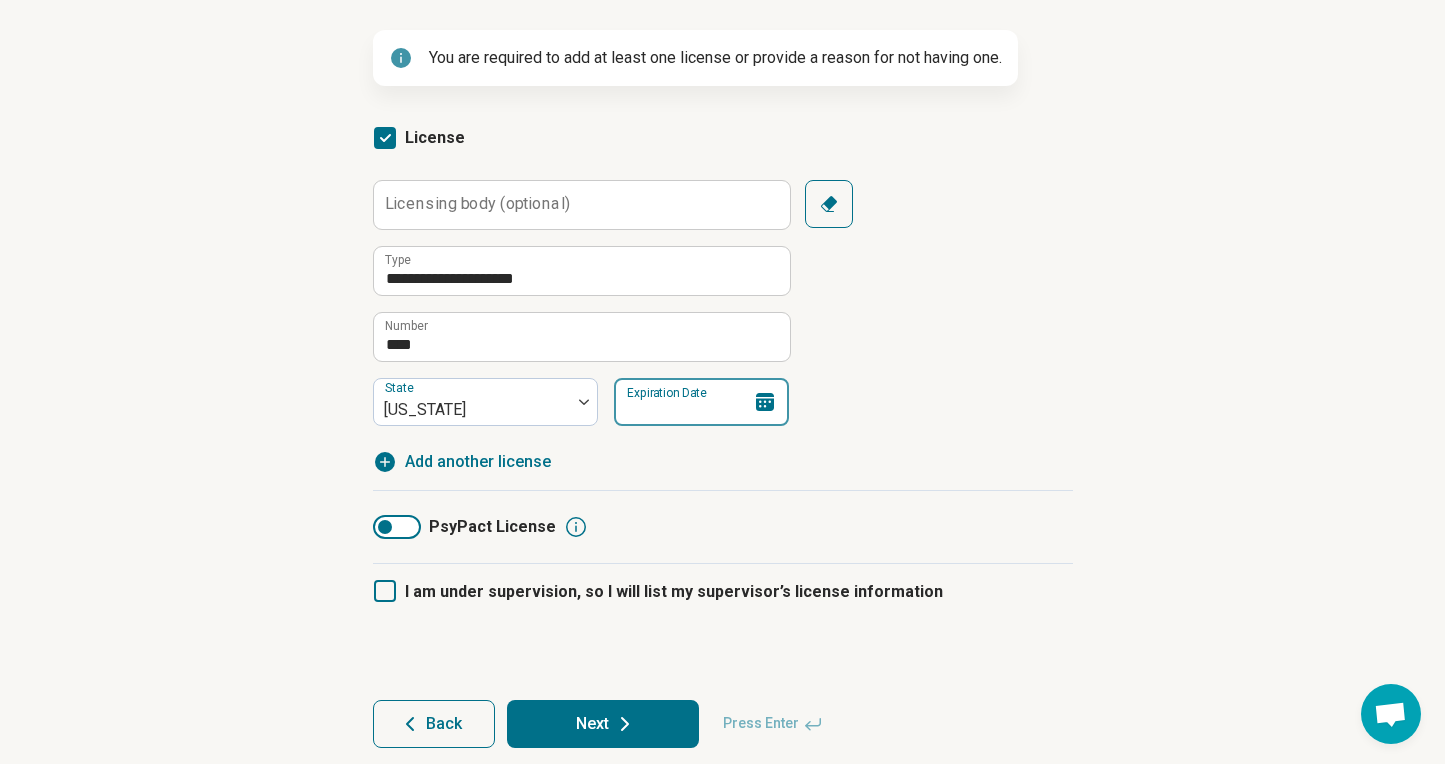 click on "Expiration Date" at bounding box center [701, 402] 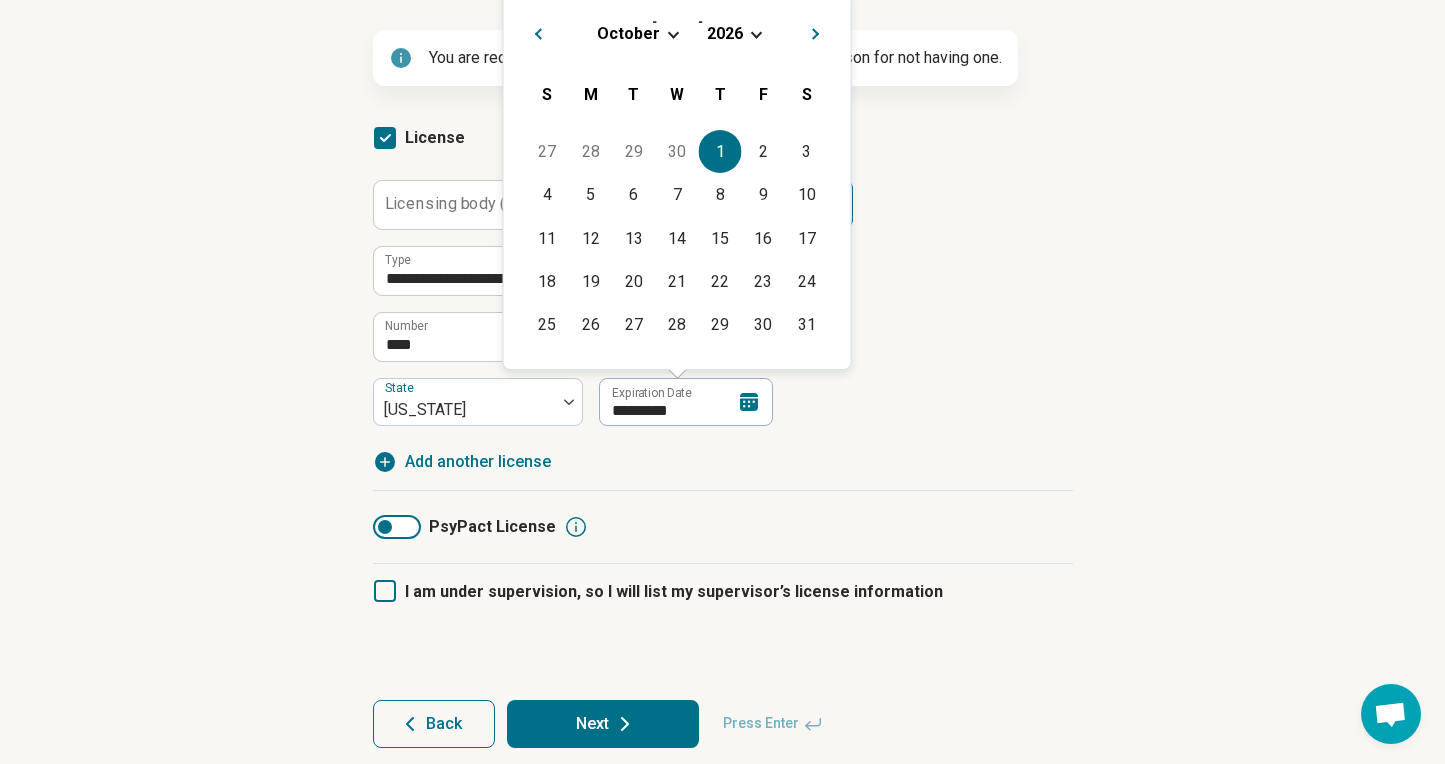 type on "**********" 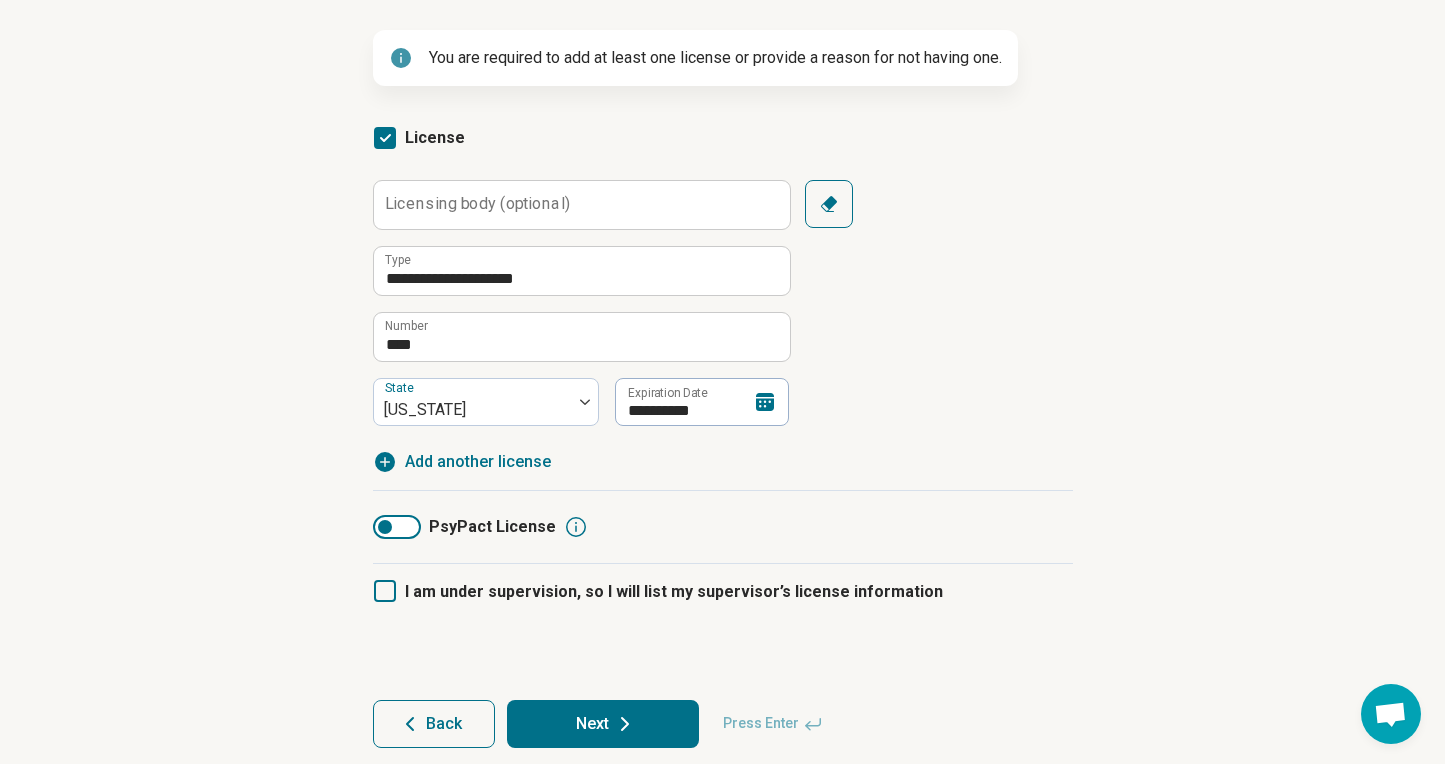 click on "**********" at bounding box center (723, 300) 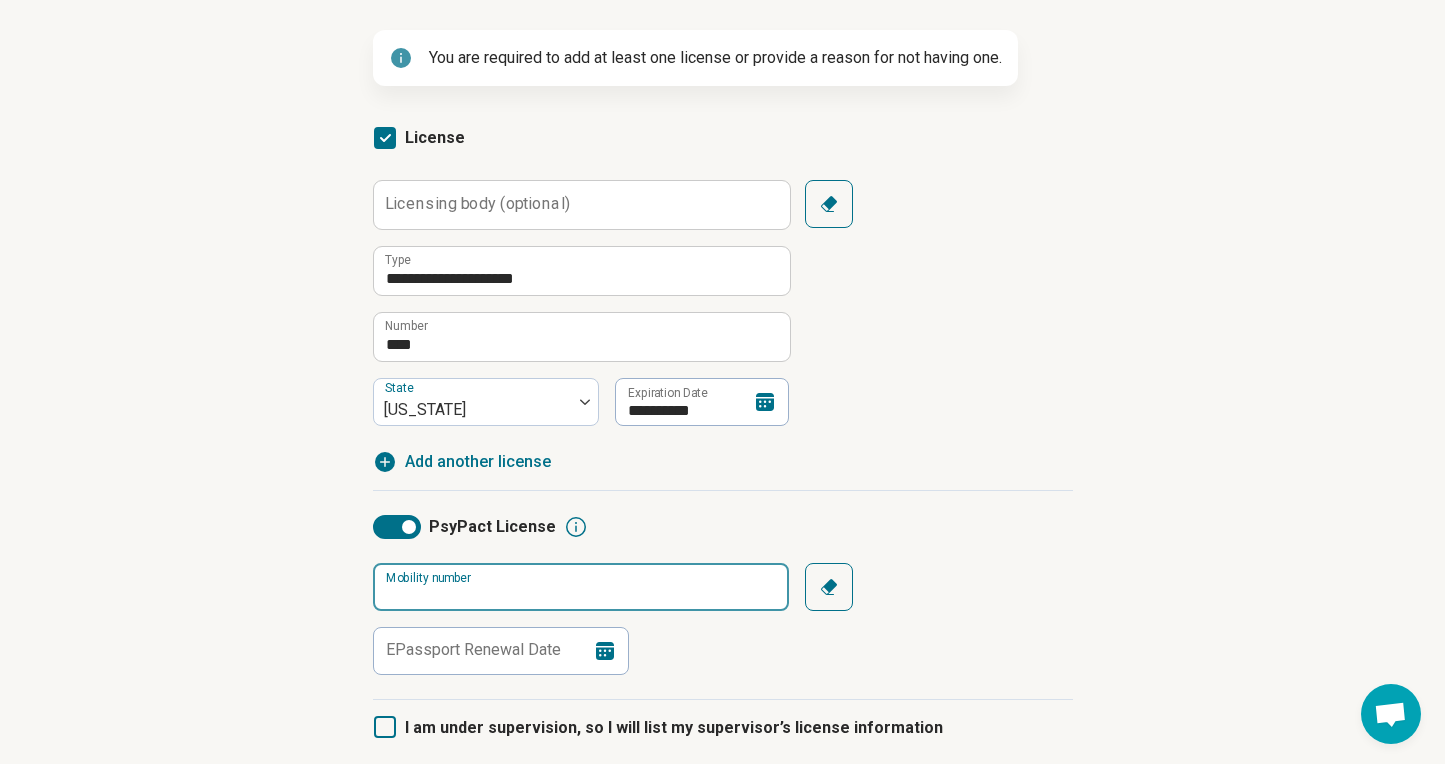 click on "Mobility number" at bounding box center [581, 587] 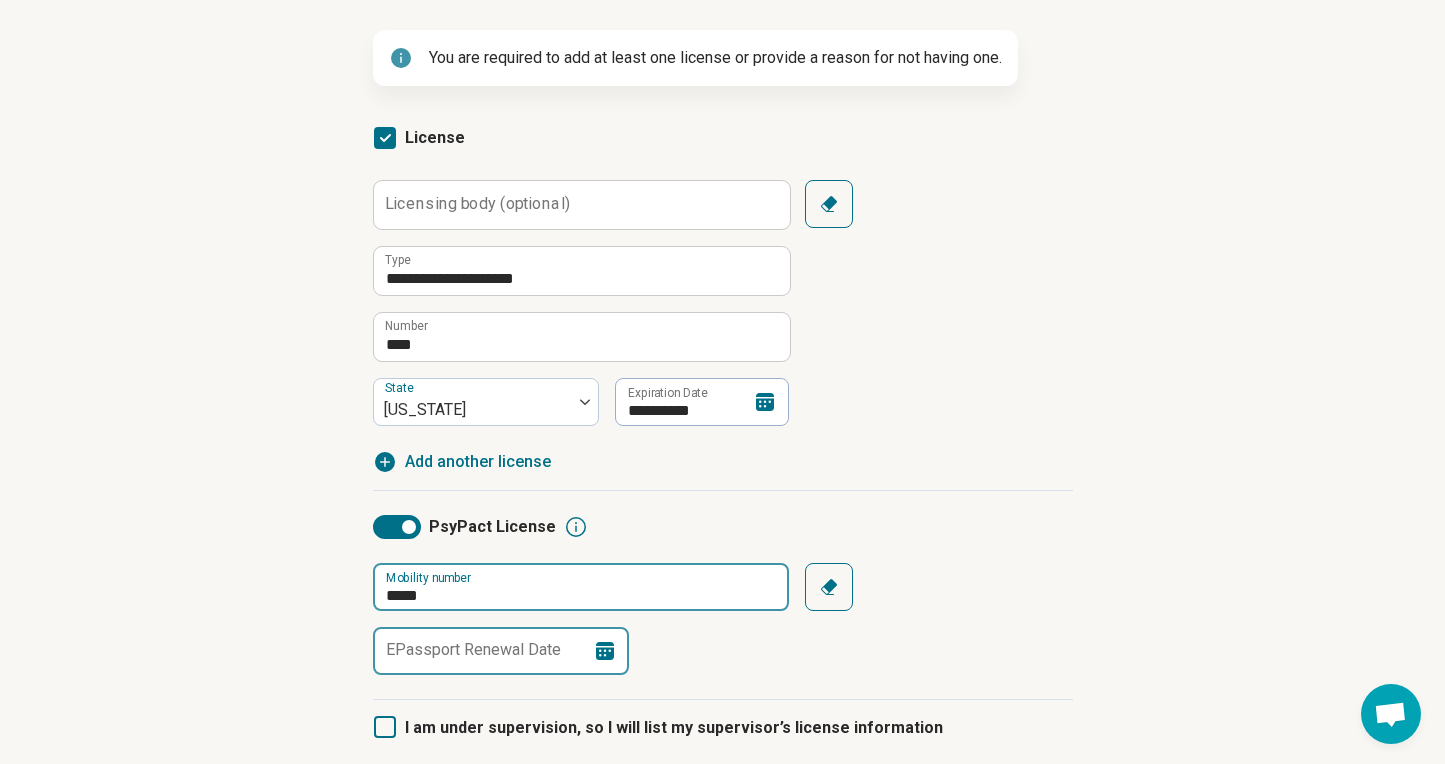 type on "*****" 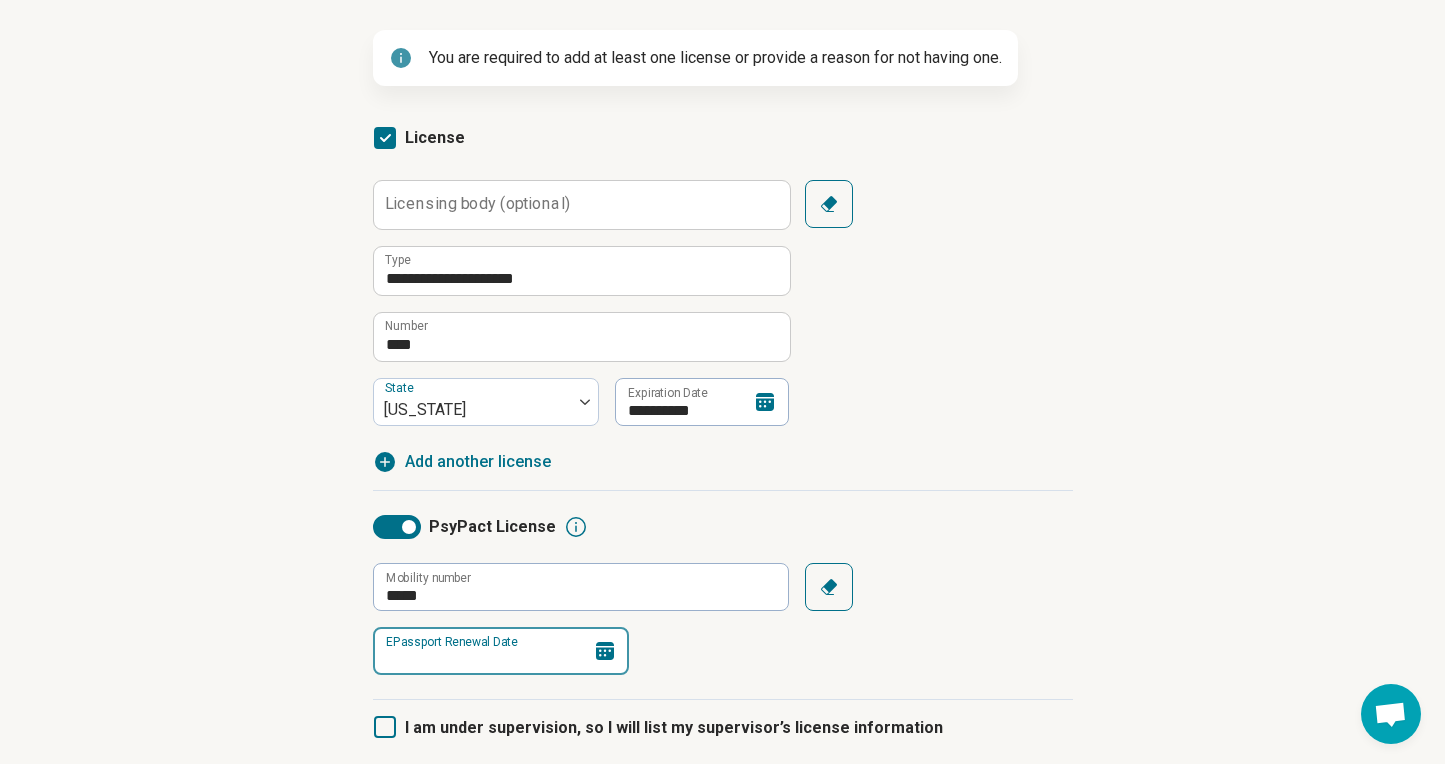click on "EPassport Renewal Date" at bounding box center (501, 651) 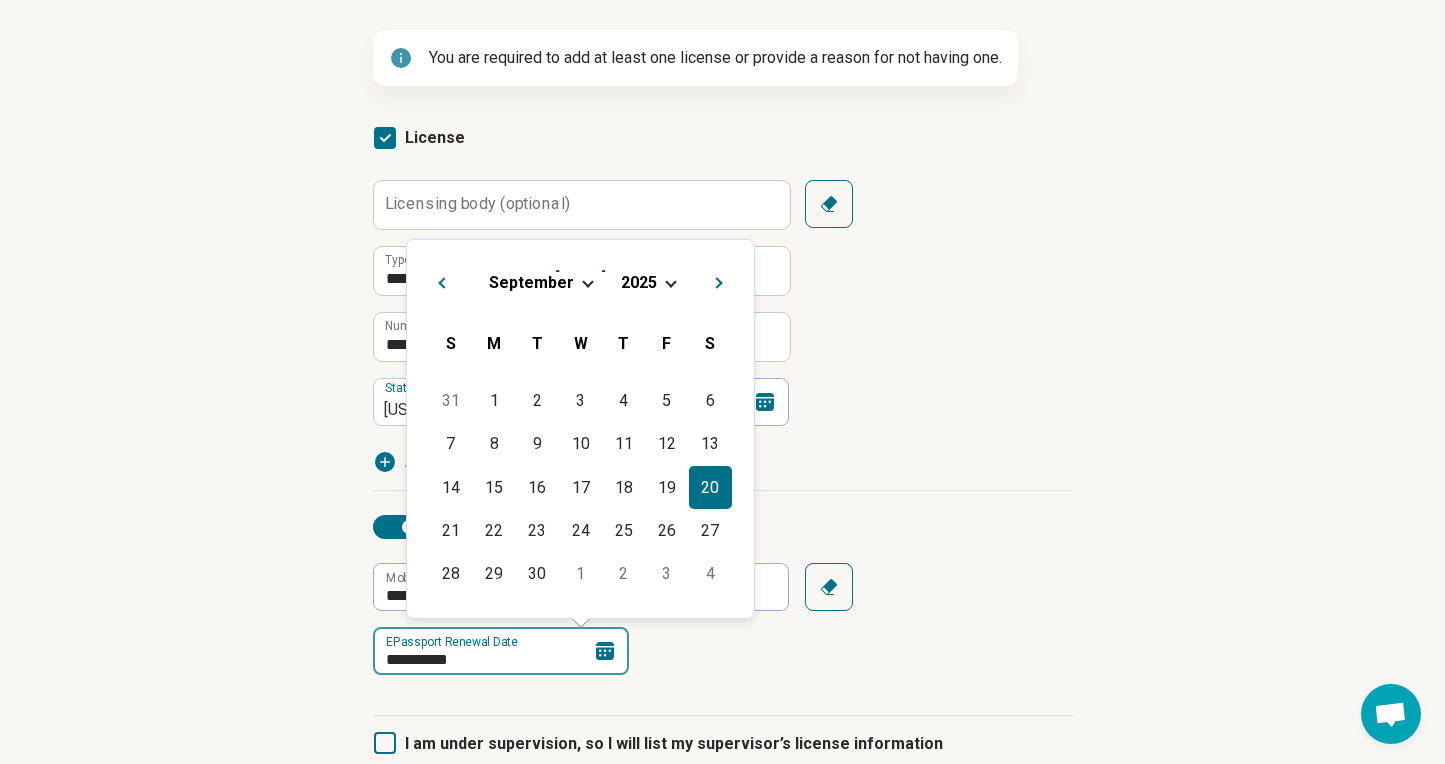 type on "**********" 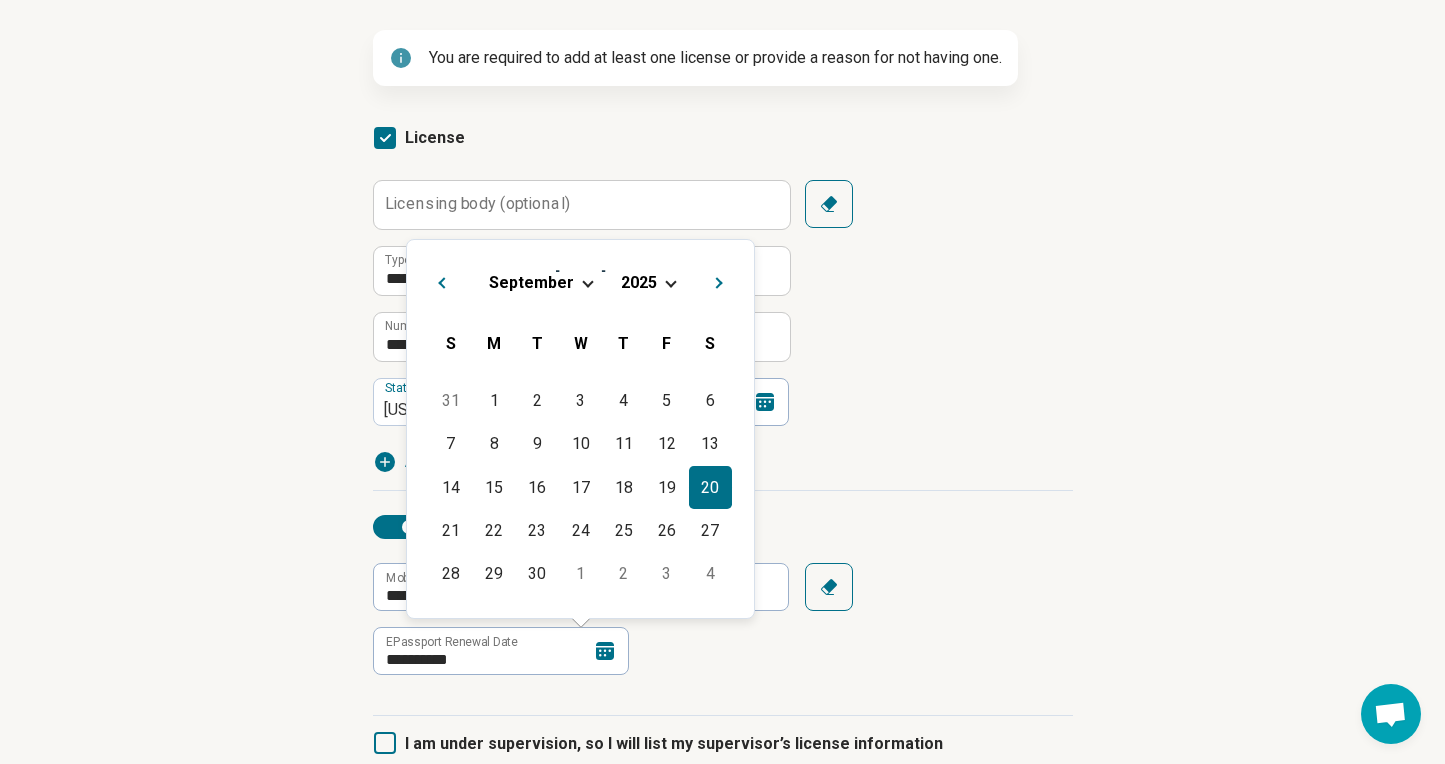 click on "20" at bounding box center [710, 487] 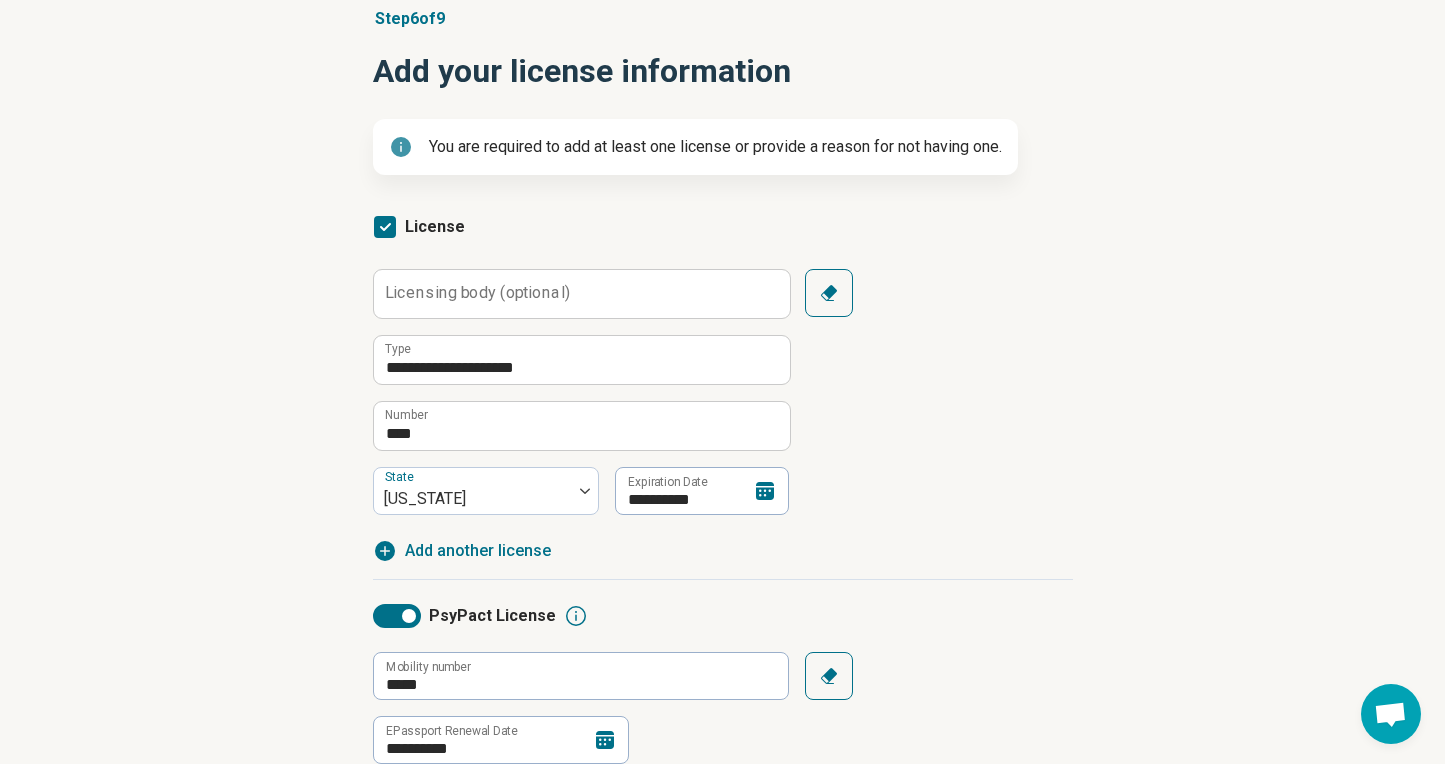 scroll, scrollTop: 167, scrollLeft: 0, axis: vertical 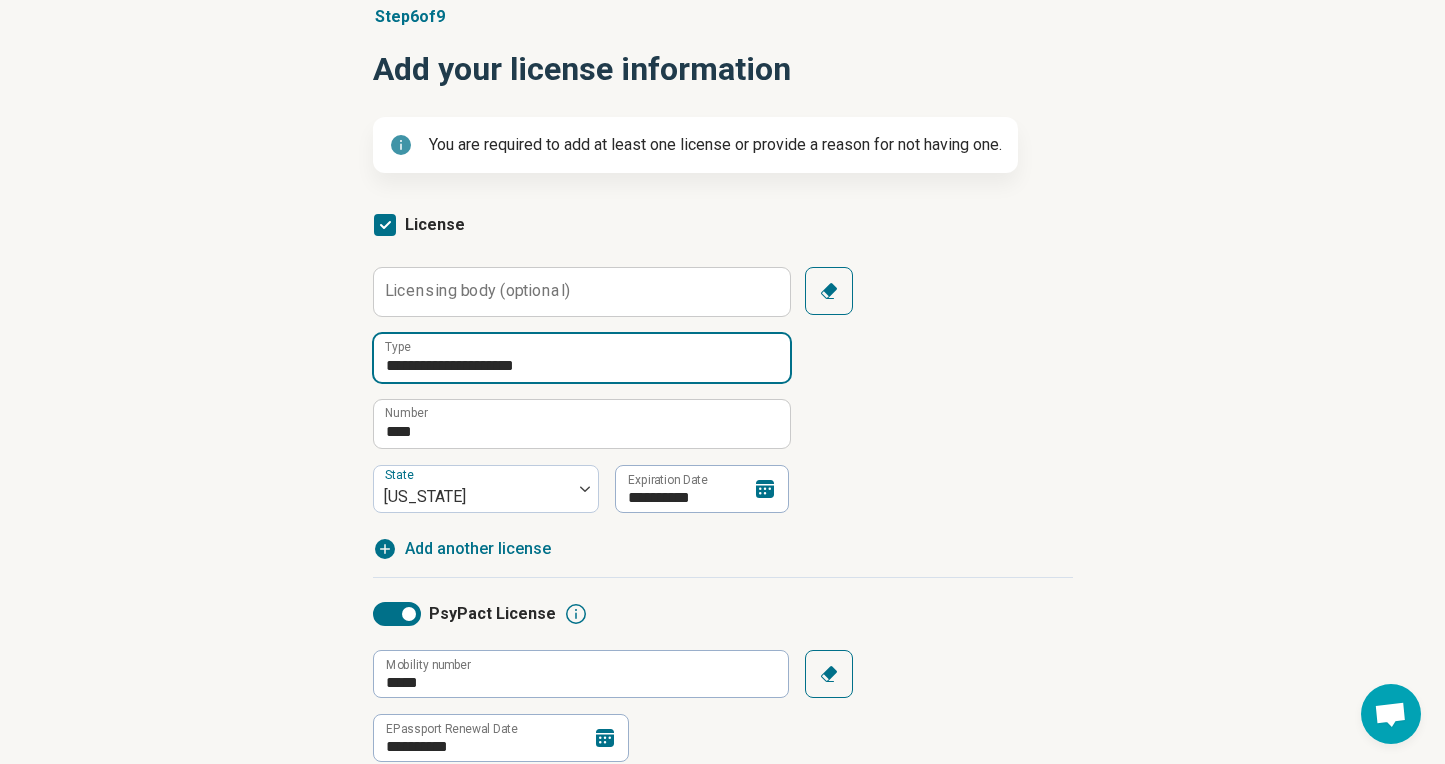 drag, startPoint x: 454, startPoint y: 370, endPoint x: 337, endPoint y: 365, distance: 117.10679 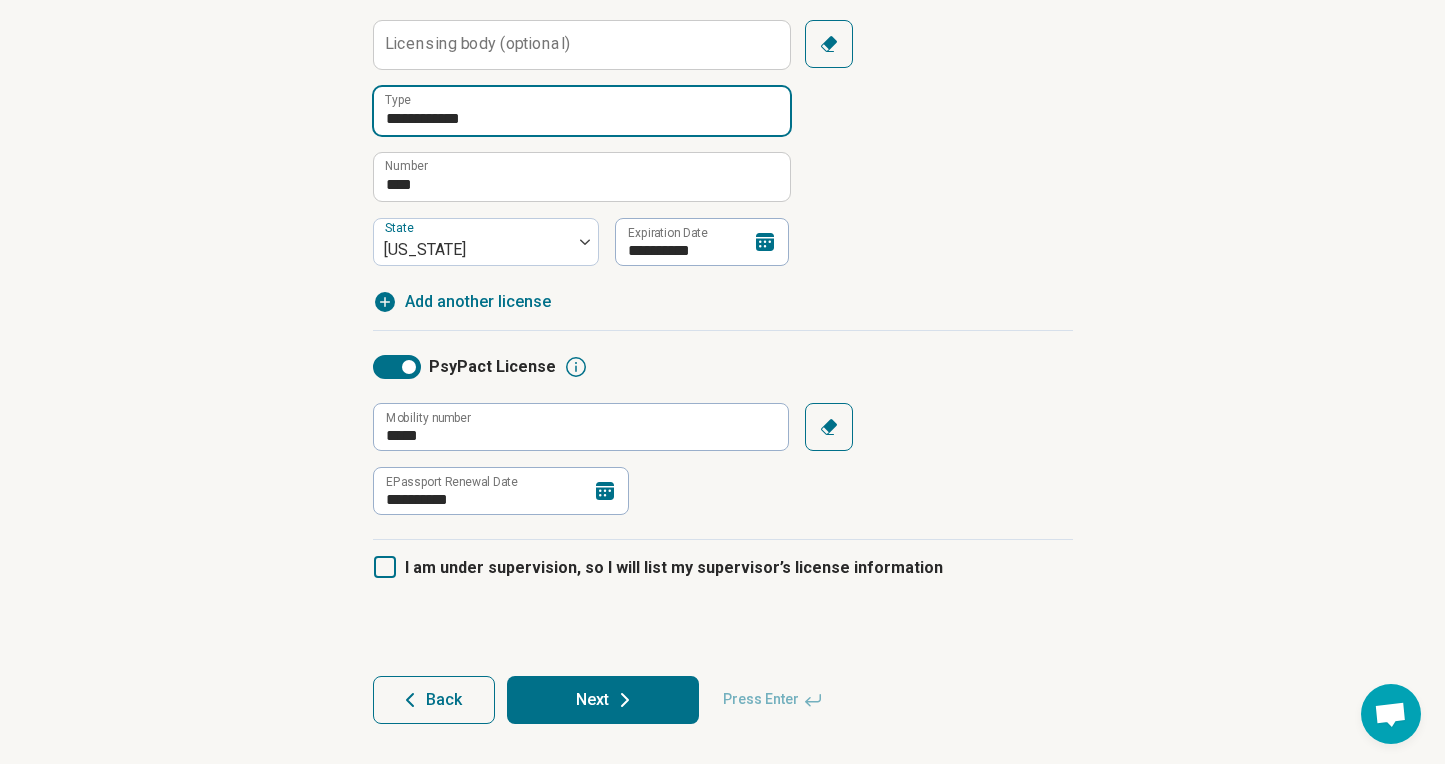 scroll, scrollTop: 414, scrollLeft: 0, axis: vertical 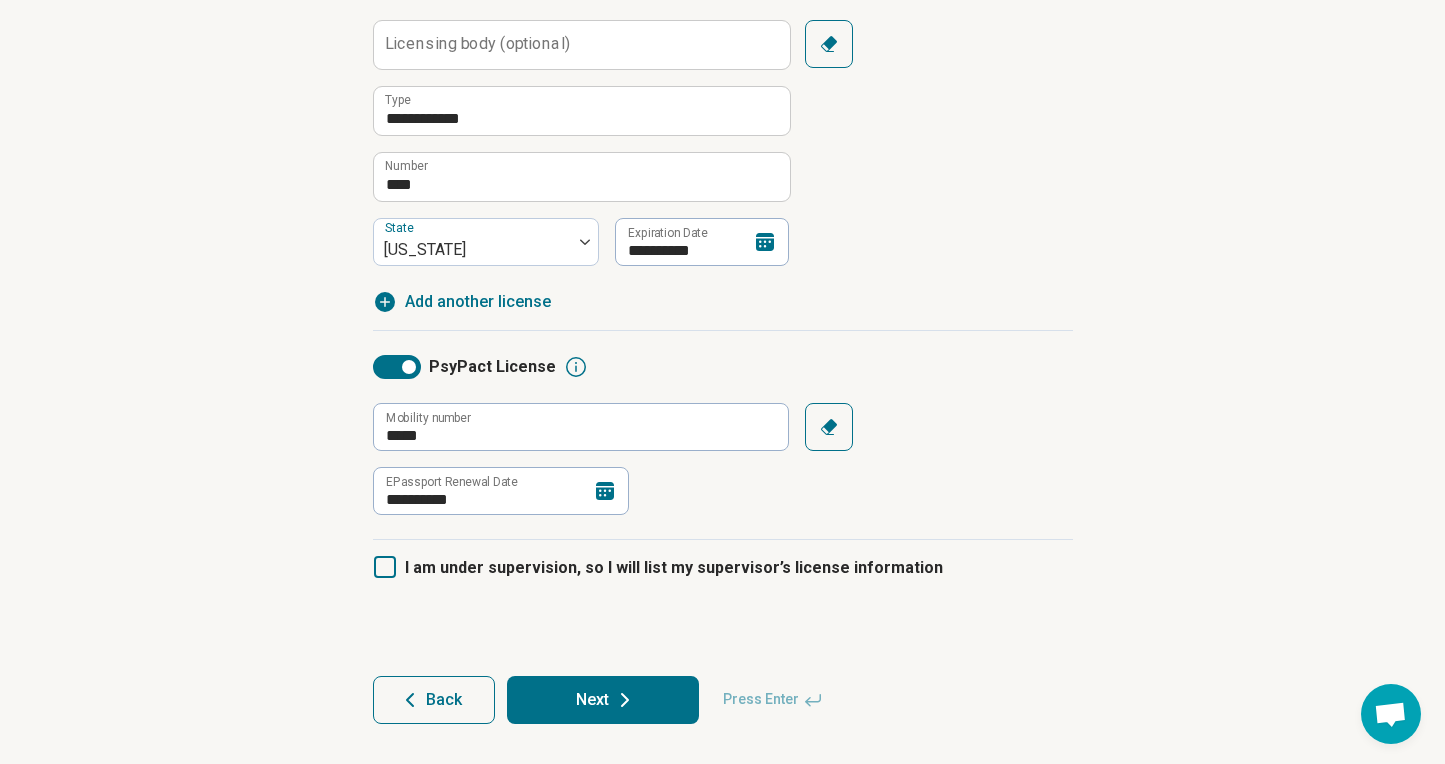 click on "Next" at bounding box center (603, 700) 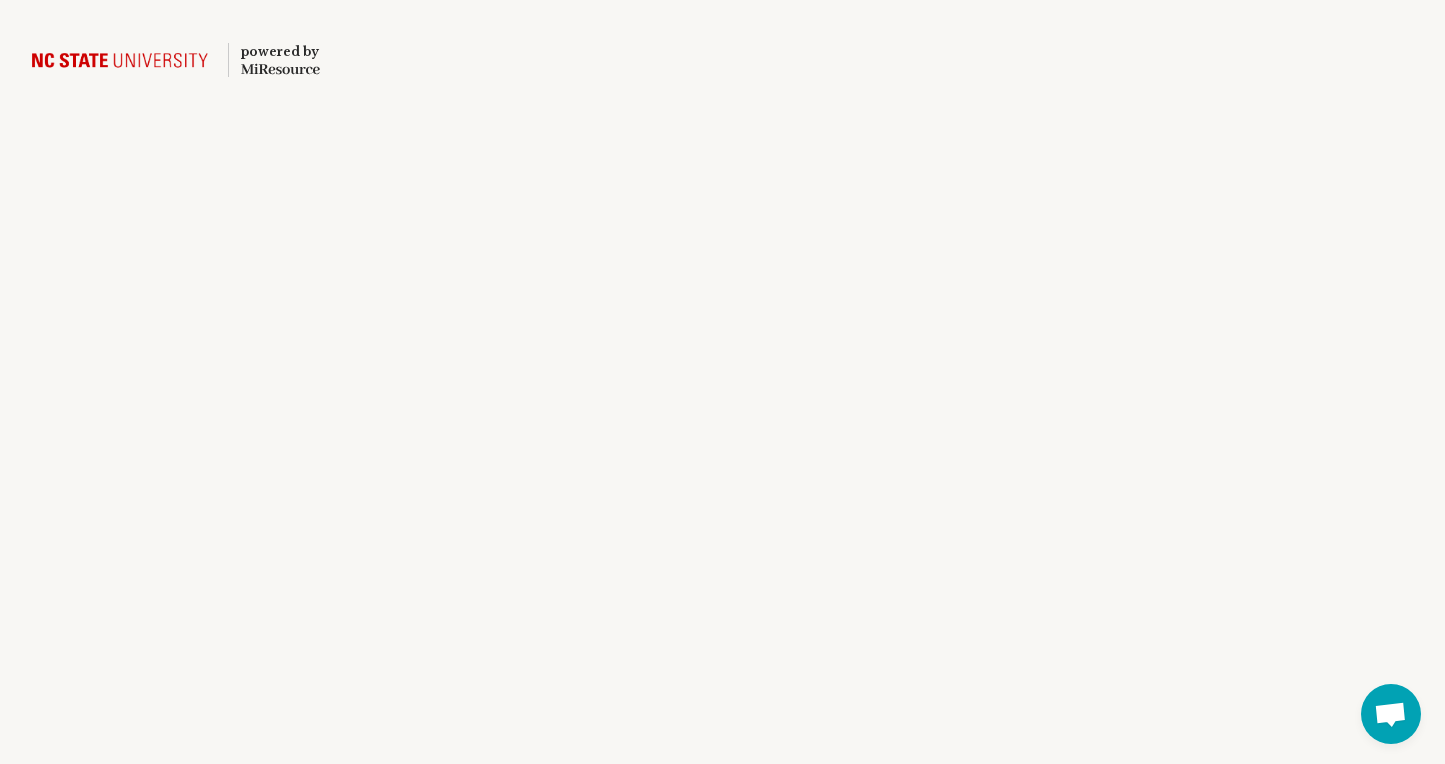 scroll, scrollTop: 32, scrollLeft: 0, axis: vertical 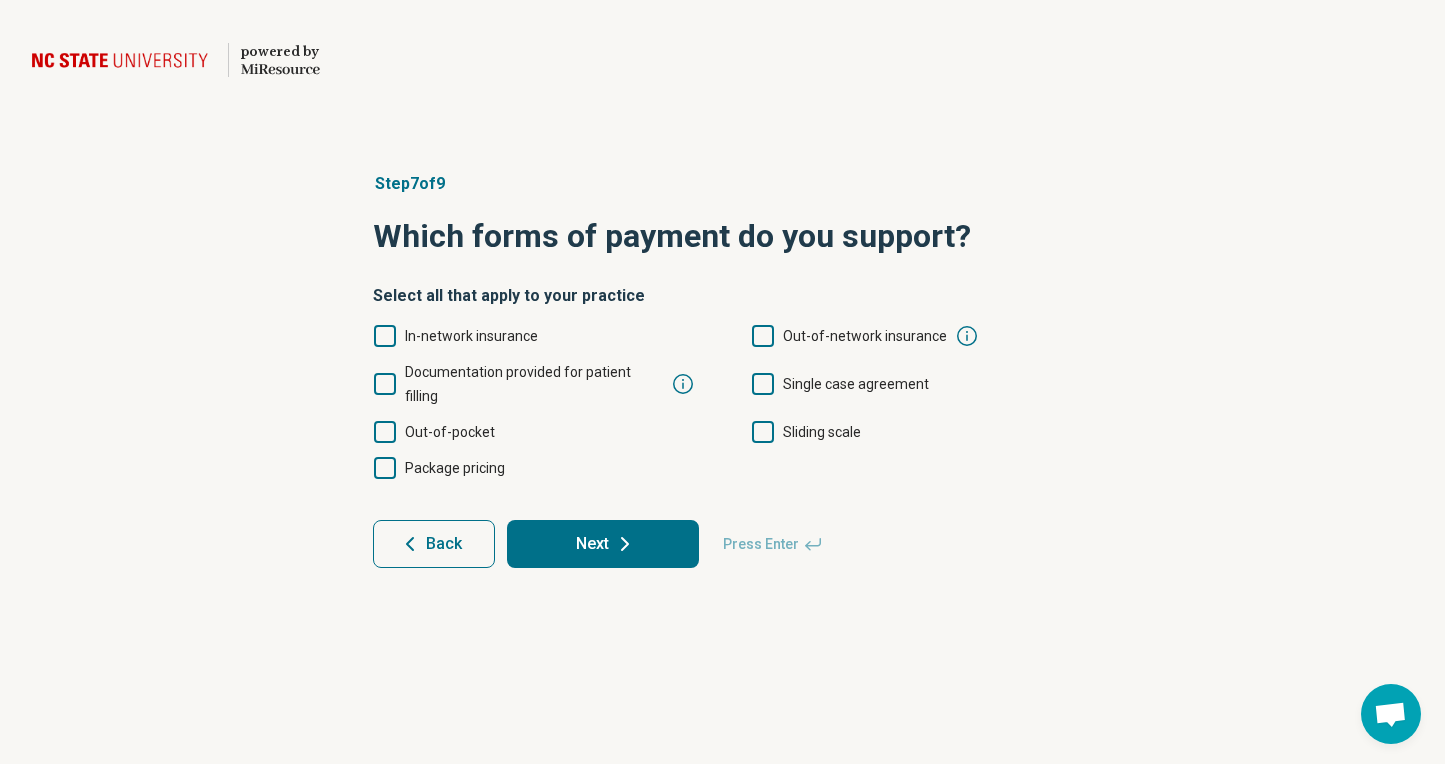 click 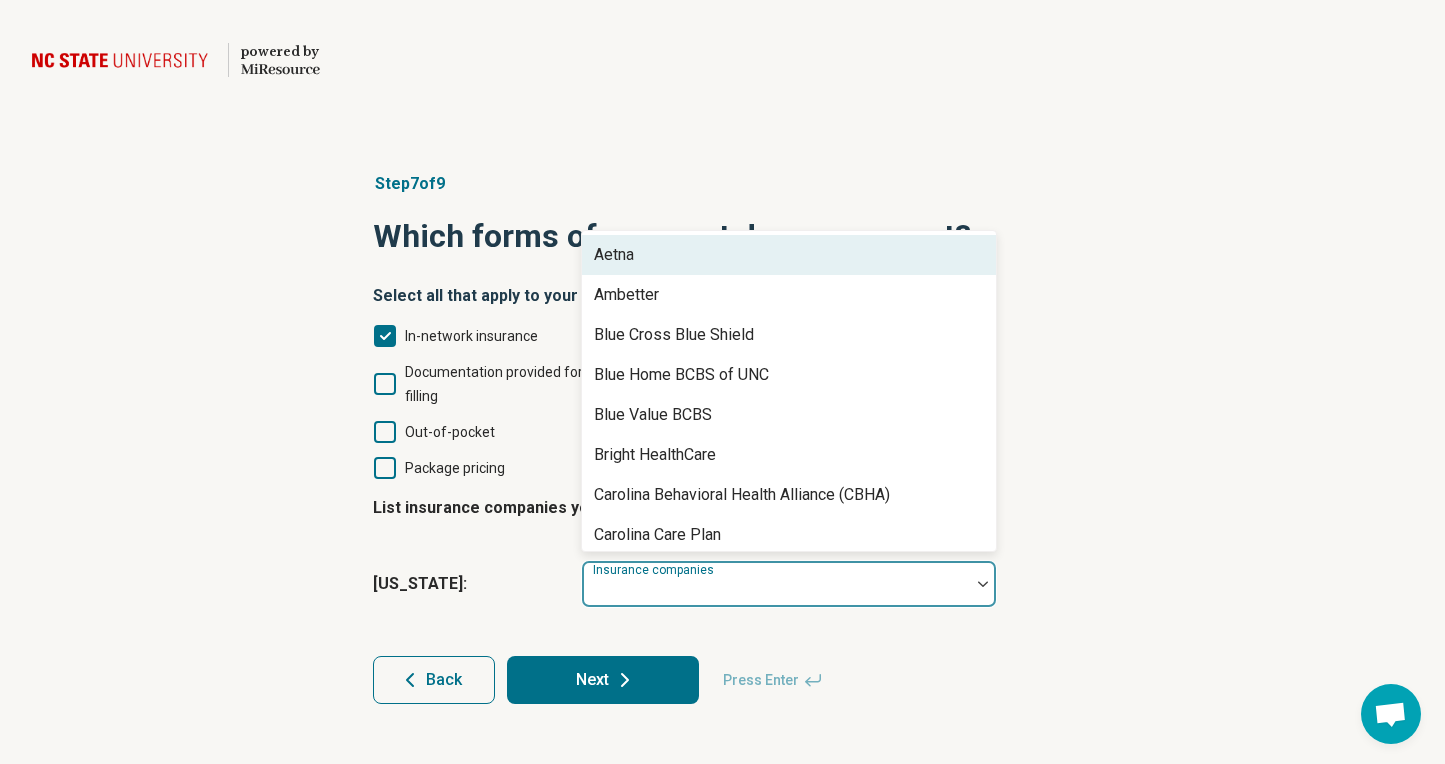 click on "Insurance companies" at bounding box center [789, 584] 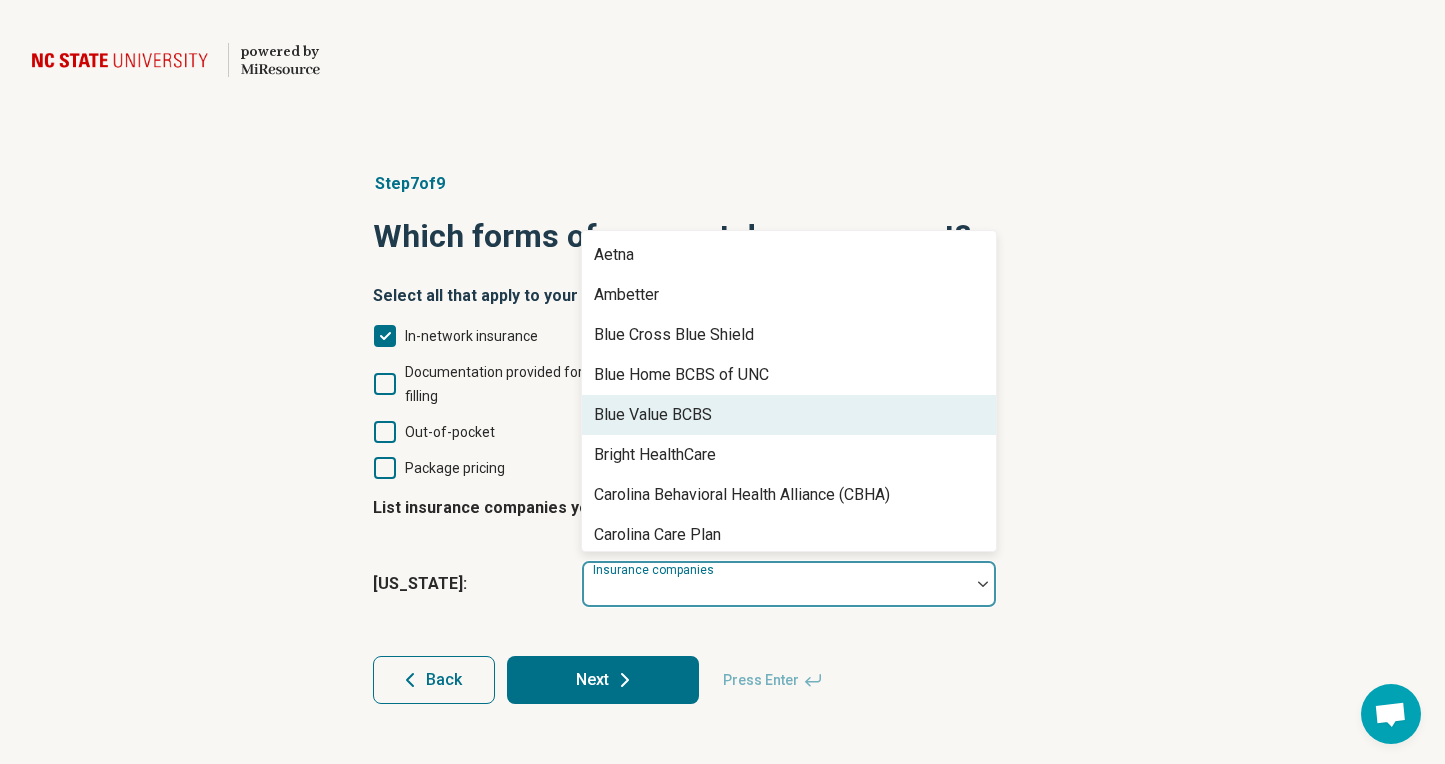 scroll, scrollTop: 0, scrollLeft: 0, axis: both 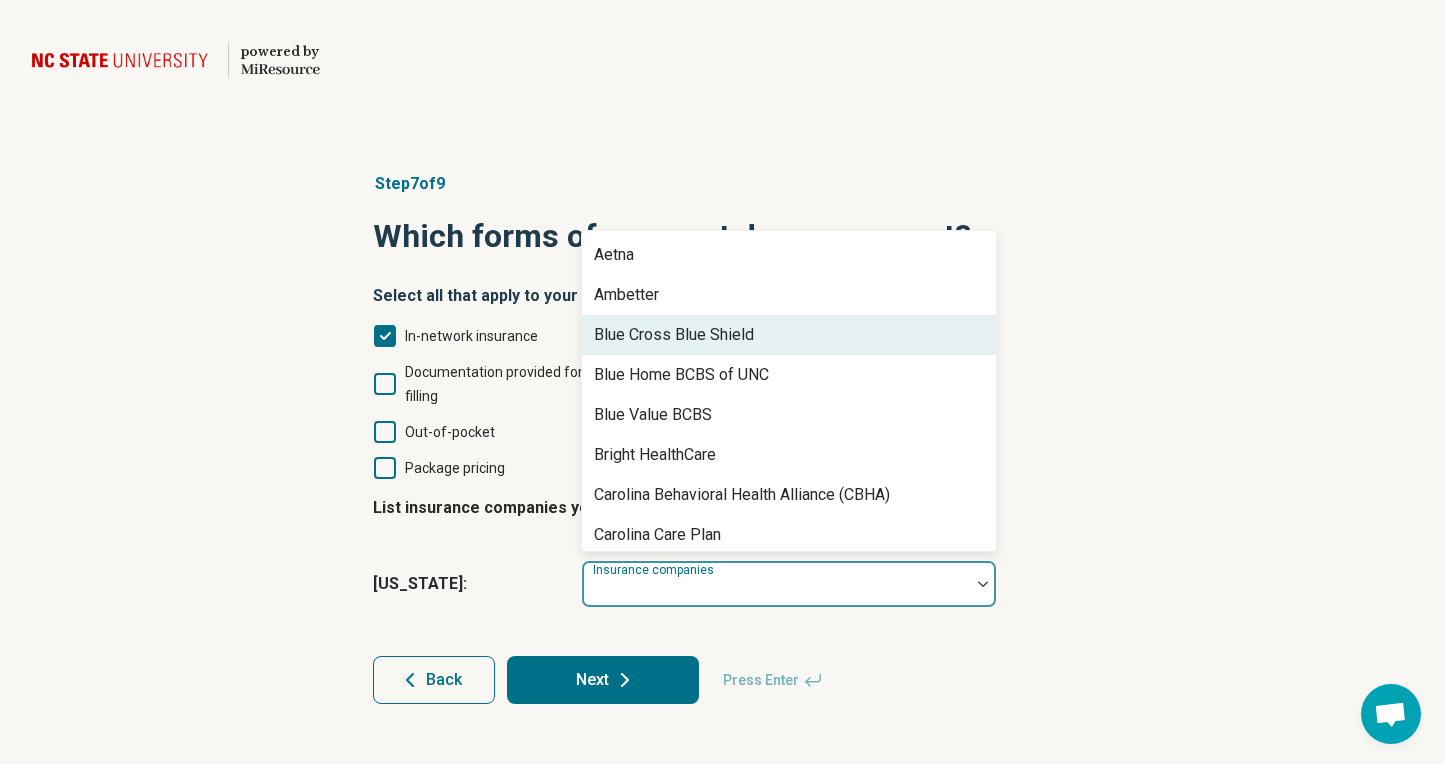 click on "Blue Cross Blue Shield" at bounding box center [674, 335] 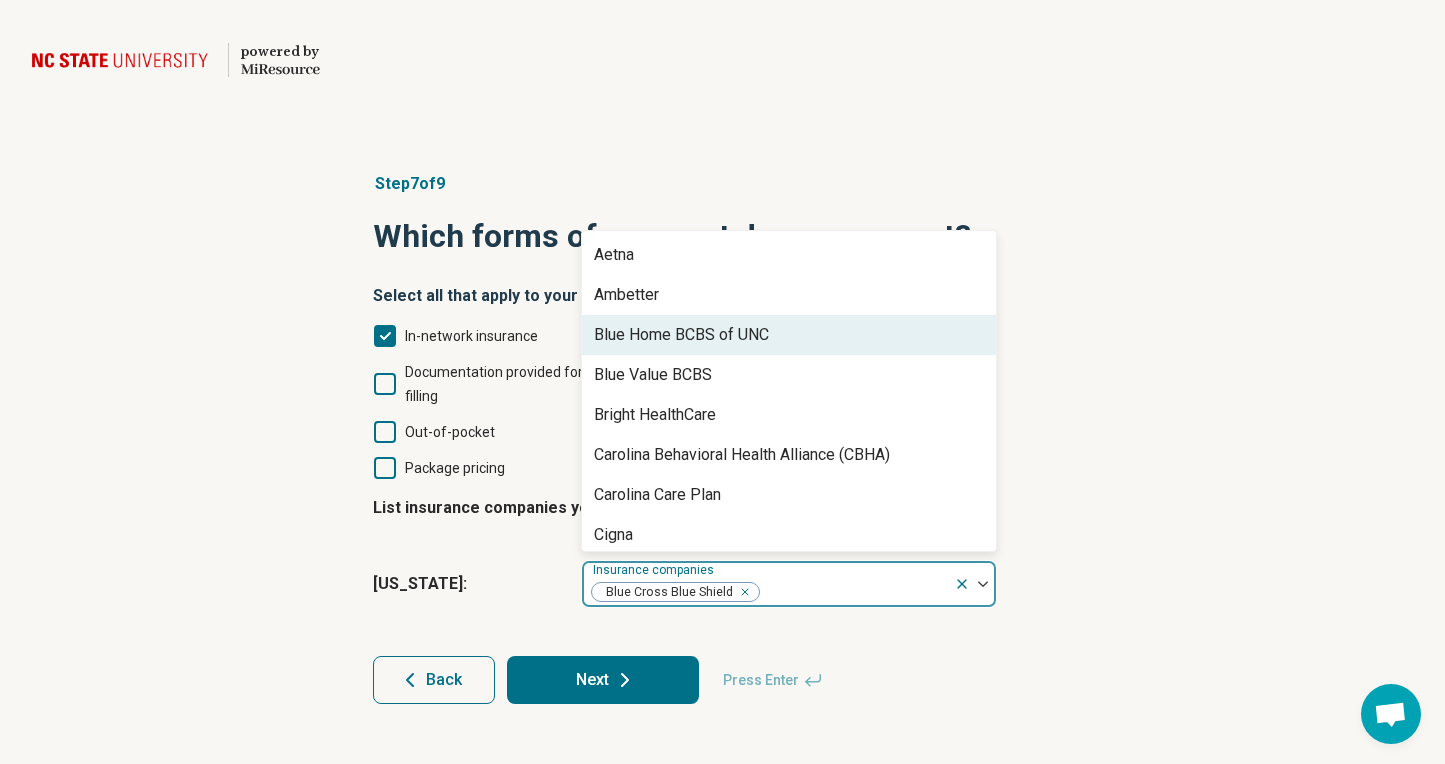 click on "Step  7  of  9 Which forms of payment do you support? Select all that apply to your practice In-network insurance Out-of-network insurance Documentation provided for patient filling Single case agreement Out-of-pocket Sliding scale Package pricing List insurance companies you are in-network with North Carolina : option Blue Cross Blue Shield, selected. Blue Home BCBS of UNC, 3 of 43. 43 results available. Use Up and Down to choose options, press Enter to select the currently focused option, press Escape to exit the menu, press Tab to select the option and exit the menu. Insurance companies Blue Cross Blue Shield Aetna Ambetter Blue Home BCBS of UNC Blue Value BCBS Bright HealthCare Carolina Behavioral Health Alliance (CBHA) Carolina Care Plan Cigna Coventry DSHIP Duke Select First Health Friday Health Plans Humana International Medical Group (IMG) Medcost Medicaid Medicaid - Carolina Complete Health Medicaid - Healthy Blue Medicaid - NC Medicaid Direct Medicaid - United HealthСare Community Plan Medicare UMR" at bounding box center [723, 438] 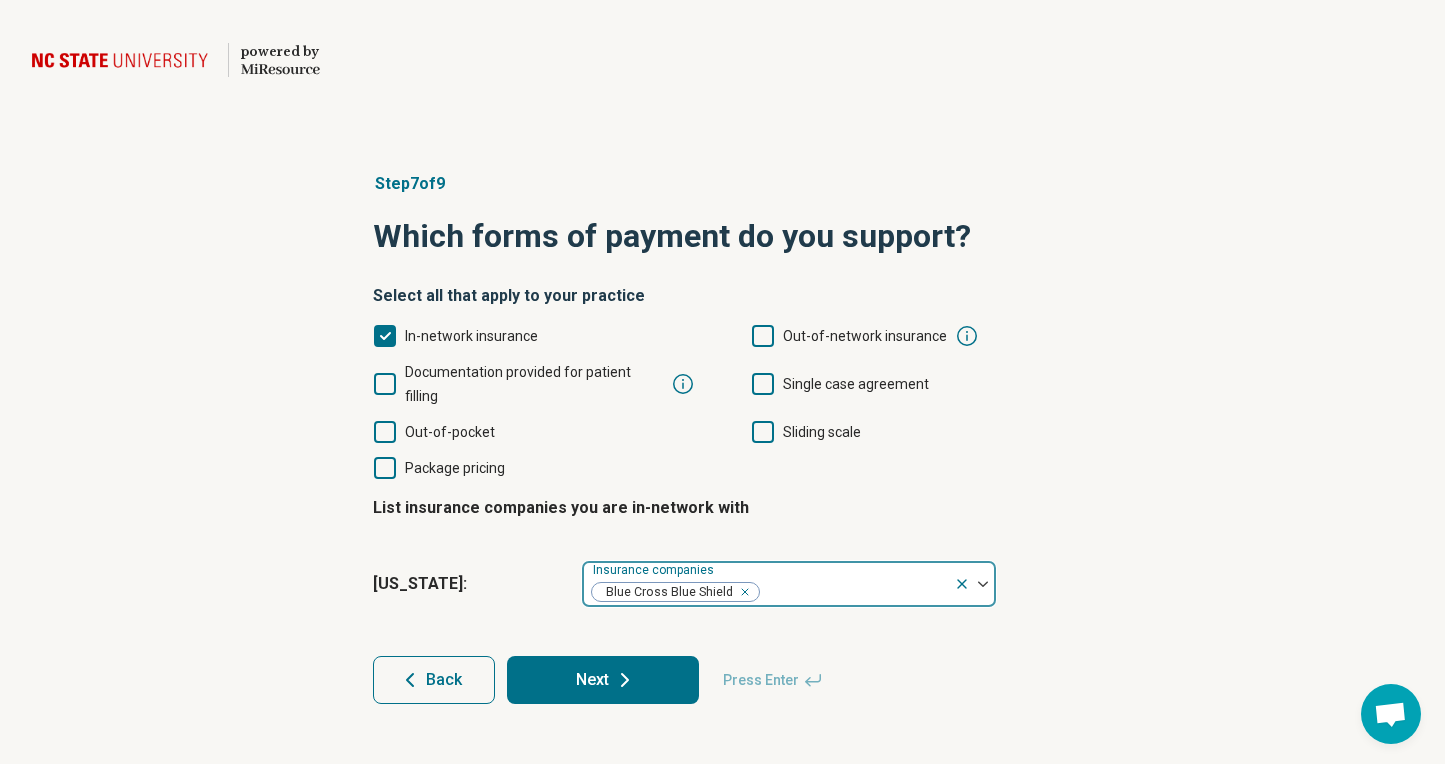 click at bounding box center (854, 592) 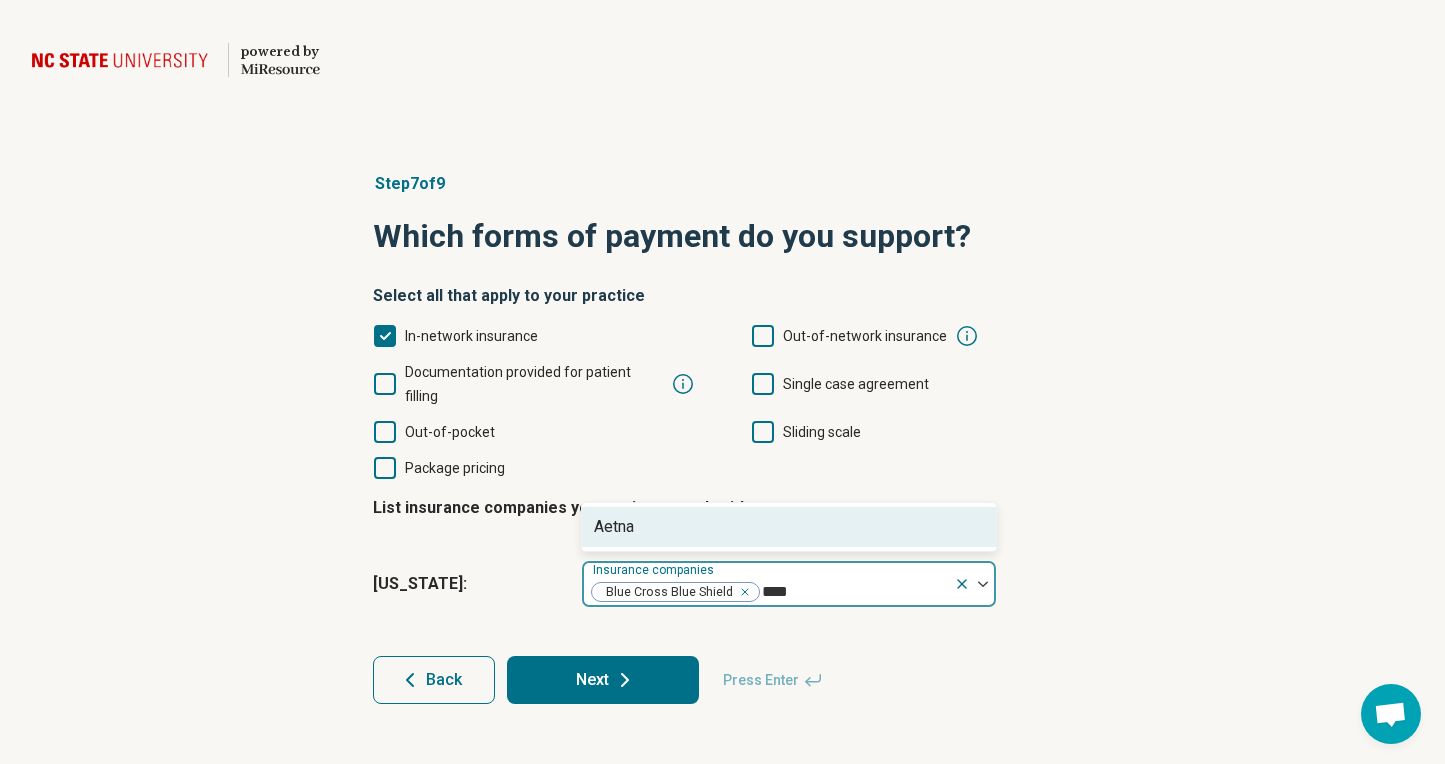type on "*****" 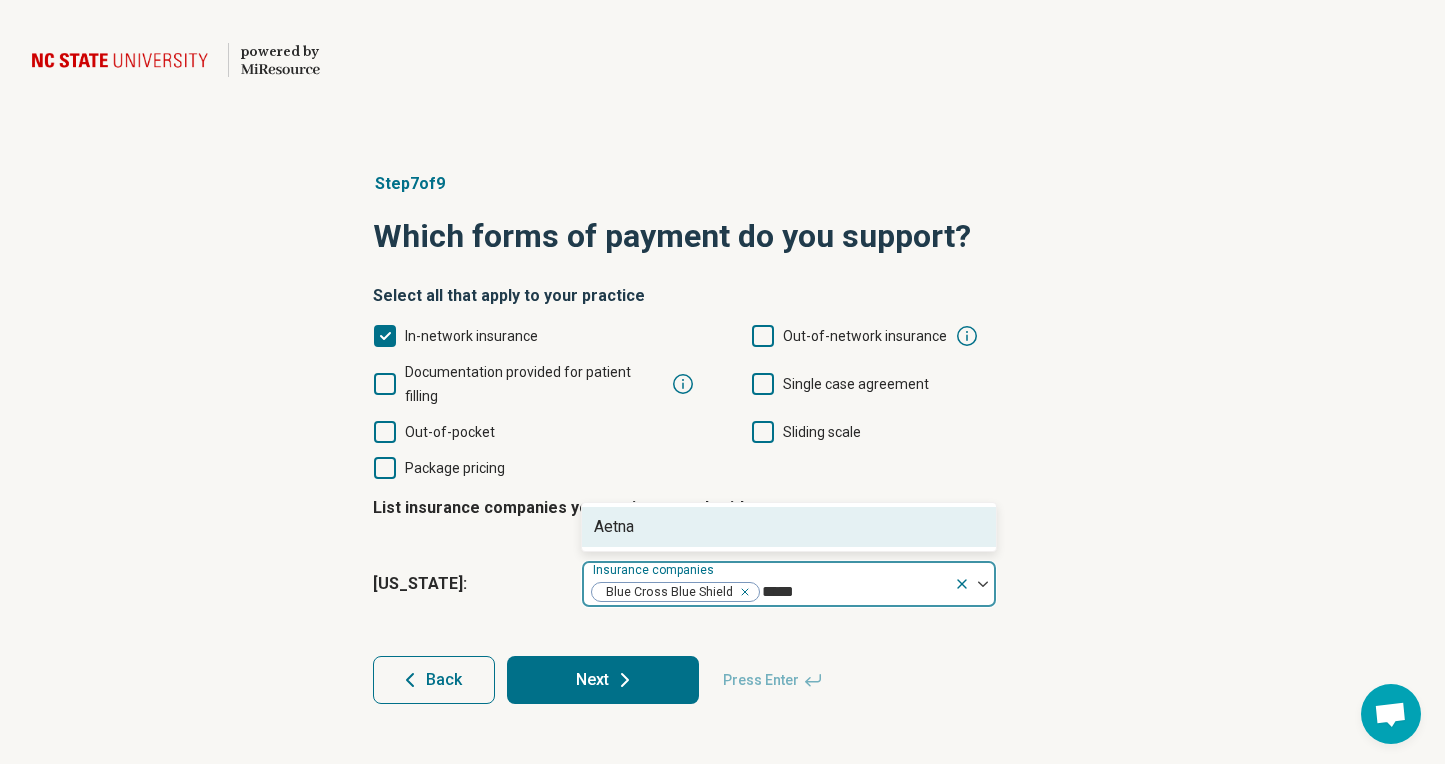 click on "Aetna" at bounding box center [789, 527] 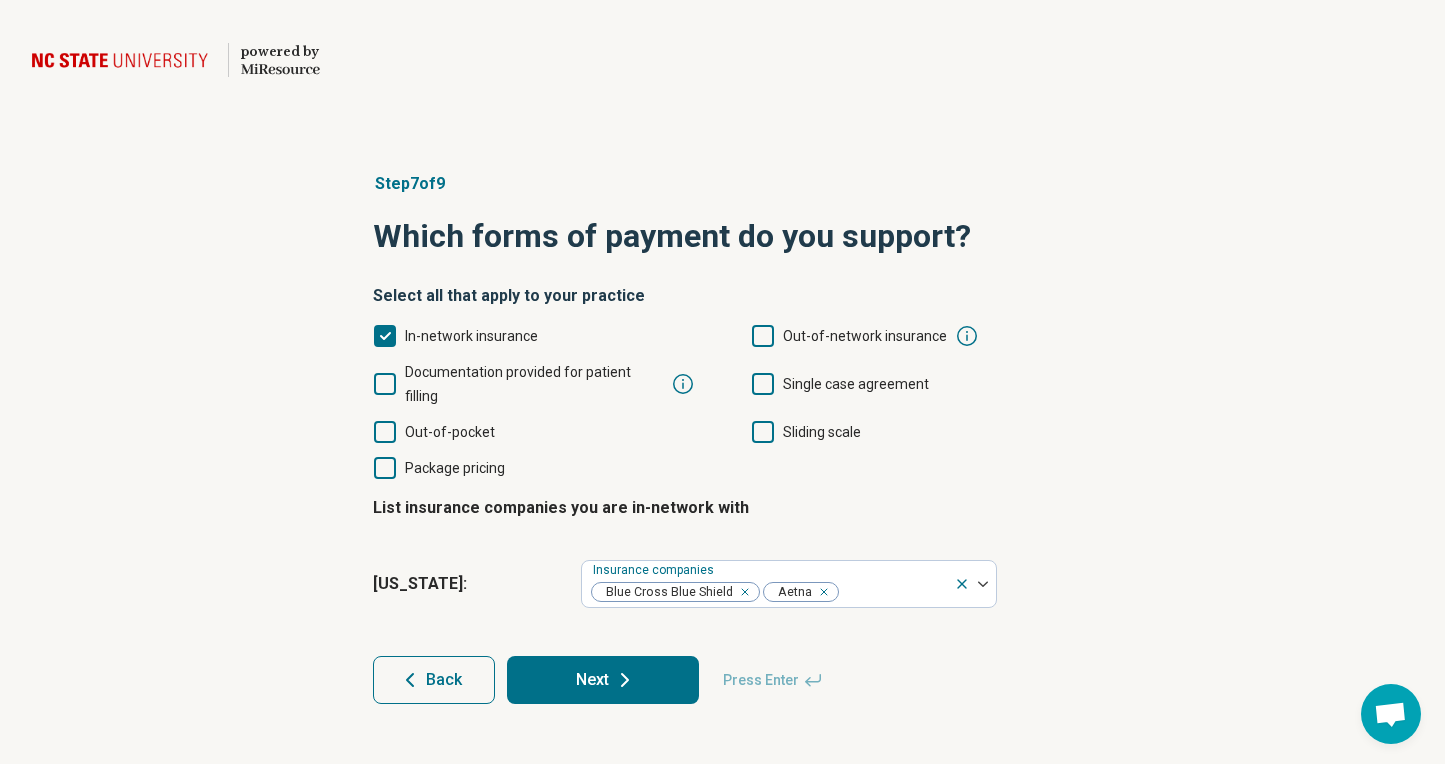 click on "Step  7  of  9 Which forms of payment do you support? Select all that apply to your practice In-network insurance Out-of-network insurance Documentation provided for patient filling Single case agreement Out-of-pocket Sliding scale Package pricing List insurance companies you are in-network with North Carolina : Insurance companies Blue Cross Blue Shield Aetna Back Next Press Enter" at bounding box center [722, 438] 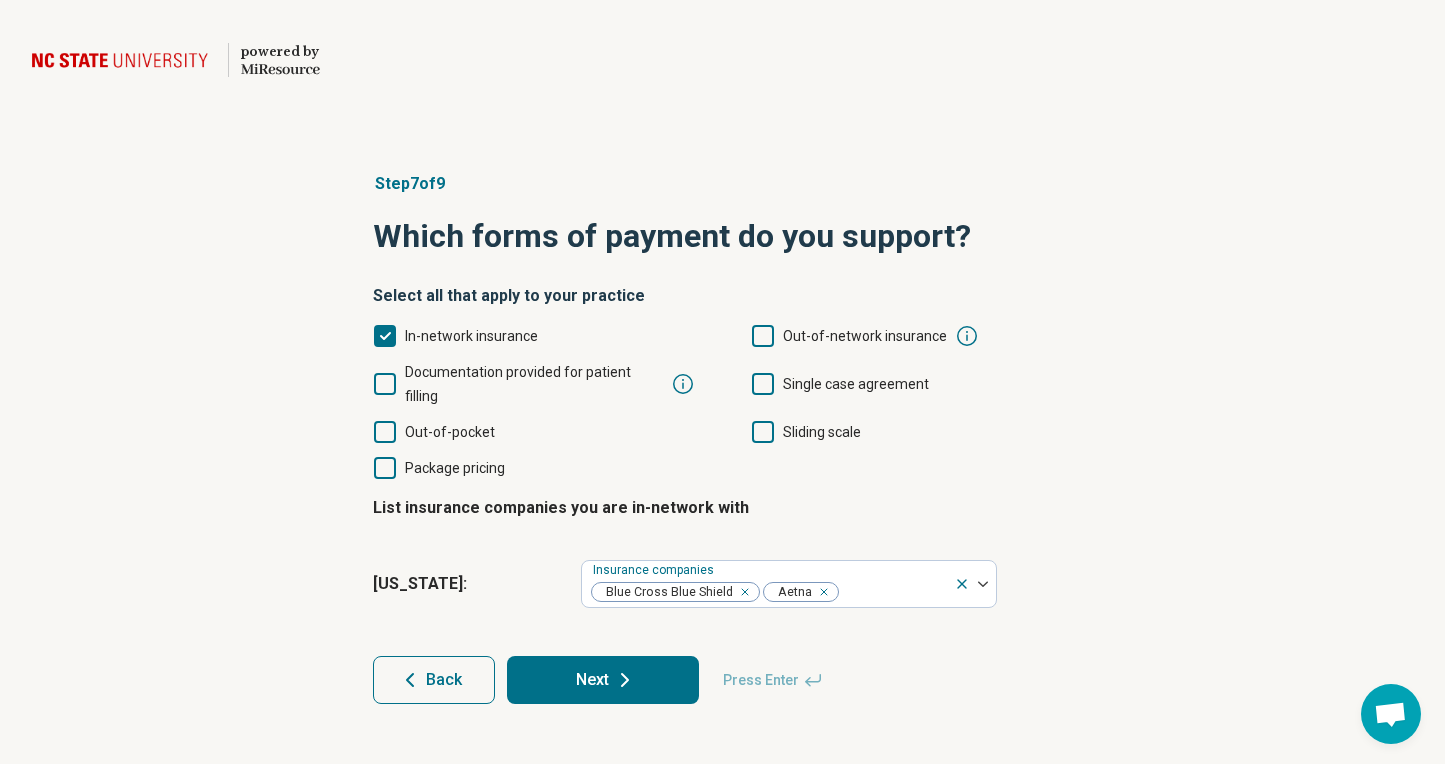click on "Out-of-pocket" at bounding box center [434, 432] 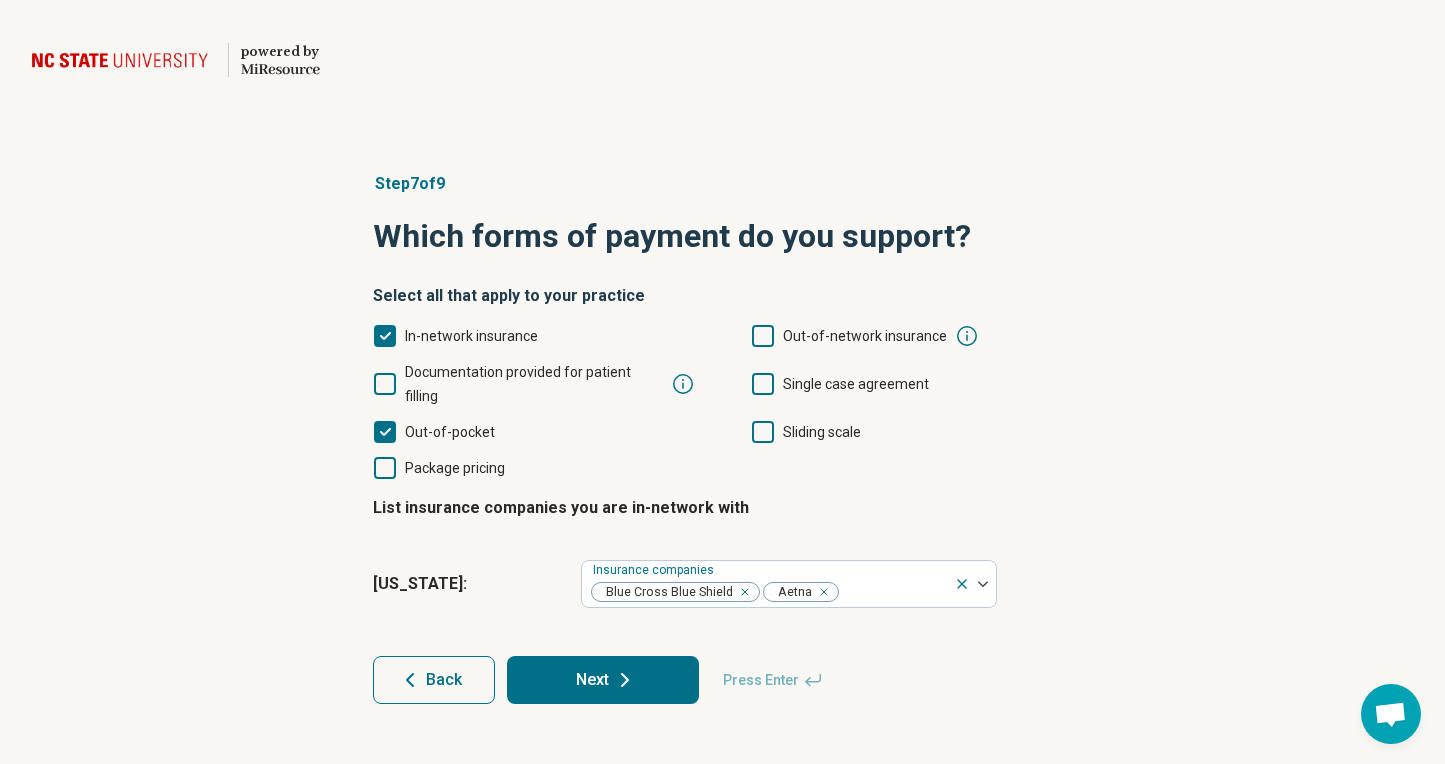 click 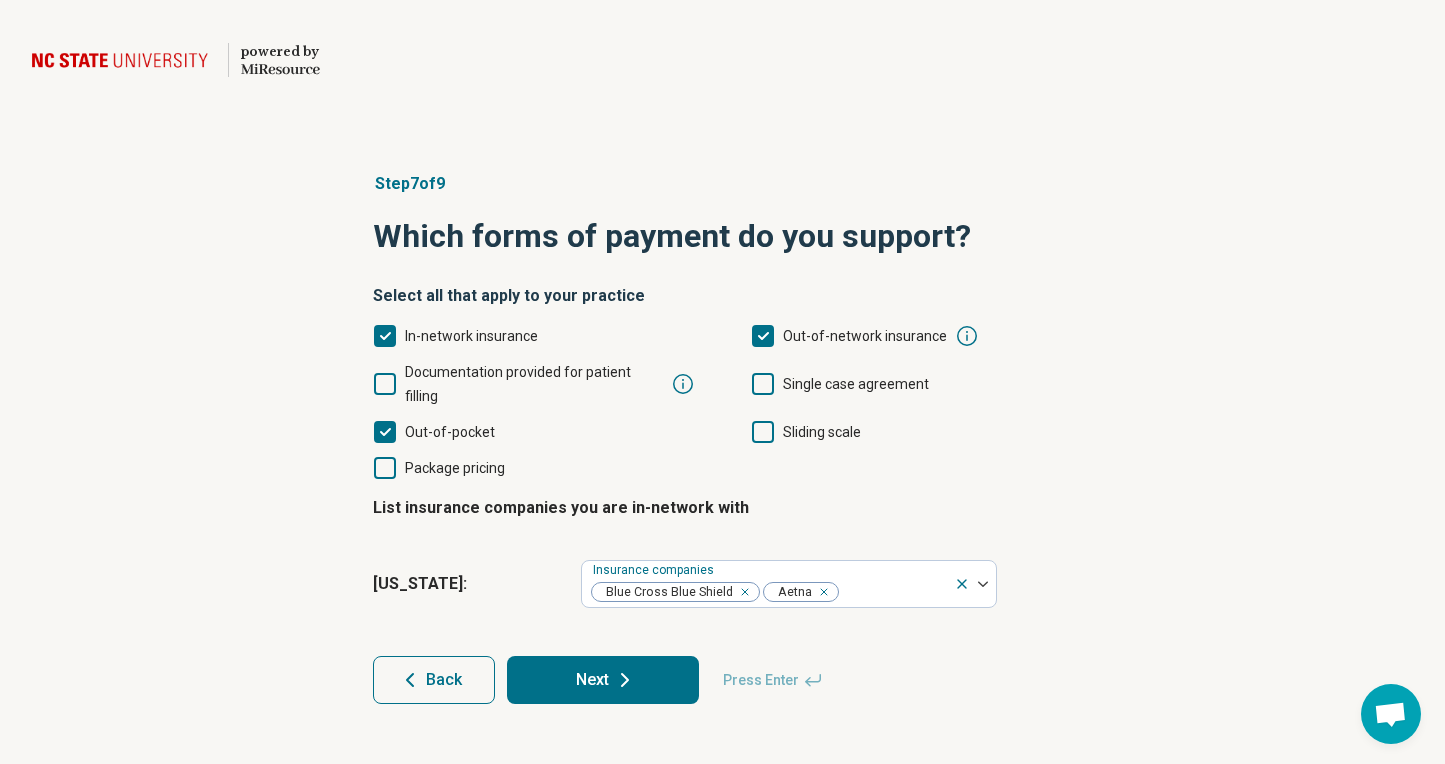 click 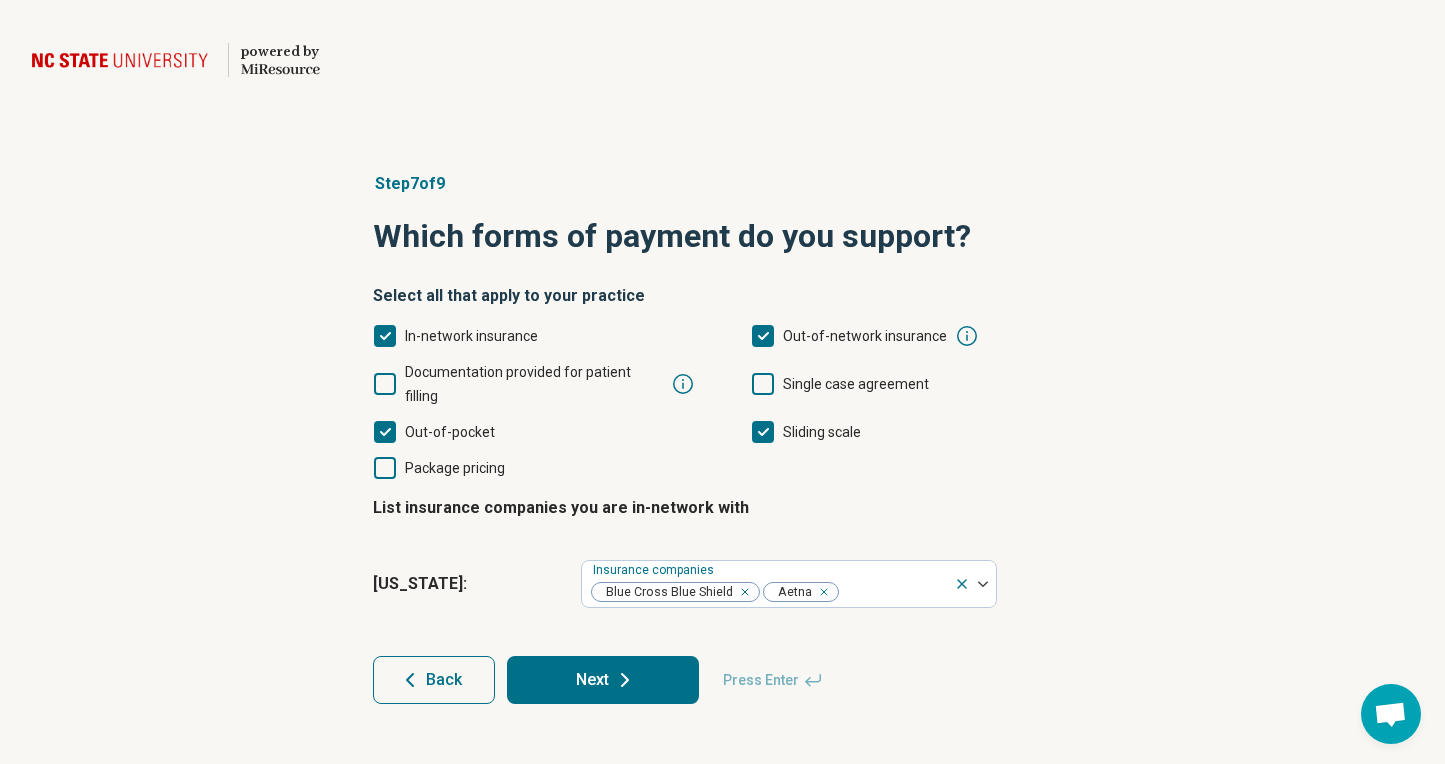 scroll, scrollTop: 13, scrollLeft: 0, axis: vertical 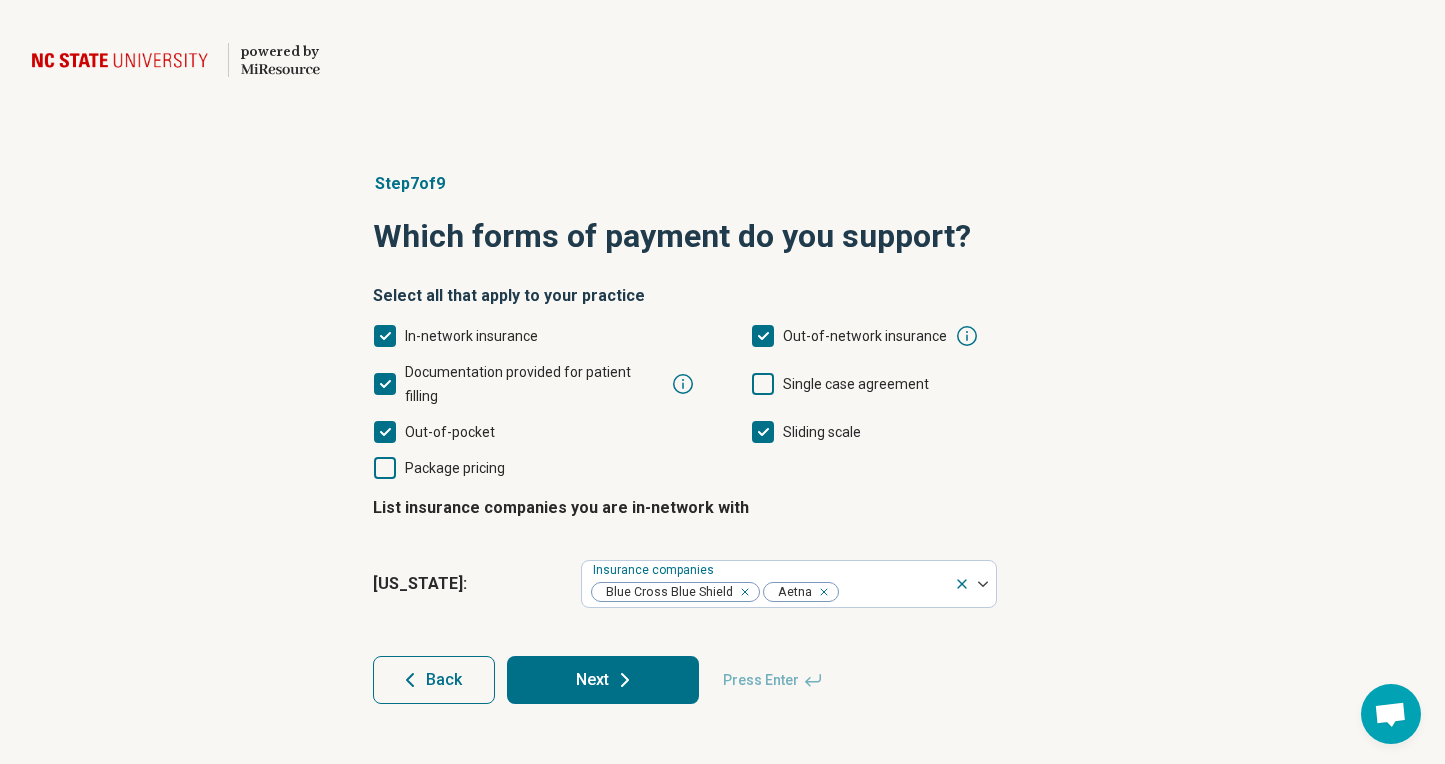 click on "Next" at bounding box center [603, 680] 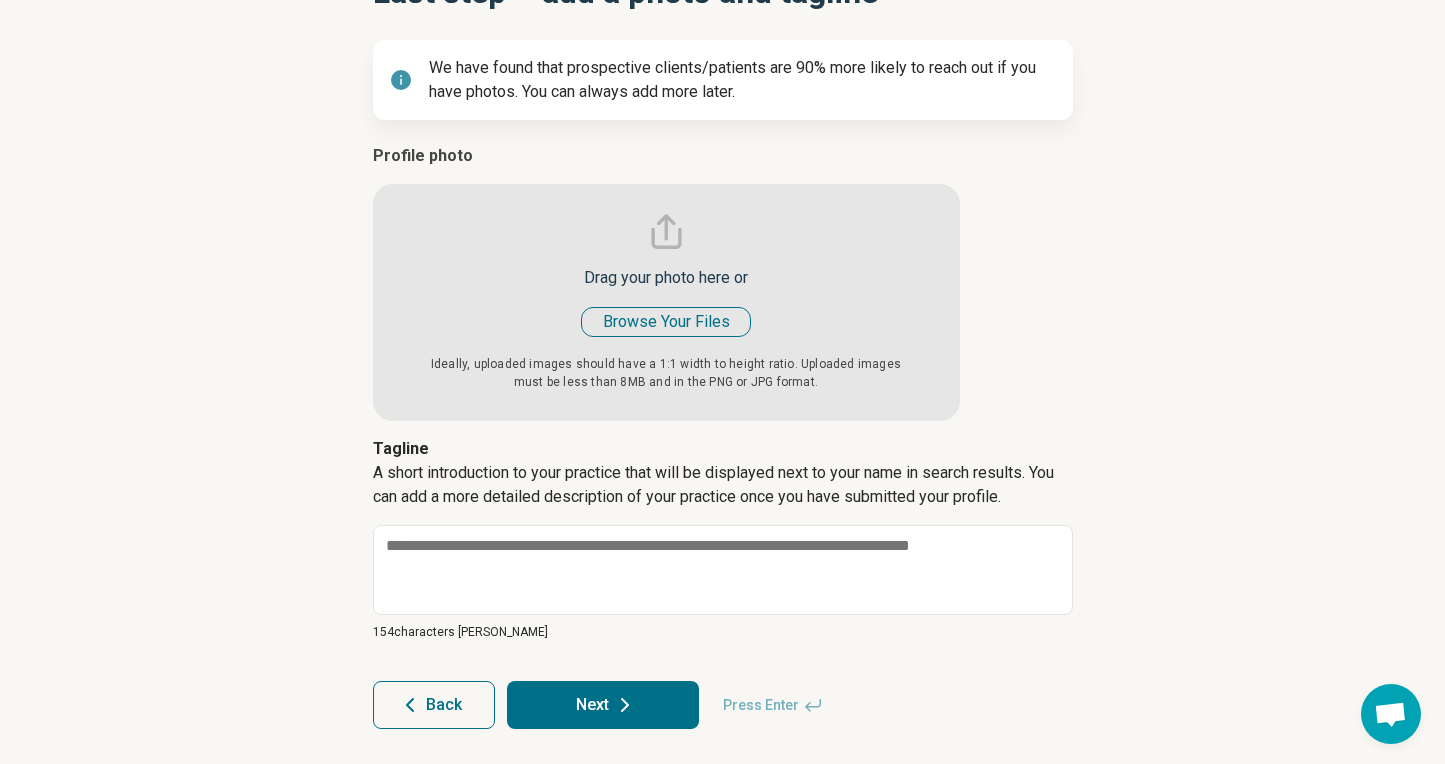 scroll, scrollTop: 226, scrollLeft: 0, axis: vertical 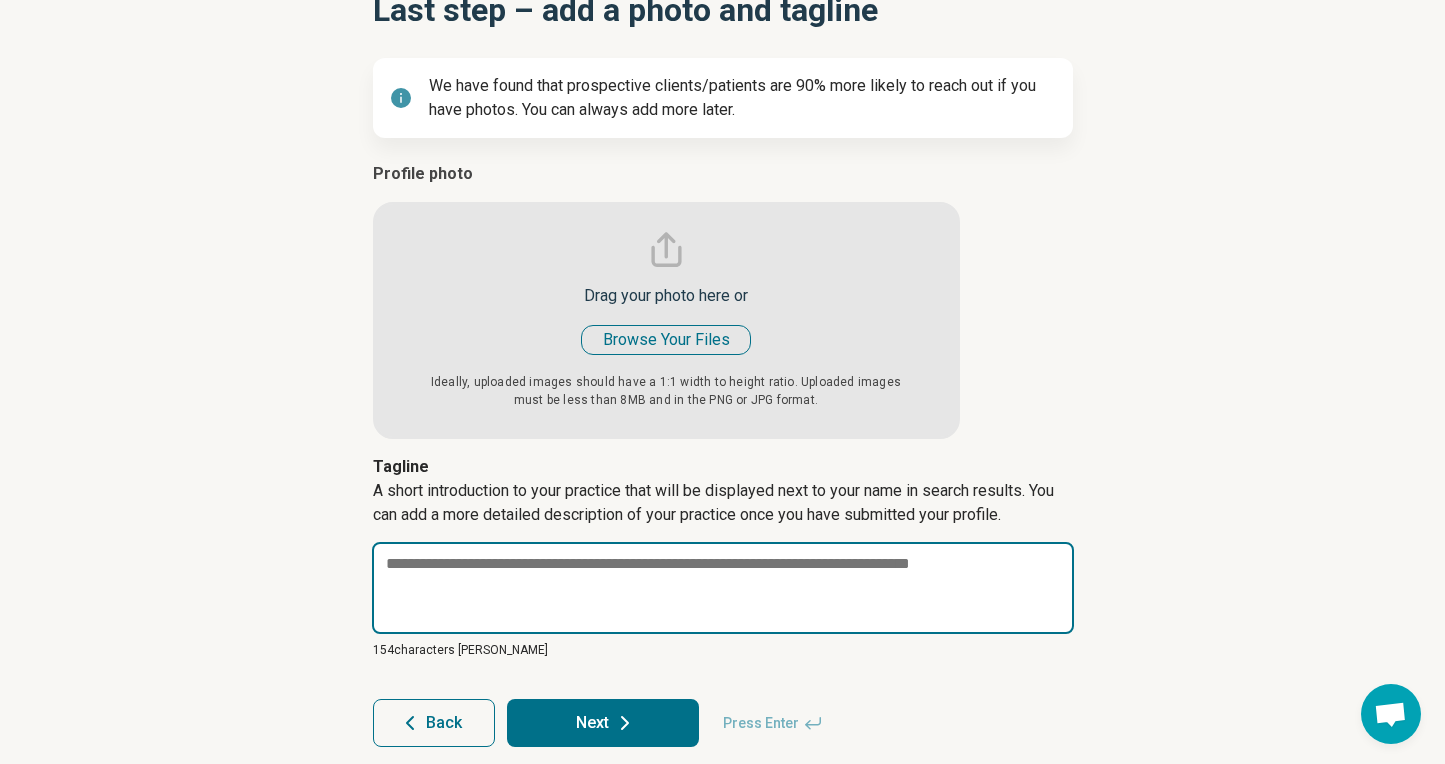 click at bounding box center (723, 588) 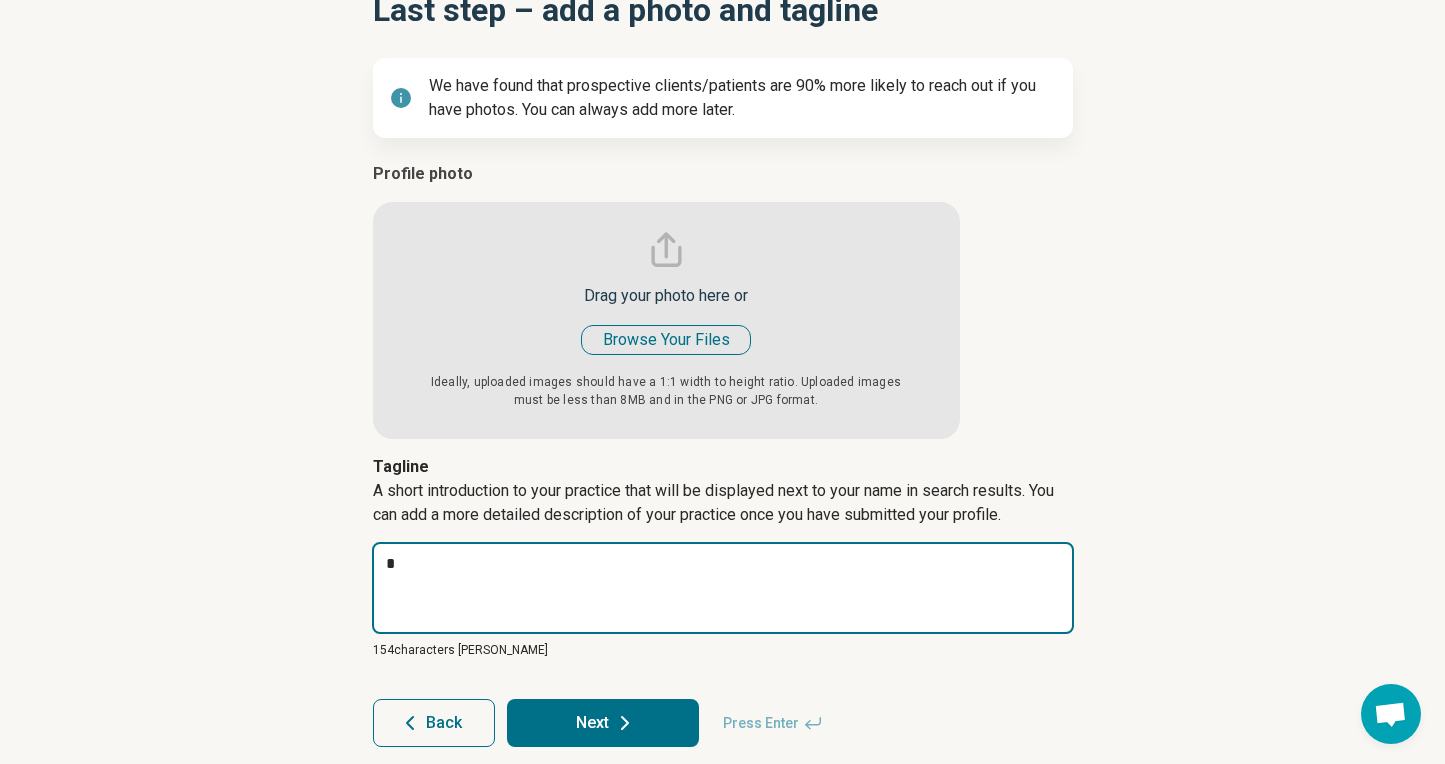 type on "*" 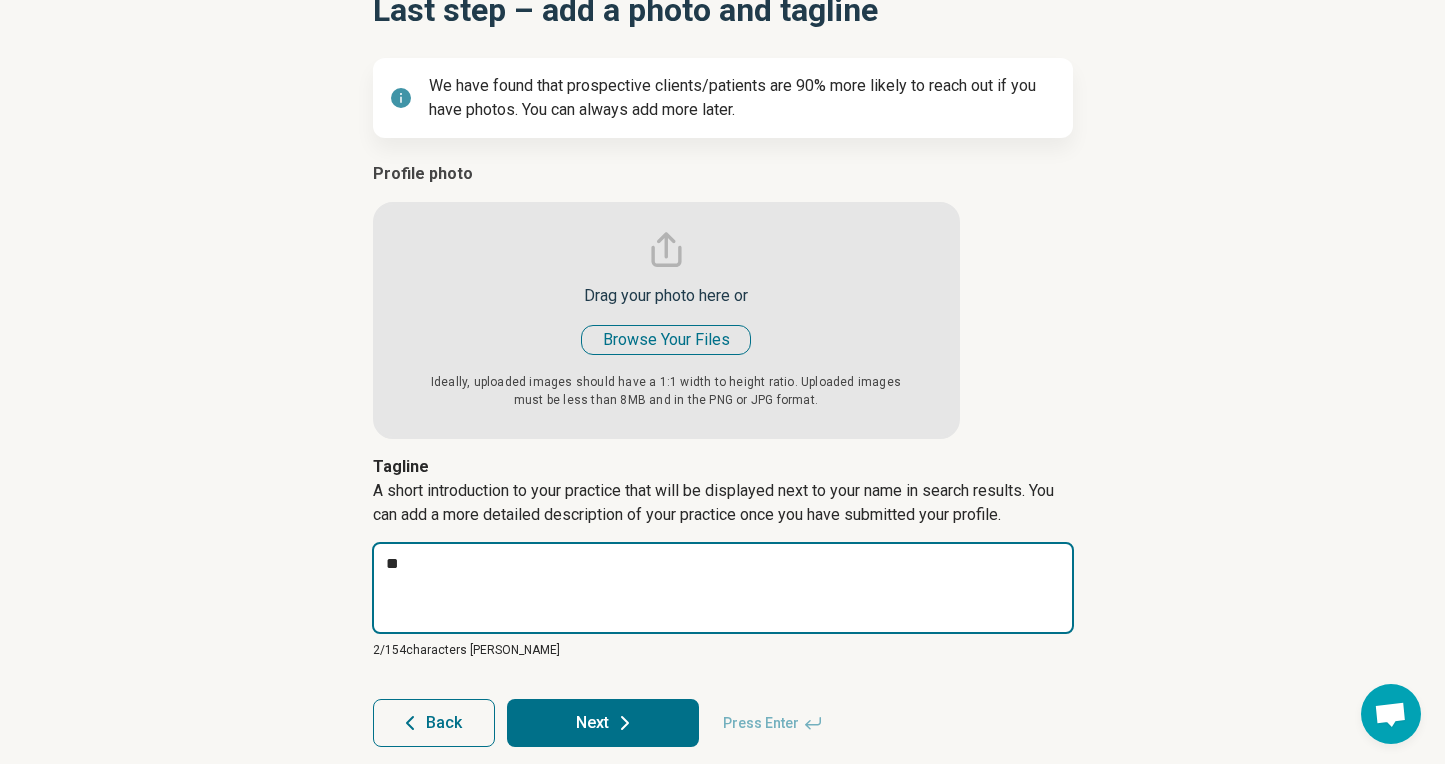 type on "*" 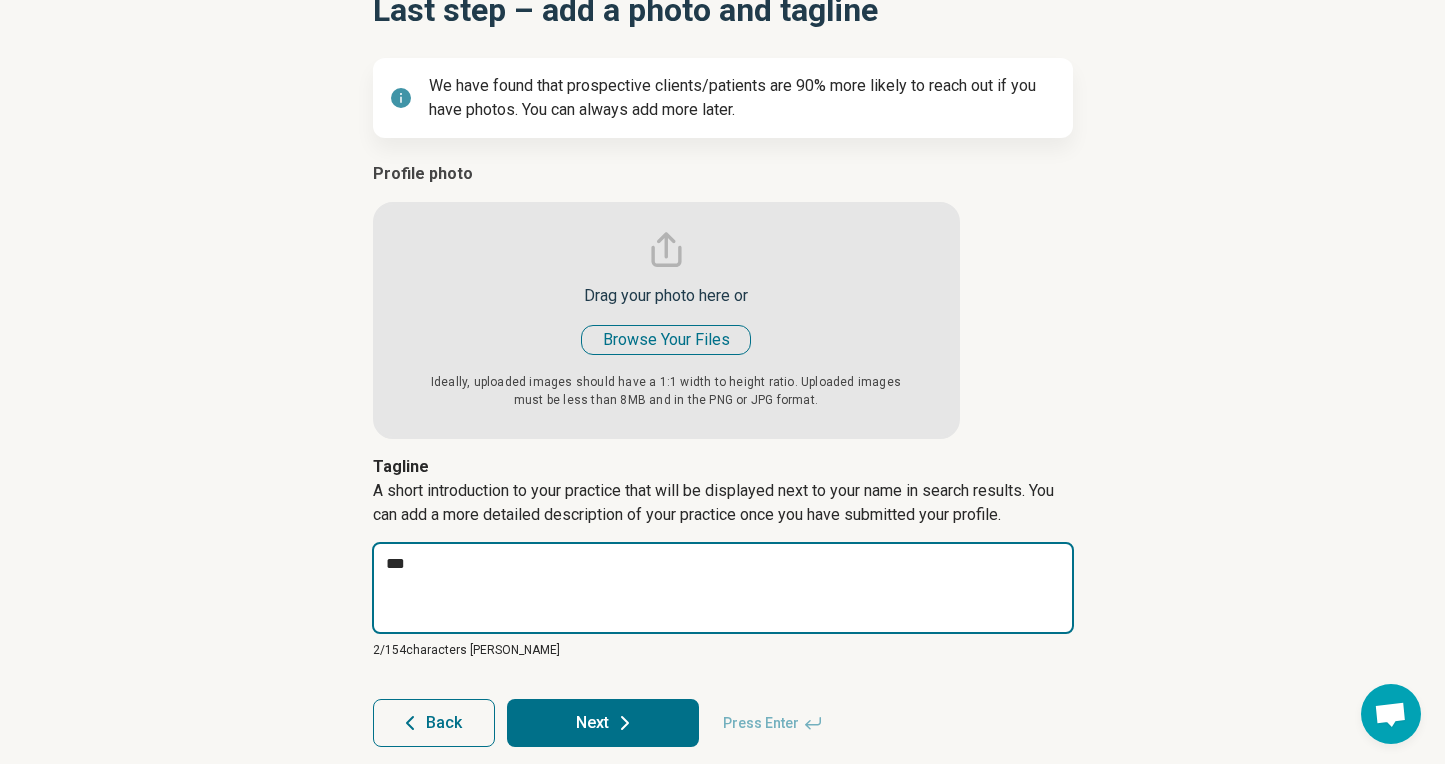 type on "*" 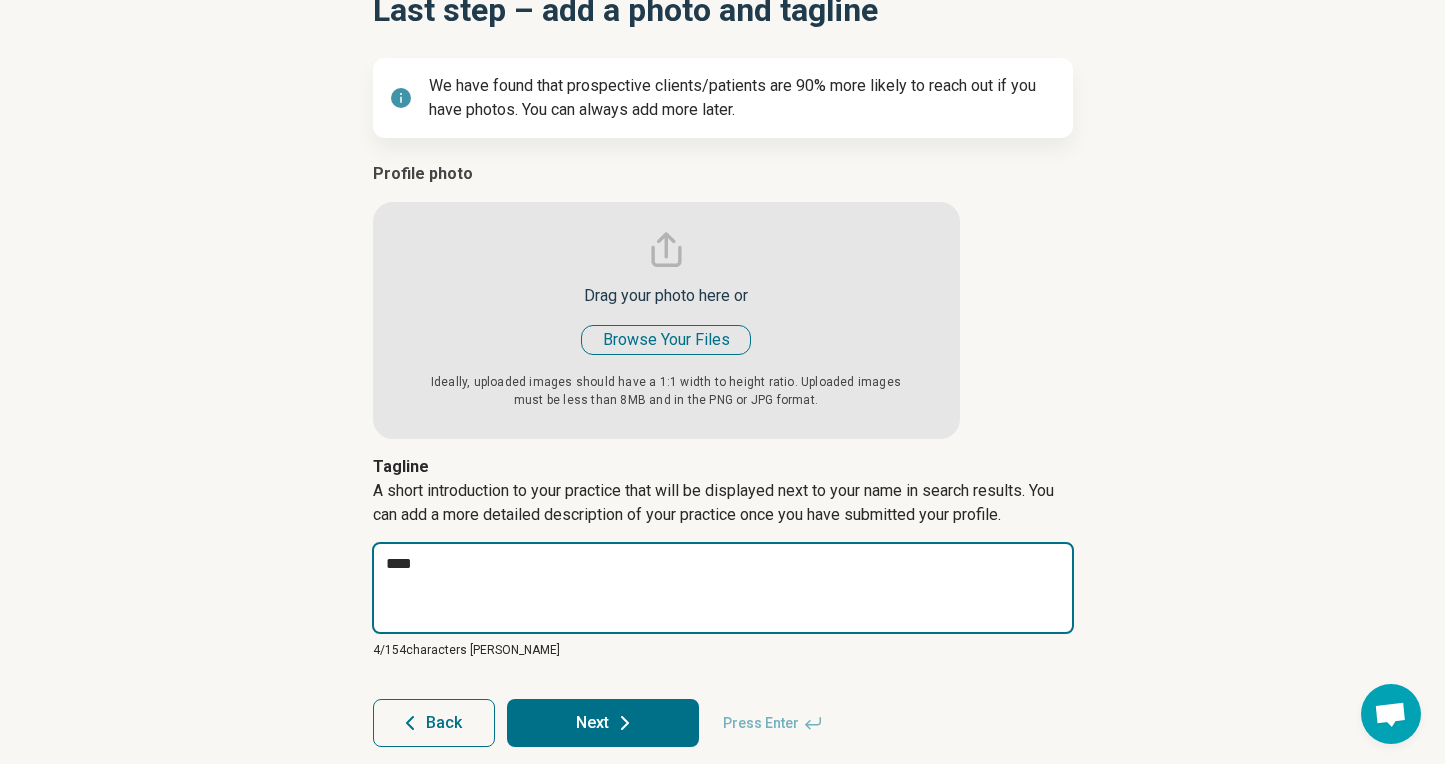 type on "*" 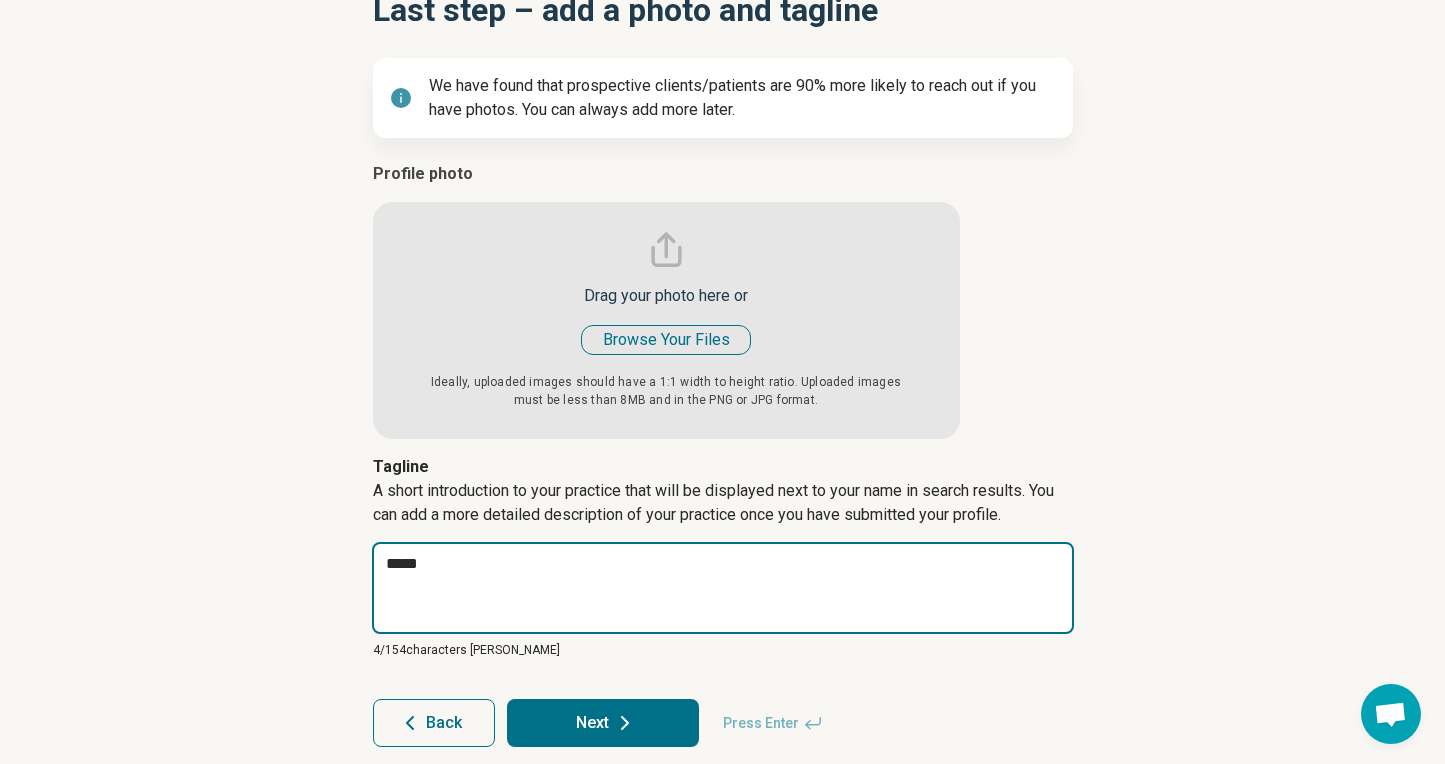 type on "*" 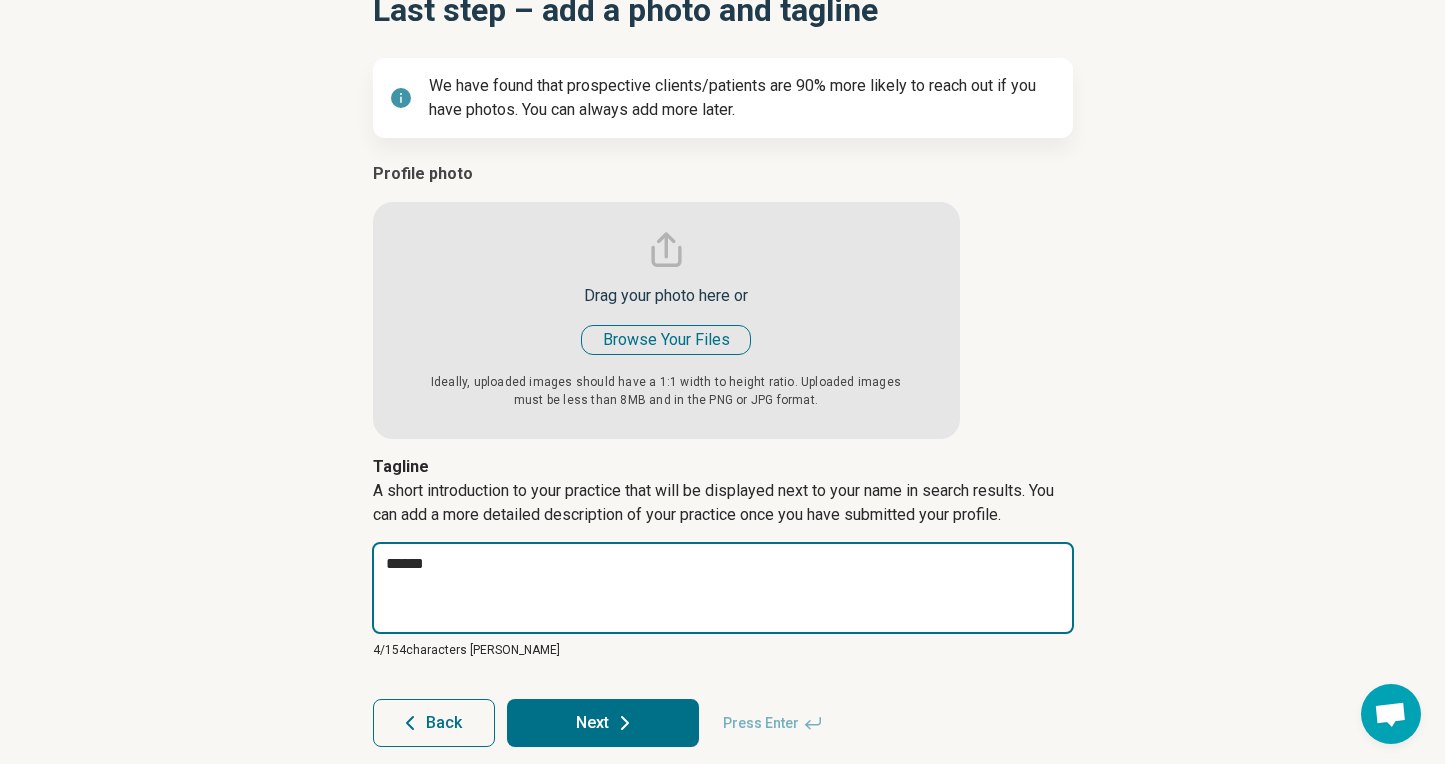 type on "*" 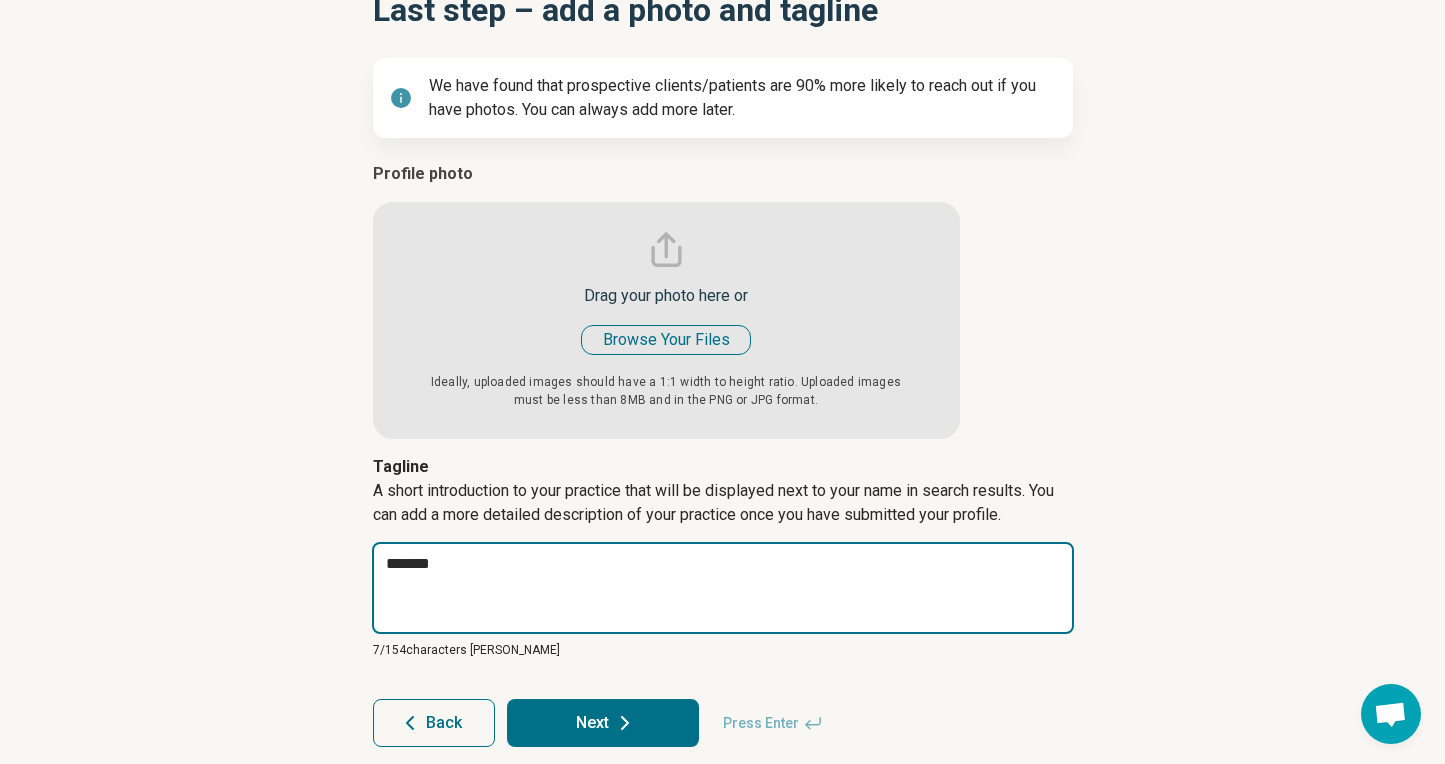 type on "*" 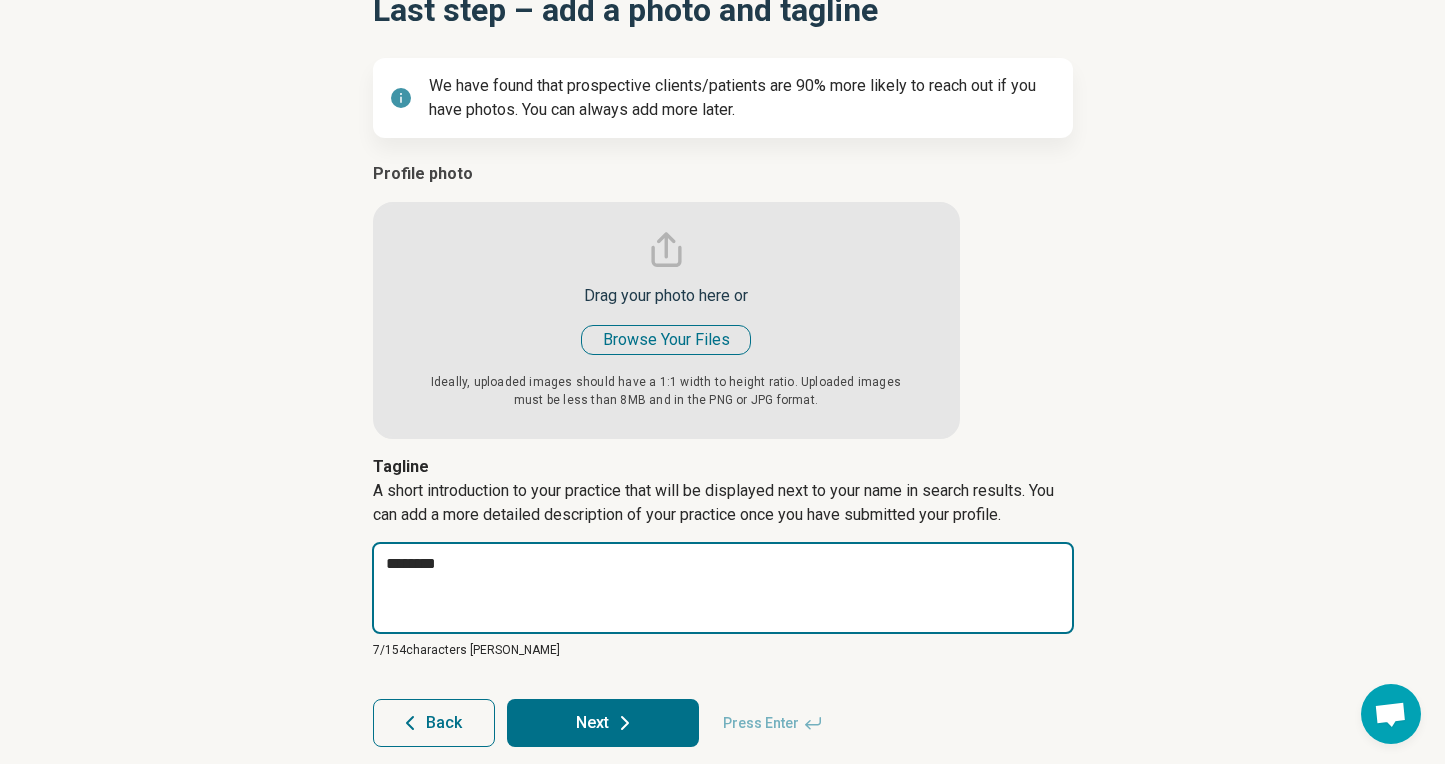 type on "*" 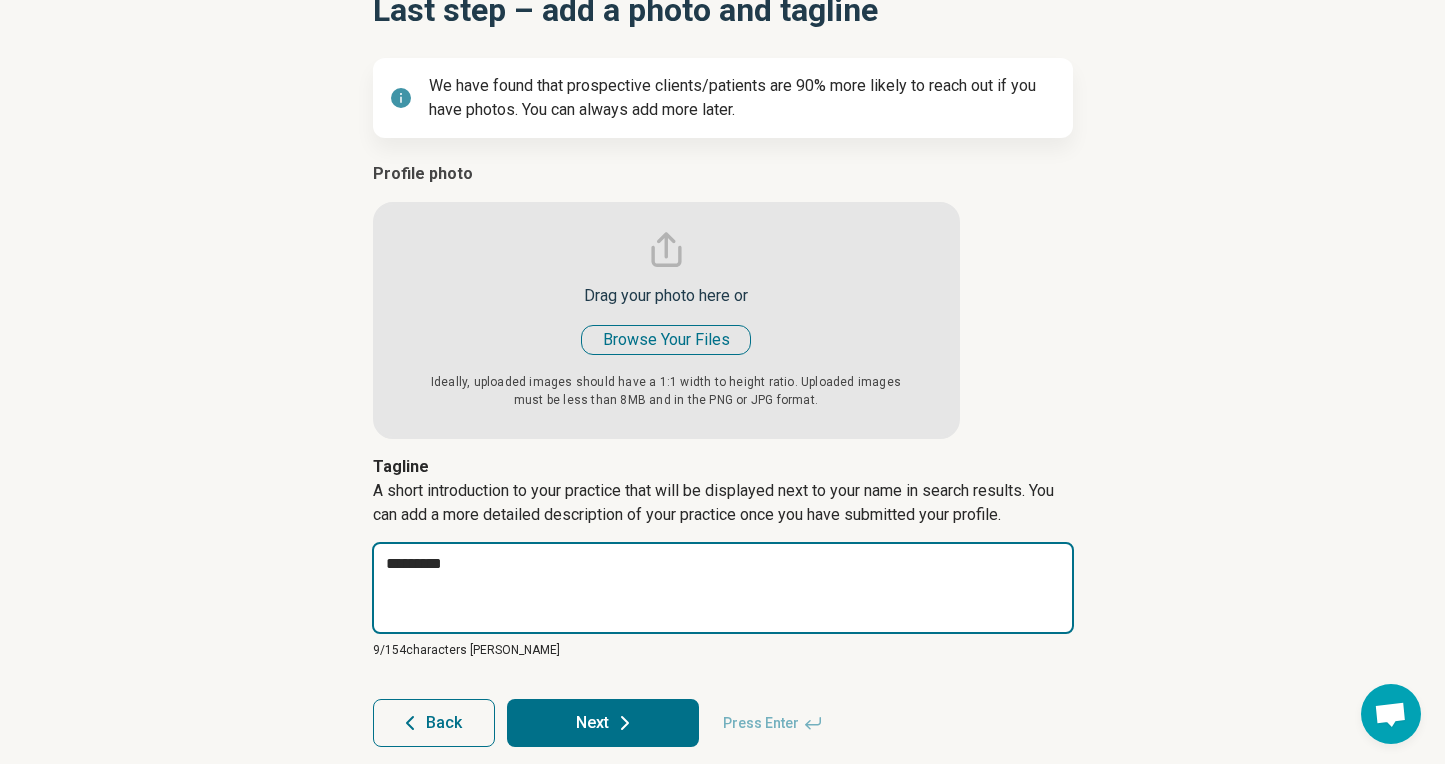 type on "*" 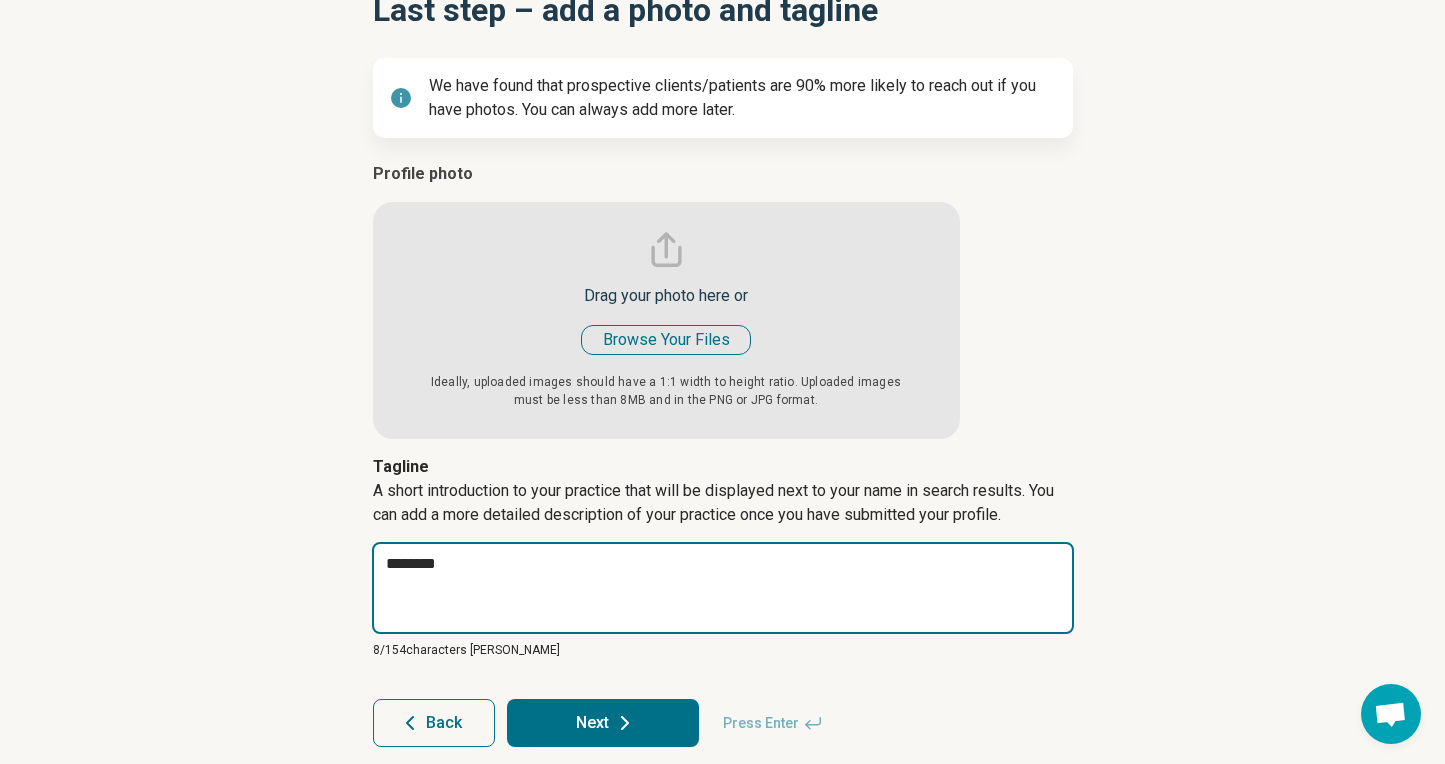 type on "*" 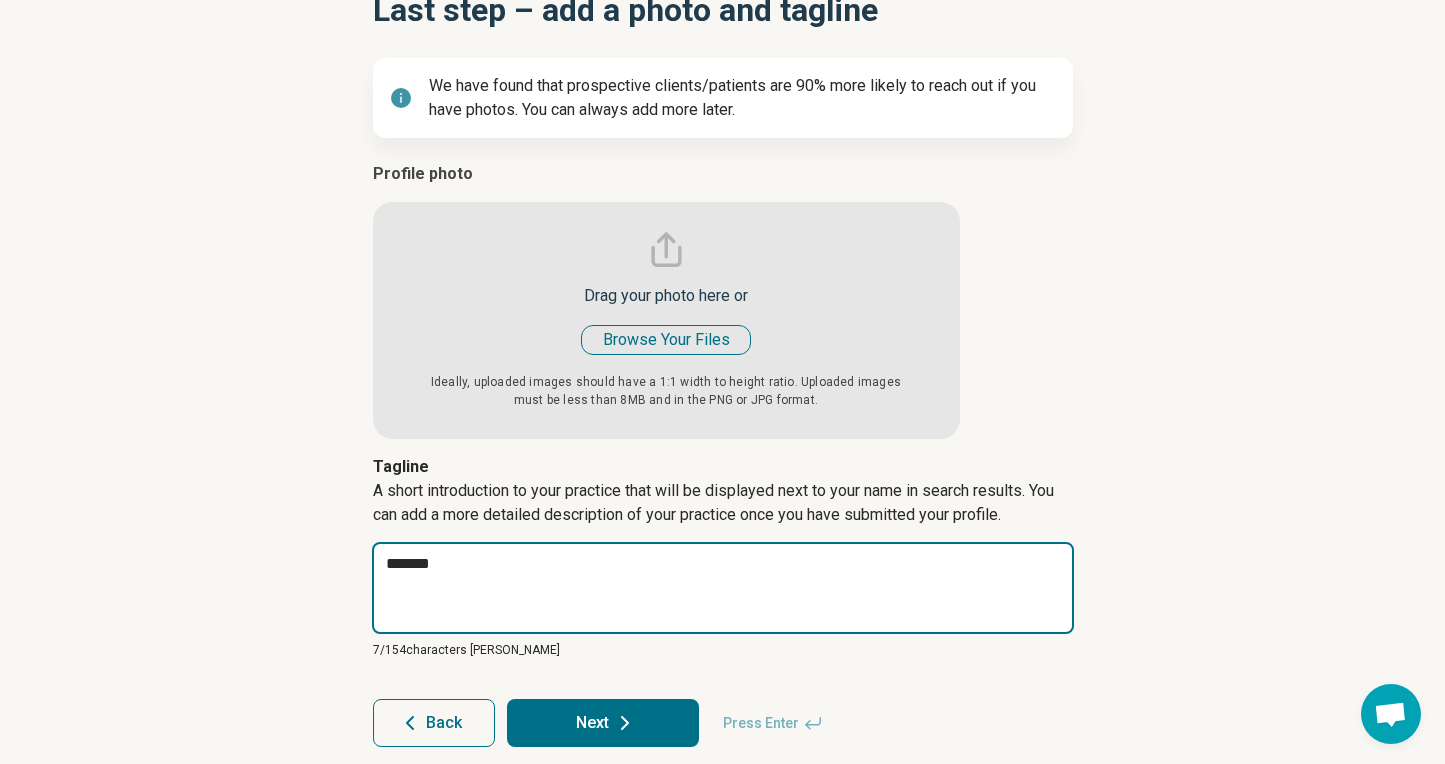 type on "*" 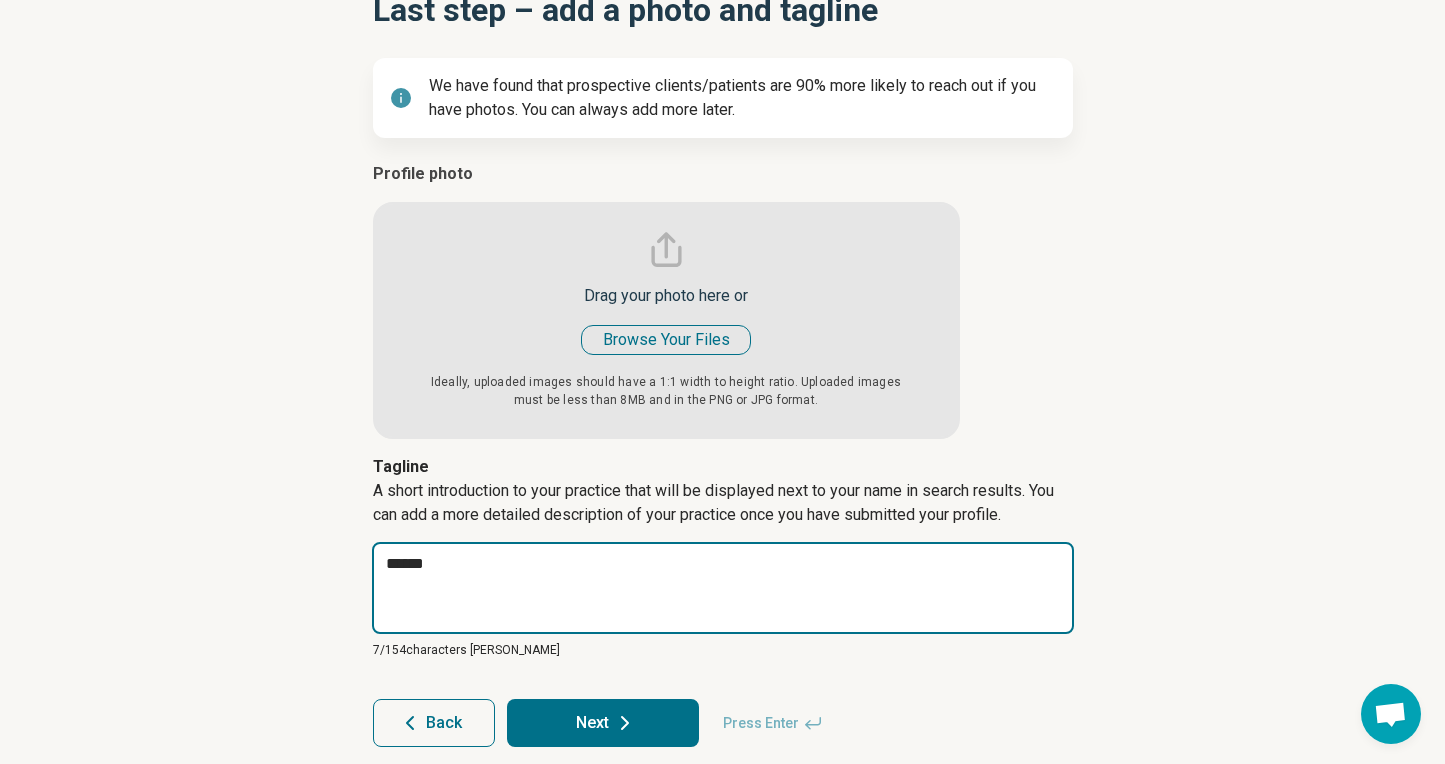 type on "*" 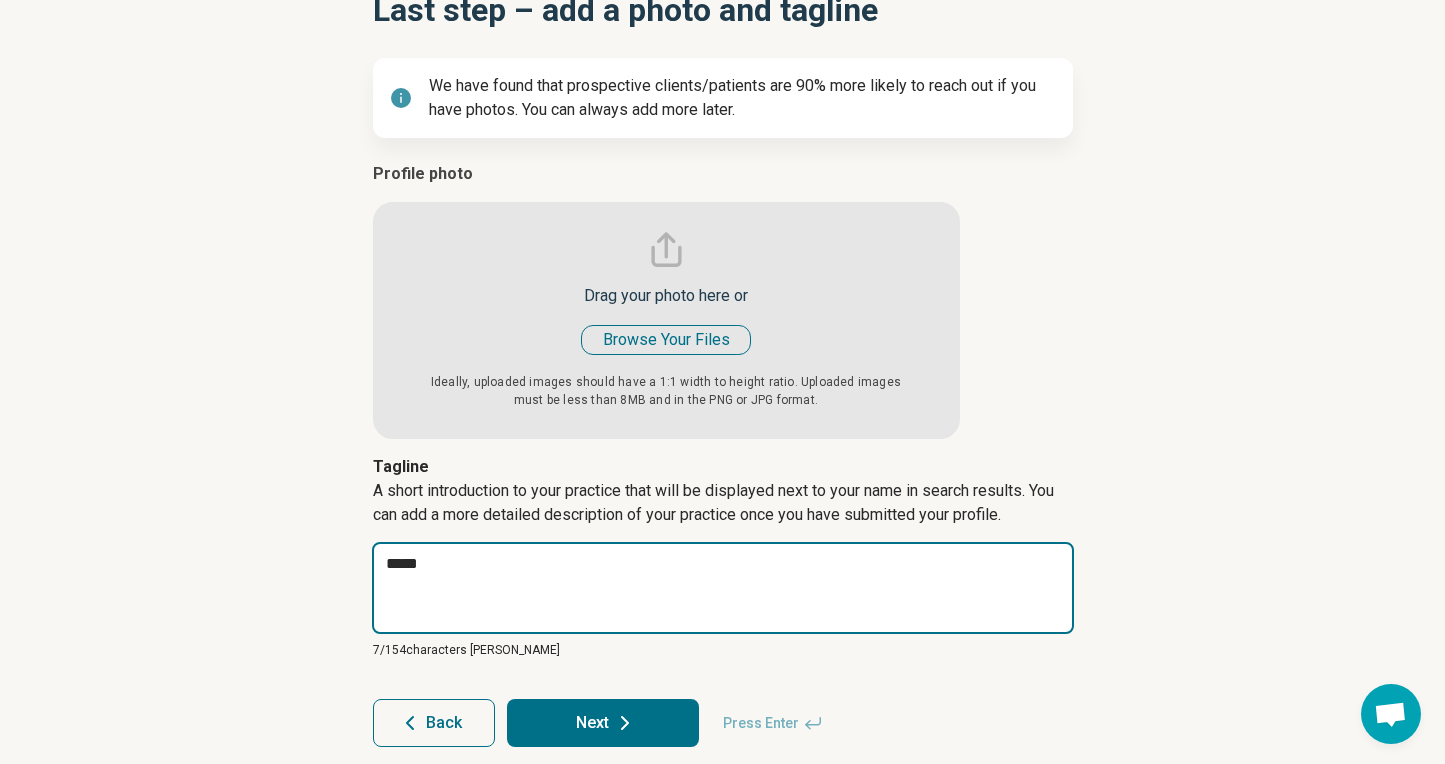 type on "*" 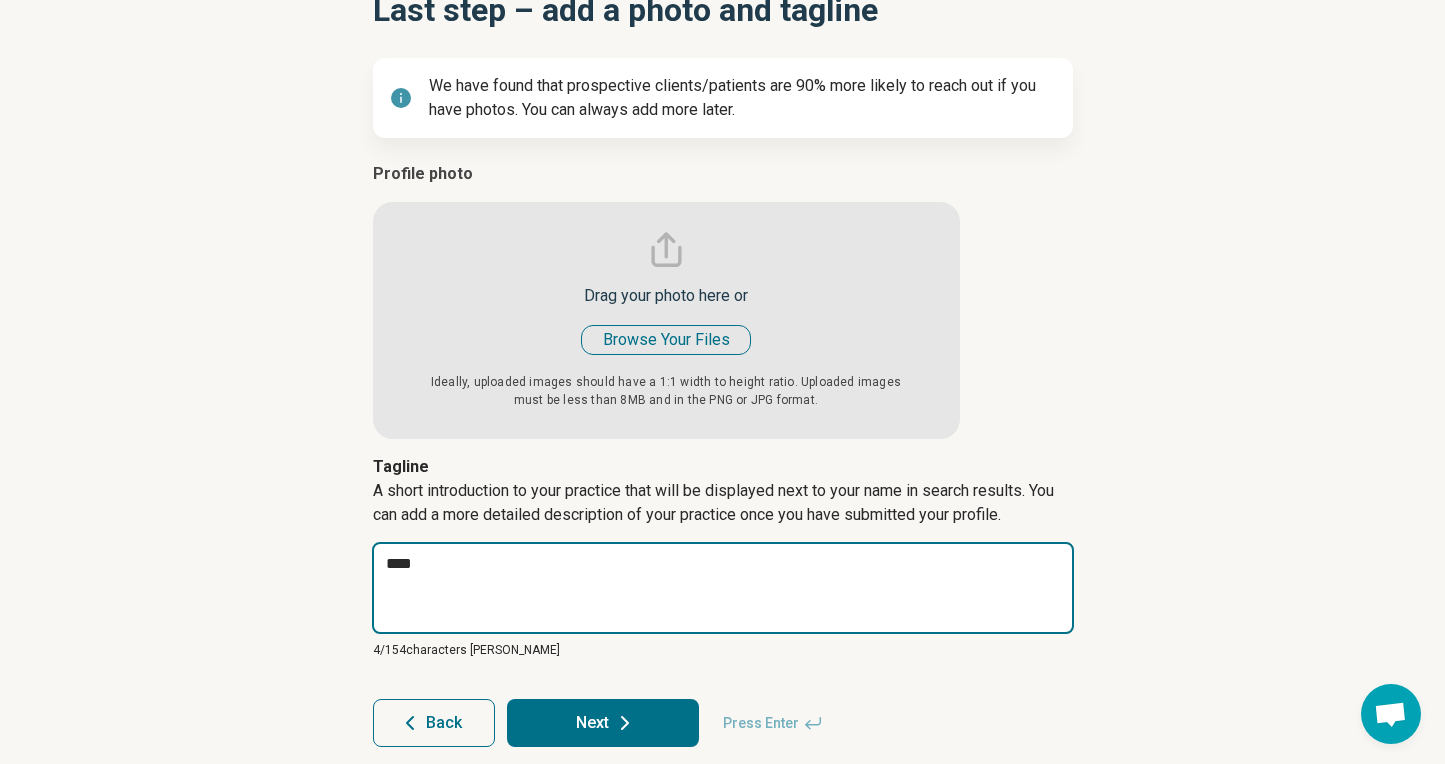 type on "*" 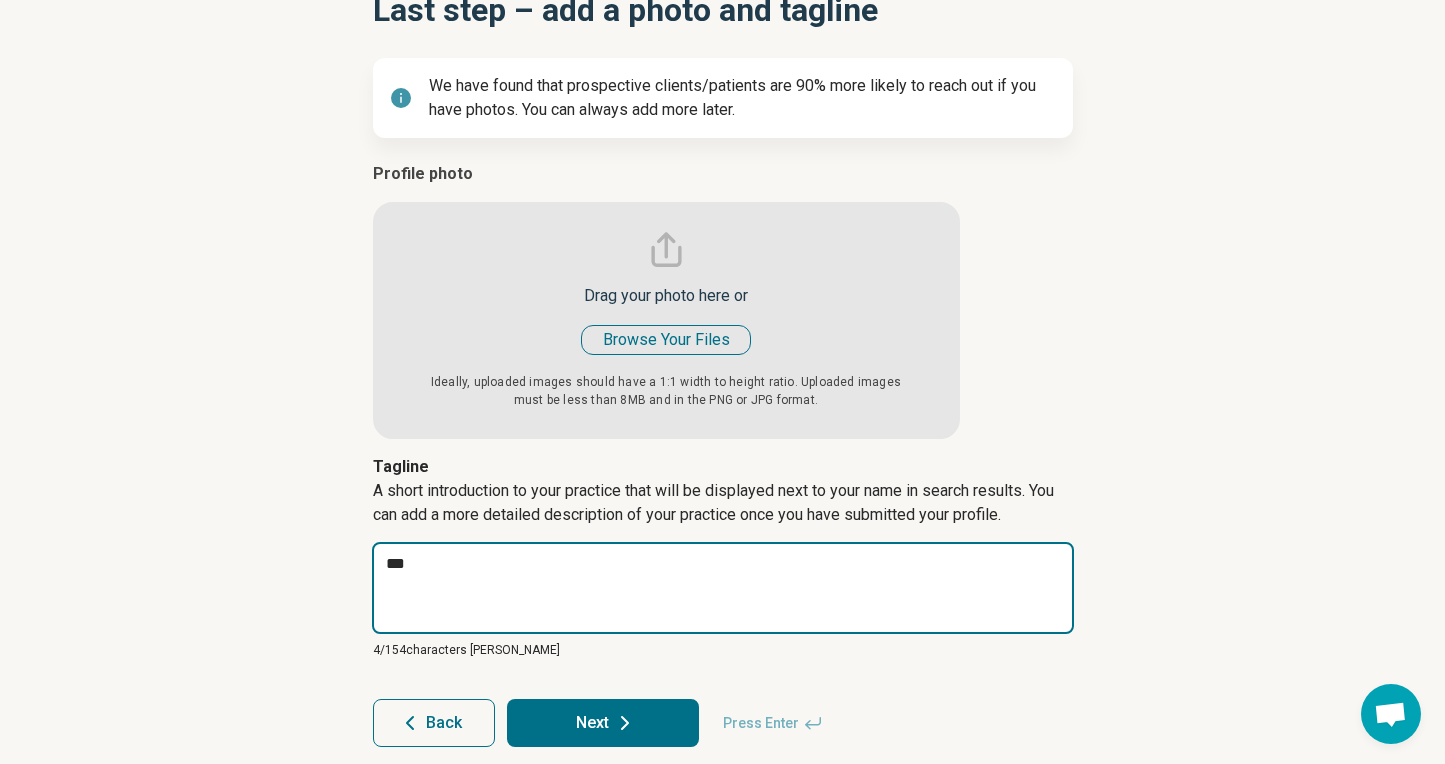 type on "*" 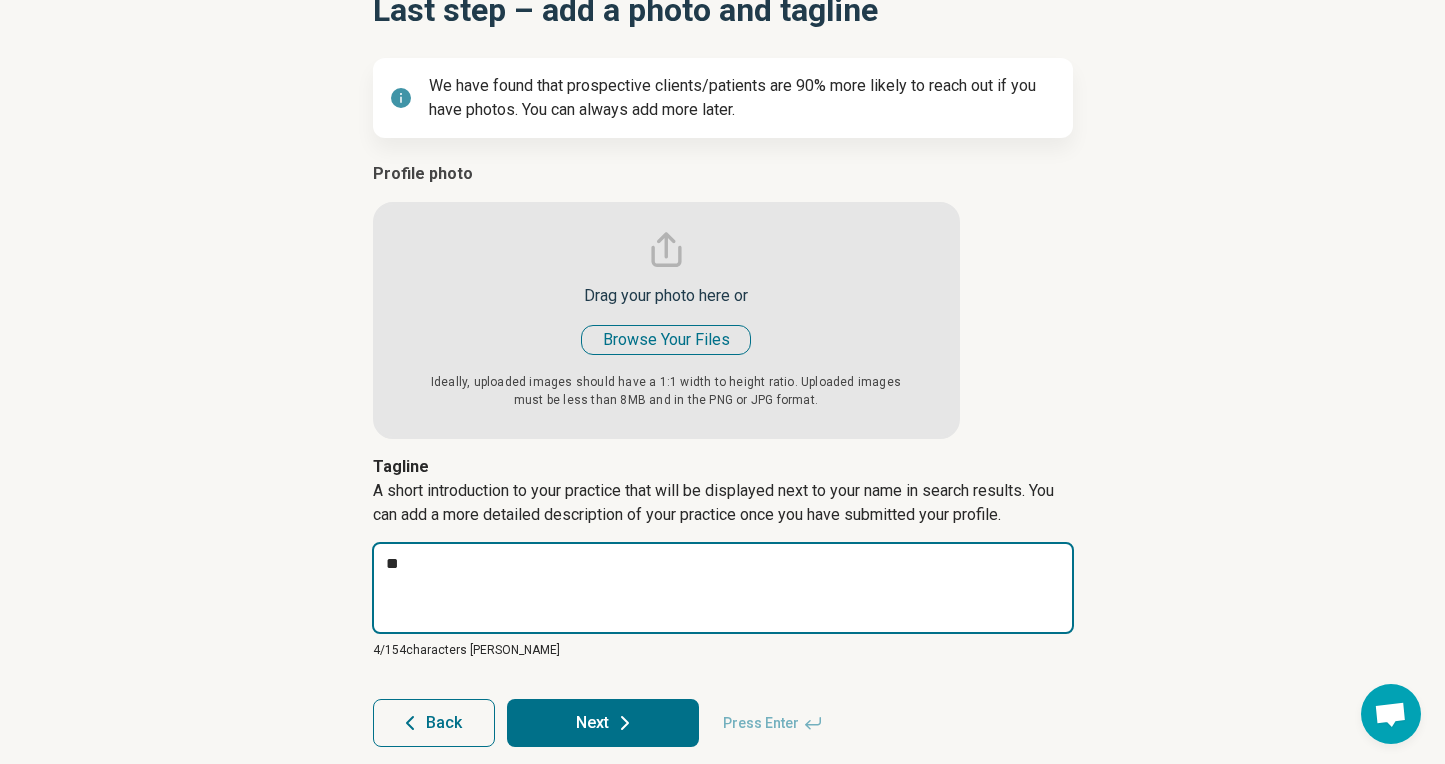 type on "*" 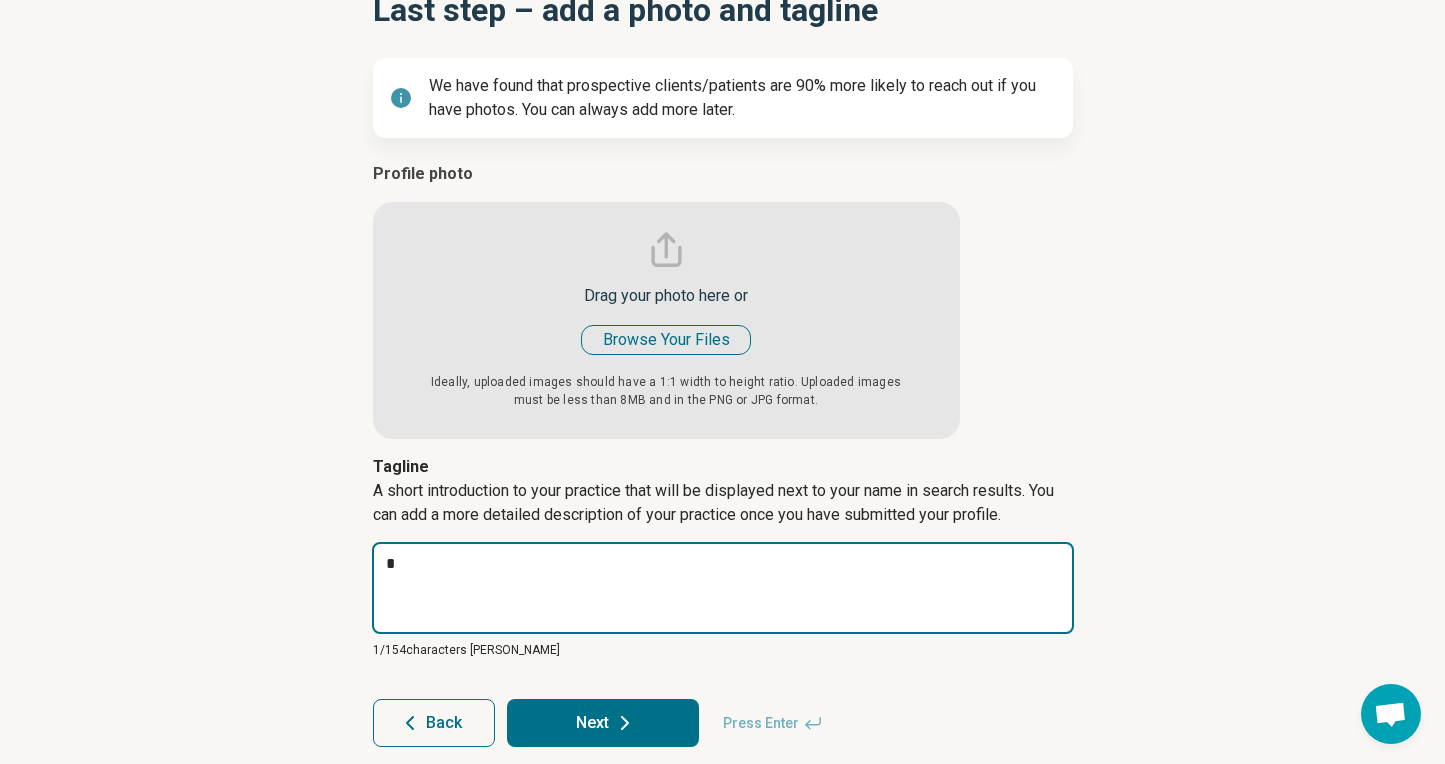 type on "*" 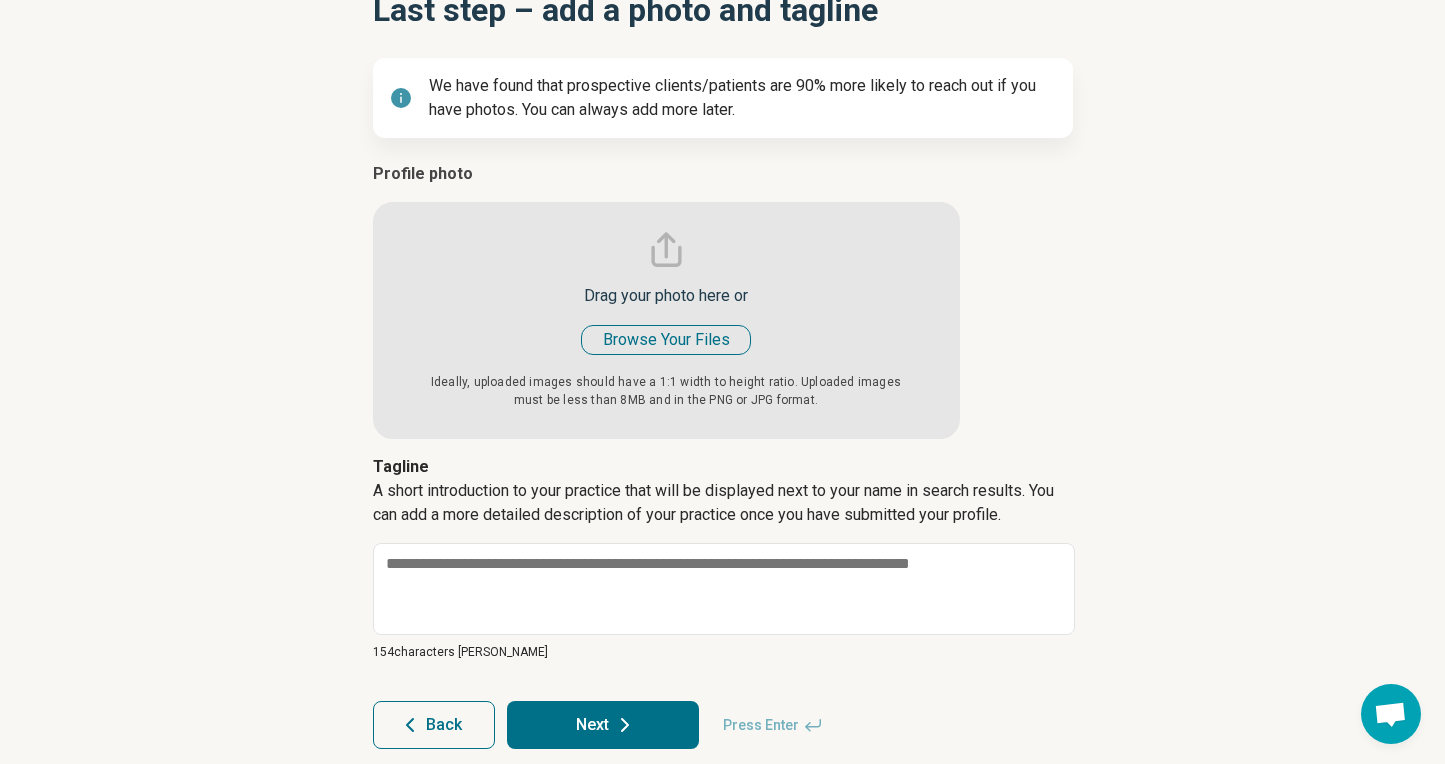 click at bounding box center (666, 300) 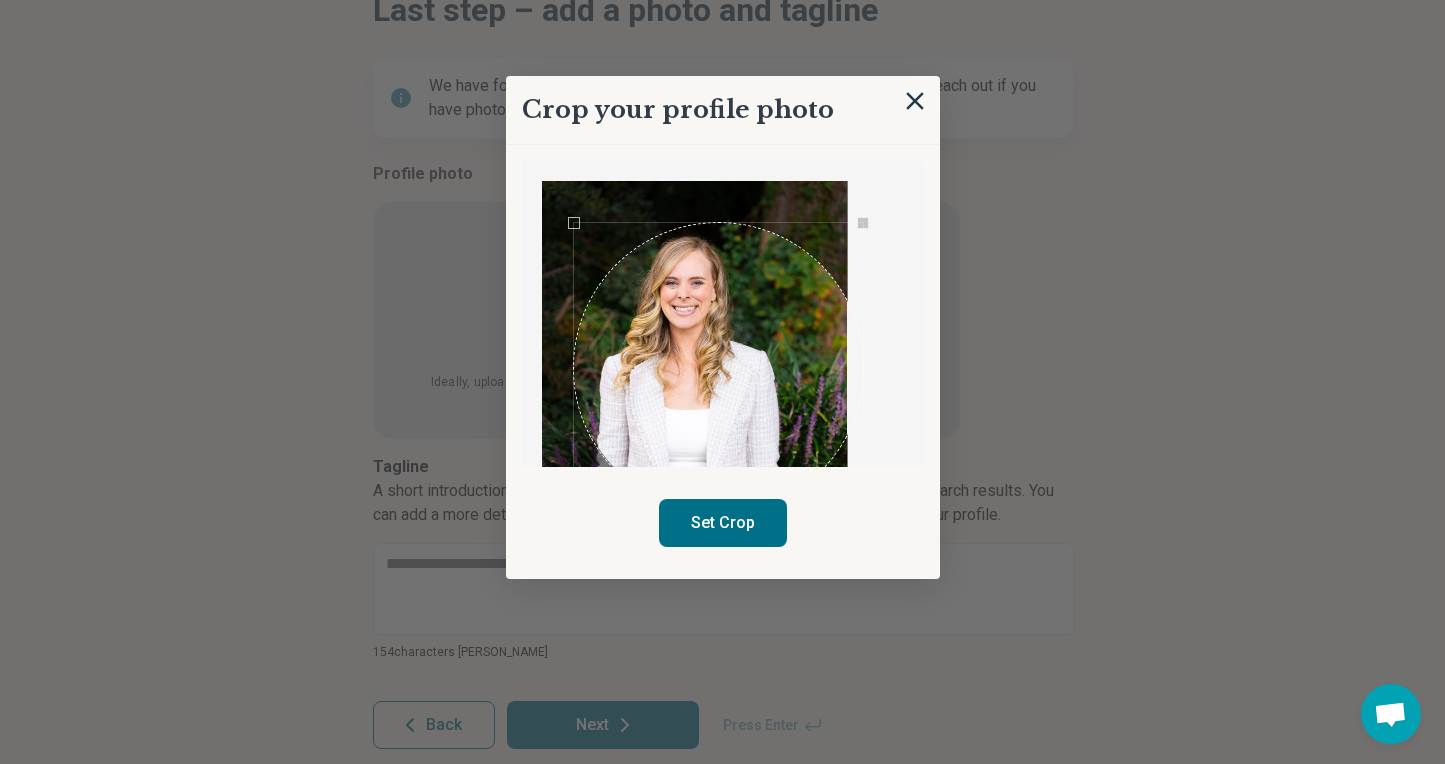 click at bounding box center [719, 368] 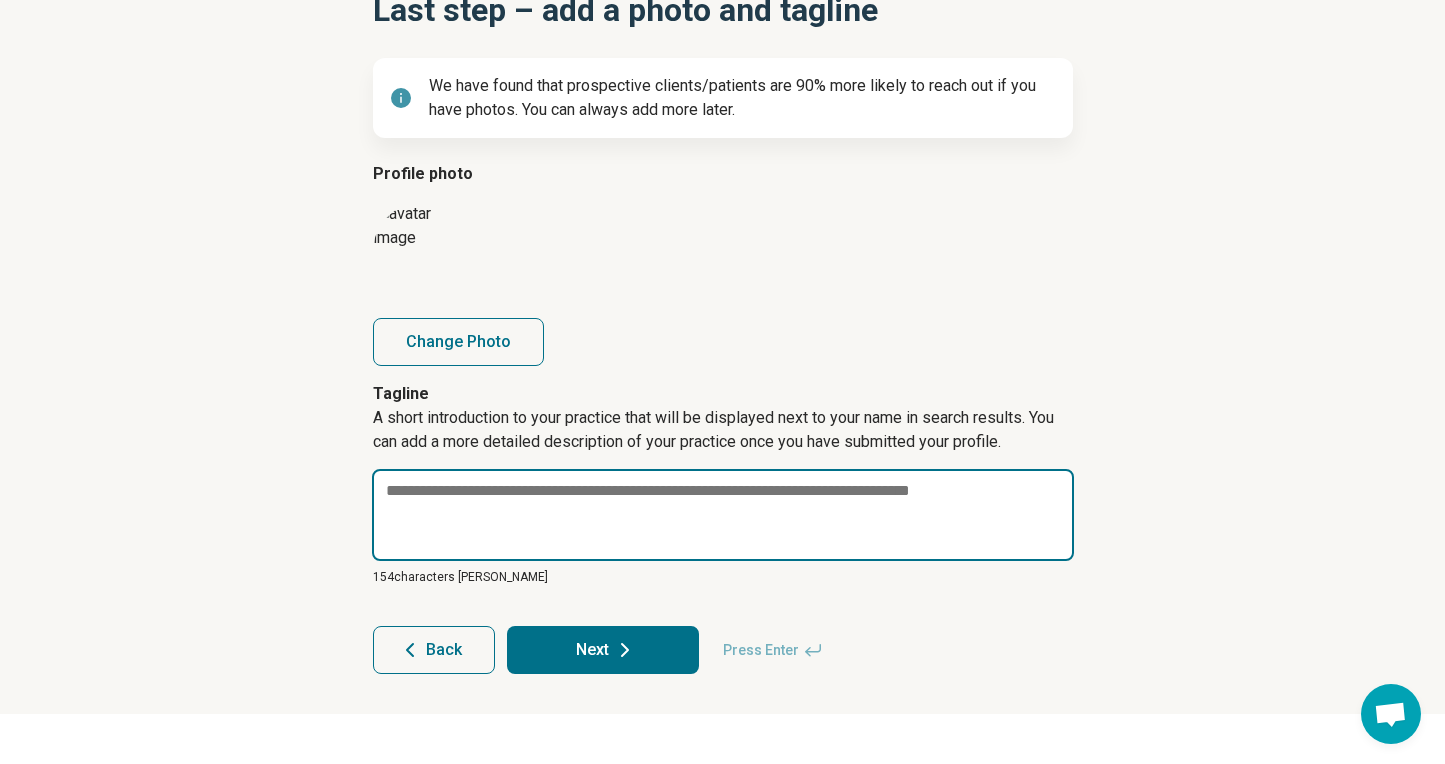 click at bounding box center (723, 515) 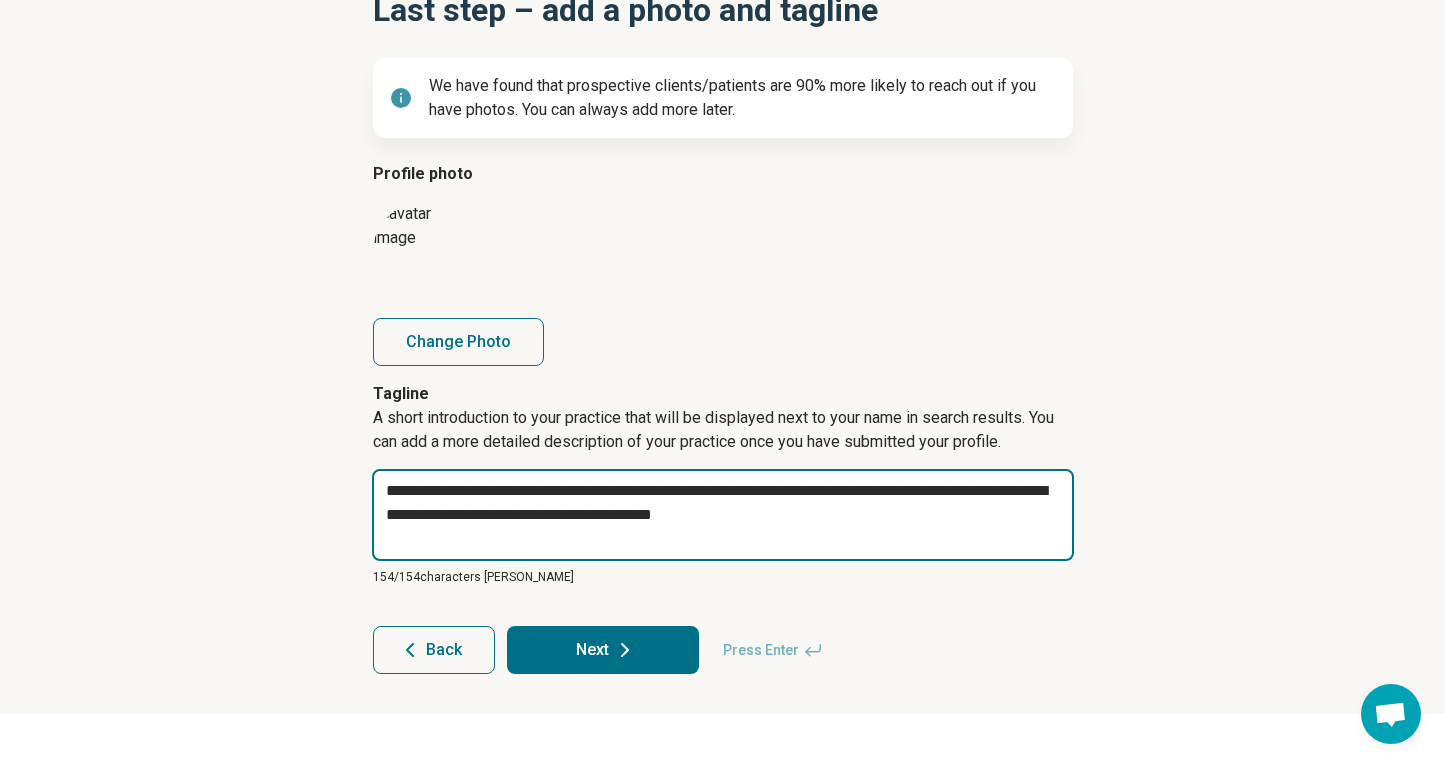 drag, startPoint x: 886, startPoint y: 489, endPoint x: 729, endPoint y: 482, distance: 157.15598 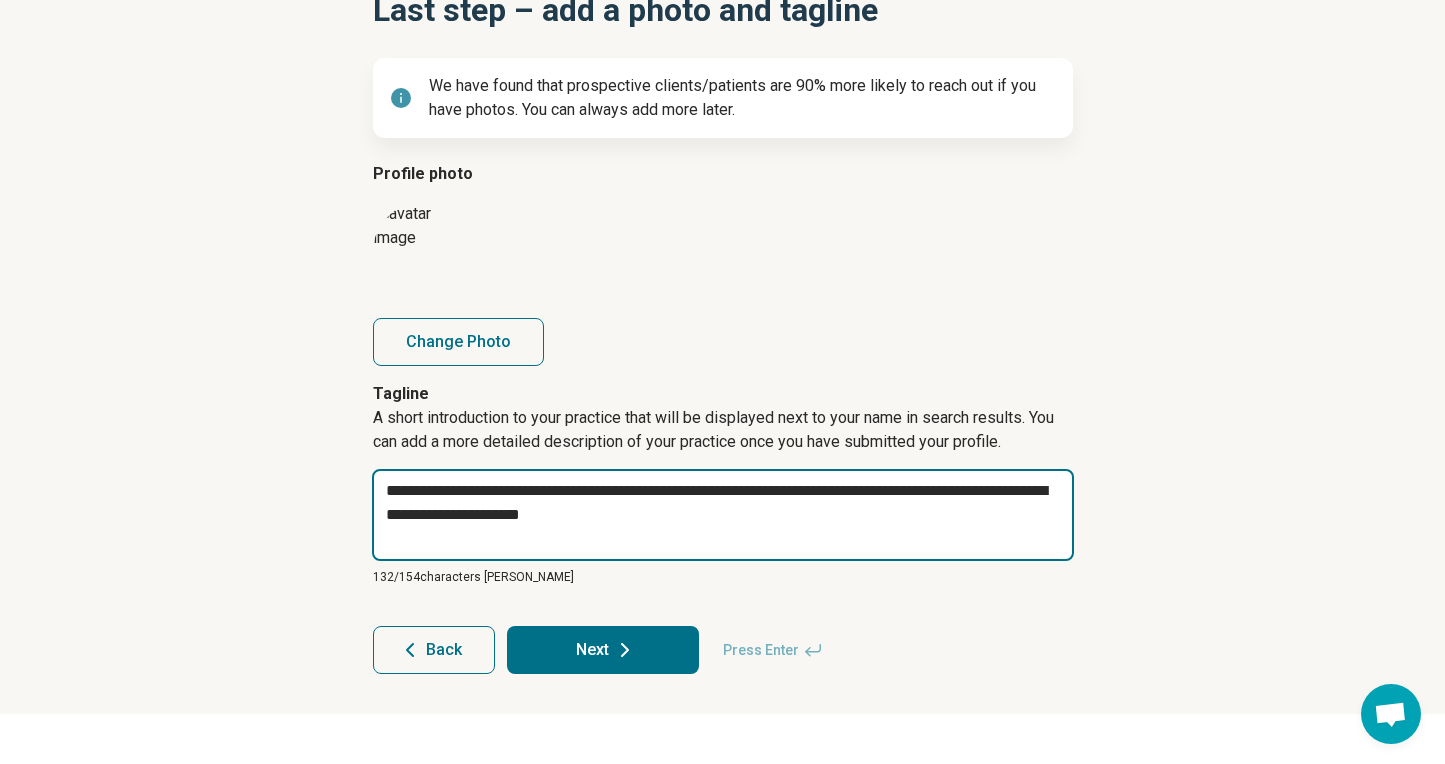 type on "*" 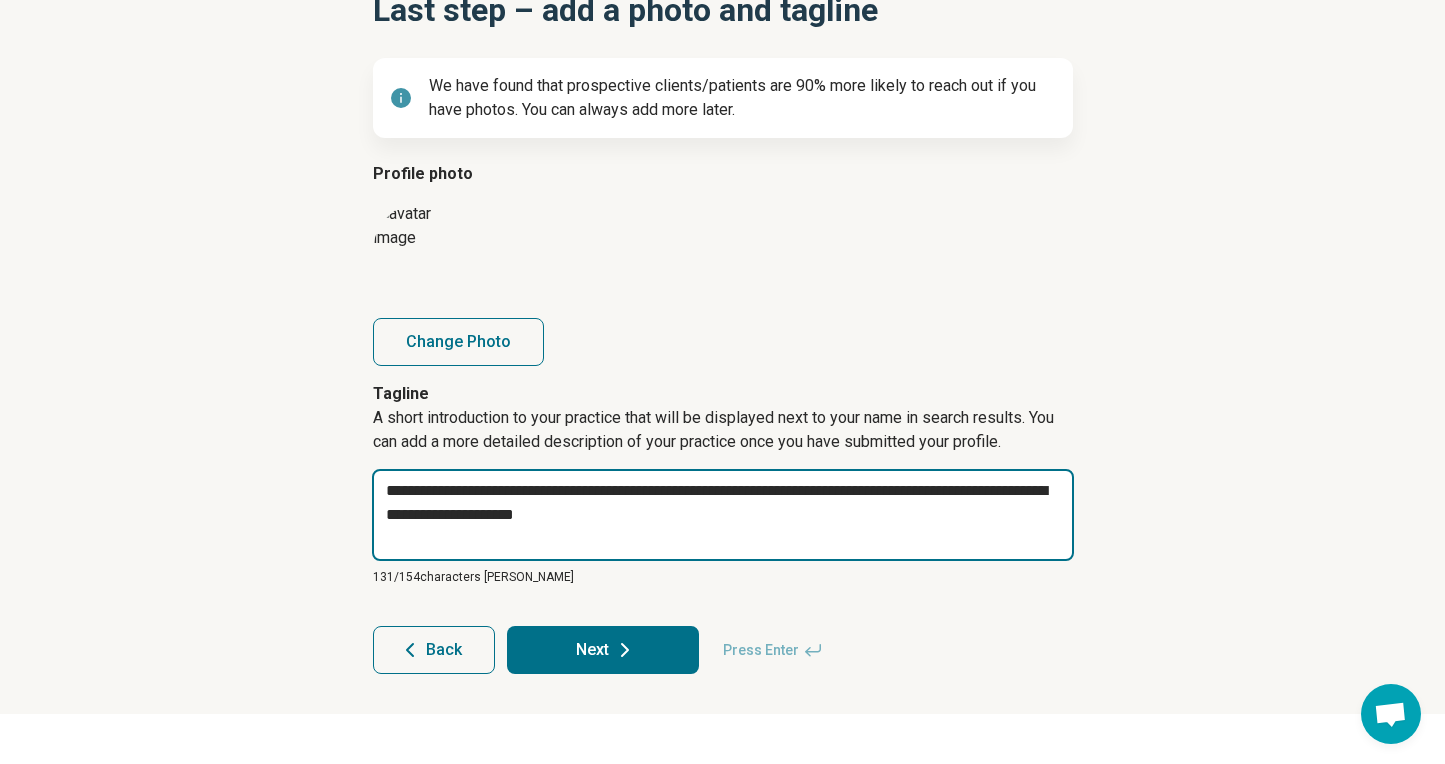 click on "**********" at bounding box center [723, 515] 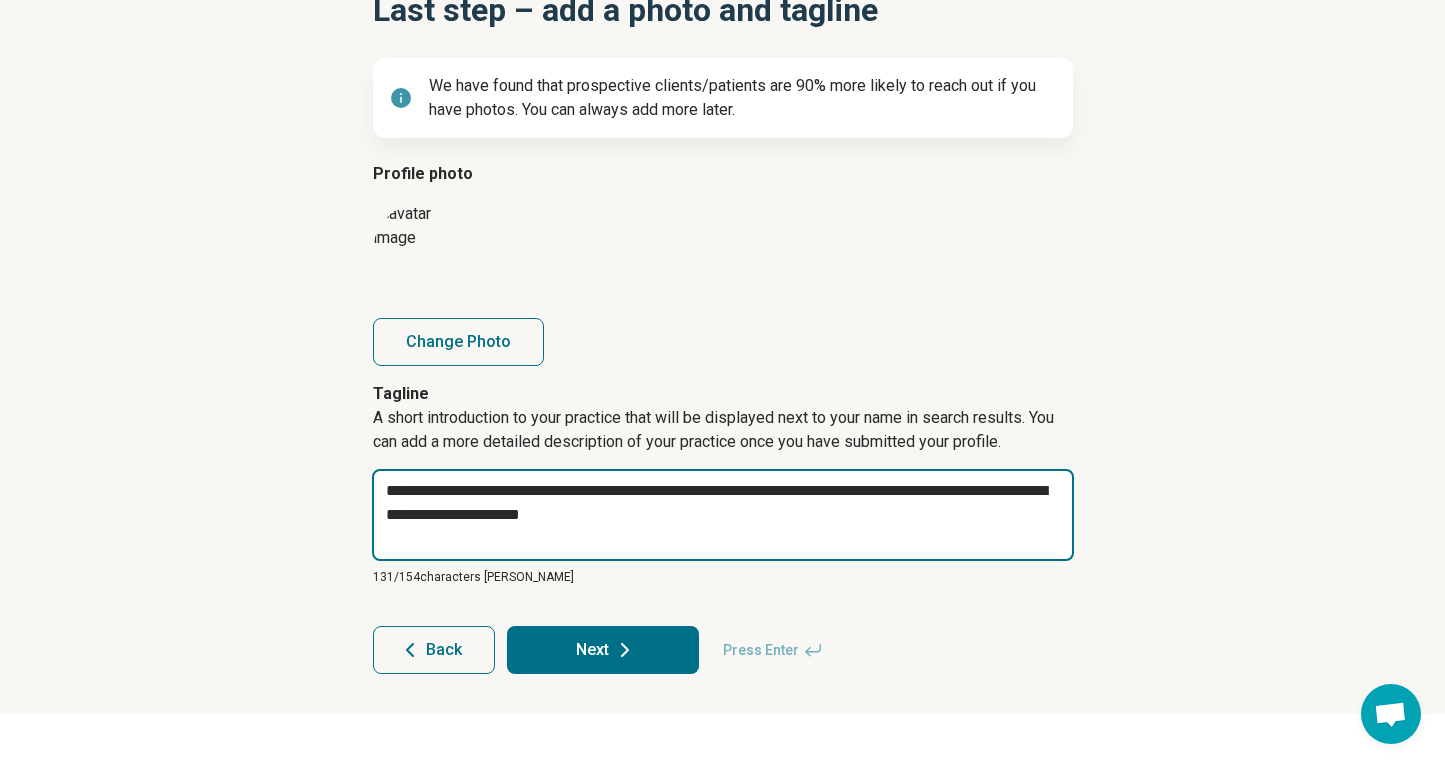 type on "*" 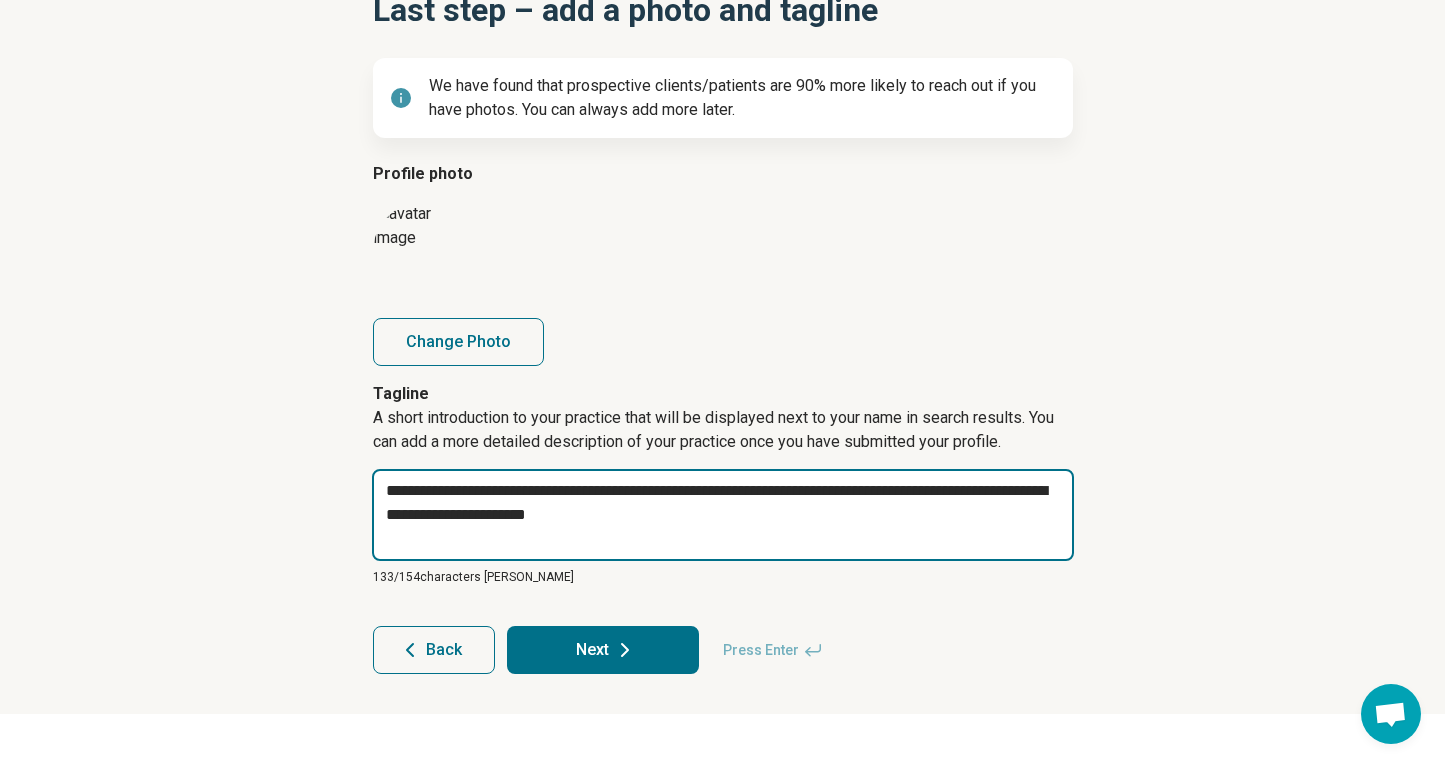 type on "*" 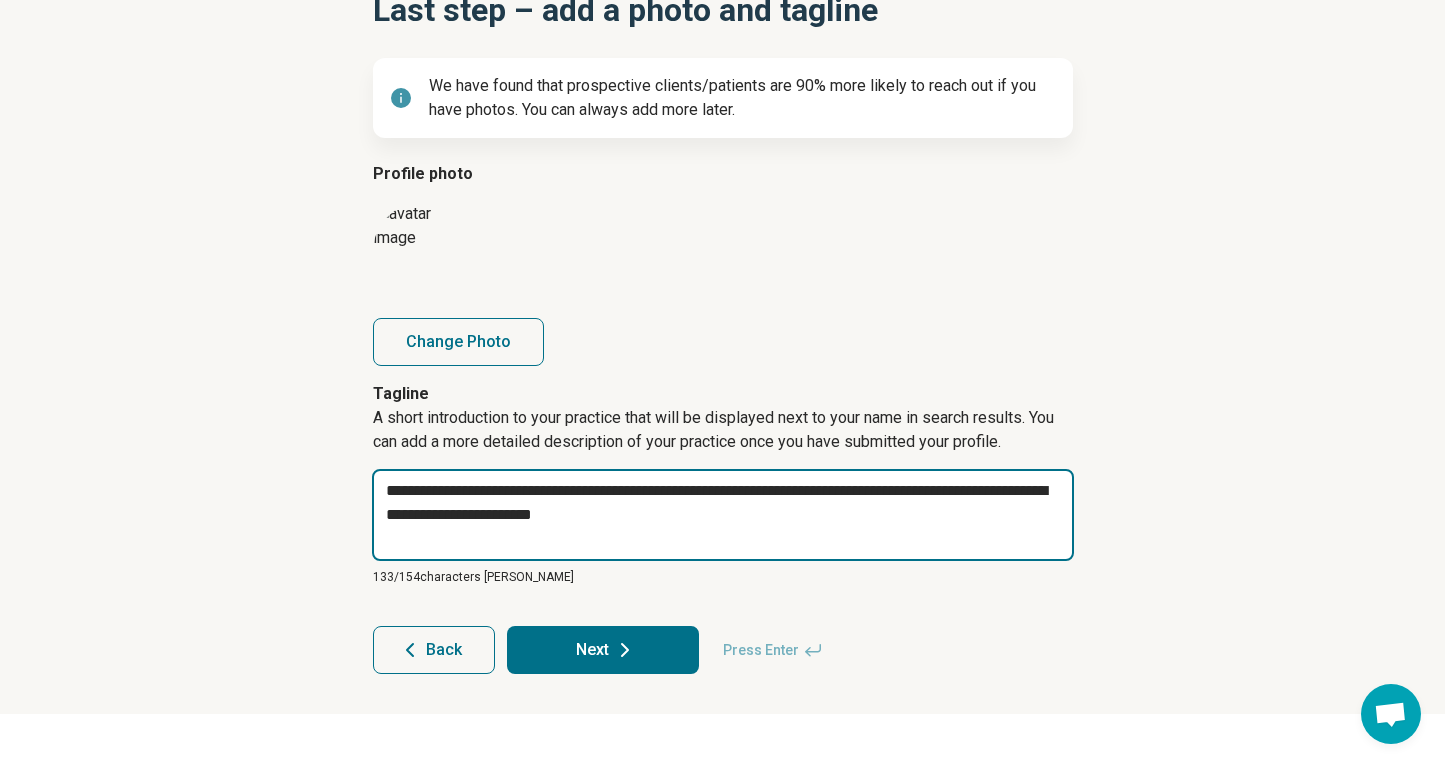 type on "*" 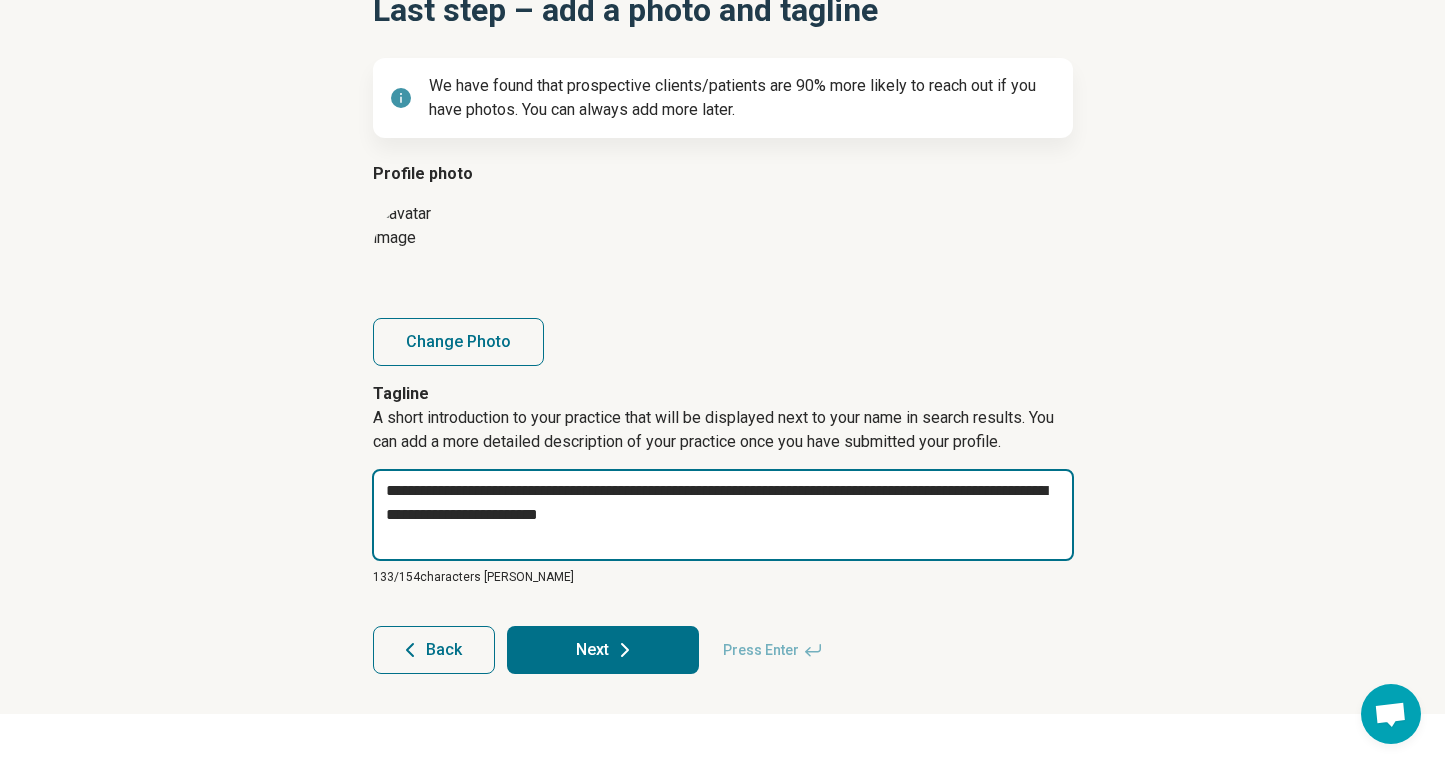 type on "*" 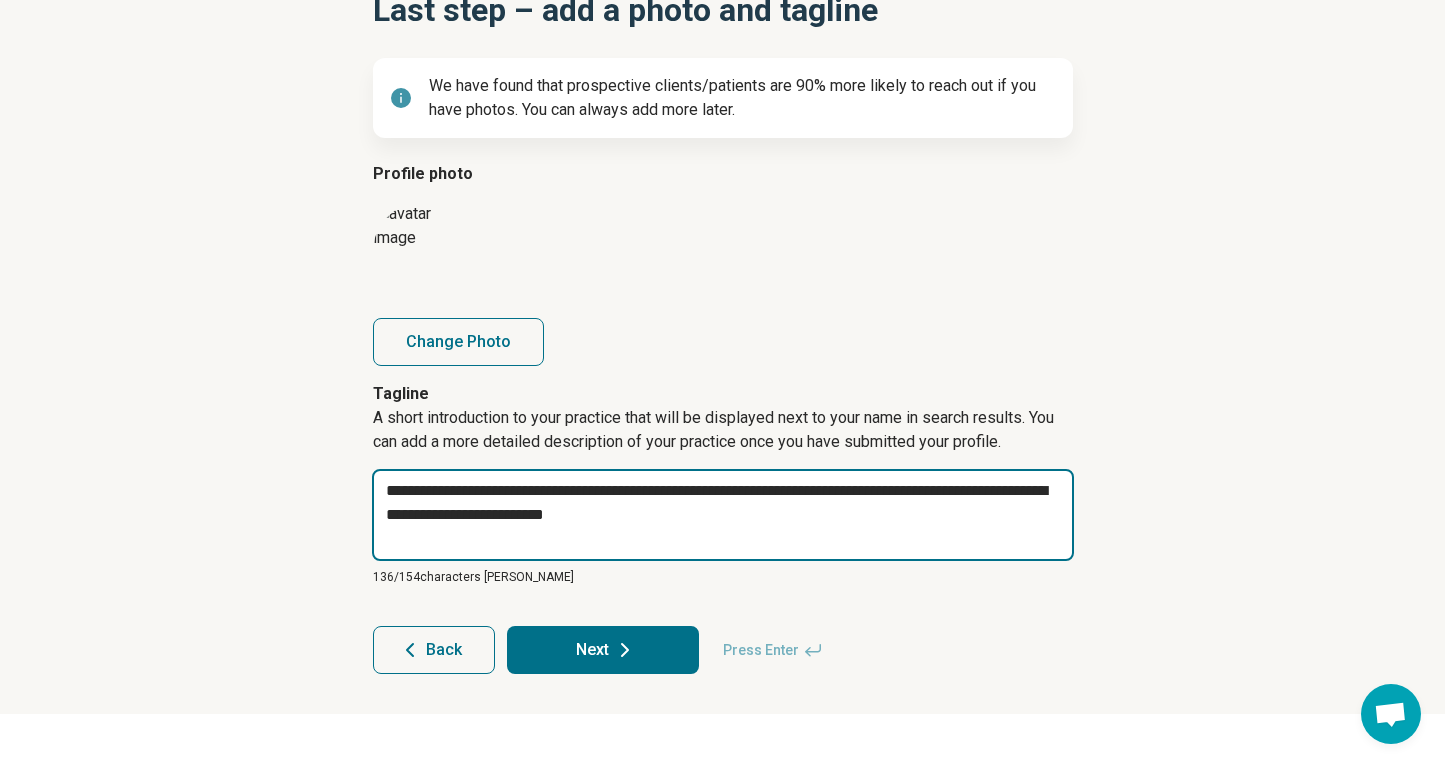 type on "*" 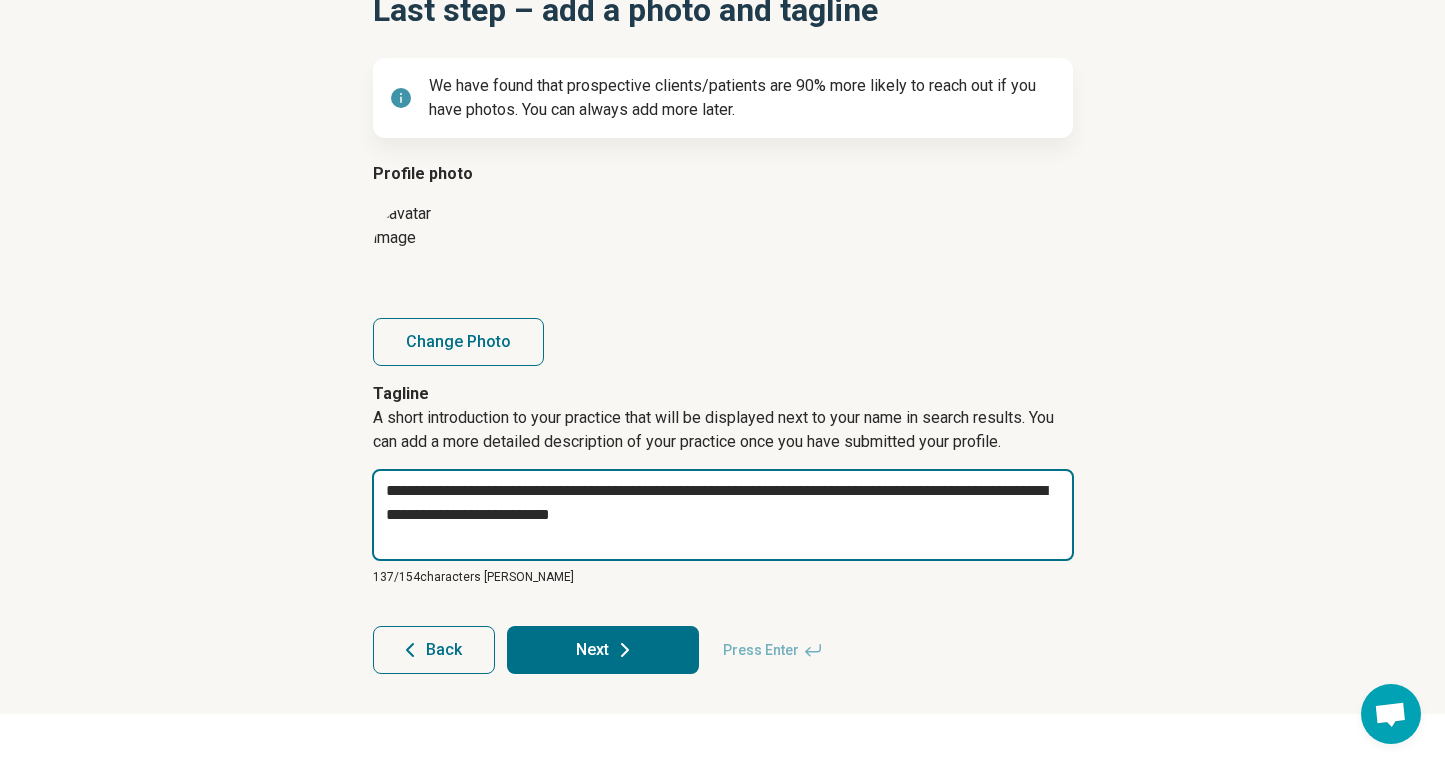 type on "**********" 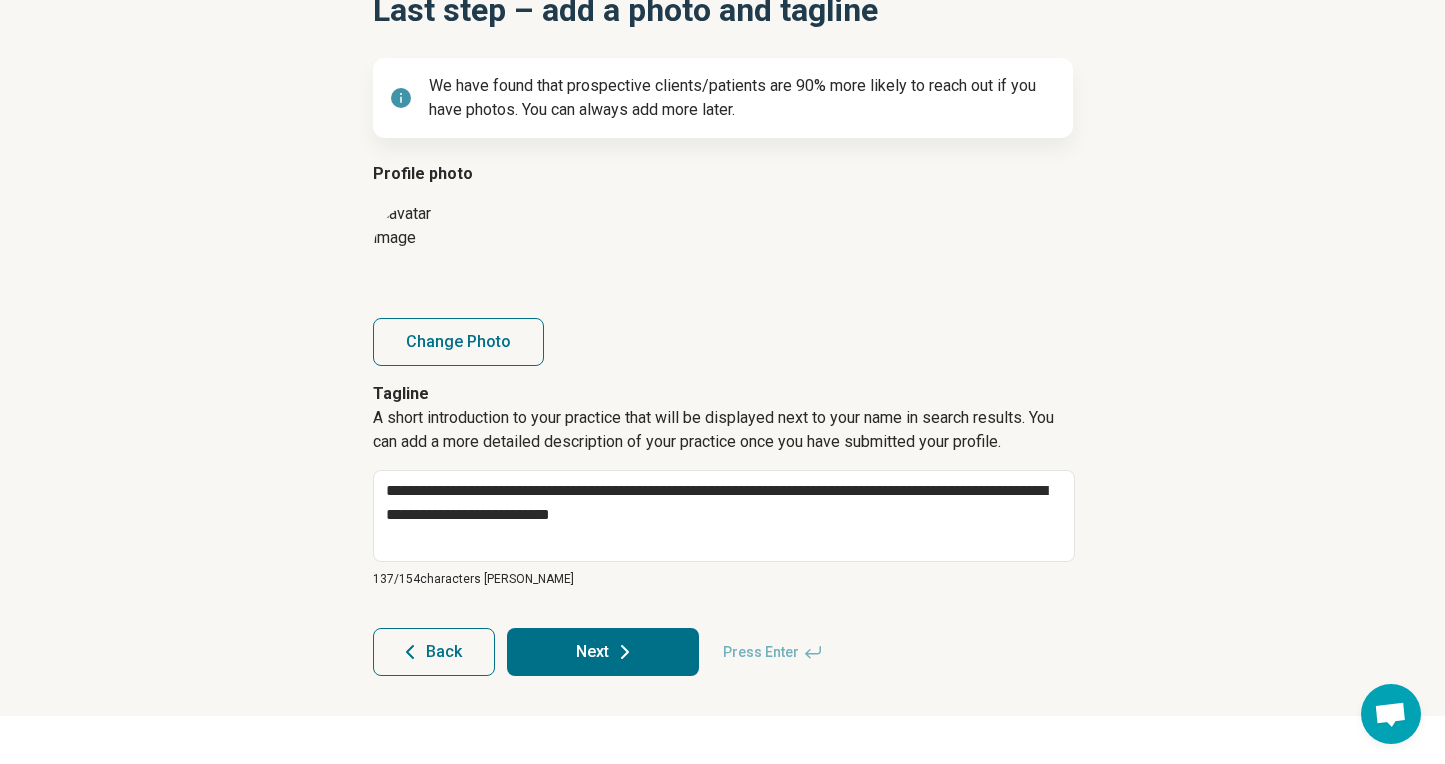 click on "Next" at bounding box center [603, 652] 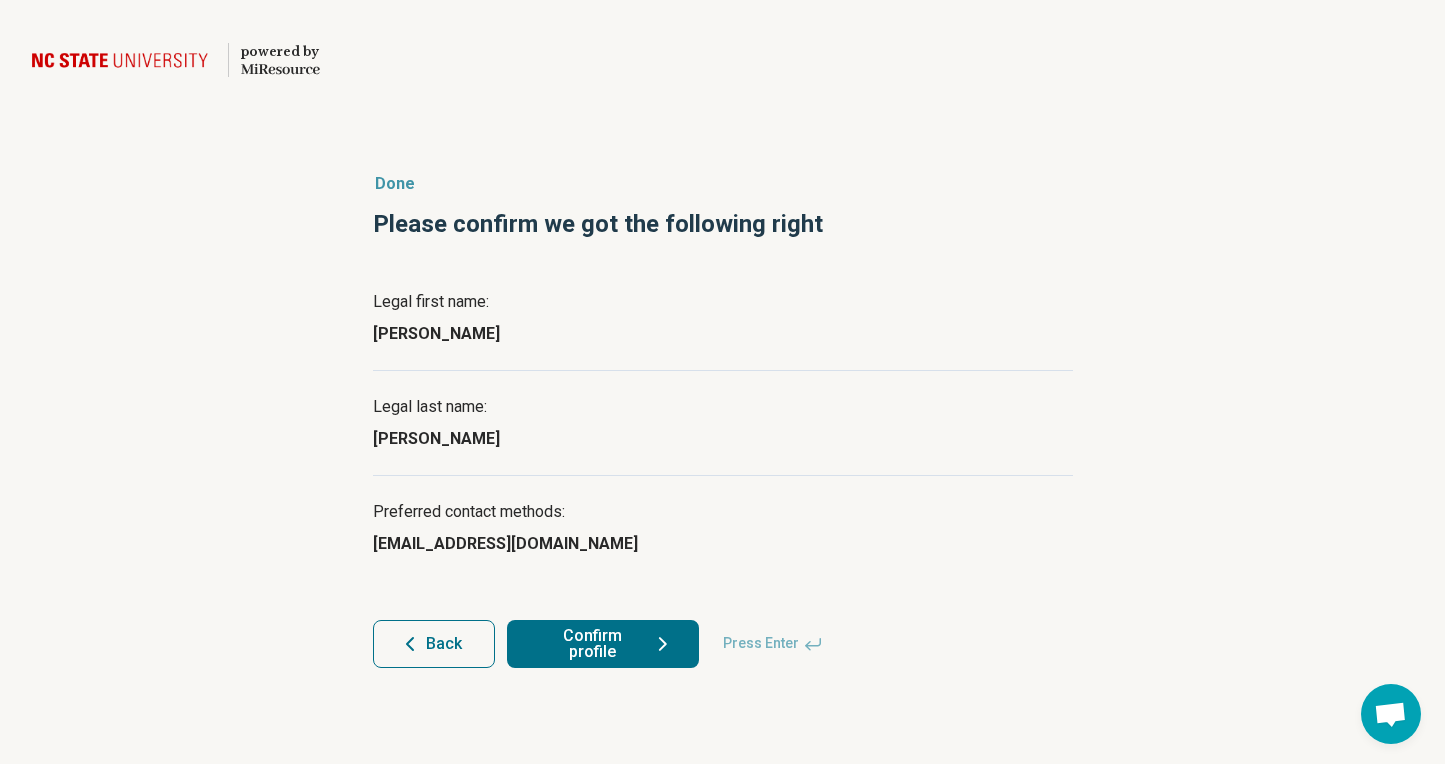 scroll, scrollTop: 0, scrollLeft: 0, axis: both 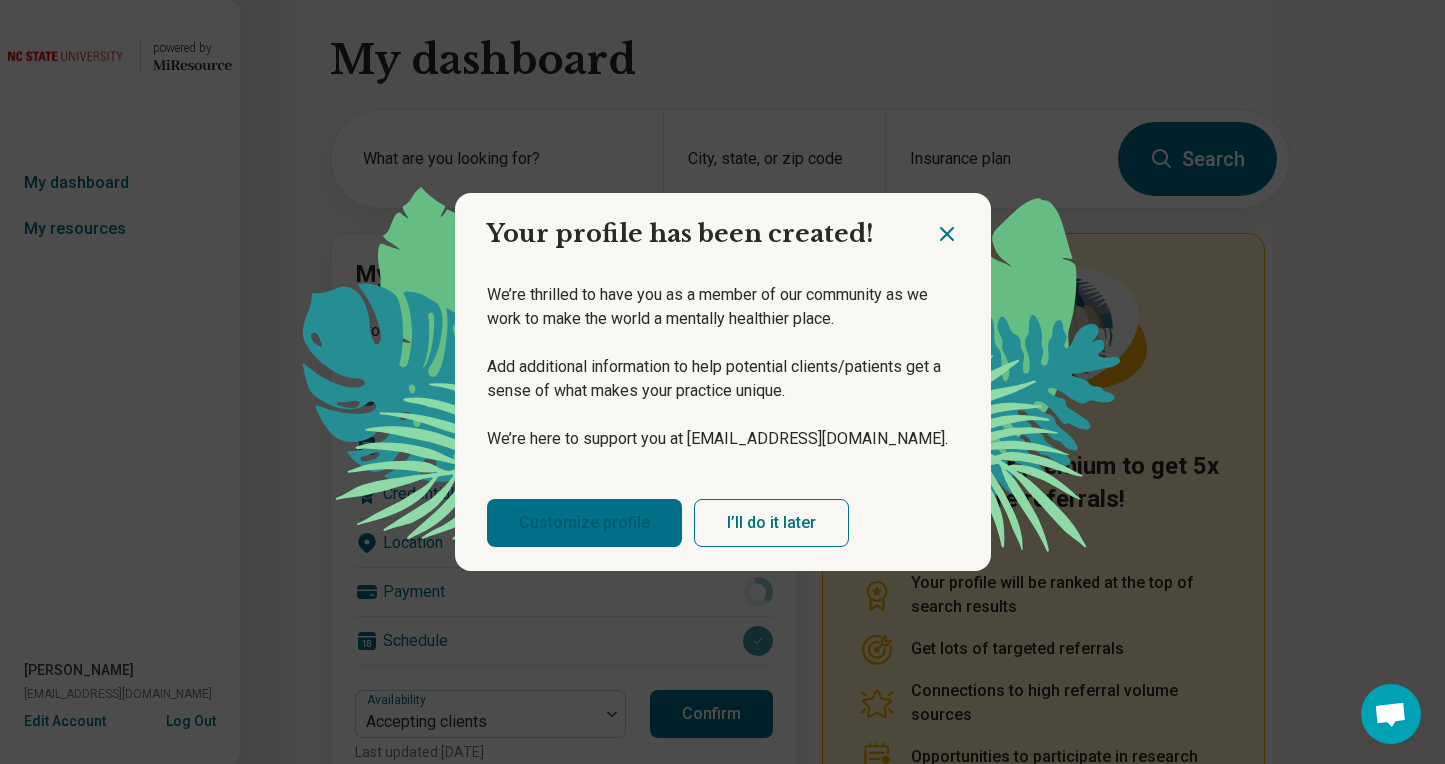 click on "Customize profile" at bounding box center [584, 523] 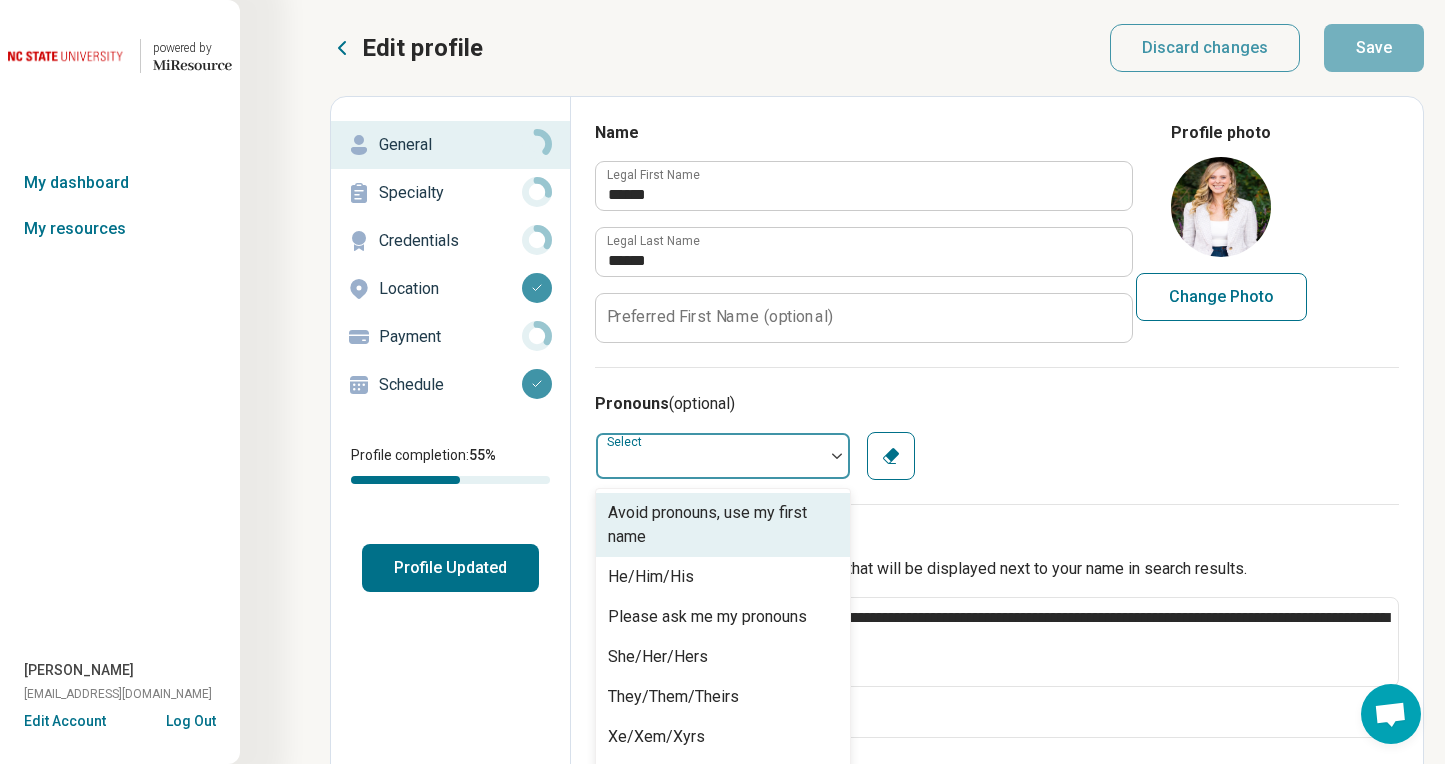 click on "Pronouns  (optional) Avoid pronouns, use my first name, 1 of 7. 7 results available. Use Up and Down to choose options, press Enter to select the currently focused option, press Escape to exit the menu, press Tab to select the option and exit the menu. Select Avoid pronouns, use my first name He/Him/His Please ask me my pronouns She/Her/Hers They/Them/Theirs Xe/Xem/Xyrs Ze/Zem/Ziers Clear" at bounding box center (997, 435) 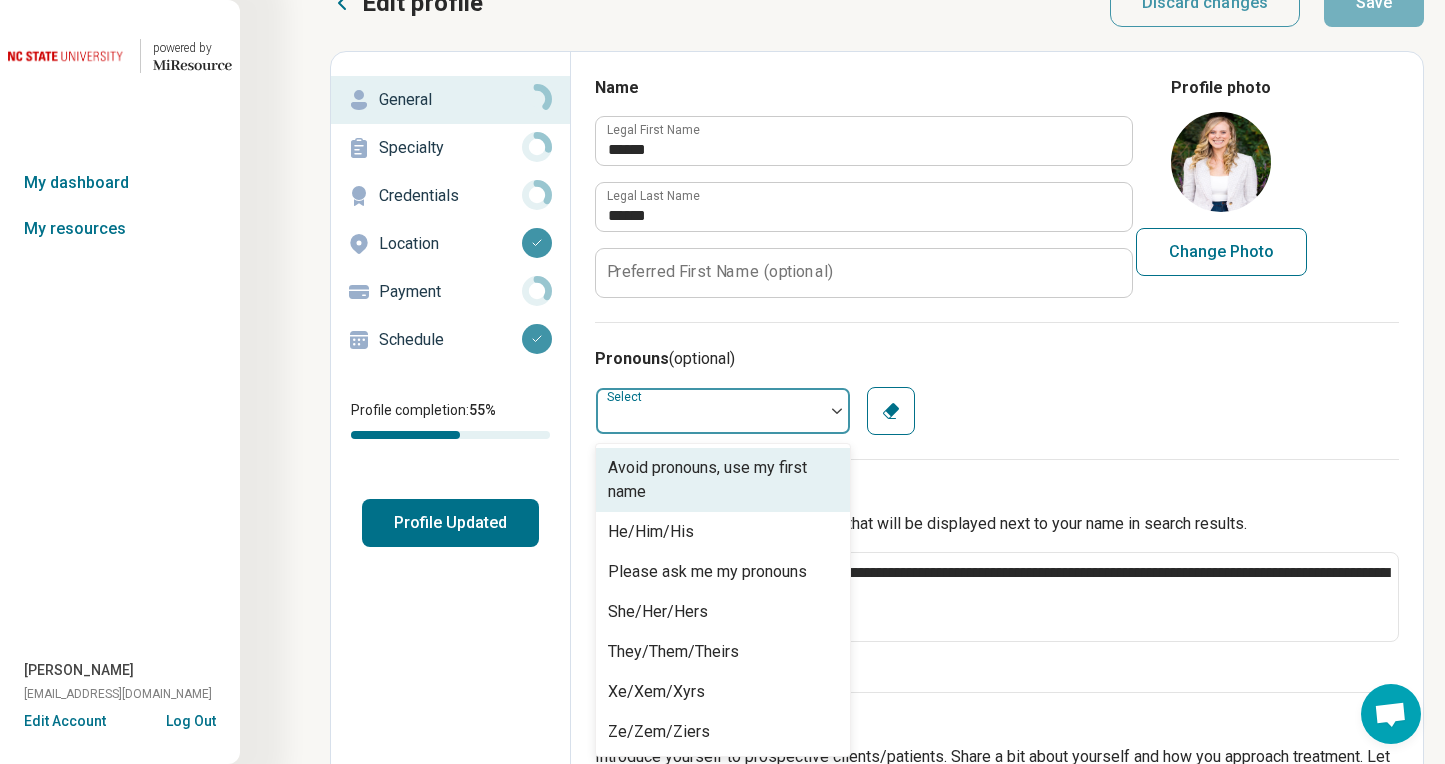 scroll, scrollTop: 46, scrollLeft: 0, axis: vertical 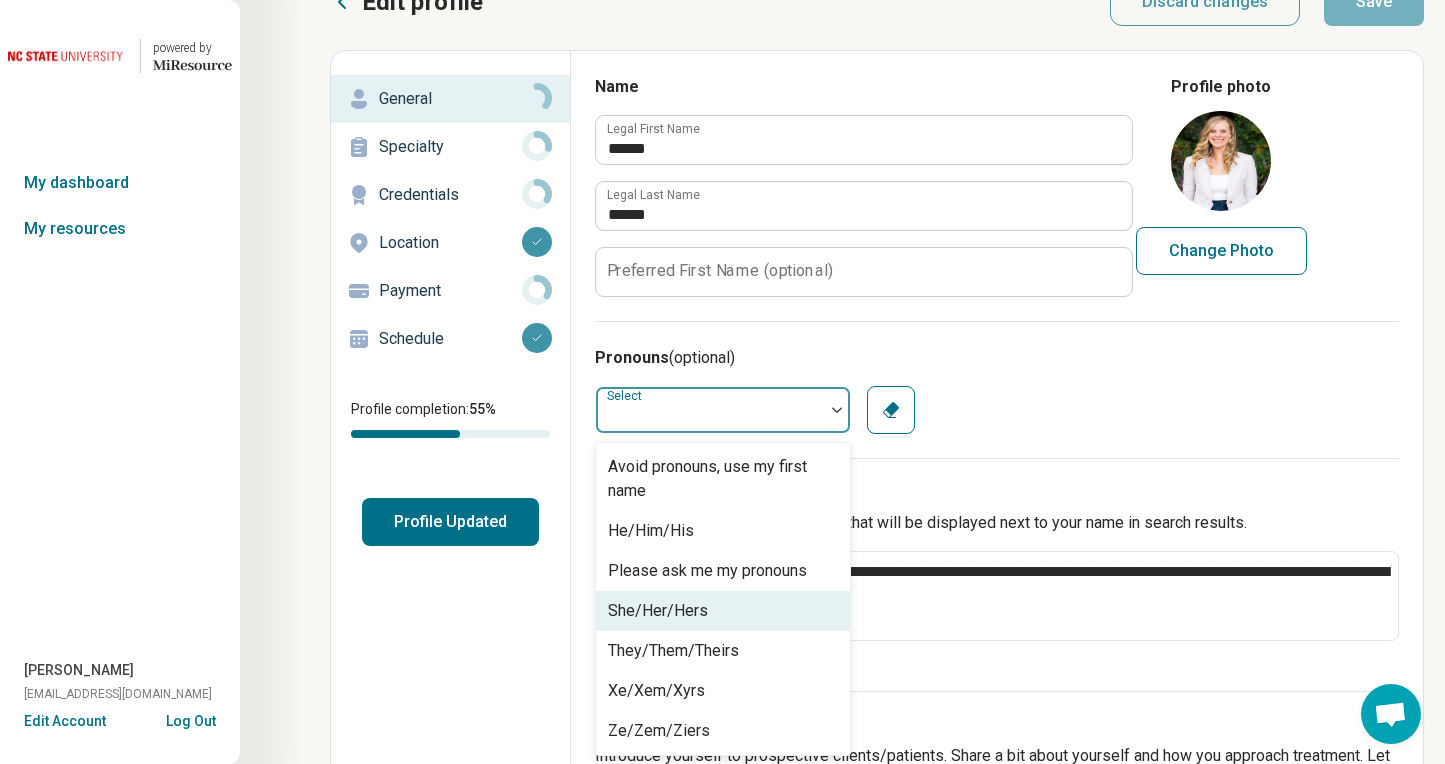 click on "She/Her/Hers" at bounding box center (658, 611) 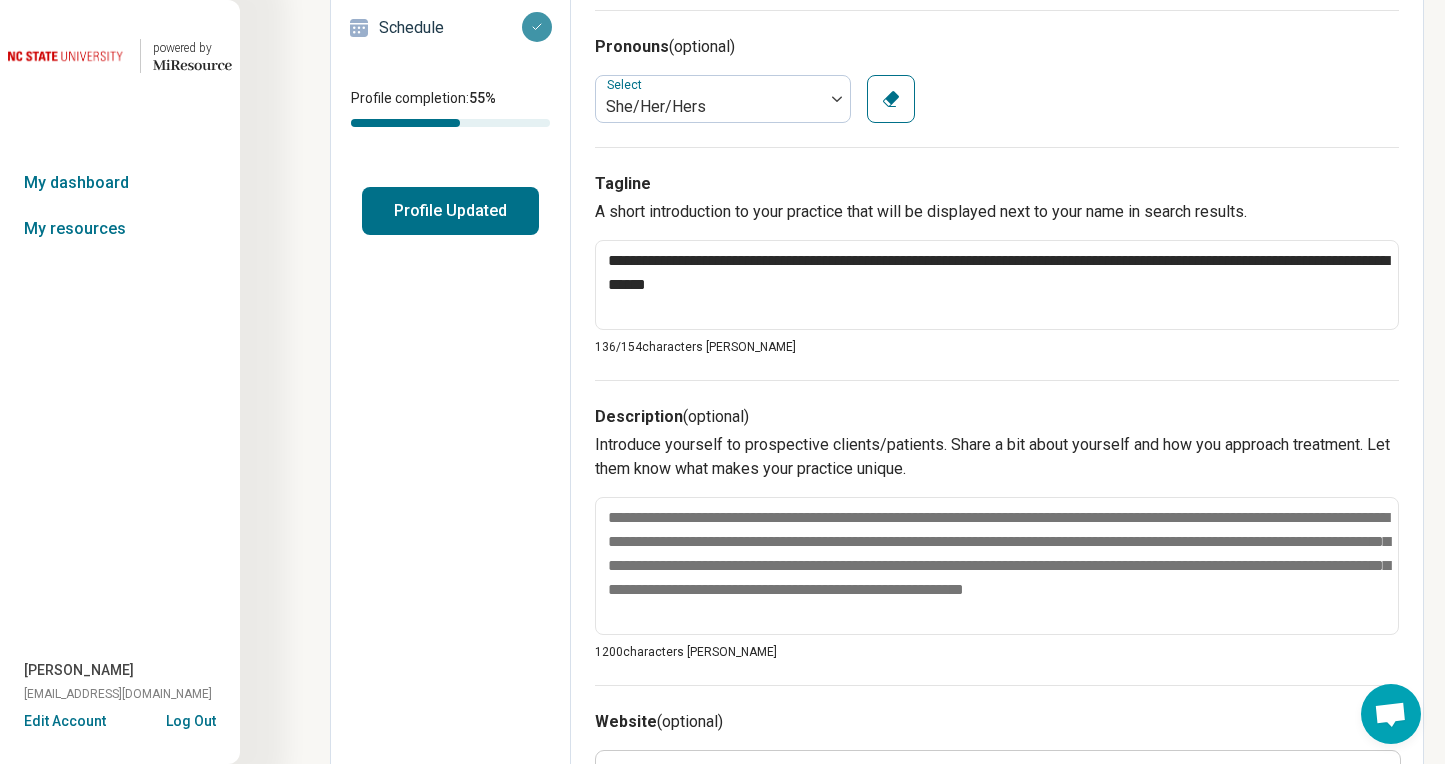 scroll, scrollTop: 369, scrollLeft: 0, axis: vertical 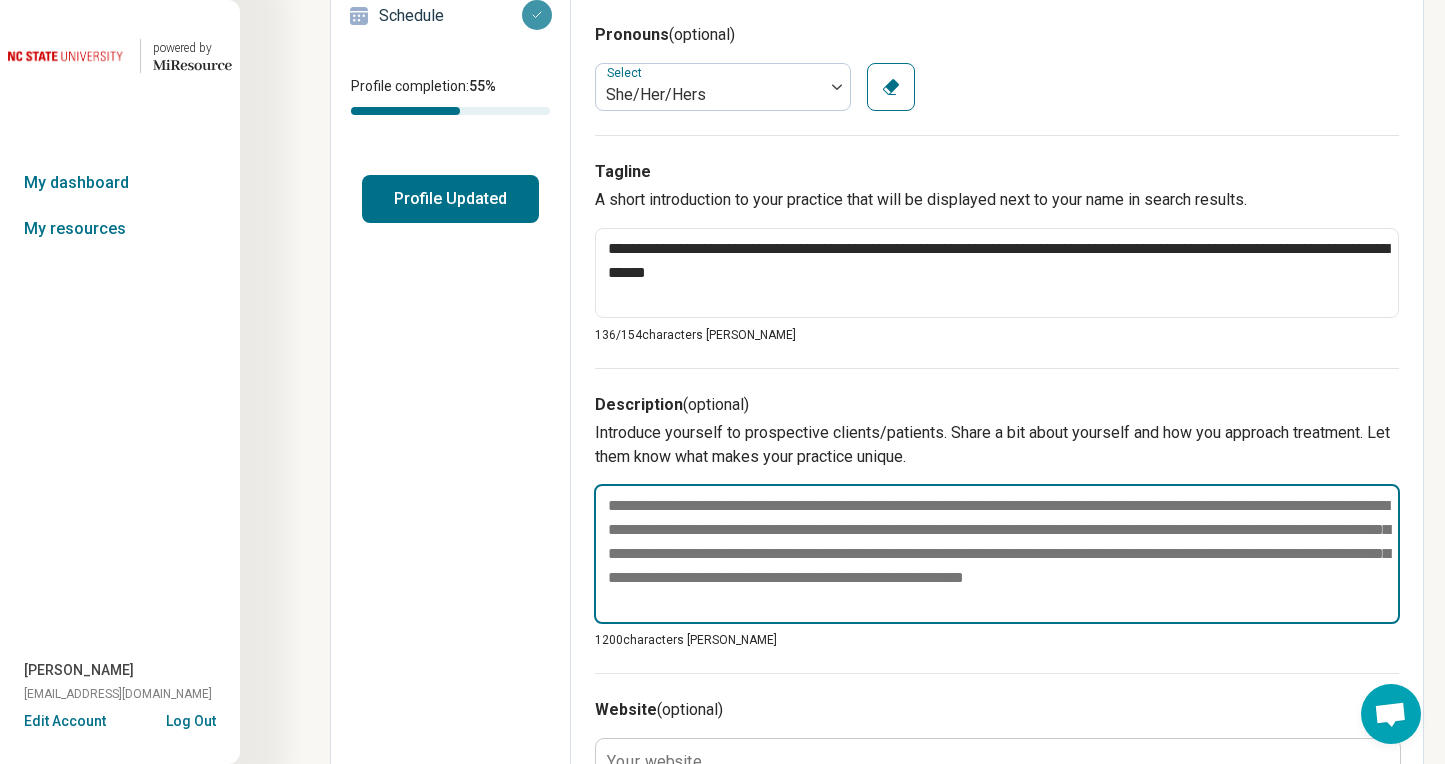 click at bounding box center [997, 554] 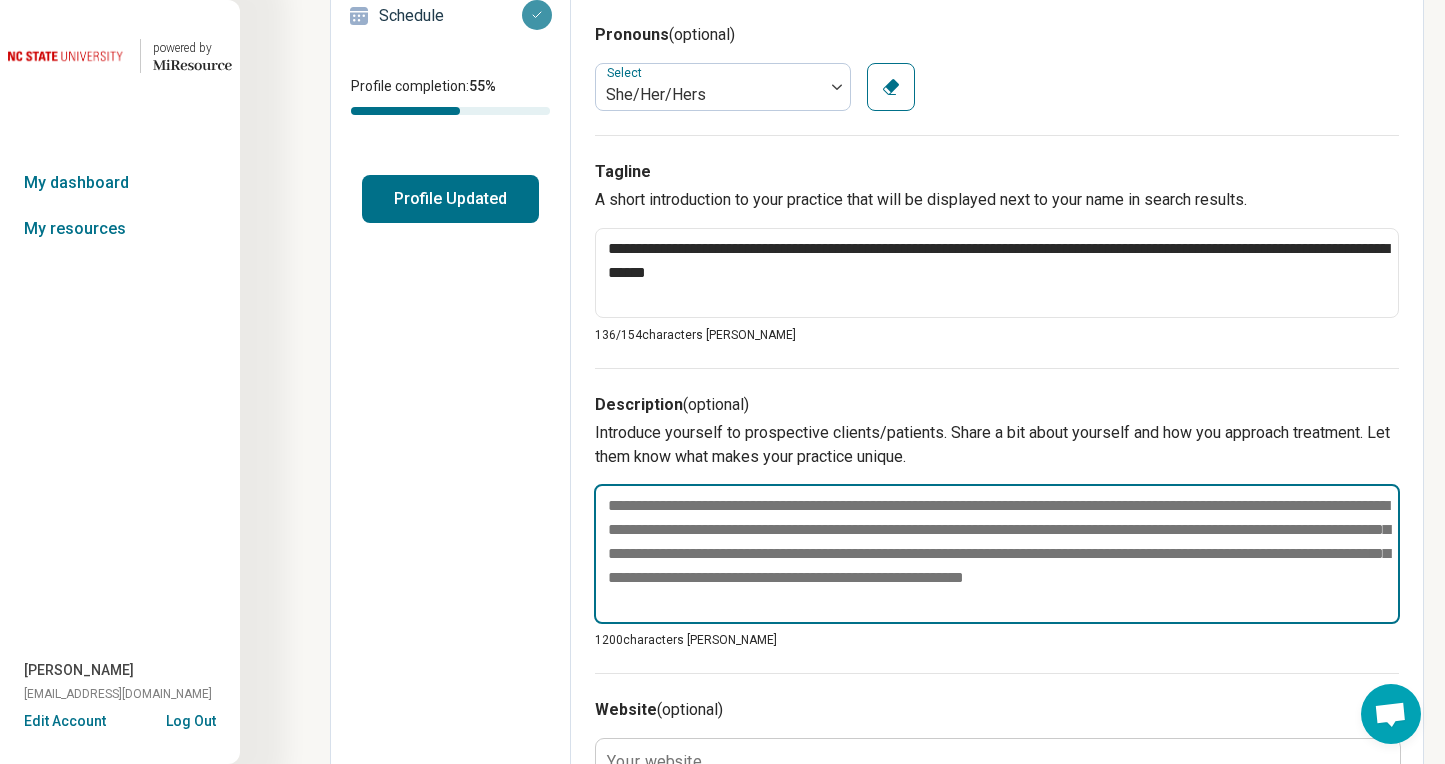 paste on "**********" 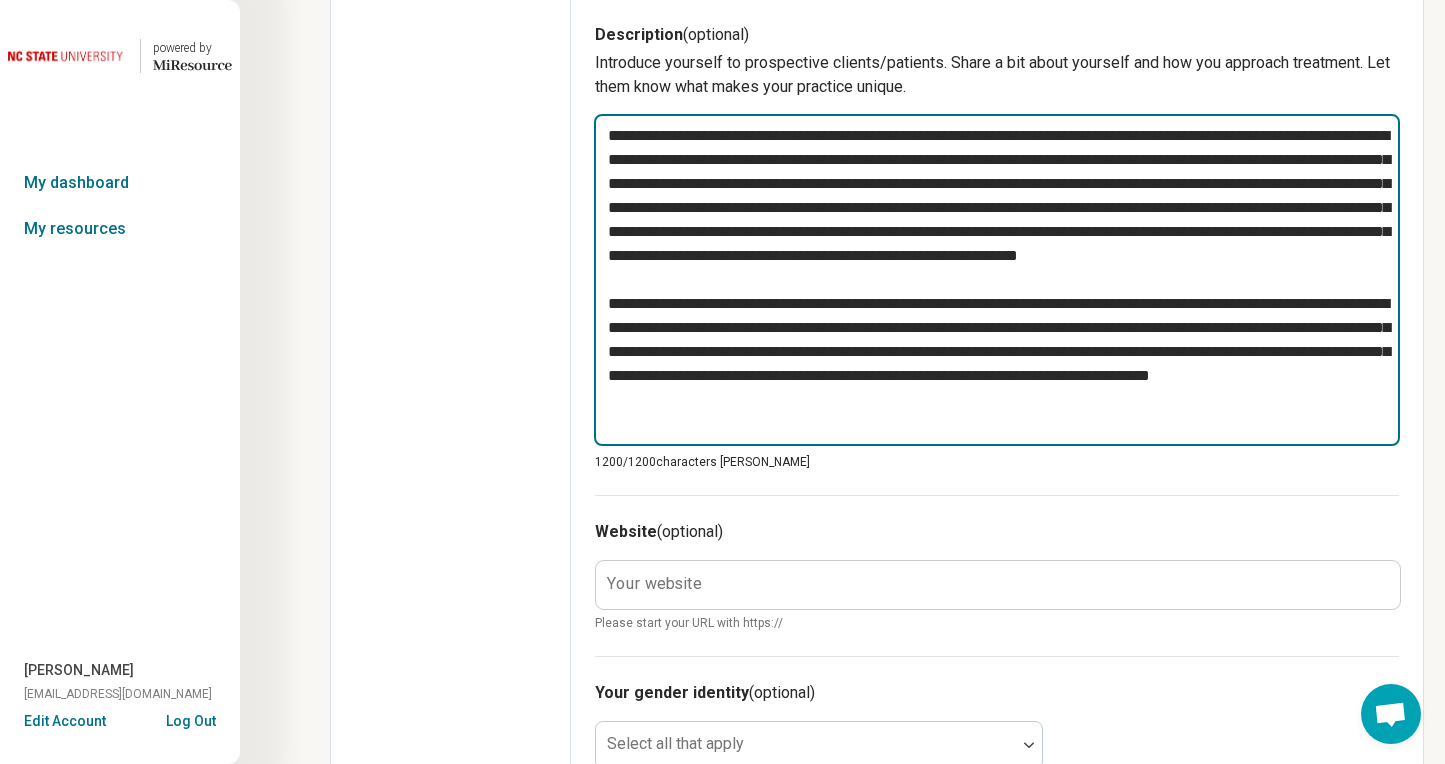 scroll, scrollTop: 702, scrollLeft: 0, axis: vertical 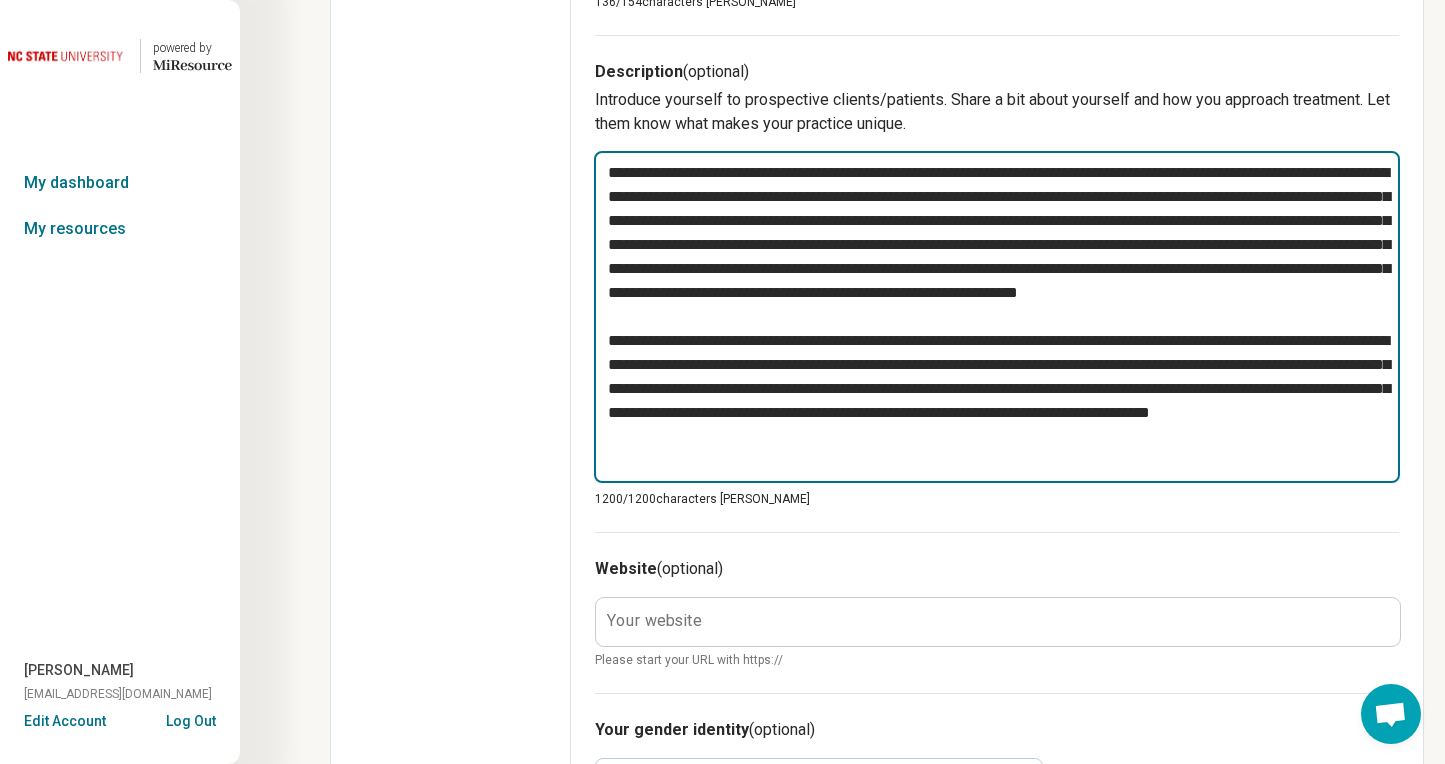 drag, startPoint x: 770, startPoint y: 414, endPoint x: 593, endPoint y: 362, distance: 184.48035 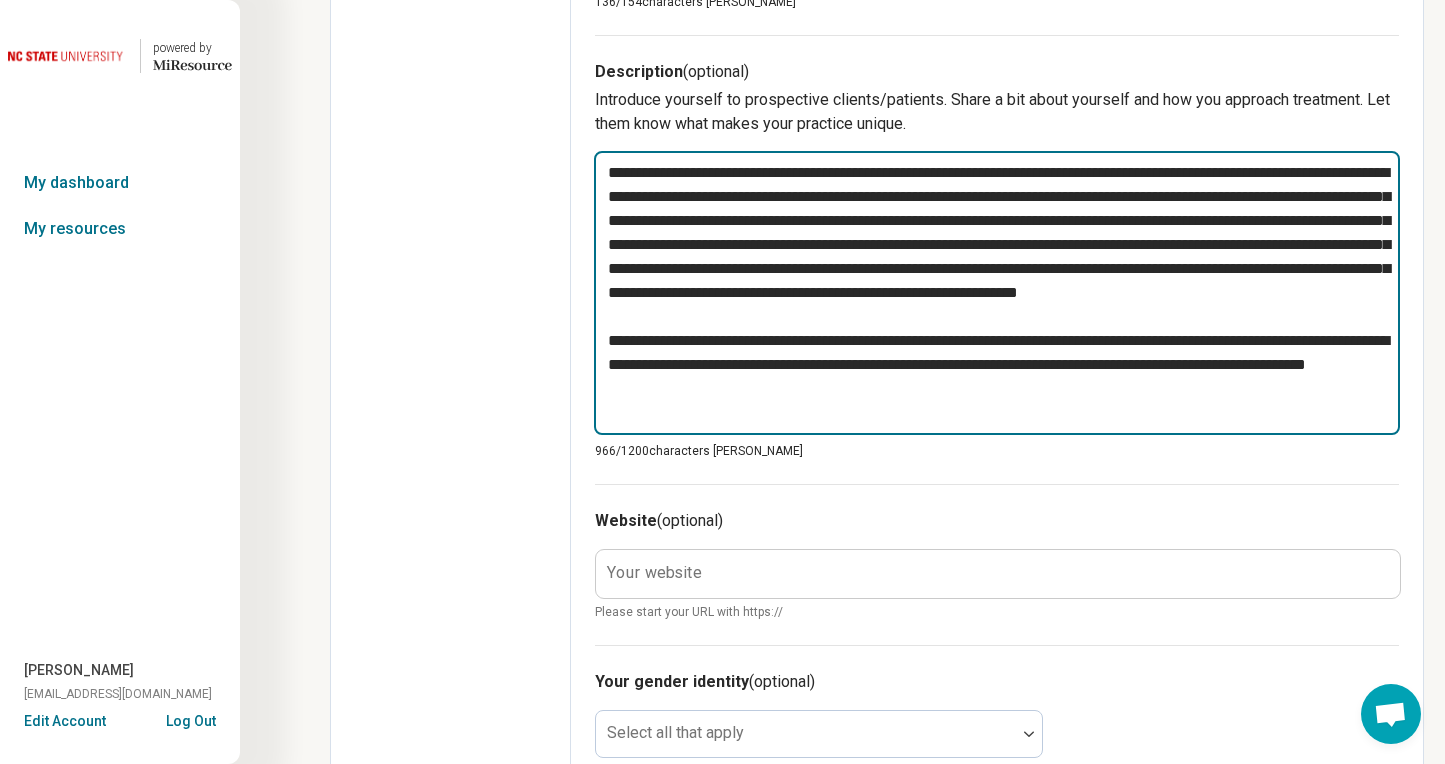 click on "**********" at bounding box center [997, 293] 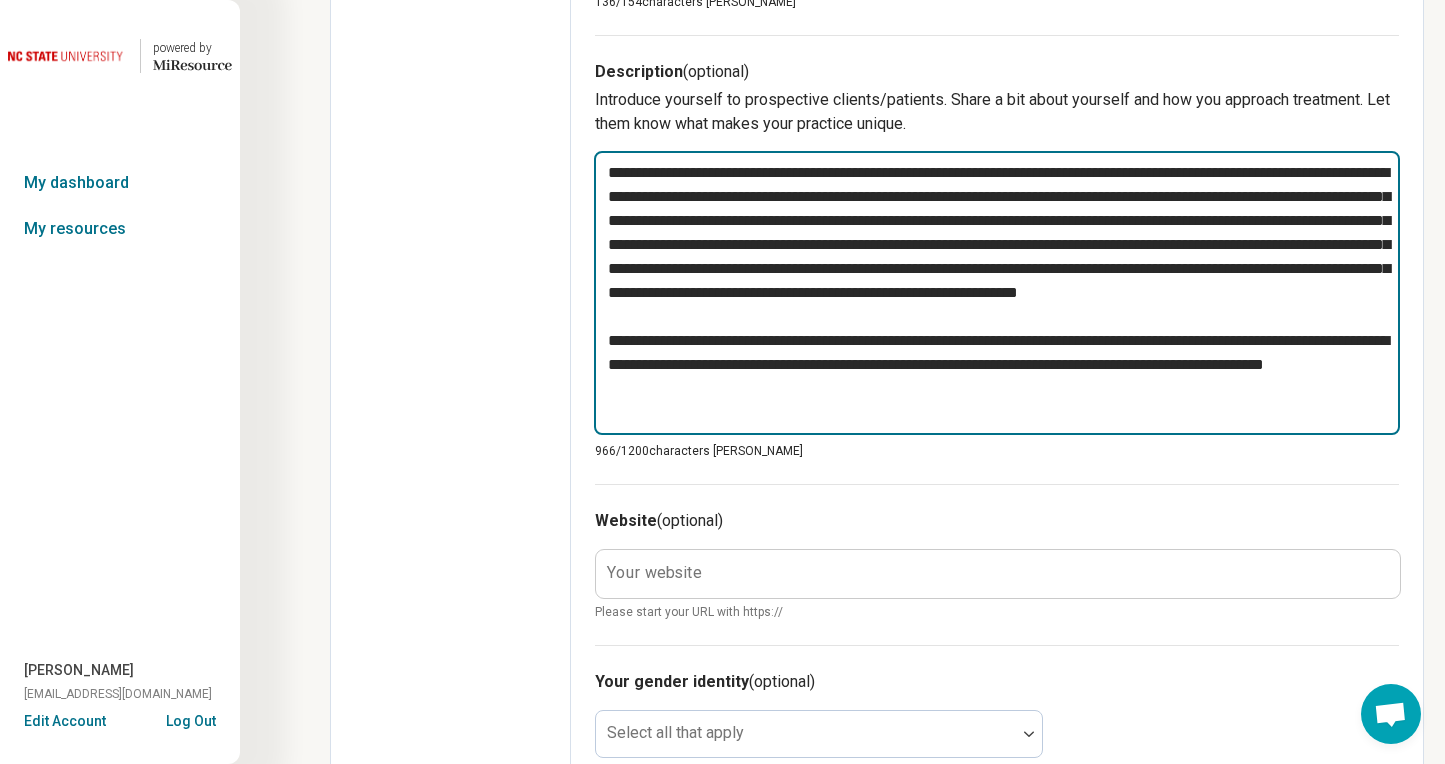 type on "*" 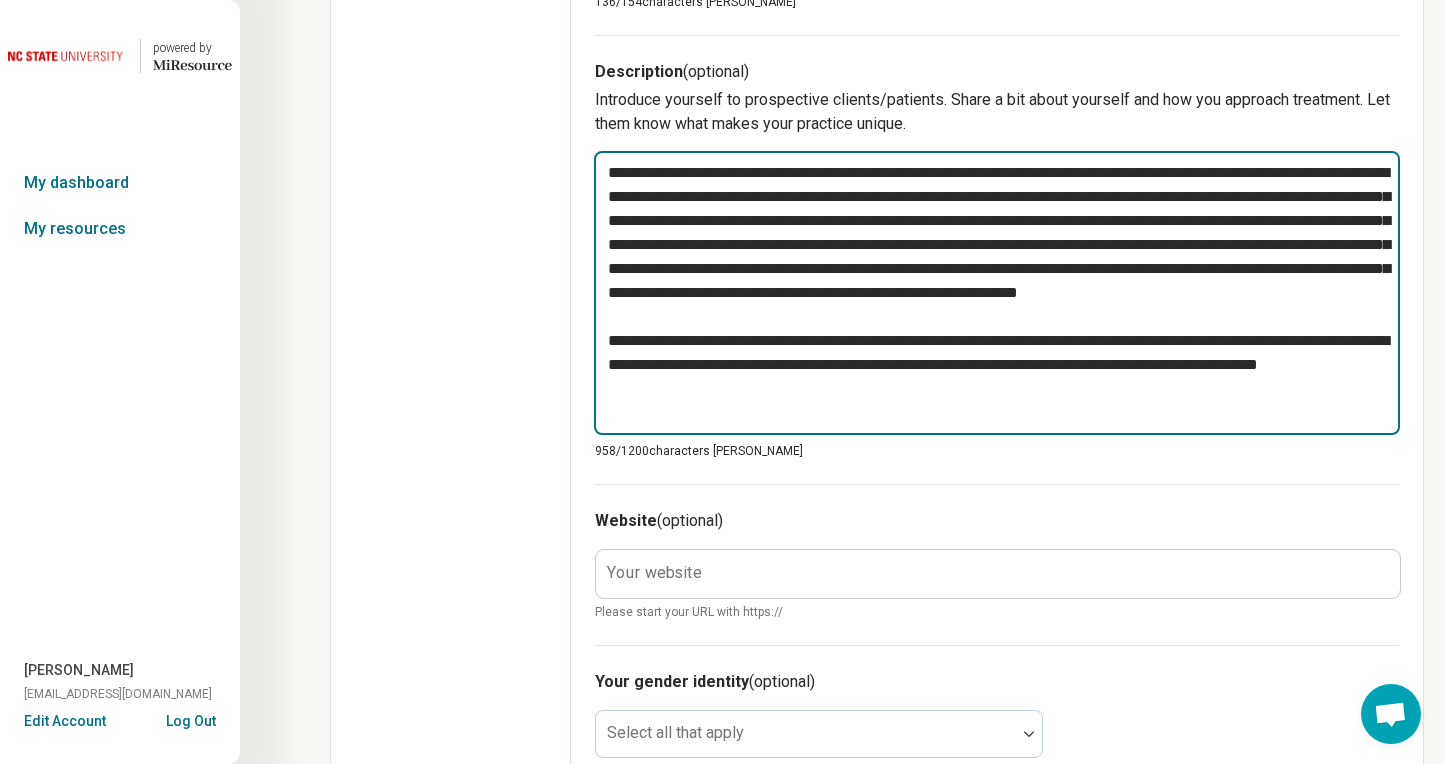 type on "*" 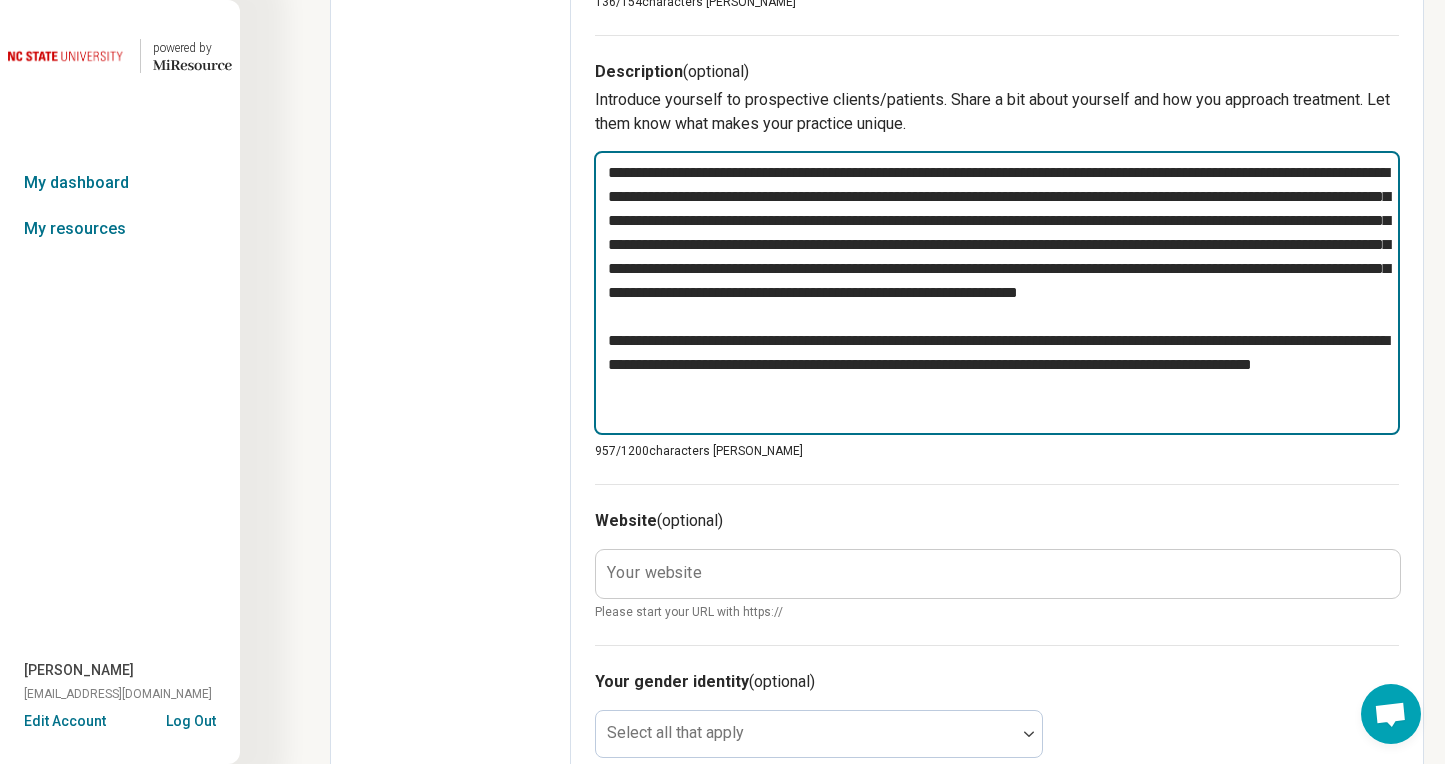 paste on "**********" 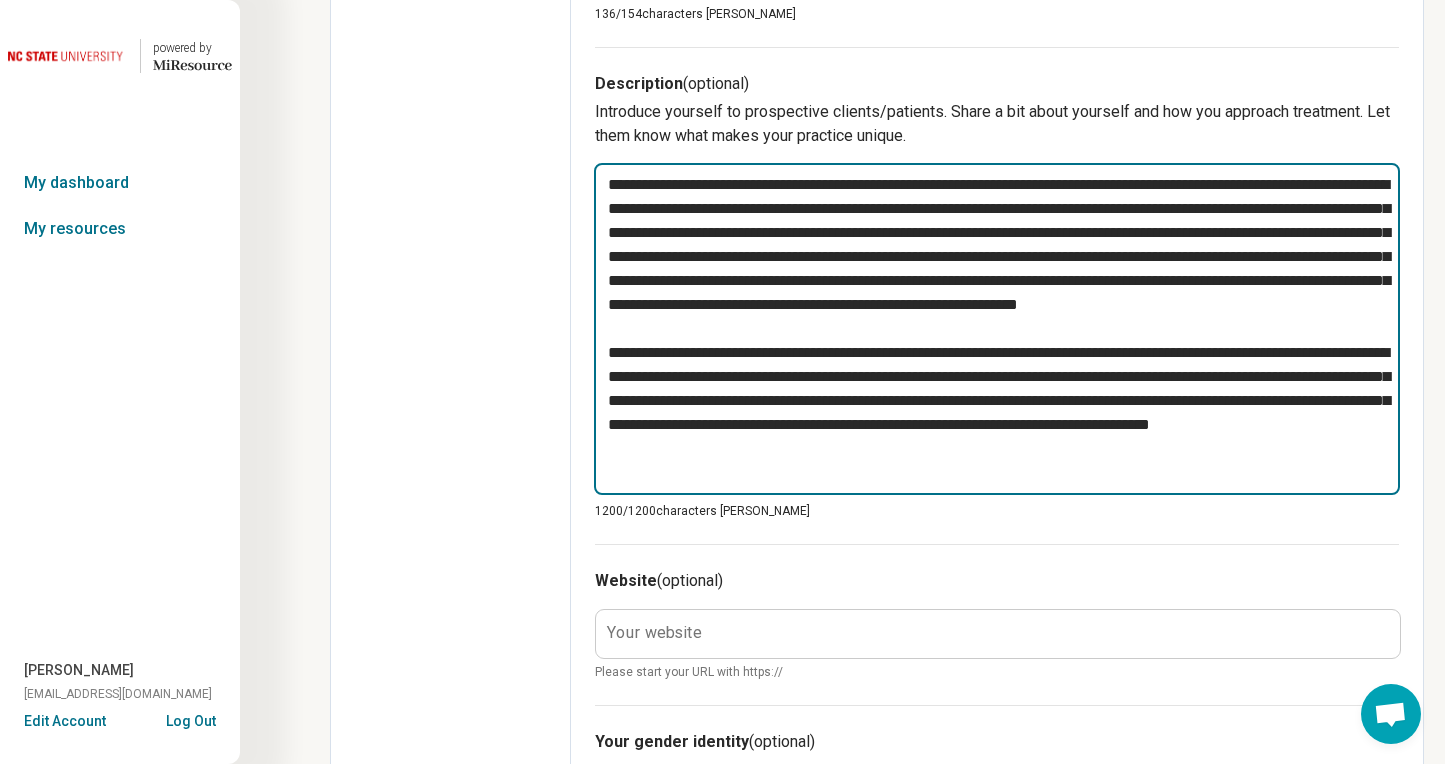 scroll, scrollTop: 687, scrollLeft: 0, axis: vertical 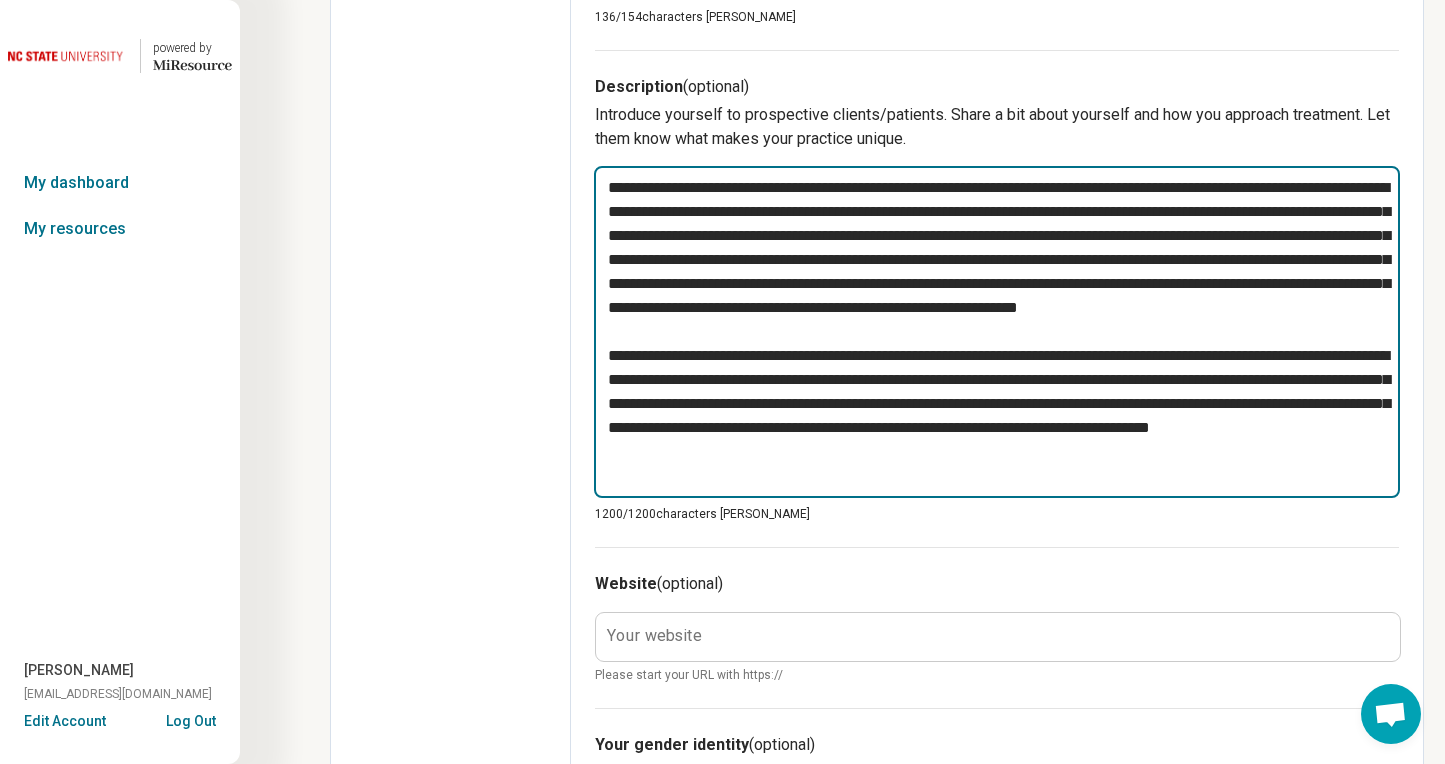 drag, startPoint x: 915, startPoint y: 261, endPoint x: 584, endPoint y: 182, distance: 340.29694 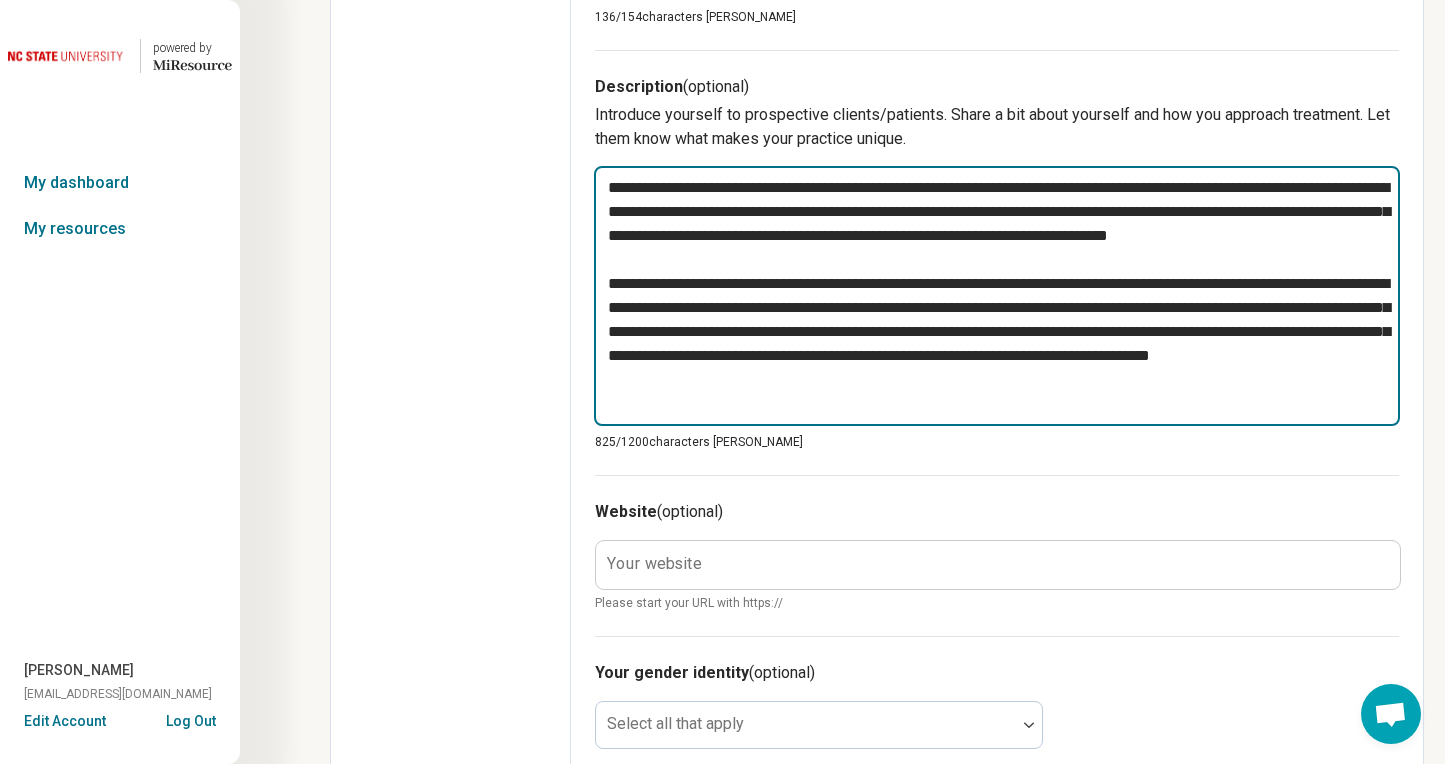 click on "**********" at bounding box center (997, 296) 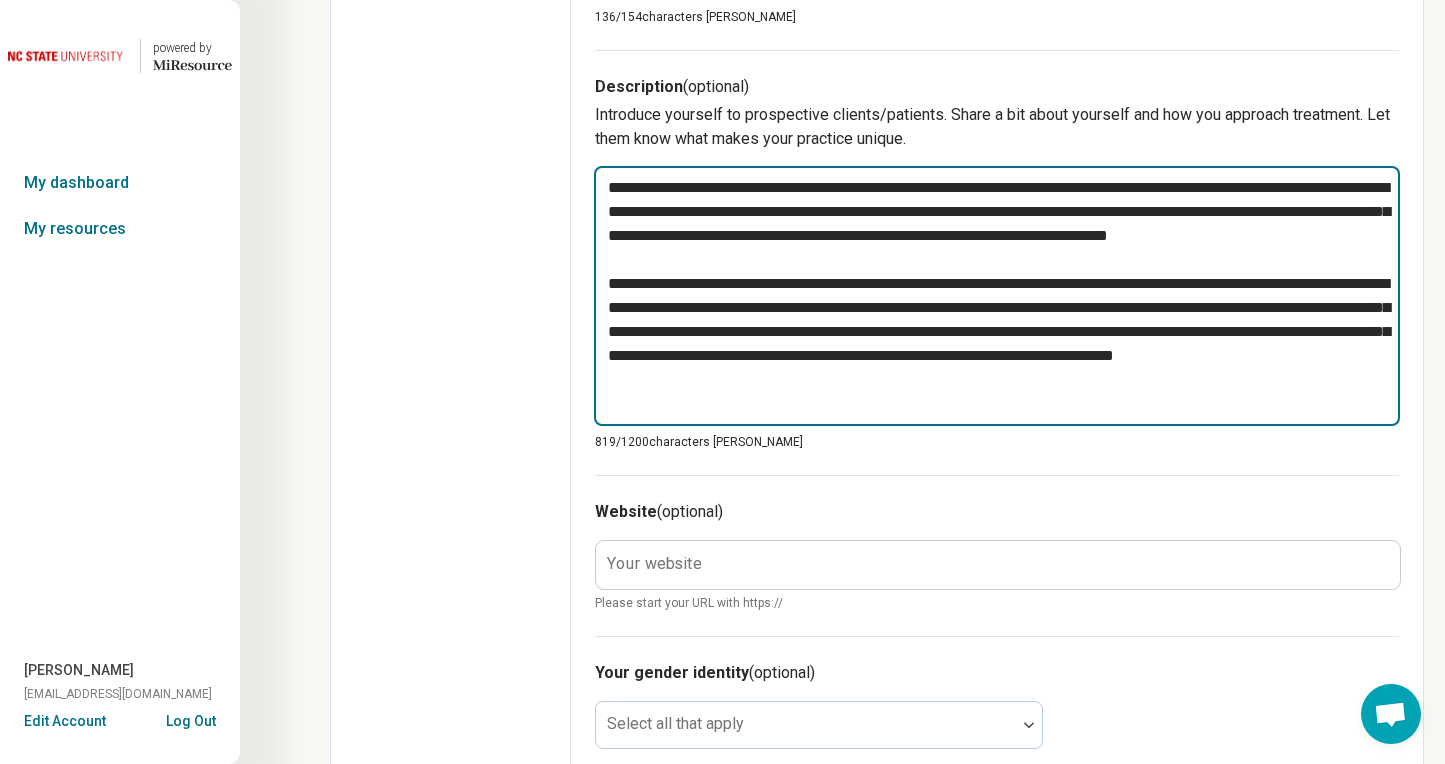 paste on "**********" 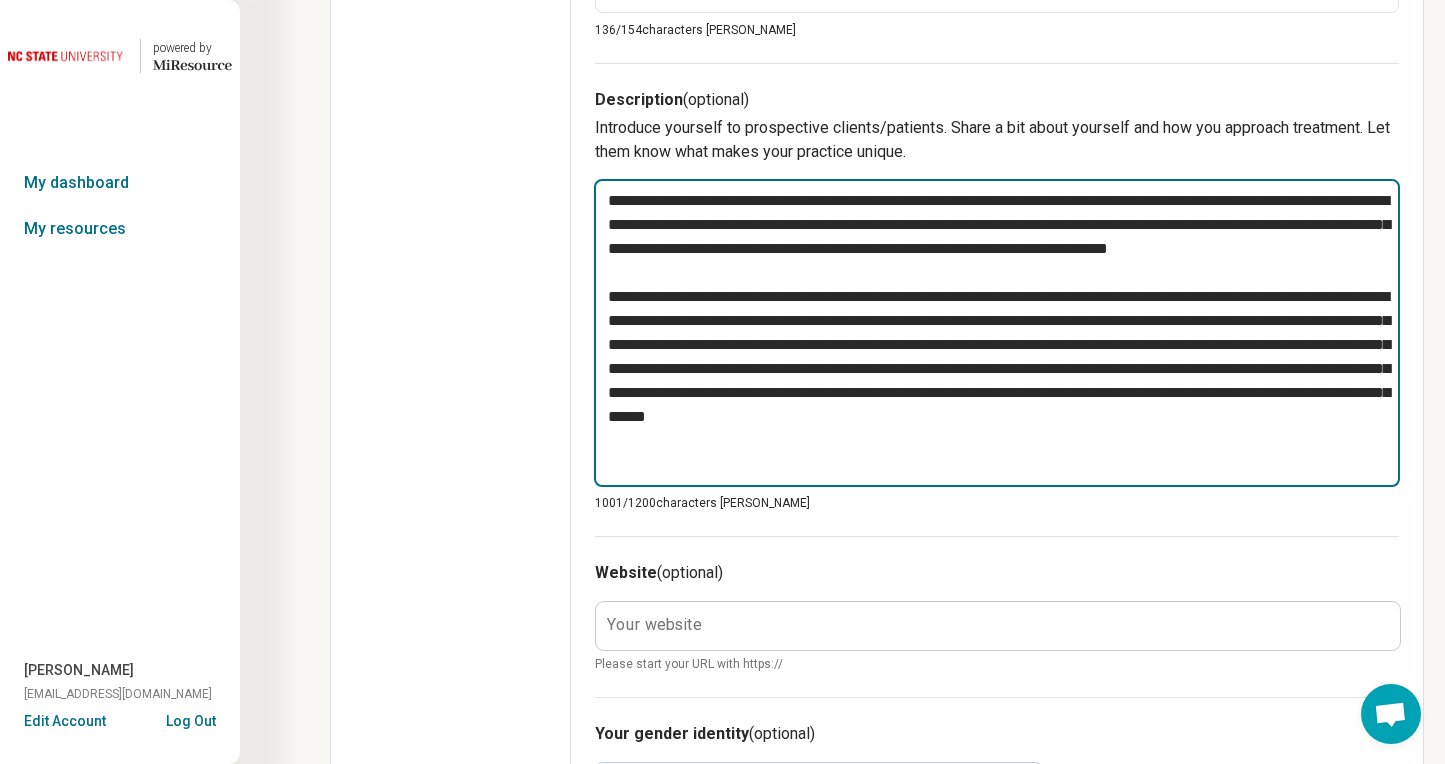 scroll, scrollTop: 672, scrollLeft: 0, axis: vertical 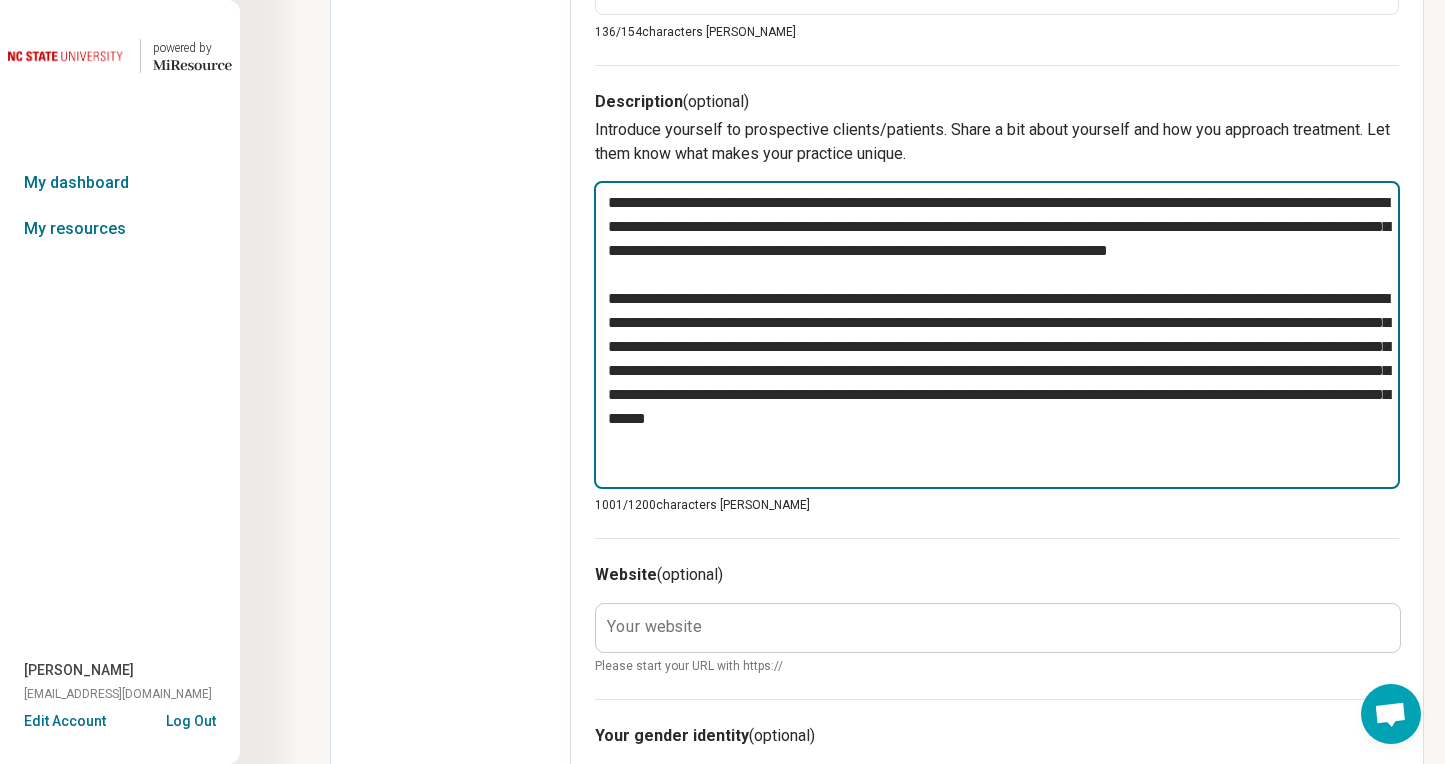 drag, startPoint x: 662, startPoint y: 399, endPoint x: 737, endPoint y: 368, distance: 81.154175 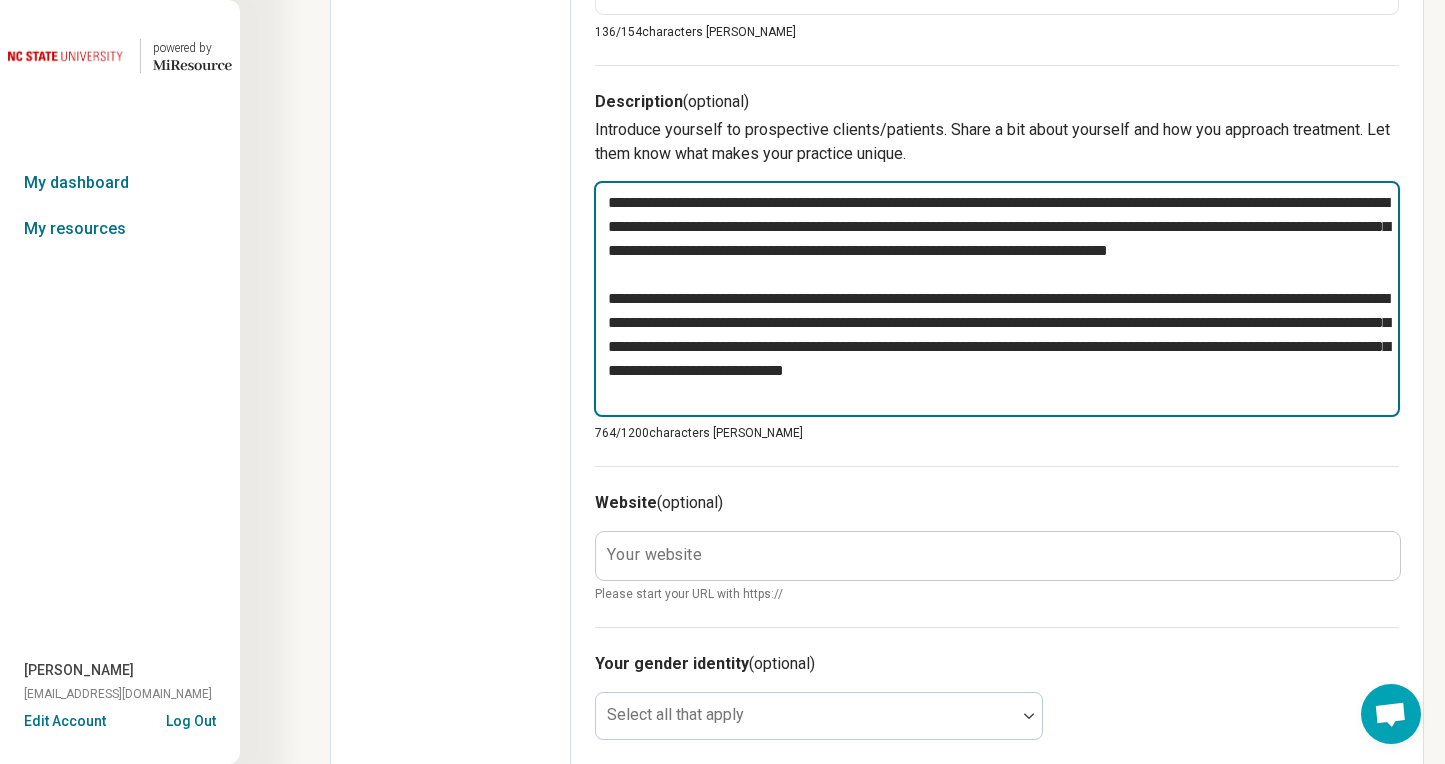 type on "*" 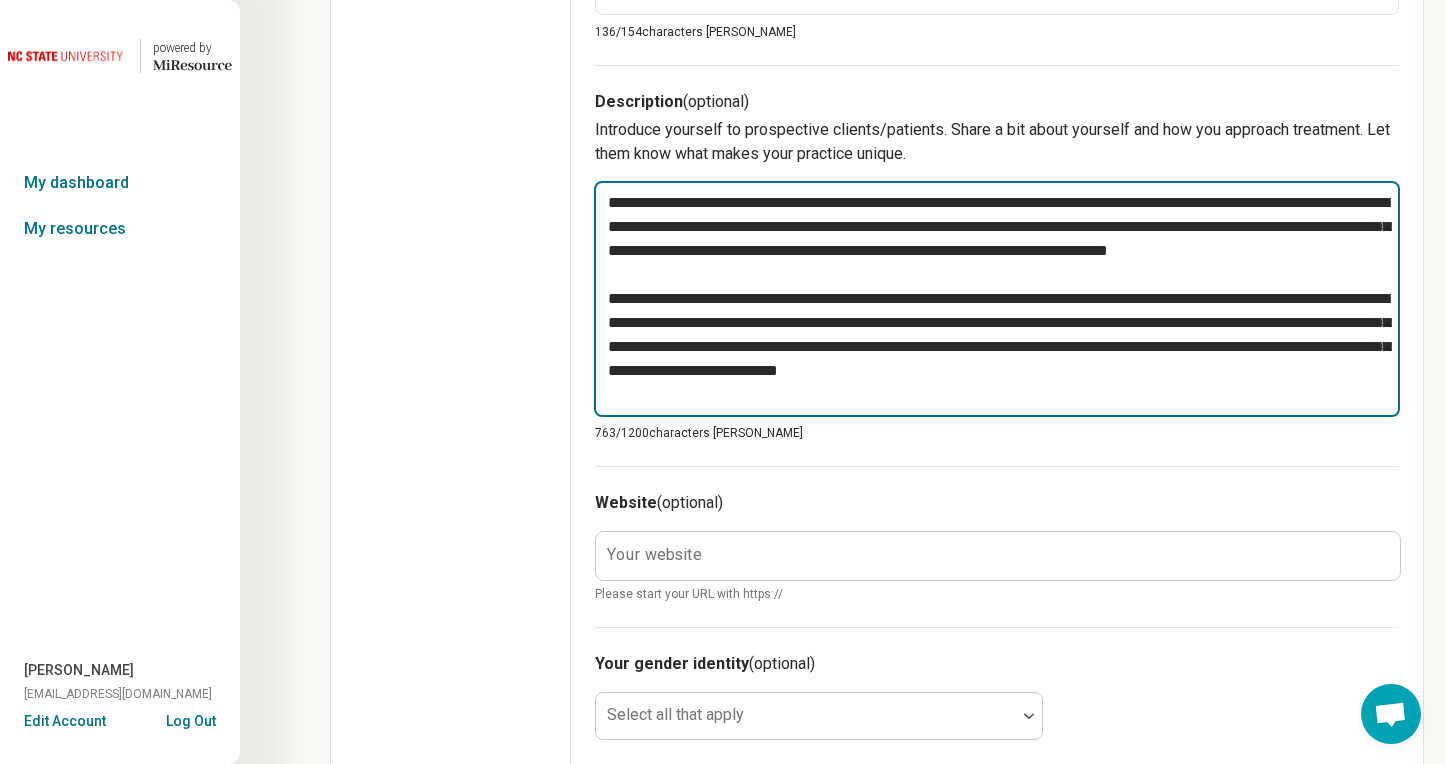 type on "*" 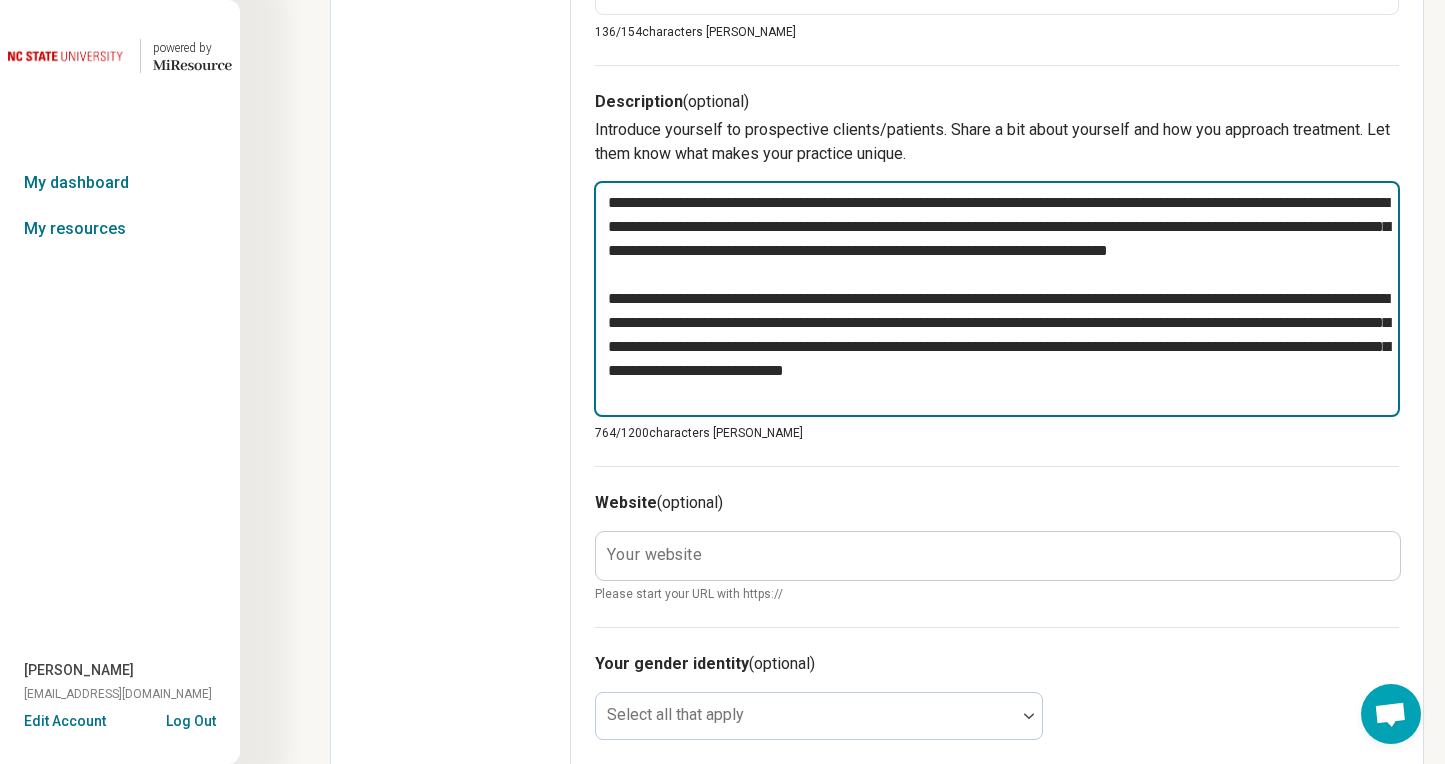 type on "*" 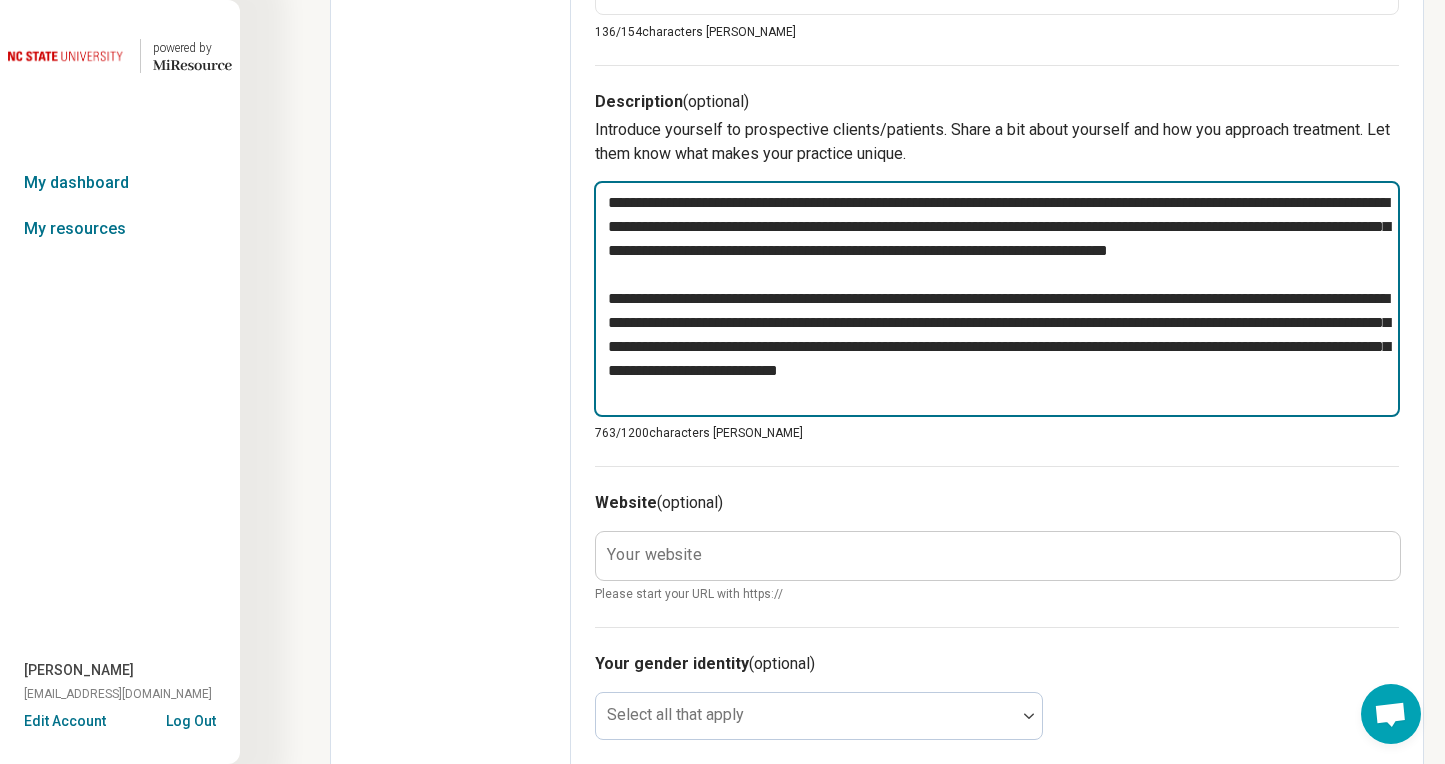 type on "*" 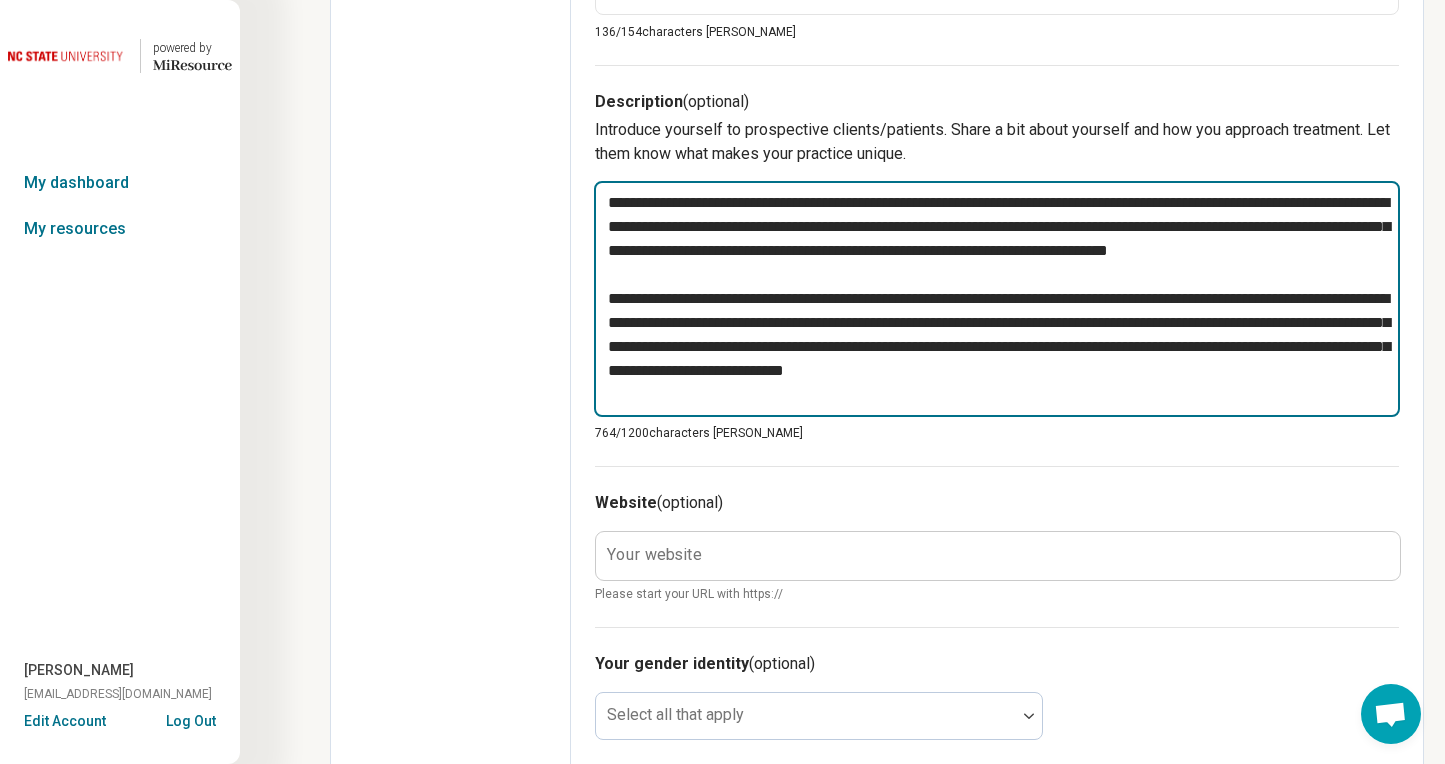 drag, startPoint x: 767, startPoint y: 325, endPoint x: 679, endPoint y: 322, distance: 88.051125 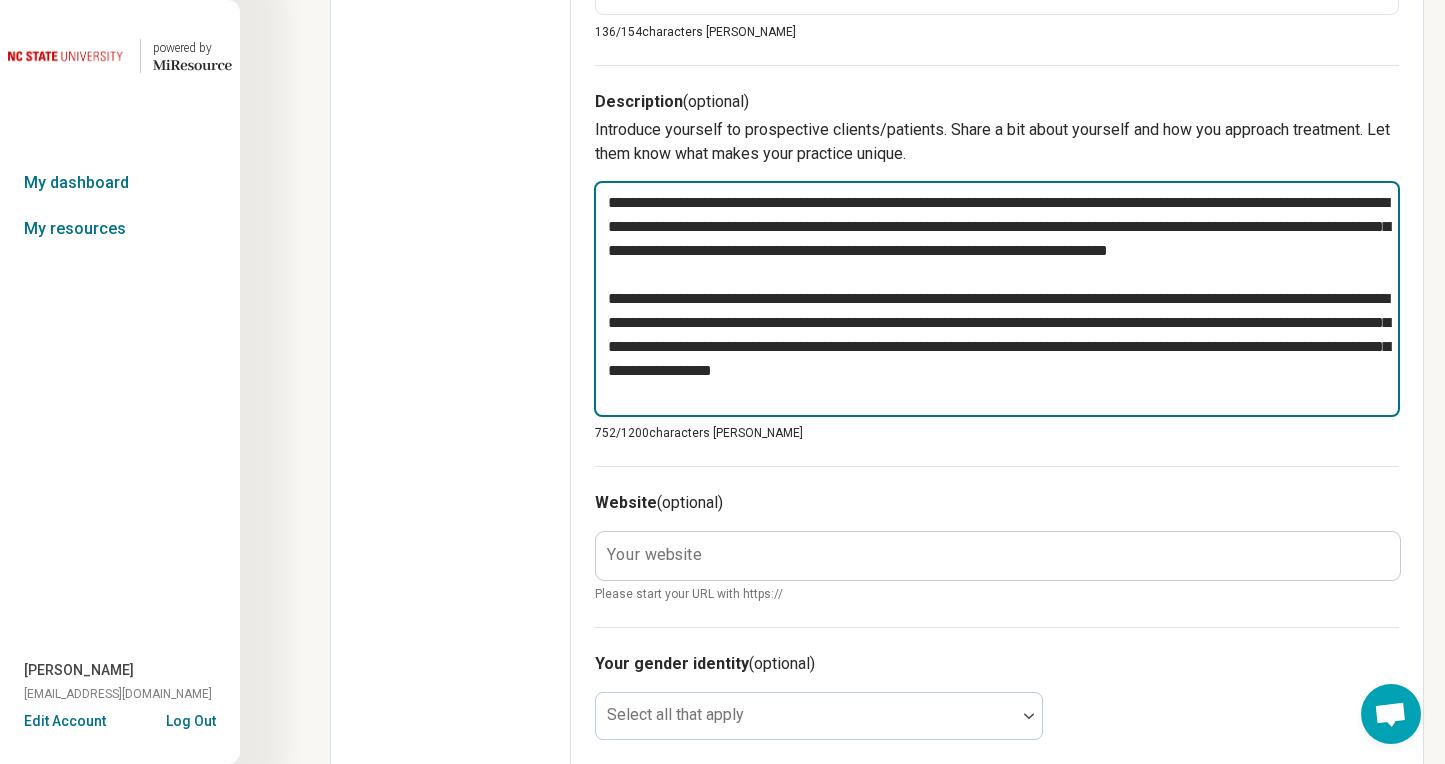 type on "*" 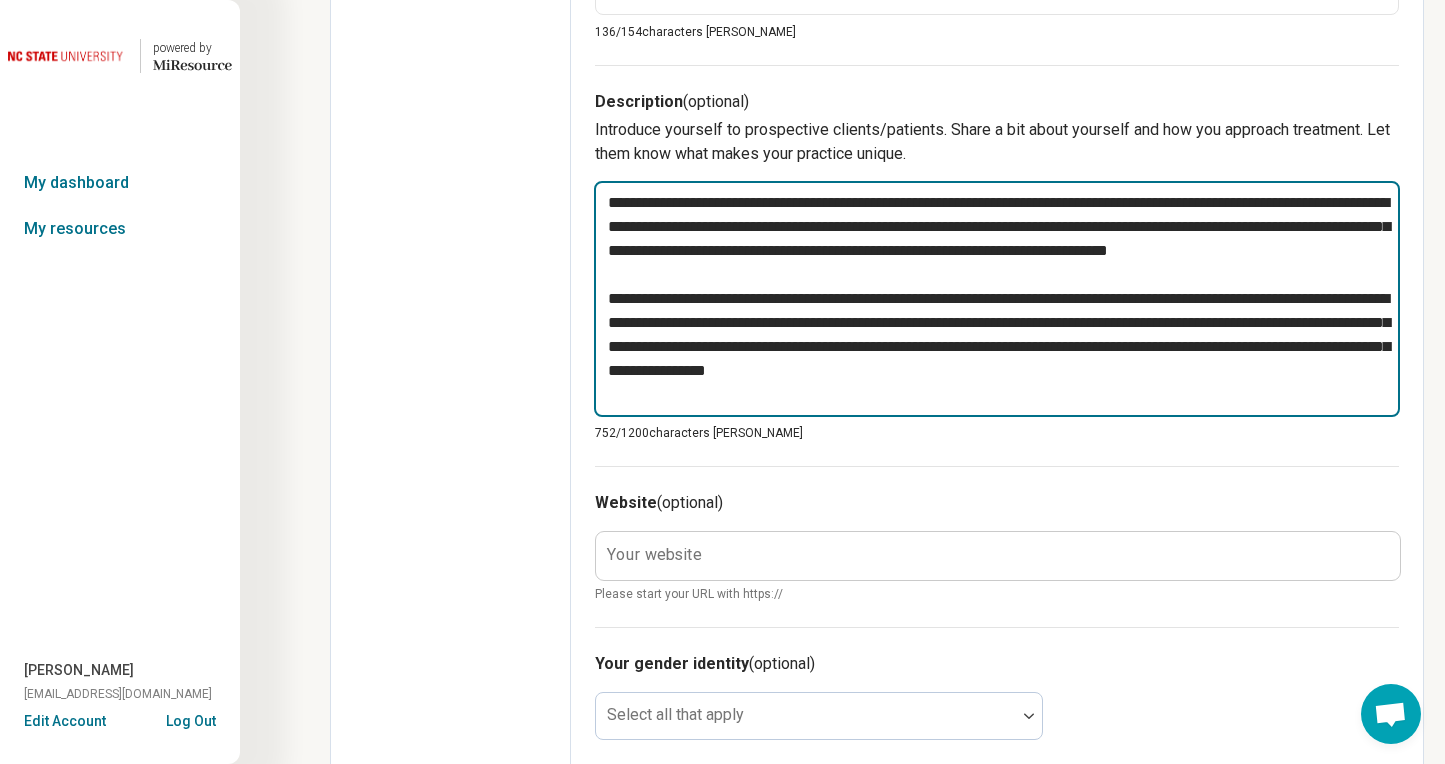 type on "*" 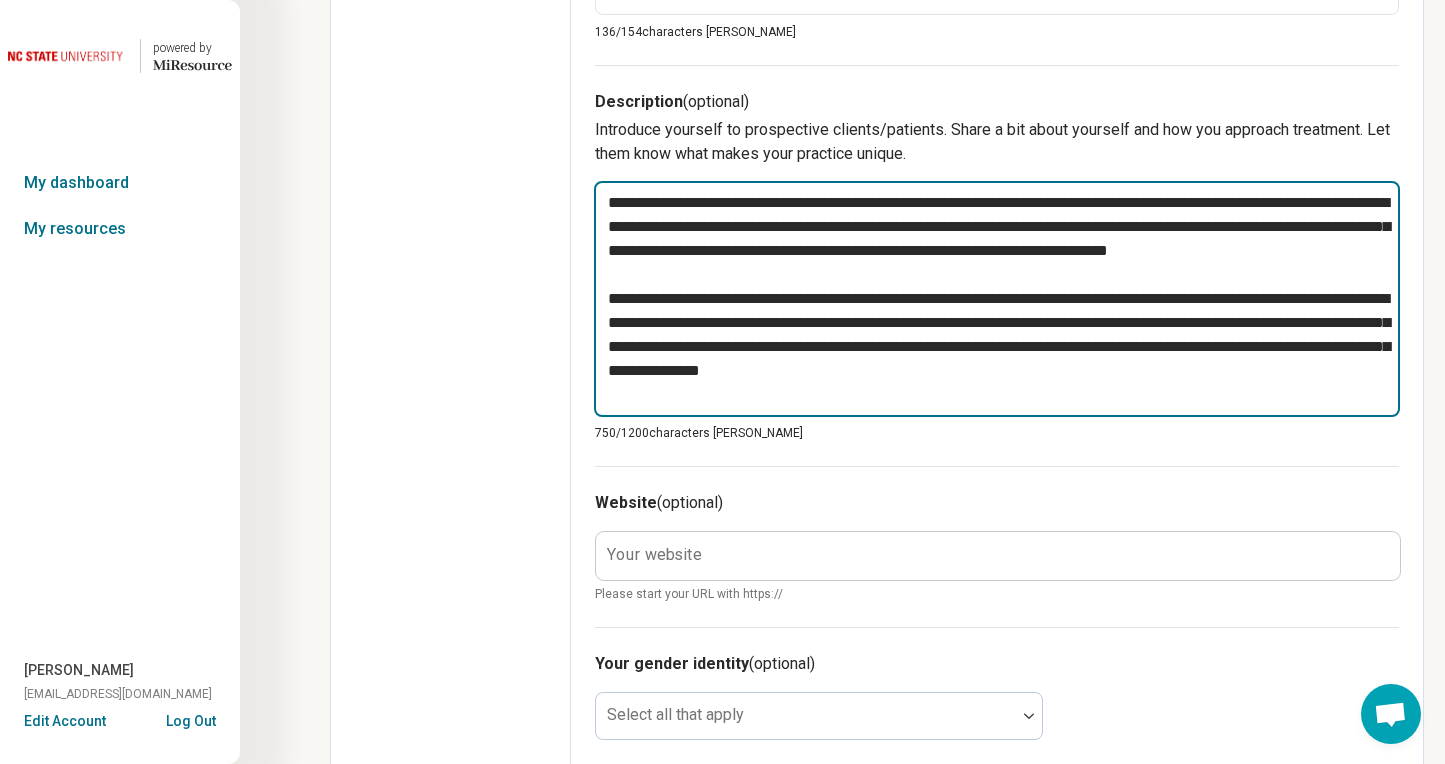 type on "*" 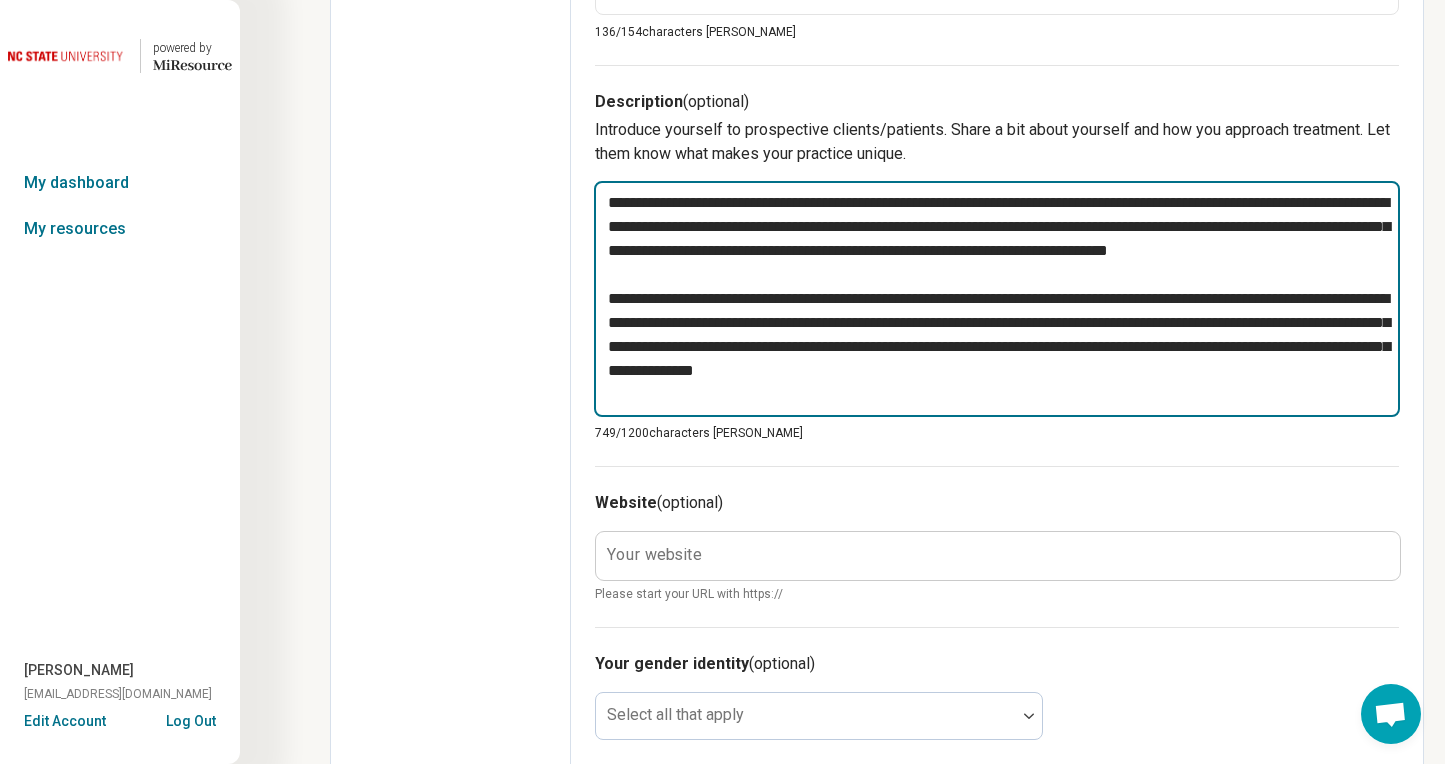 type on "*" 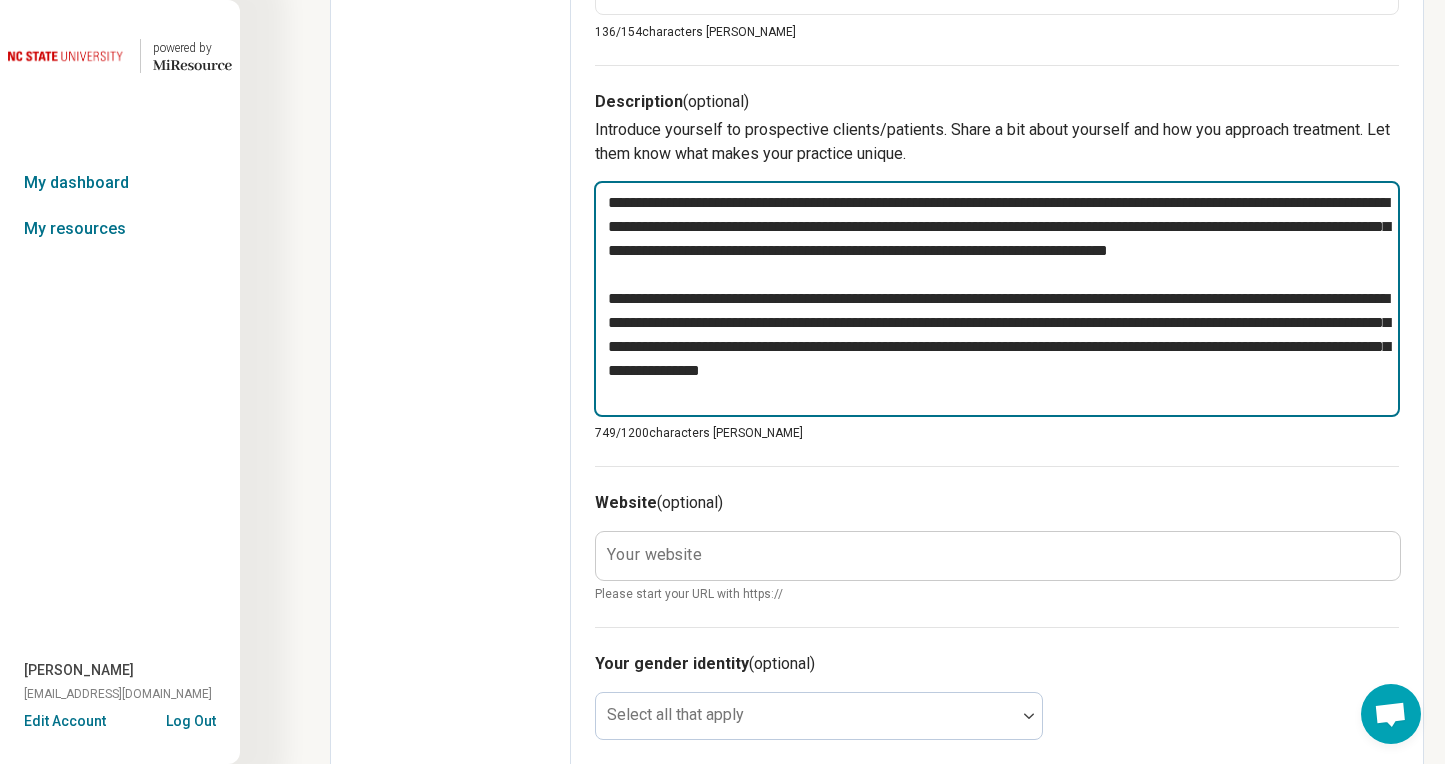 type on "*" 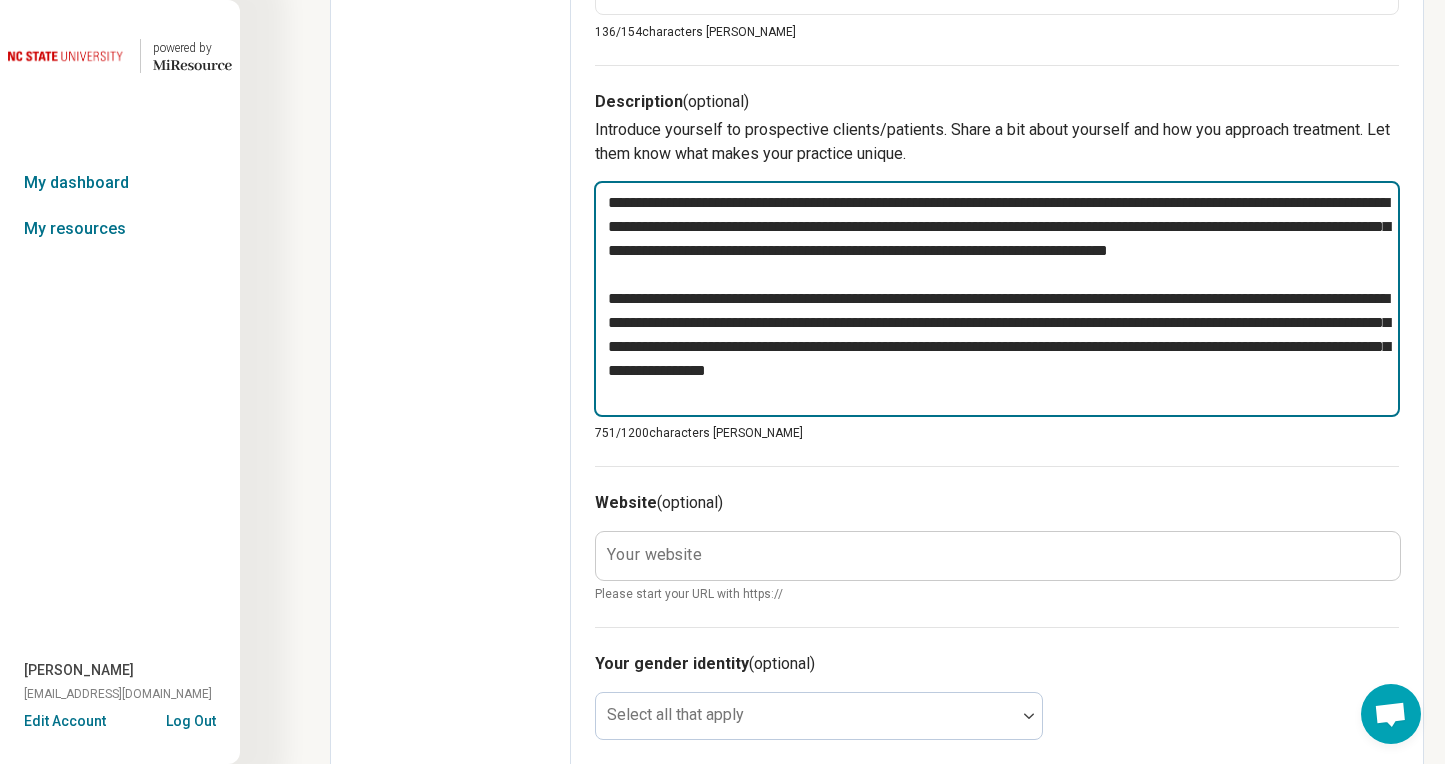 type on "*" 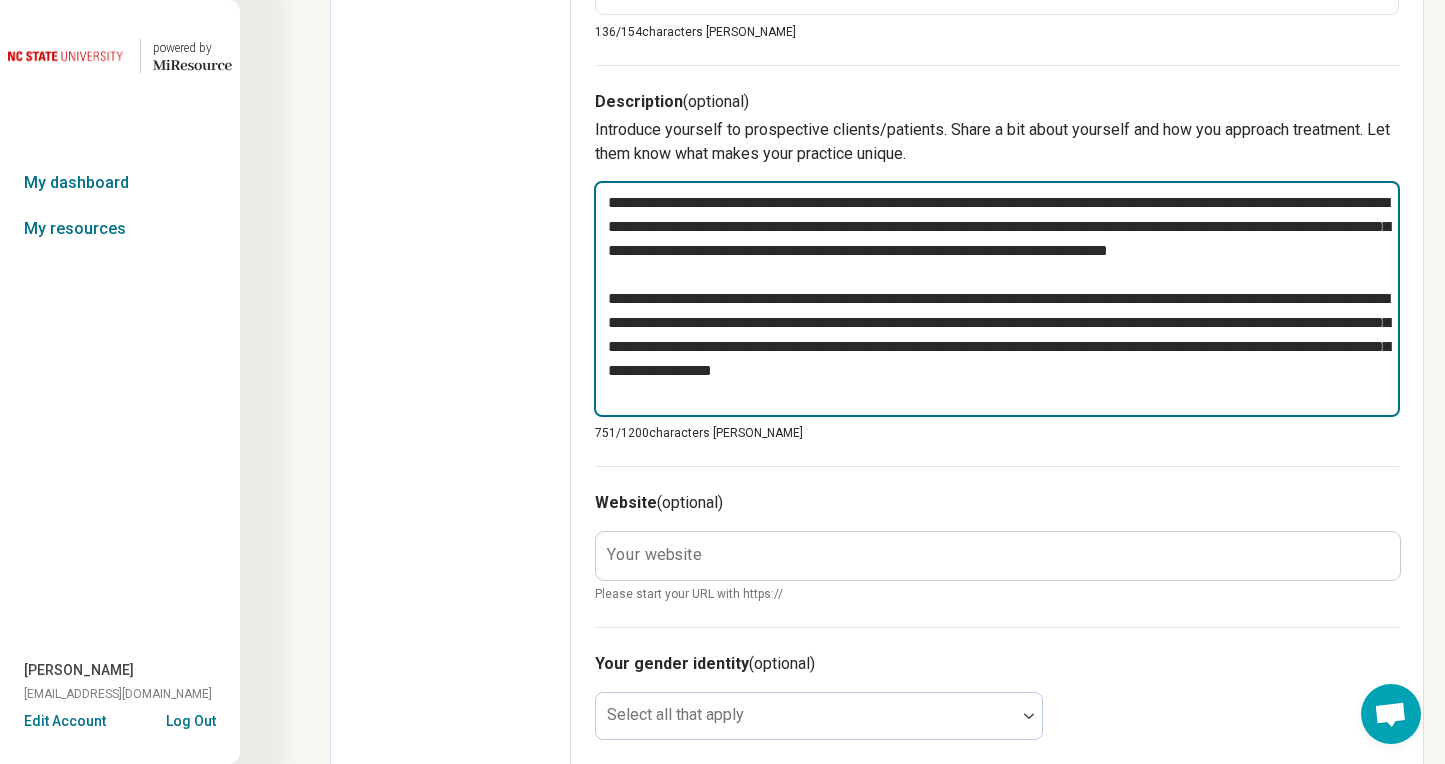 type on "*" 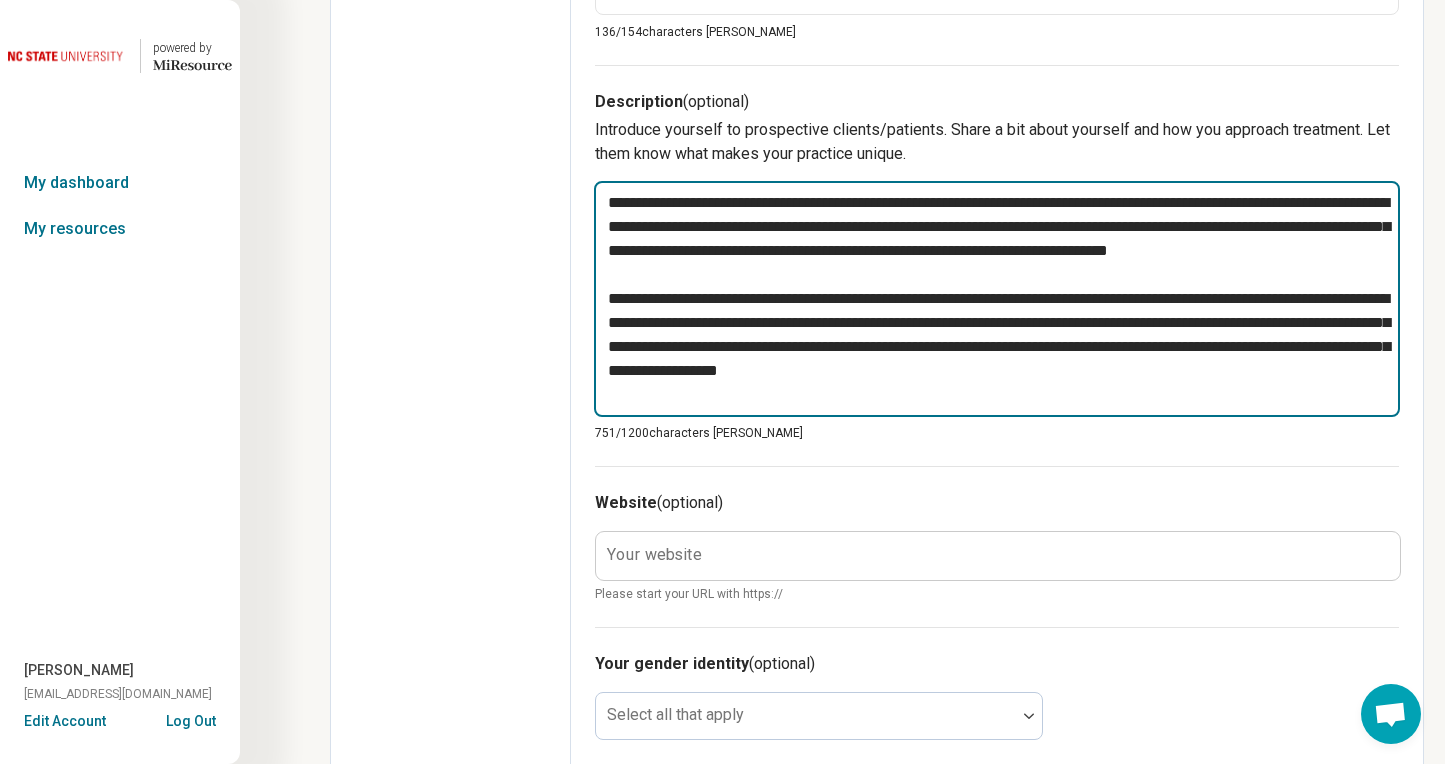 type on "*" 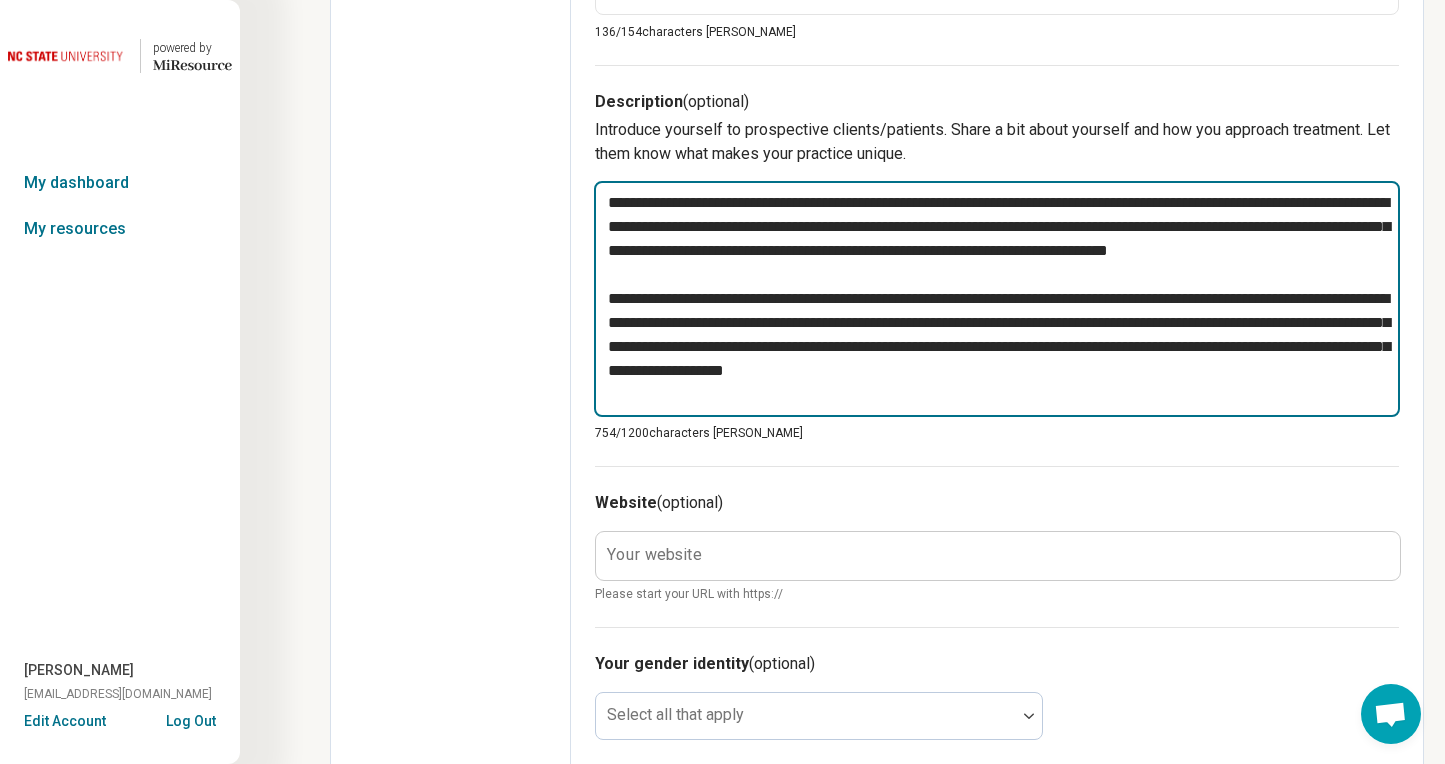 type on "*" 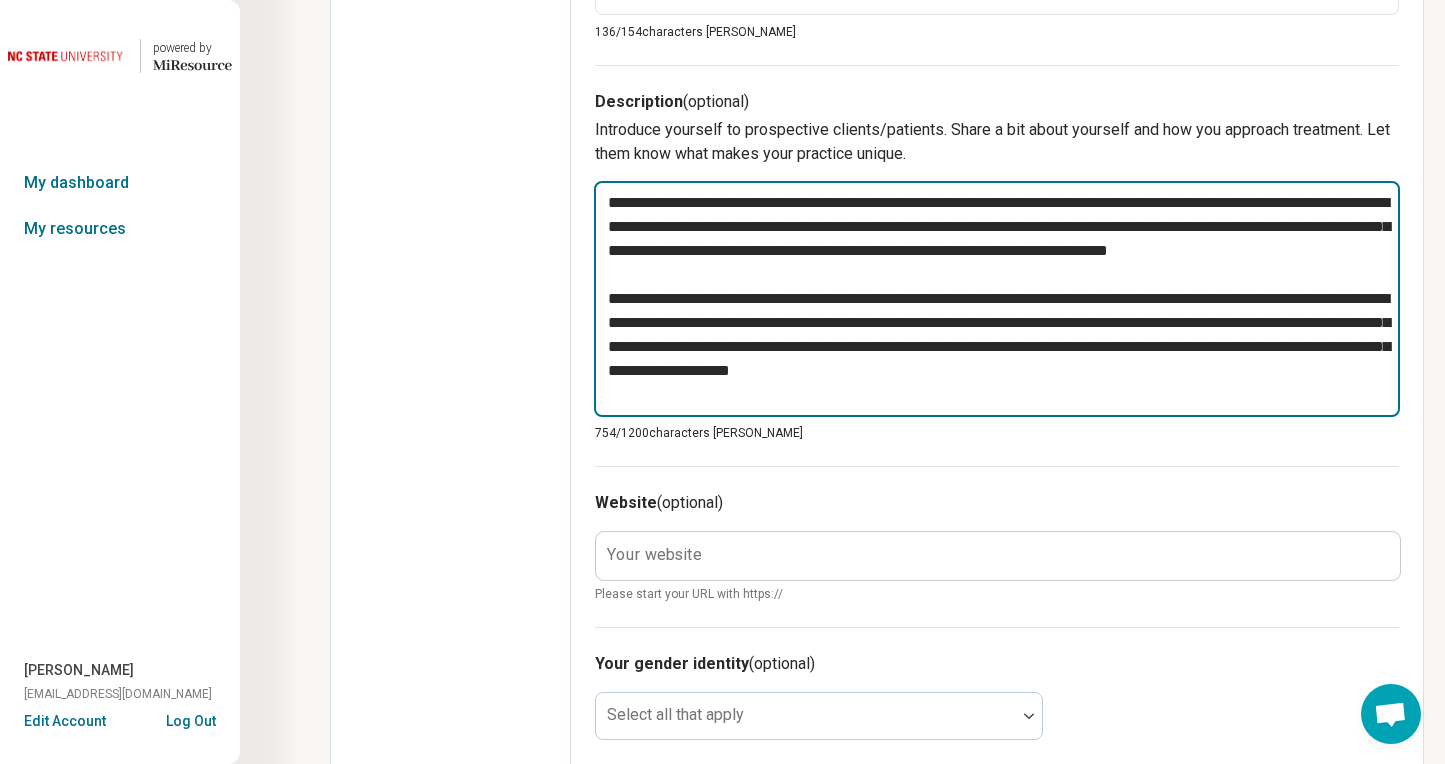 type on "*" 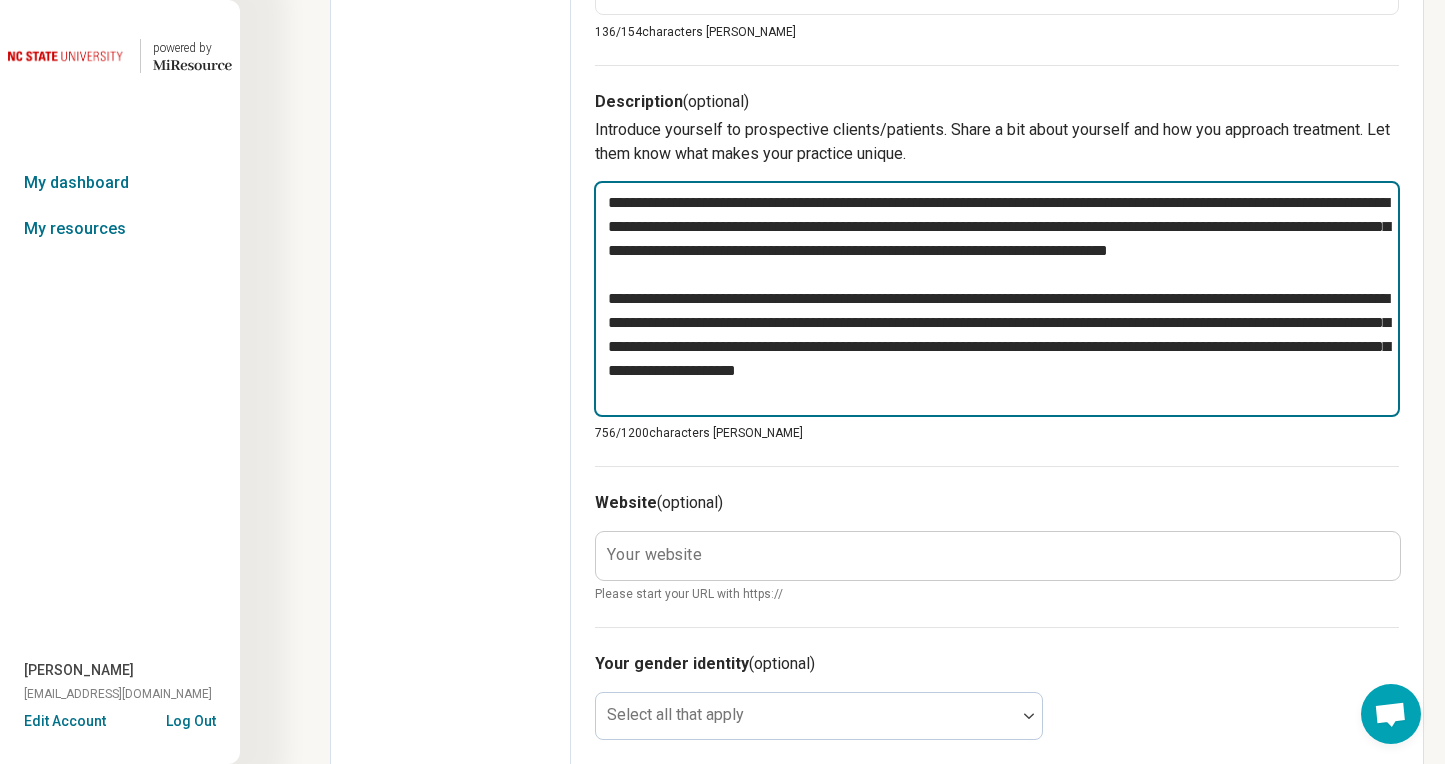 type on "*" 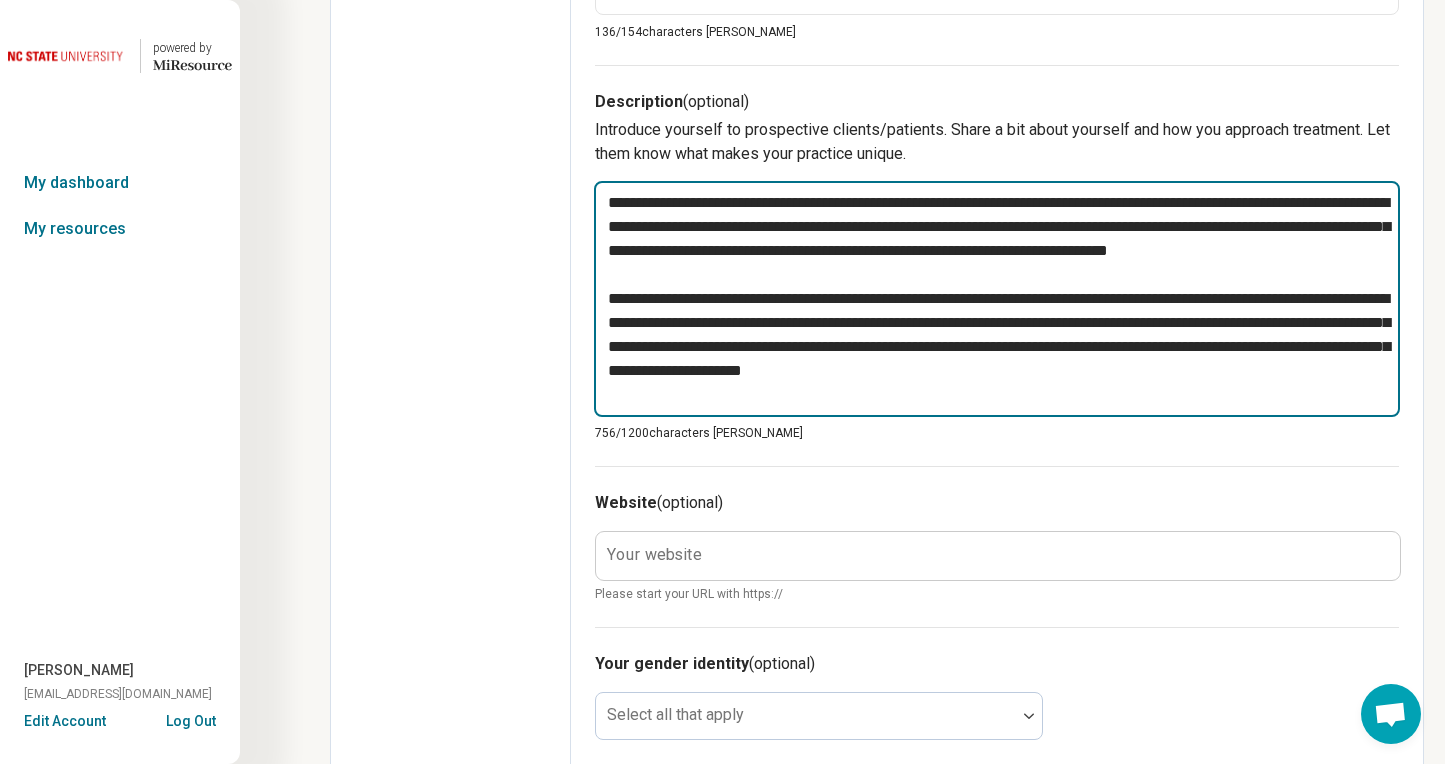 type on "*" 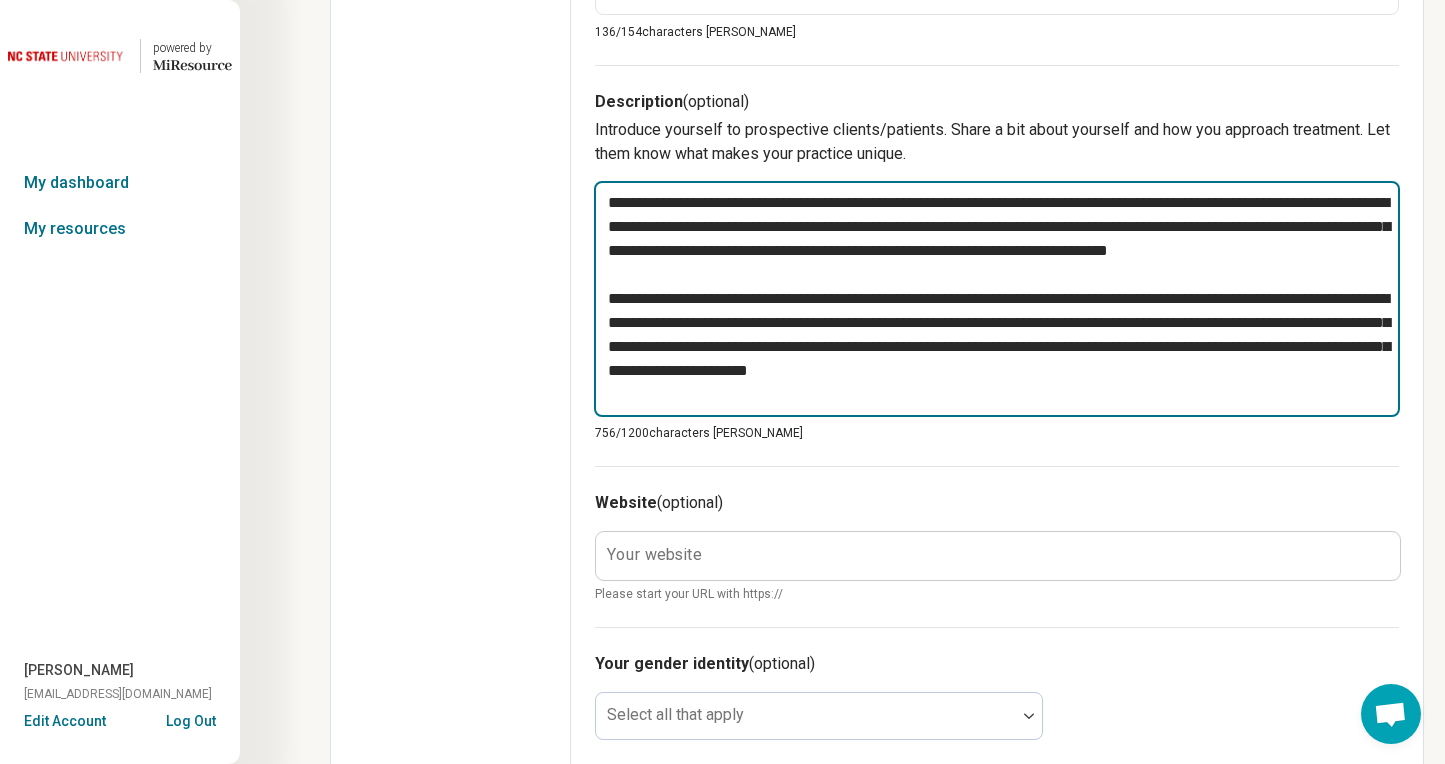 type on "*" 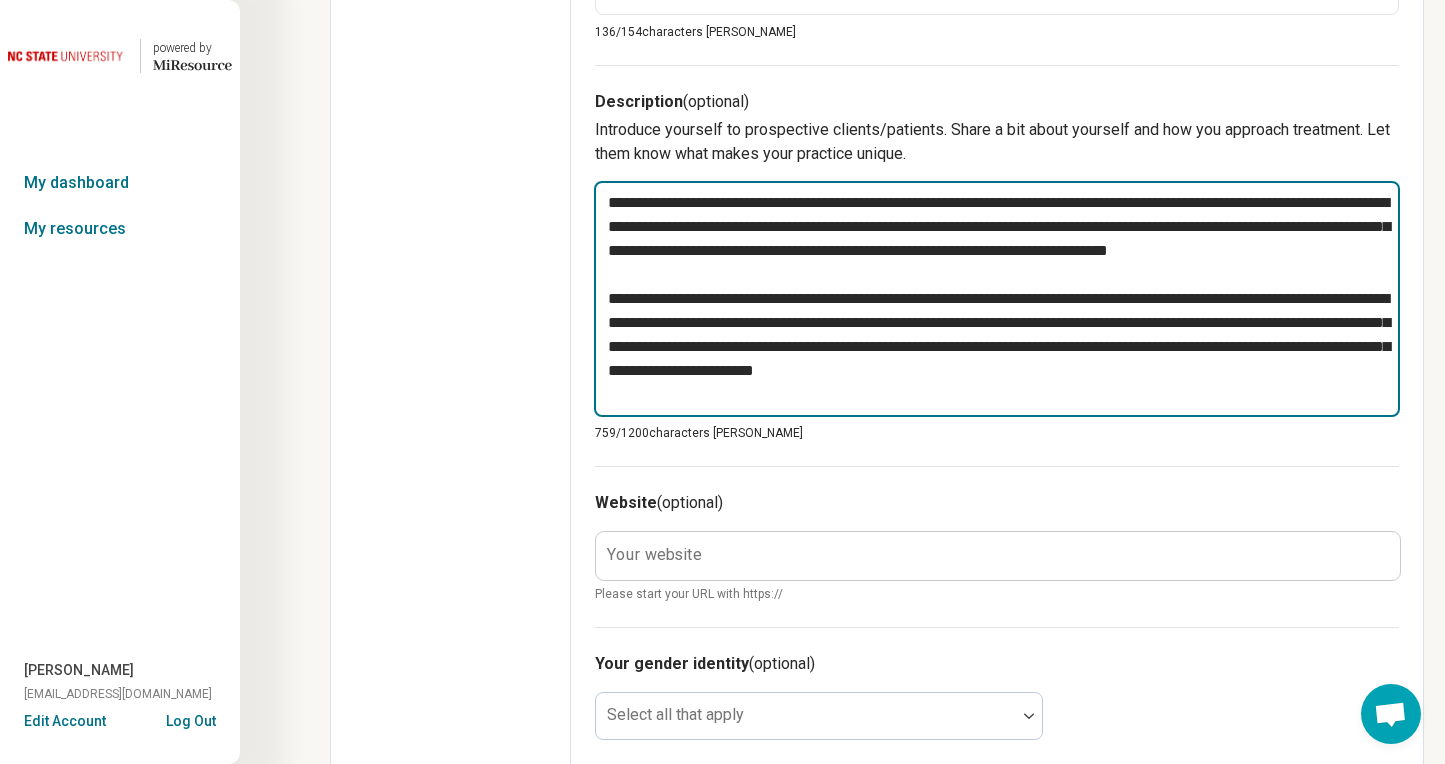 type on "*" 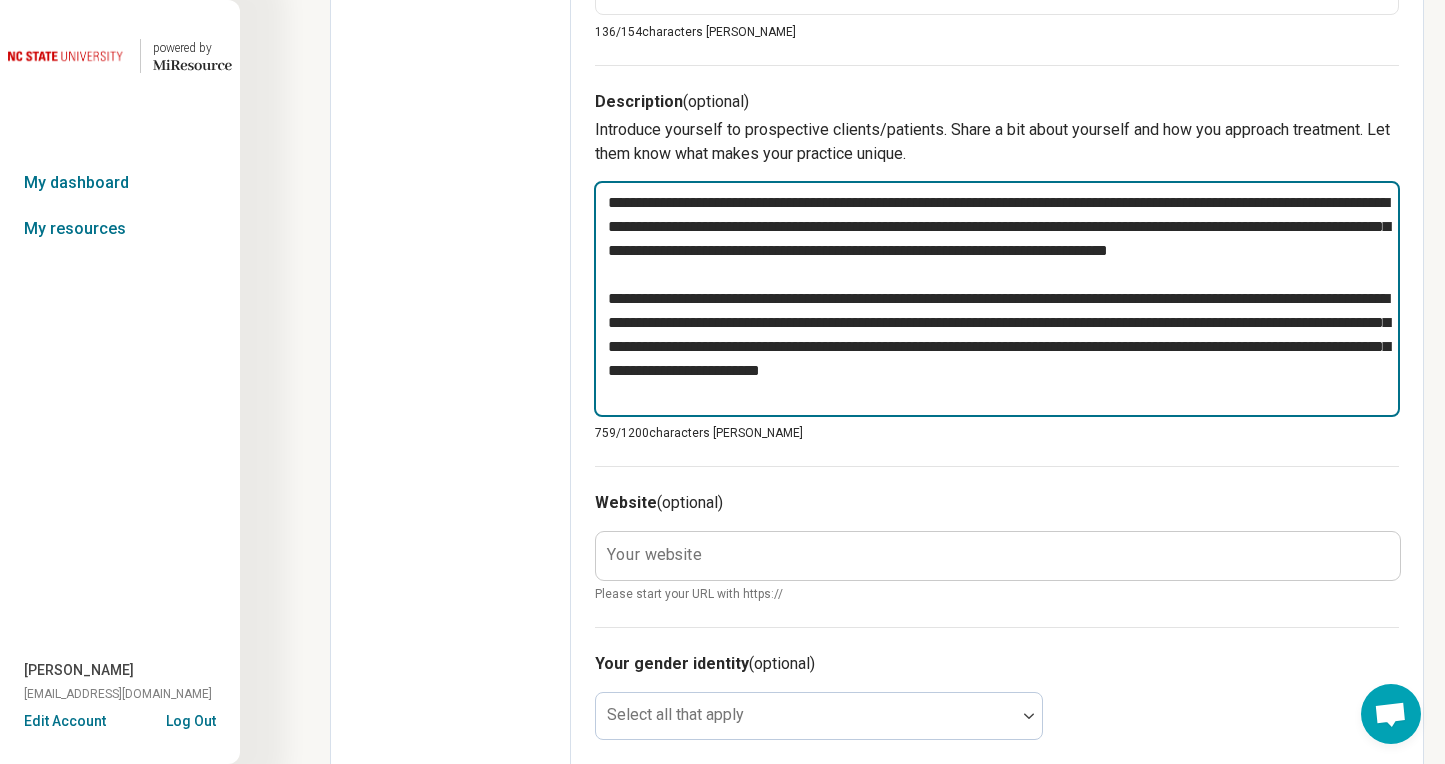 type on "*" 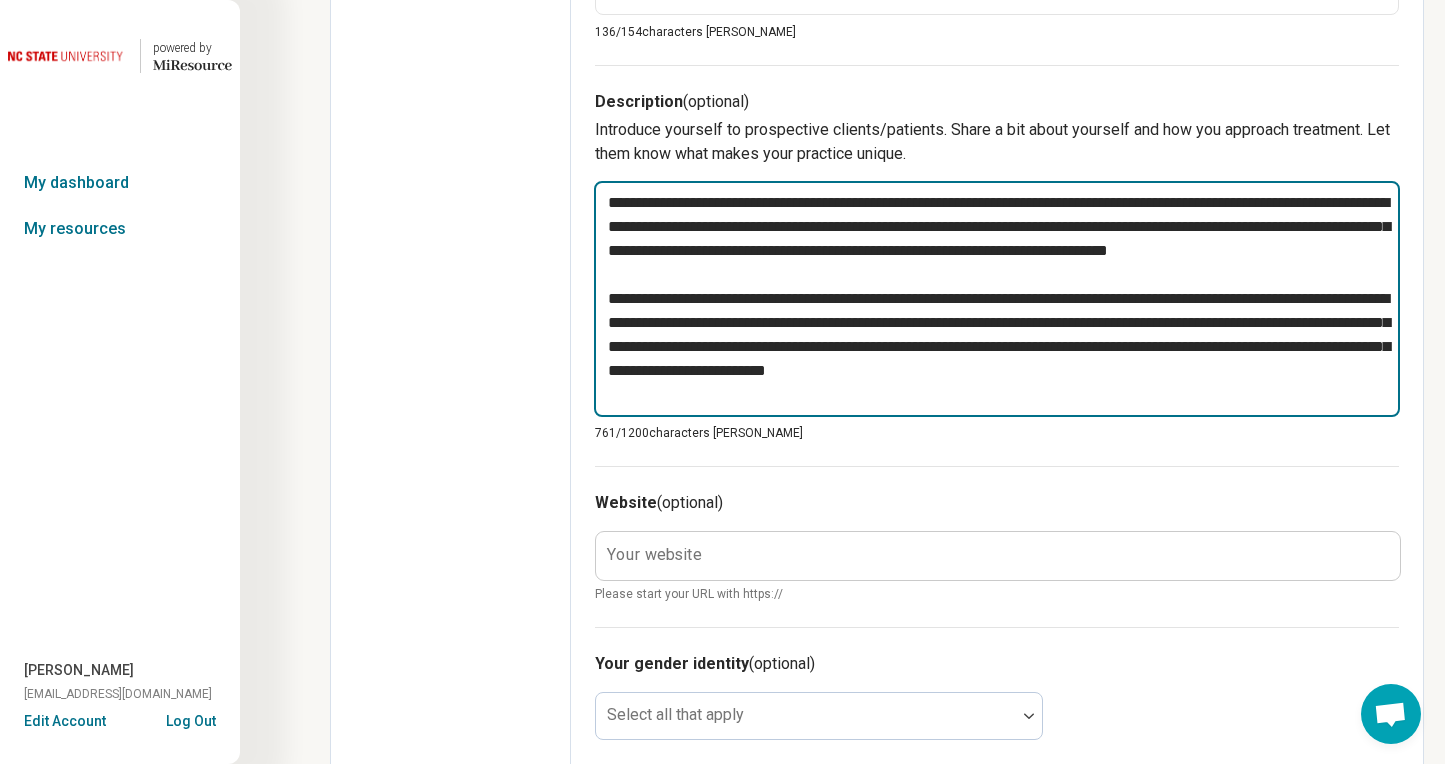 type on "*" 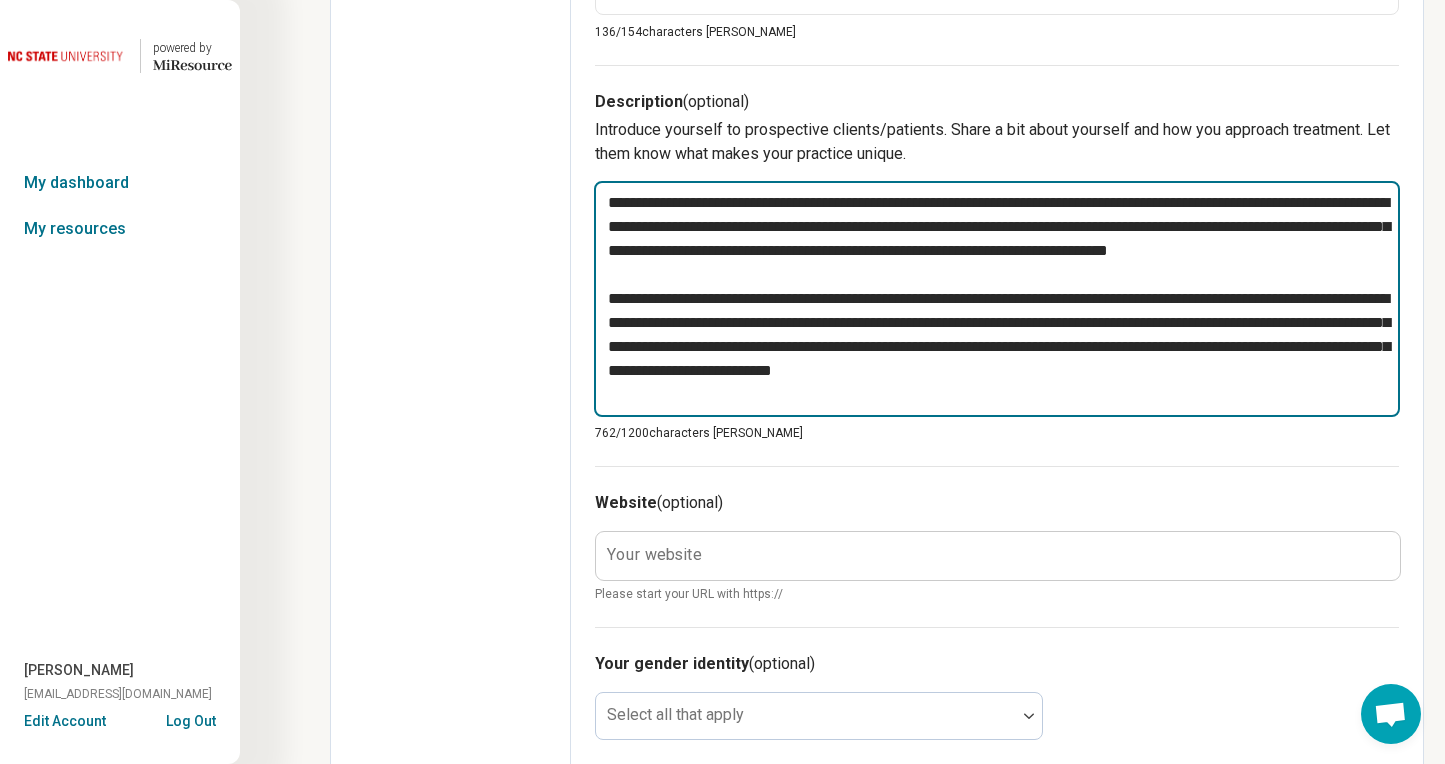 drag, startPoint x: 737, startPoint y: 349, endPoint x: 584, endPoint y: 351, distance: 153.01308 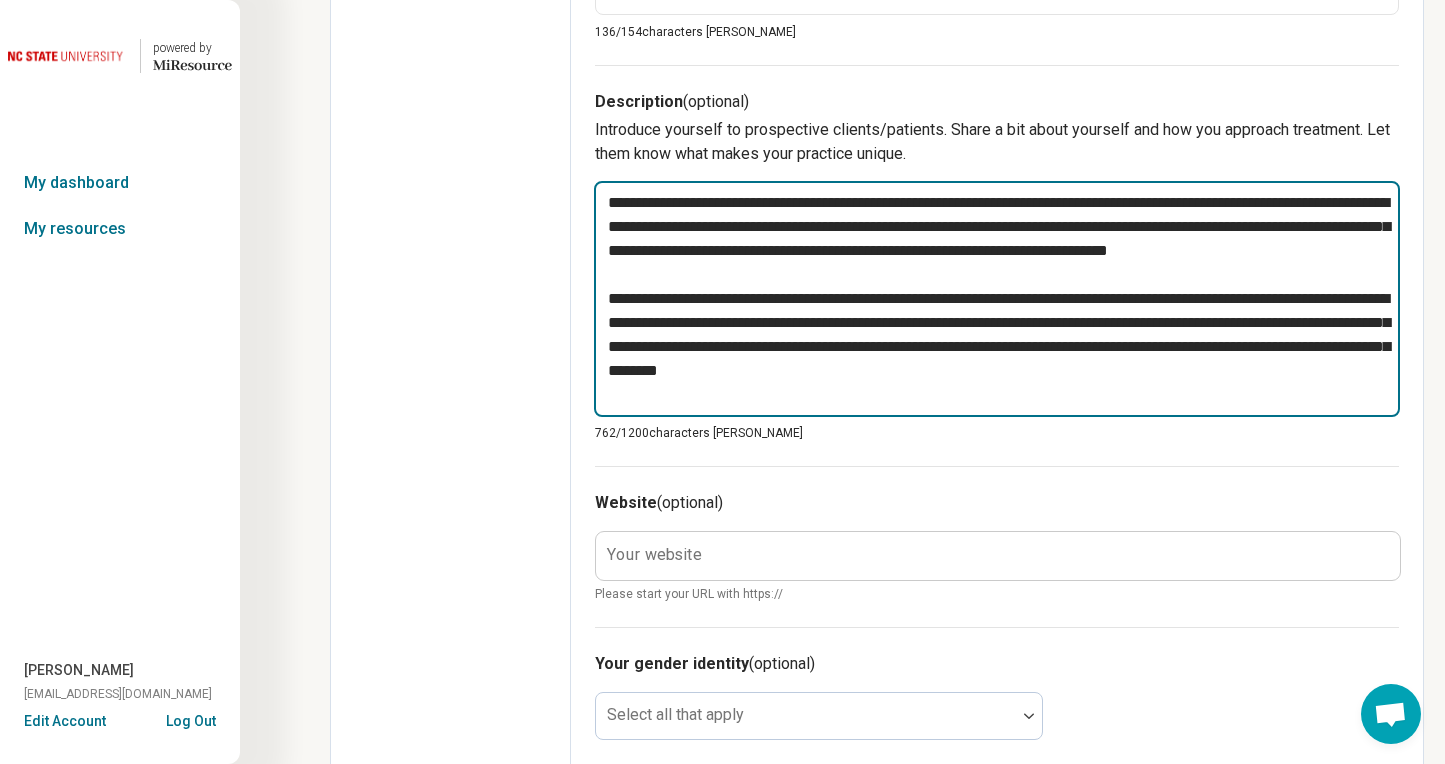 type on "*" 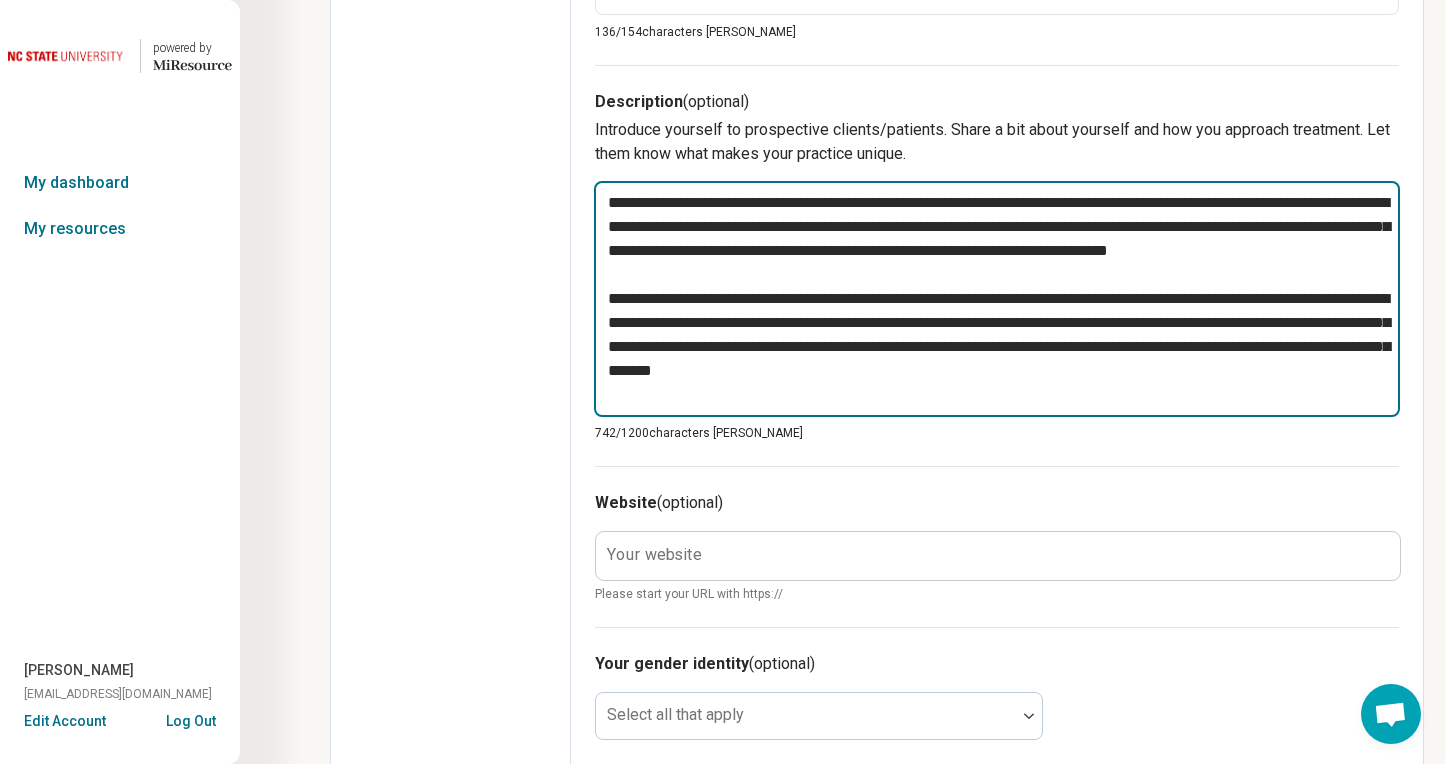 type on "*" 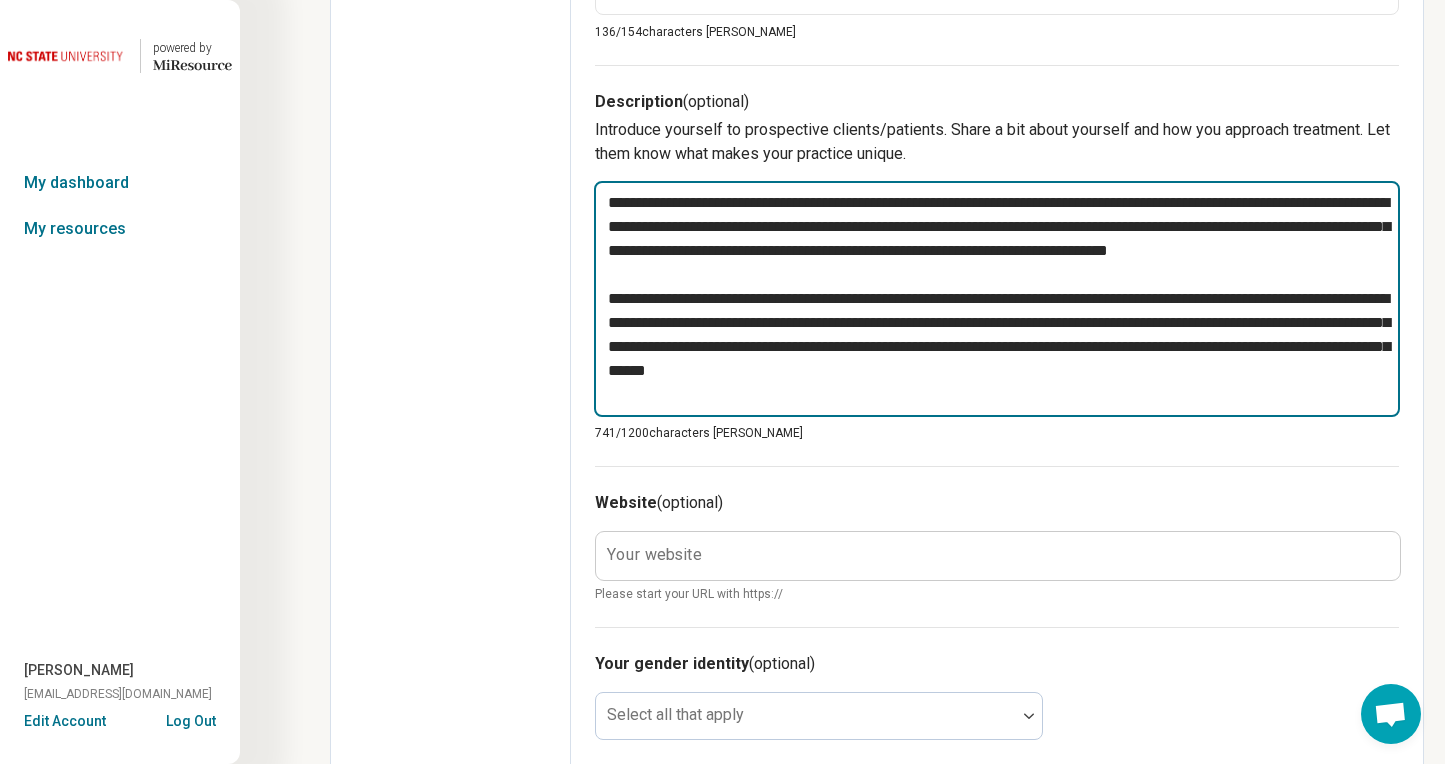 type on "*" 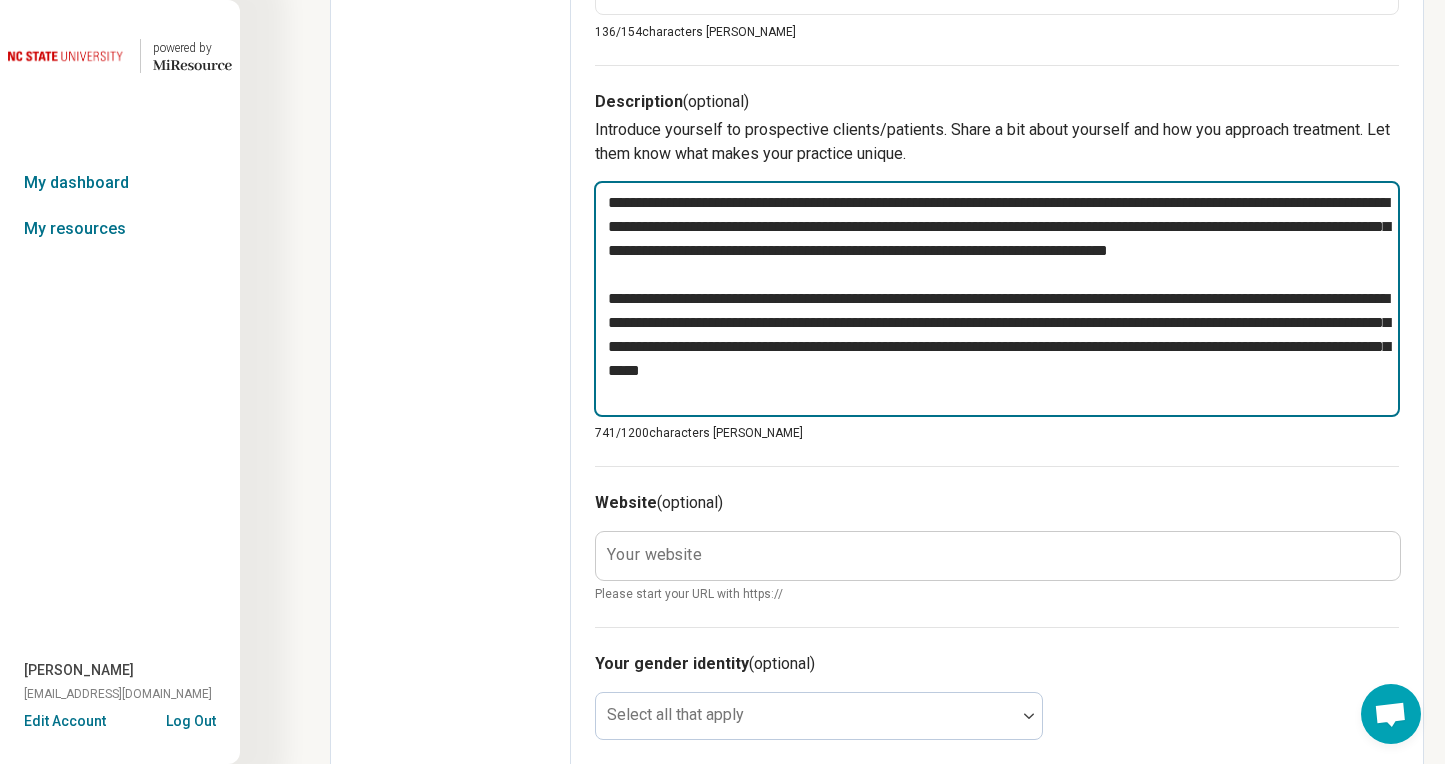 type on "*" 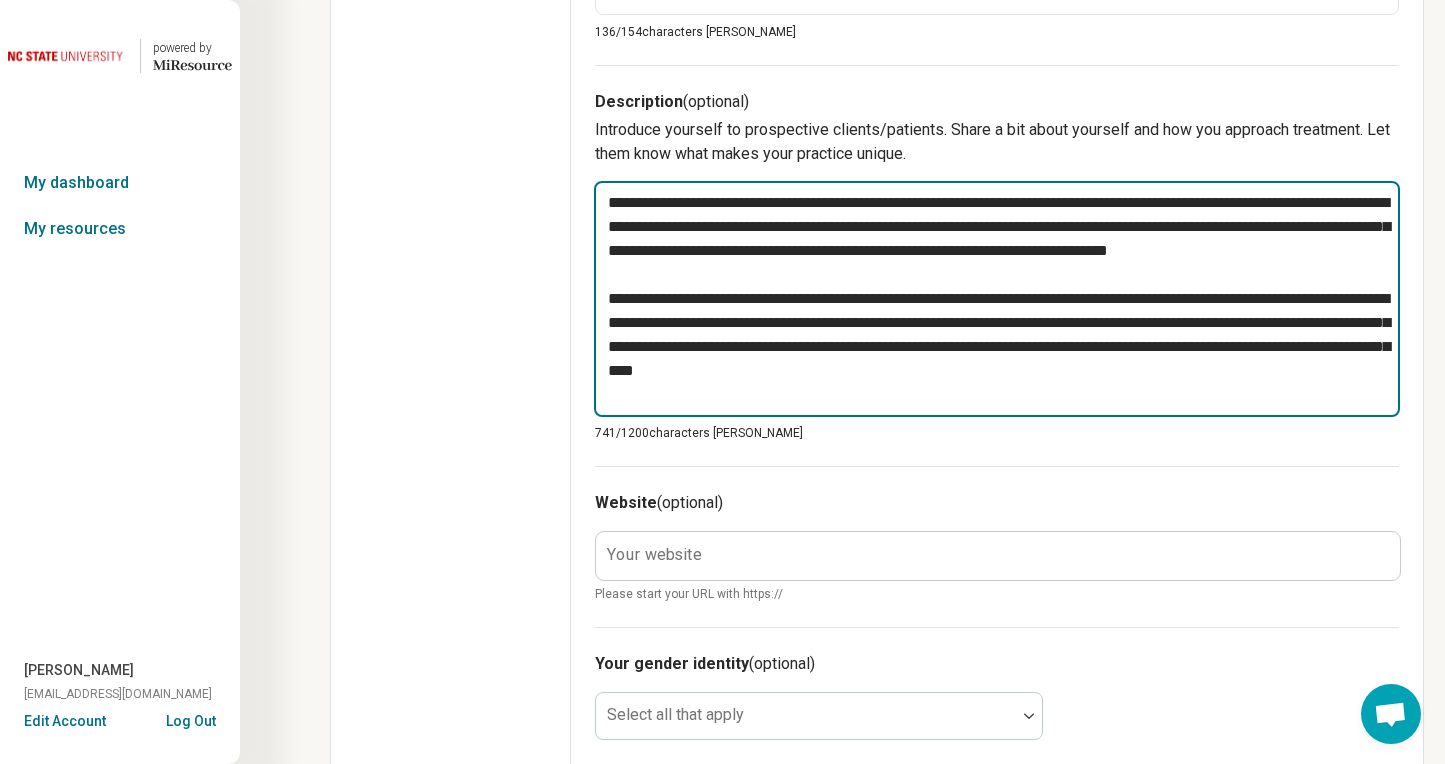 type on "*" 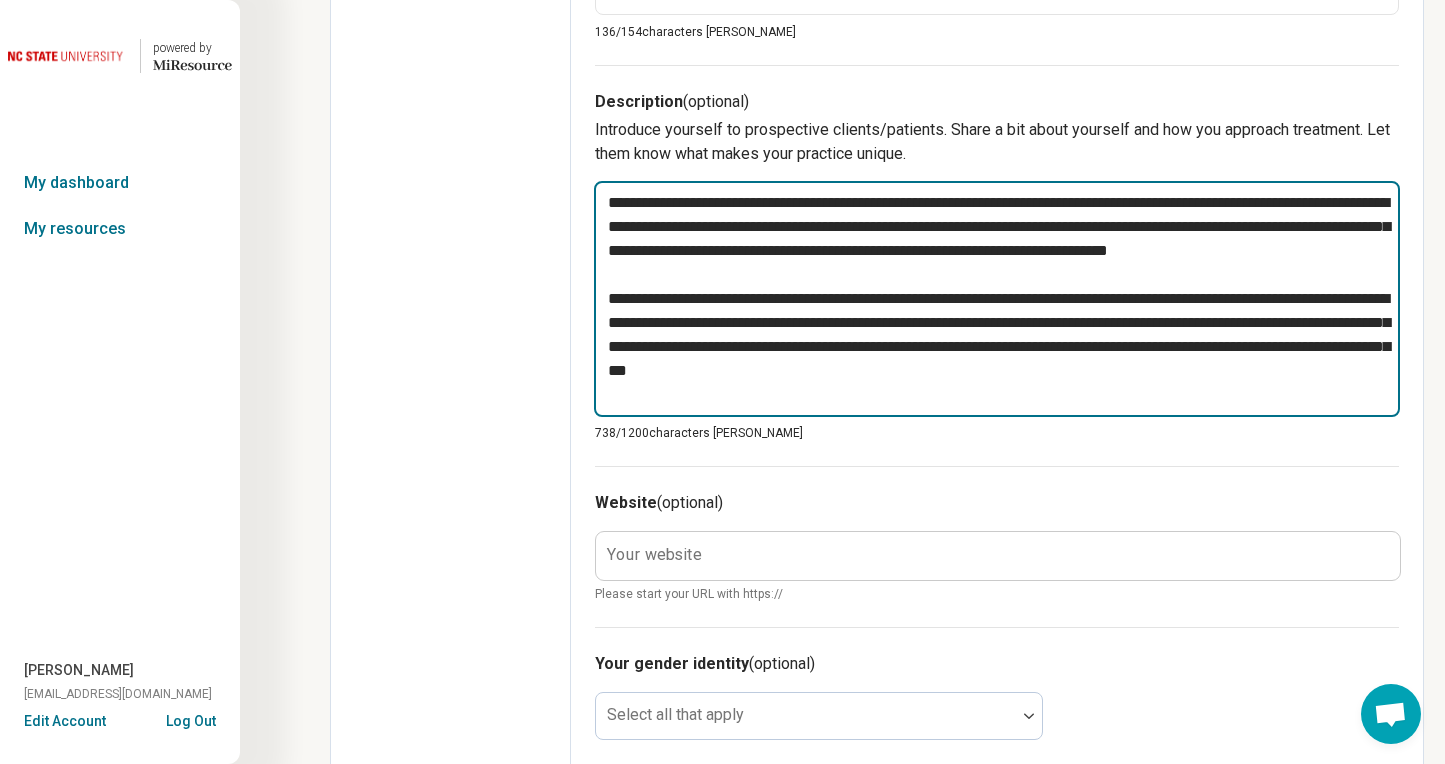 type on "*" 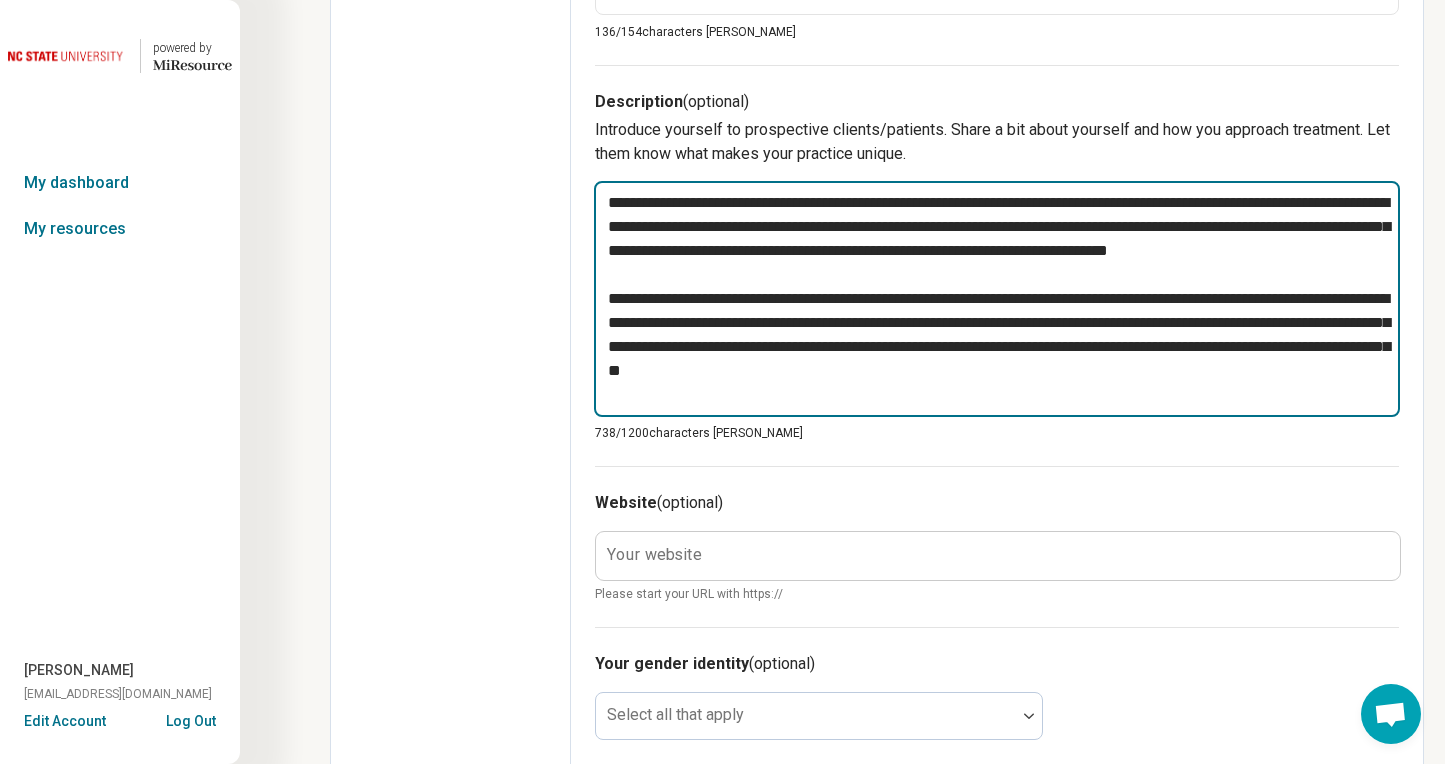 type on "*" 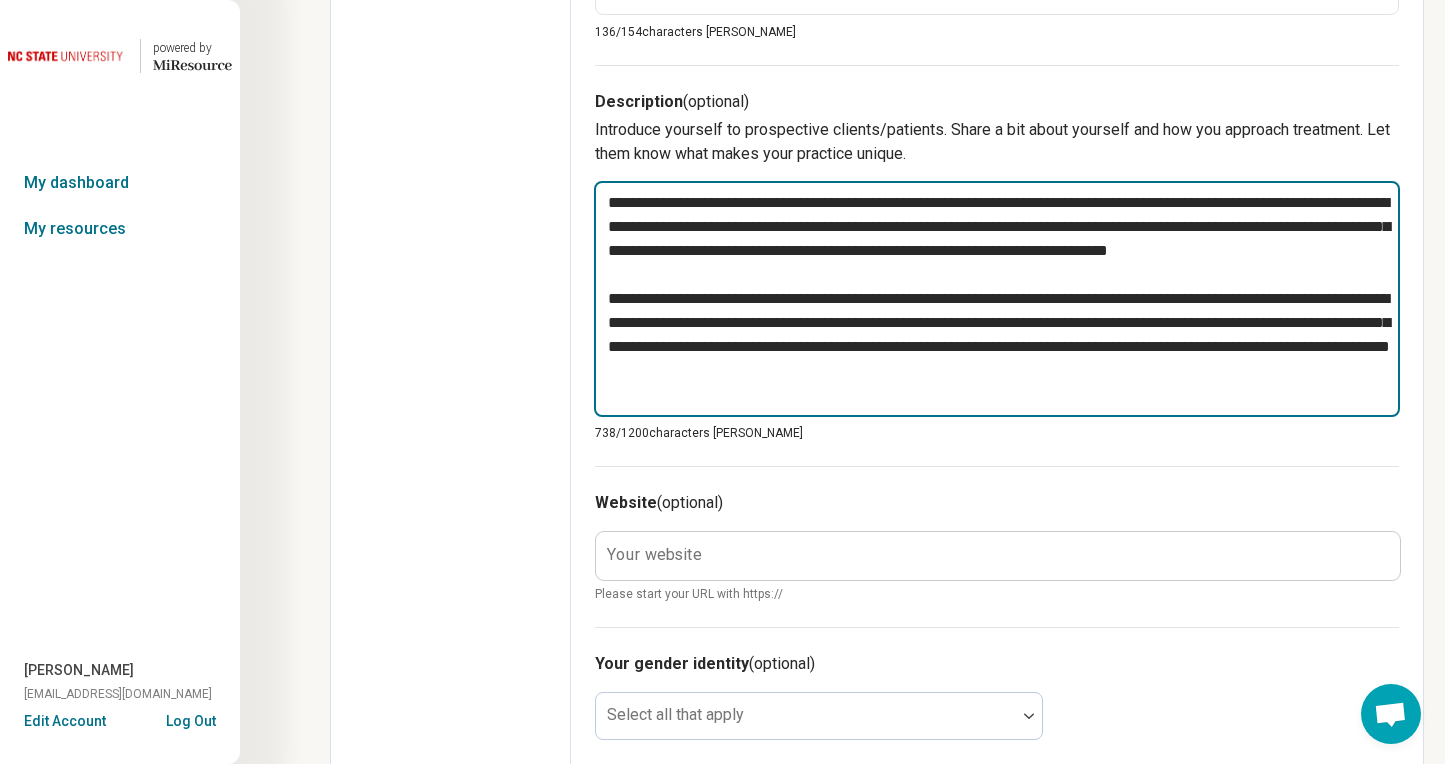 type on "*" 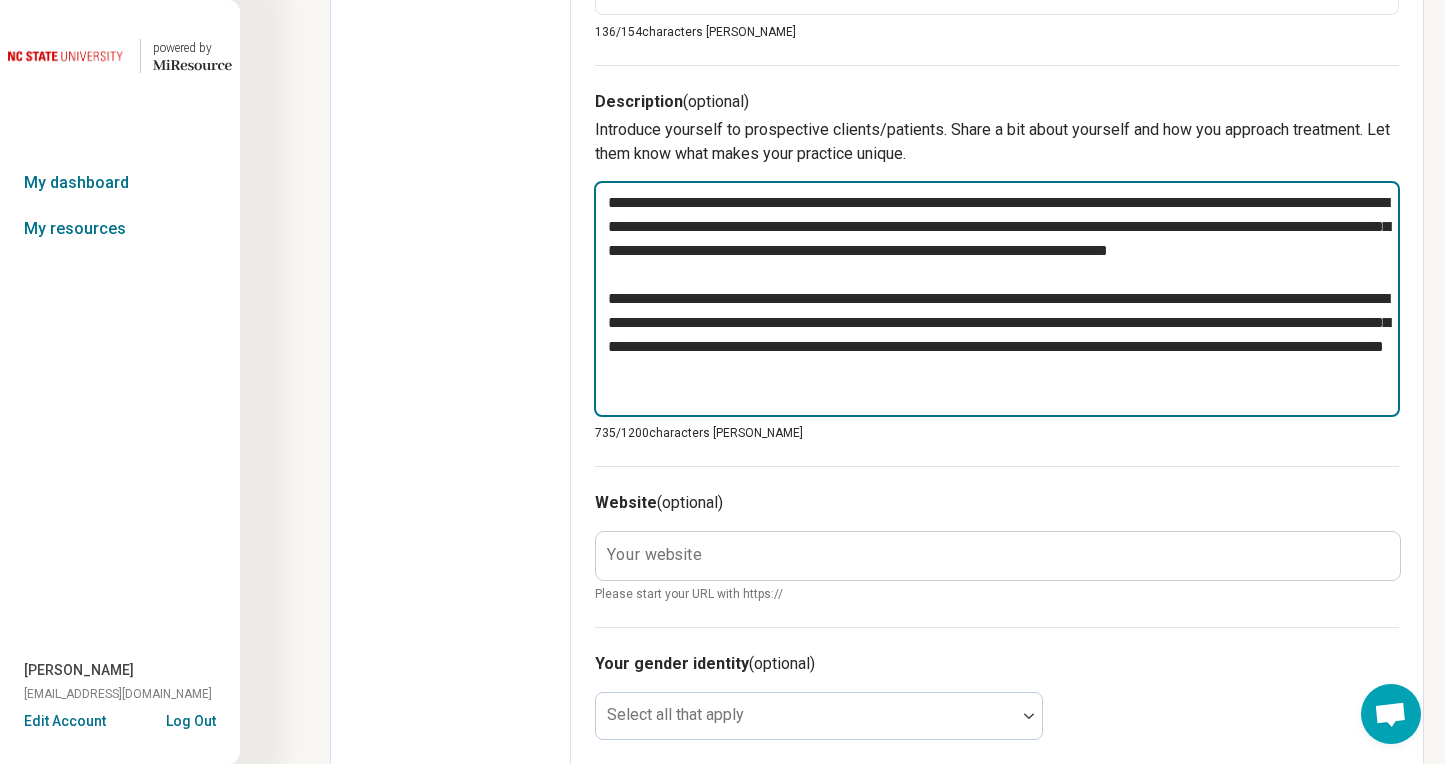 type on "*" 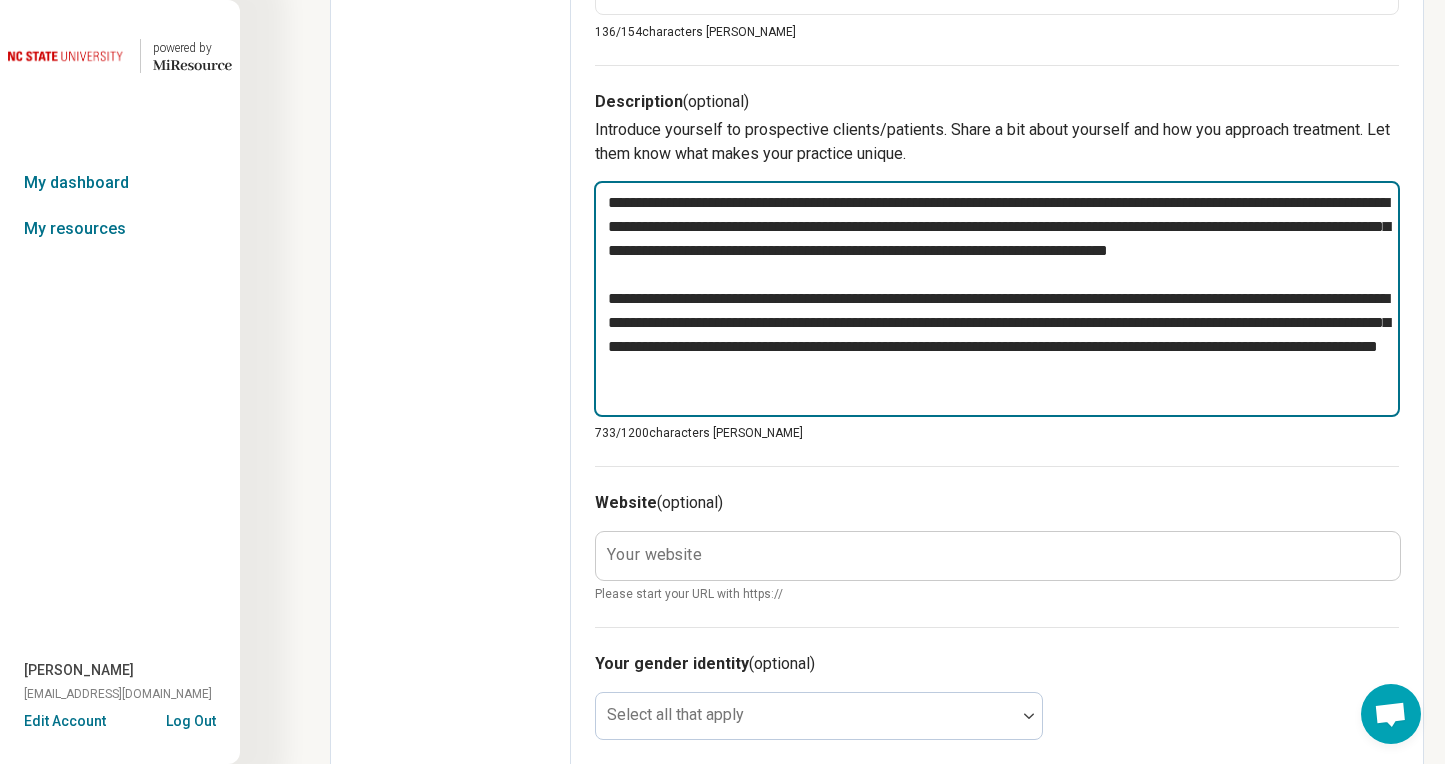 type on "*" 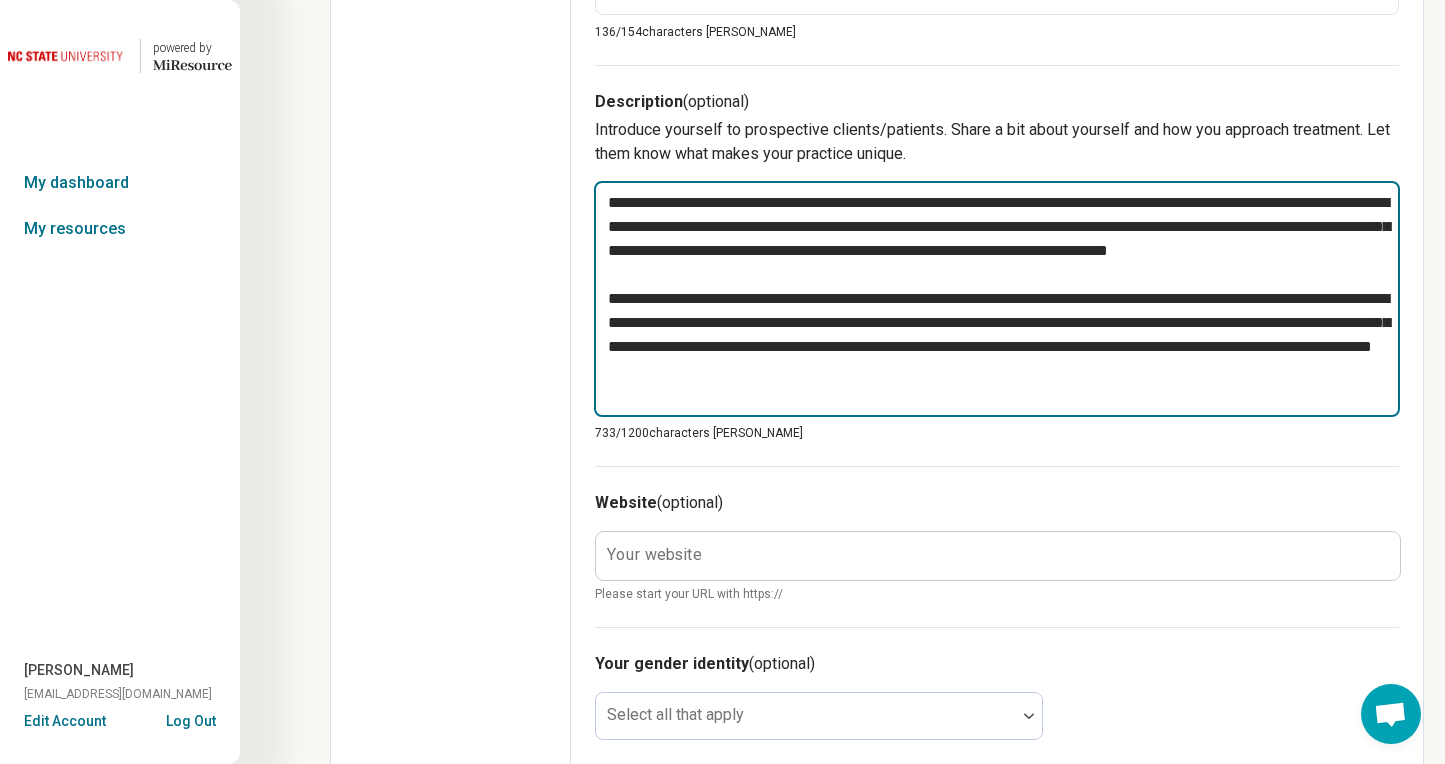 type on "*" 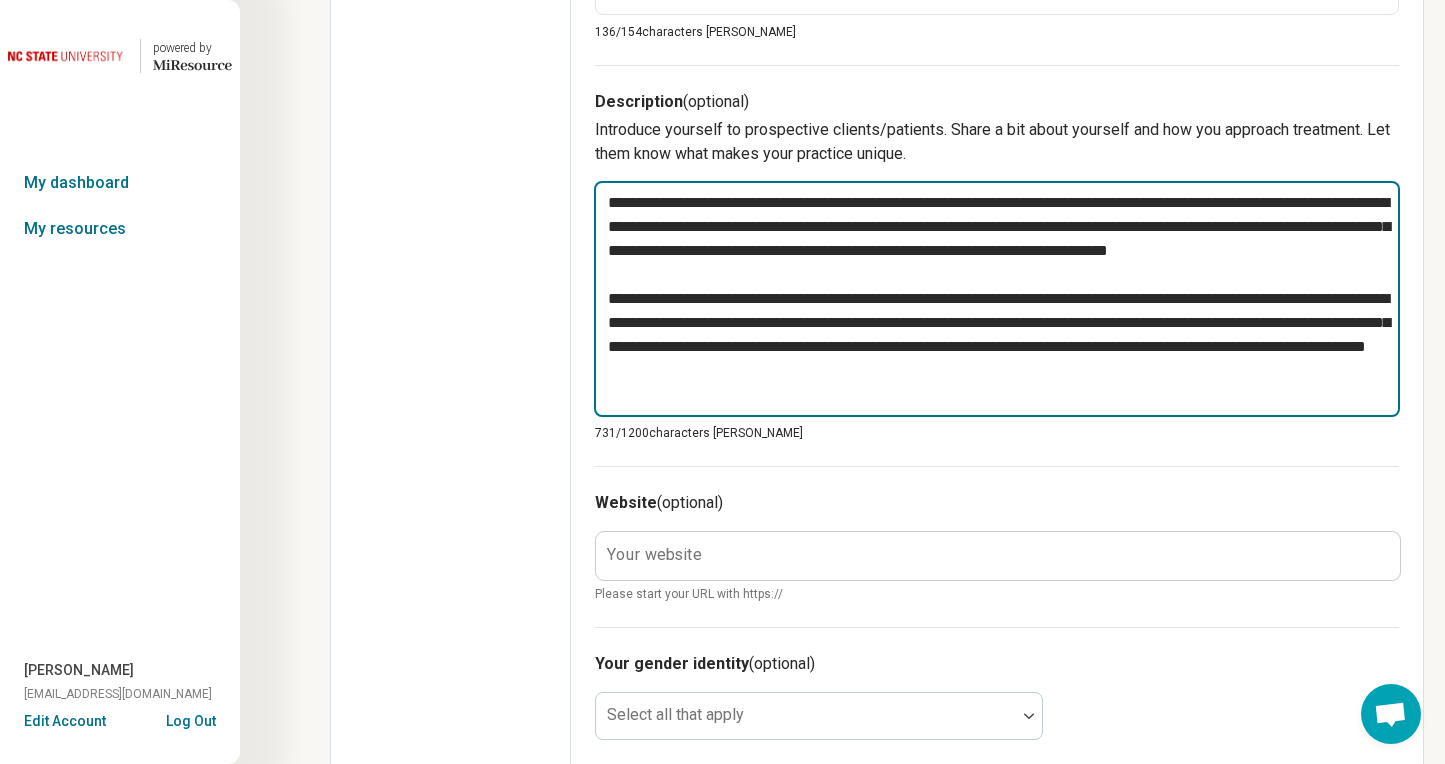 type on "*" 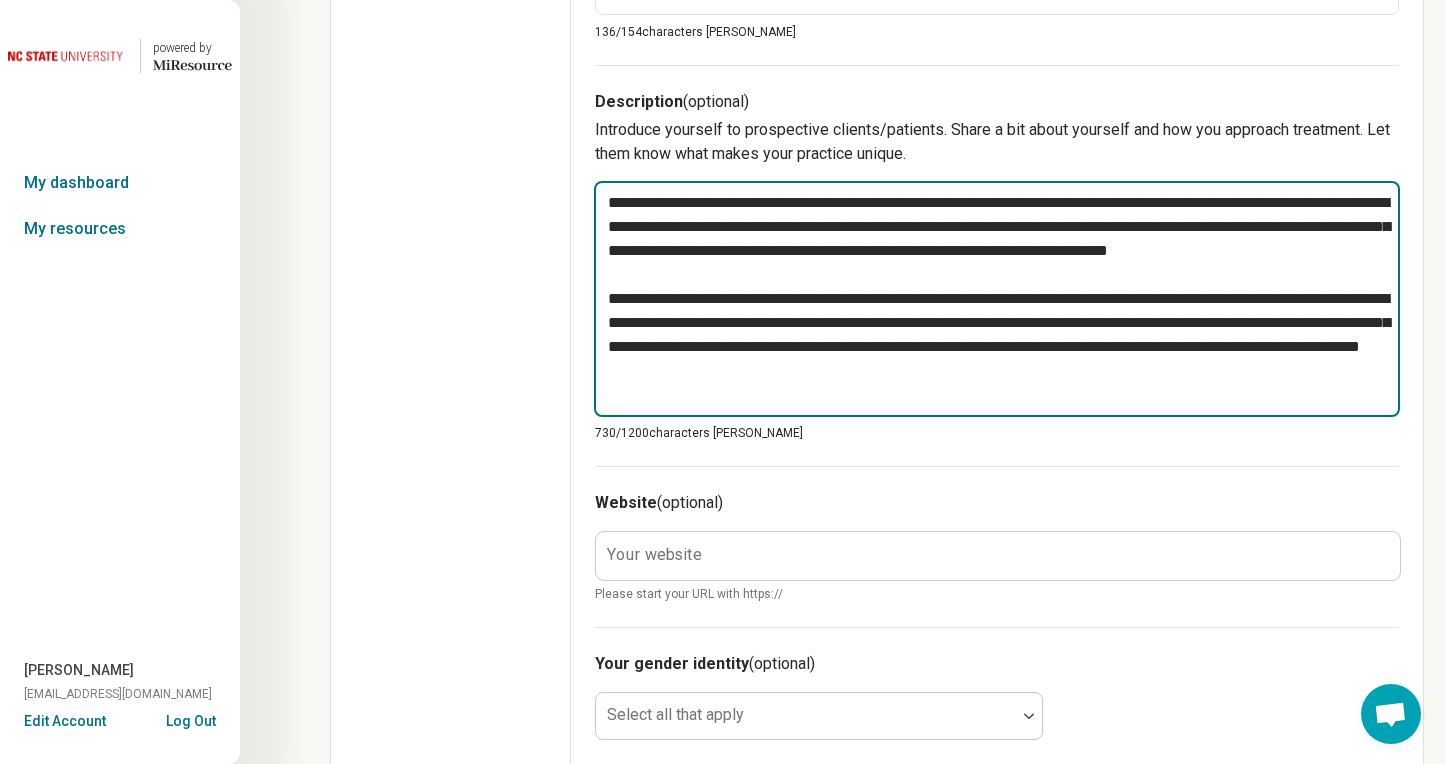 type on "*" 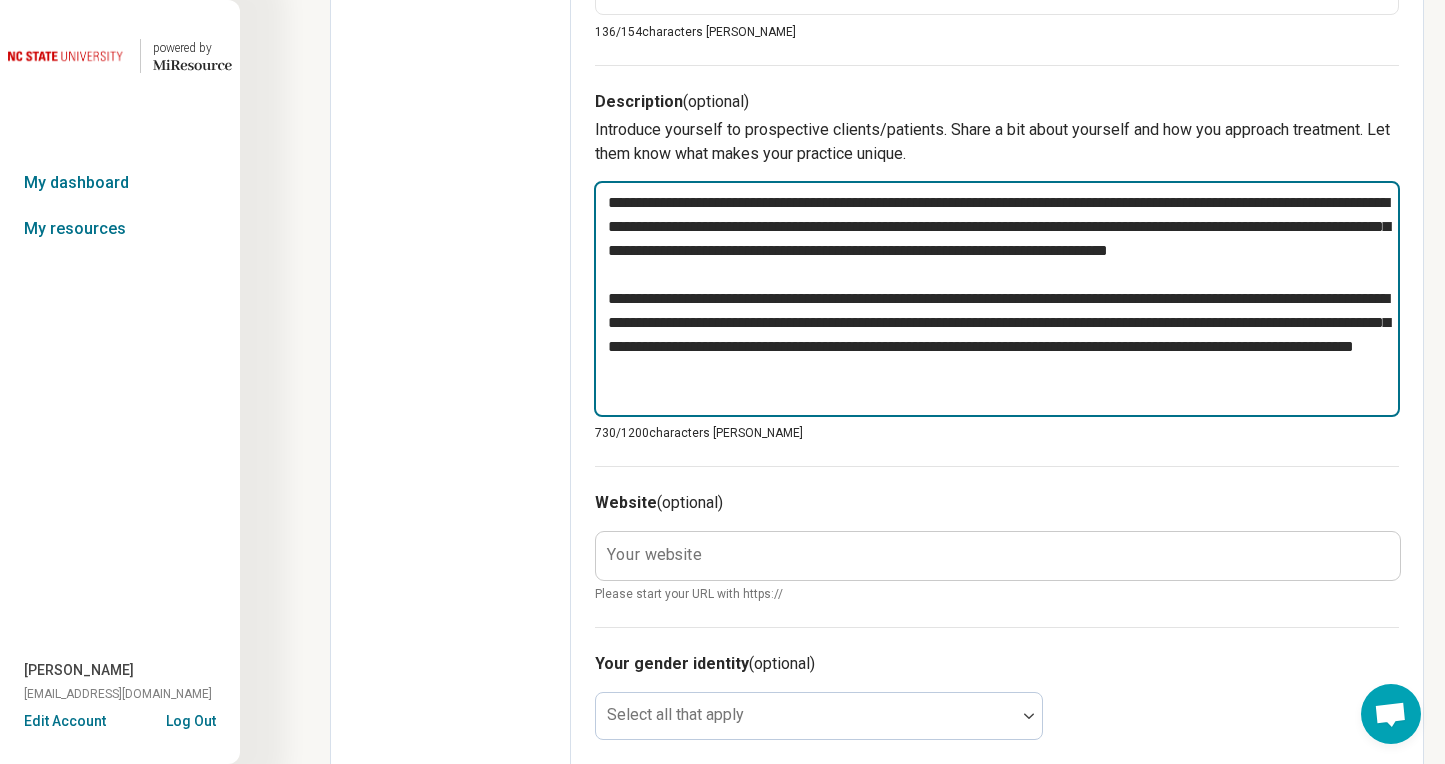 type on "*" 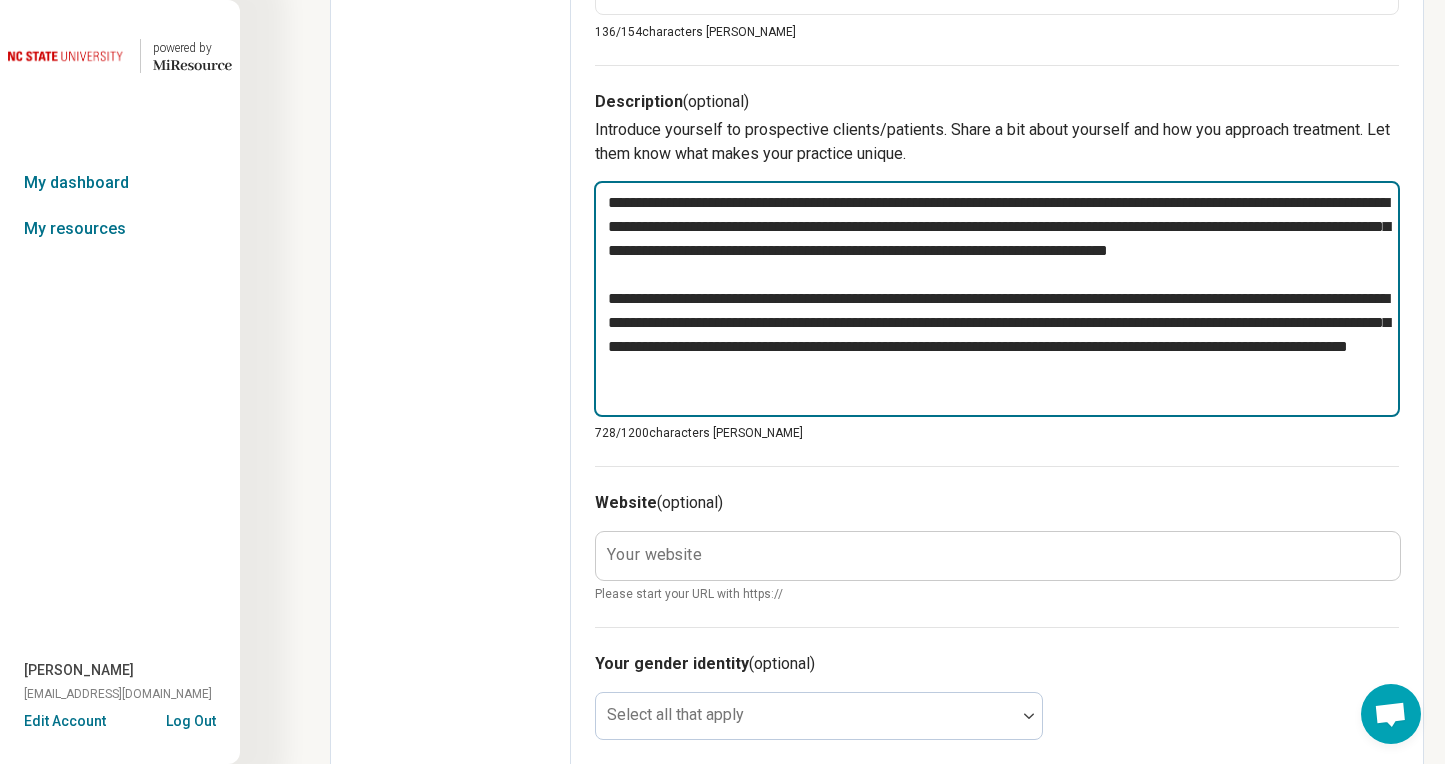 type on "*" 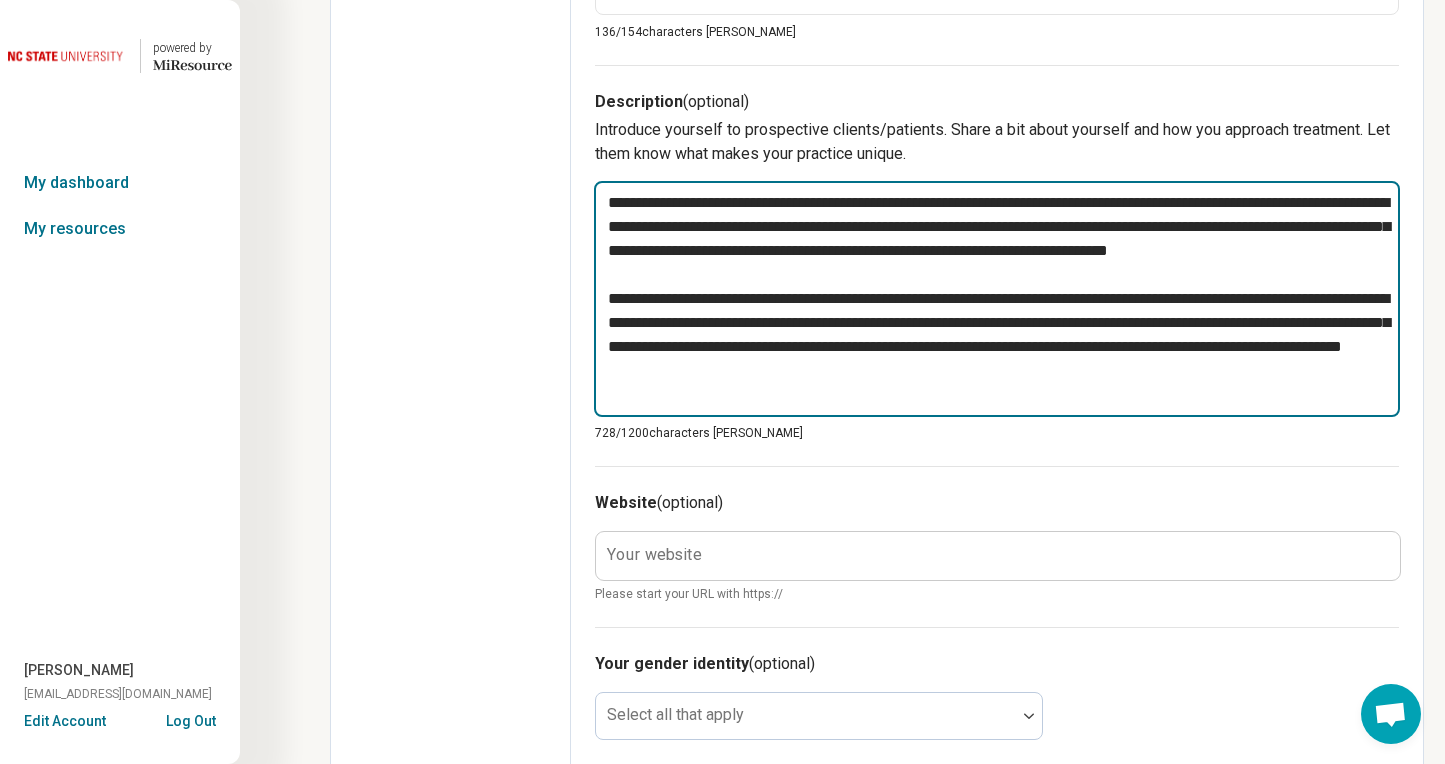 type on "*" 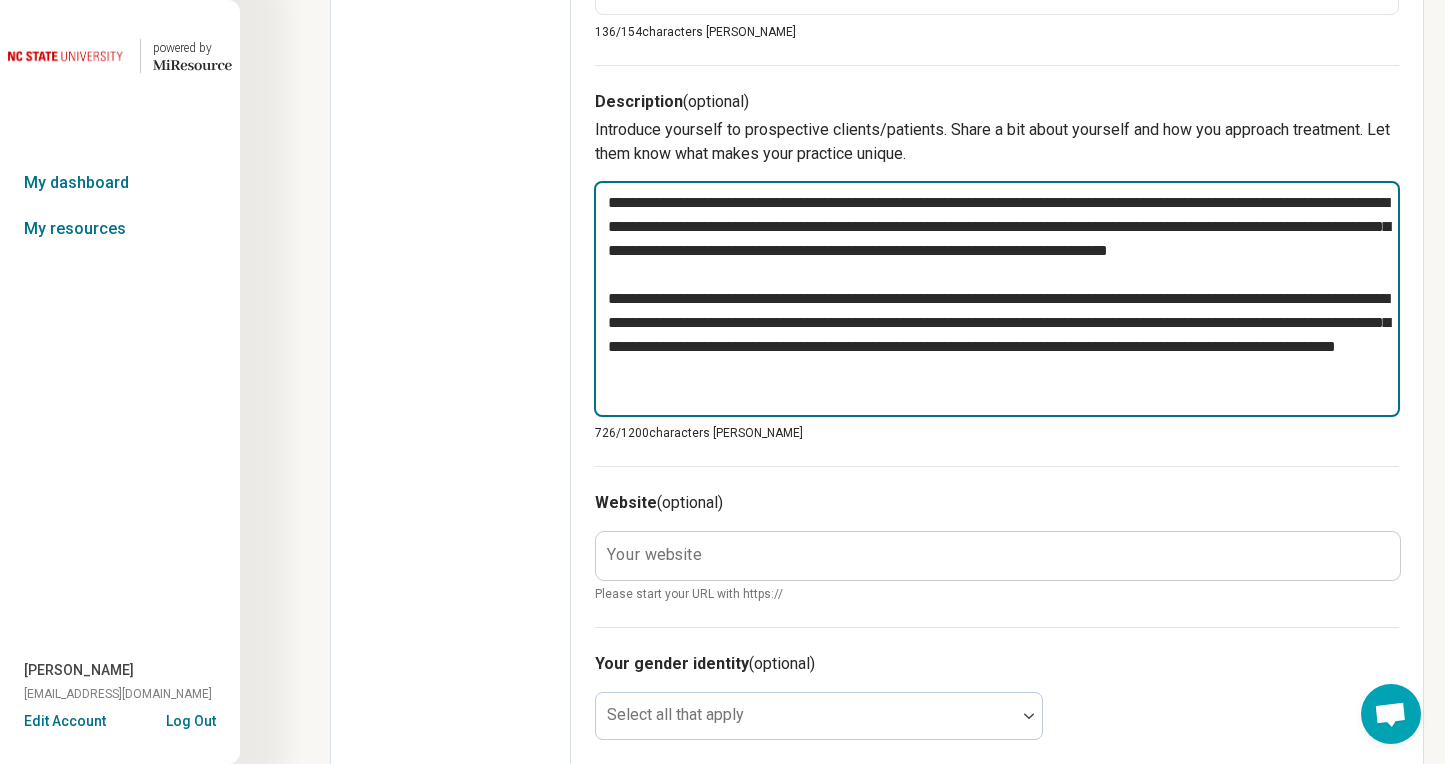 type on "*" 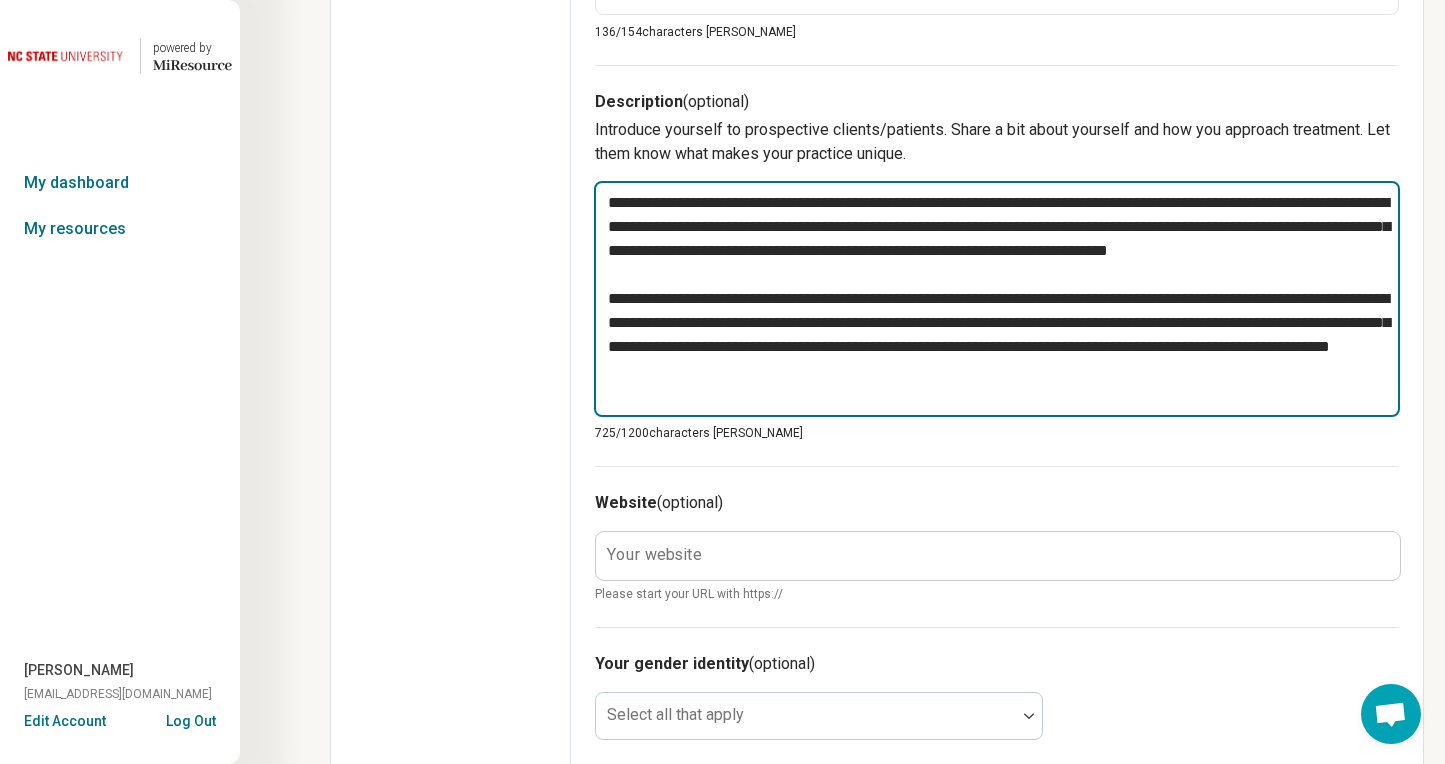 type on "*" 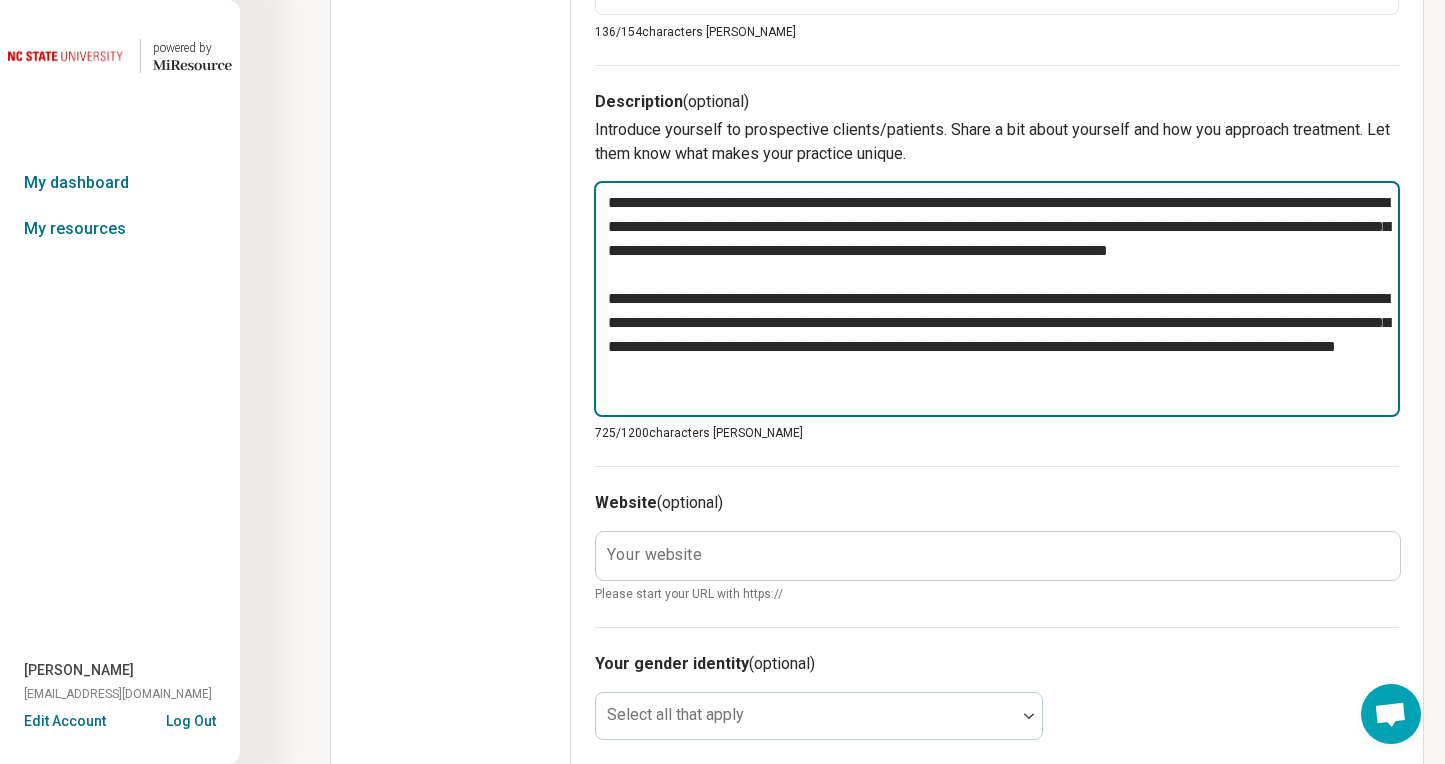 type on "*" 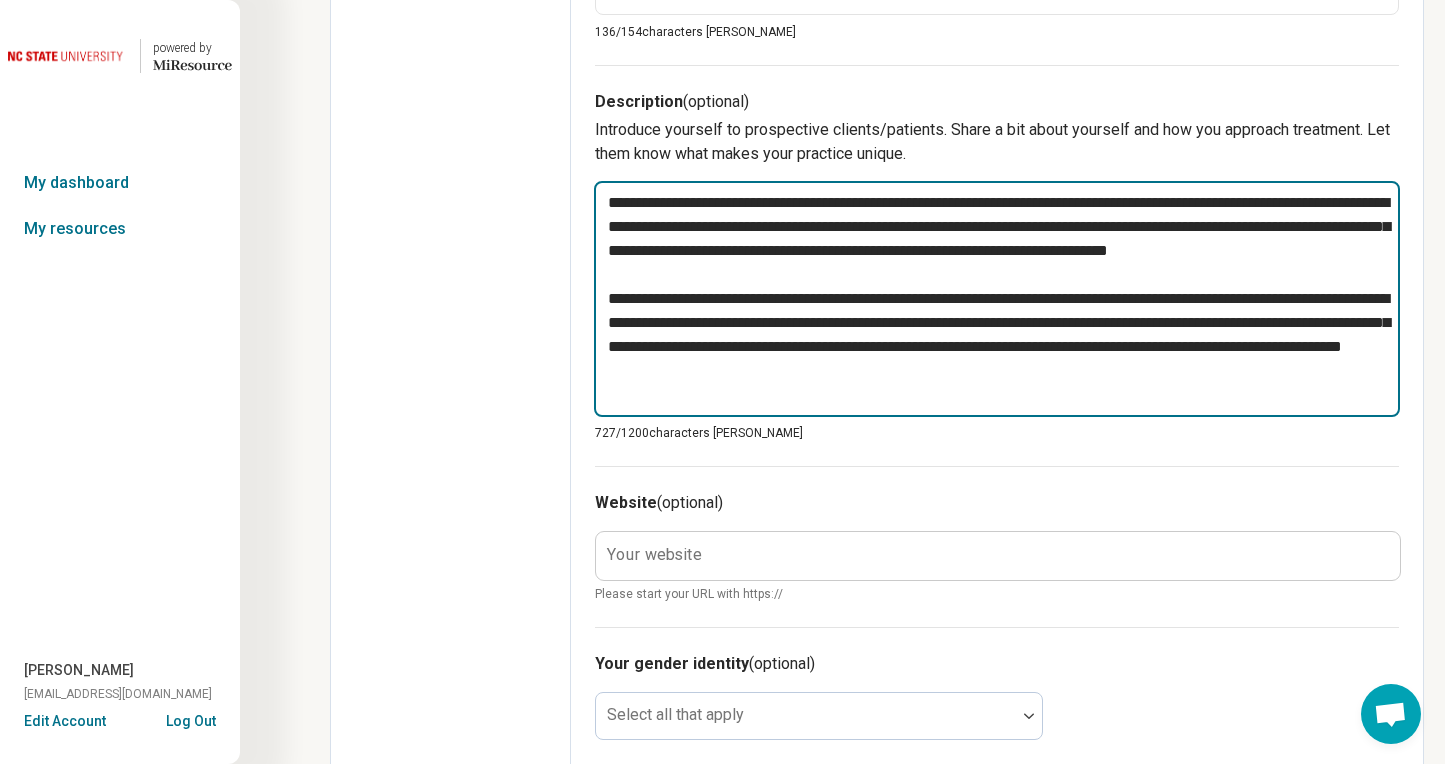 type on "*" 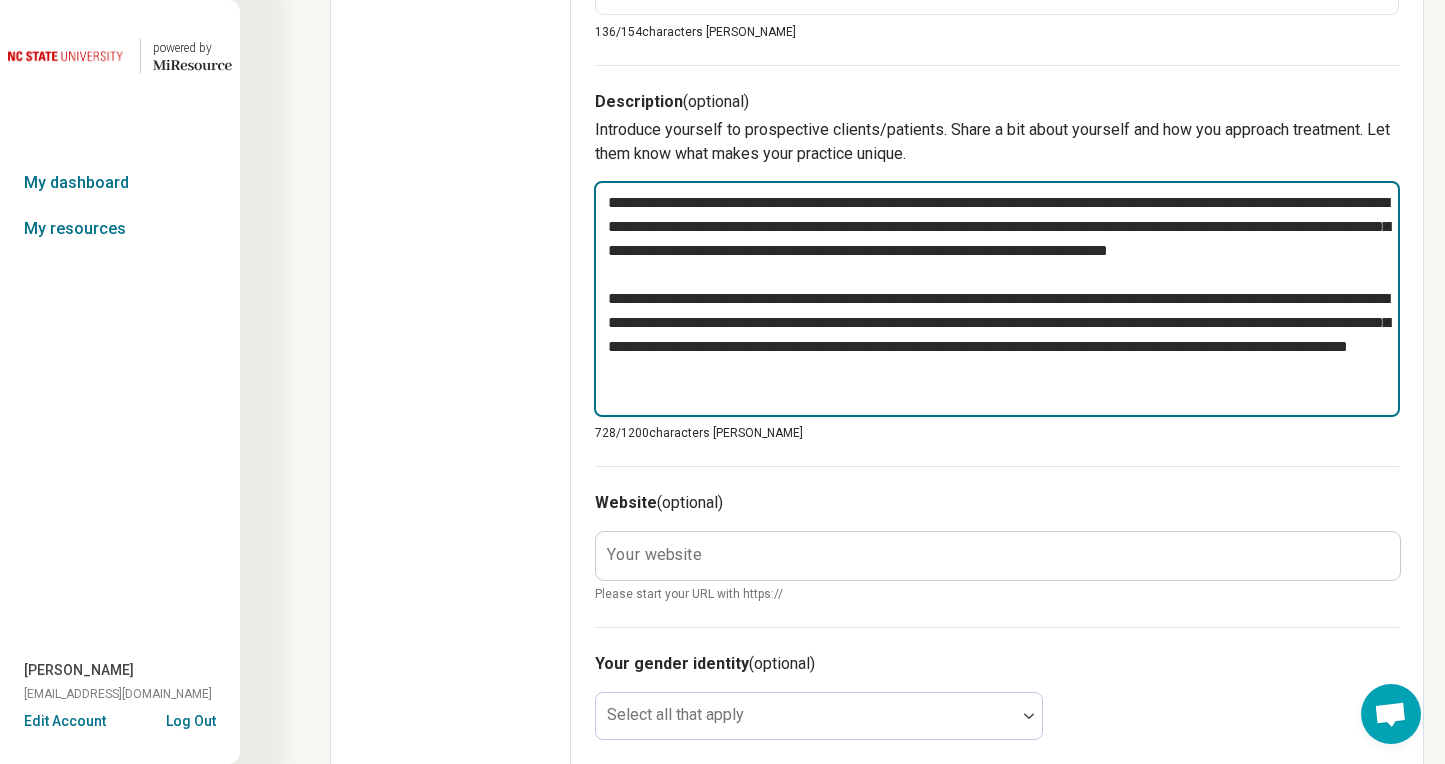 type on "*" 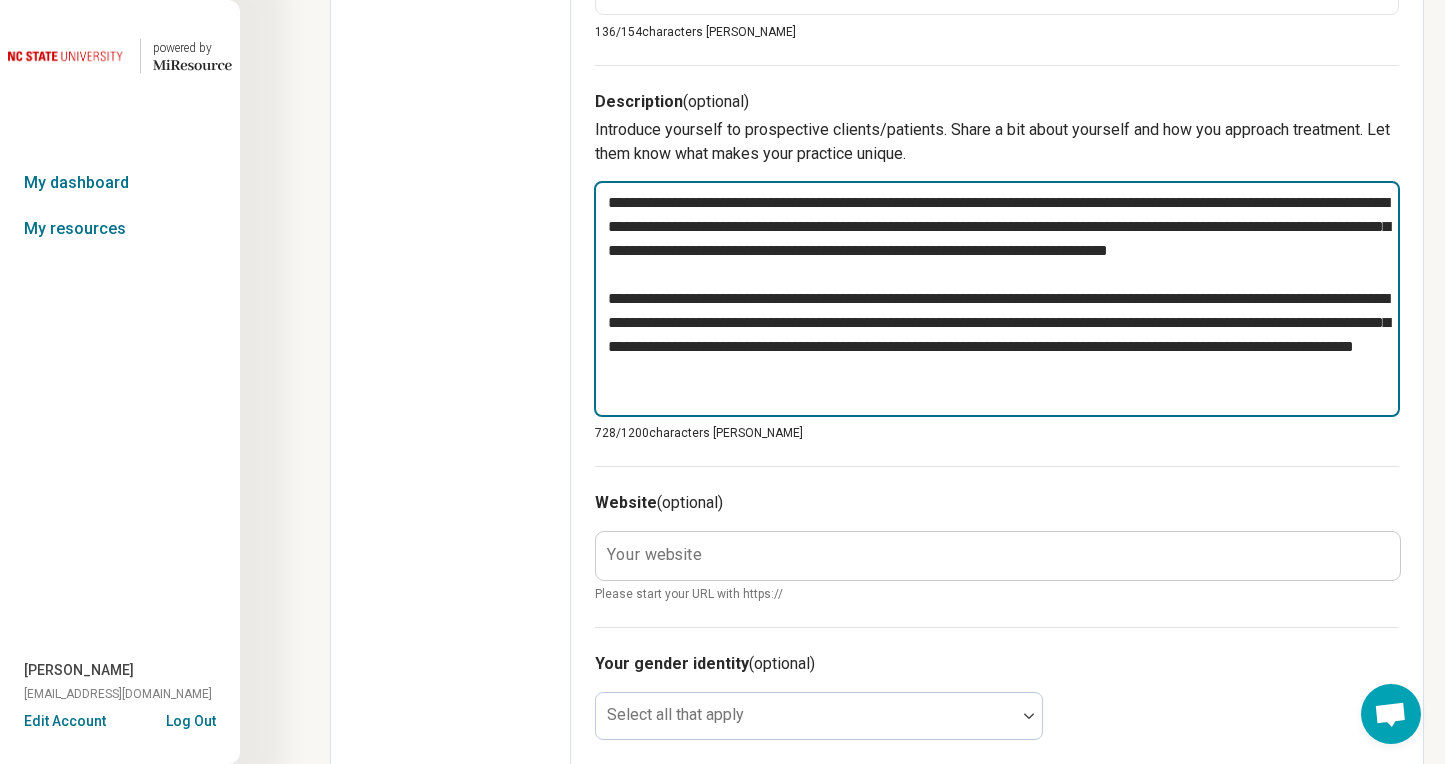 type on "*" 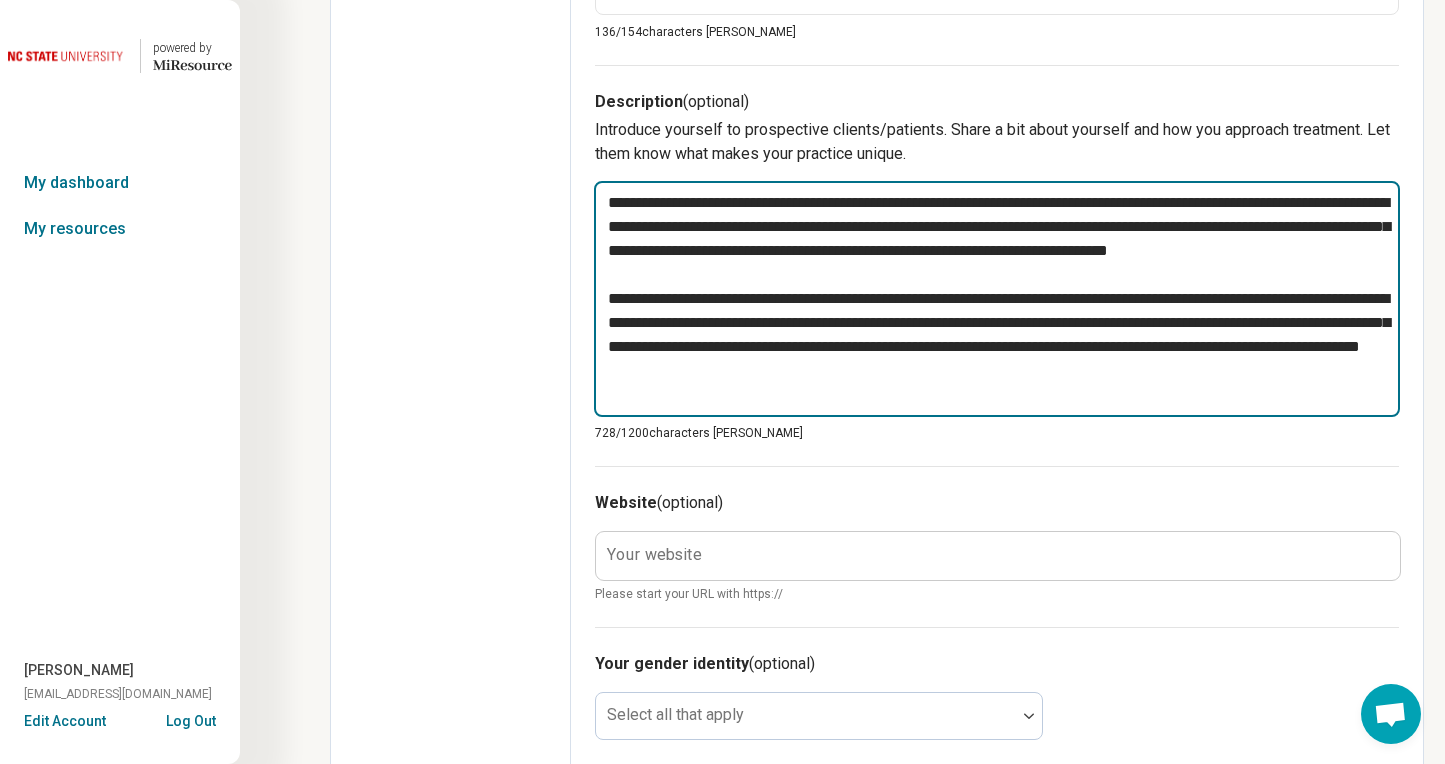 type 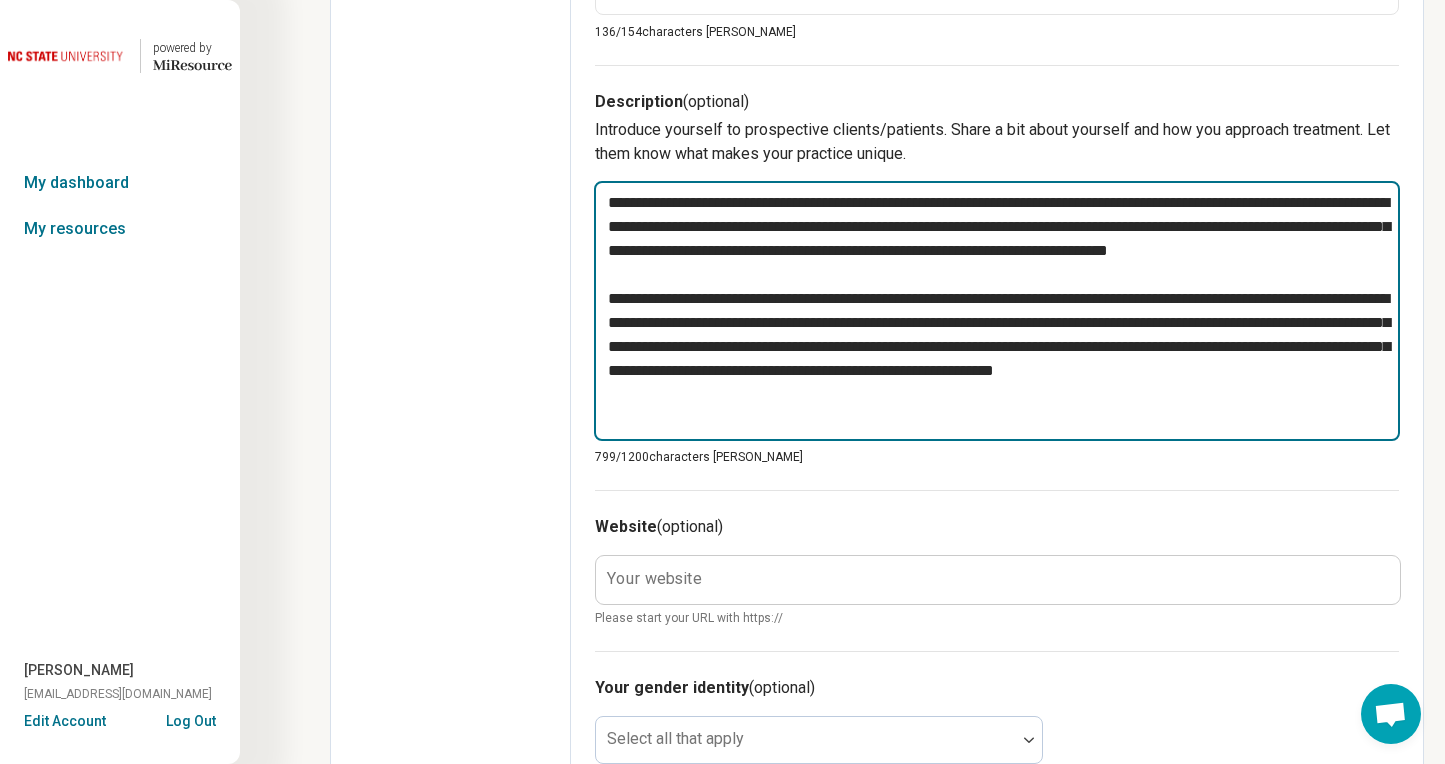 drag, startPoint x: 1062, startPoint y: 351, endPoint x: 1020, endPoint y: 342, distance: 42.953465 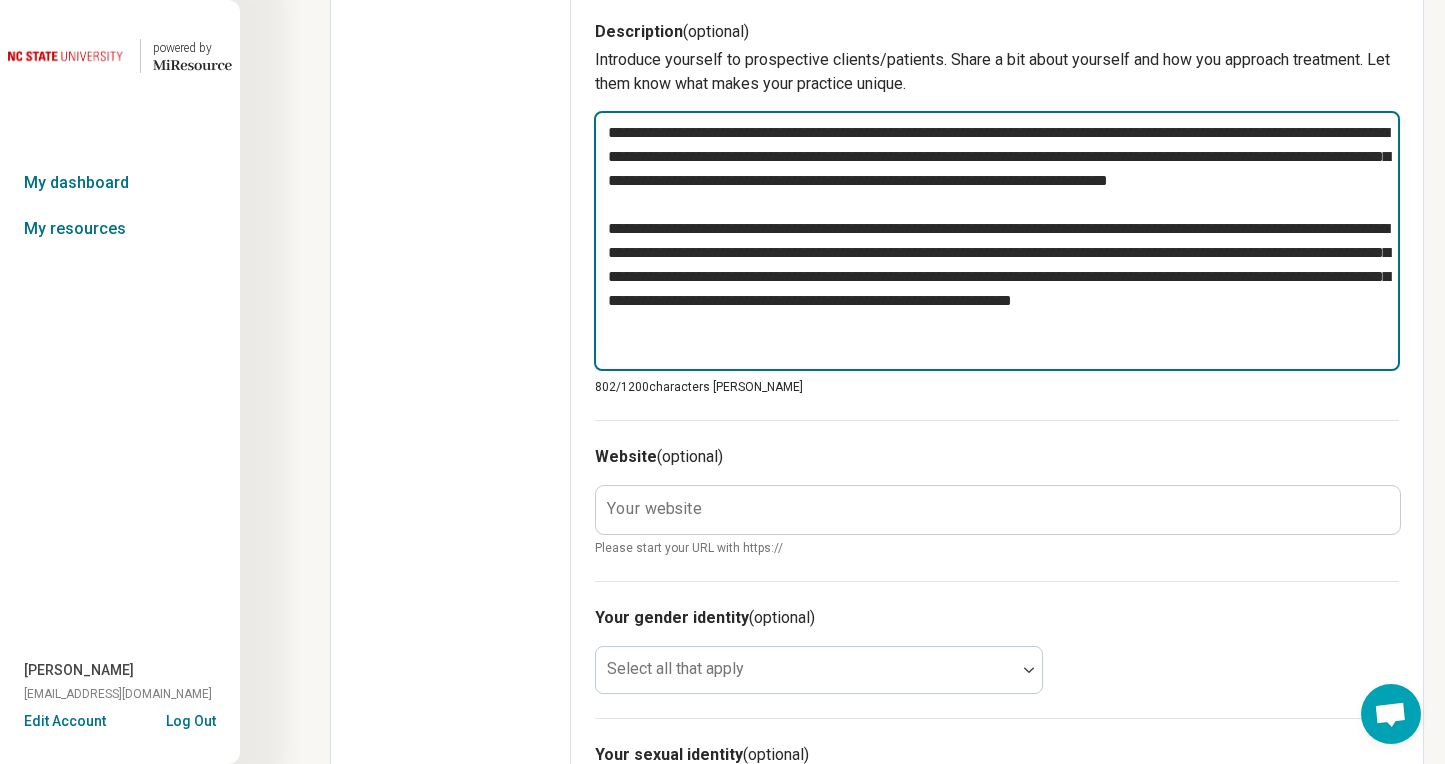 scroll, scrollTop: 747, scrollLeft: 0, axis: vertical 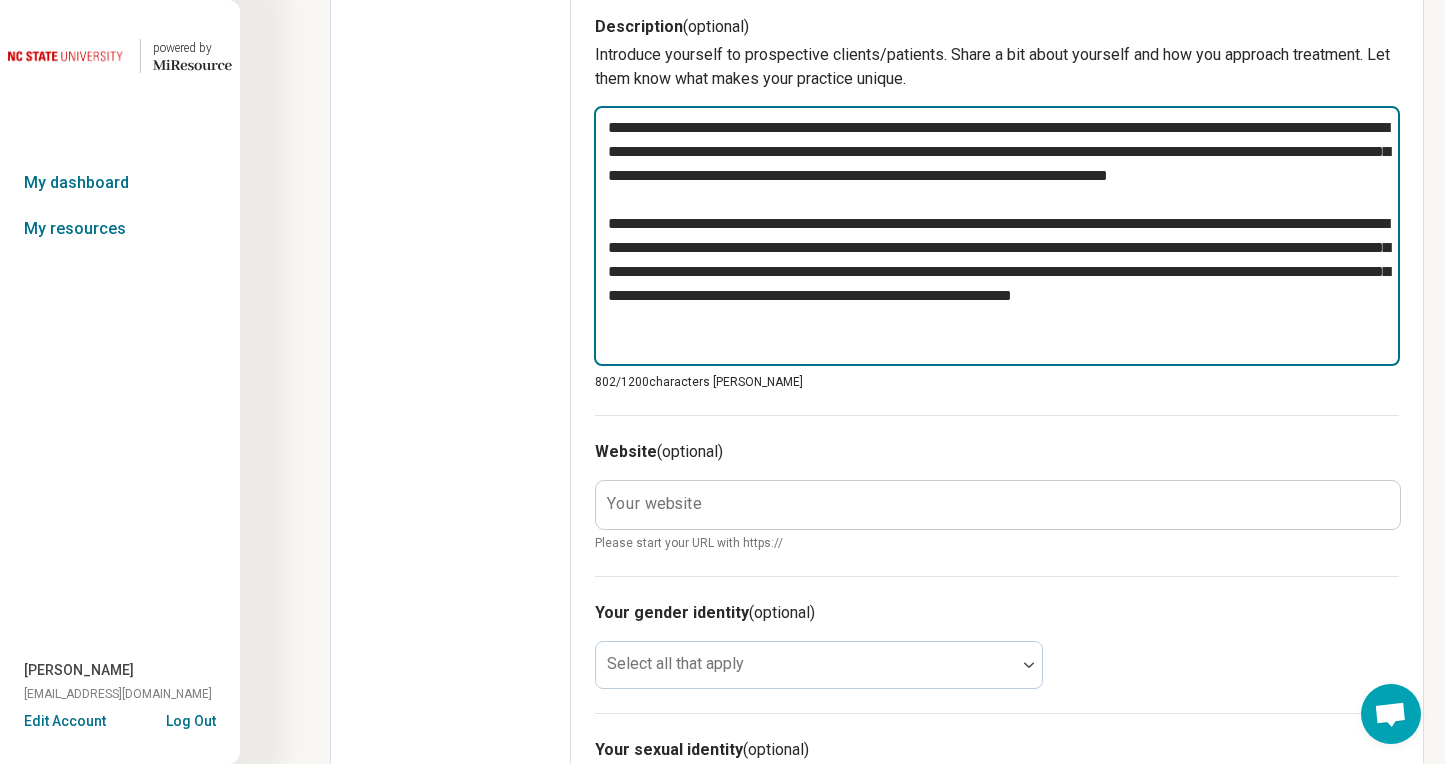 click on "**********" at bounding box center [997, 236] 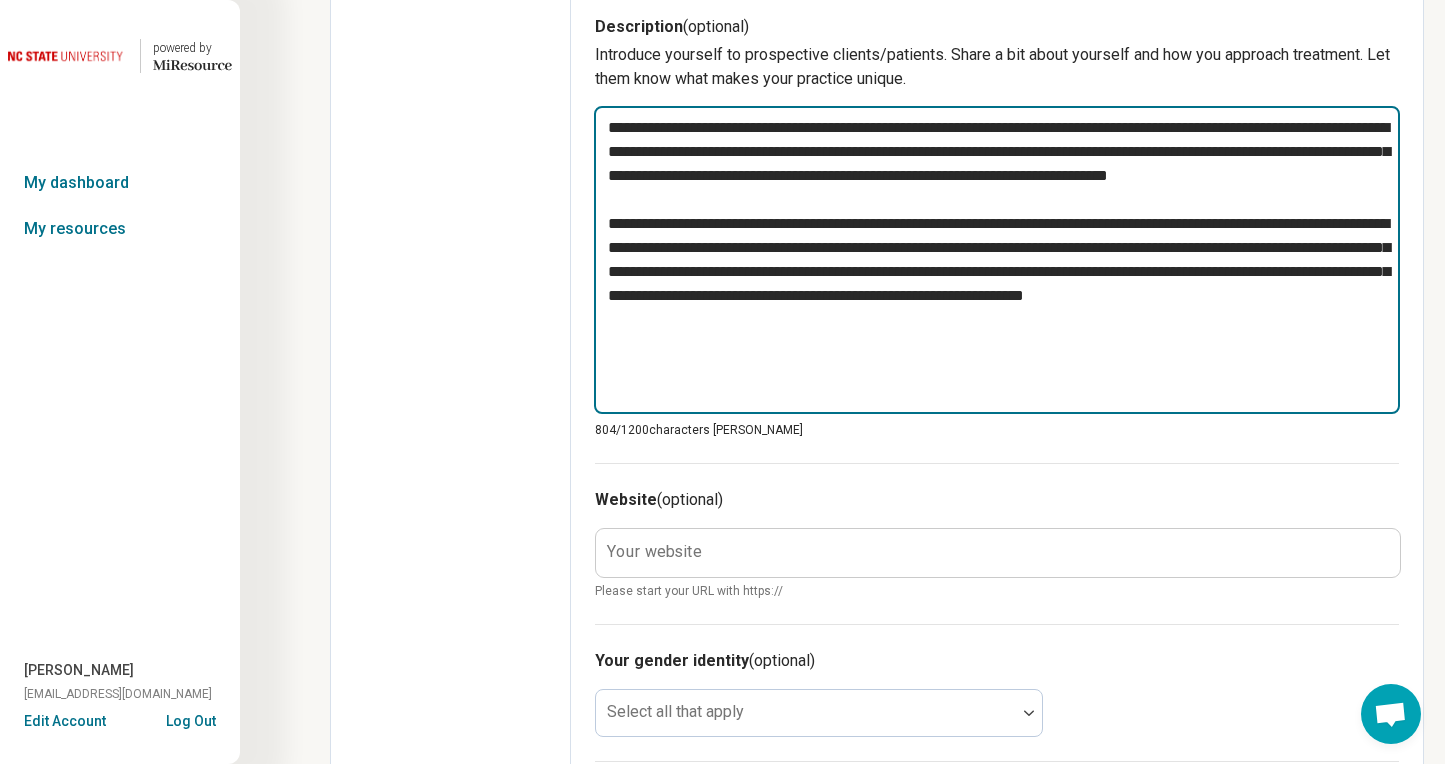 paste on "**********" 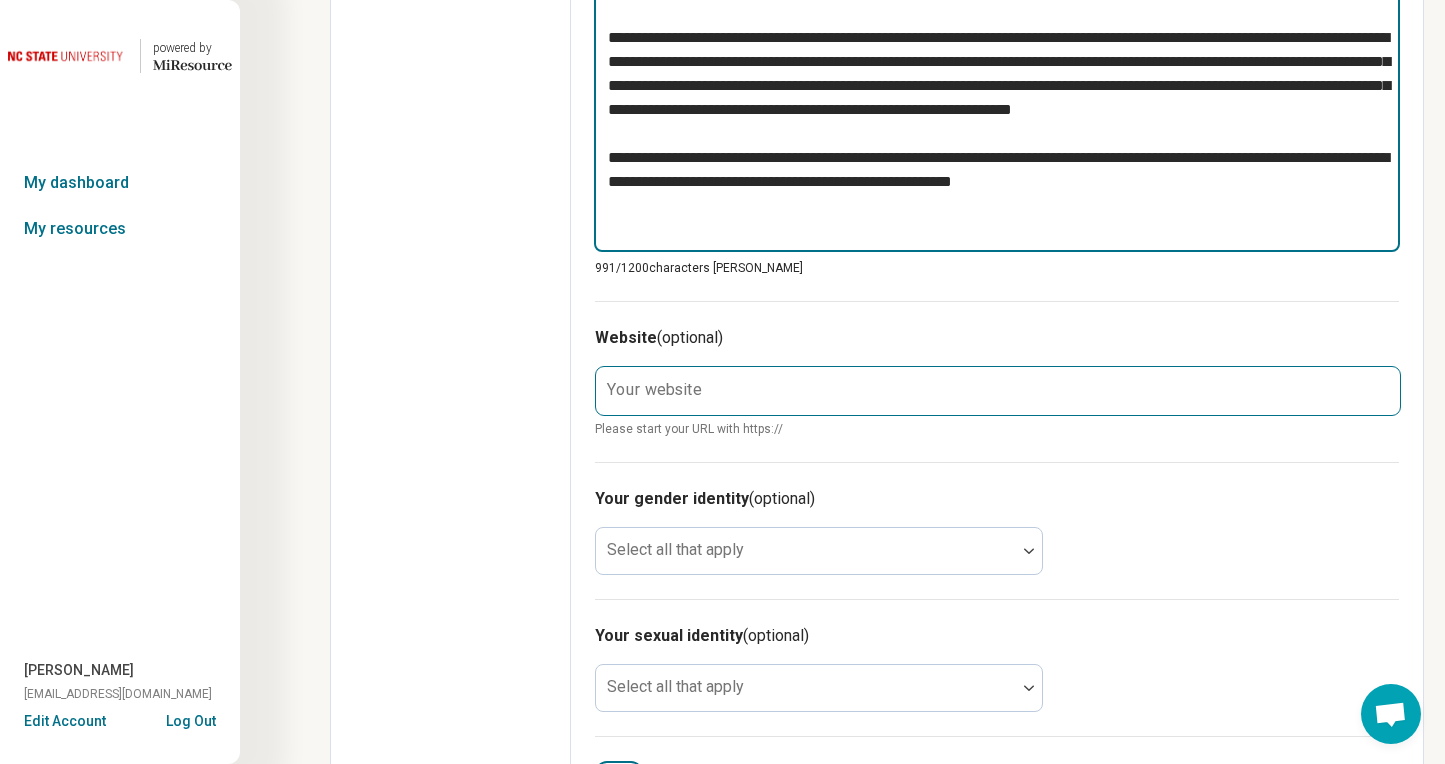 scroll, scrollTop: 940, scrollLeft: 0, axis: vertical 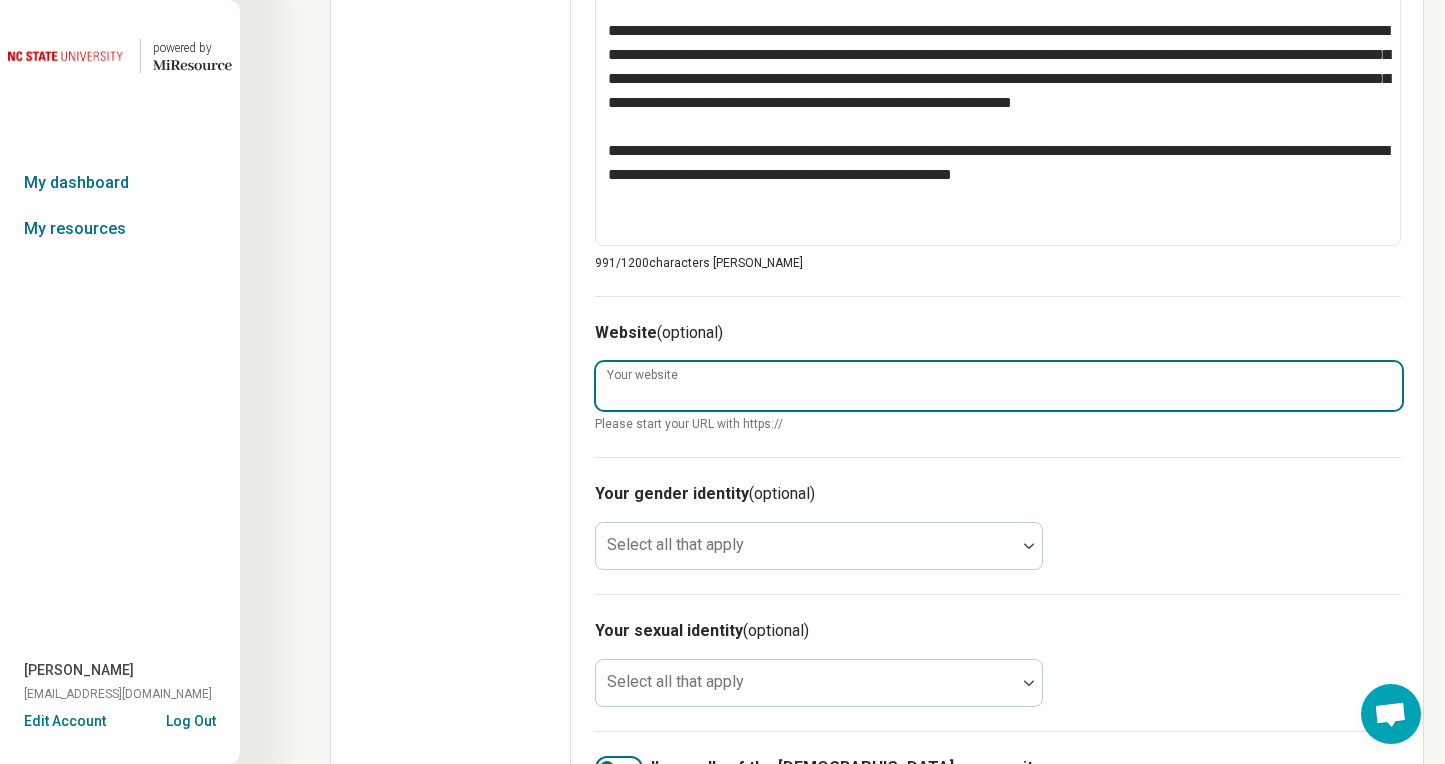 click on "Your website" at bounding box center [999, 386] 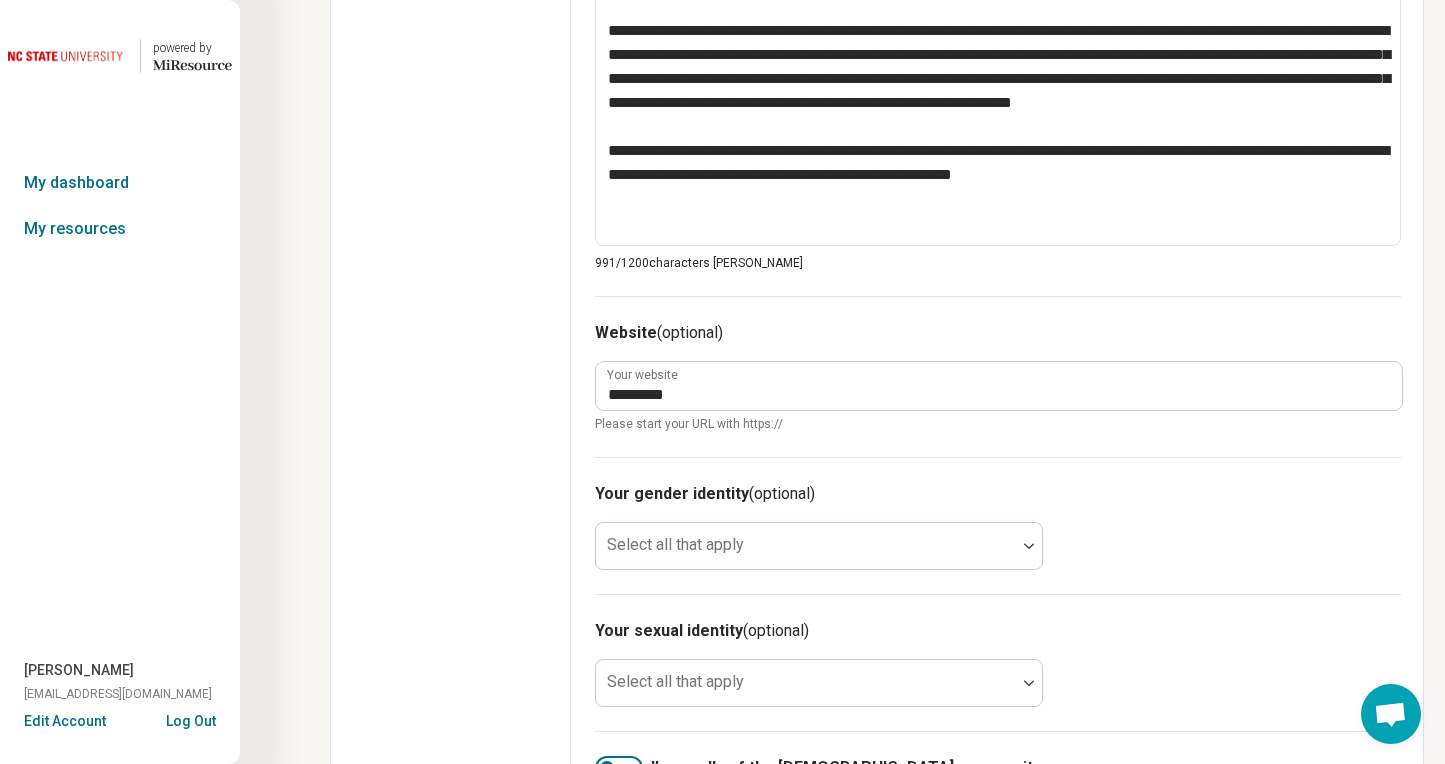 click on "Your gender identity  (optional) Select all that apply" at bounding box center (998, 525) 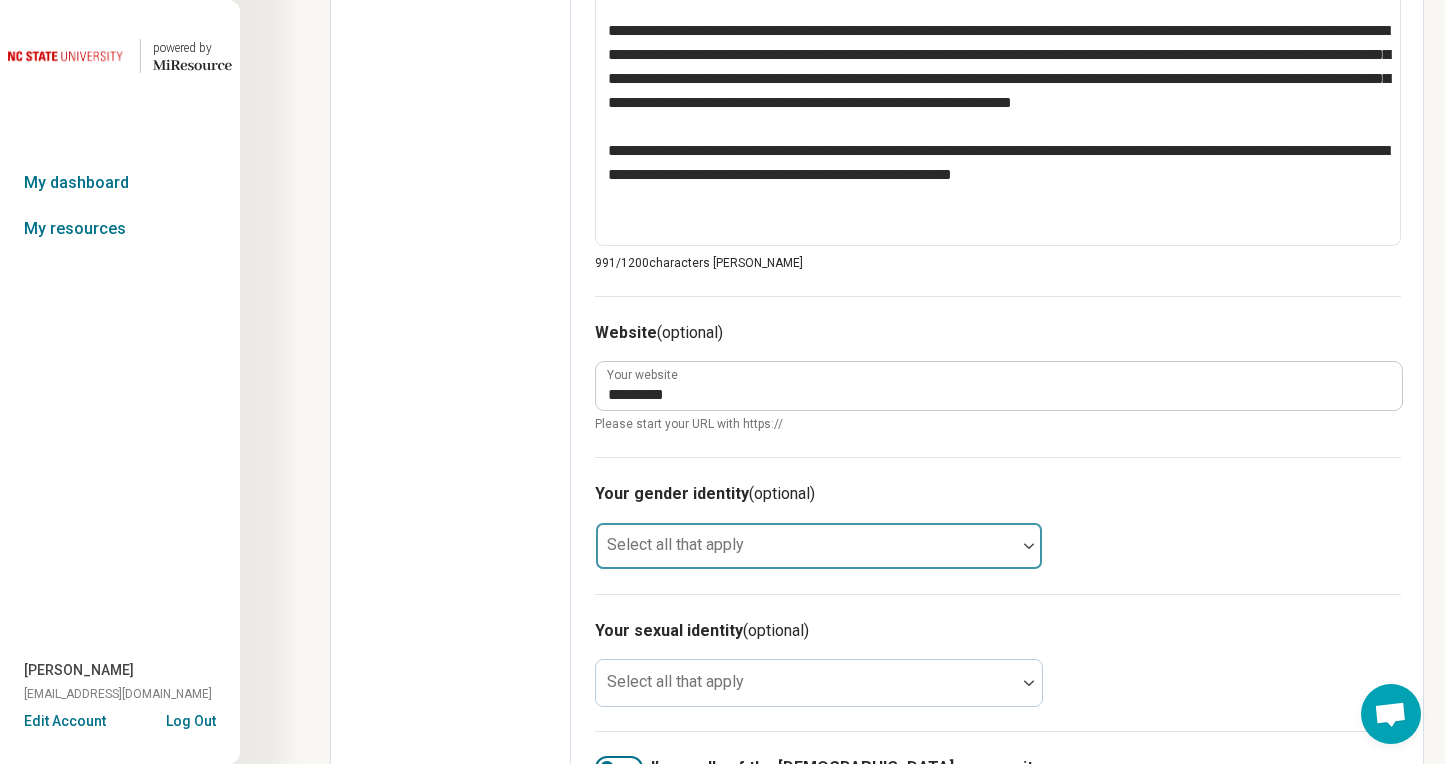 click at bounding box center [806, 554] 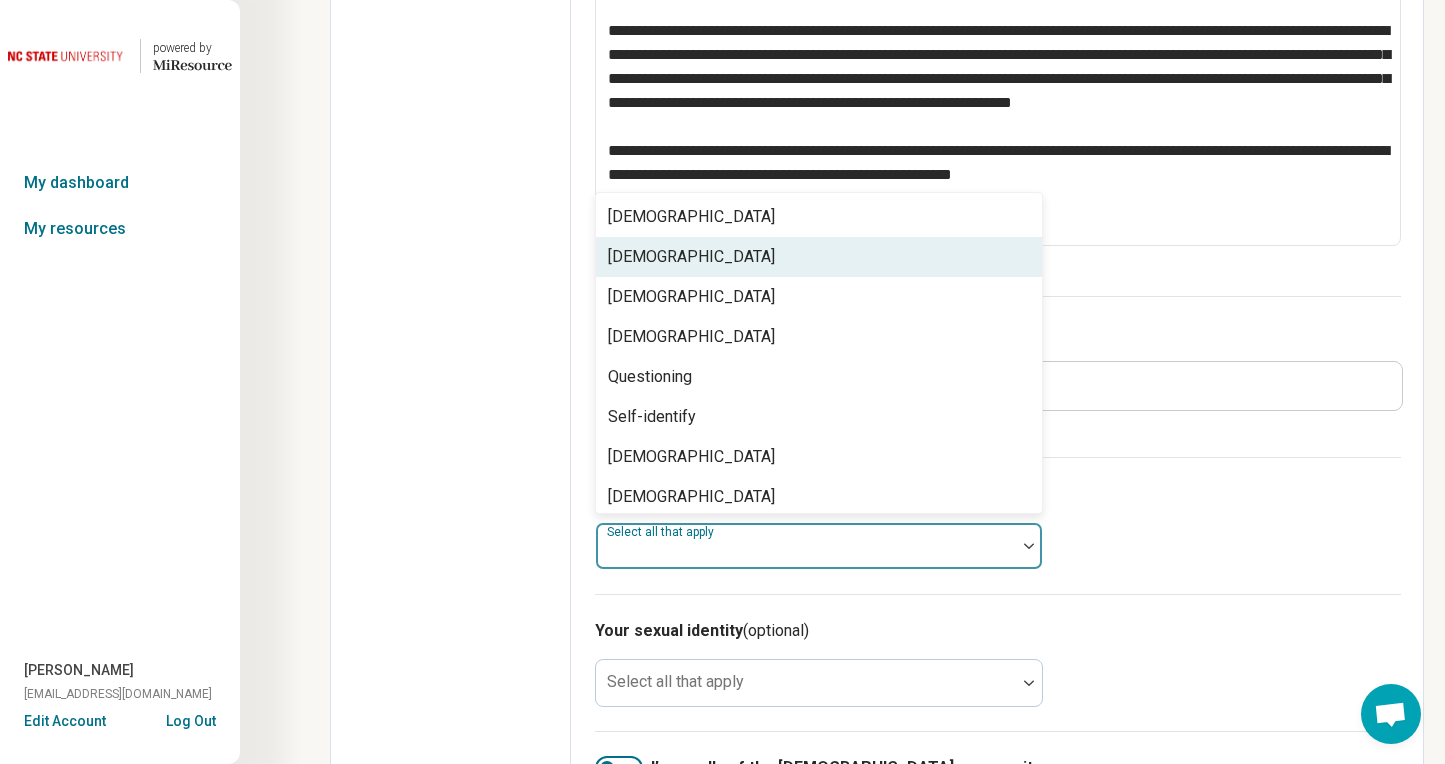 click on "[DEMOGRAPHIC_DATA]" at bounding box center (819, 257) 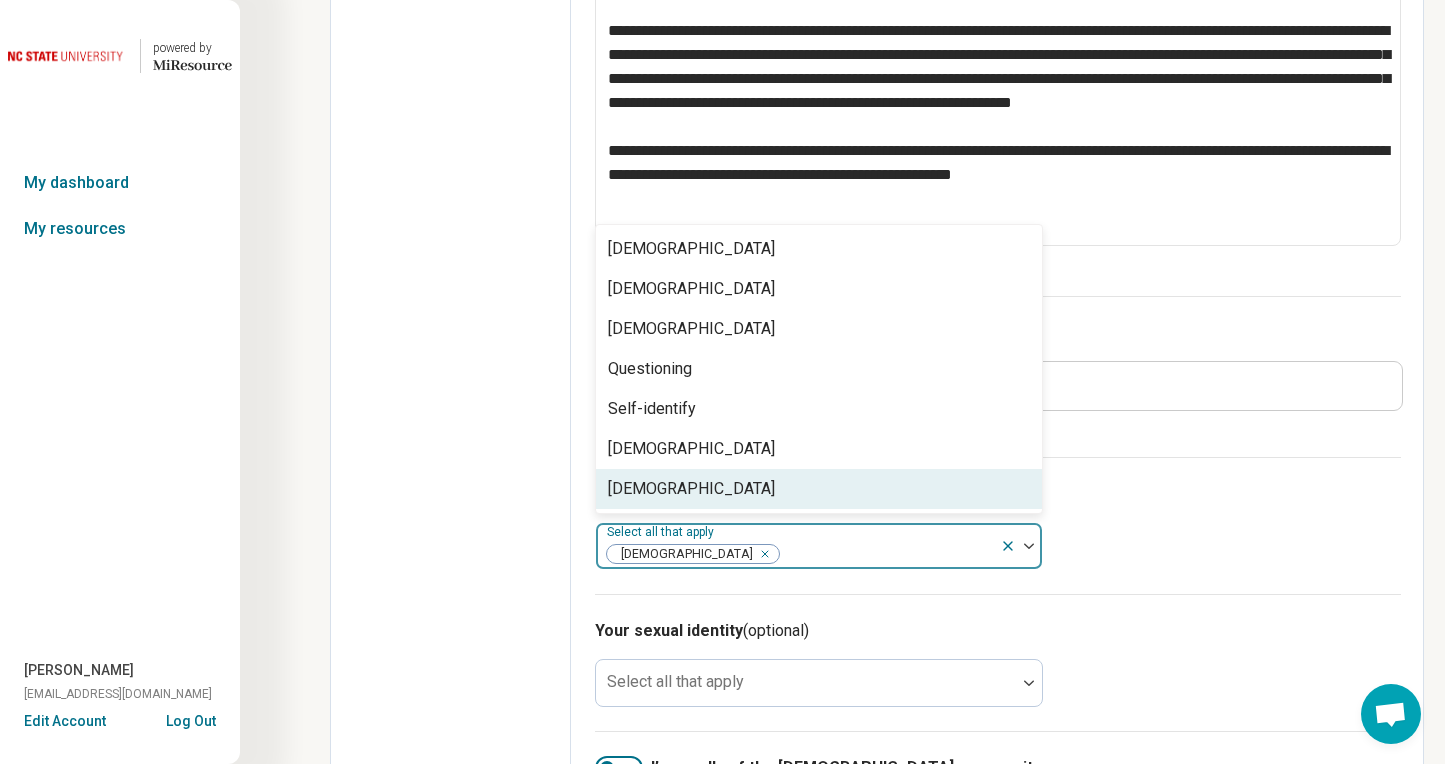 click on "Your gender identity  (optional) option Cisgender Woman, selected. Transgender Woman, 7 of 7. 7 results available. Use Up and Down to choose options, press Enter to select the currently focused option, press Escape to exit the menu, press Tab to select the option and exit the menu. Select all that apply Cisgender Woman Cisgender Man Genderqueer Non-binary Questioning Self-identify Transgender Man Transgender Woman" at bounding box center [998, 525] 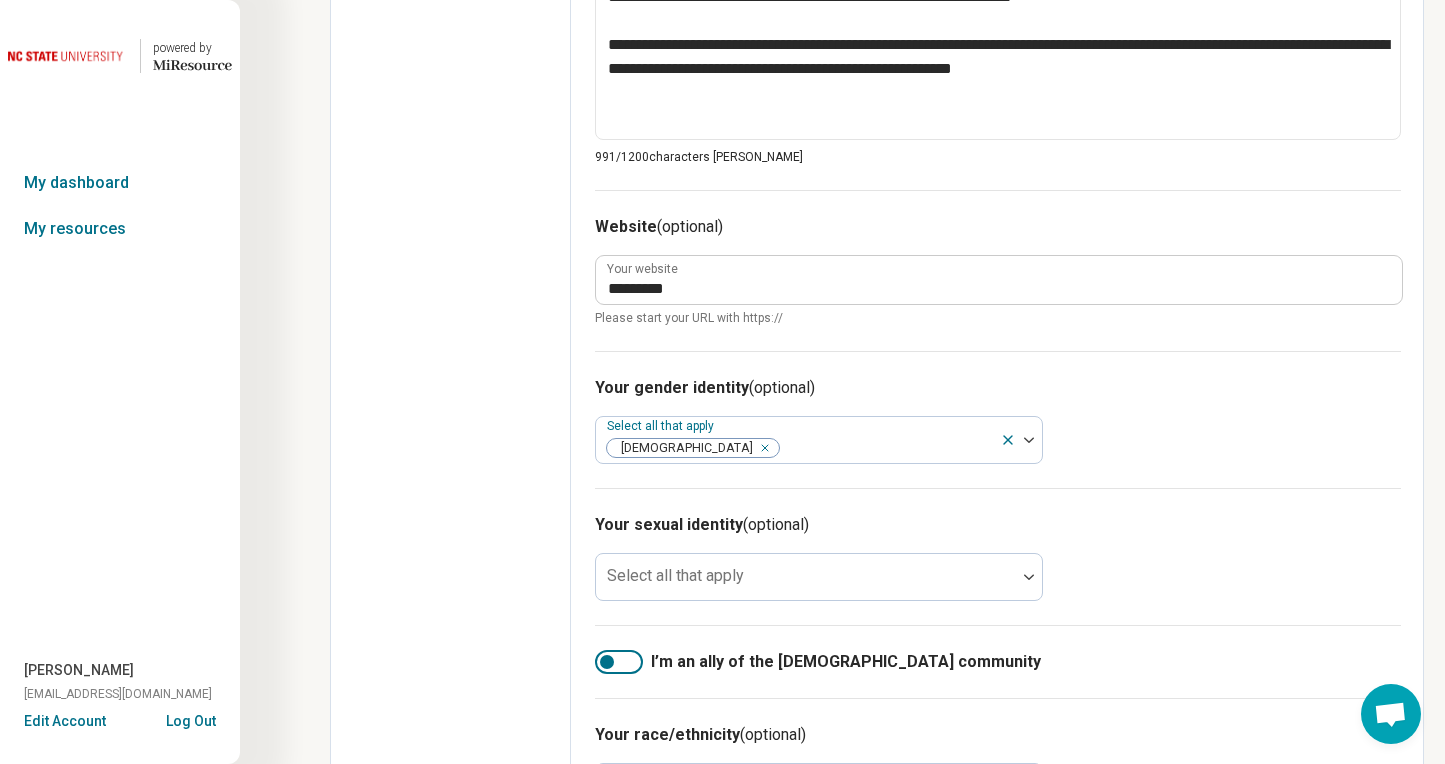 scroll, scrollTop: 1060, scrollLeft: 0, axis: vertical 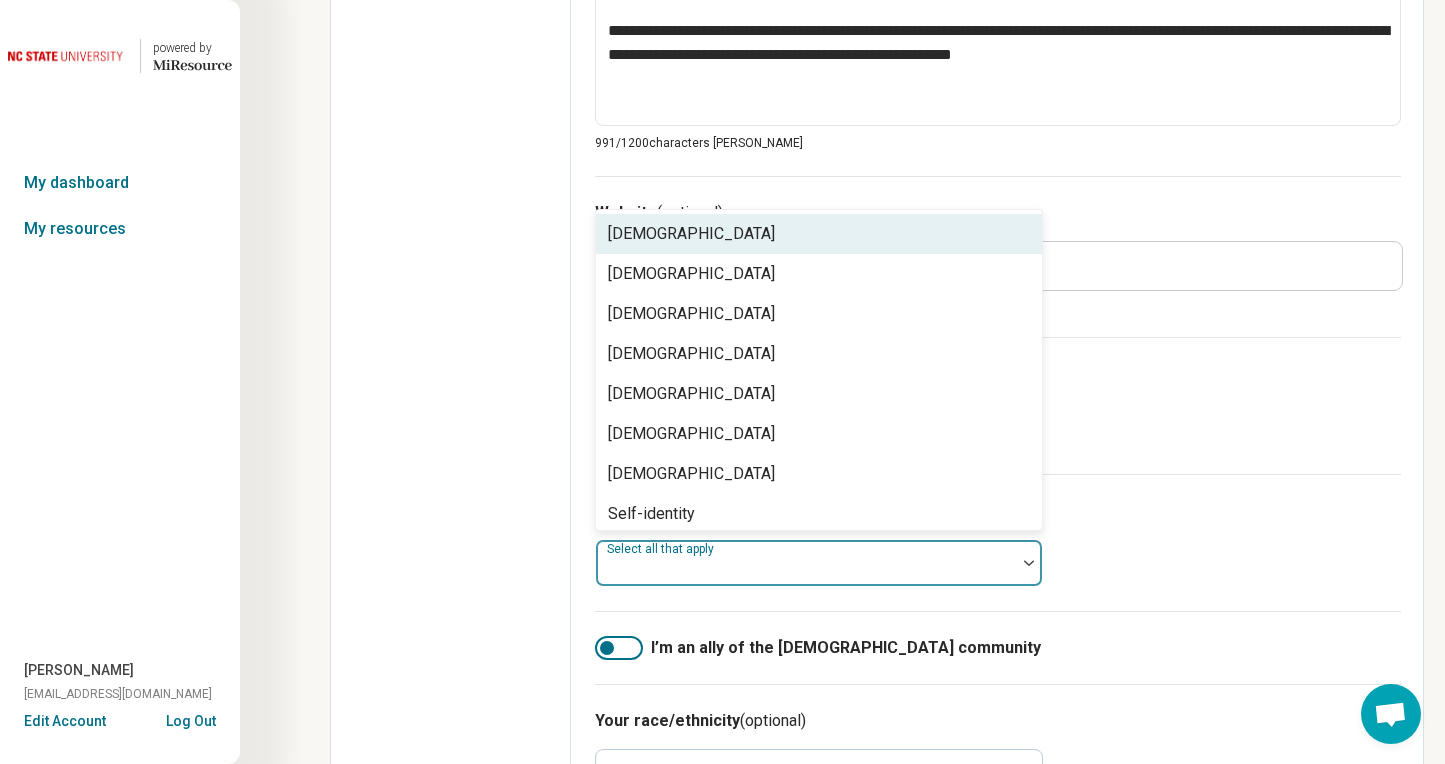 click at bounding box center (806, 571) 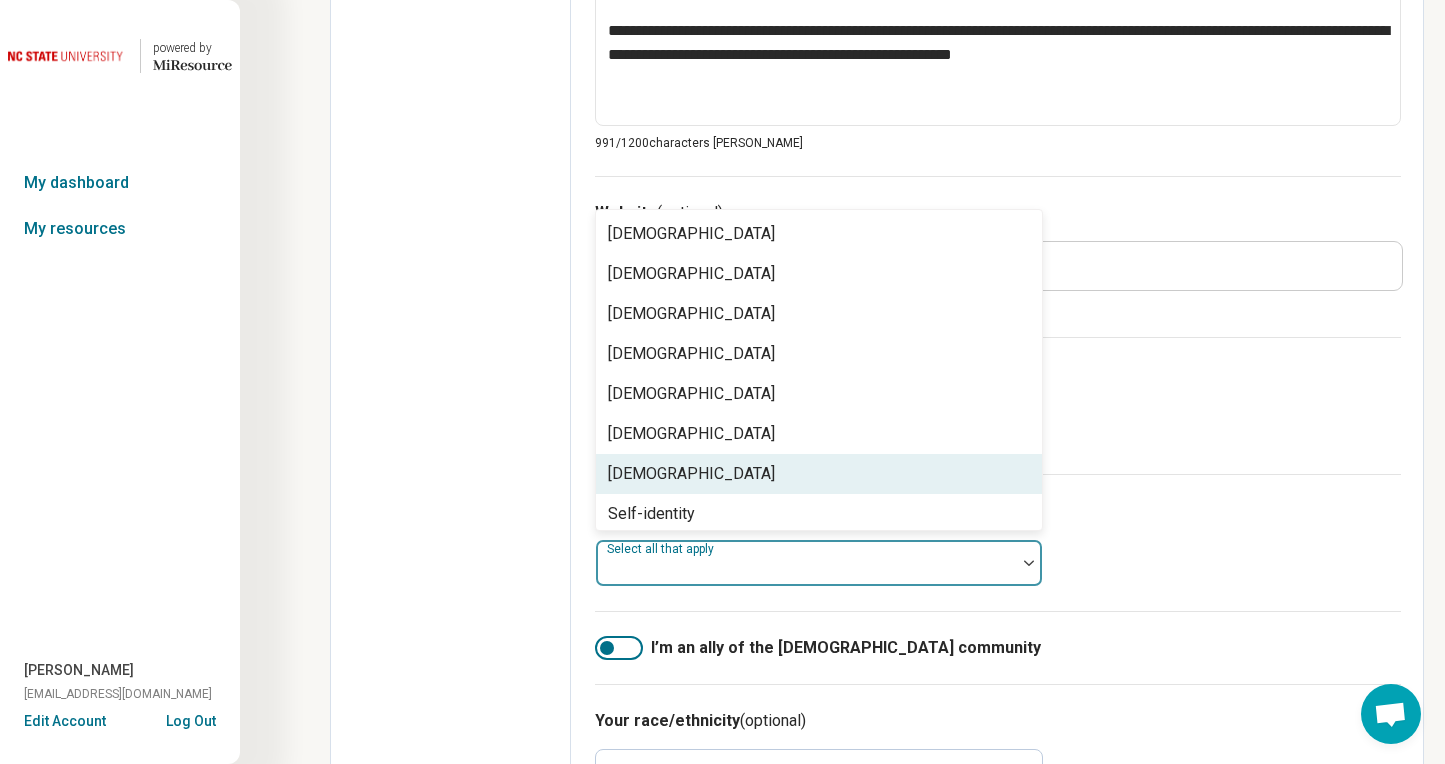 click on "Queer" at bounding box center [819, 474] 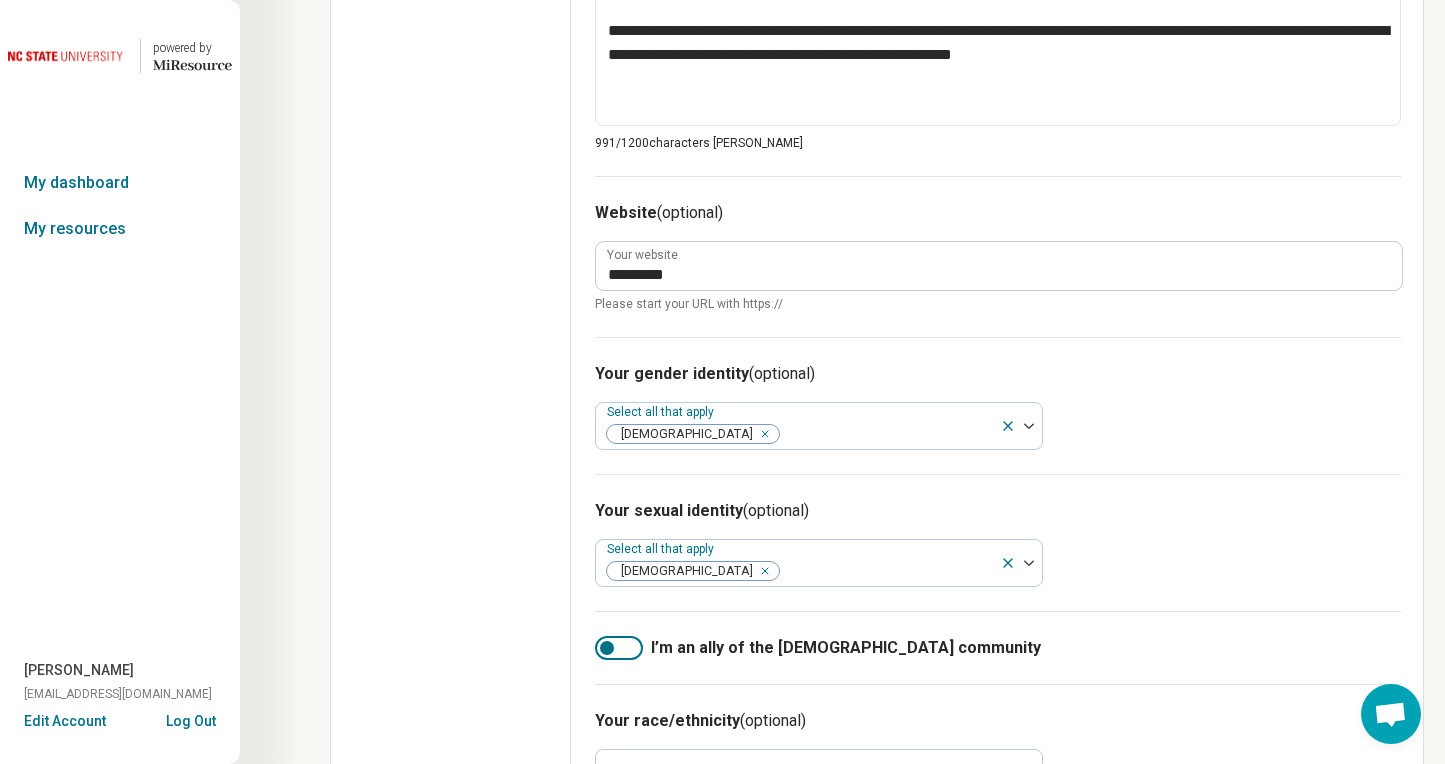 click on "Your sexual identity  (optional) Select all that apply Queer" at bounding box center (998, 542) 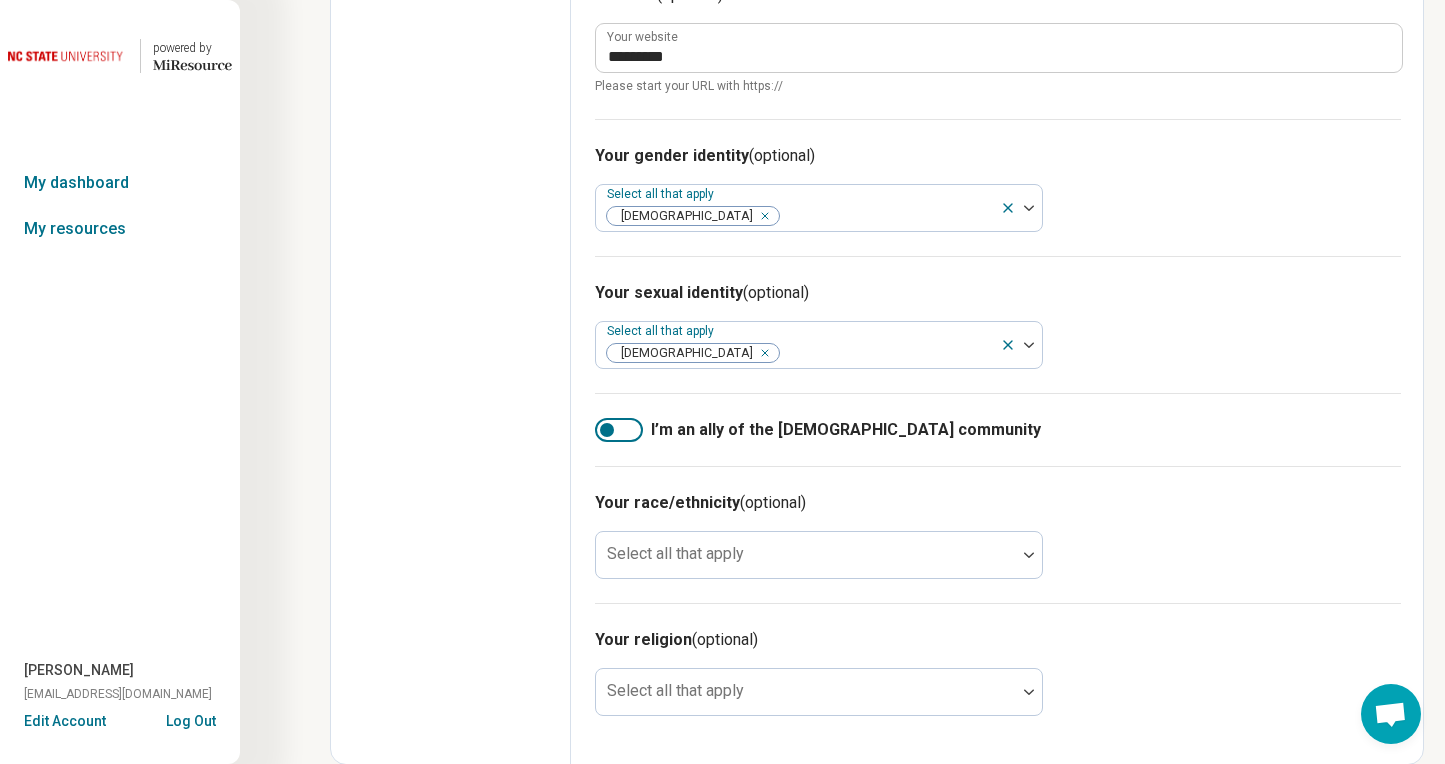 scroll, scrollTop: 1277, scrollLeft: 0, axis: vertical 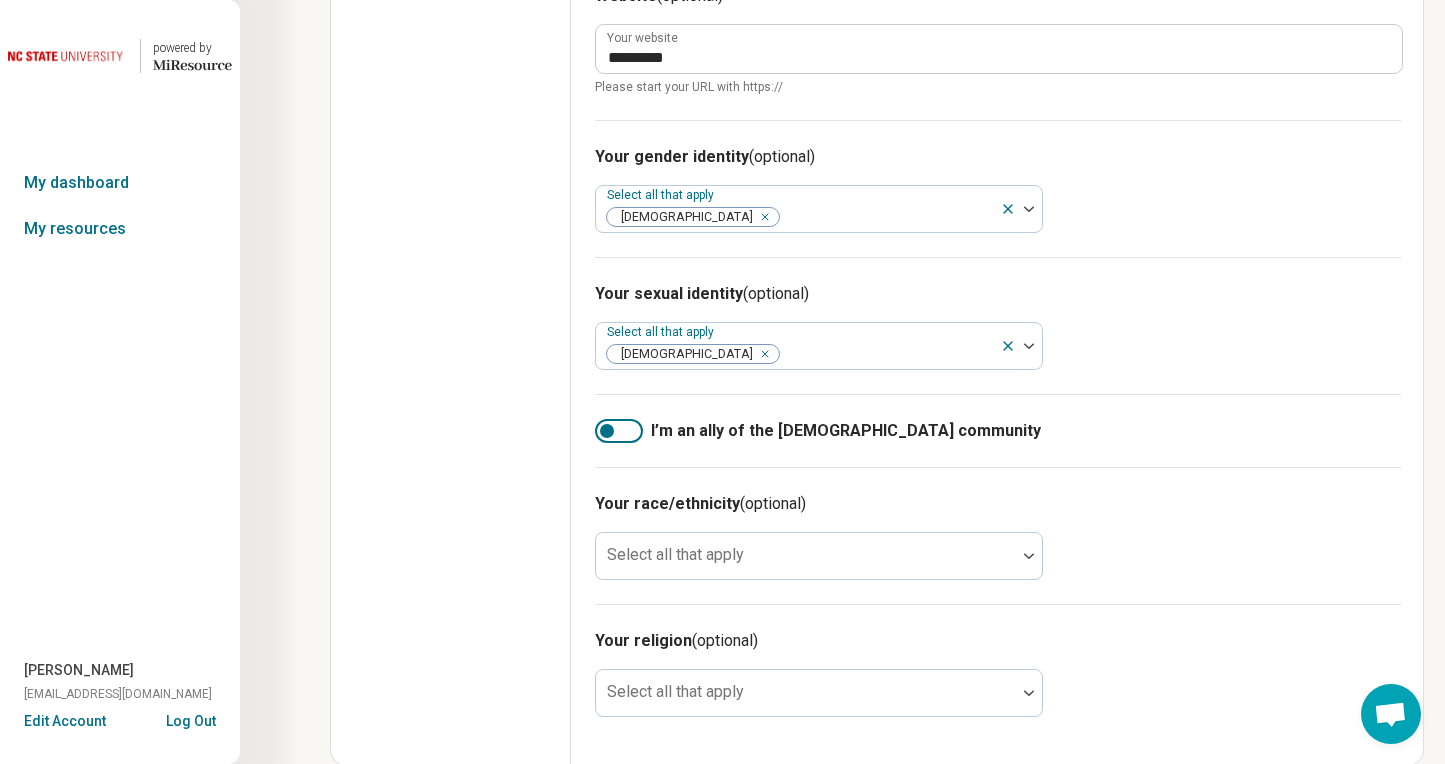click at bounding box center (619, 431) 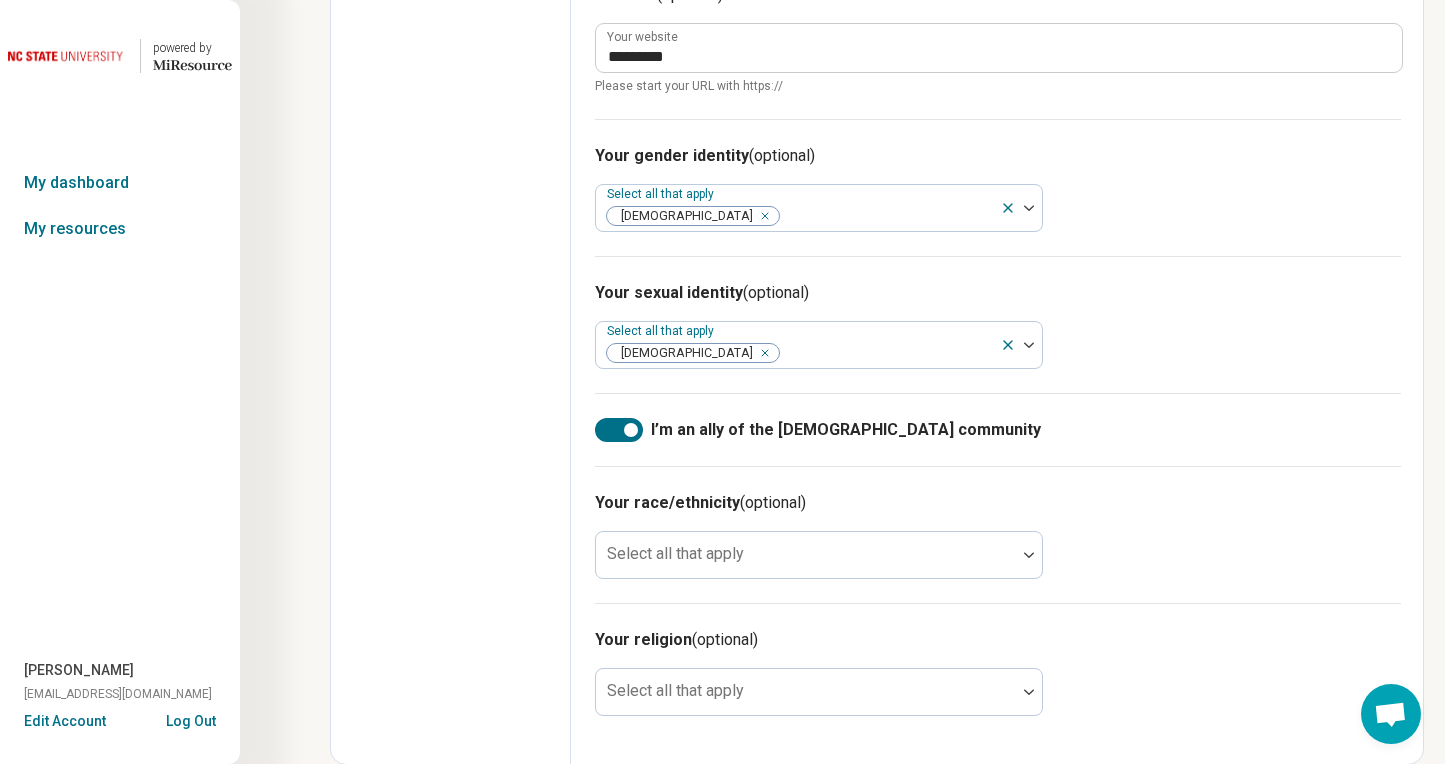 scroll, scrollTop: 1277, scrollLeft: 0, axis: vertical 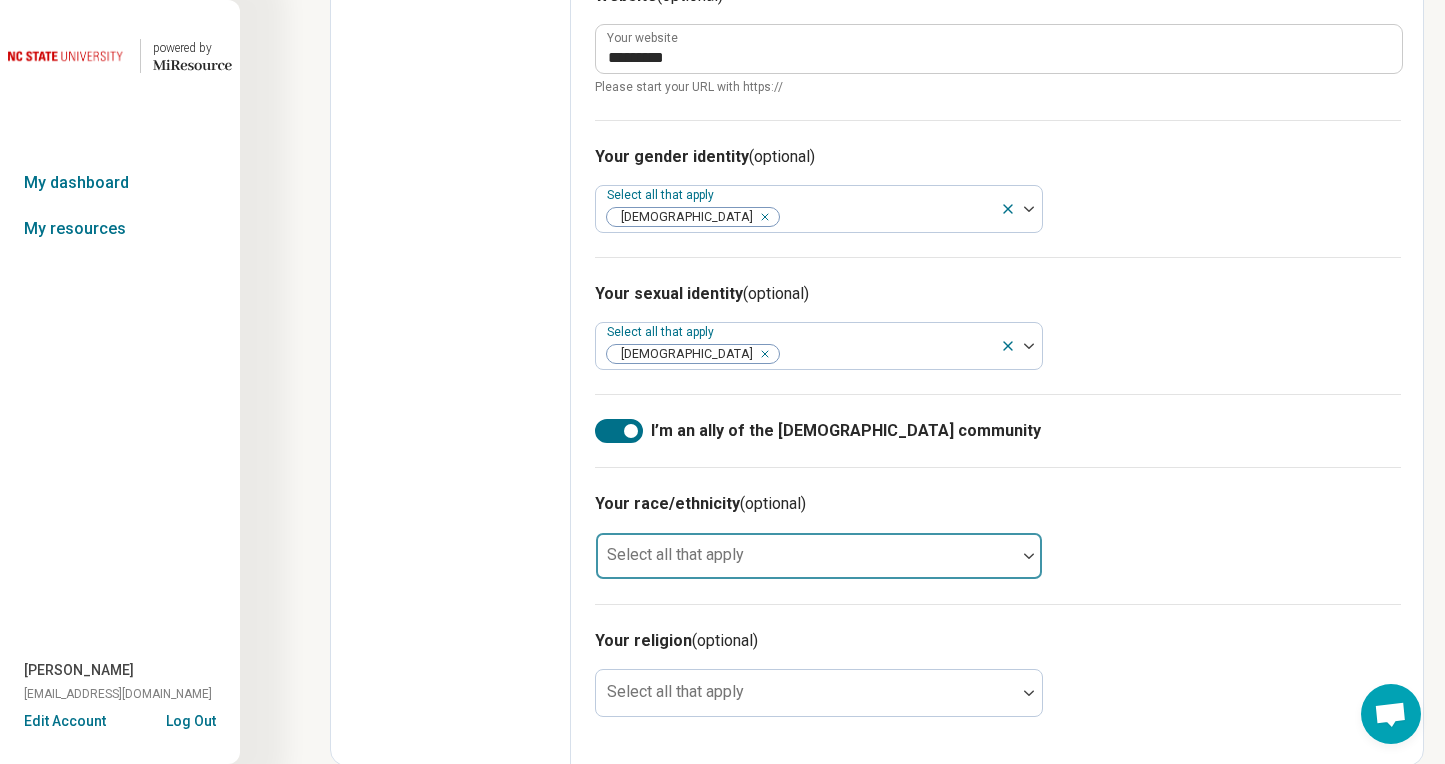 click on "Select all that apply" at bounding box center [819, 556] 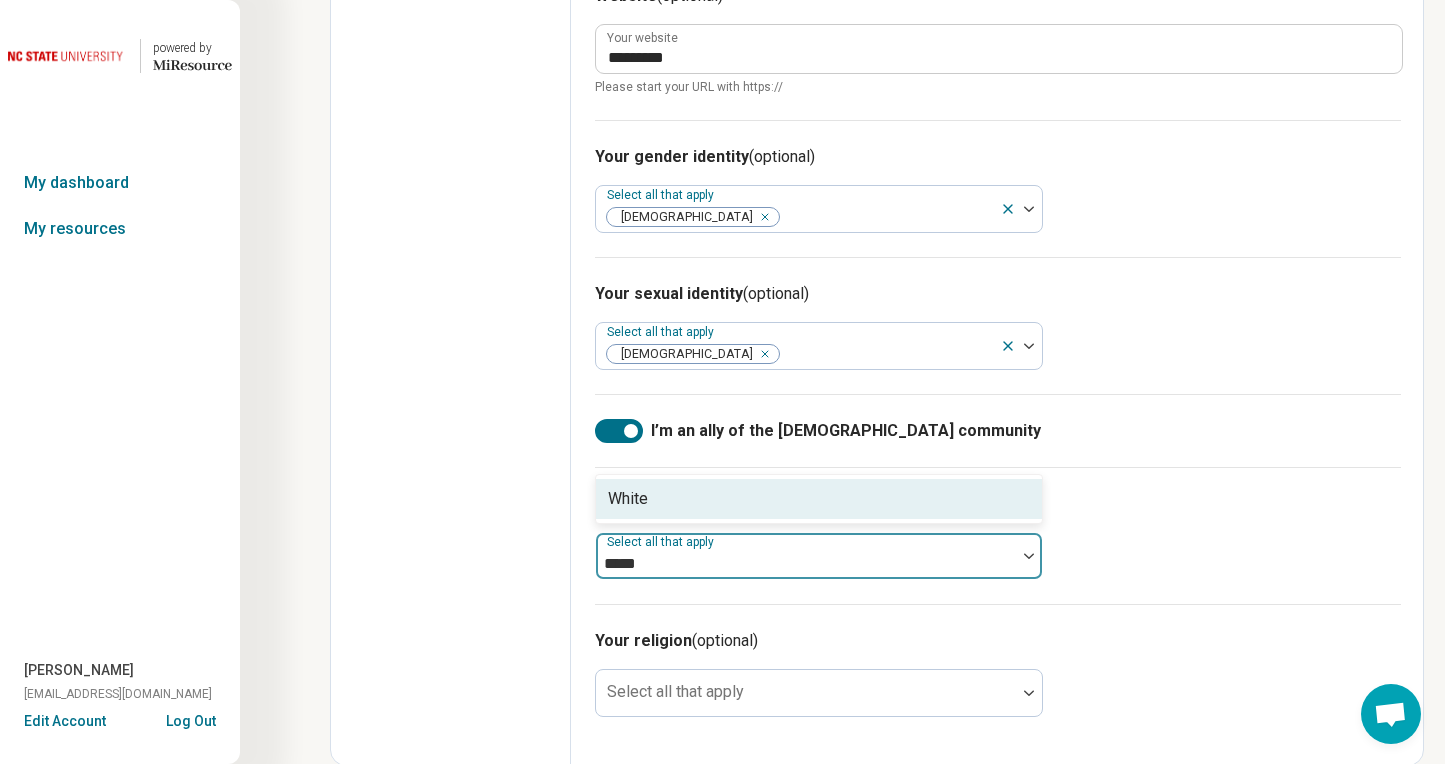 click on "White" at bounding box center (819, 499) 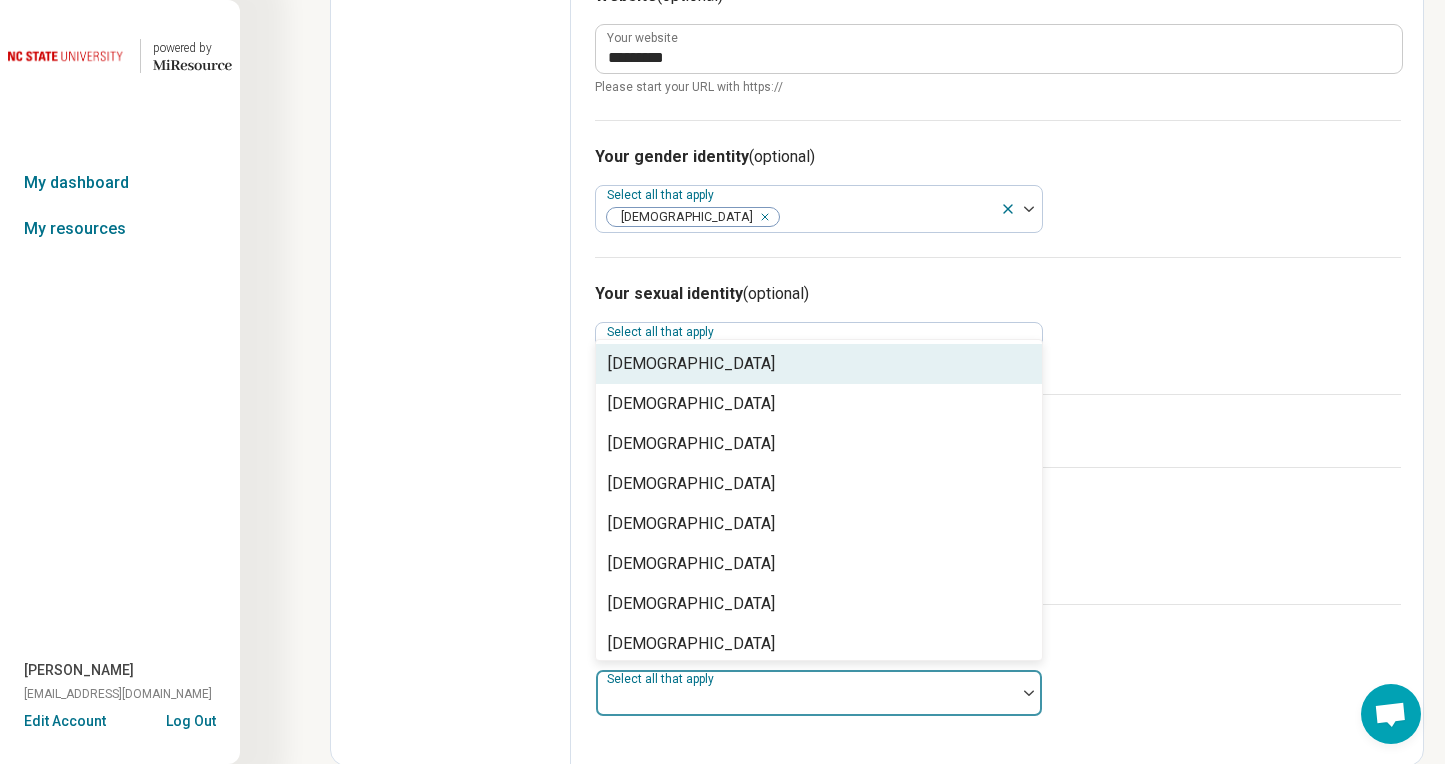 click at bounding box center [806, 701] 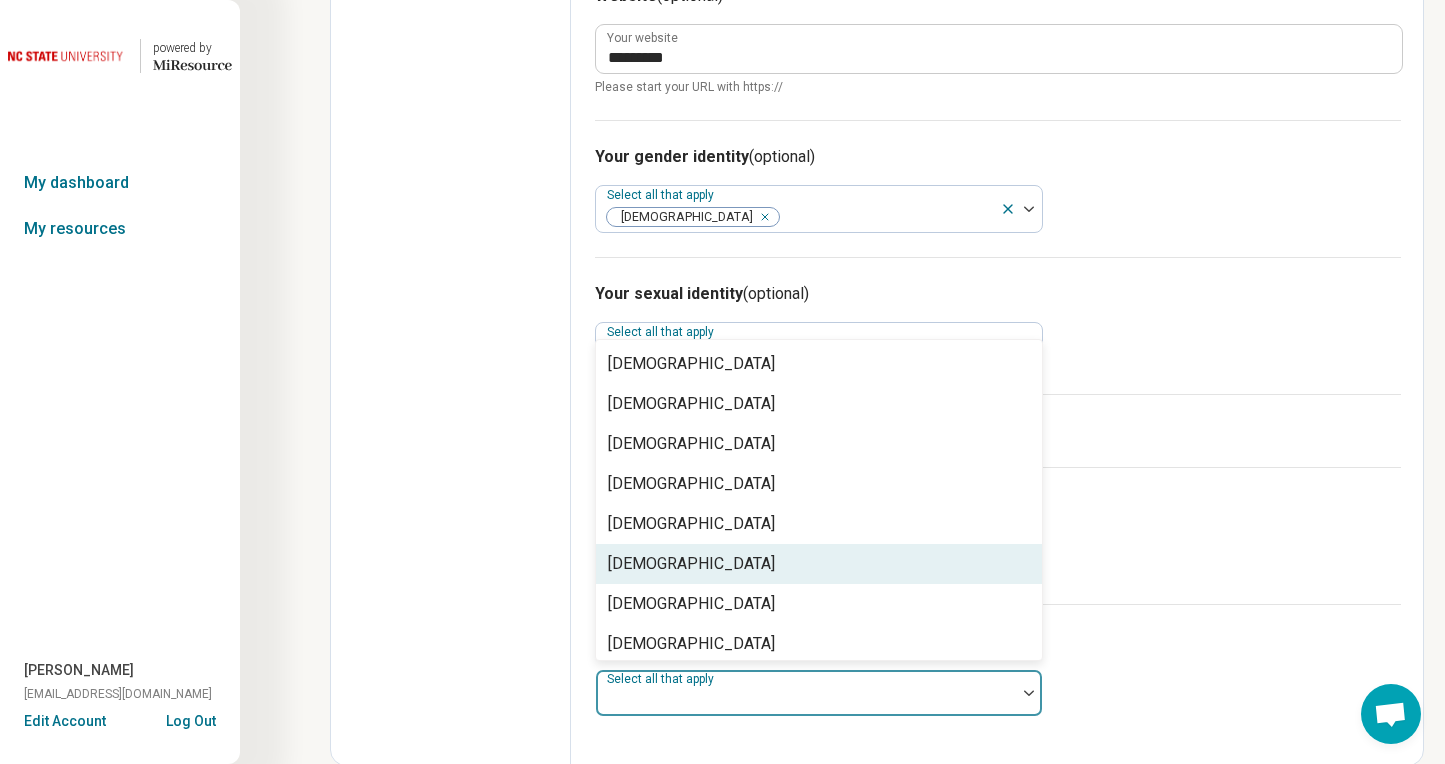 click on "Your race/ethnicity  (optional) Select all that apply White" at bounding box center [998, 535] 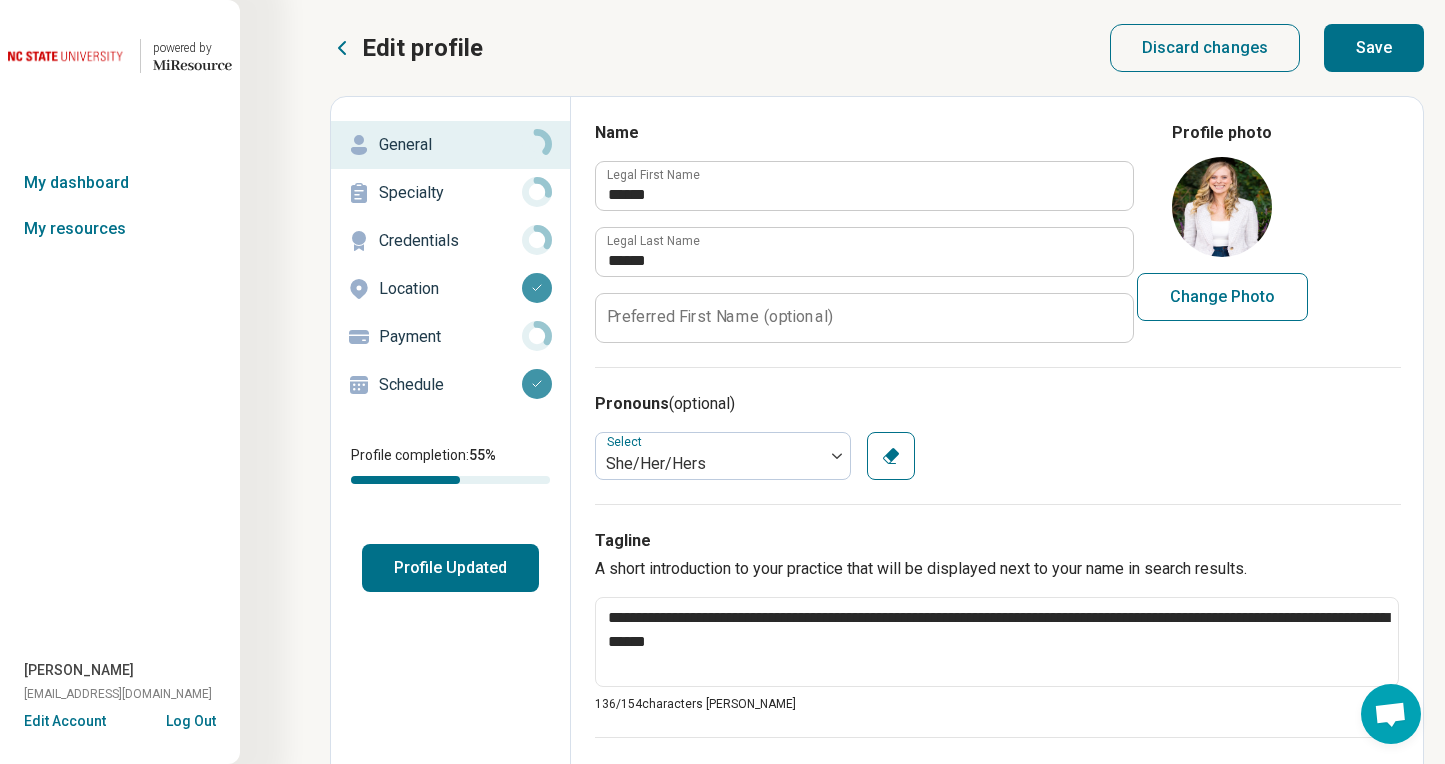 scroll, scrollTop: 0, scrollLeft: 0, axis: both 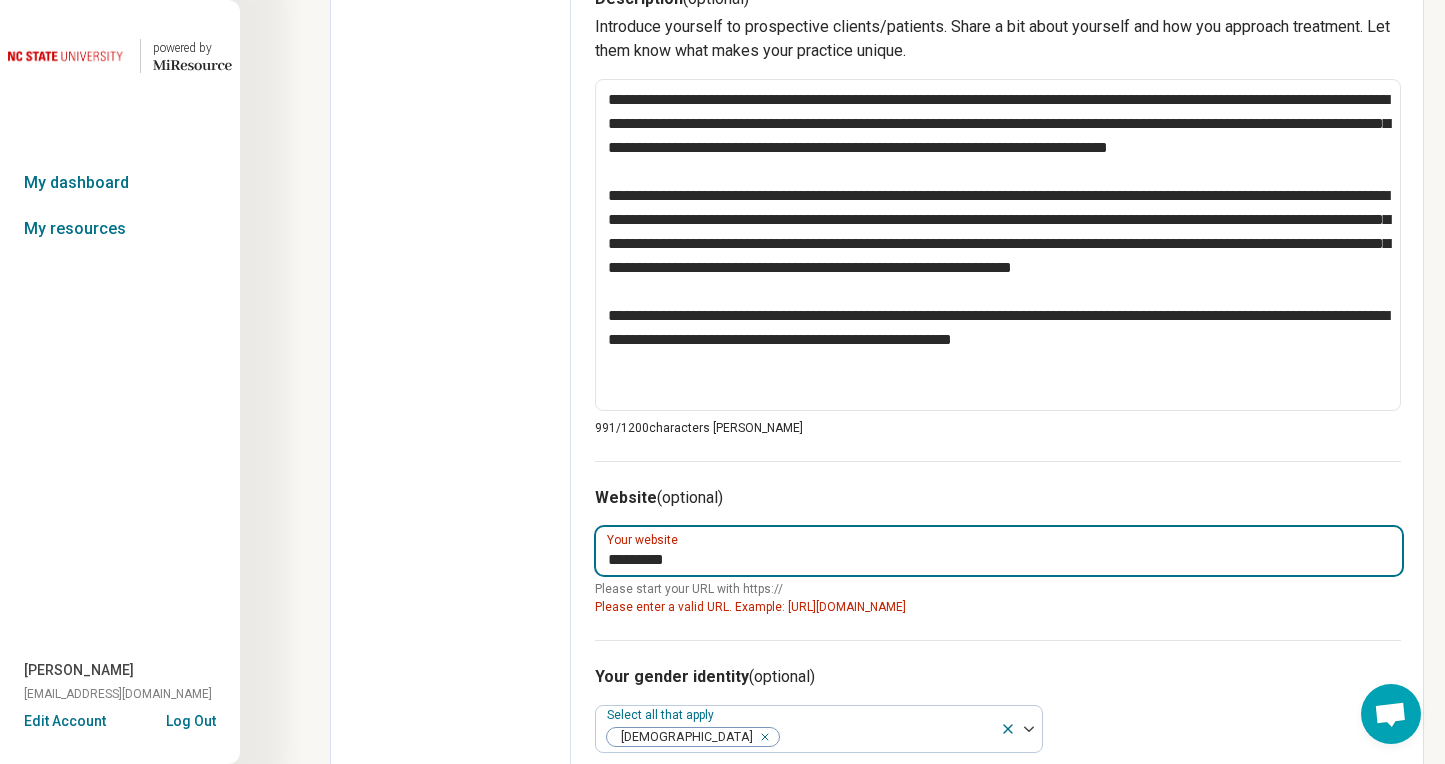 click on "*********" at bounding box center [999, 551] 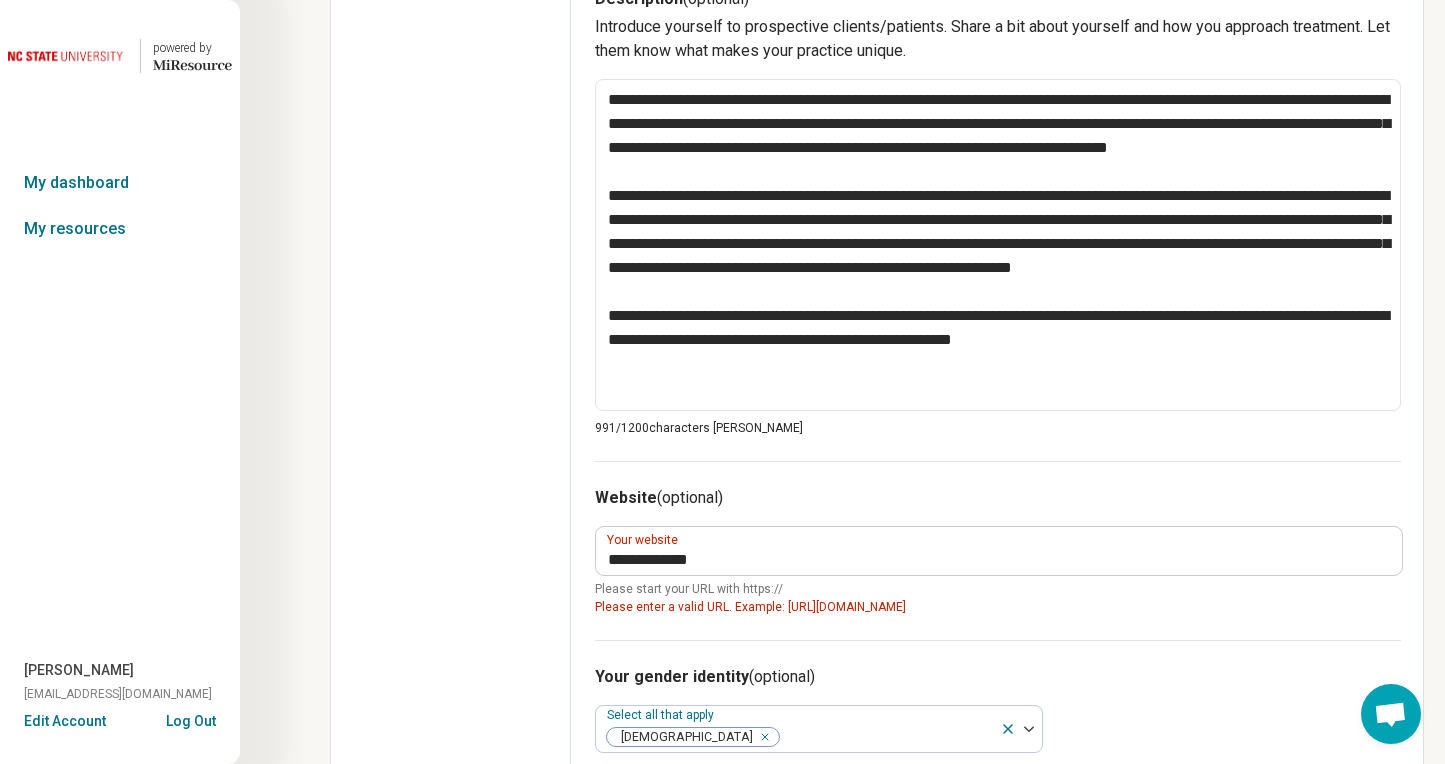 click on "Please enter a valid URL. Example: https://miresource.com/" at bounding box center (998, 607) 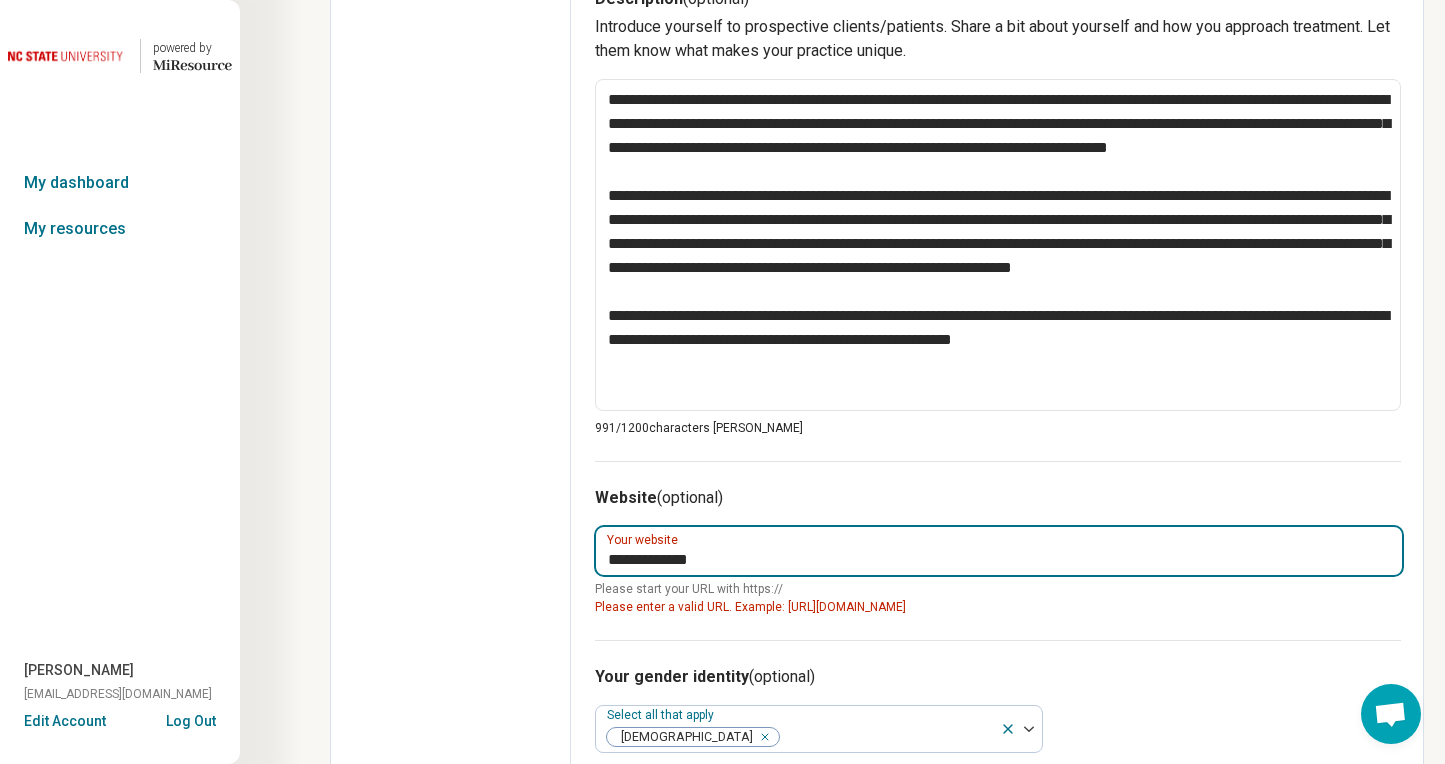 click on "**********" at bounding box center (999, 551) 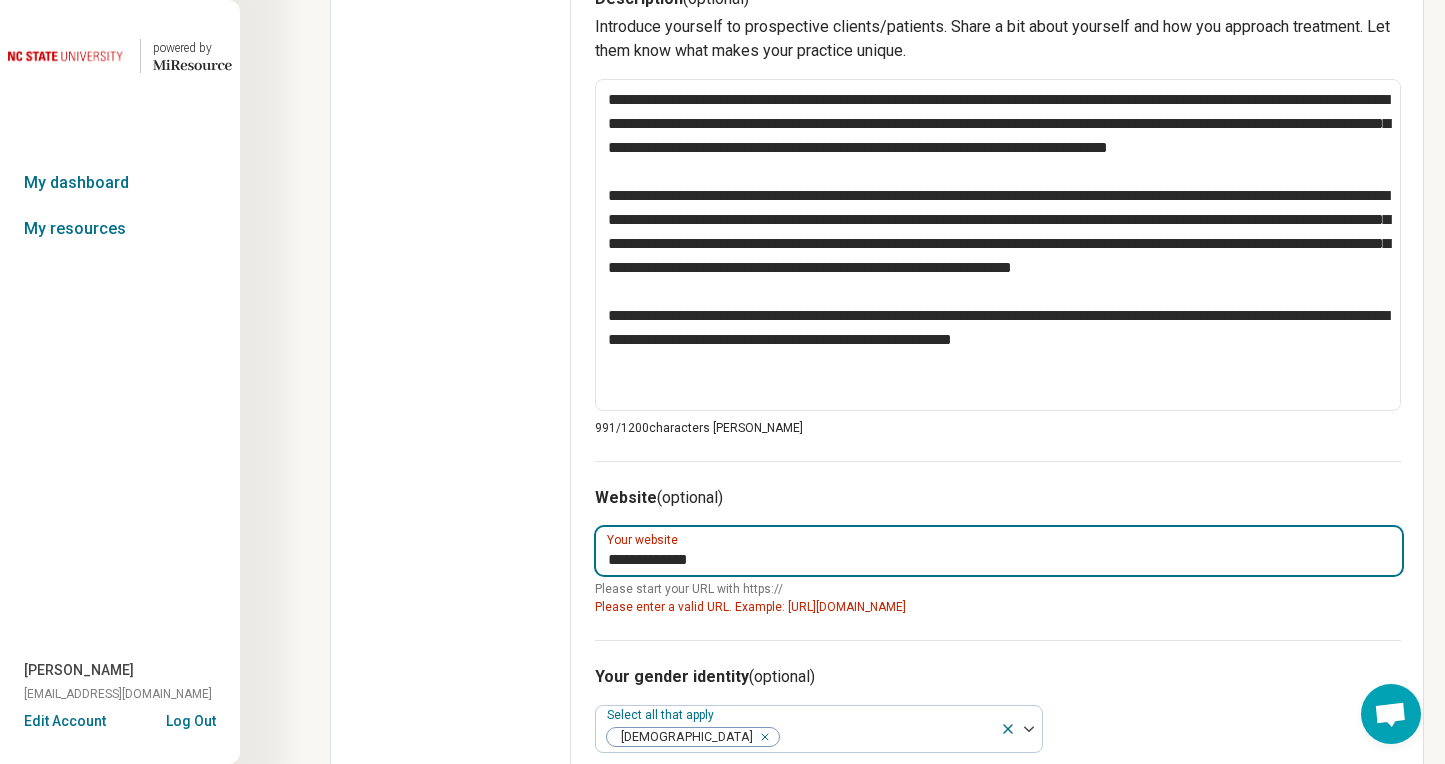 drag, startPoint x: 648, startPoint y: 561, endPoint x: 584, endPoint y: 561, distance: 64 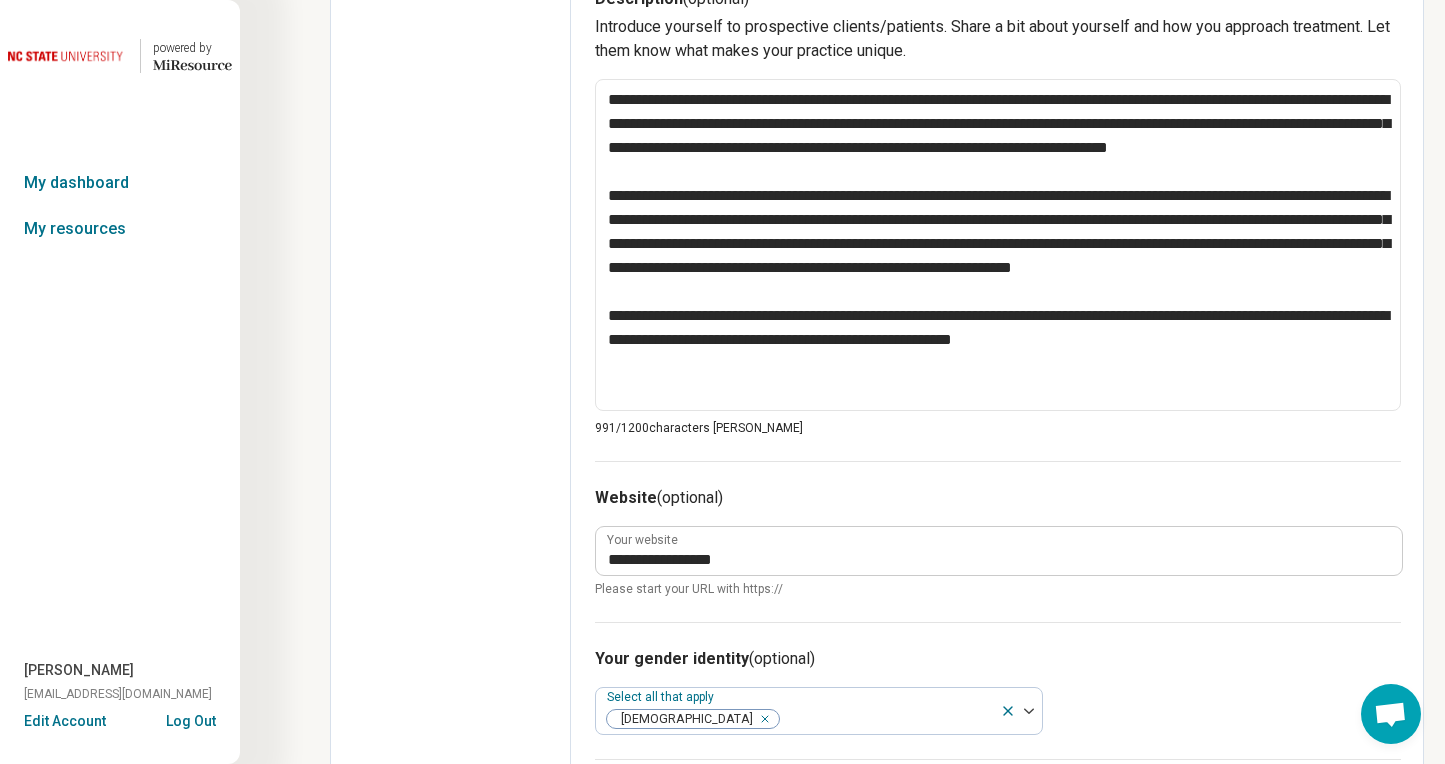 click on "Please start your URL with https://" at bounding box center [998, 589] 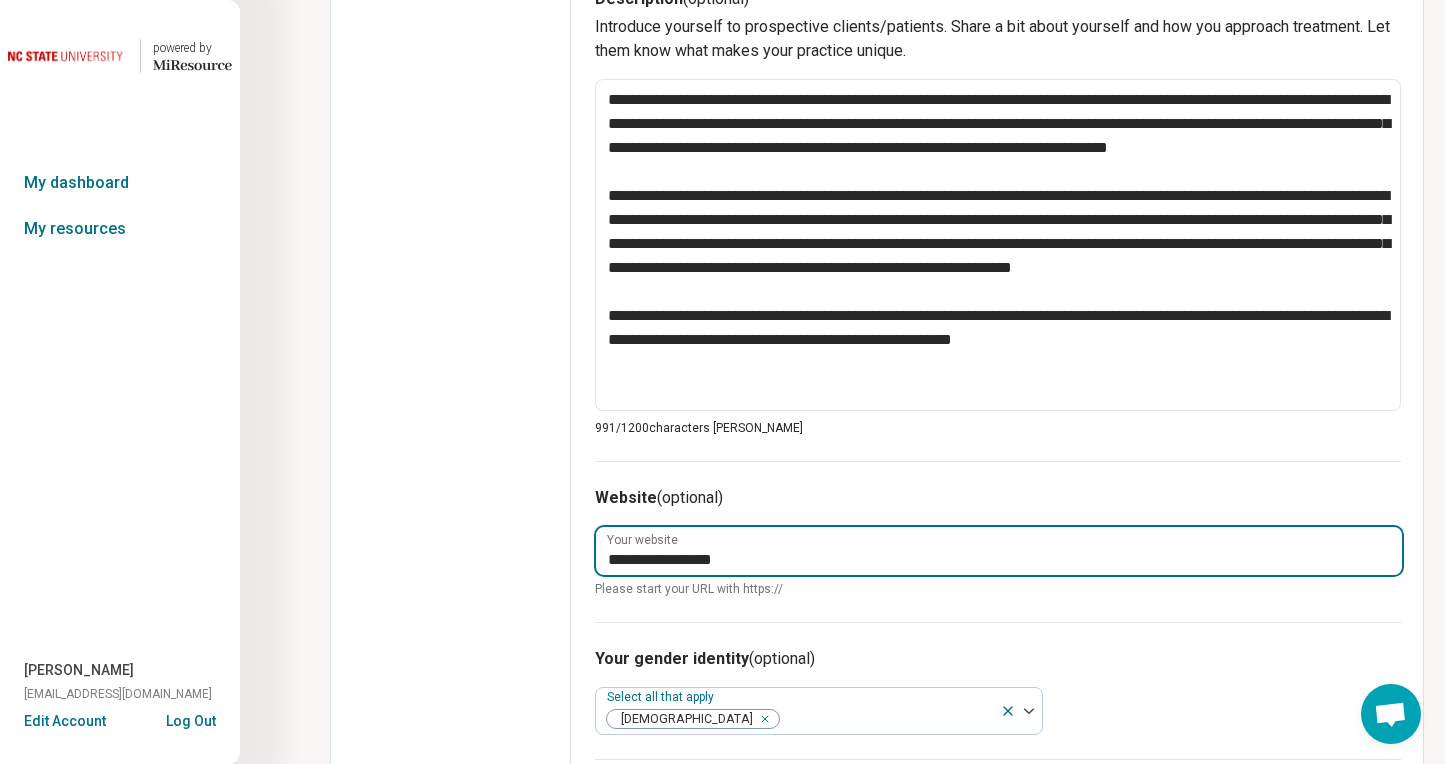 drag, startPoint x: 767, startPoint y: 564, endPoint x: 530, endPoint y: 560, distance: 237.03375 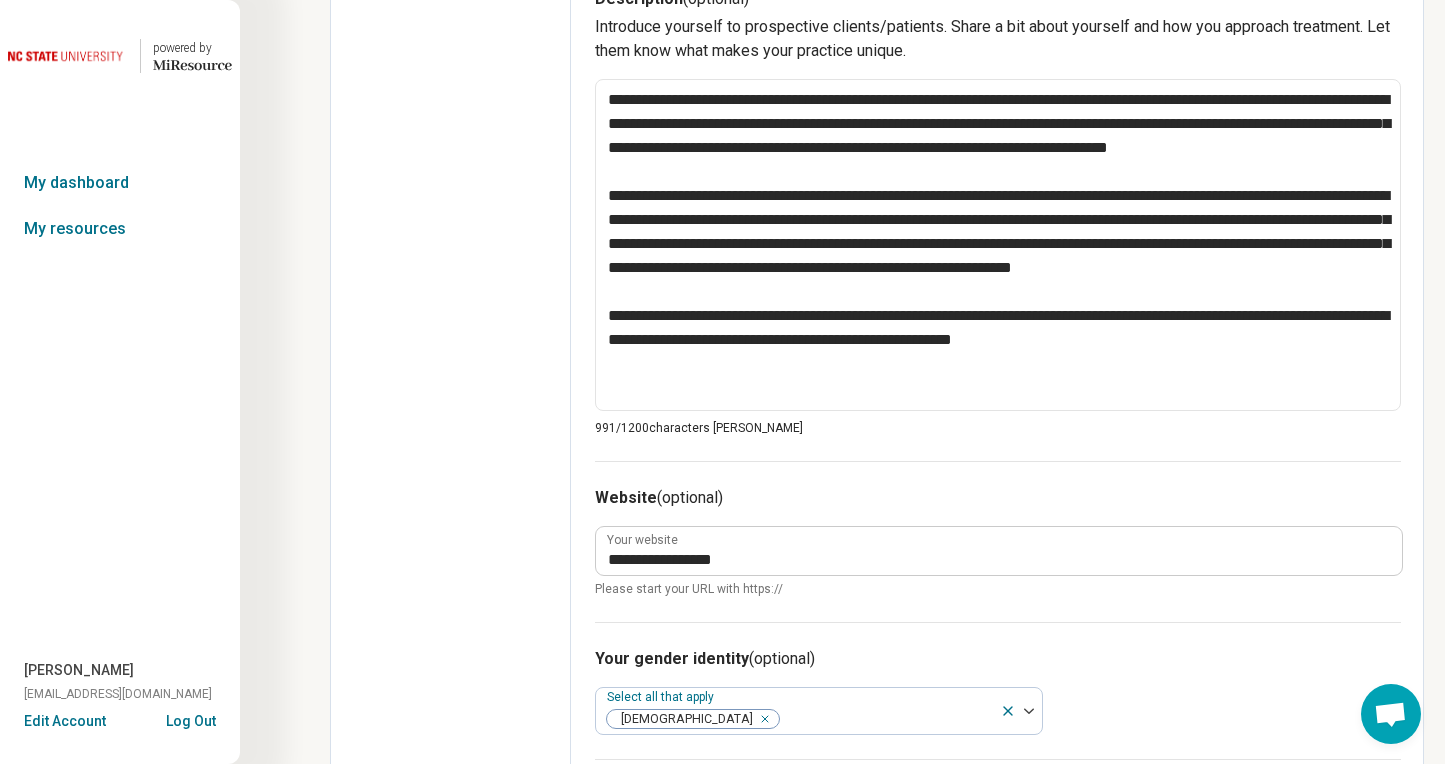 click on "**********" at bounding box center [998, 541] 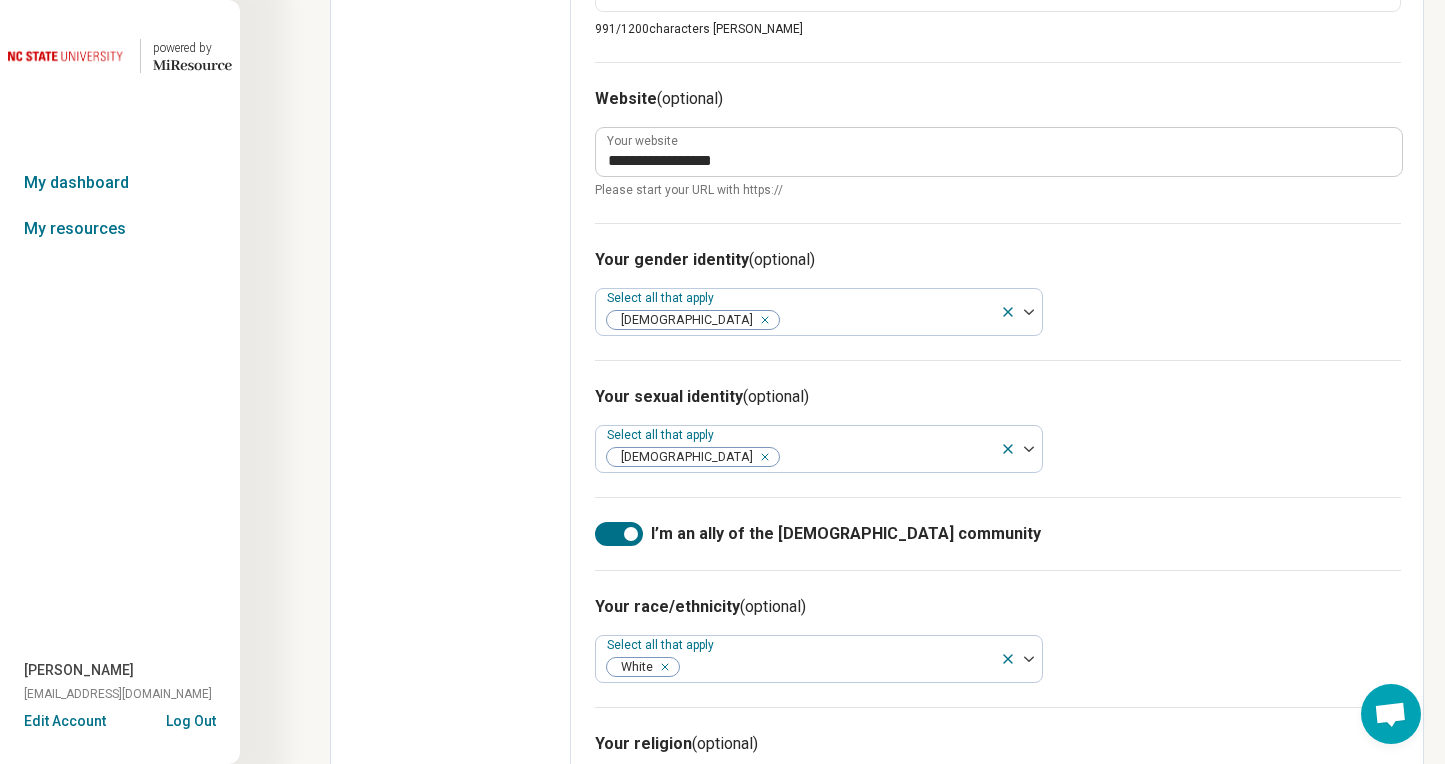 scroll, scrollTop: 1184, scrollLeft: 0, axis: vertical 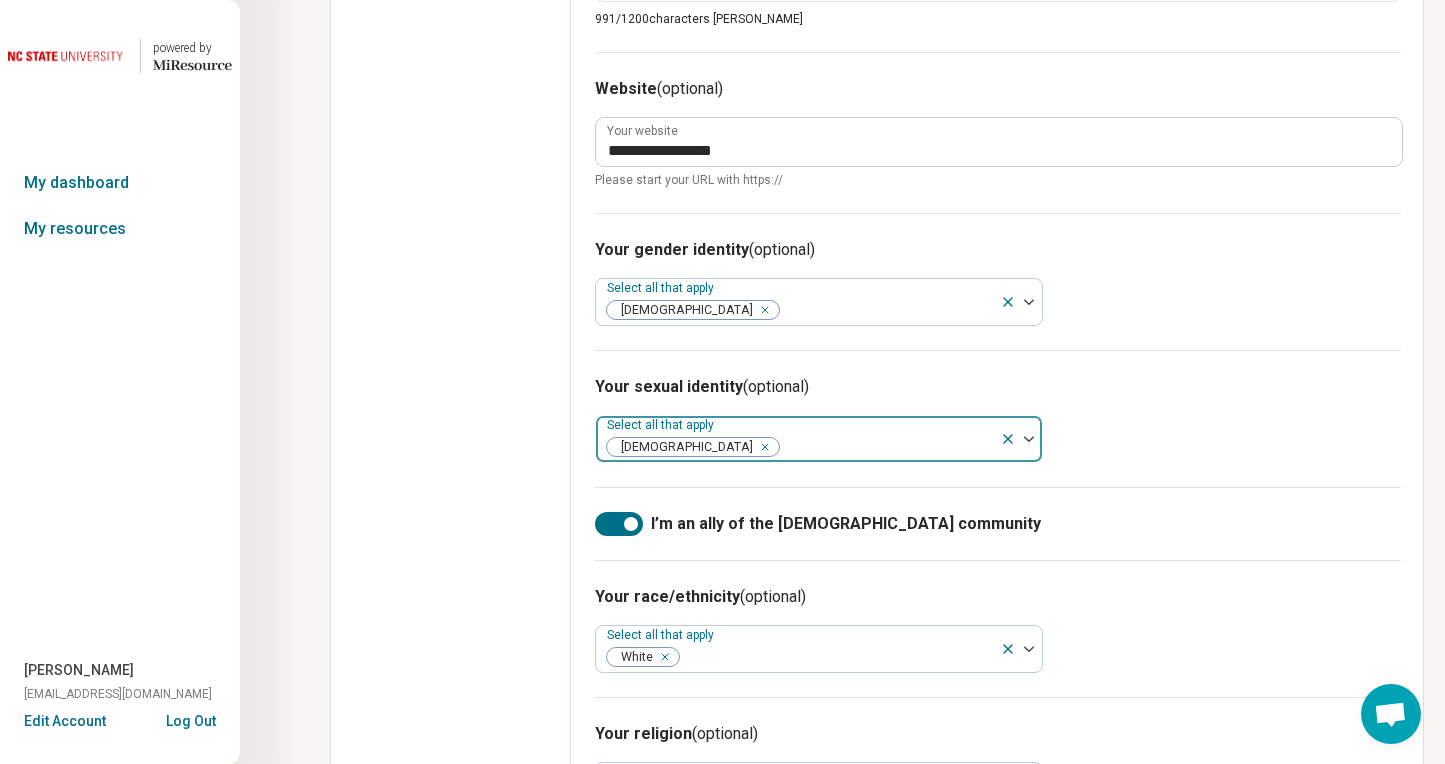click 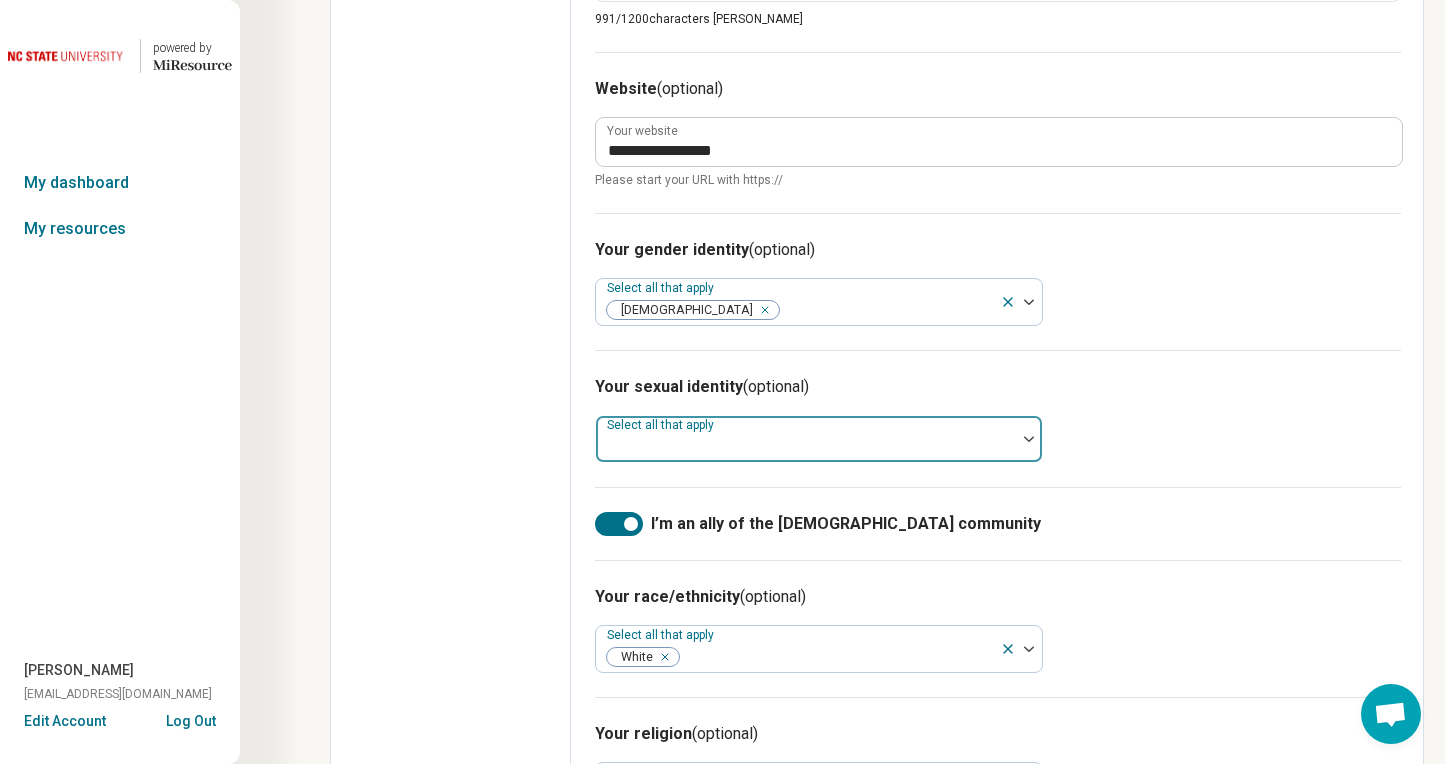 click at bounding box center [1029, 439] 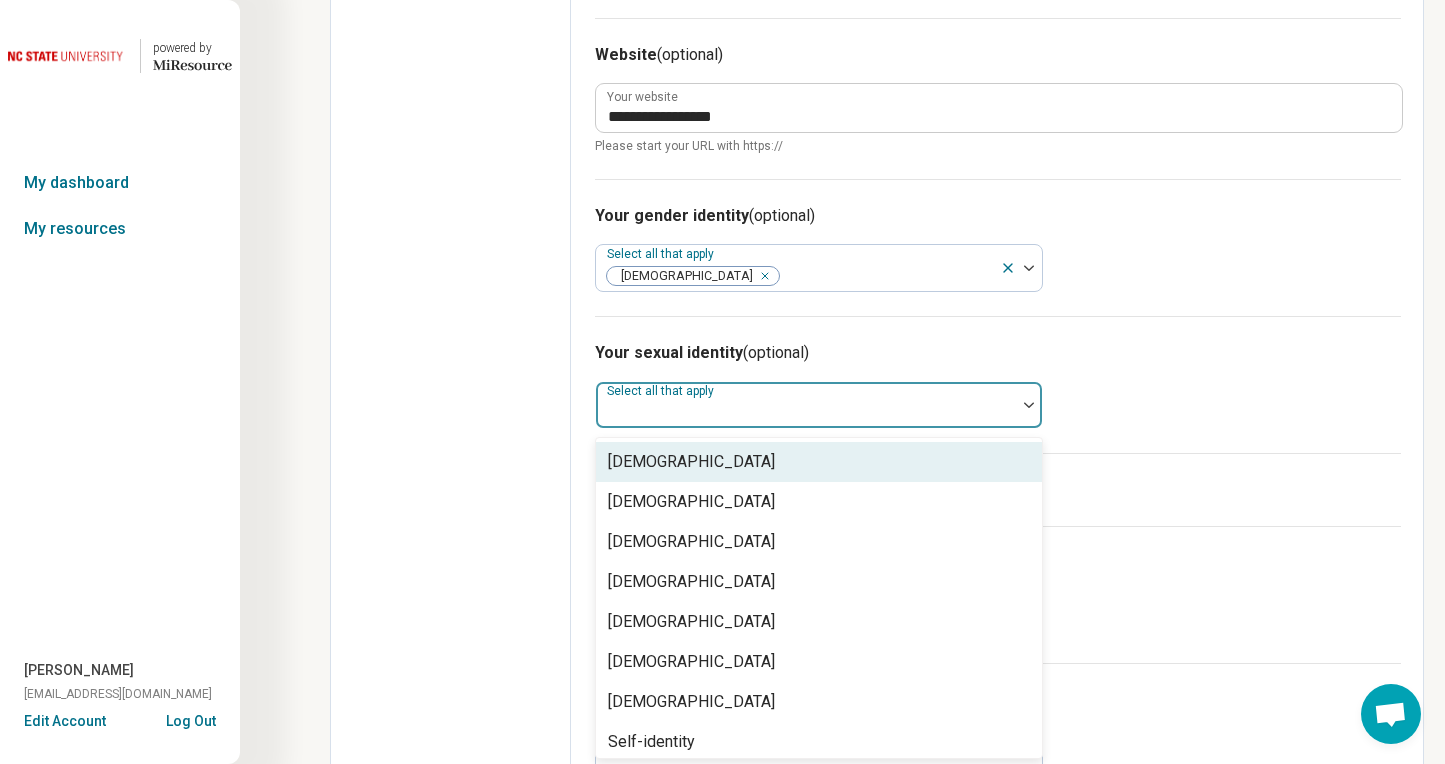 scroll, scrollTop: 1219, scrollLeft: 0, axis: vertical 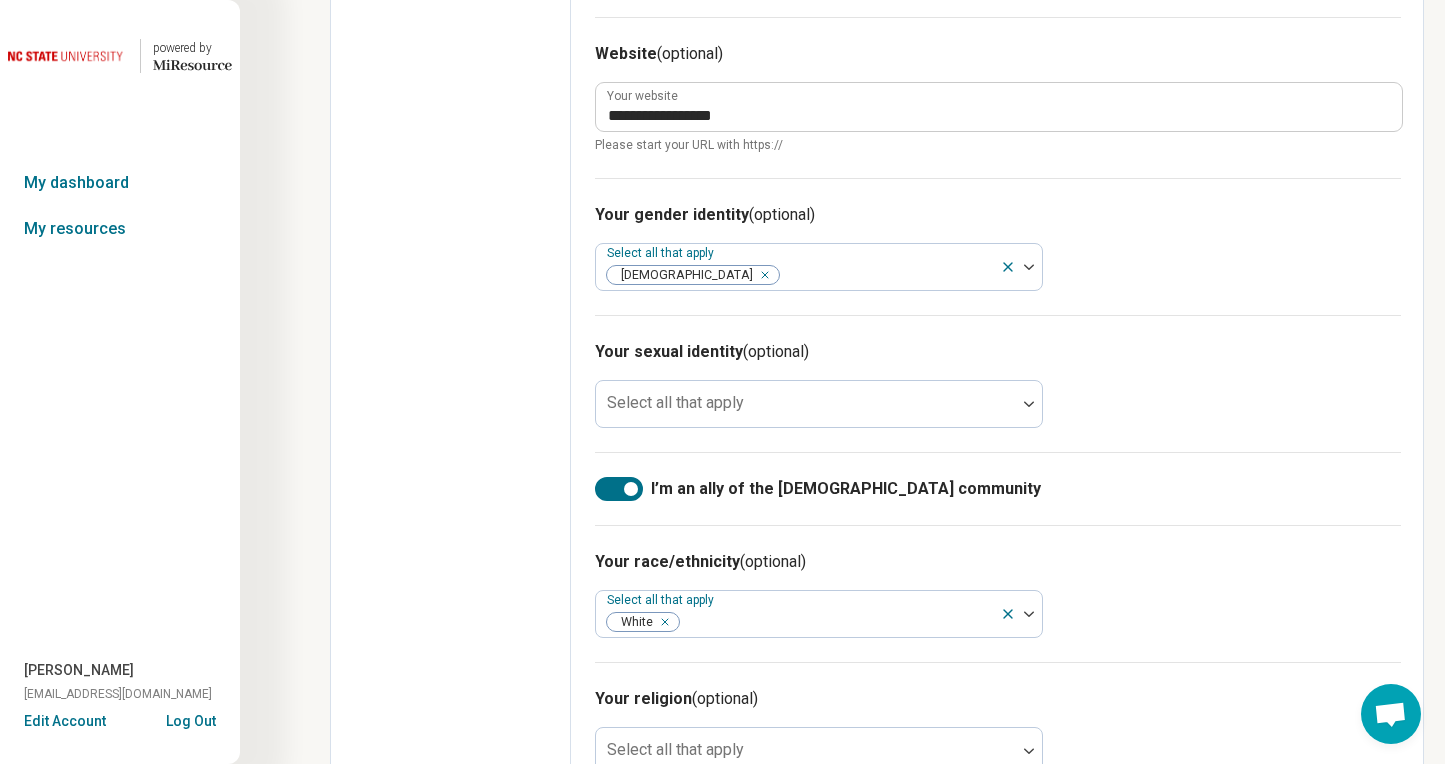 click on "Your sexual identity  (optional) Select all that apply" at bounding box center (998, 383) 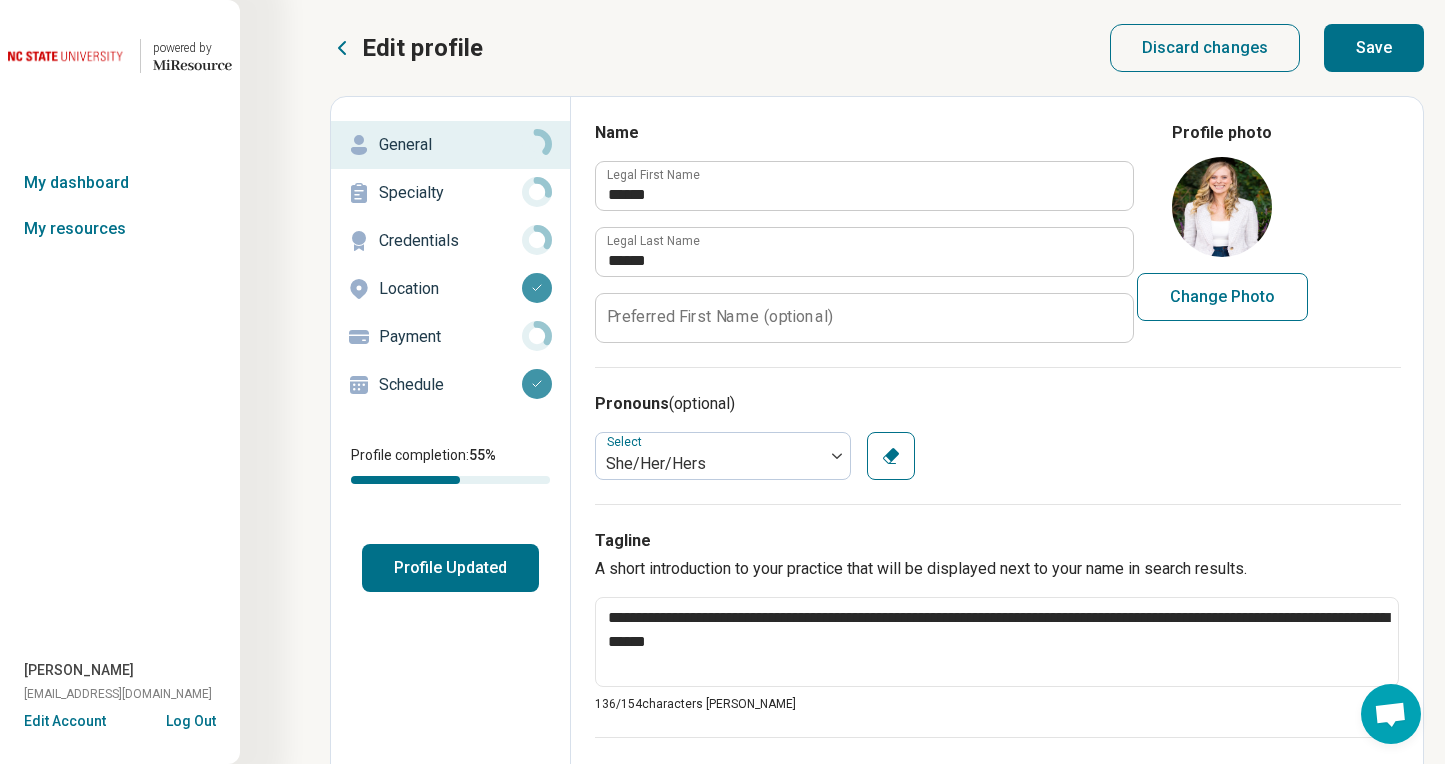 scroll, scrollTop: 0, scrollLeft: 0, axis: both 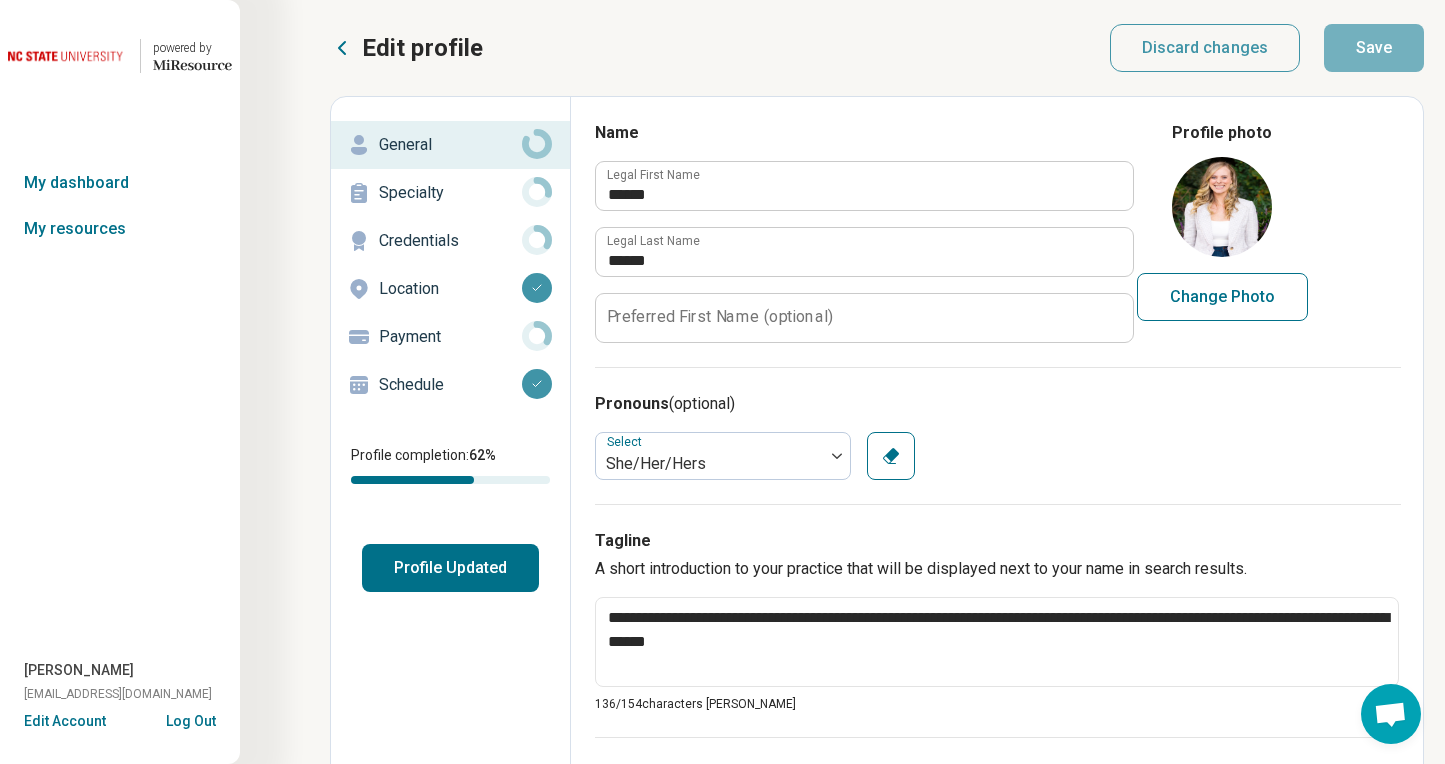 click on "Profile Updated" at bounding box center (450, 568) 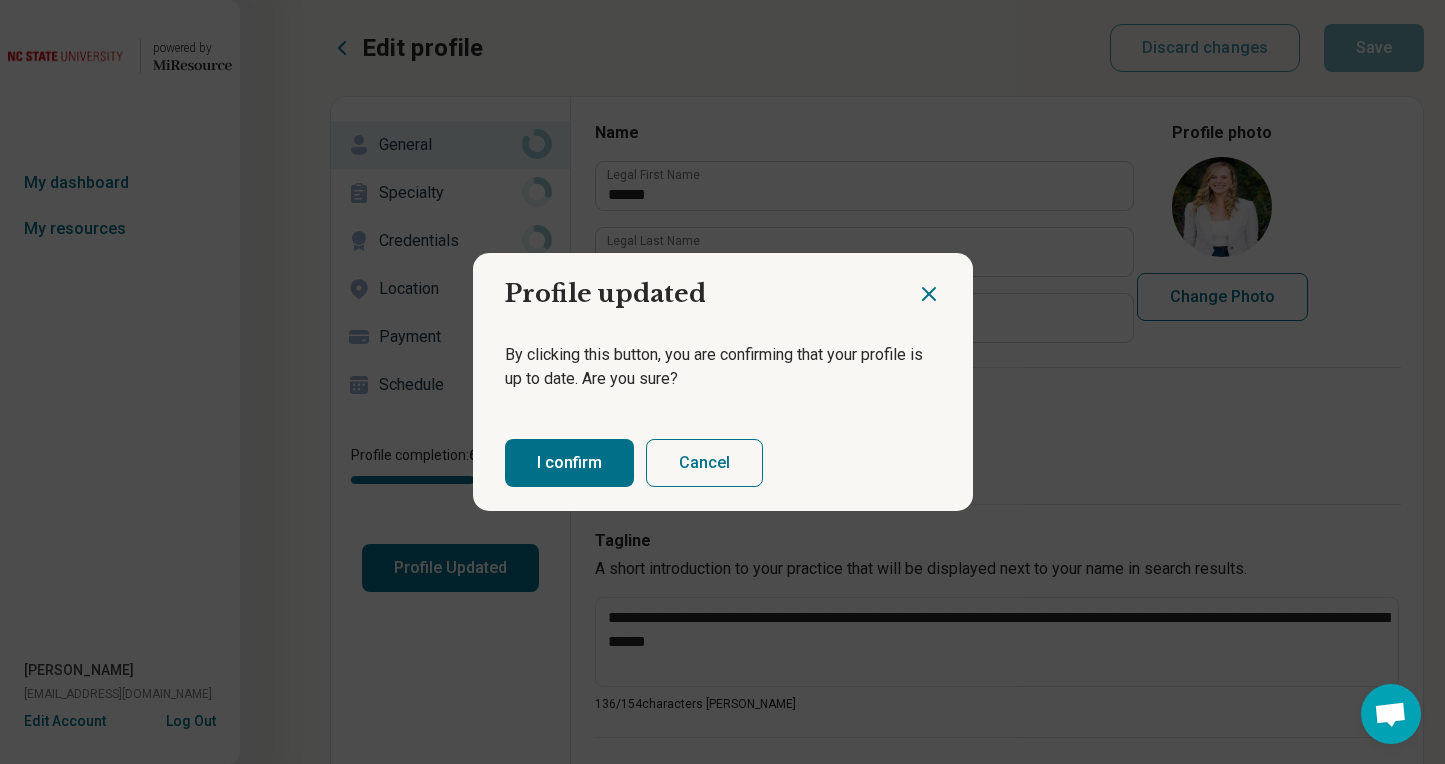 click on "Cancel" at bounding box center [704, 463] 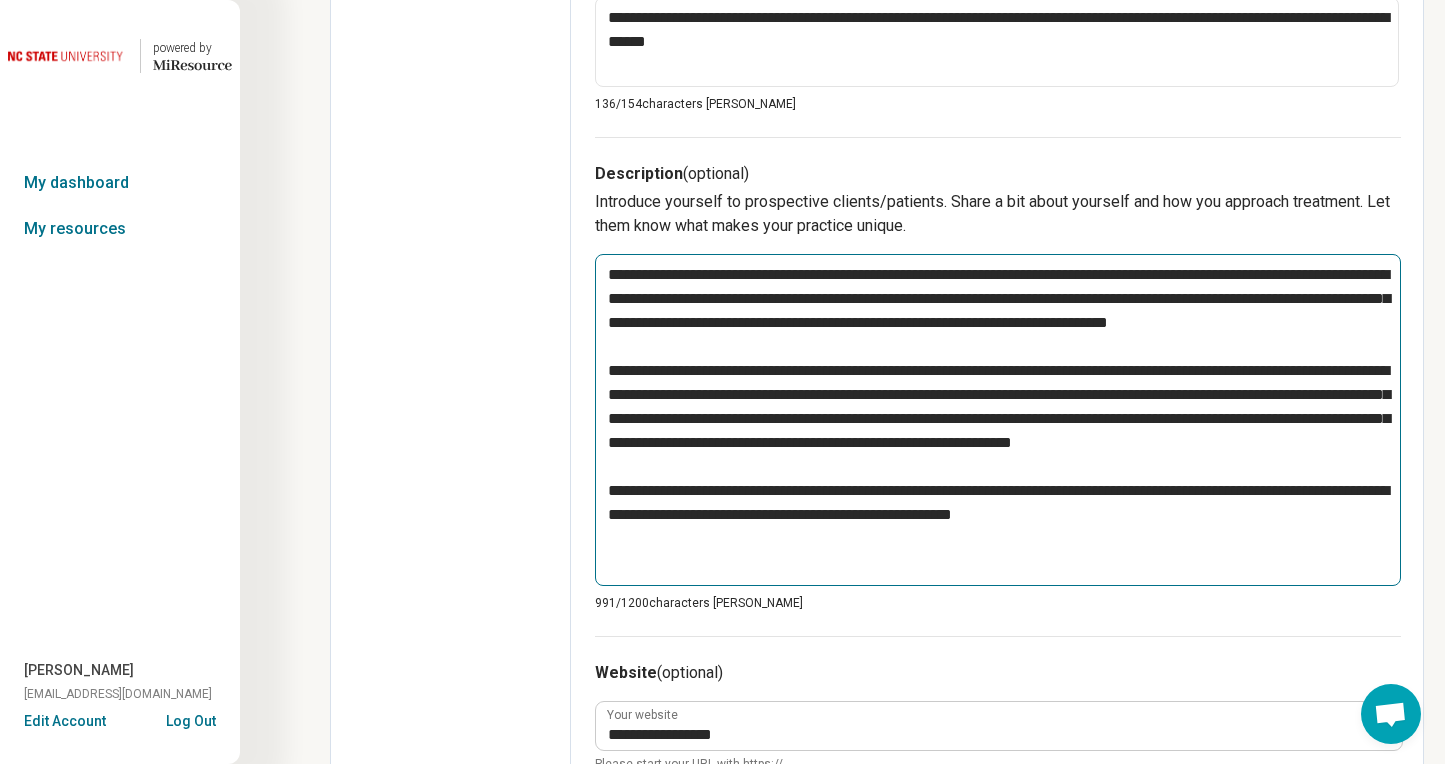 scroll, scrollTop: 613, scrollLeft: 0, axis: vertical 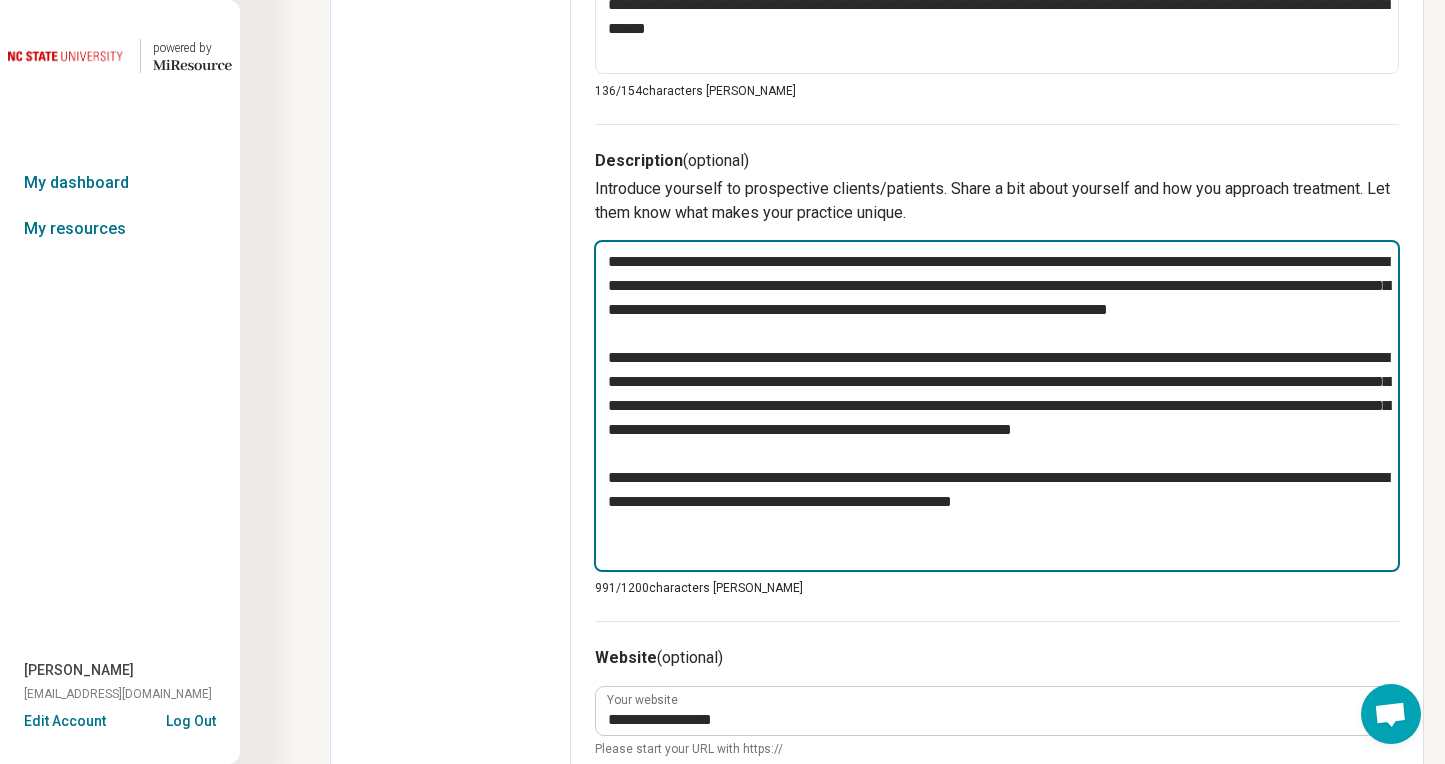 drag, startPoint x: 1213, startPoint y: 548, endPoint x: 579, endPoint y: 248, distance: 701.39575 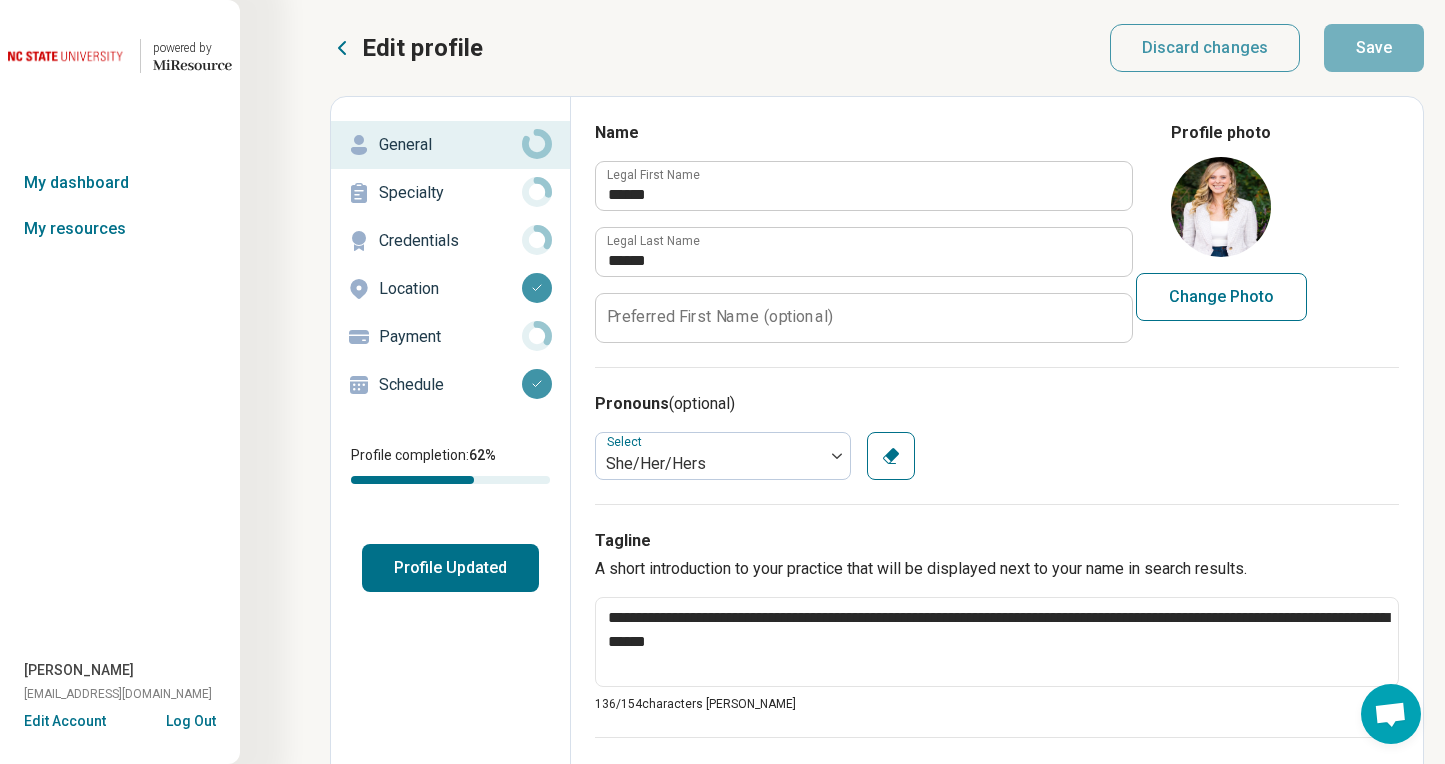 scroll, scrollTop: 0, scrollLeft: 0, axis: both 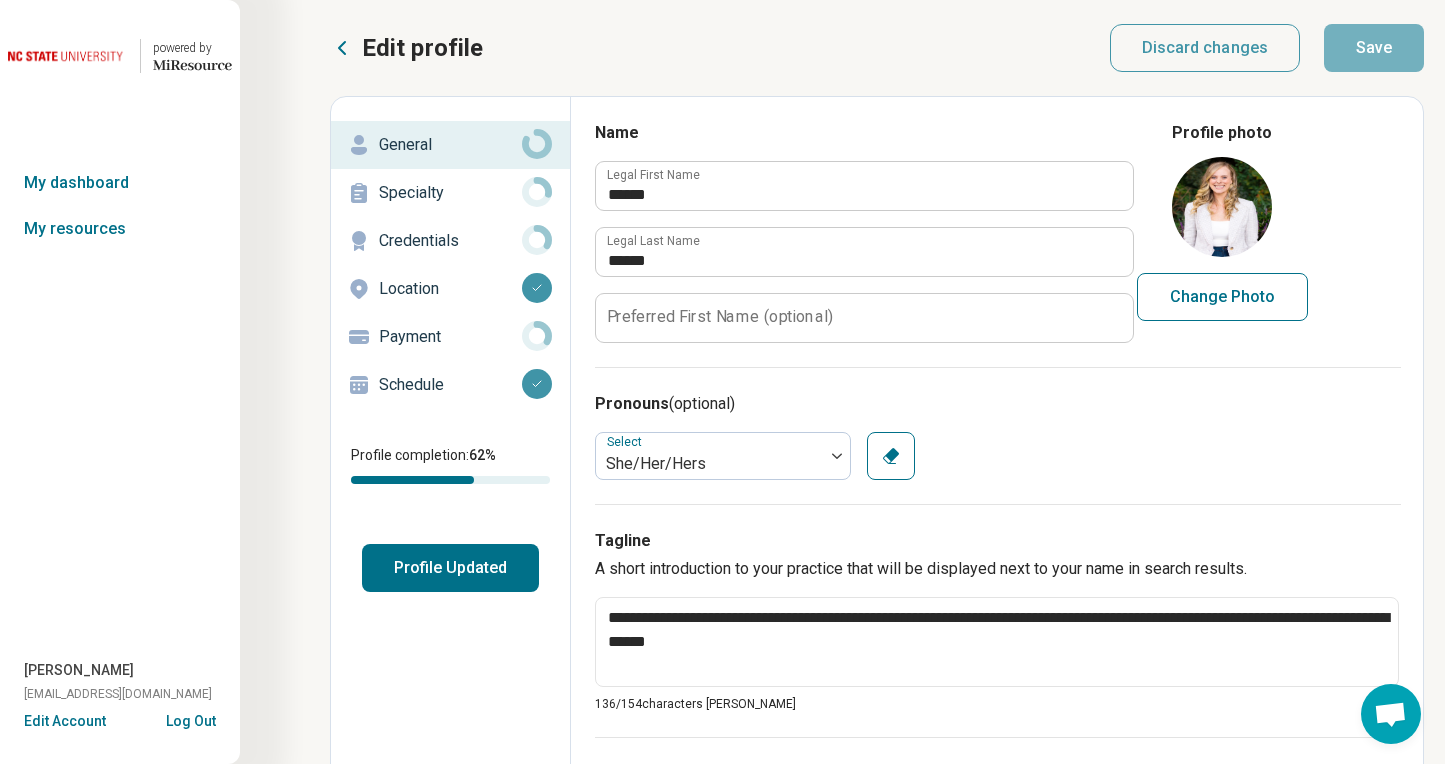 click on "Specialty" at bounding box center (450, 193) 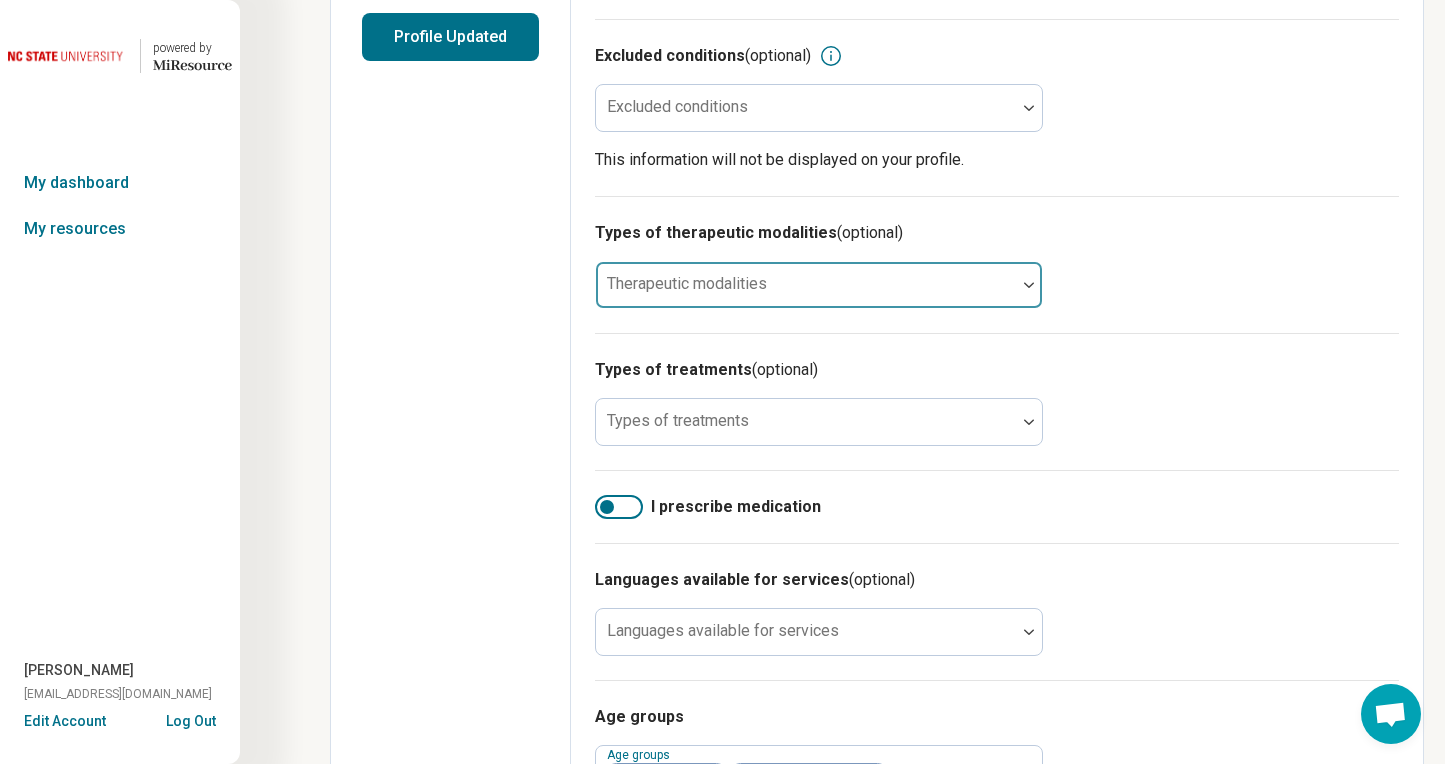 scroll, scrollTop: 534, scrollLeft: 0, axis: vertical 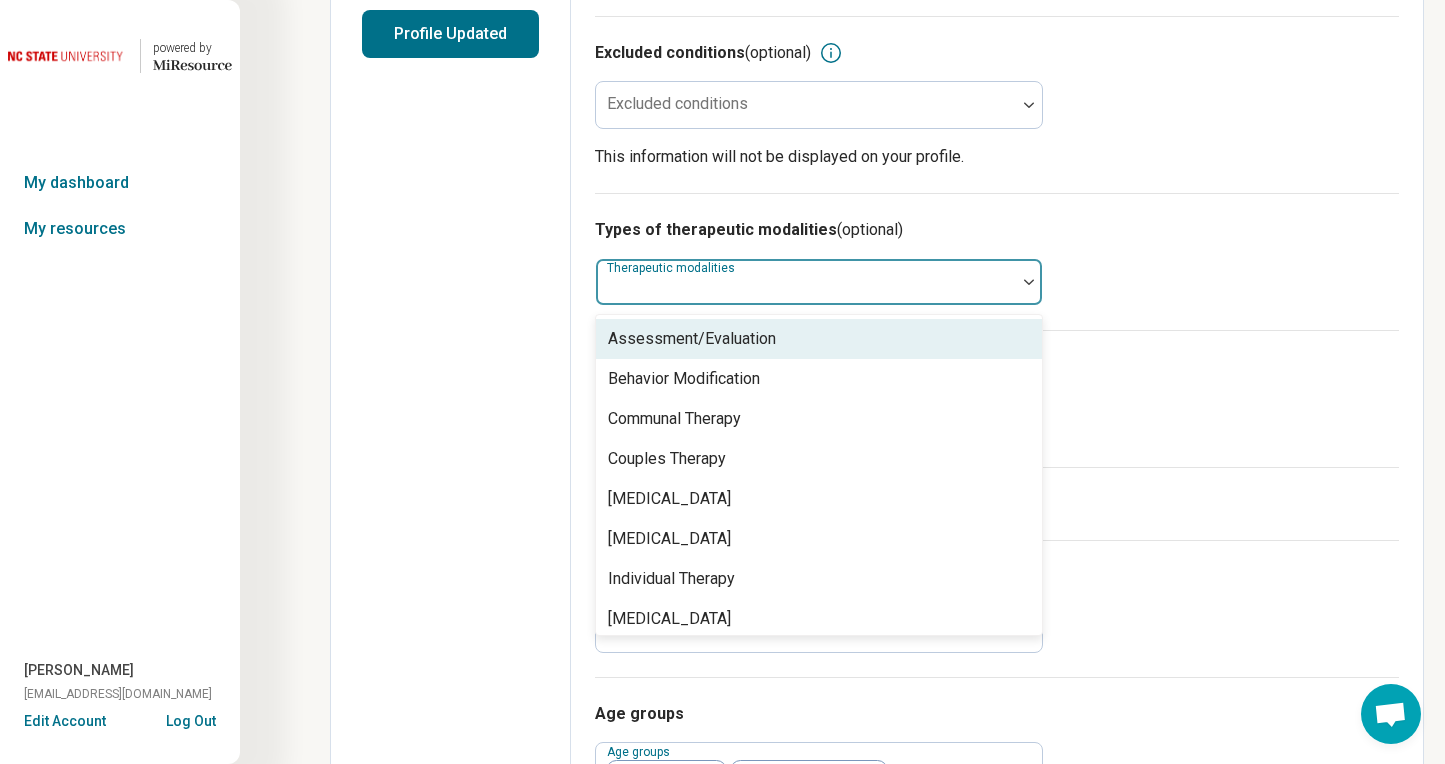 click on "Therapeutic modalities" at bounding box center (819, 282) 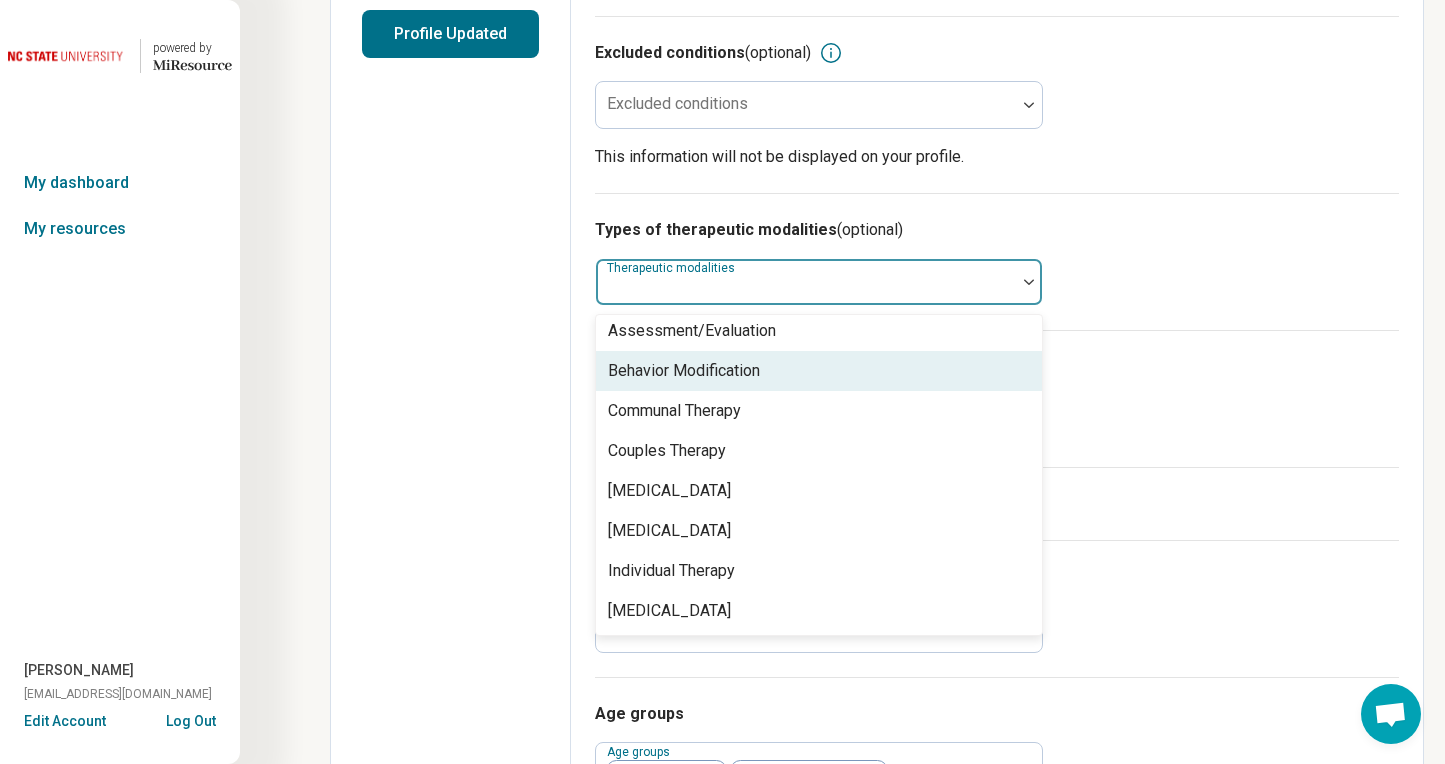 scroll, scrollTop: 8, scrollLeft: 0, axis: vertical 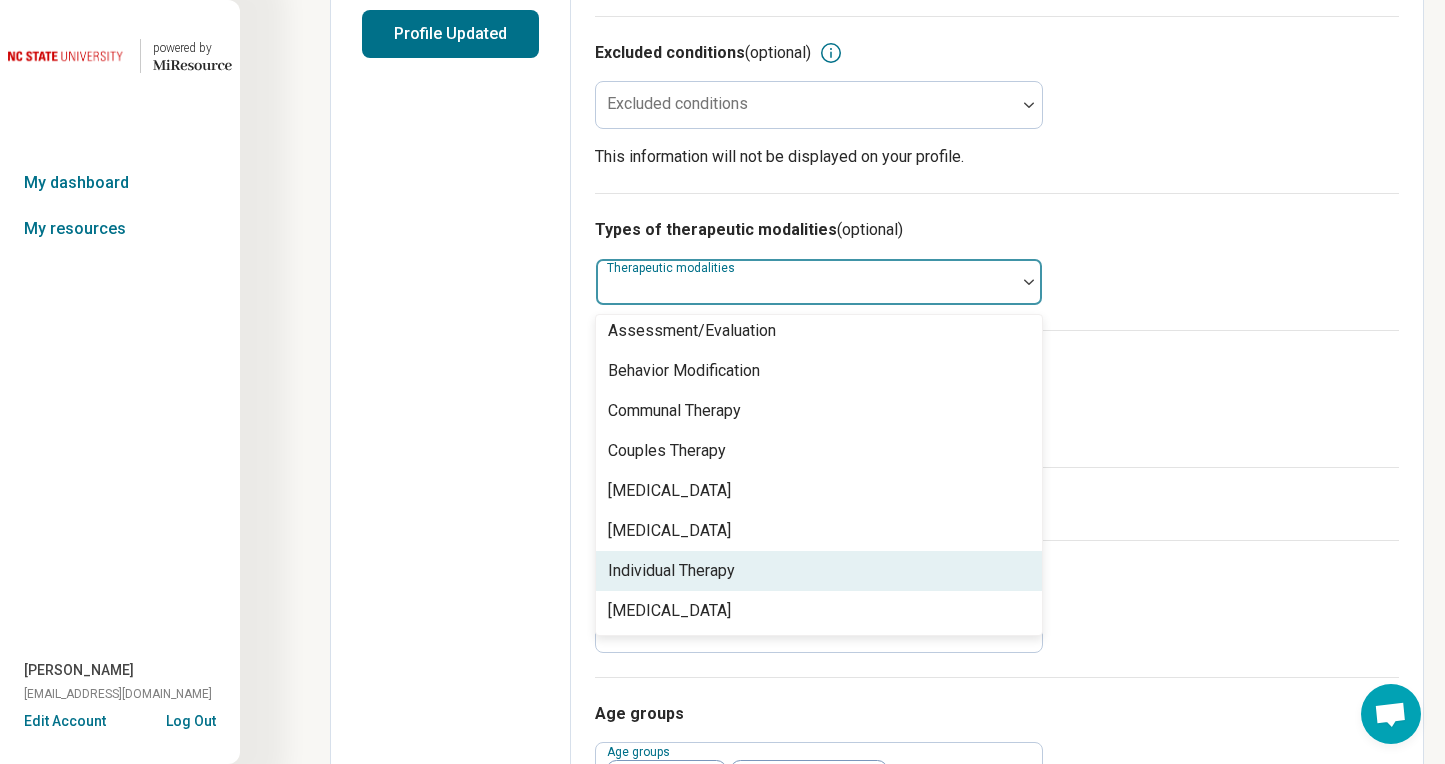 click on "Individual Therapy" at bounding box center (671, 571) 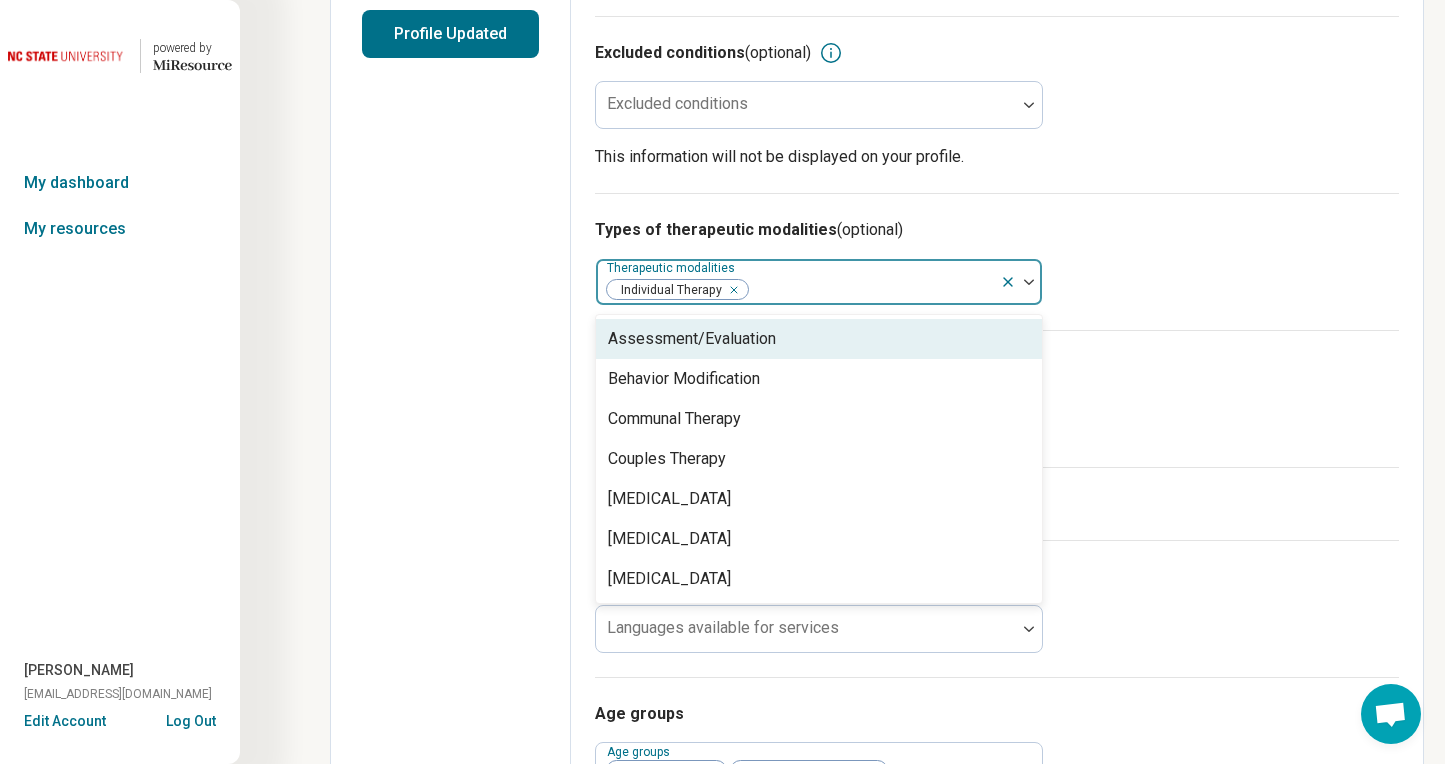 click on "Types of therapeutic modalities  (optional) option Individual Therapy, selected. Assessment/Evaluation, 1 of 7. 7 results available. Use Up and Down to choose options, press Enter to select the currently focused option, press Escape to exit the menu, press Tab to select the option and exit the menu. Therapeutic modalities Individual Therapy Assessment/Evaluation Behavior Modification Communal Therapy Couples Therapy Family Therapy Group Therapy Medication Management" at bounding box center [997, 261] 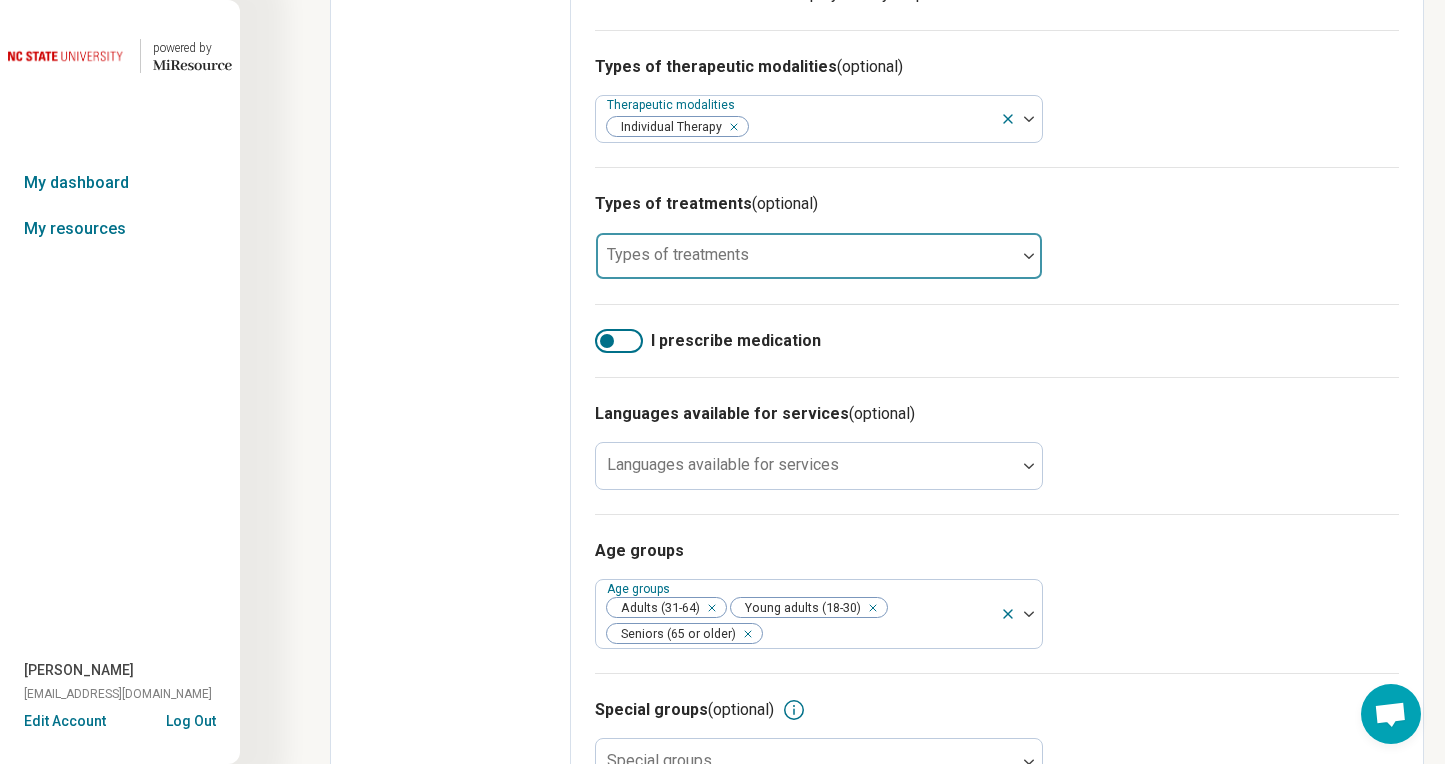 scroll, scrollTop: 753, scrollLeft: 0, axis: vertical 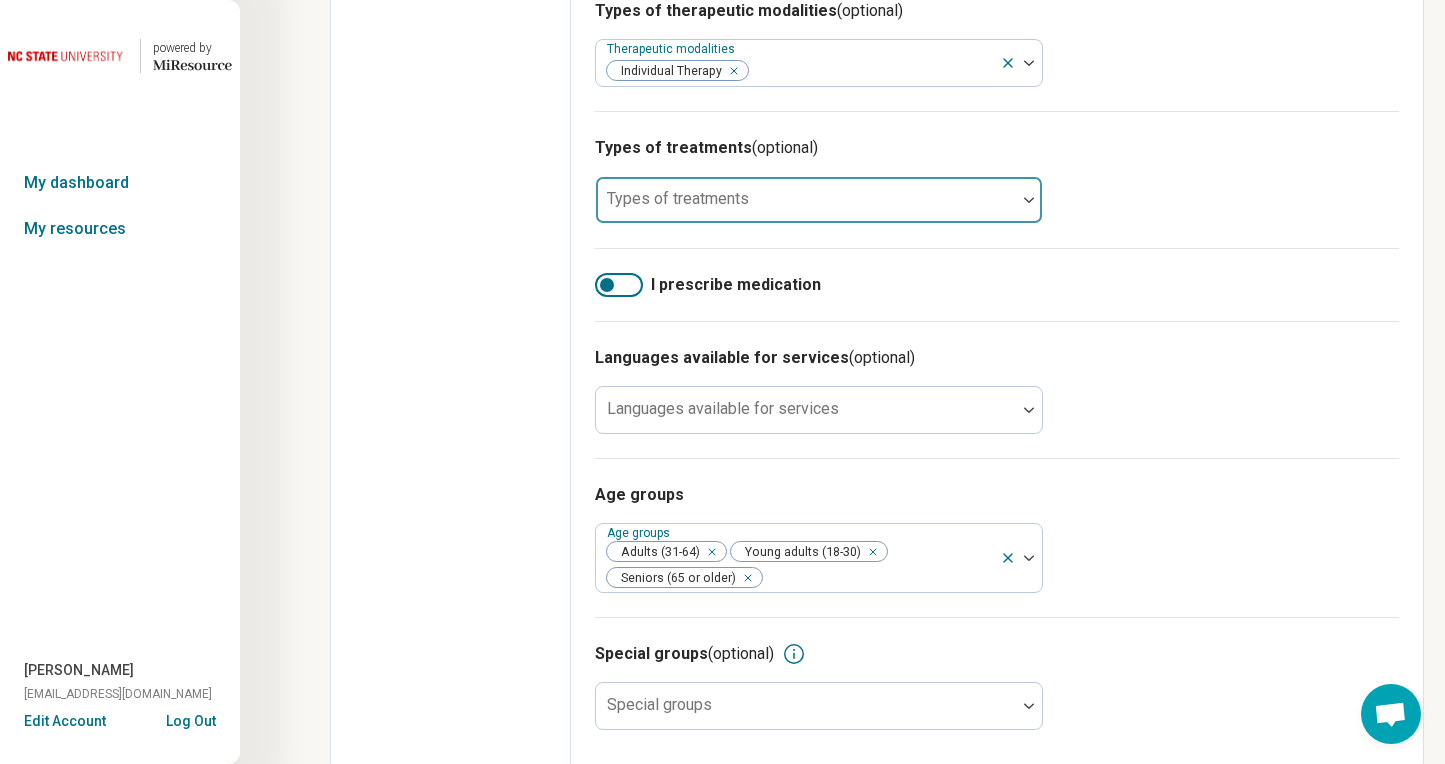 click at bounding box center [806, 208] 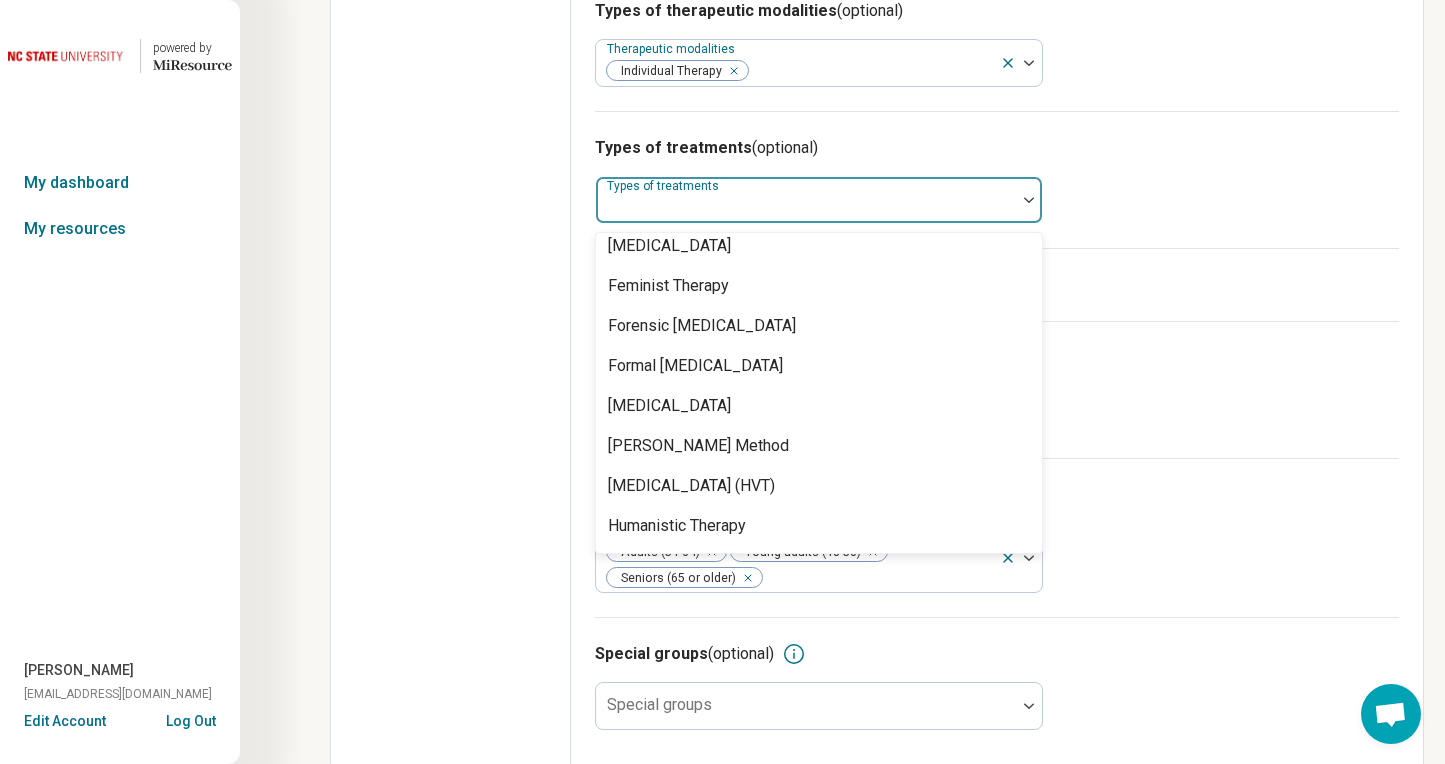 scroll, scrollTop: 1738, scrollLeft: 0, axis: vertical 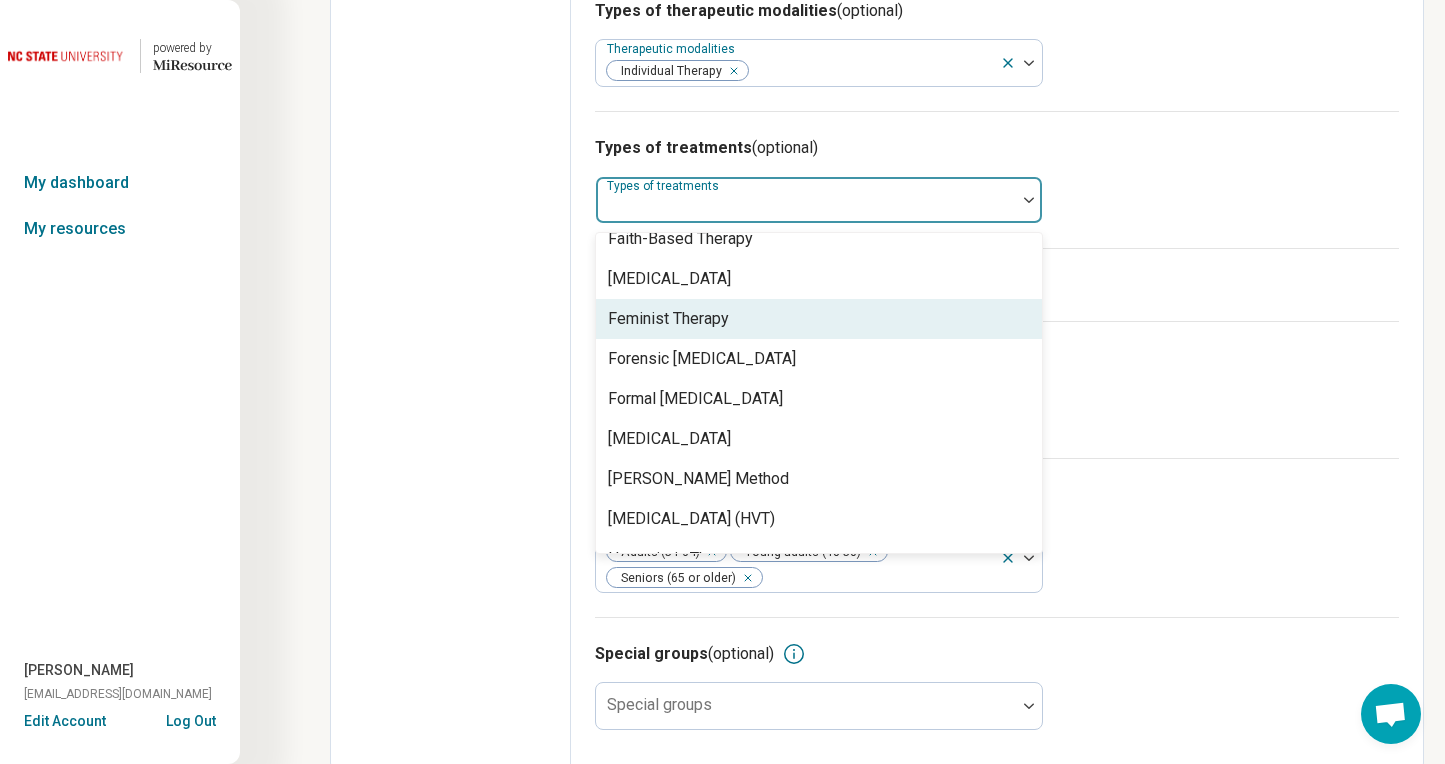 click on "Feminist Therapy" at bounding box center (668, 319) 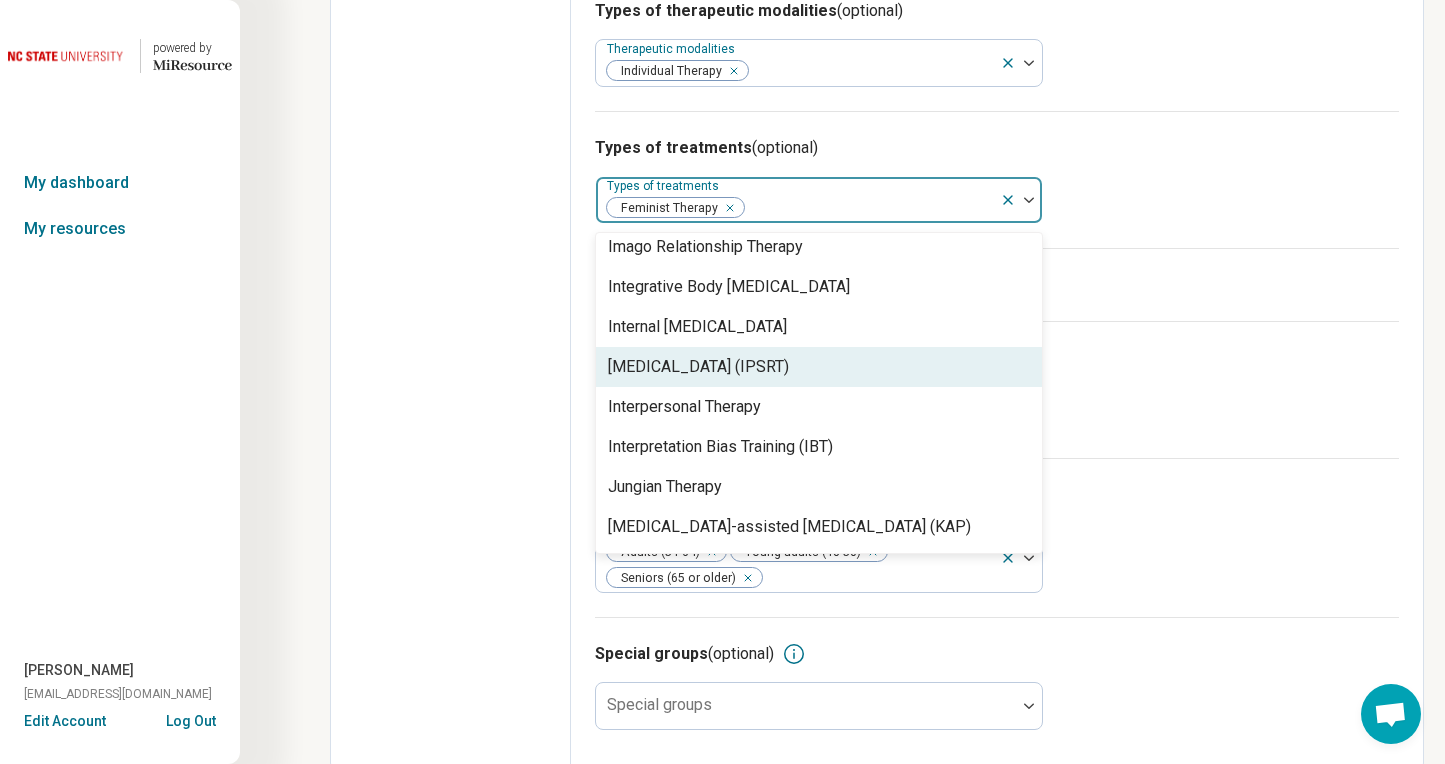 scroll, scrollTop: 2140, scrollLeft: 0, axis: vertical 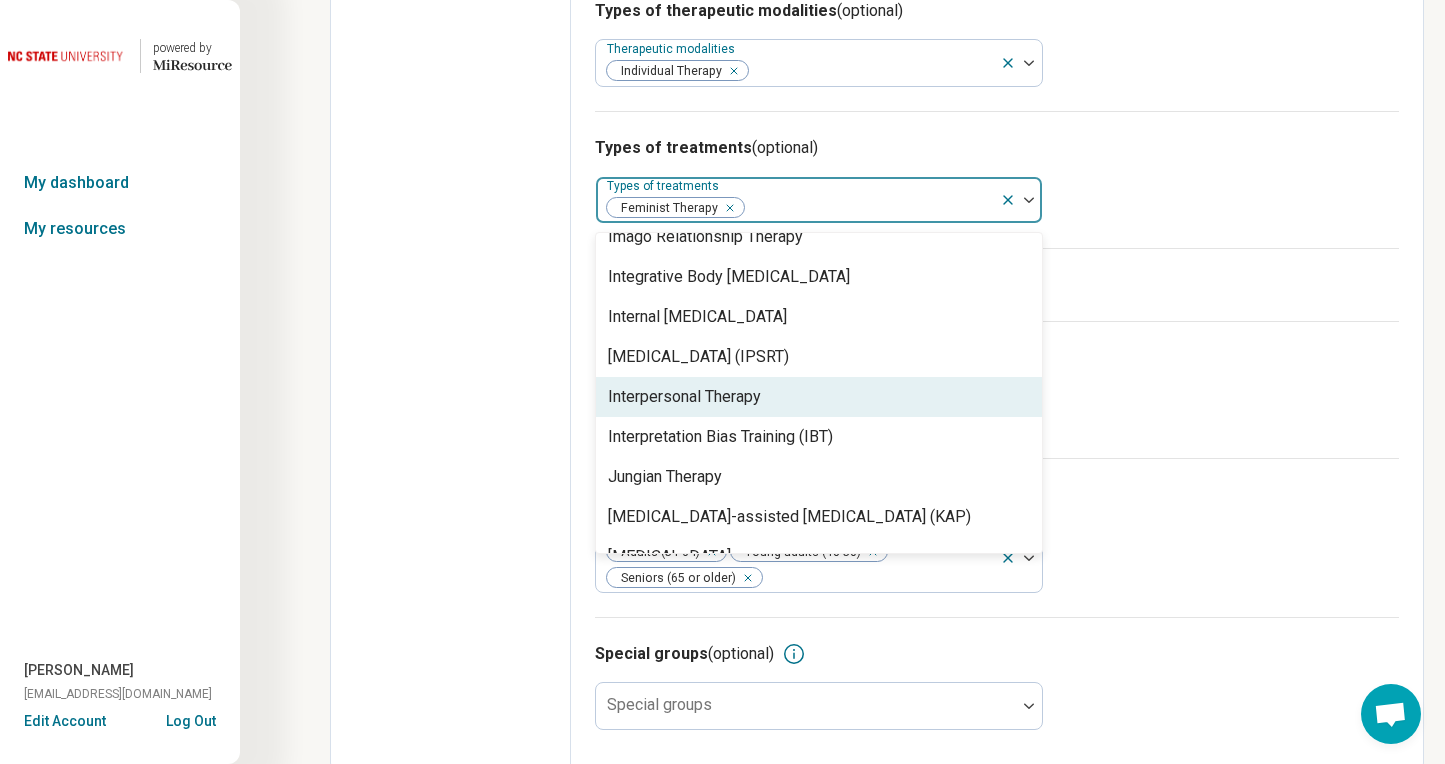 click on "Interpersonal Therapy" at bounding box center [819, 397] 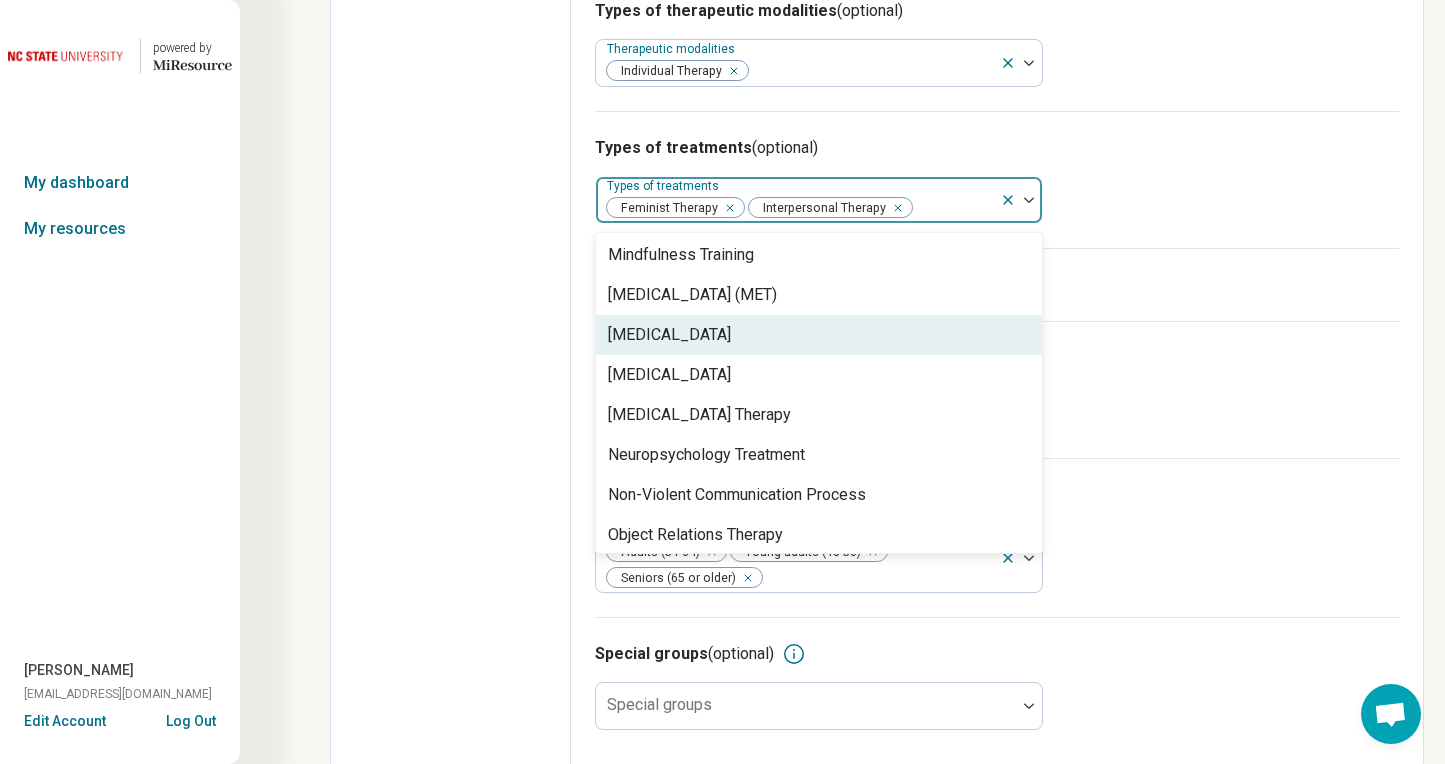 scroll, scrollTop: 2692, scrollLeft: 0, axis: vertical 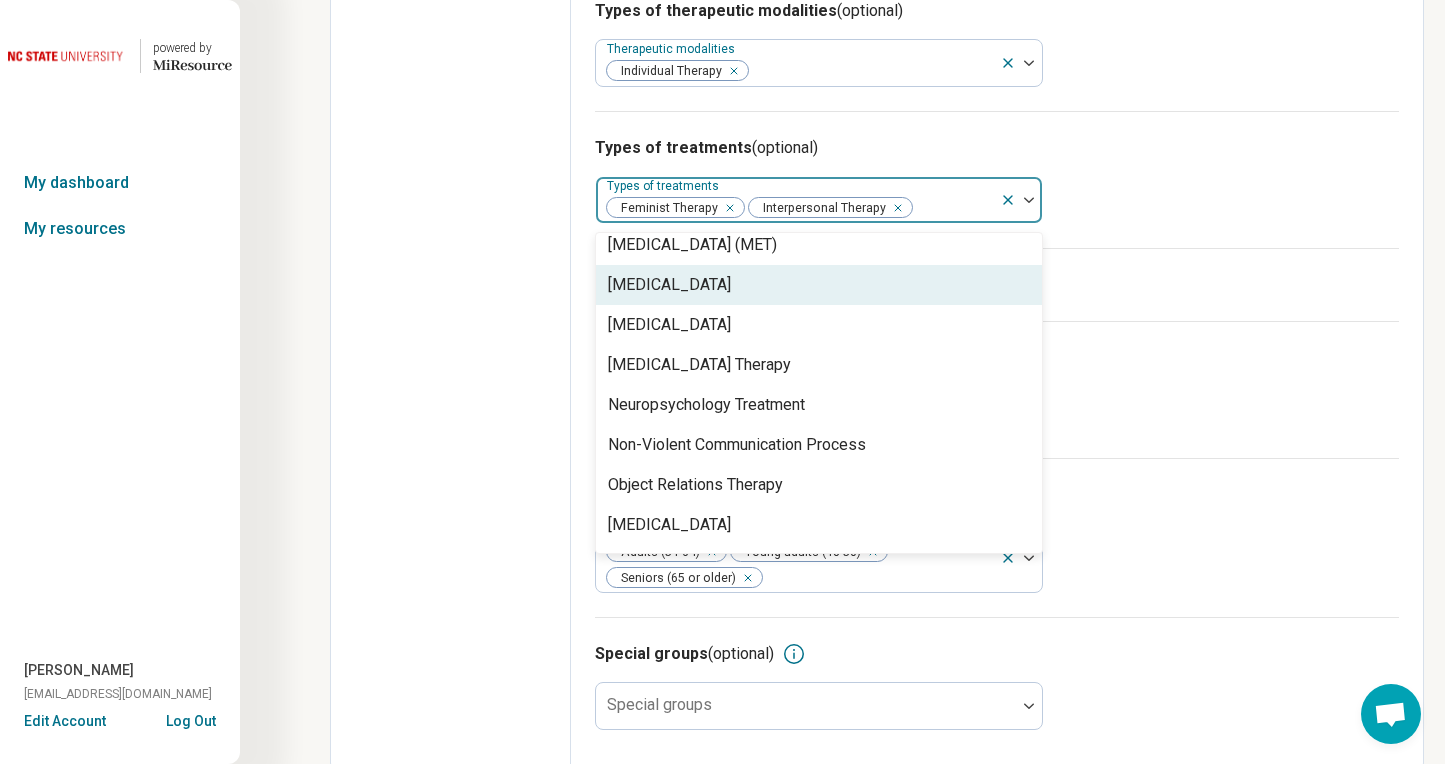 click on "Motivational Interviewing" at bounding box center [669, 285] 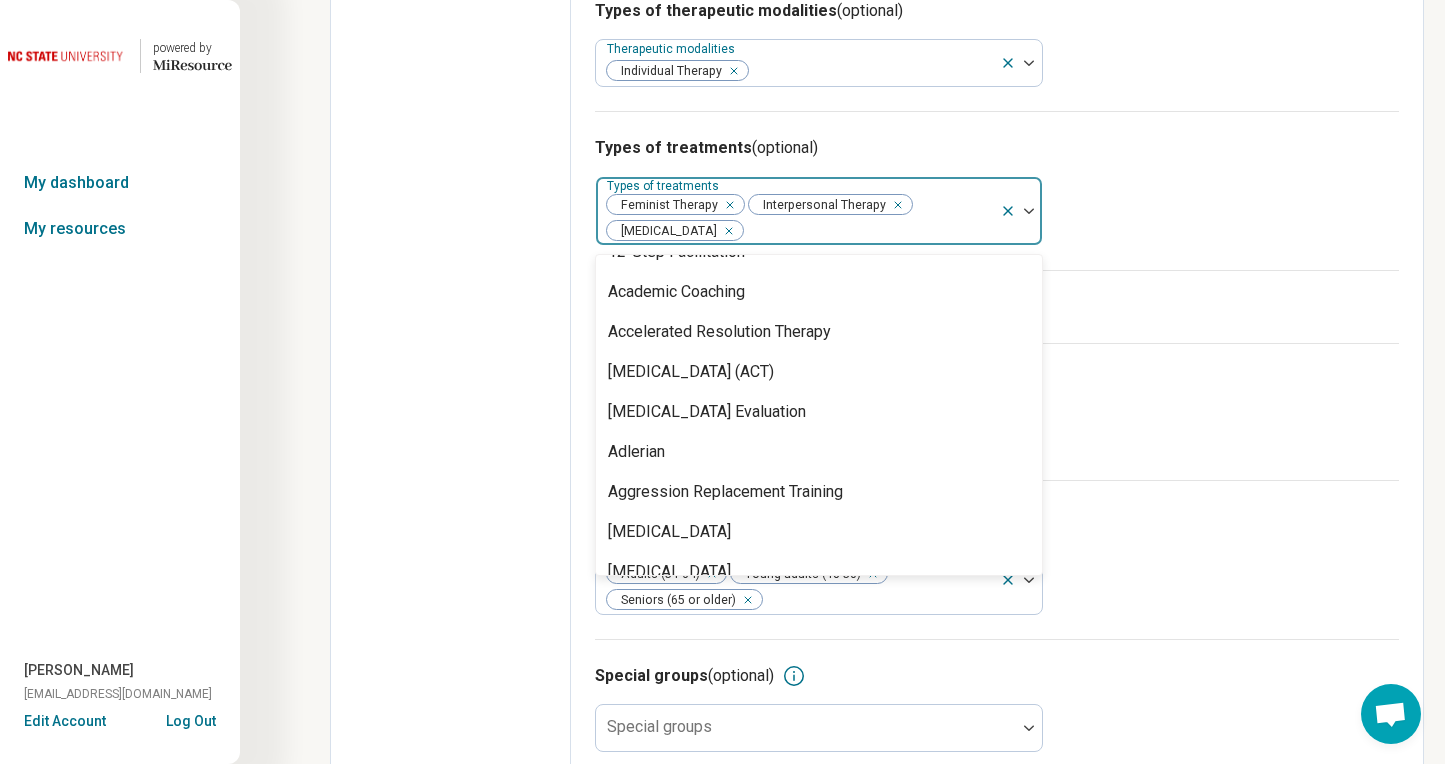scroll, scrollTop: 0, scrollLeft: 0, axis: both 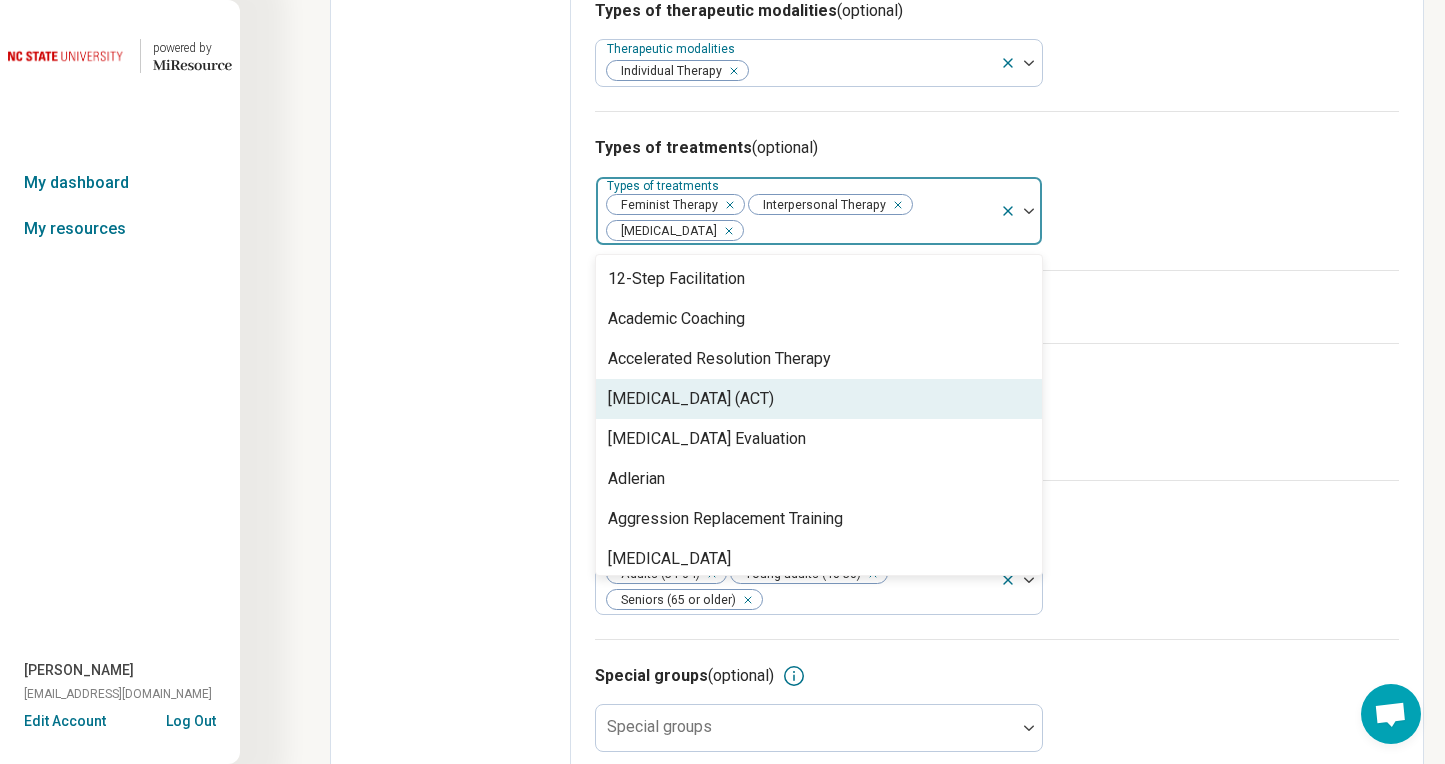 click on "Acceptance and Commitment Therapy (ACT)" at bounding box center (691, 399) 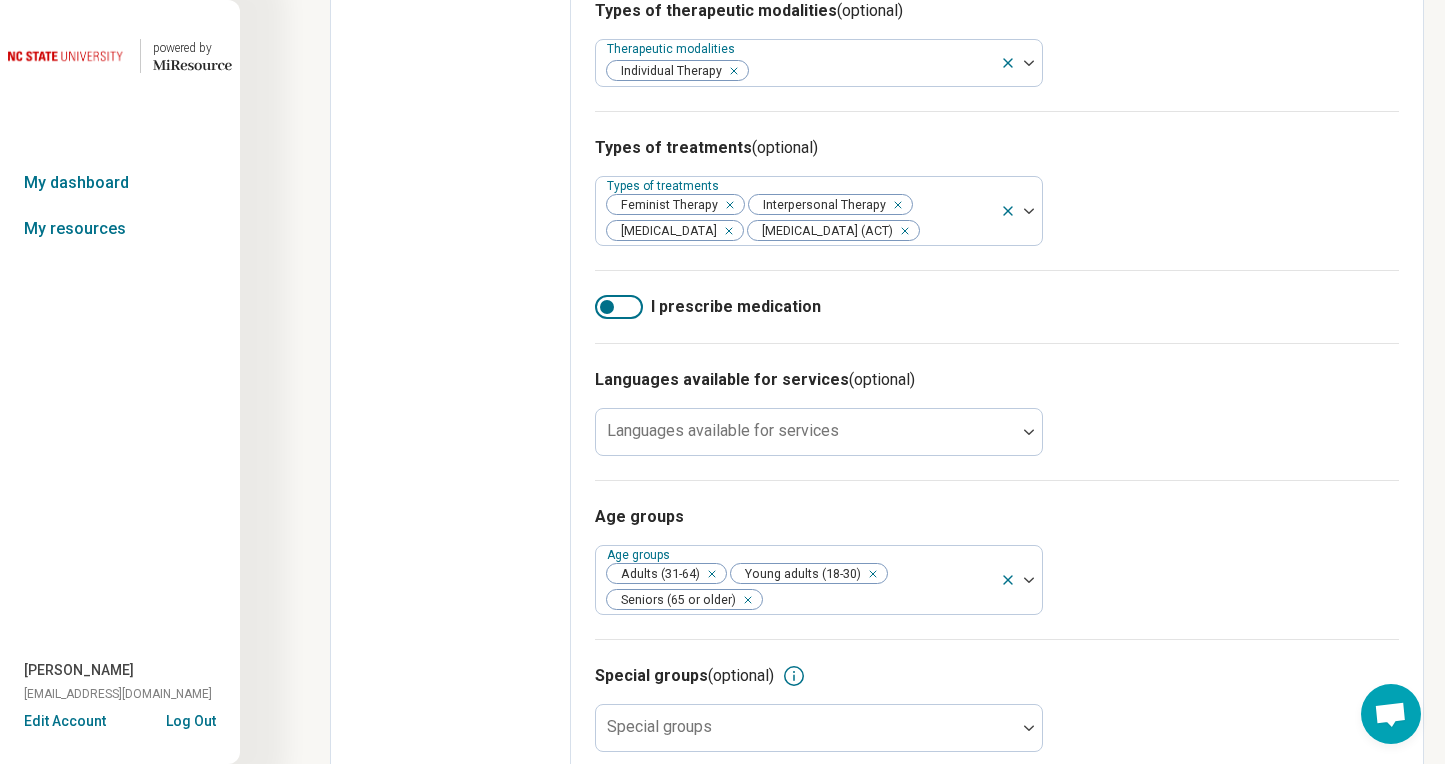 click on "Types of treatments  (optional) Types of treatments Feminist Therapy Interpersonal Therapy Motivational Interviewing Acceptance and Commitment Therapy (ACT)" at bounding box center [997, 190] 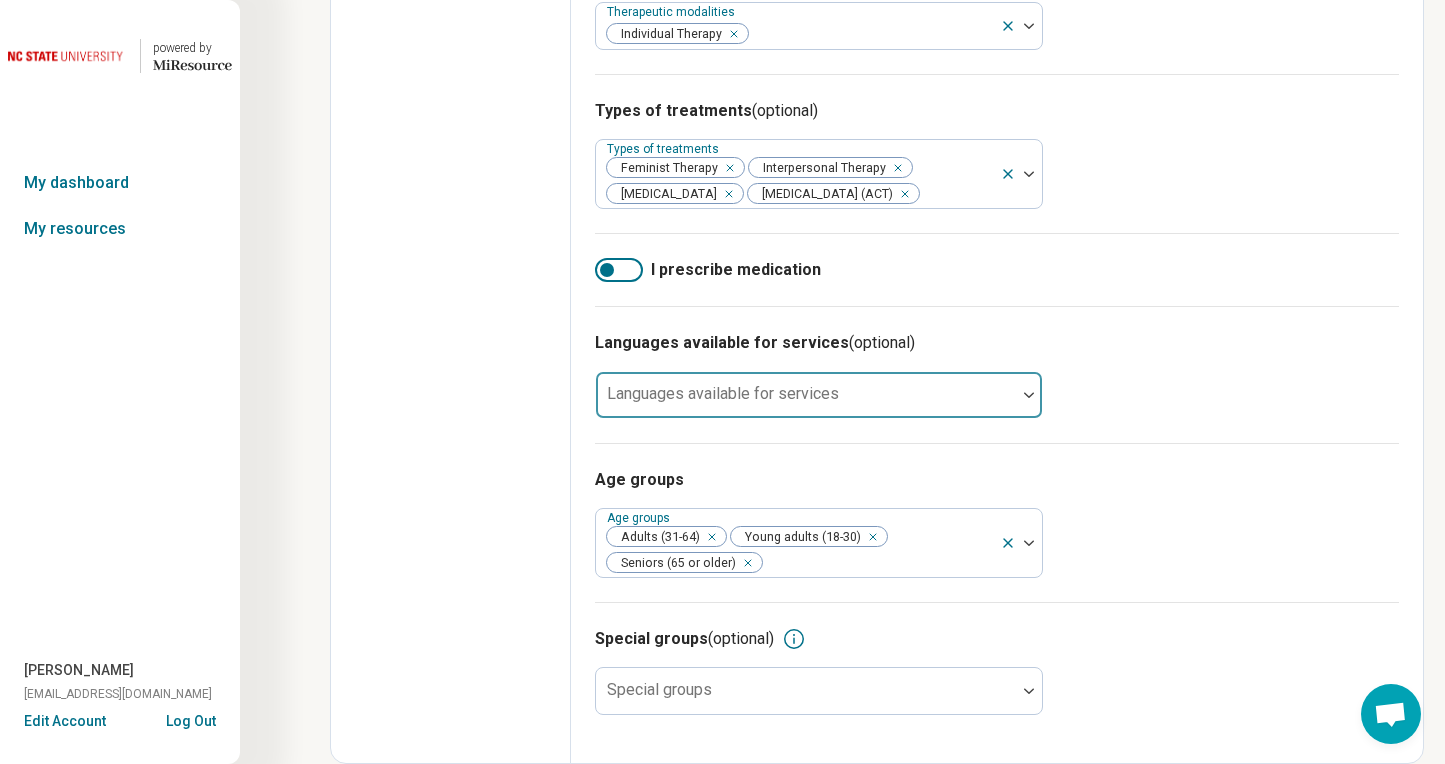scroll, scrollTop: 838, scrollLeft: 0, axis: vertical 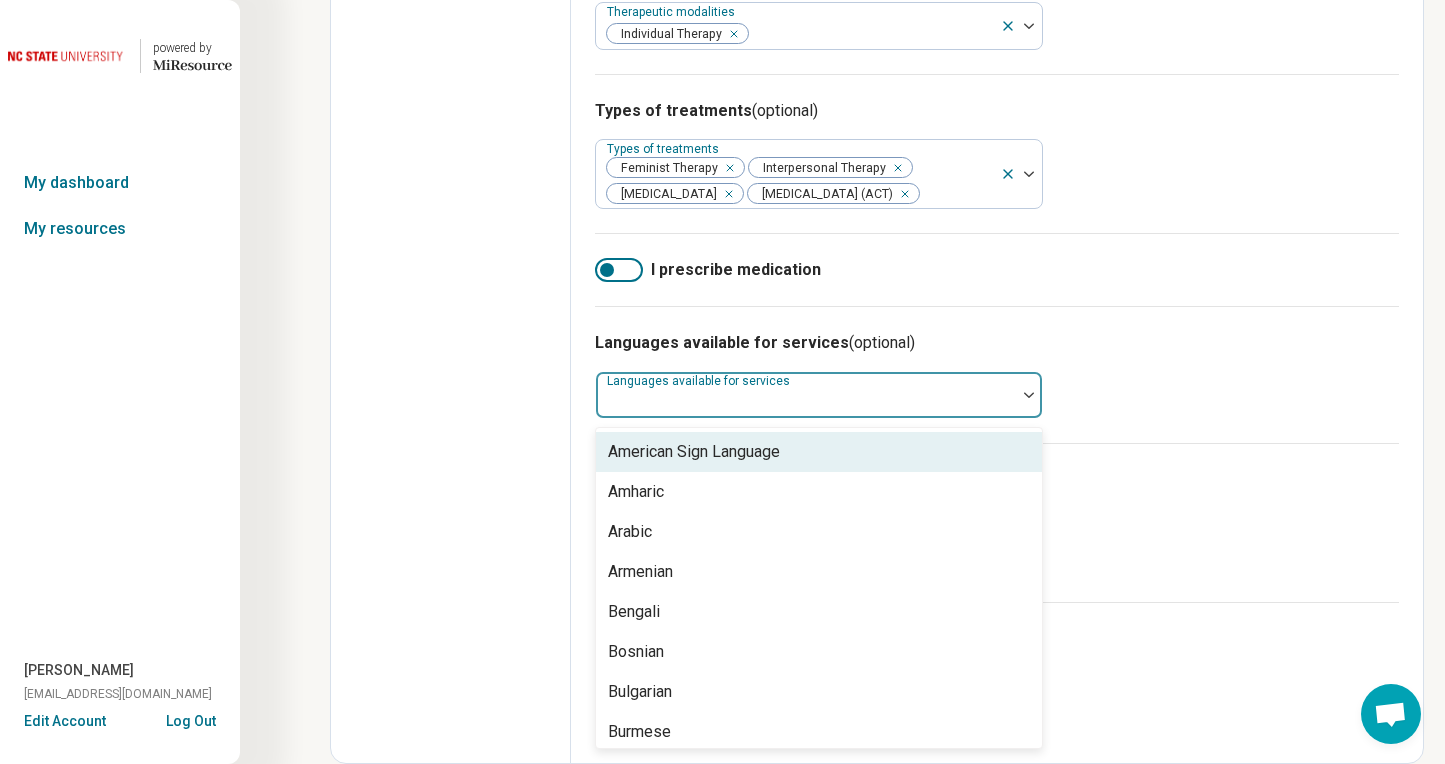 click on "Languages available for services" at bounding box center (819, 395) 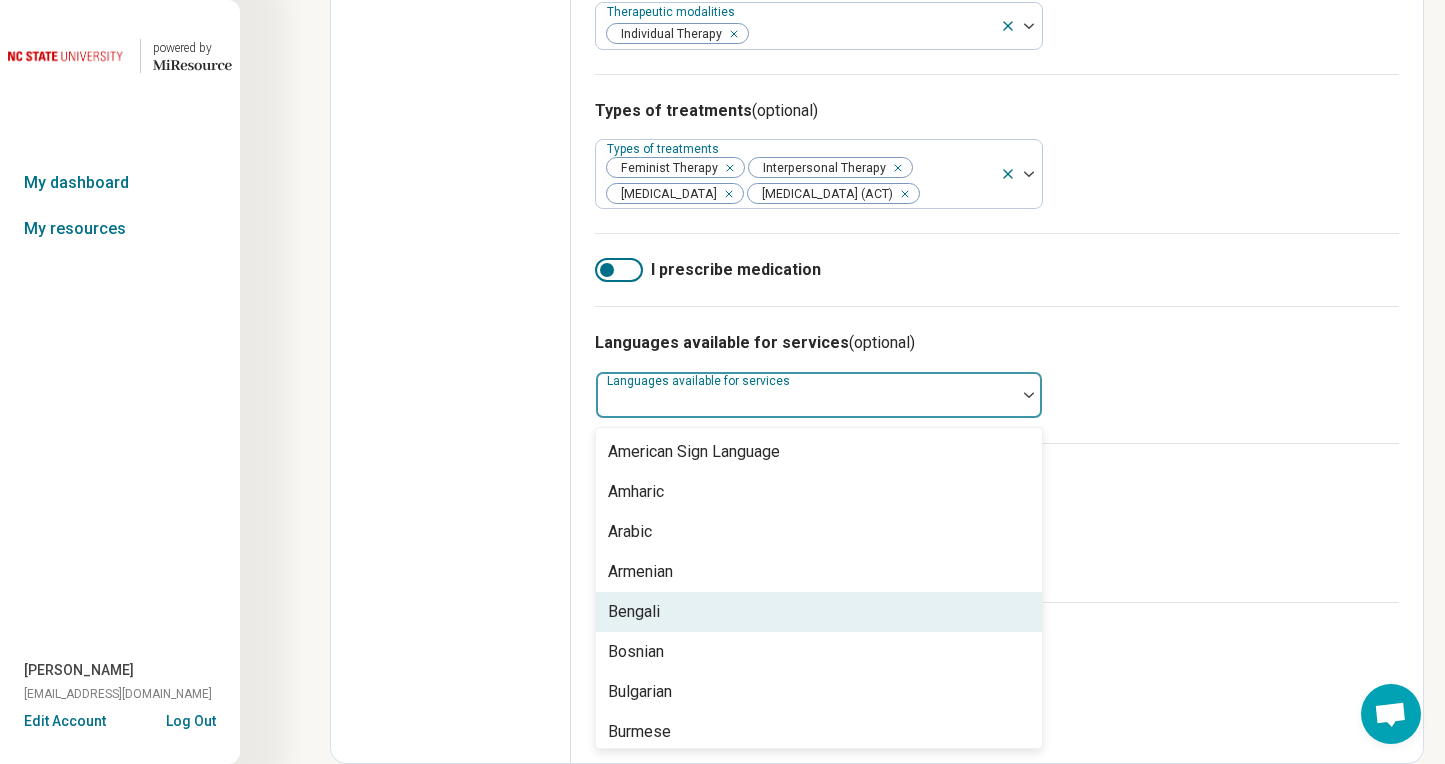 click on "Languages available for services  (optional) Bengali, 5 of 57. 57 results available. Use Up and Down to choose options, press Enter to select the currently focused option, press Escape to exit the menu, press Tab to select the option and exit the menu. Languages available for services American Sign Language Amharic Arabic Armenian Bengali Bosnian Bulgarian Burmese Cantonese Creole Danish Dutch Farsi Filipino French German Greek Gujarati Haitian Hebrew Hindi Hmong Hungarian Igbo Indonesian Italian Japanese Javanese Khmer Korean Kutchi Macedonian Malay Malayalam Mandarin Native American Indian or Alaska Native languages Norwegian Other Panjabi Pashto Persian Polish Portuguese Romanian Russian Serbian Spanish Swedish Tagalog Tamil Thai Turkish Ukrainian Urdu Vietnamese Yiddish Yoruba" at bounding box center [997, 374] 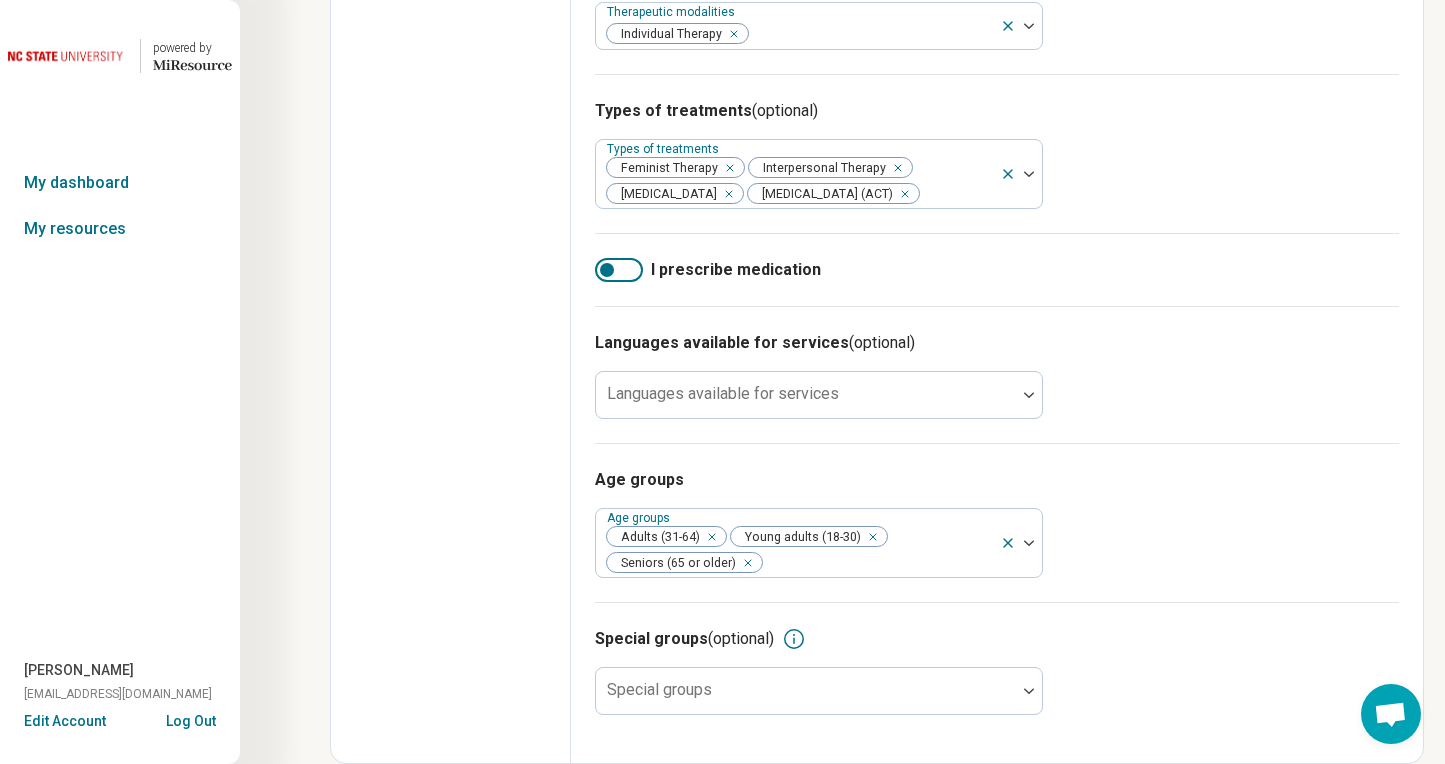 scroll, scrollTop: 838, scrollLeft: 0, axis: vertical 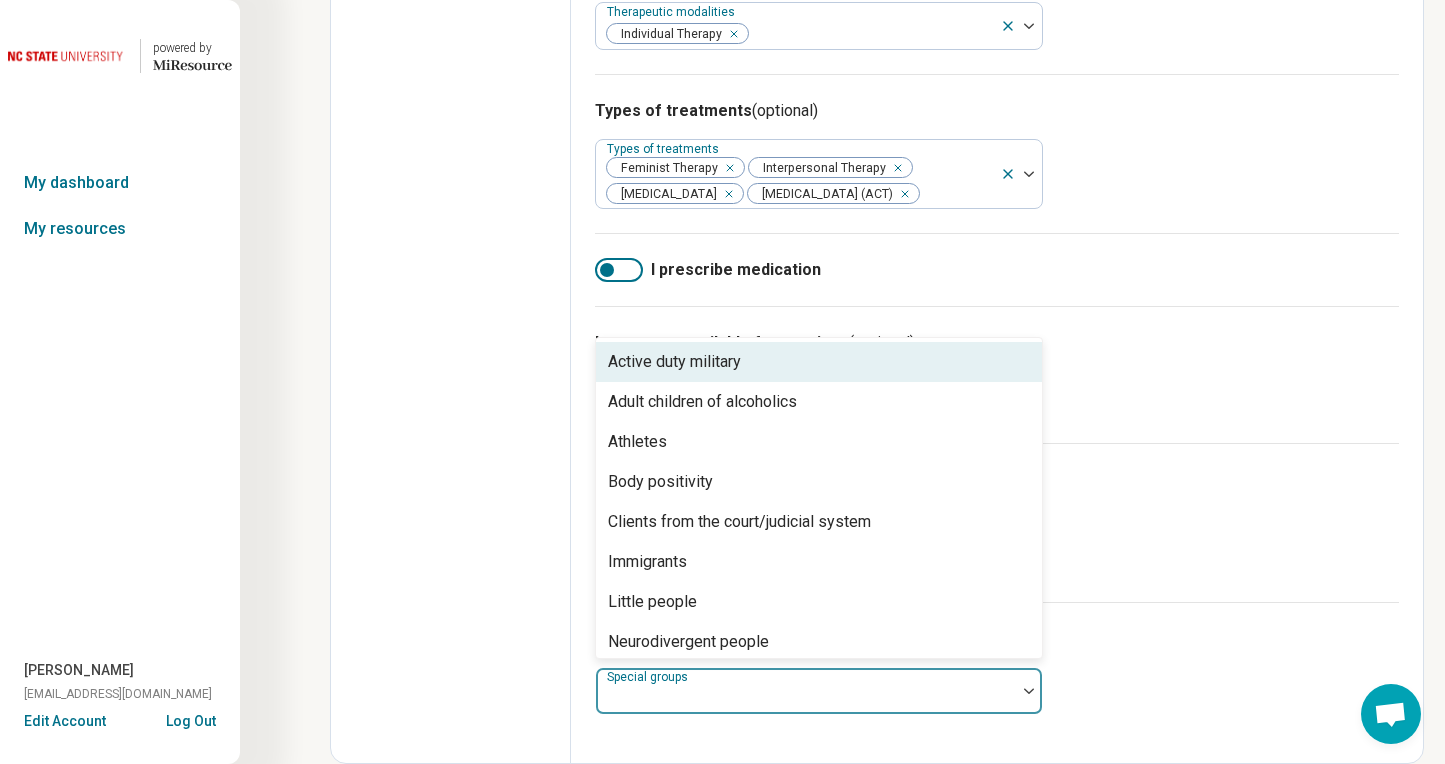 click at bounding box center [806, 699] 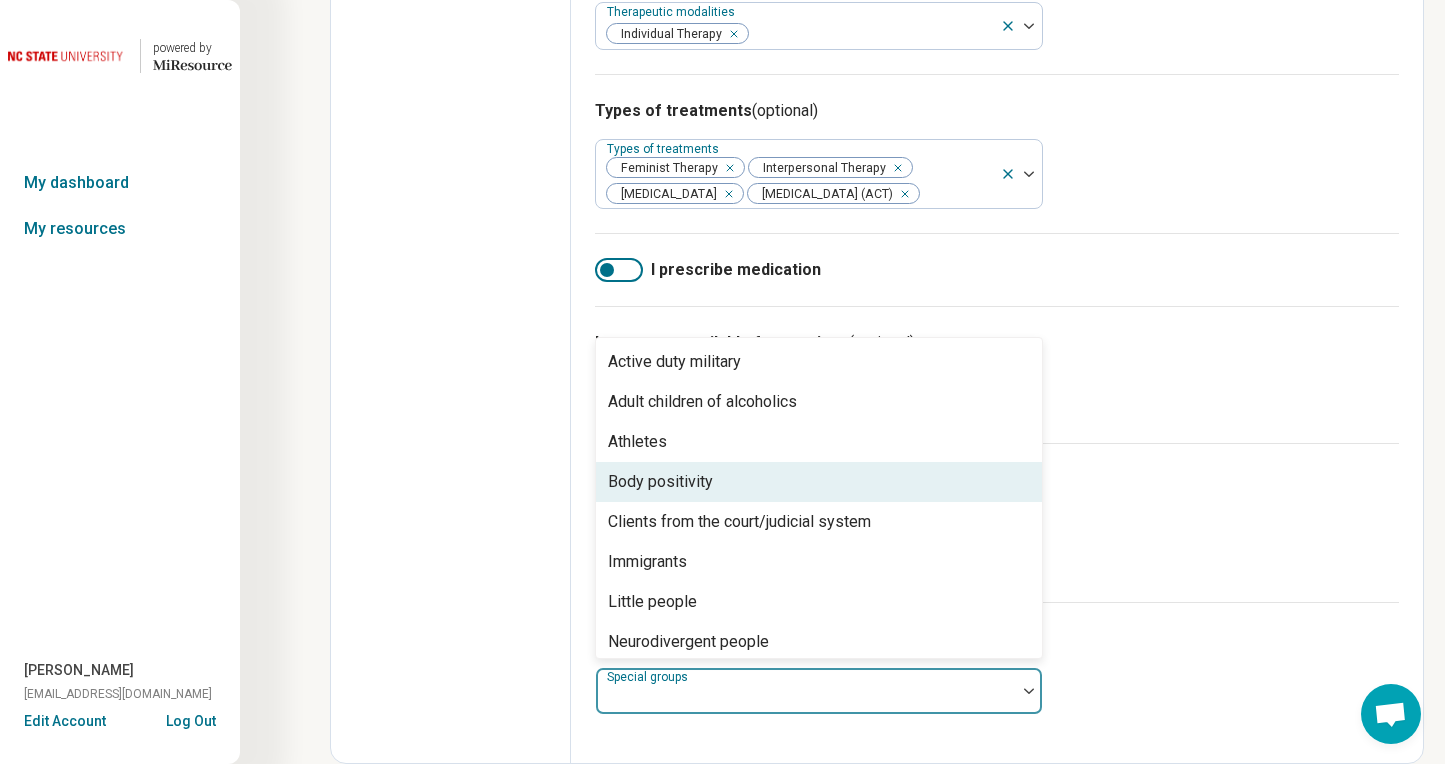 click on "Body positivity" at bounding box center (660, 482) 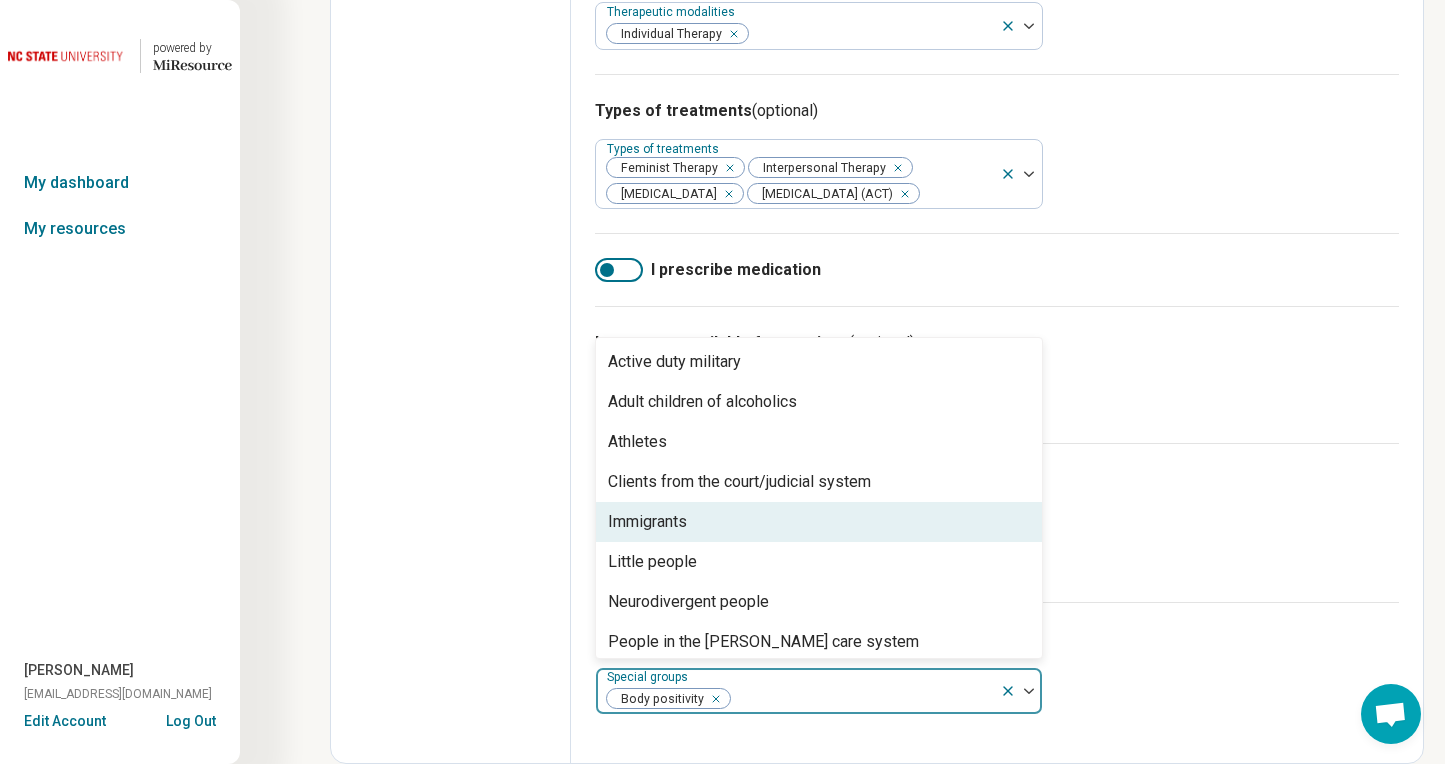 click on "Age groups Age groups Adults (31-64) Young adults (18-30) Seniors (65 or older)" at bounding box center (997, 522) 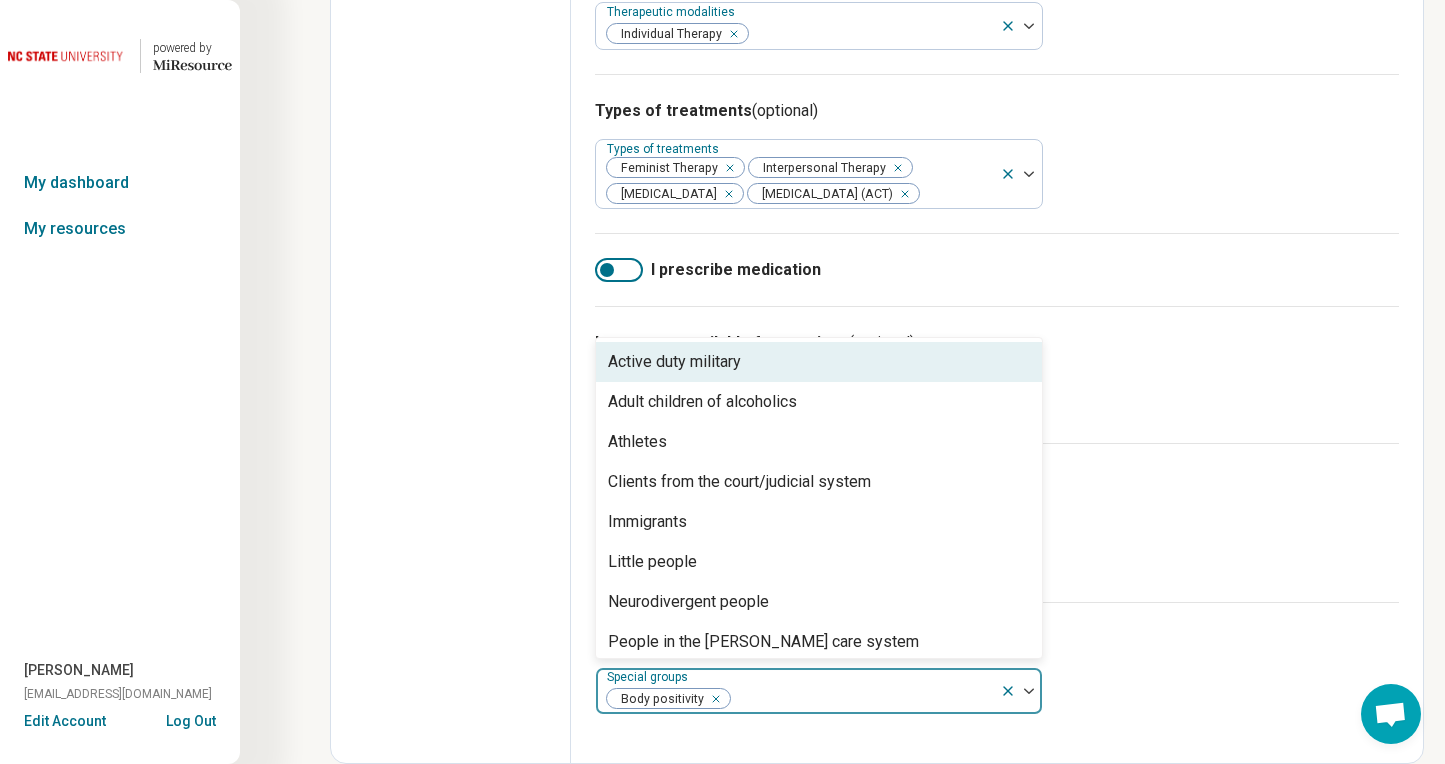 click at bounding box center (862, 699) 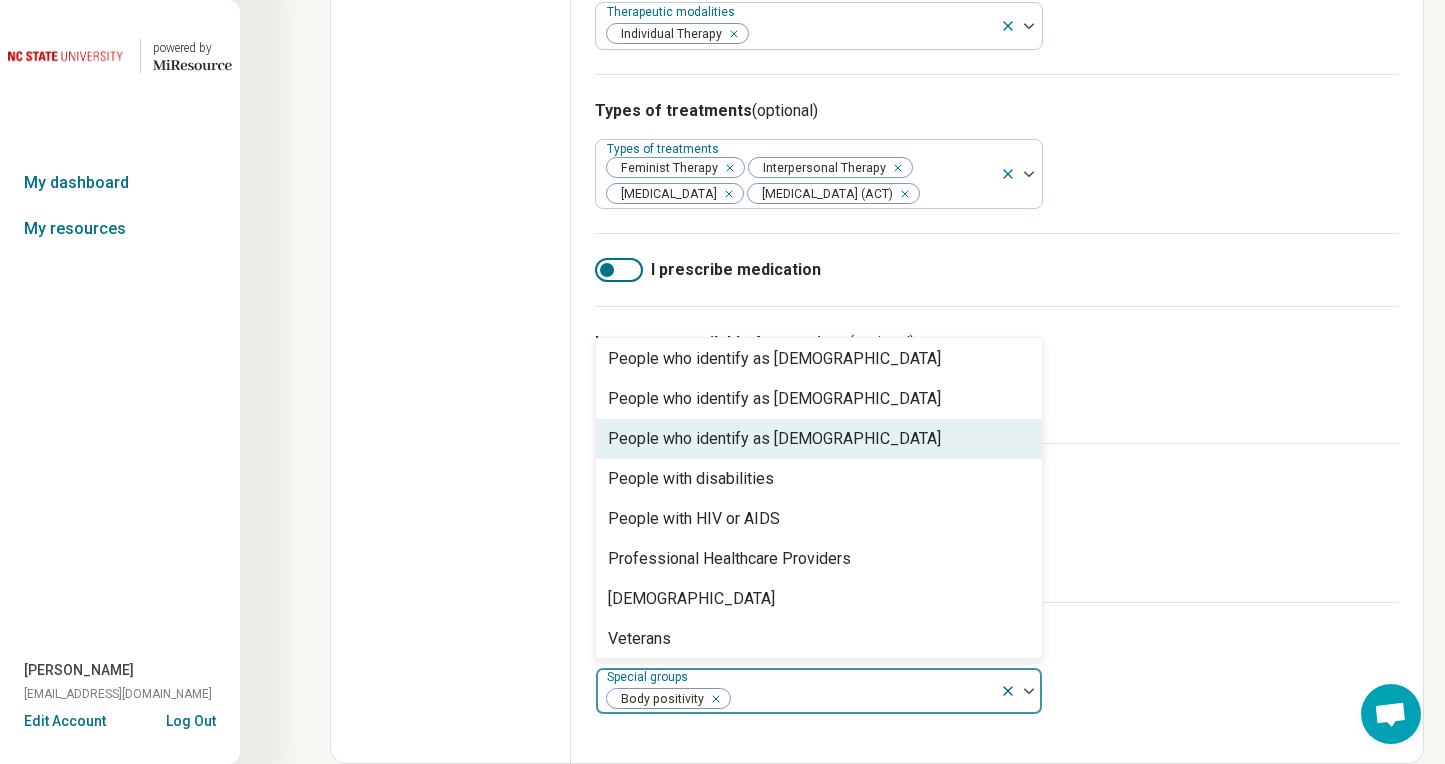 click on "People who identify as queer" at bounding box center (774, 439) 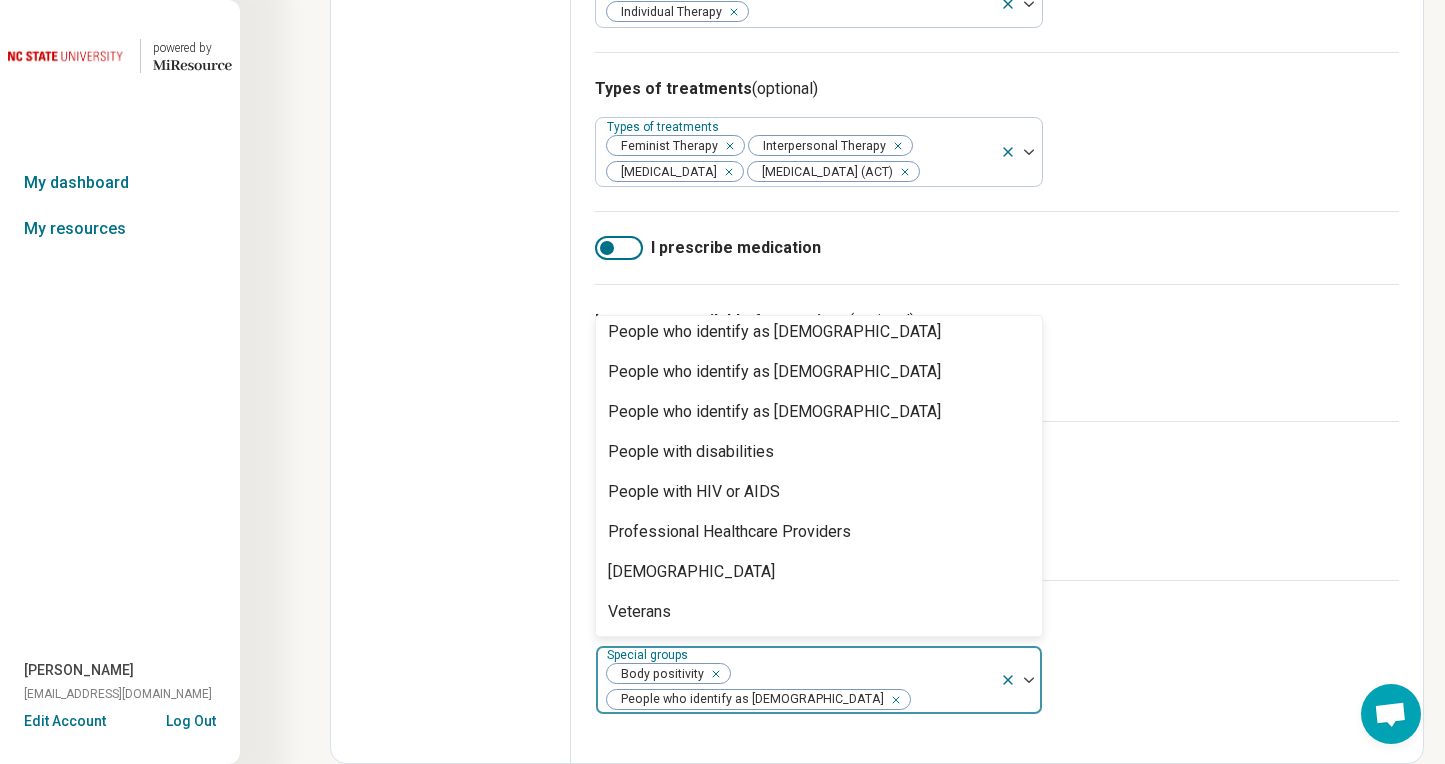 scroll, scrollTop: 528, scrollLeft: 0, axis: vertical 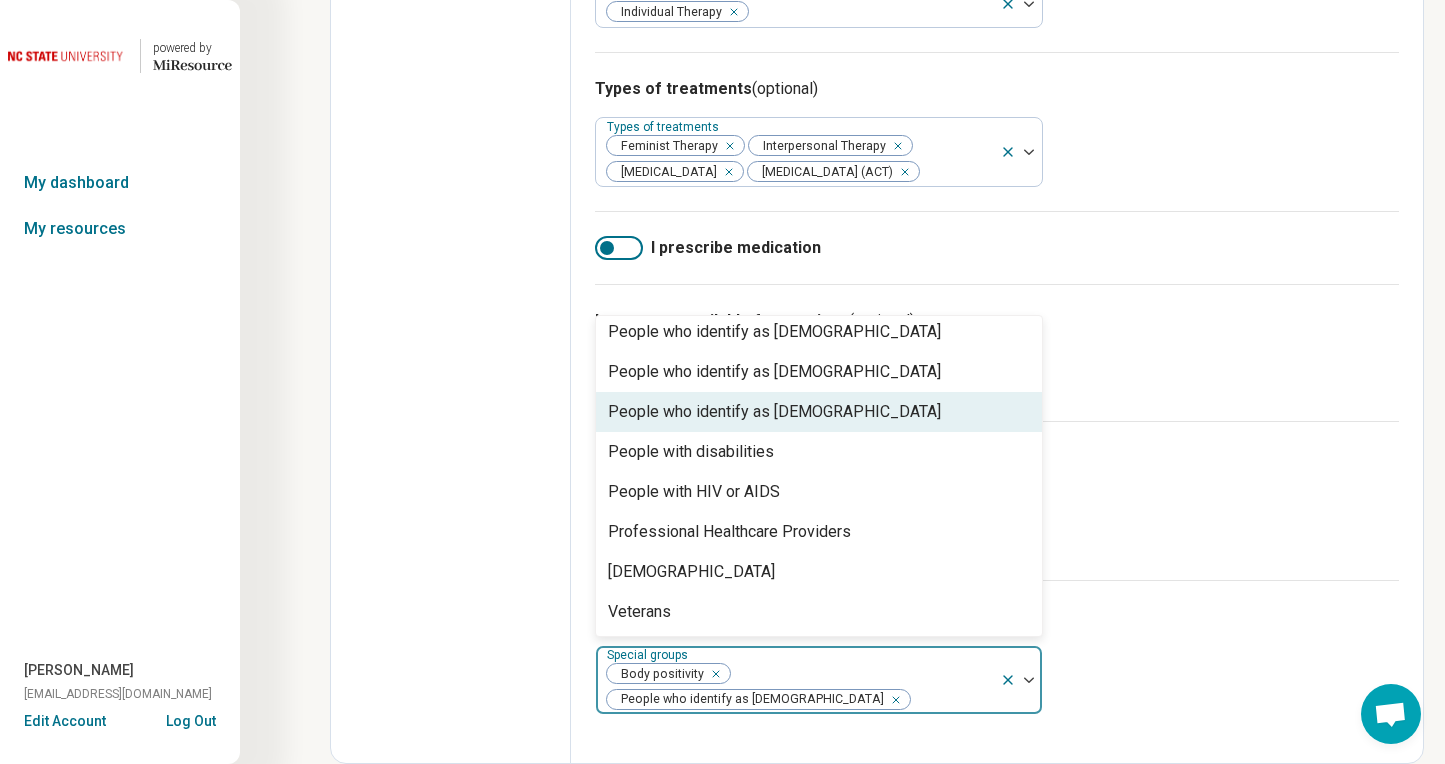 click on "People who identify as non-binary" at bounding box center (774, 412) 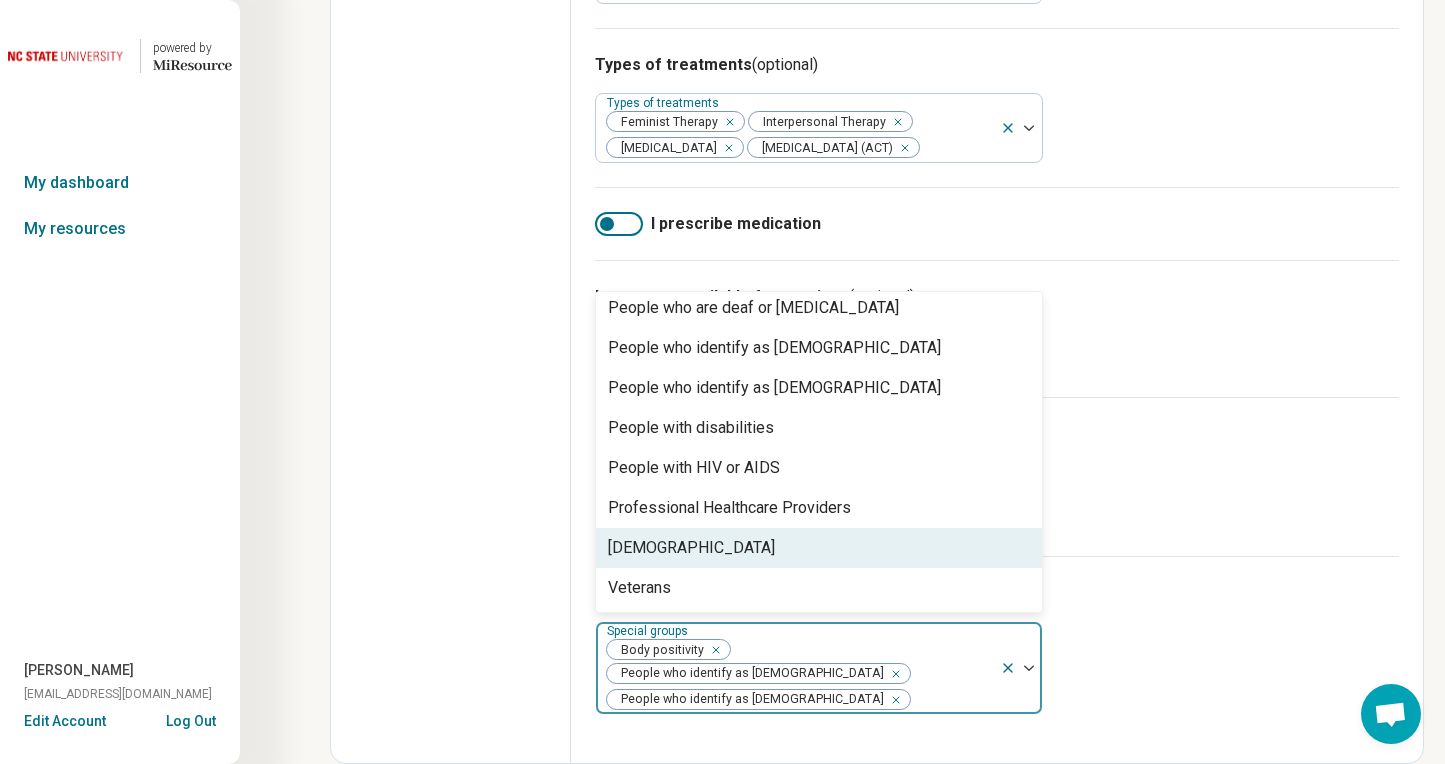 click on "Transgender" at bounding box center (819, 548) 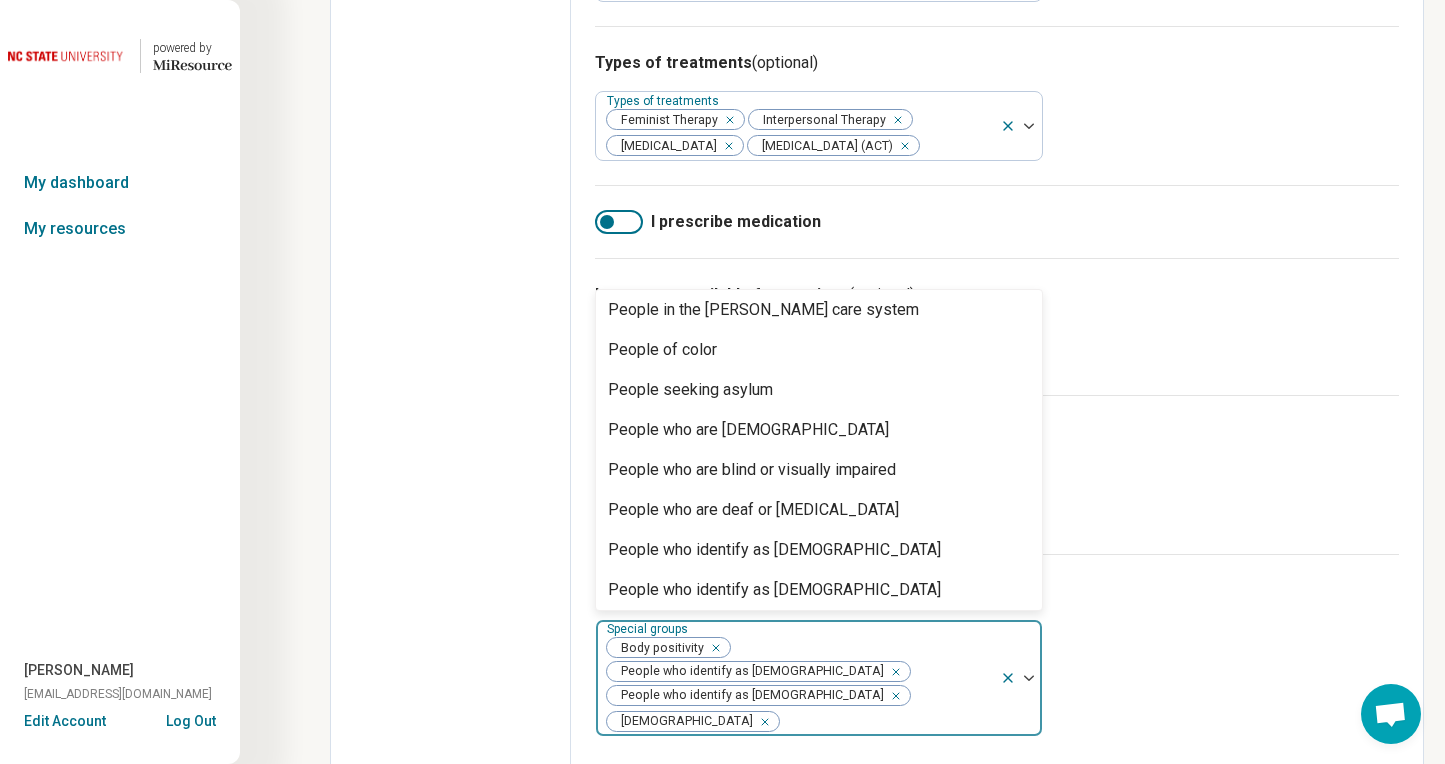 scroll, scrollTop: 254, scrollLeft: 0, axis: vertical 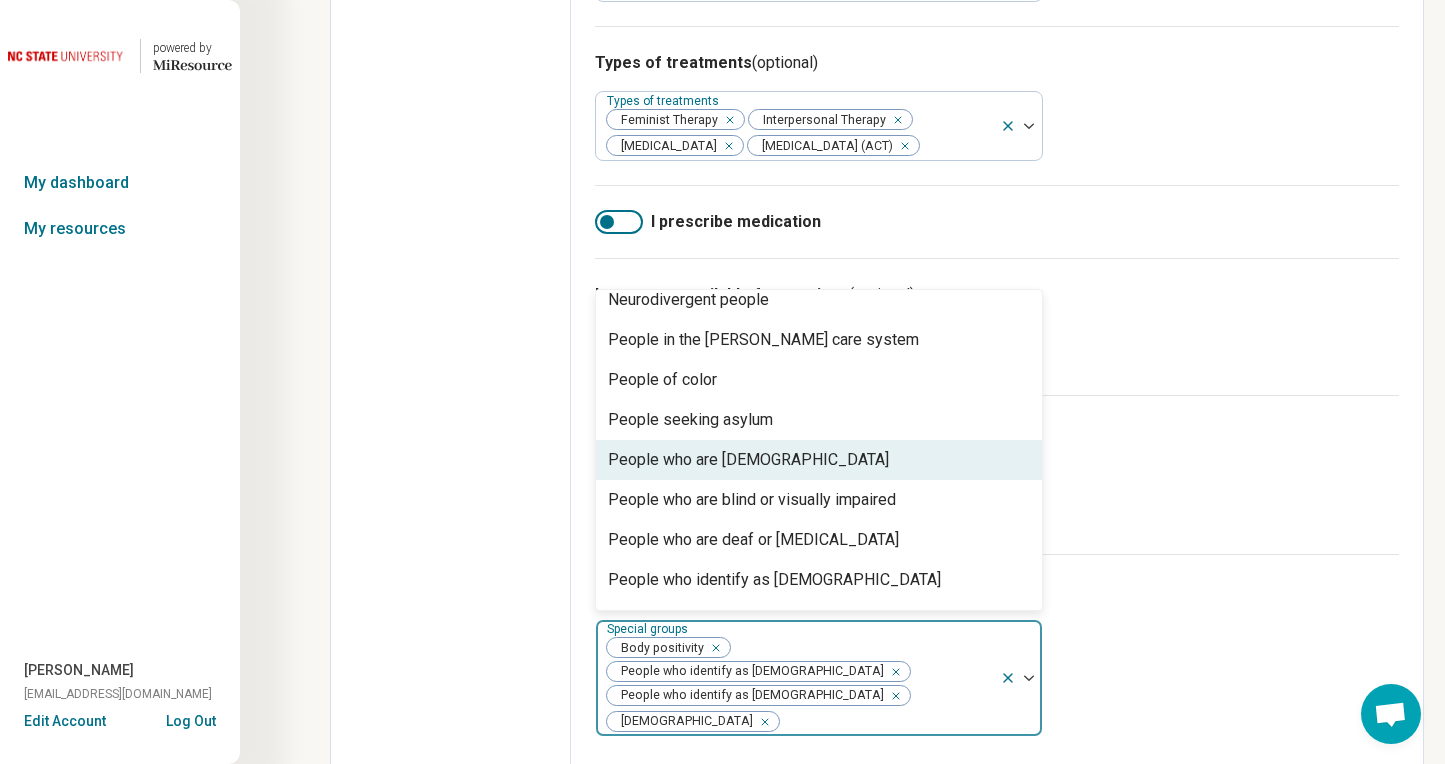 click on "People who are bisexual" at bounding box center (748, 460) 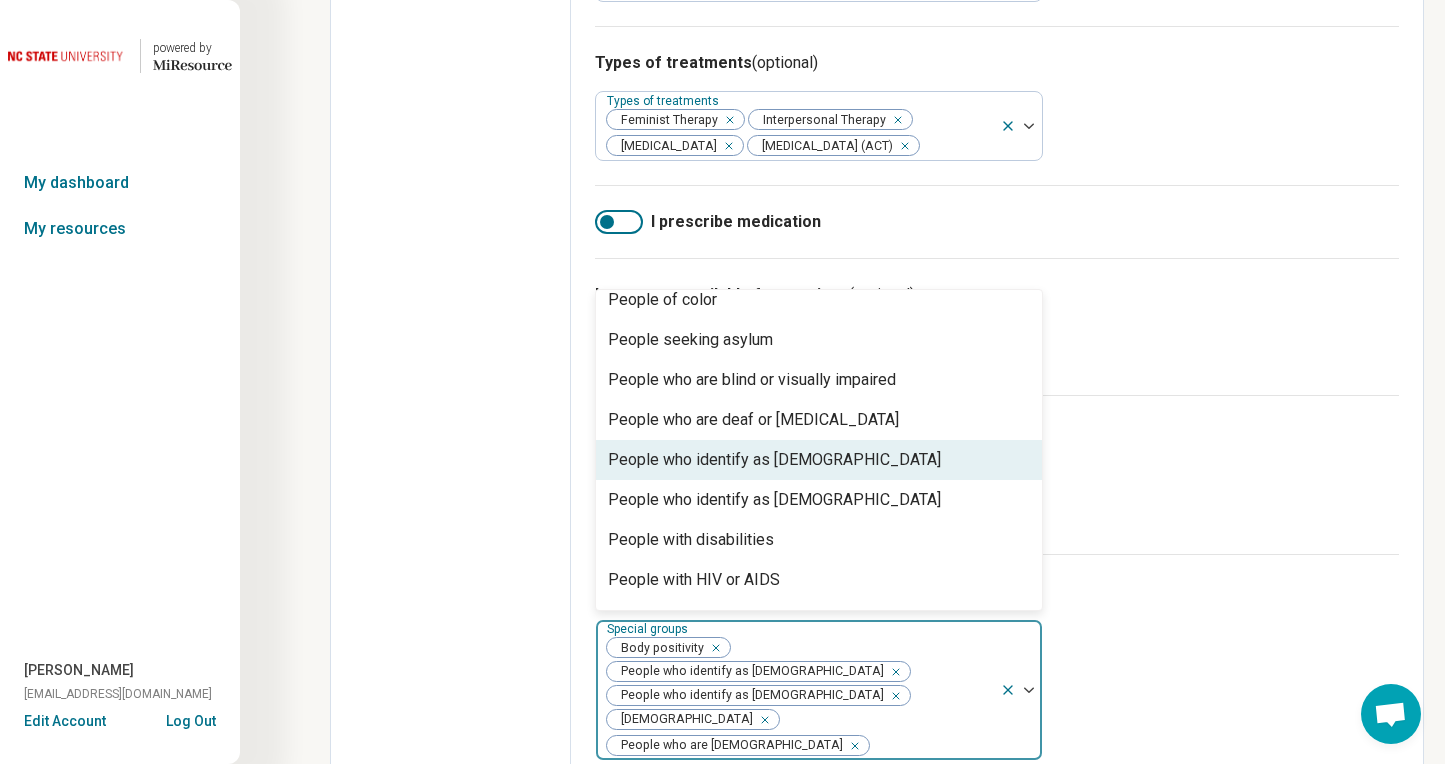 scroll, scrollTop: 345, scrollLeft: 0, axis: vertical 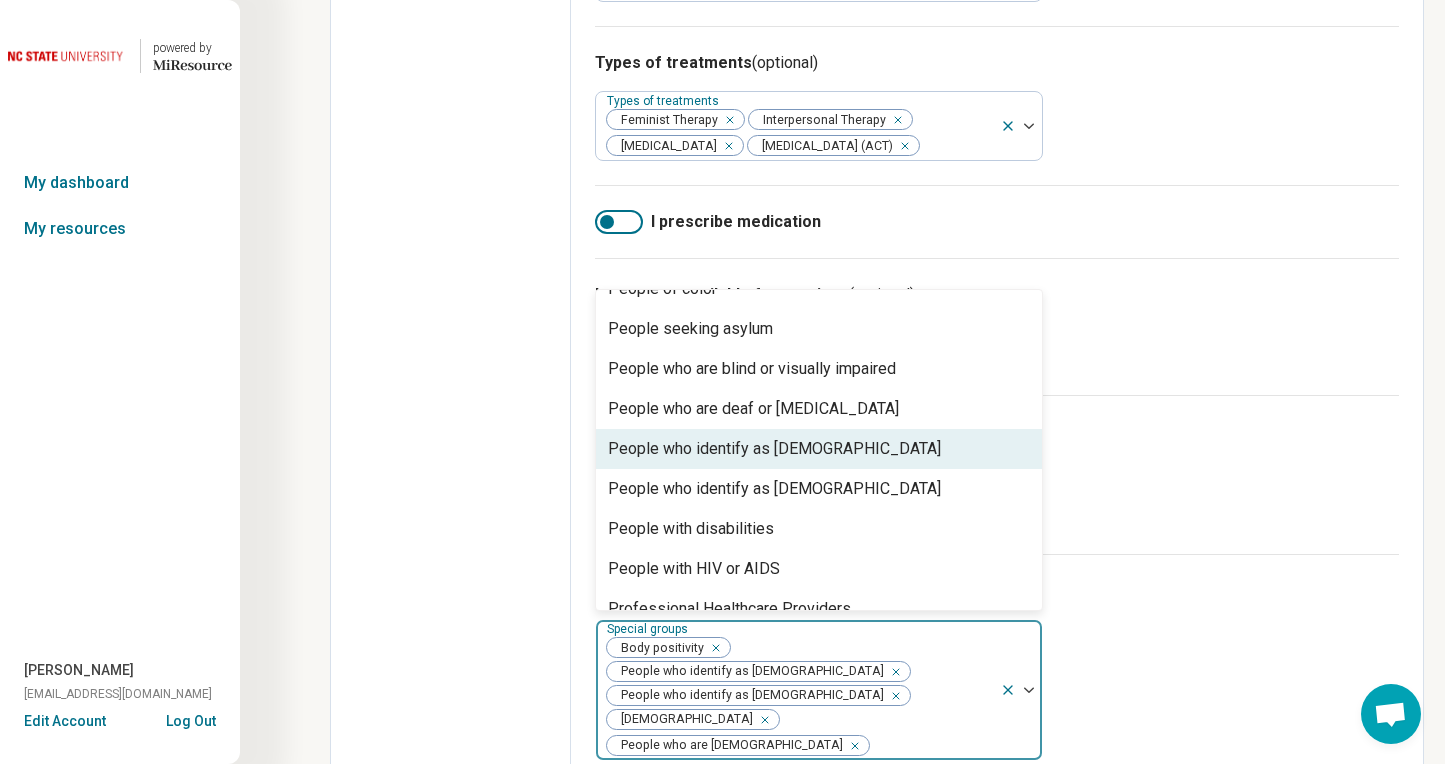 click on "People who identify as gay" at bounding box center (774, 449) 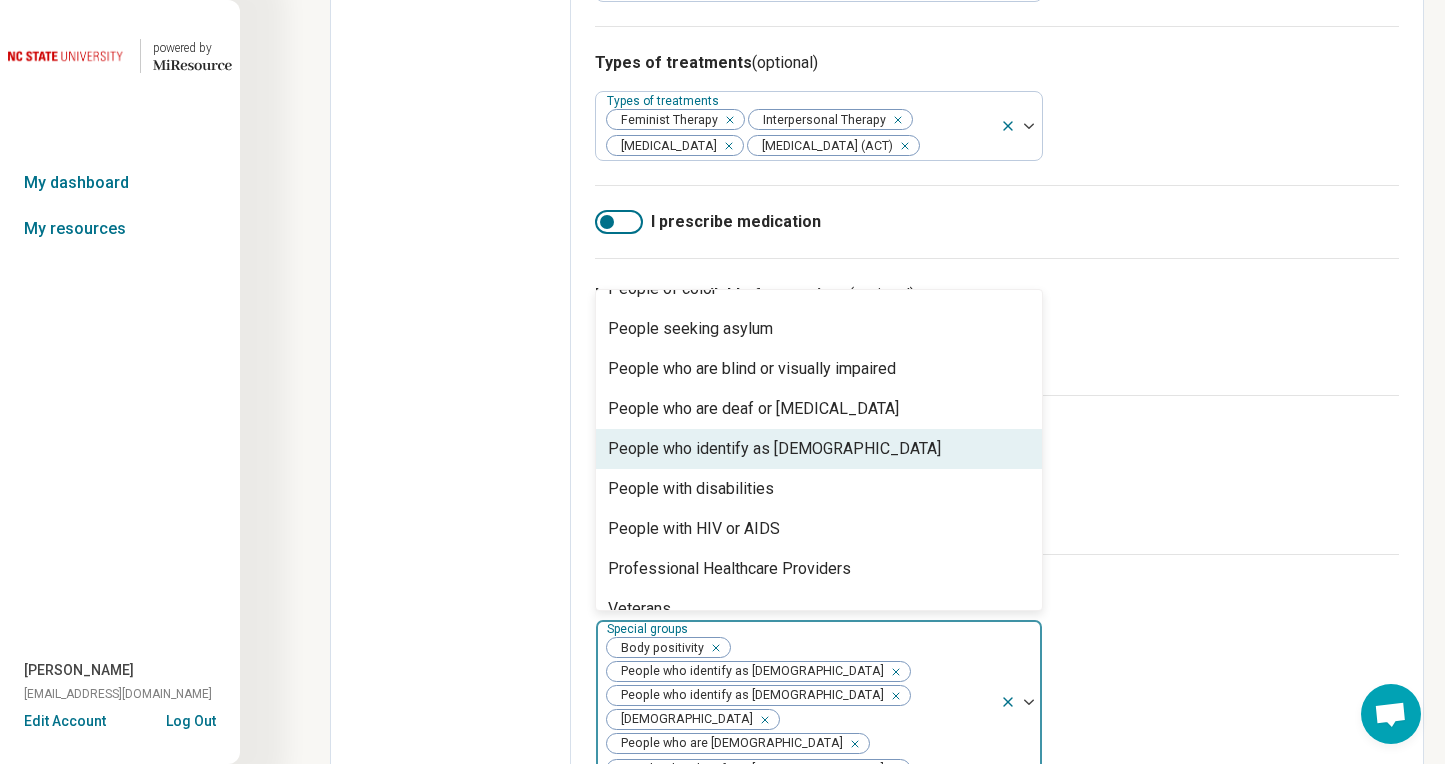 click on "People who identify as lesbian" at bounding box center [774, 449] 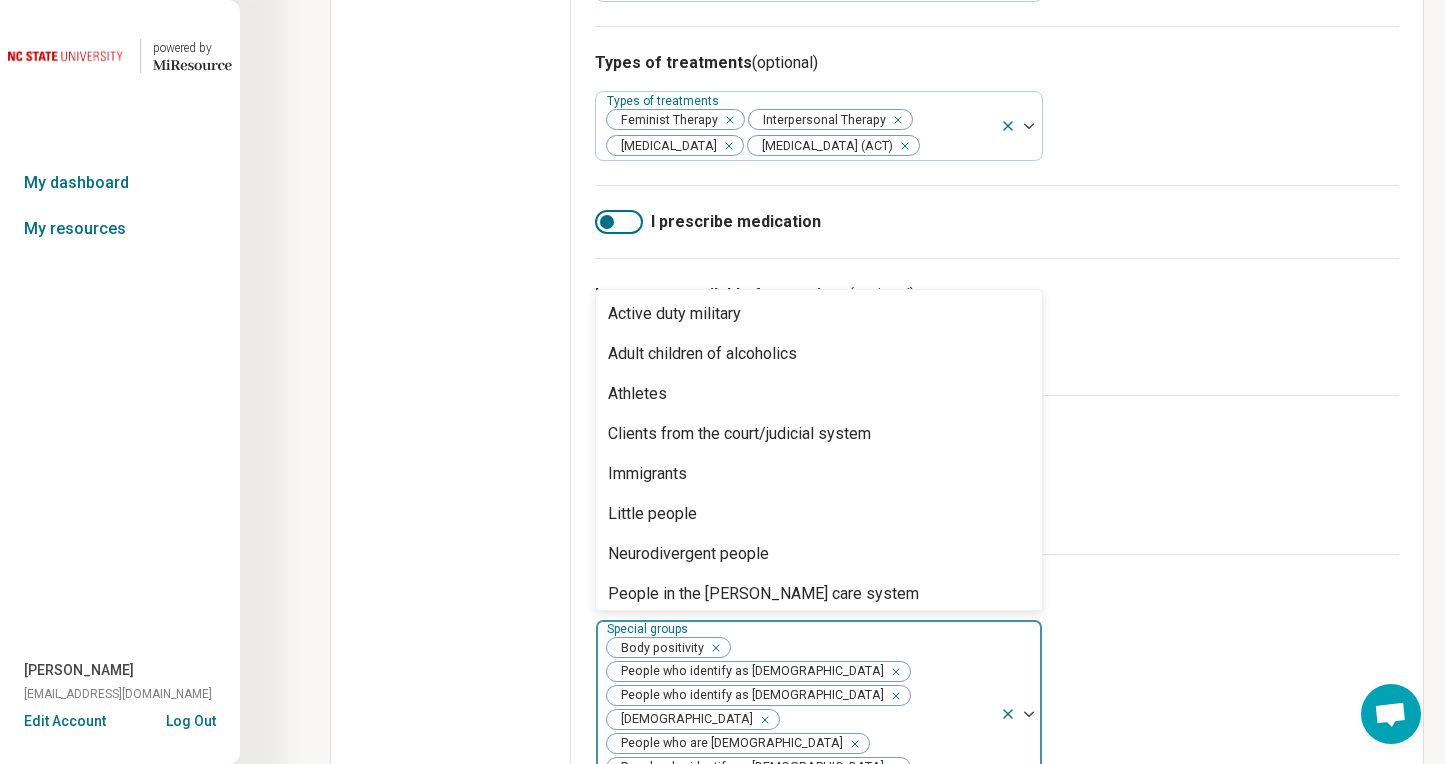 scroll, scrollTop: 0, scrollLeft: 0, axis: both 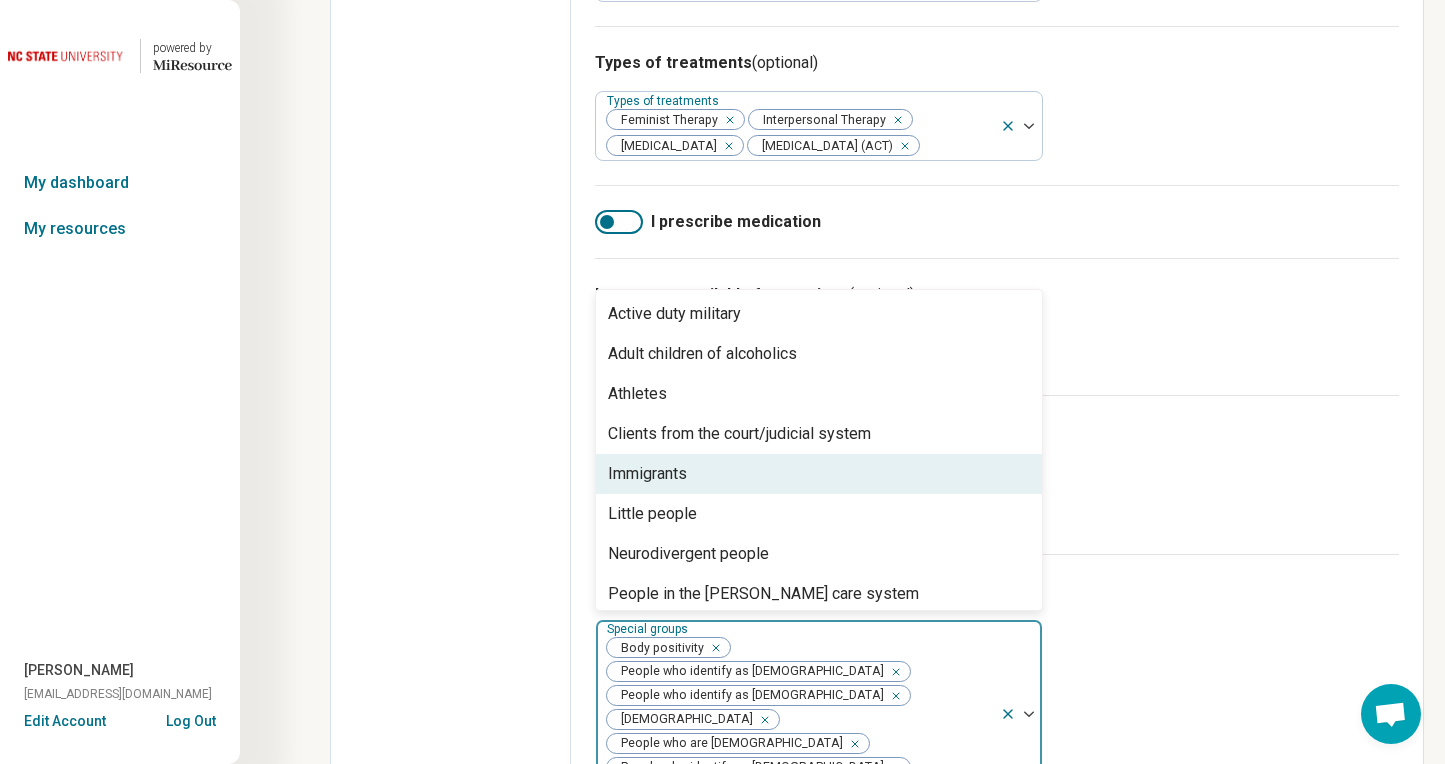 click on "Special groups  (optional) option People who identify as lesbian, selected. Immigrants, 5 of 16. 16 results available. Use Up and Down to choose options, press Enter to select the currently focused option, press Escape to exit the menu, press Tab to select the option and exit the menu. Special groups Body positivity People who identify as queer People who identify as non-binary Transgender People who are bisexual People who identify as gay People who identify as lesbian Active duty military Adult children of alcoholics Athletes Clients from the court/judicial system Immigrants Little people Neurodivergent people People in the foster care system People of color People seeking asylum People who are blind or visually impaired People who are deaf or hearing impaired People with disabilities People with HIV or AIDS Professional Healthcare Providers Veterans" at bounding box center (997, 693) 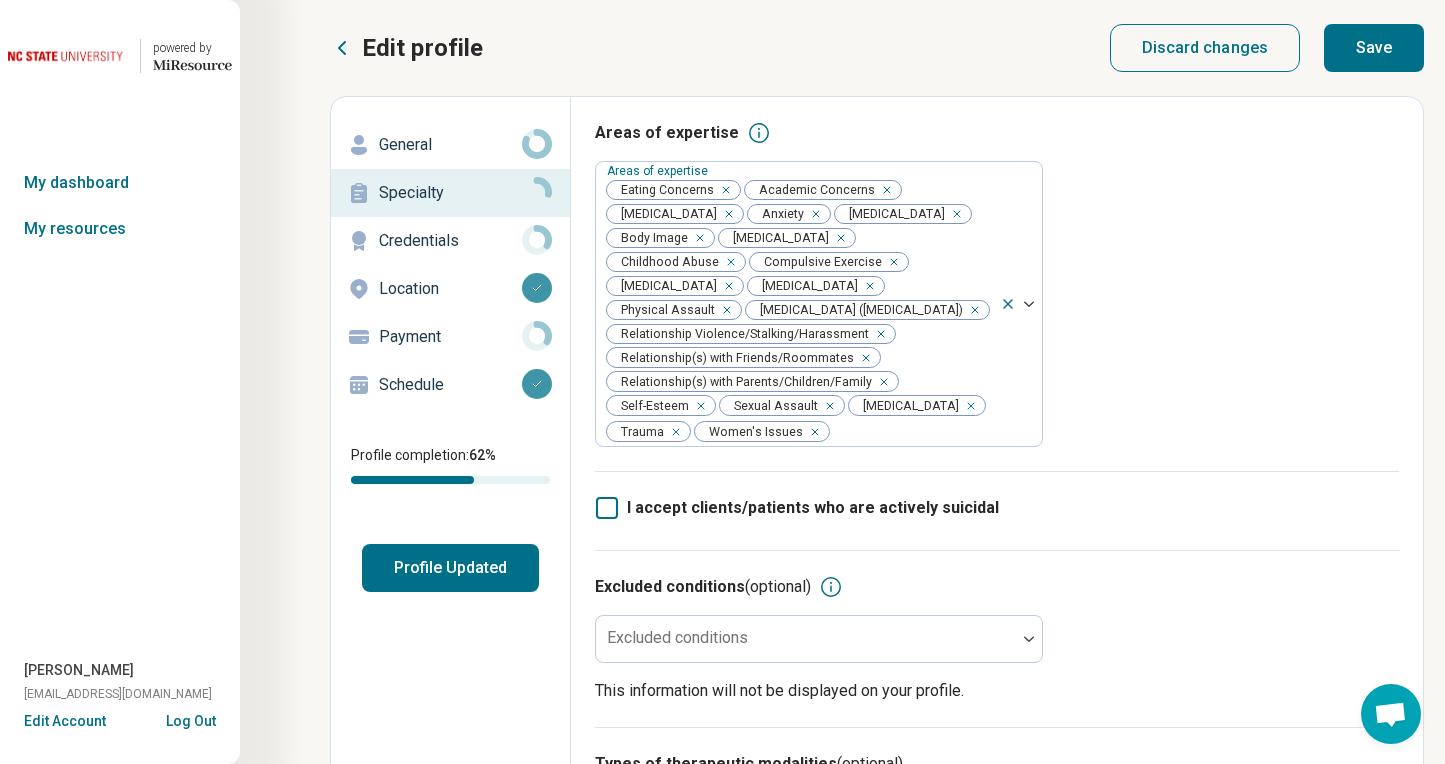 scroll, scrollTop: 0, scrollLeft: 0, axis: both 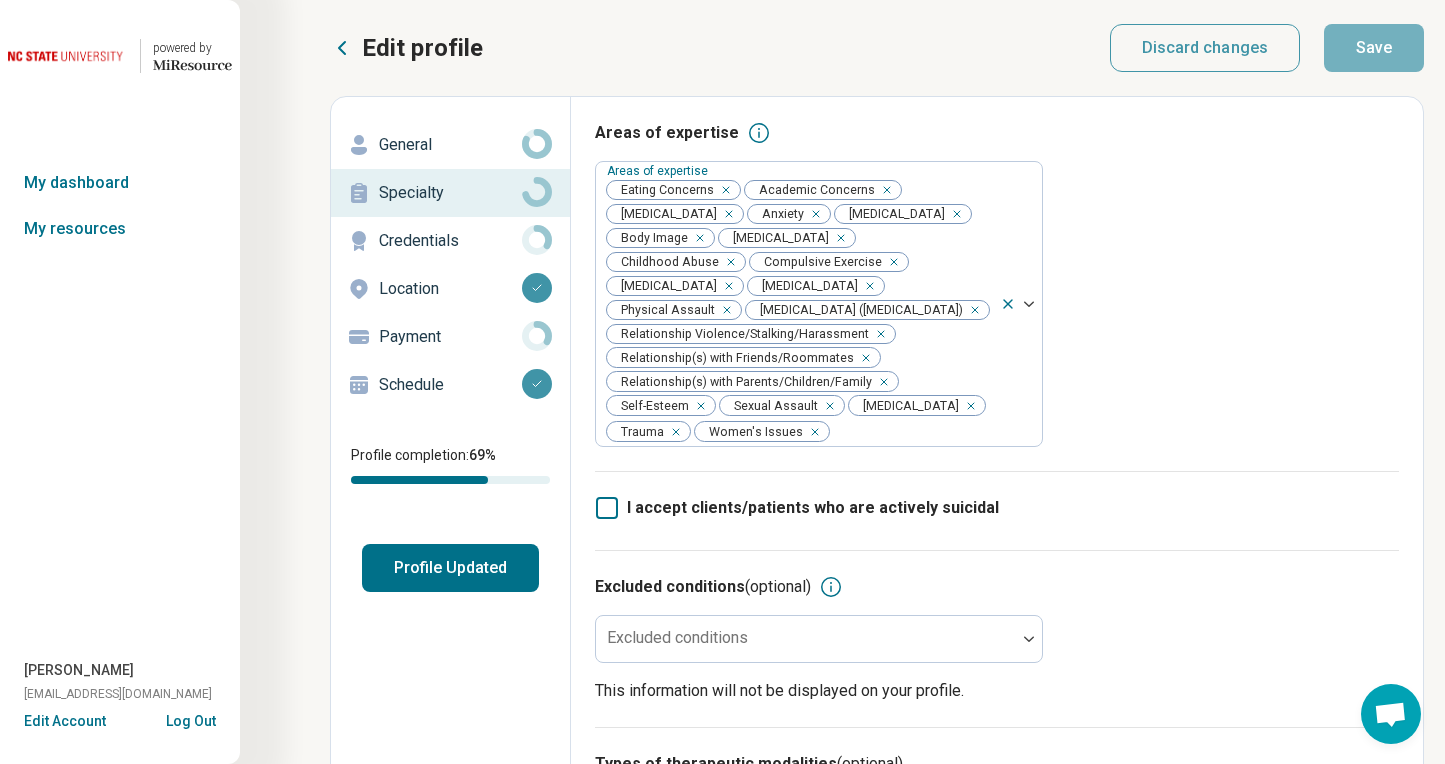 click on "Credentials" at bounding box center [450, 241] 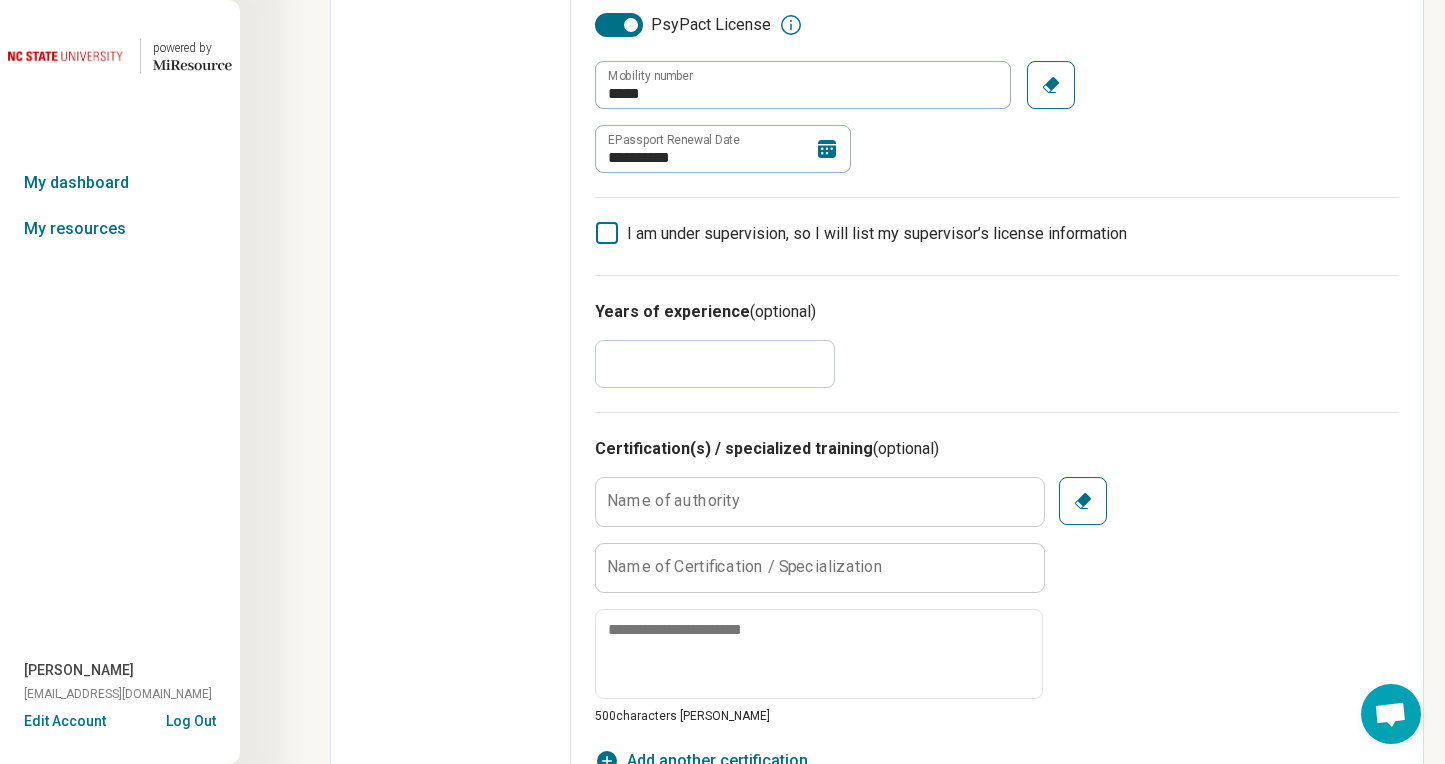 scroll, scrollTop: 717, scrollLeft: 0, axis: vertical 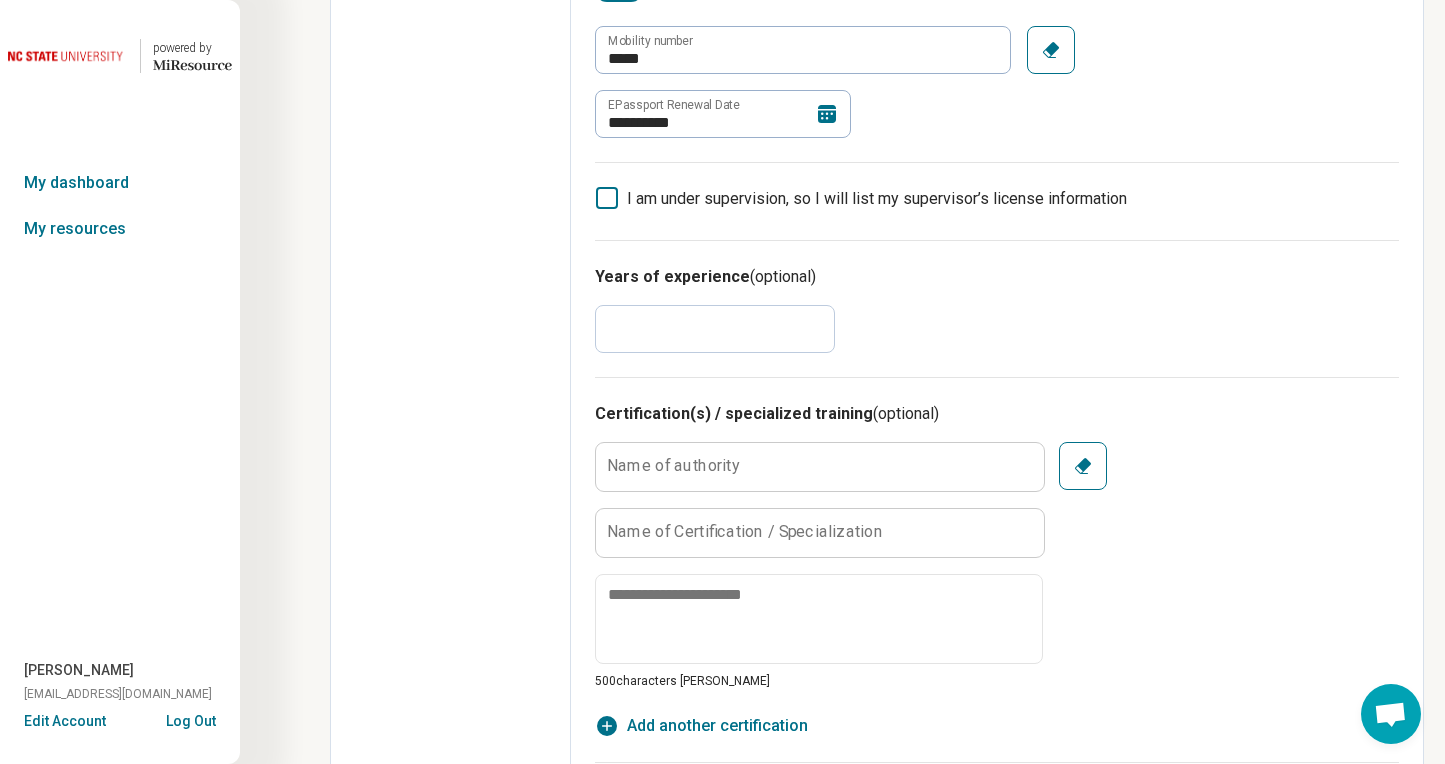 click on "*" at bounding box center (715, 329) 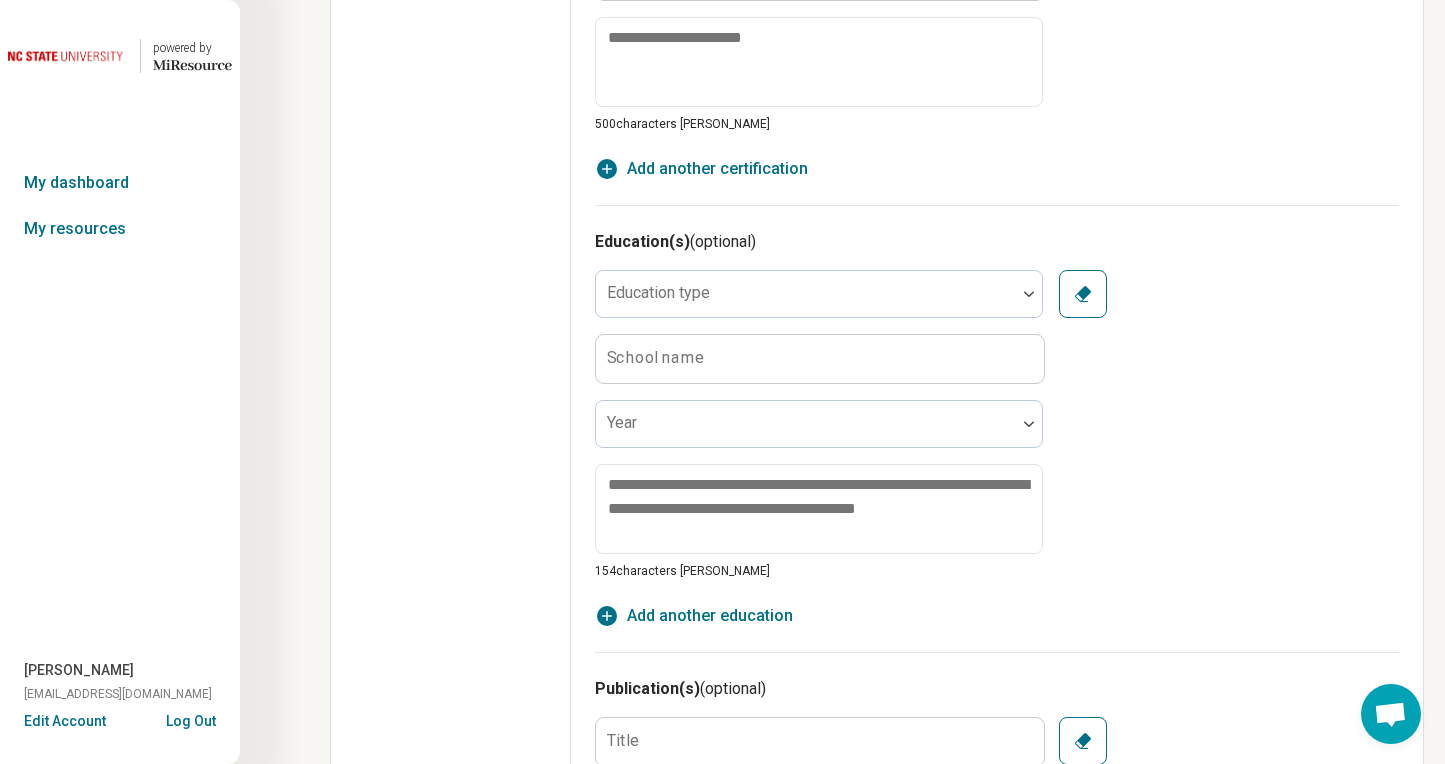 scroll, scrollTop: 1285, scrollLeft: 0, axis: vertical 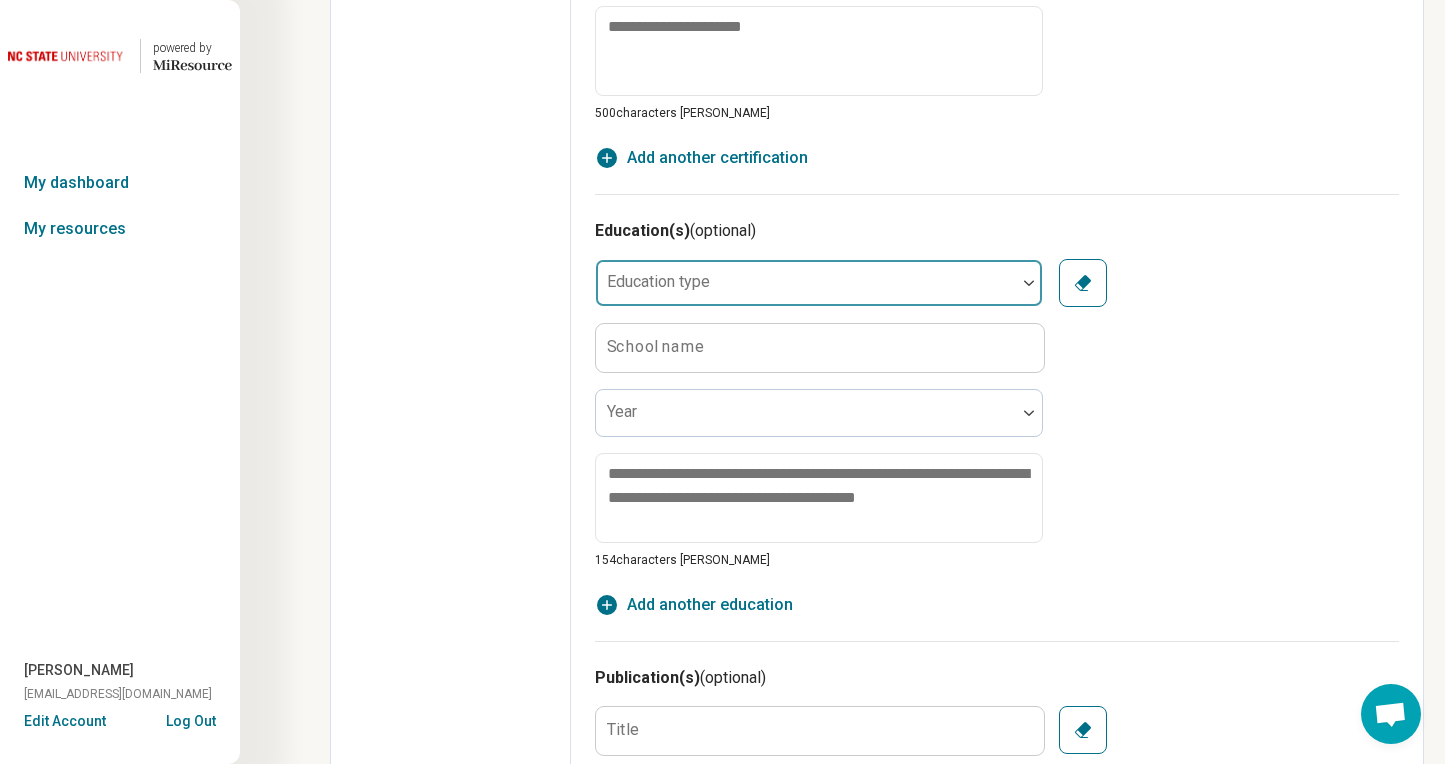 click at bounding box center [806, 283] 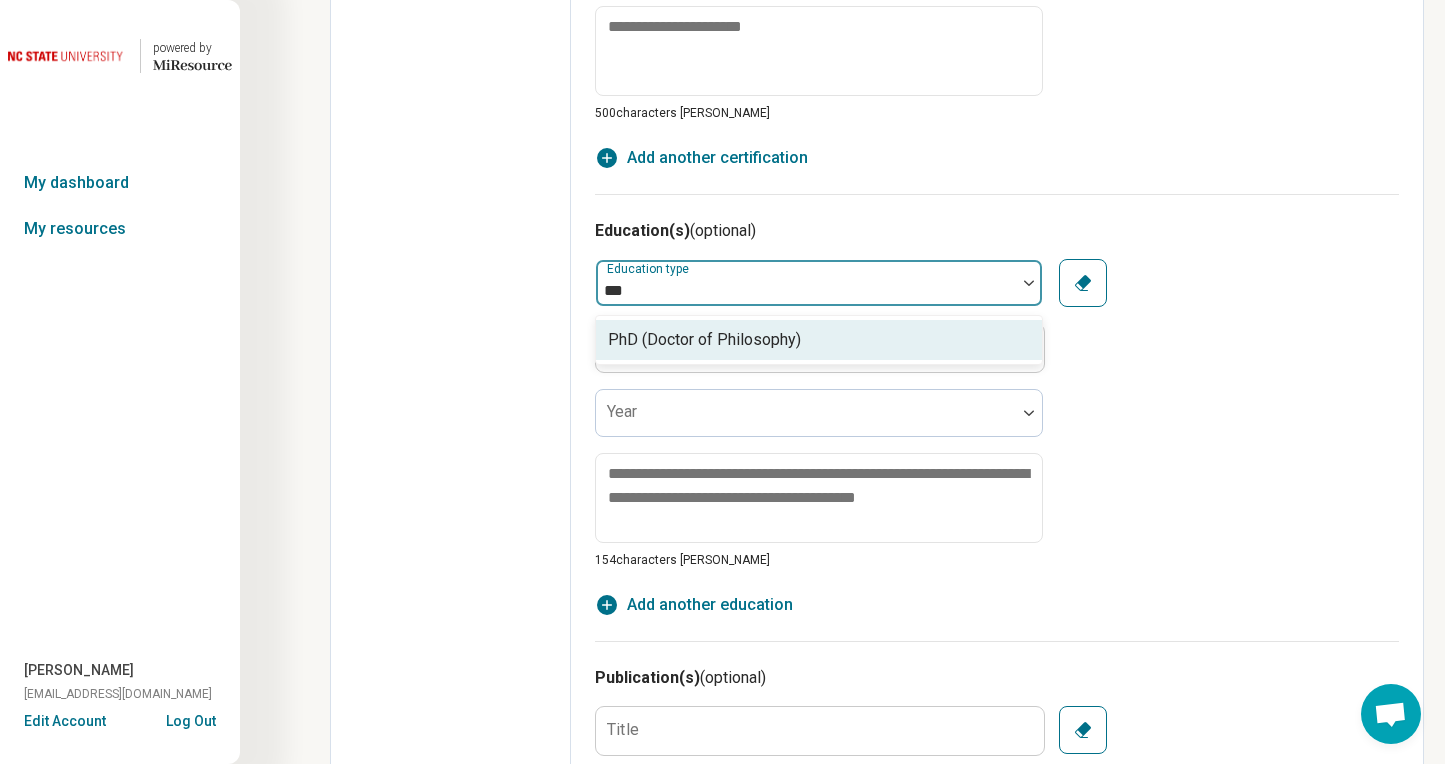 click on "PhD (Doctor of Philosophy)" at bounding box center (704, 340) 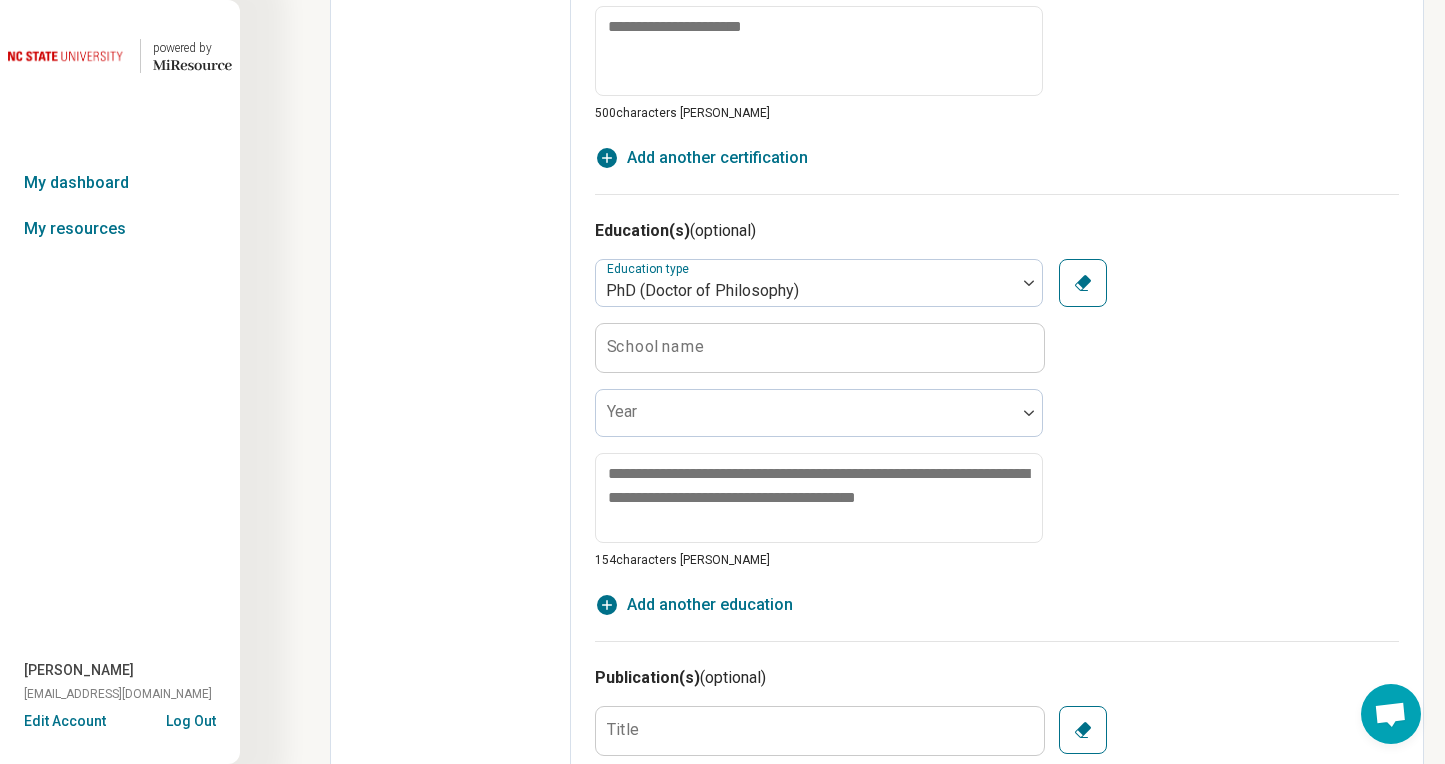 click on "School name" at bounding box center (656, 347) 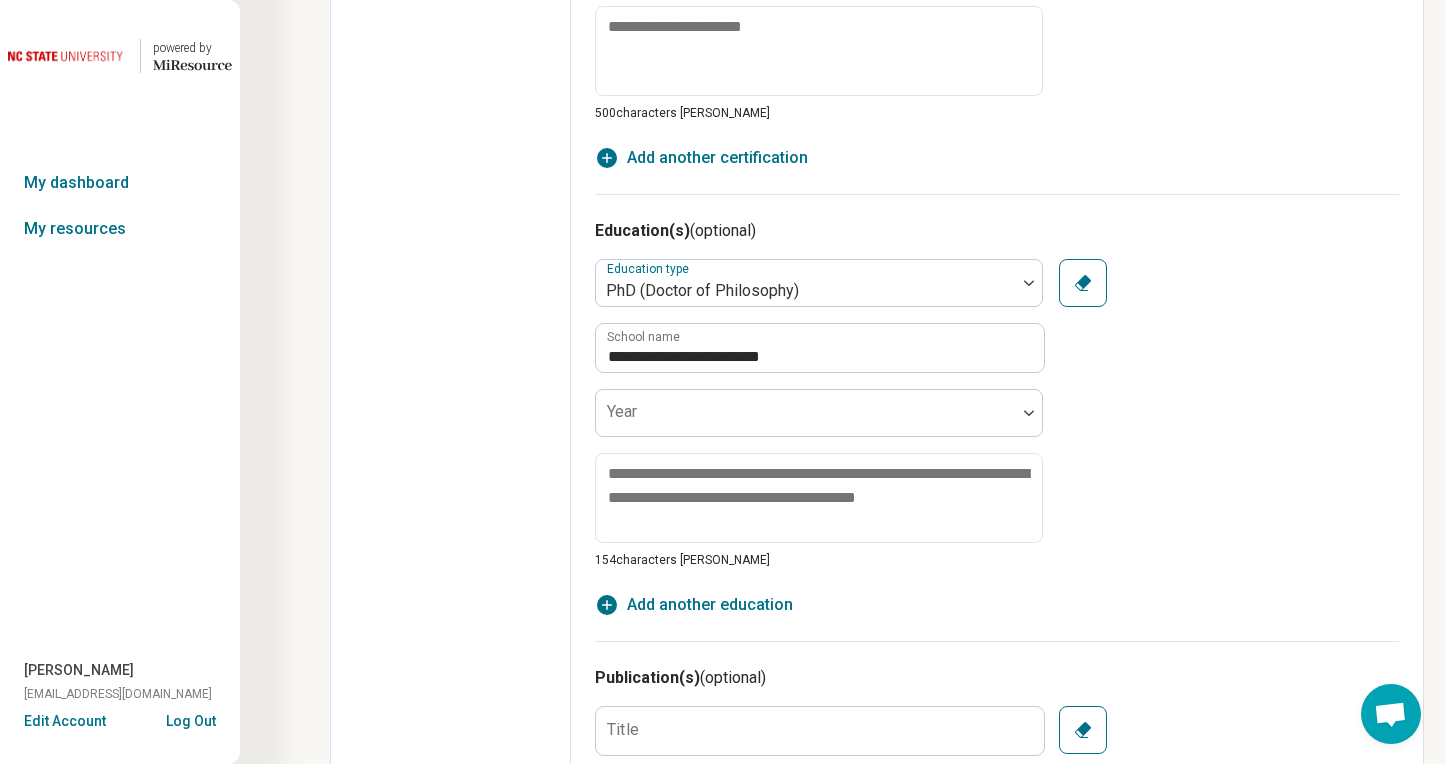 click on "**********" at bounding box center (997, 414) 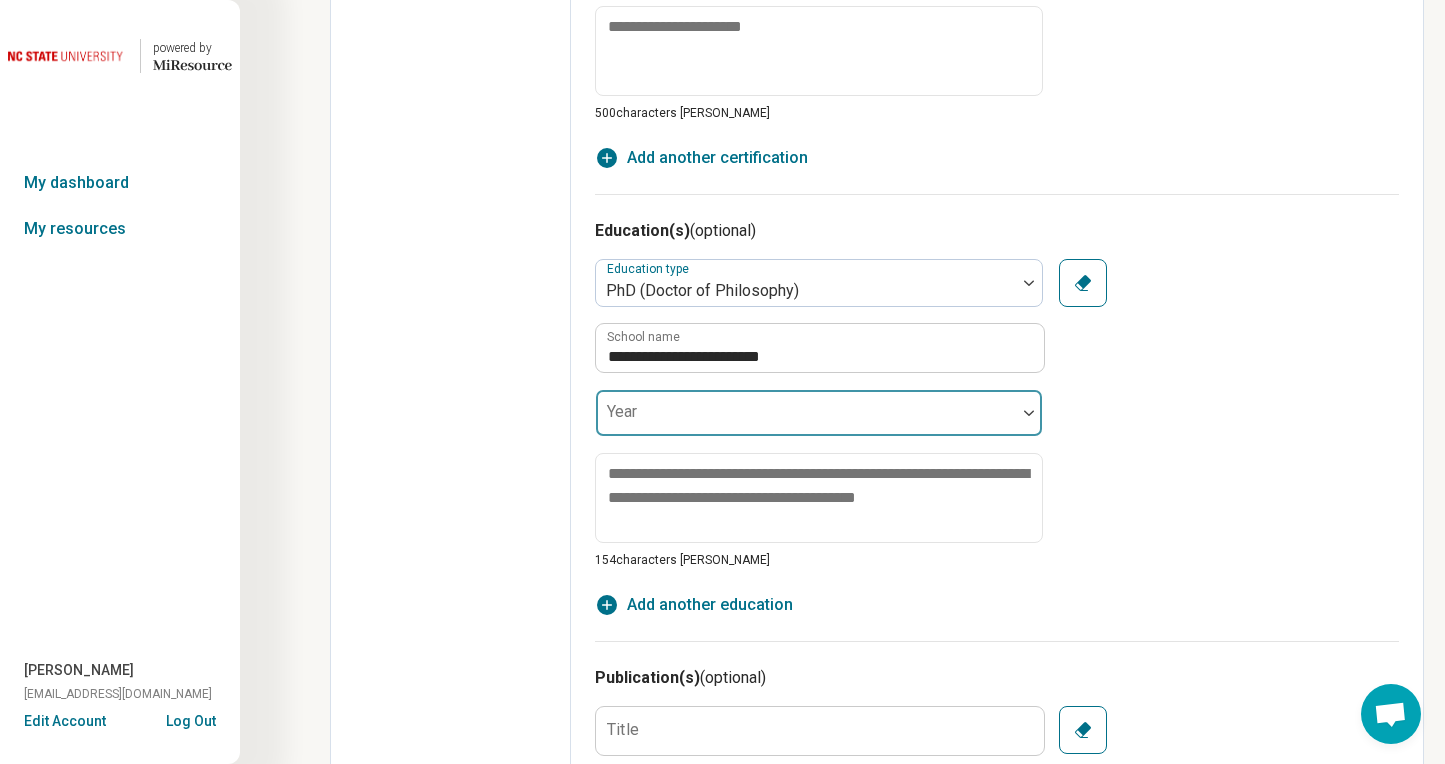 click at bounding box center (806, 413) 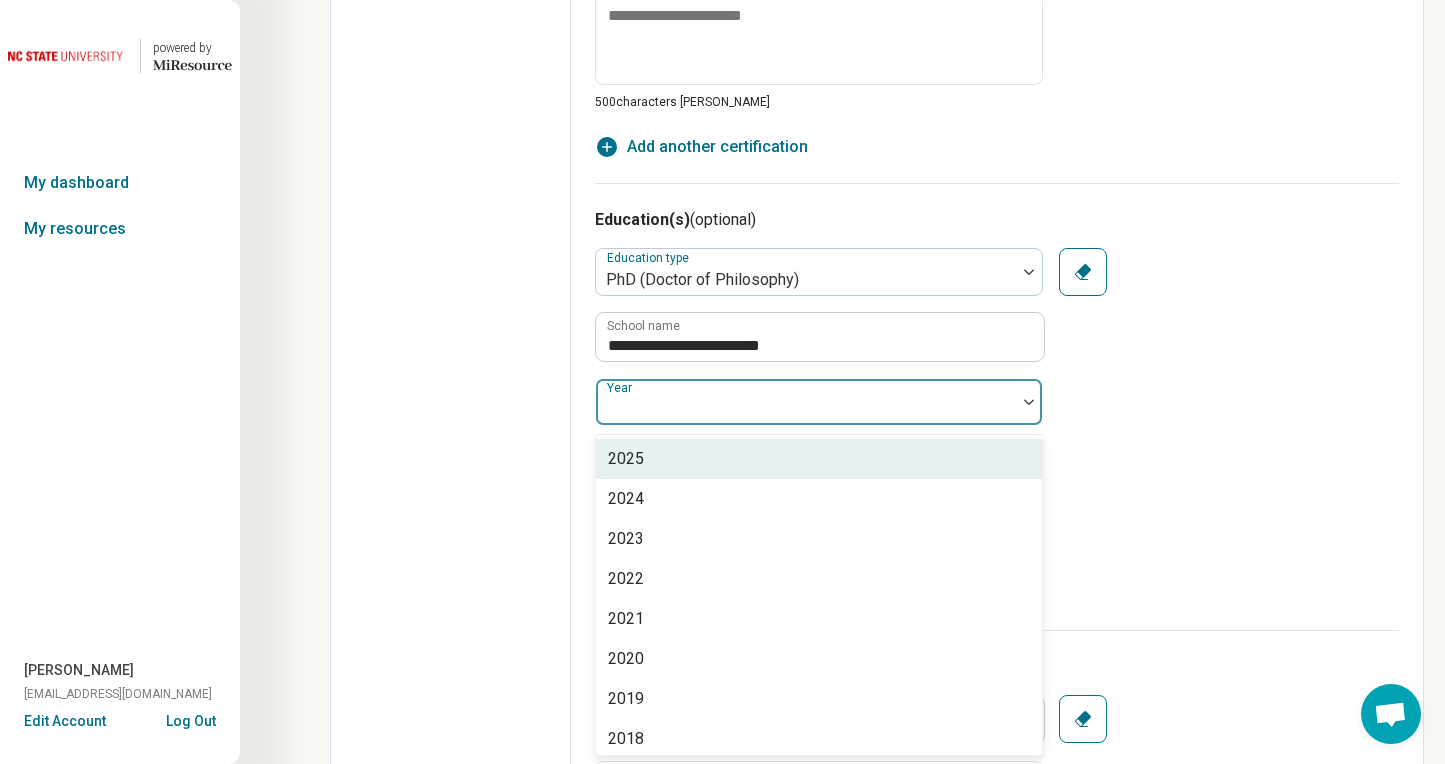 scroll, scrollTop: 1297, scrollLeft: 0, axis: vertical 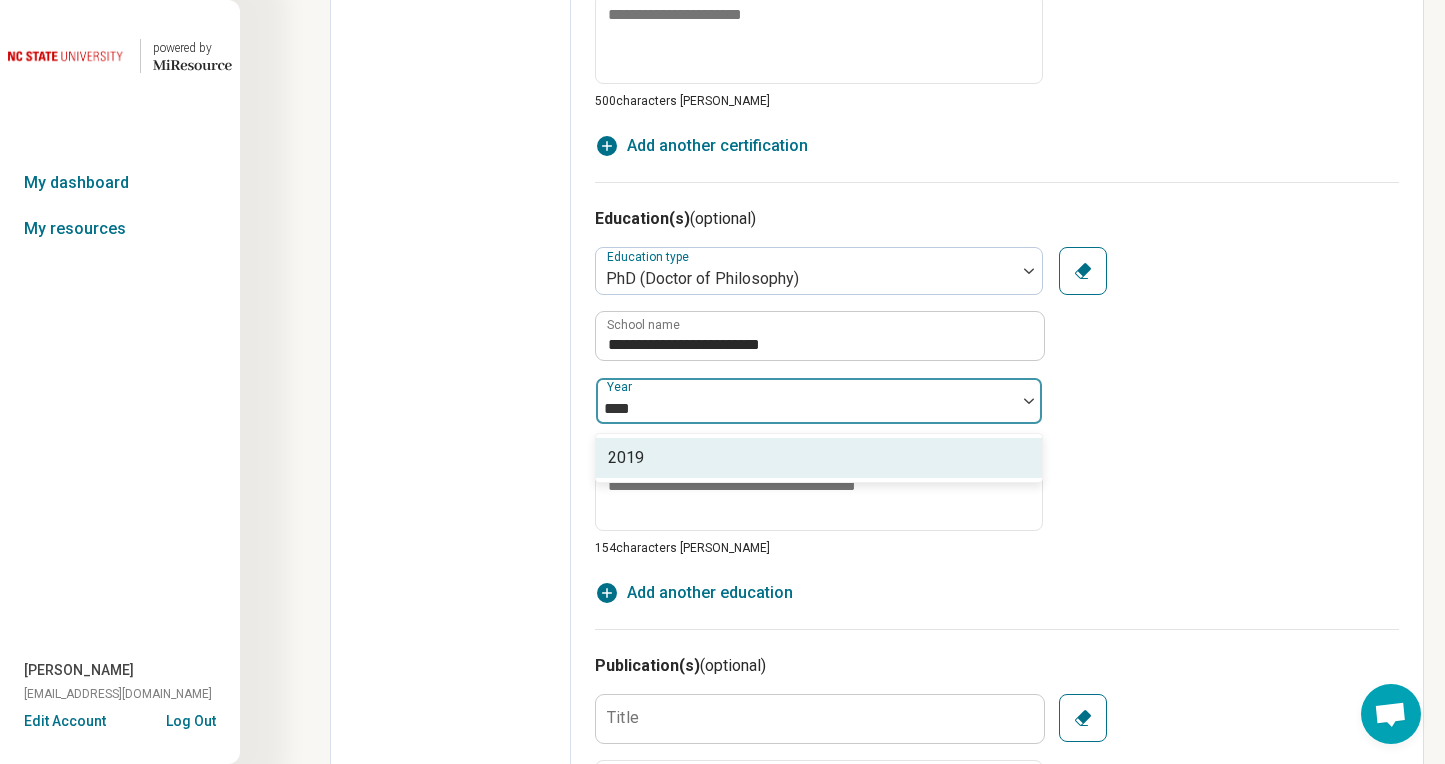 click on "2019" at bounding box center [819, 458] 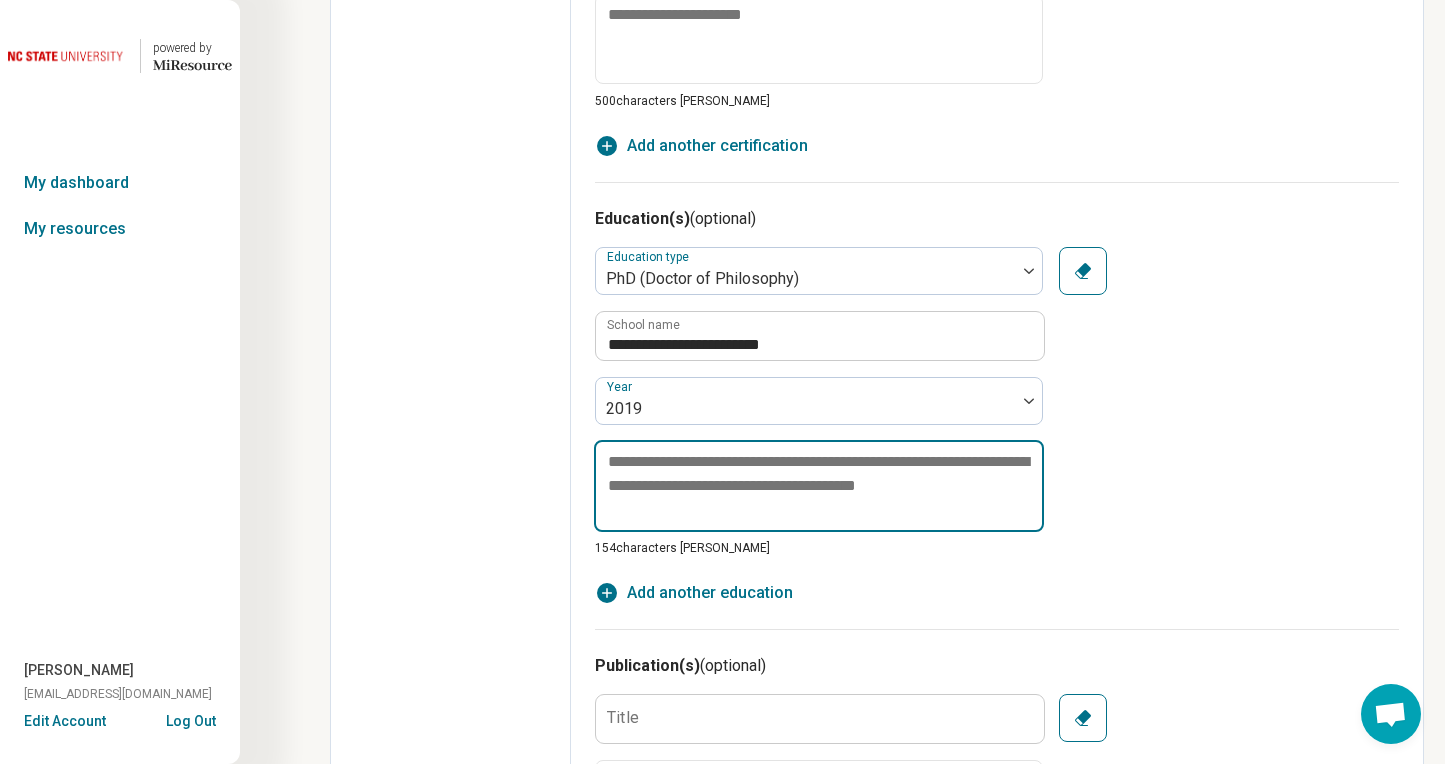 click at bounding box center (819, 486) 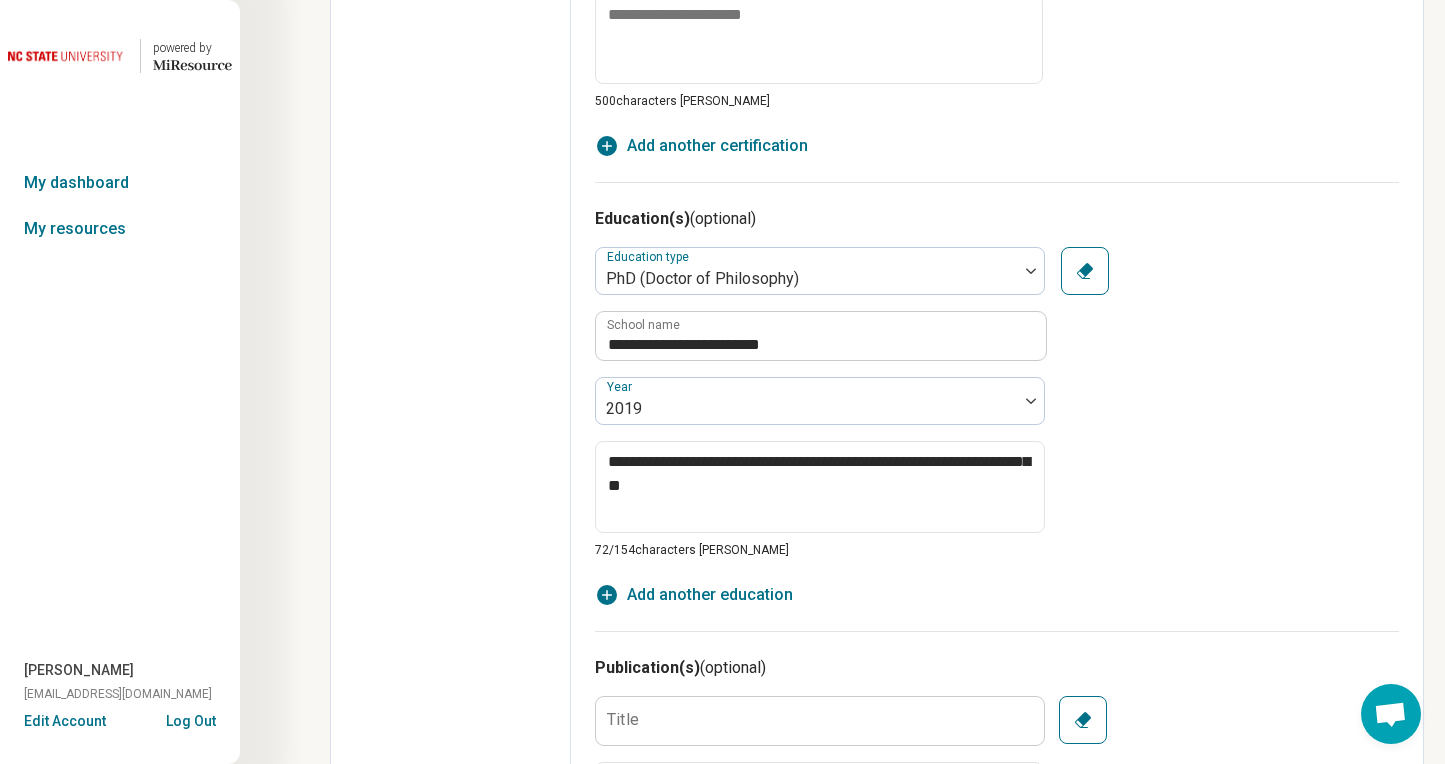 click on "**********" at bounding box center (997, 403) 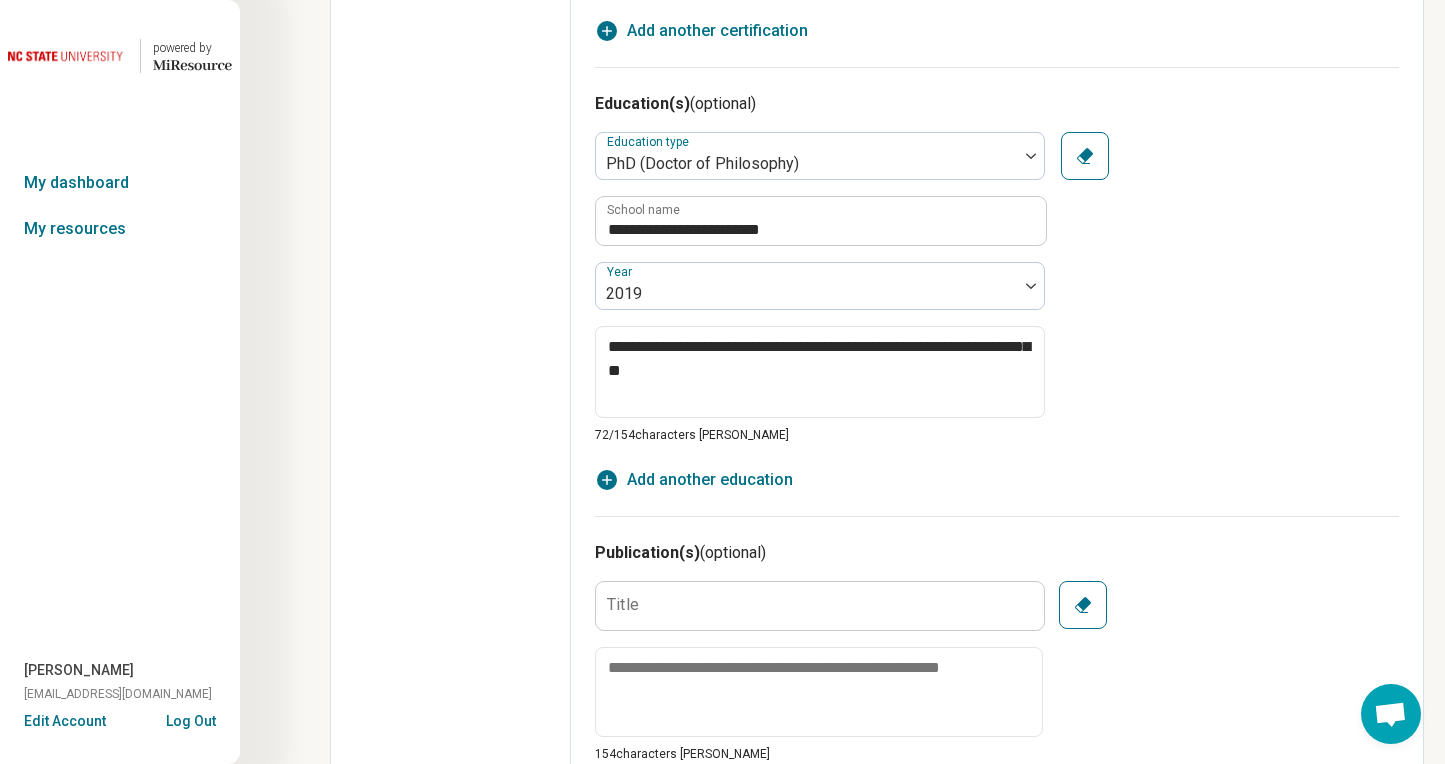 scroll, scrollTop: 1413, scrollLeft: 0, axis: vertical 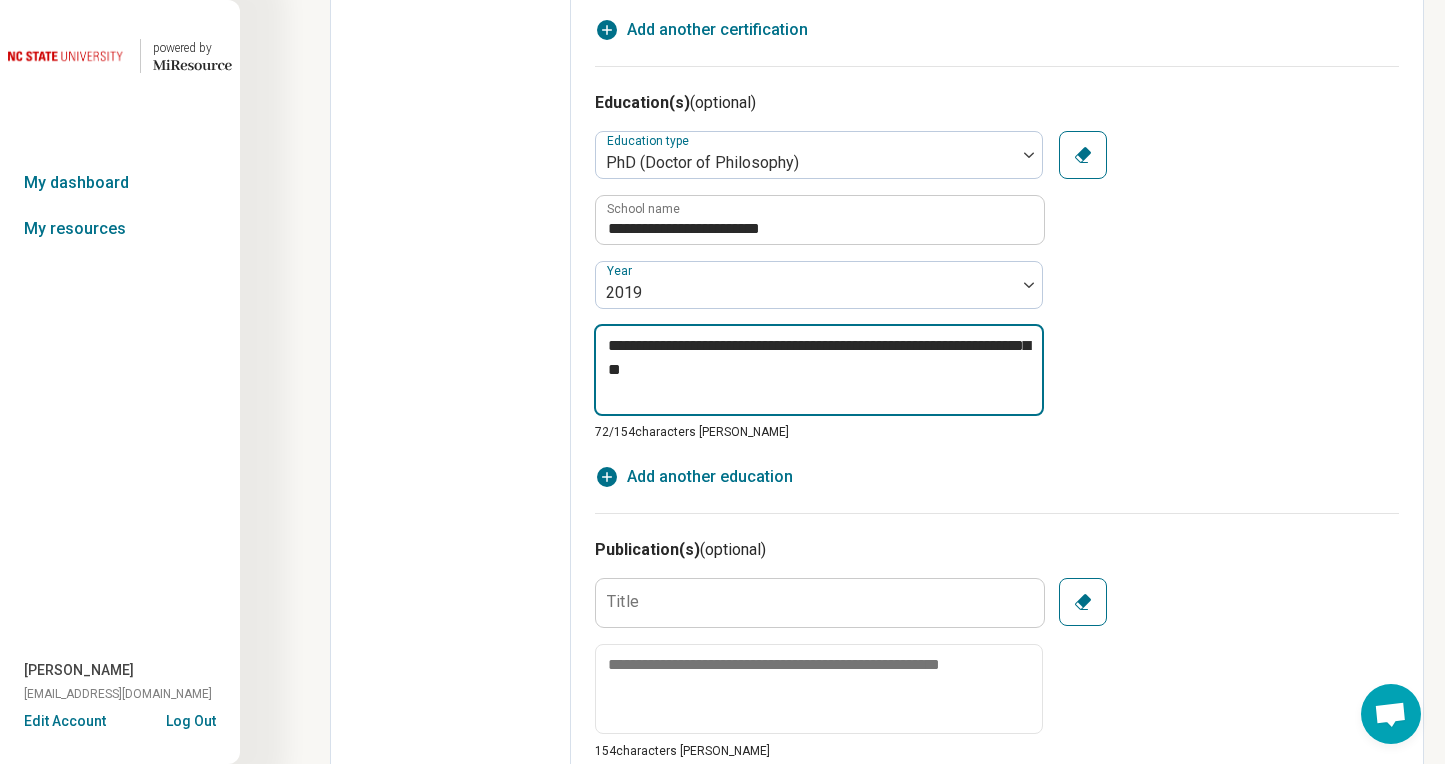 drag, startPoint x: 633, startPoint y: 375, endPoint x: 598, endPoint y: 375, distance: 35 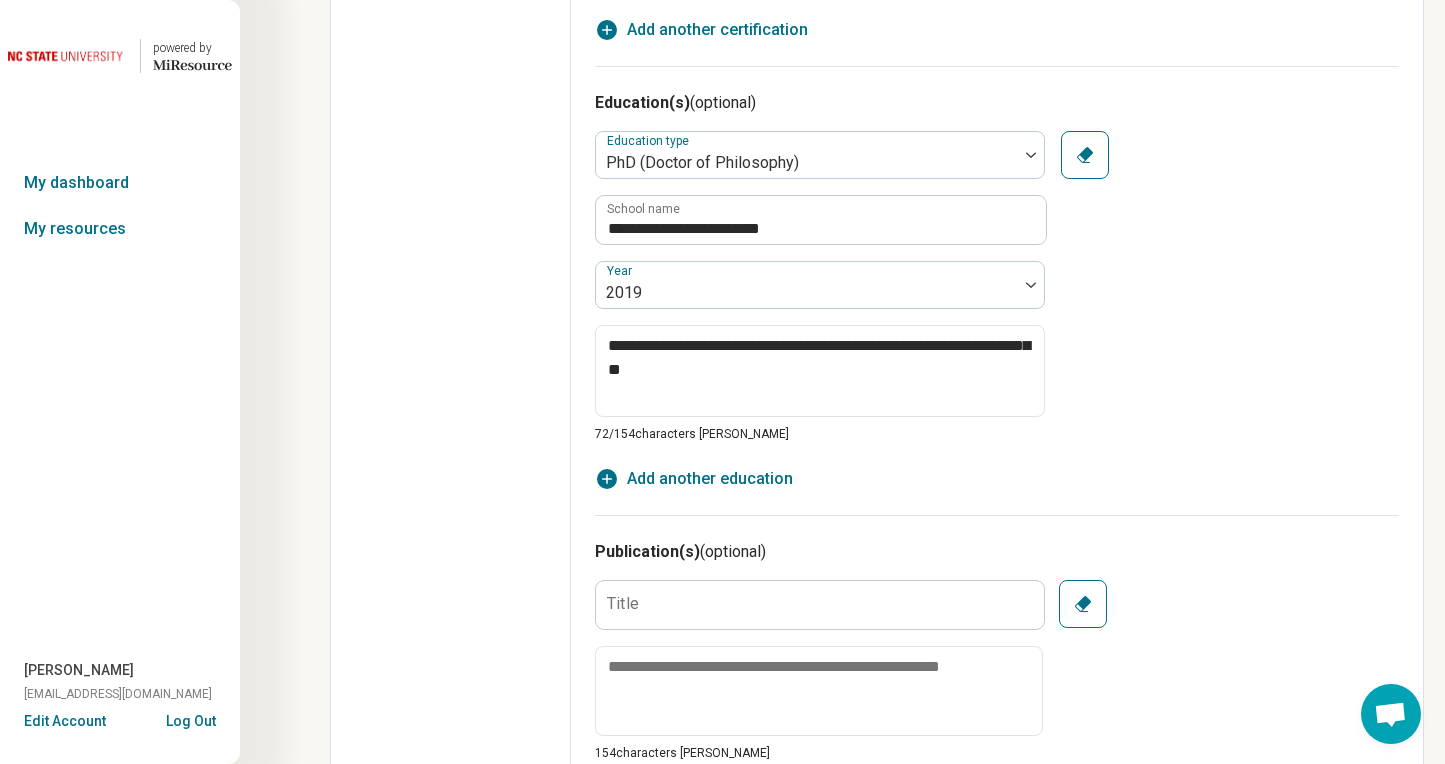 click on "**********" at bounding box center (997, 287) 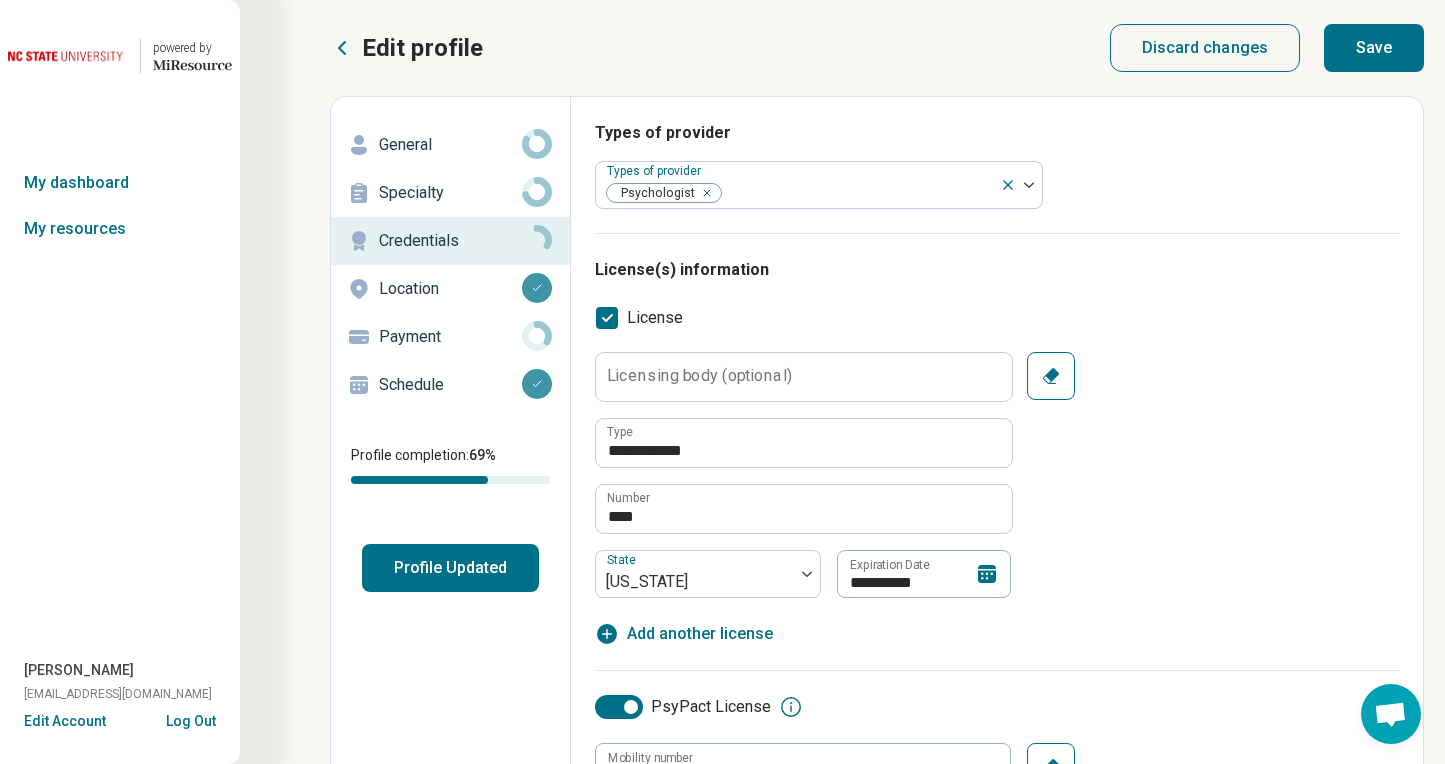 scroll, scrollTop: 0, scrollLeft: 0, axis: both 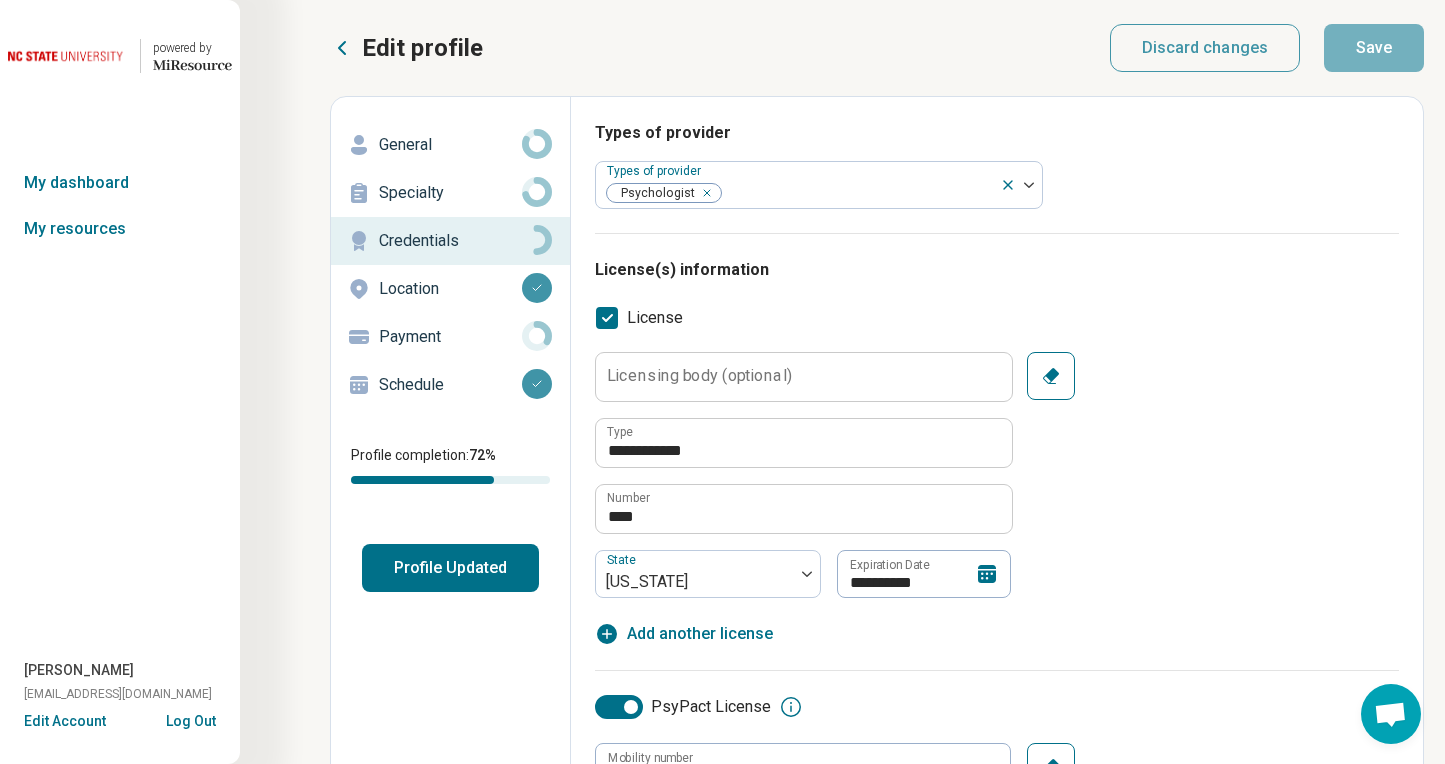 click on "Location" at bounding box center [450, 289] 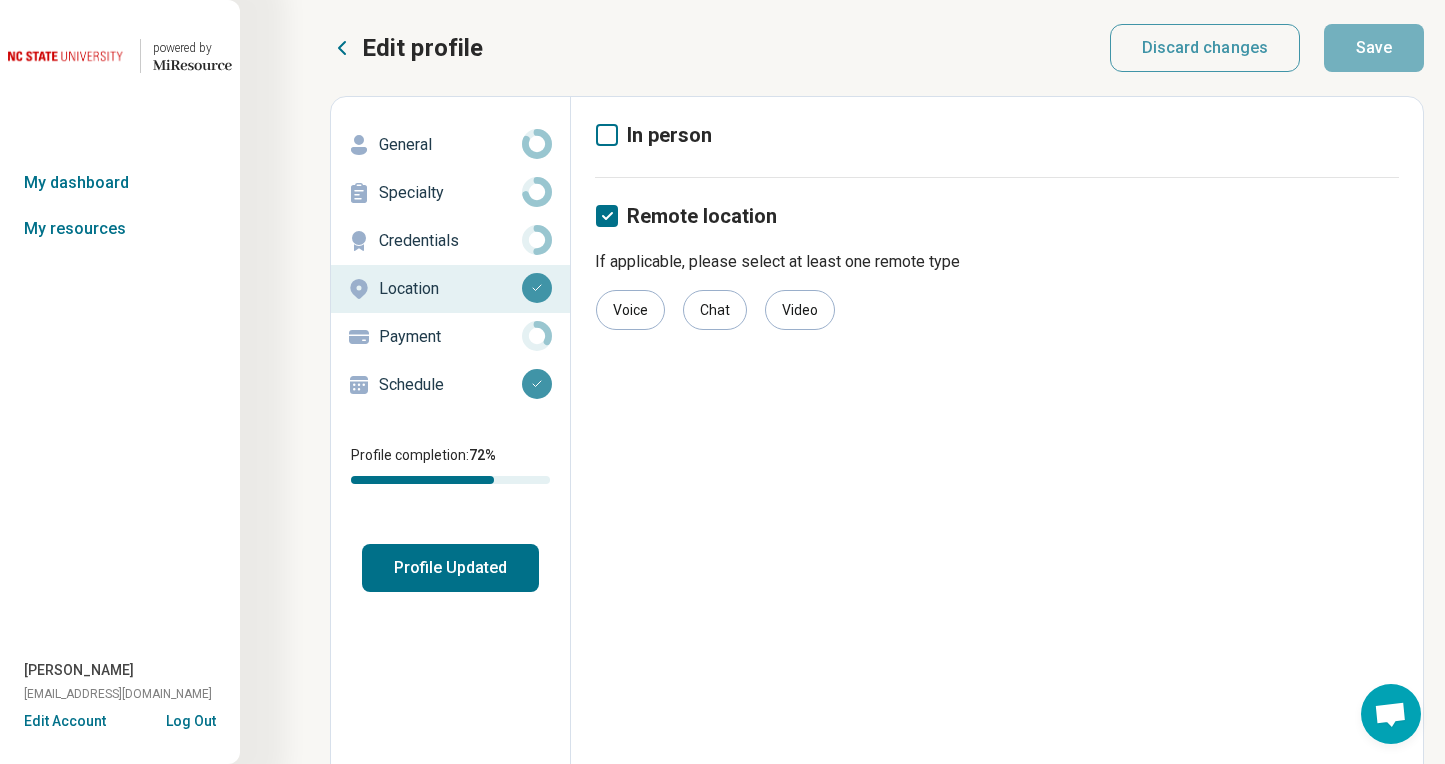 click on "Payment" at bounding box center (450, 337) 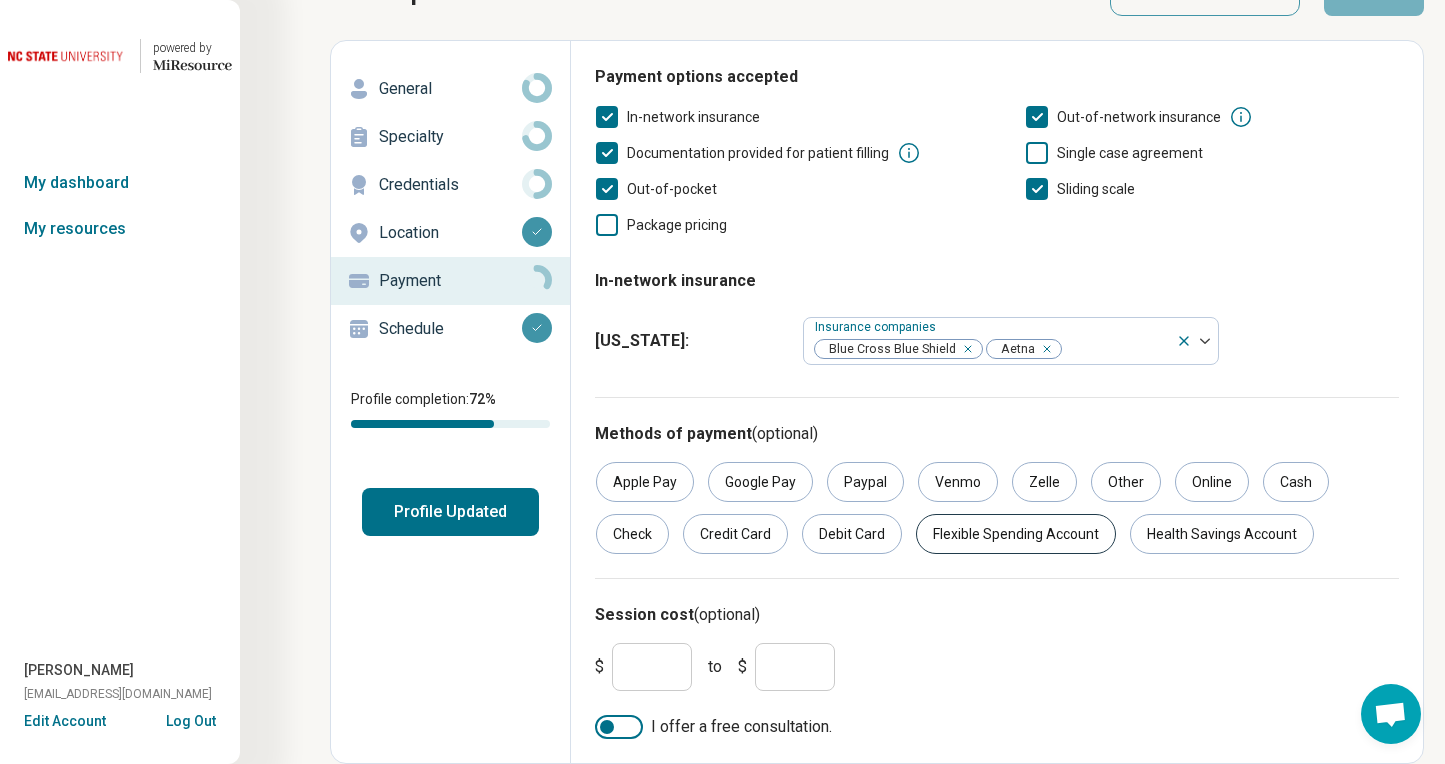 scroll, scrollTop: 56, scrollLeft: 0, axis: vertical 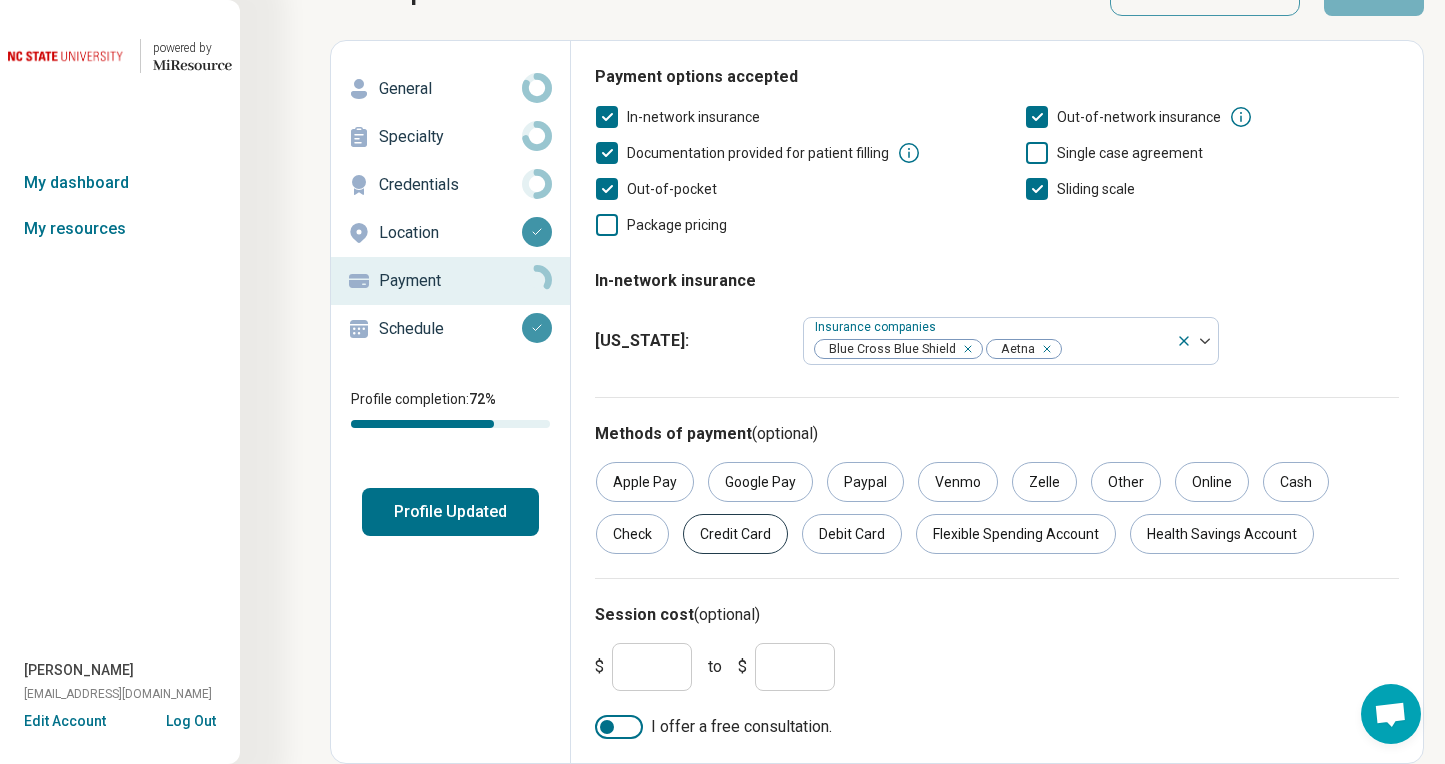 click on "Credit Card" at bounding box center (735, 534) 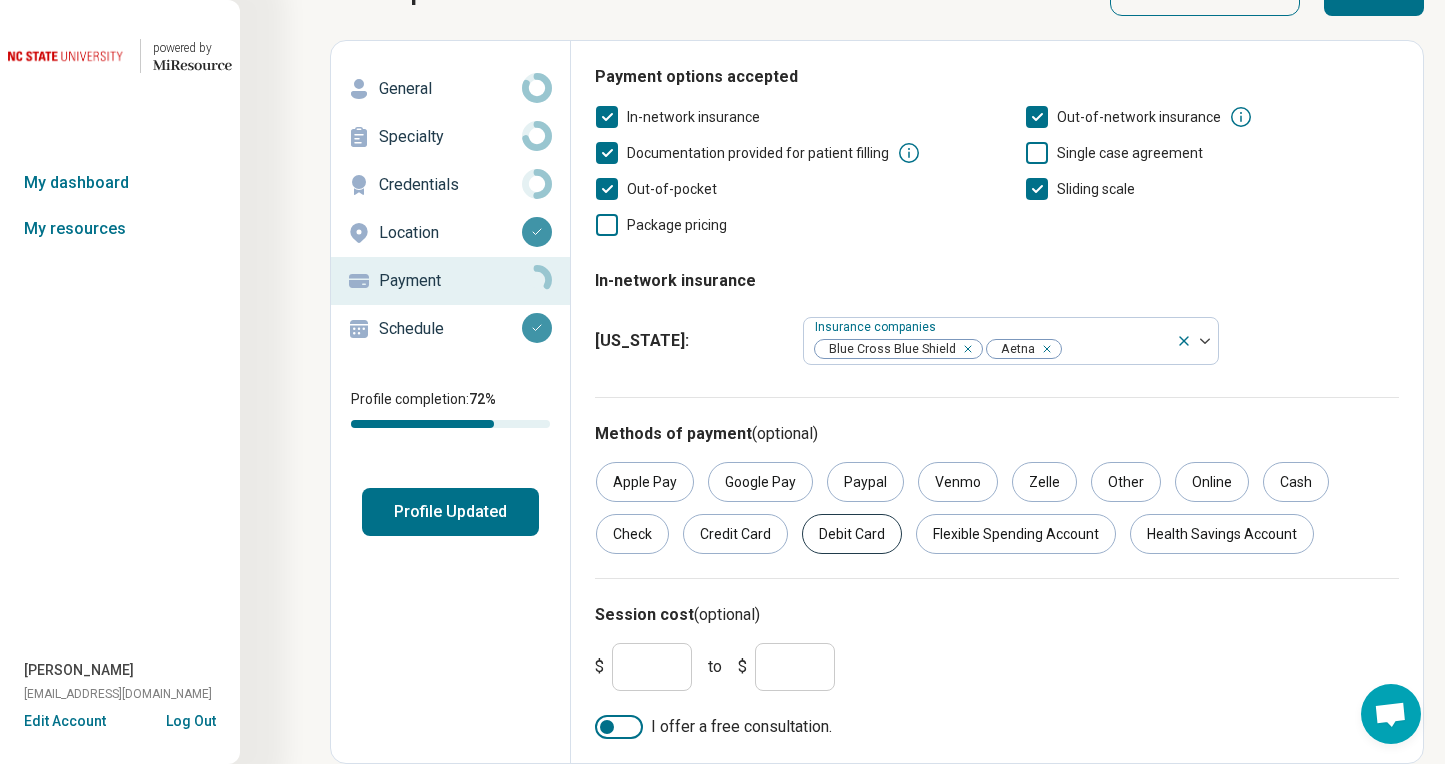click on "Debit Card" at bounding box center (852, 534) 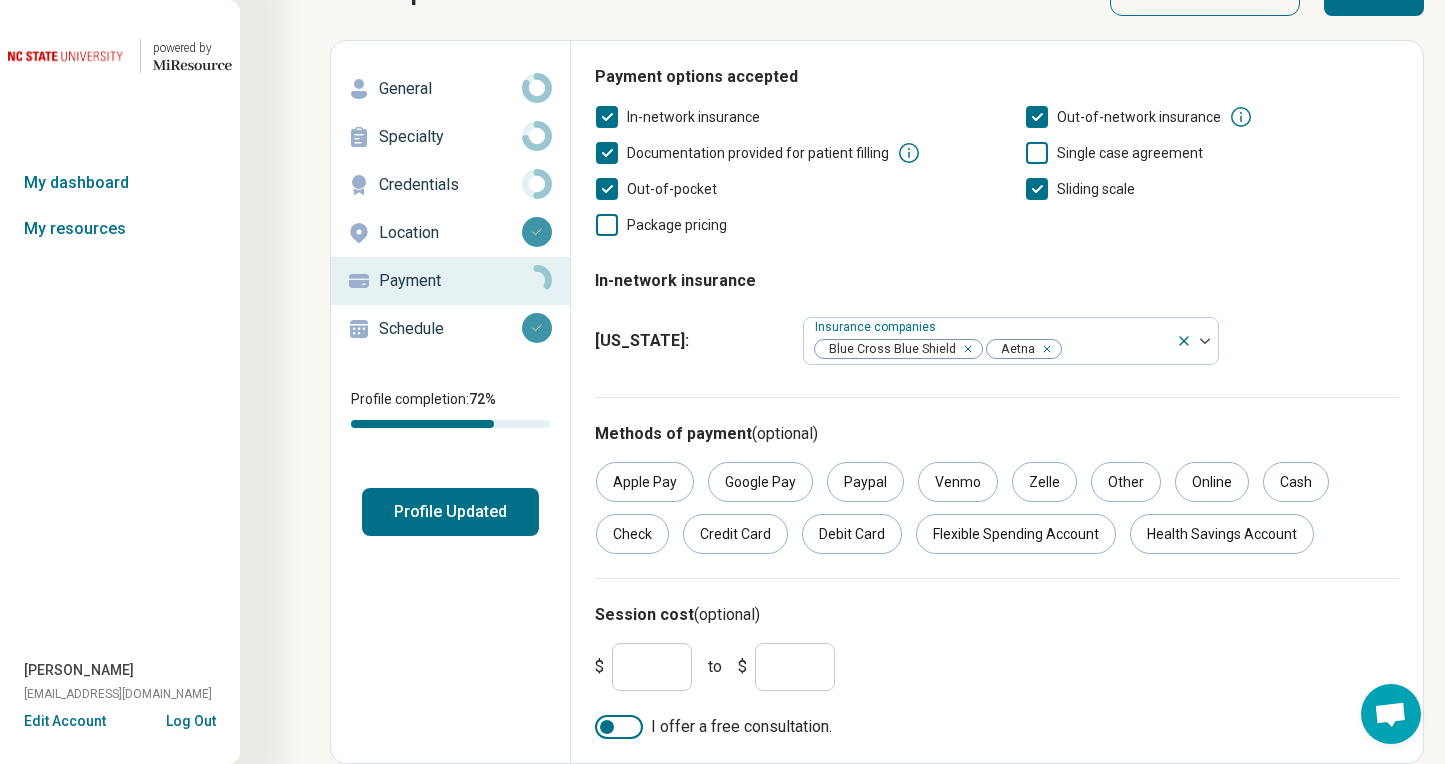 scroll, scrollTop: 56, scrollLeft: 0, axis: vertical 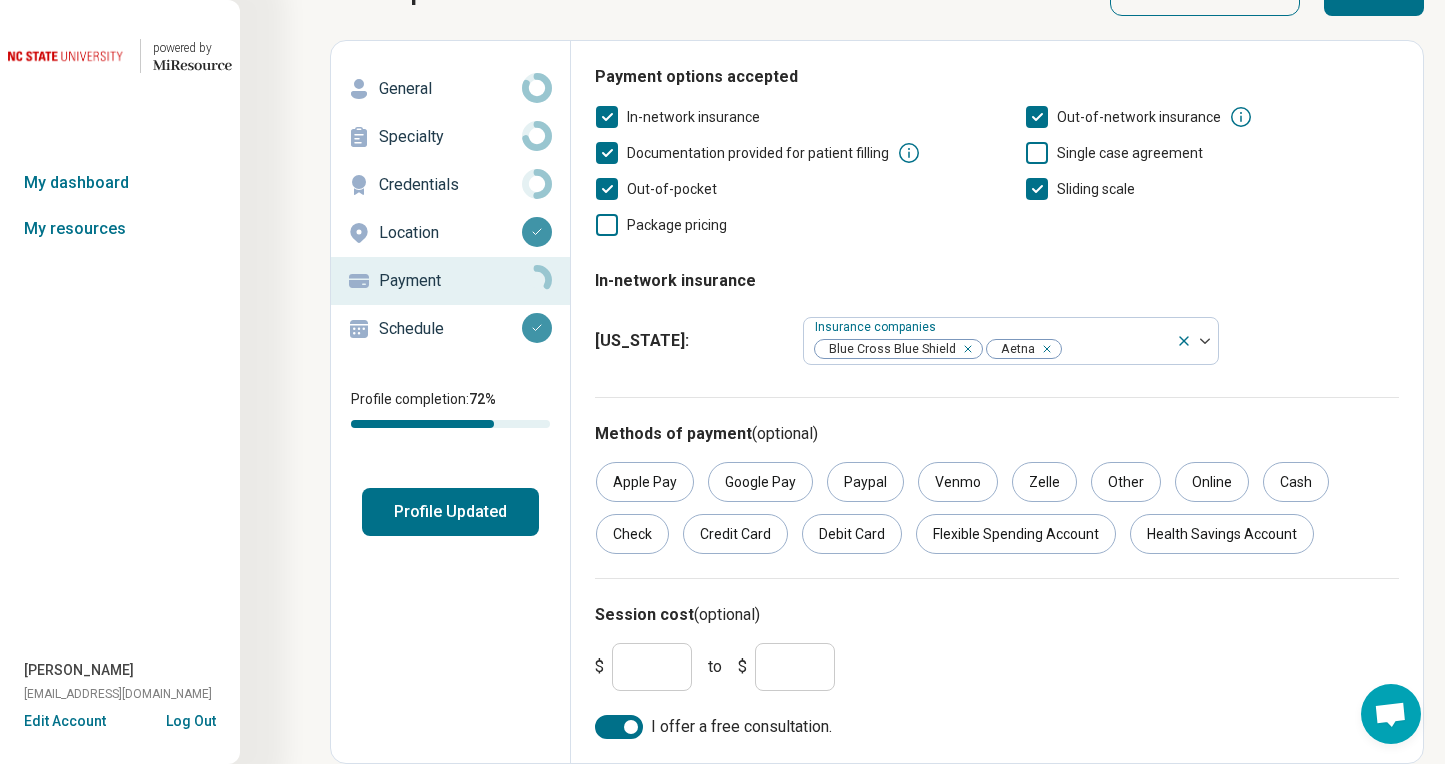 click on "*" at bounding box center [652, 667] 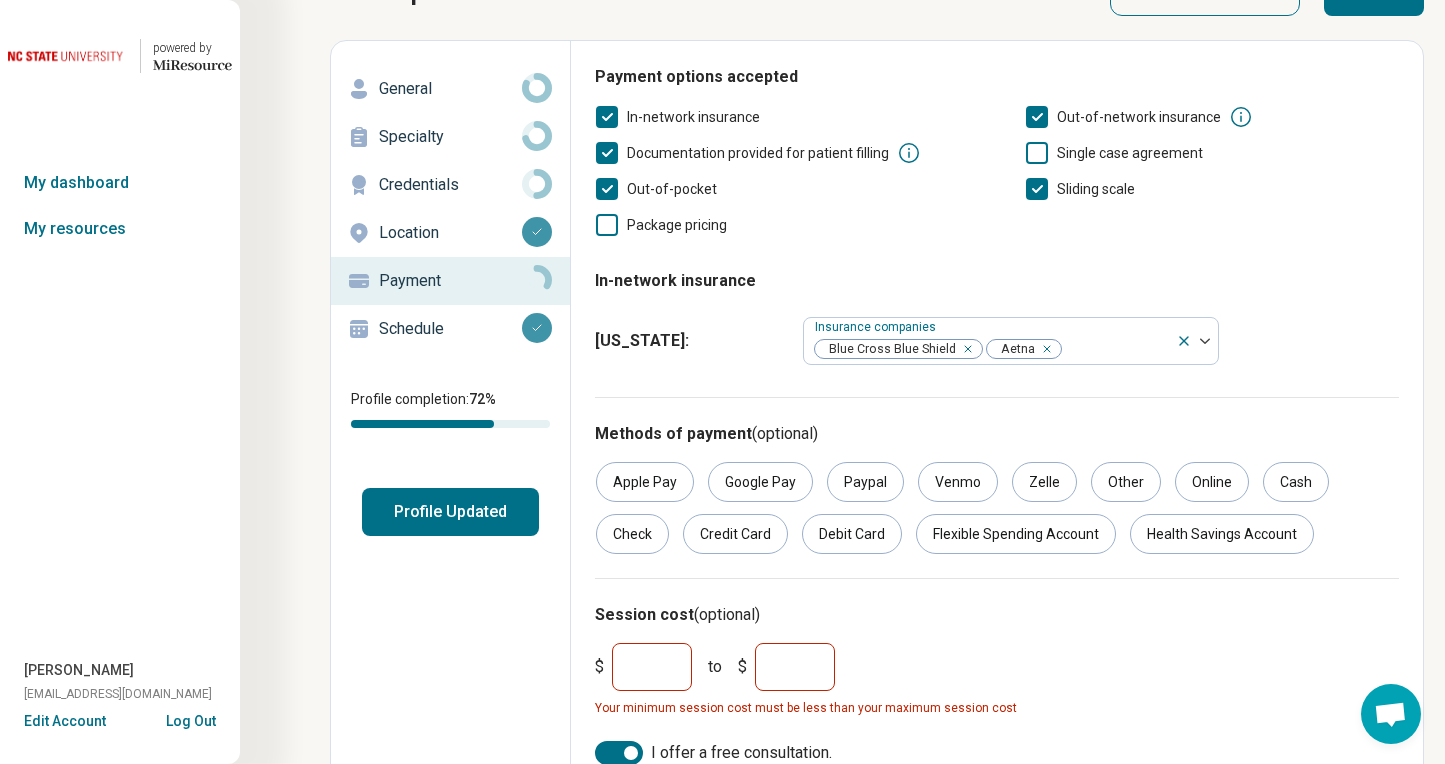 click on "*" at bounding box center [795, 667] 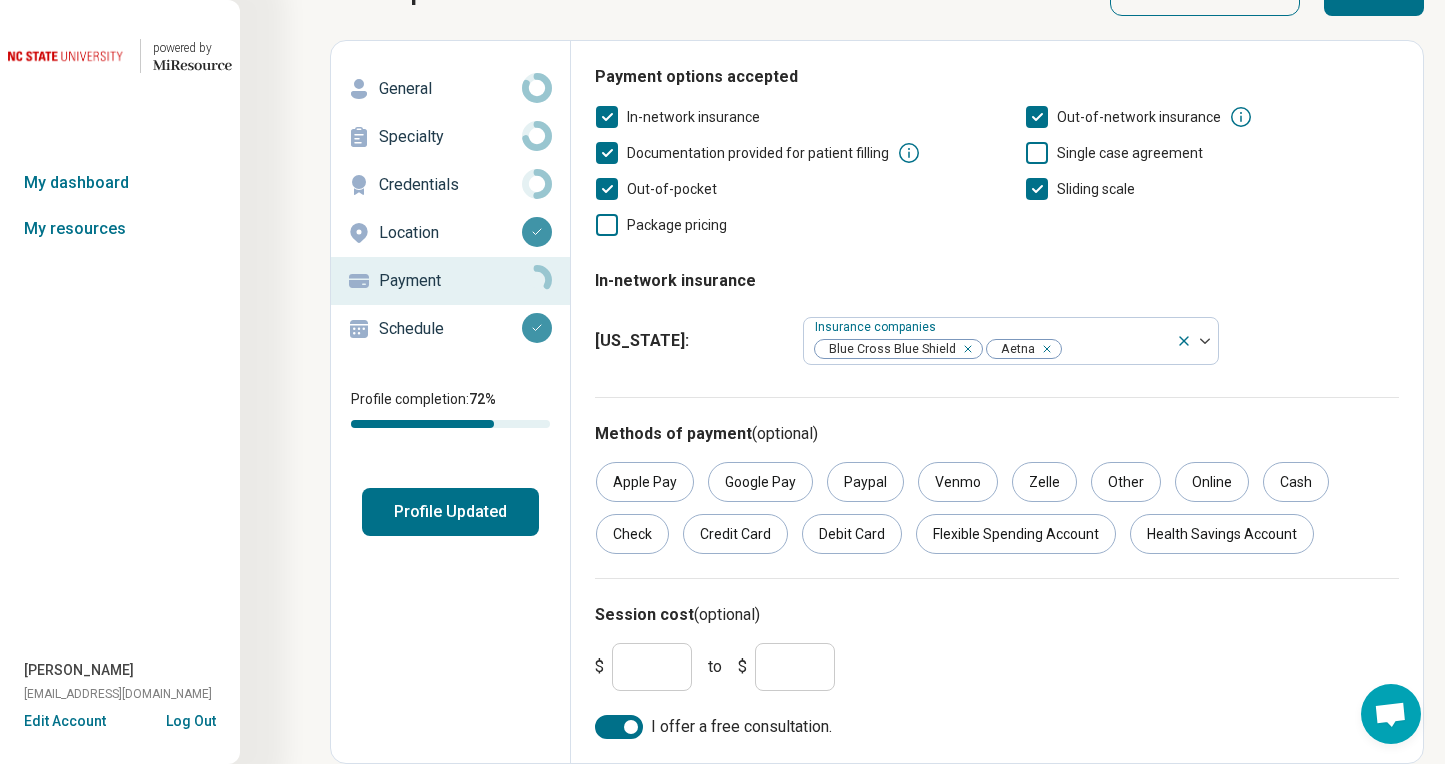 click on "$ *** to $ ***" at bounding box center [997, 667] 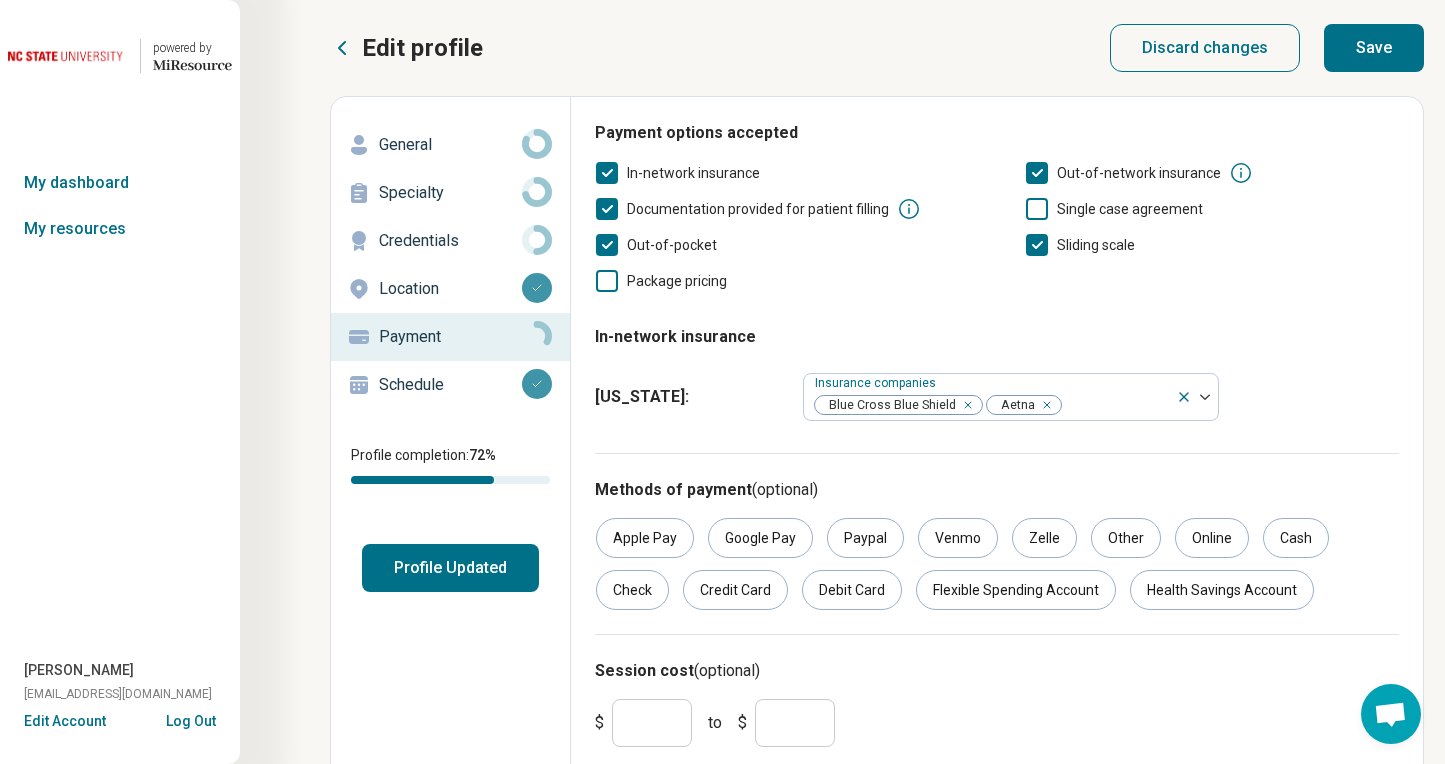 scroll, scrollTop: 0, scrollLeft: 0, axis: both 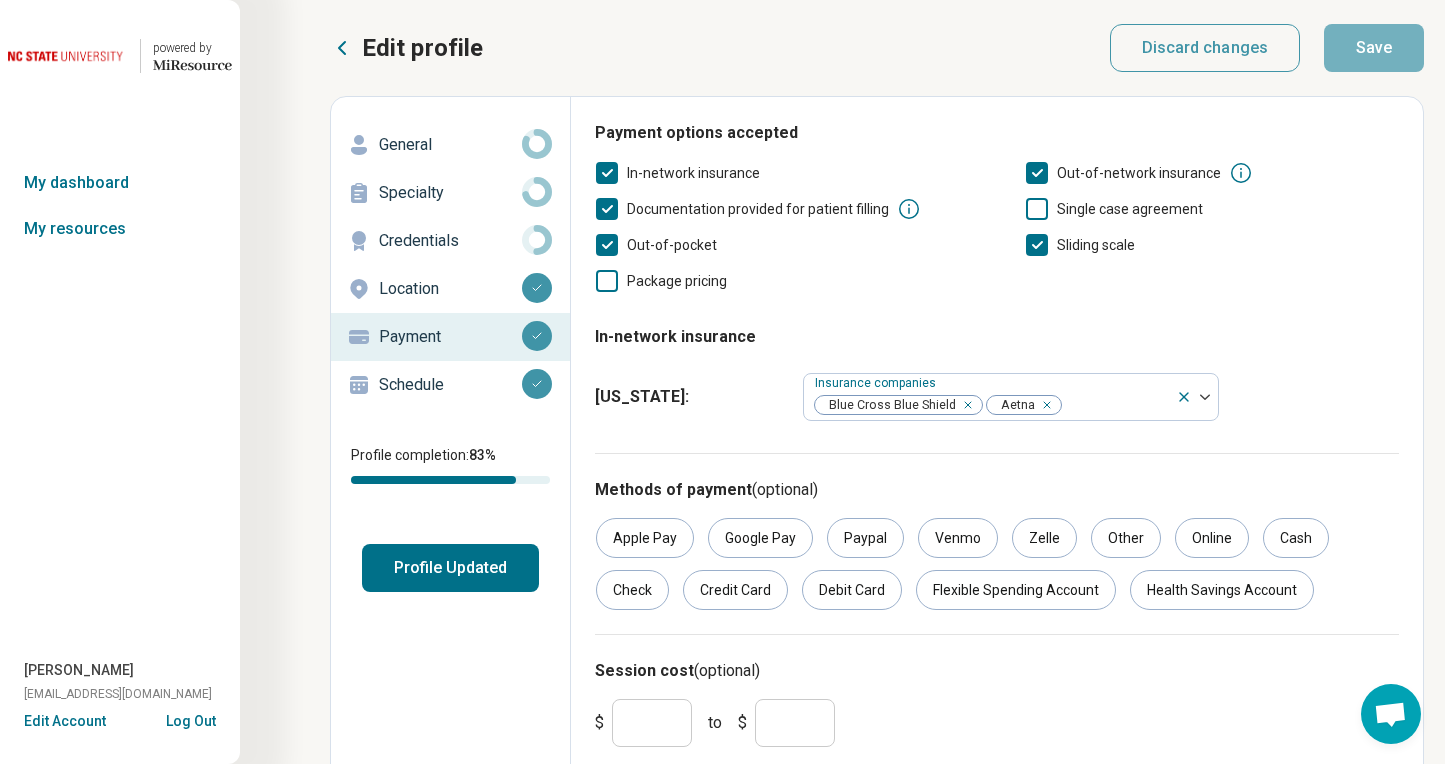 click on "Profile Updated" at bounding box center (450, 568) 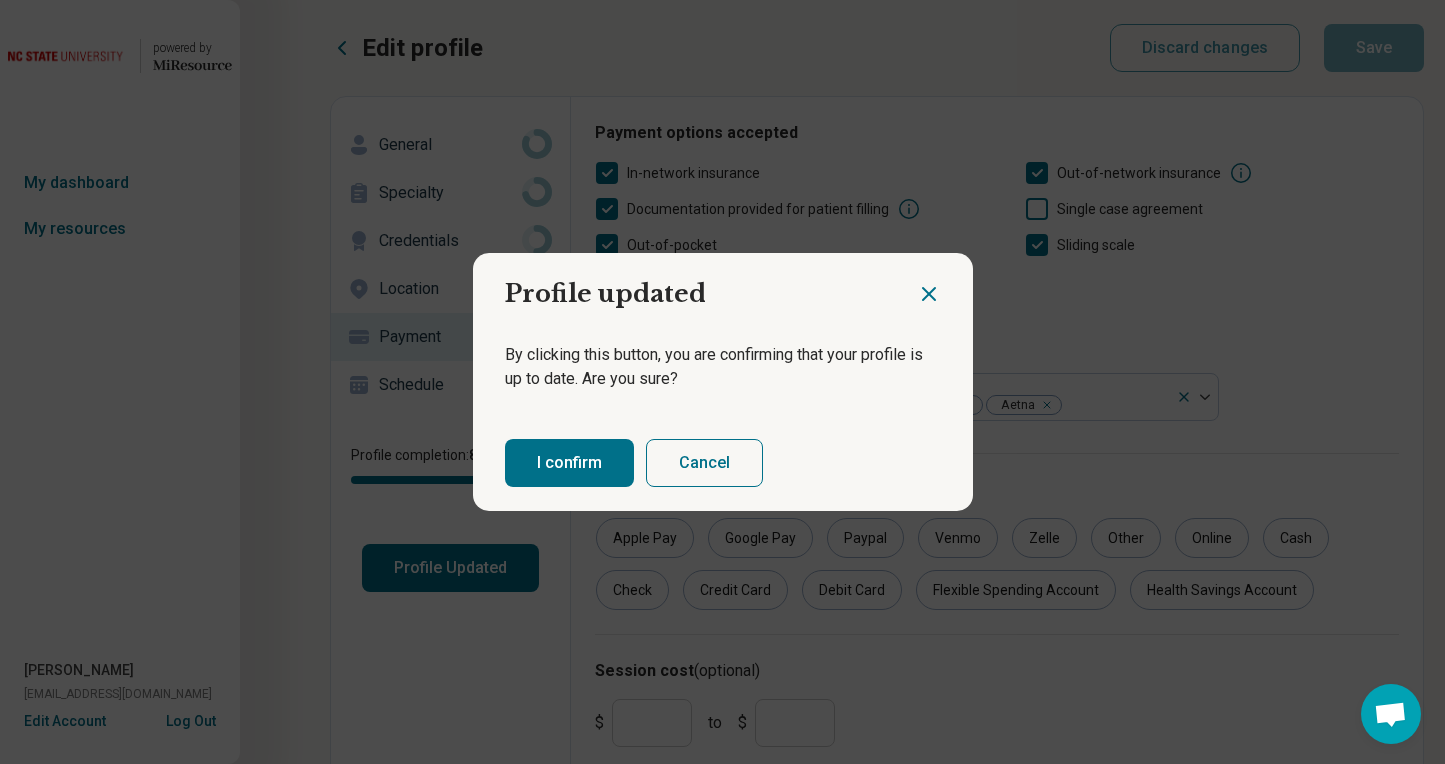 click on "I confirm" at bounding box center (569, 463) 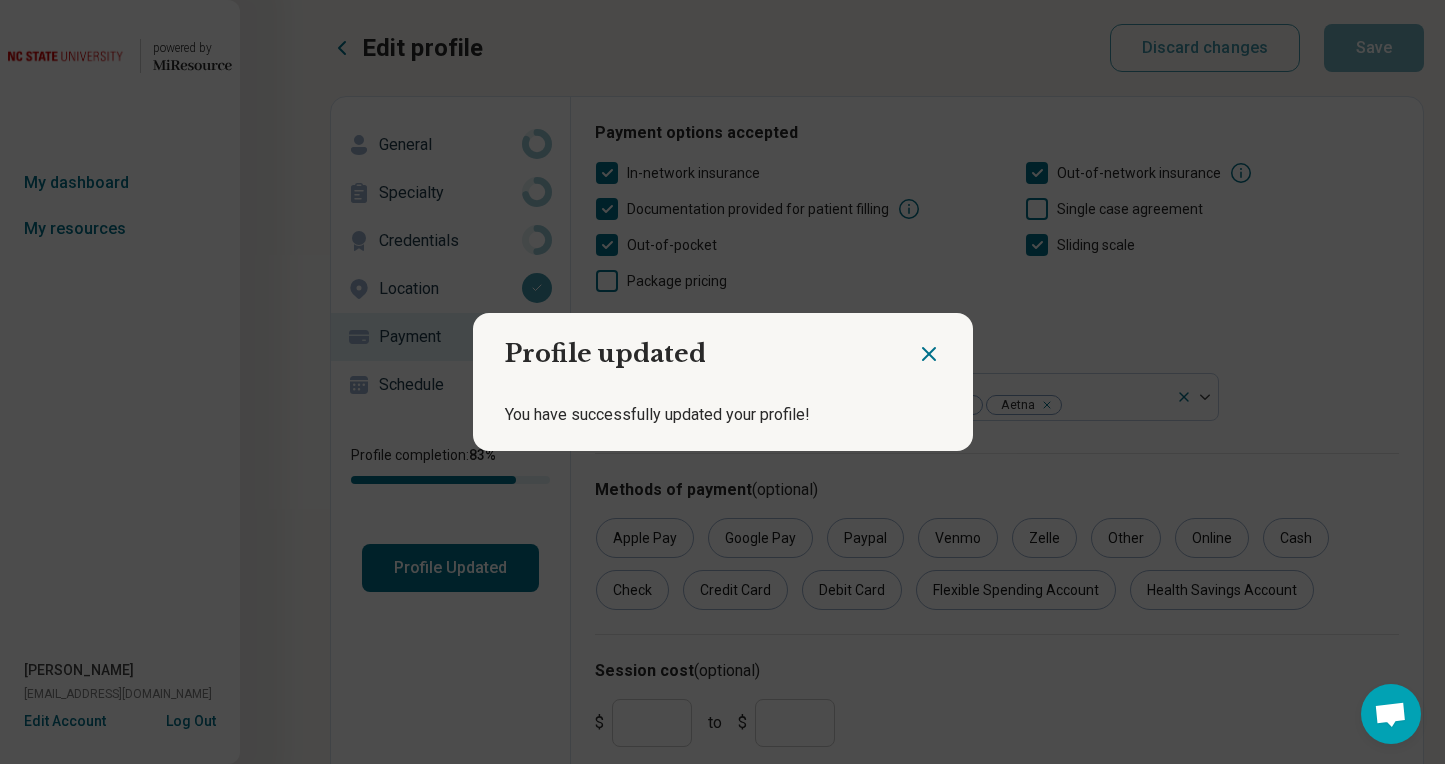 click 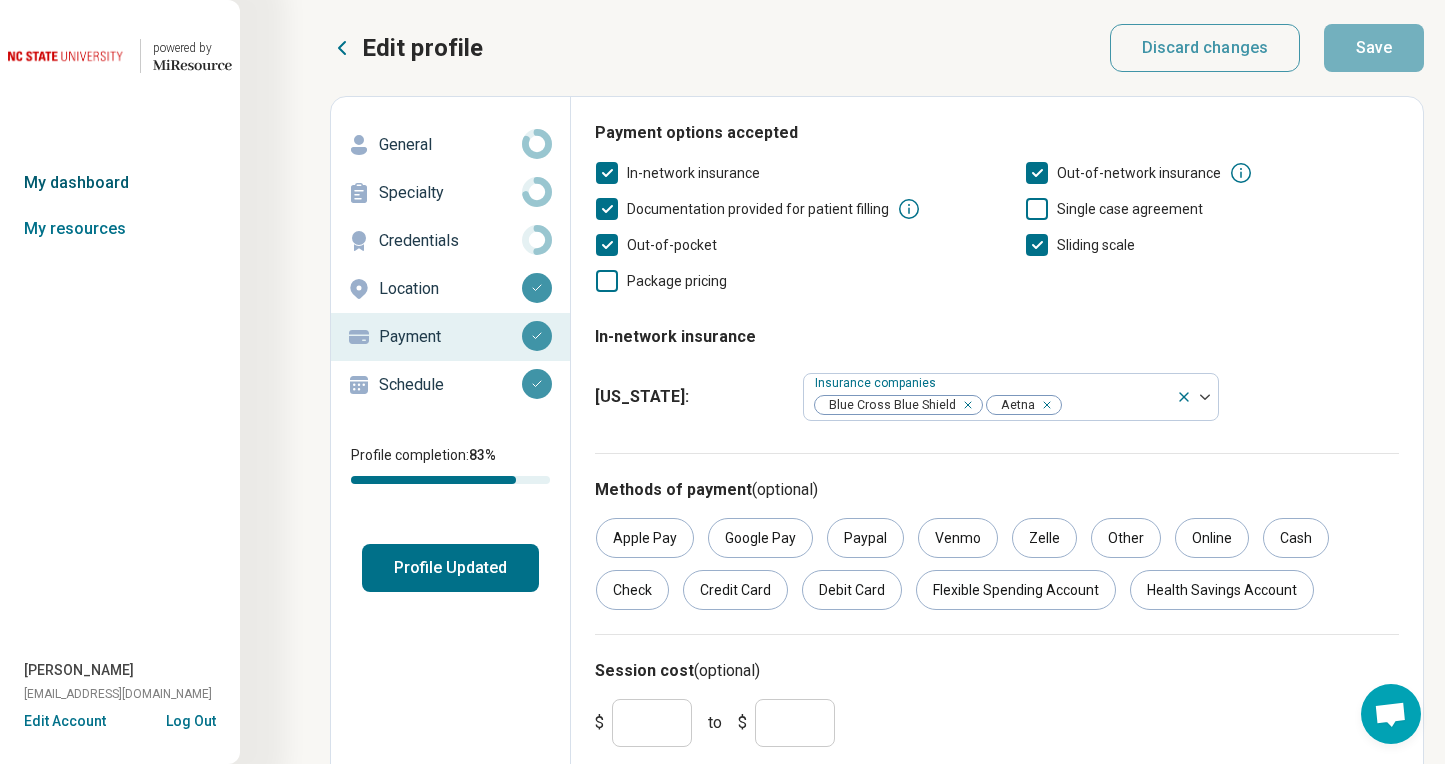 click on "My dashboard" at bounding box center (120, 183) 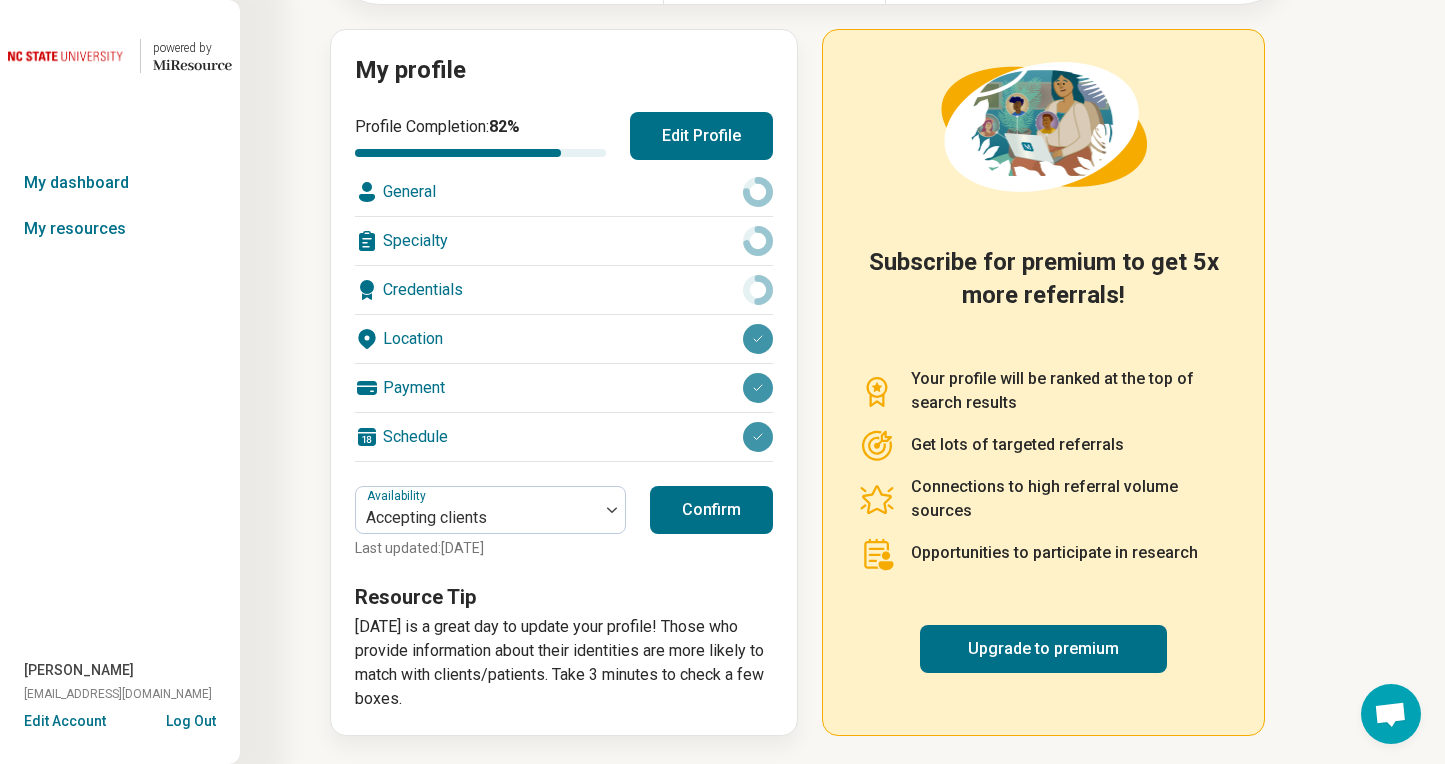 scroll, scrollTop: 203, scrollLeft: 0, axis: vertical 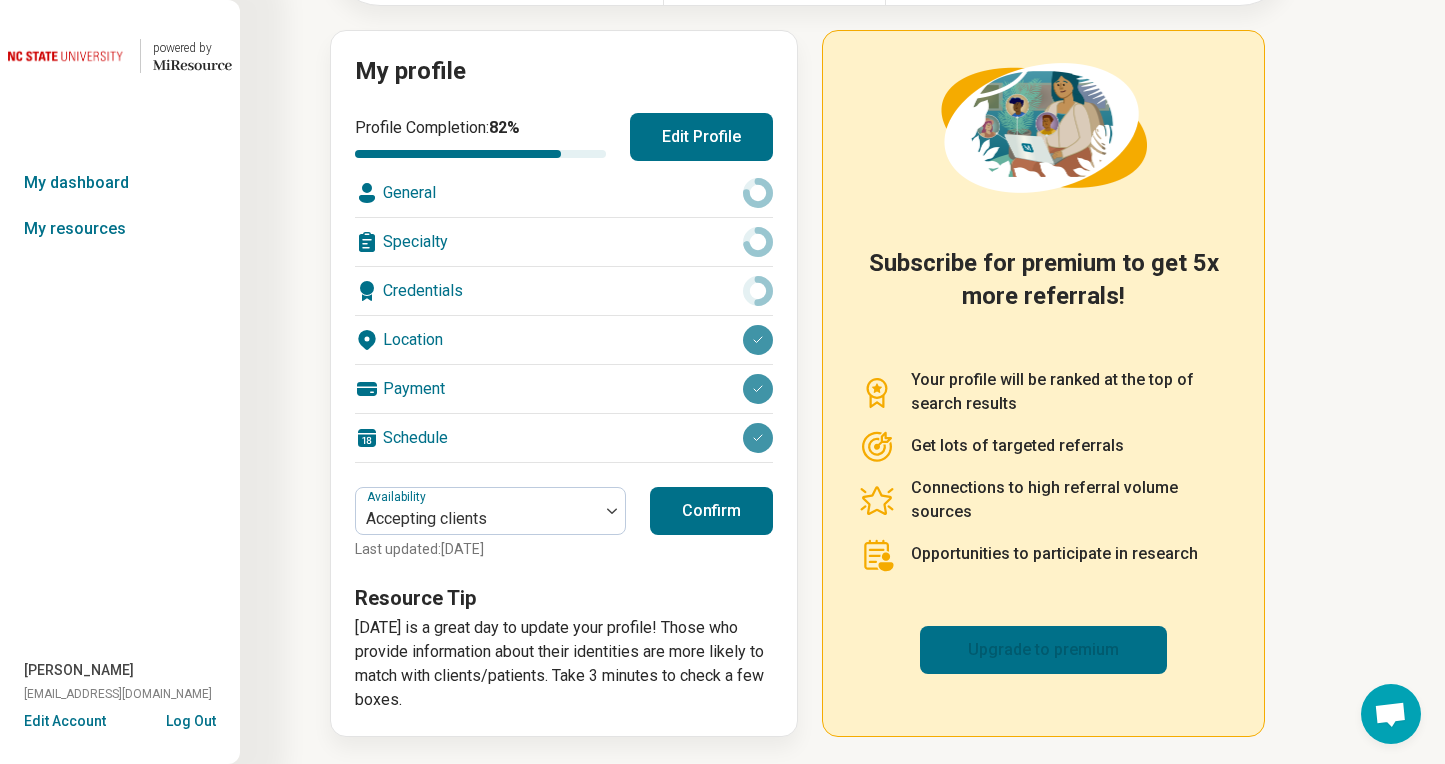 click on "Upgrade to premium" at bounding box center (1043, 650) 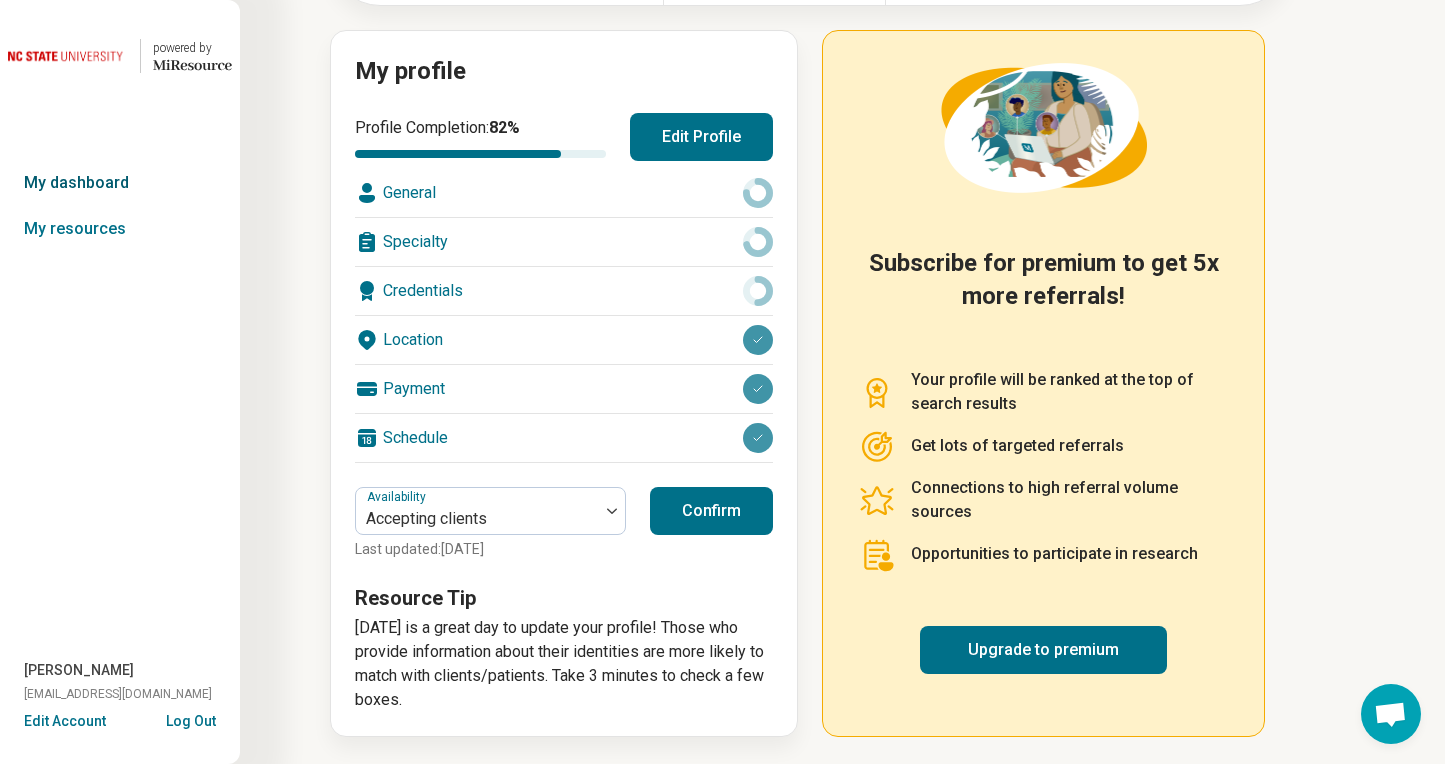 click on "My dashboard" at bounding box center (120, 183) 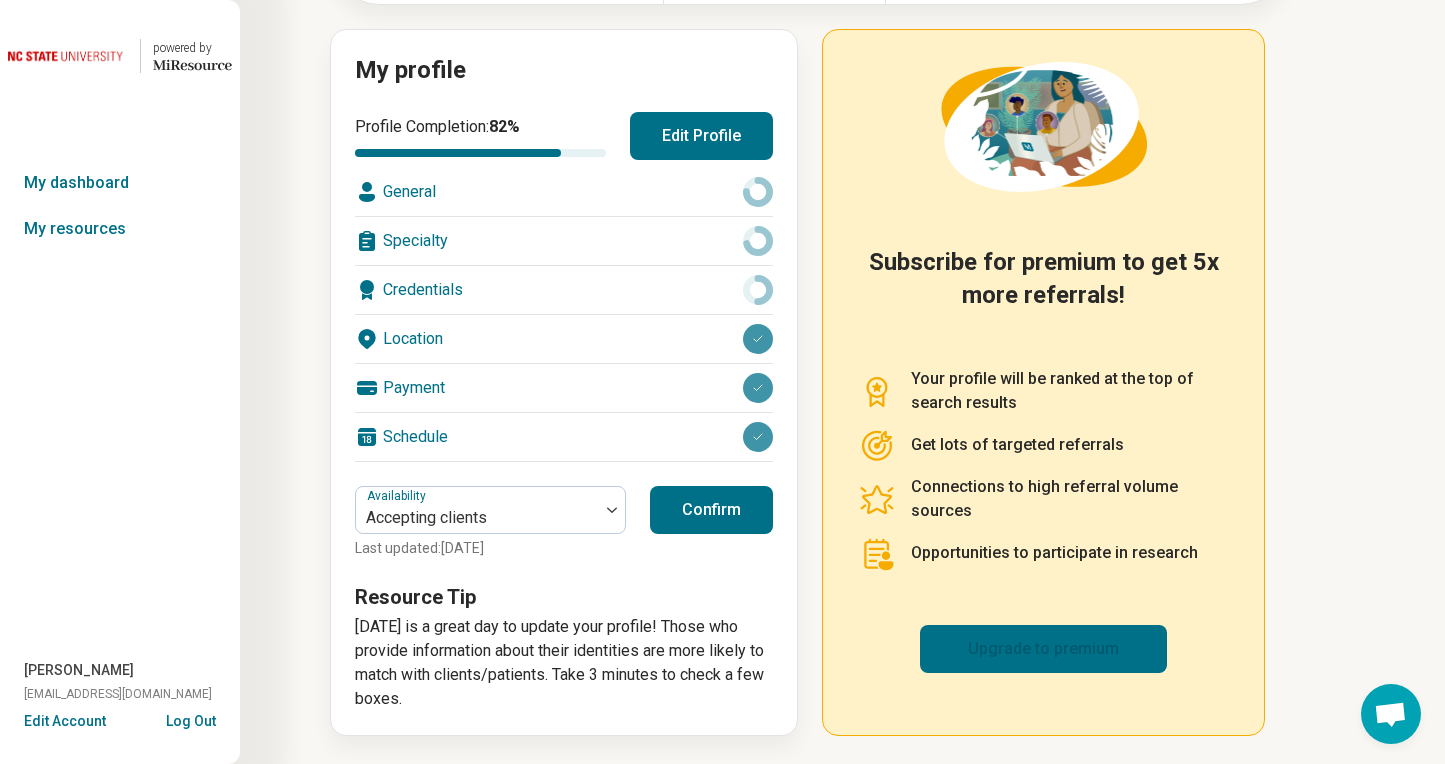 scroll, scrollTop: 203, scrollLeft: 0, axis: vertical 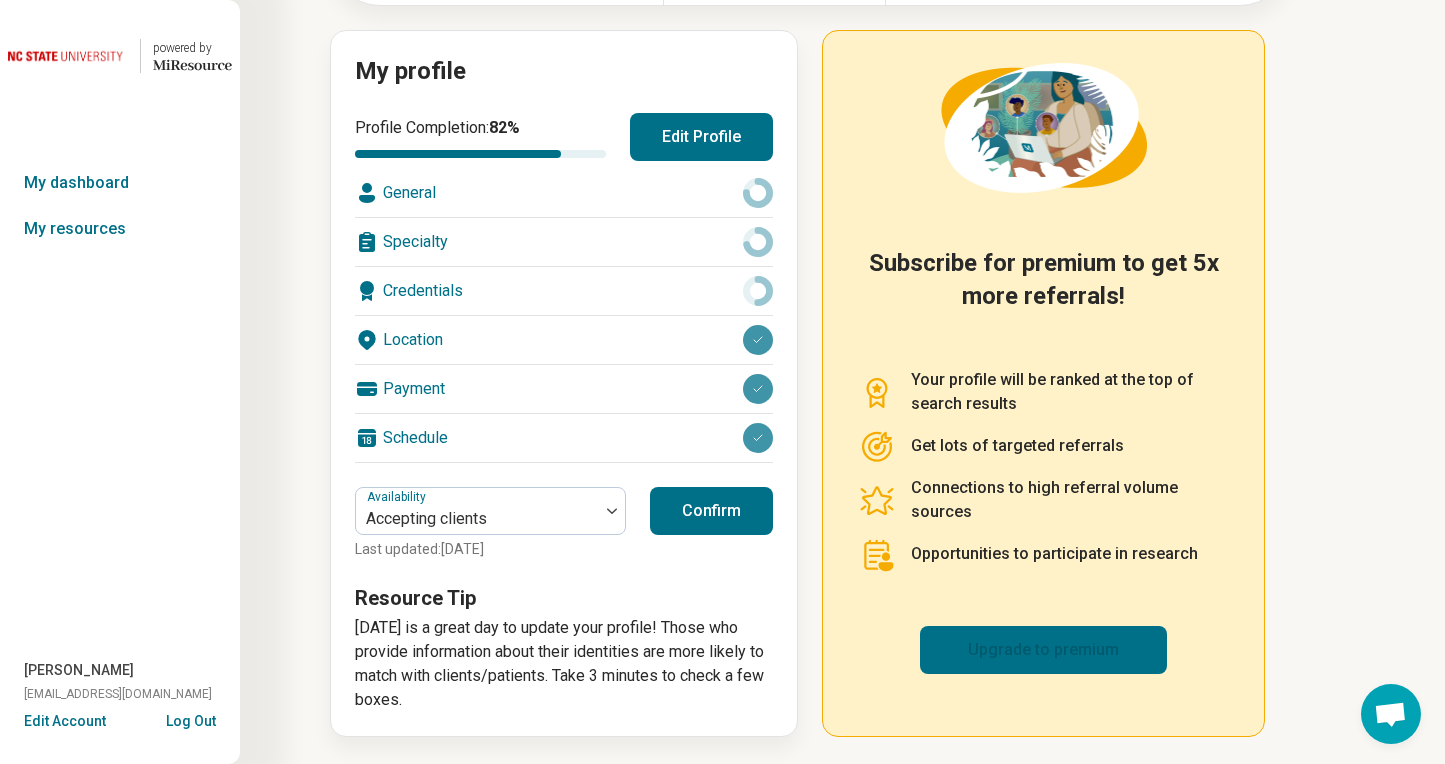 click on "Upgrade to premium" at bounding box center [1043, 650] 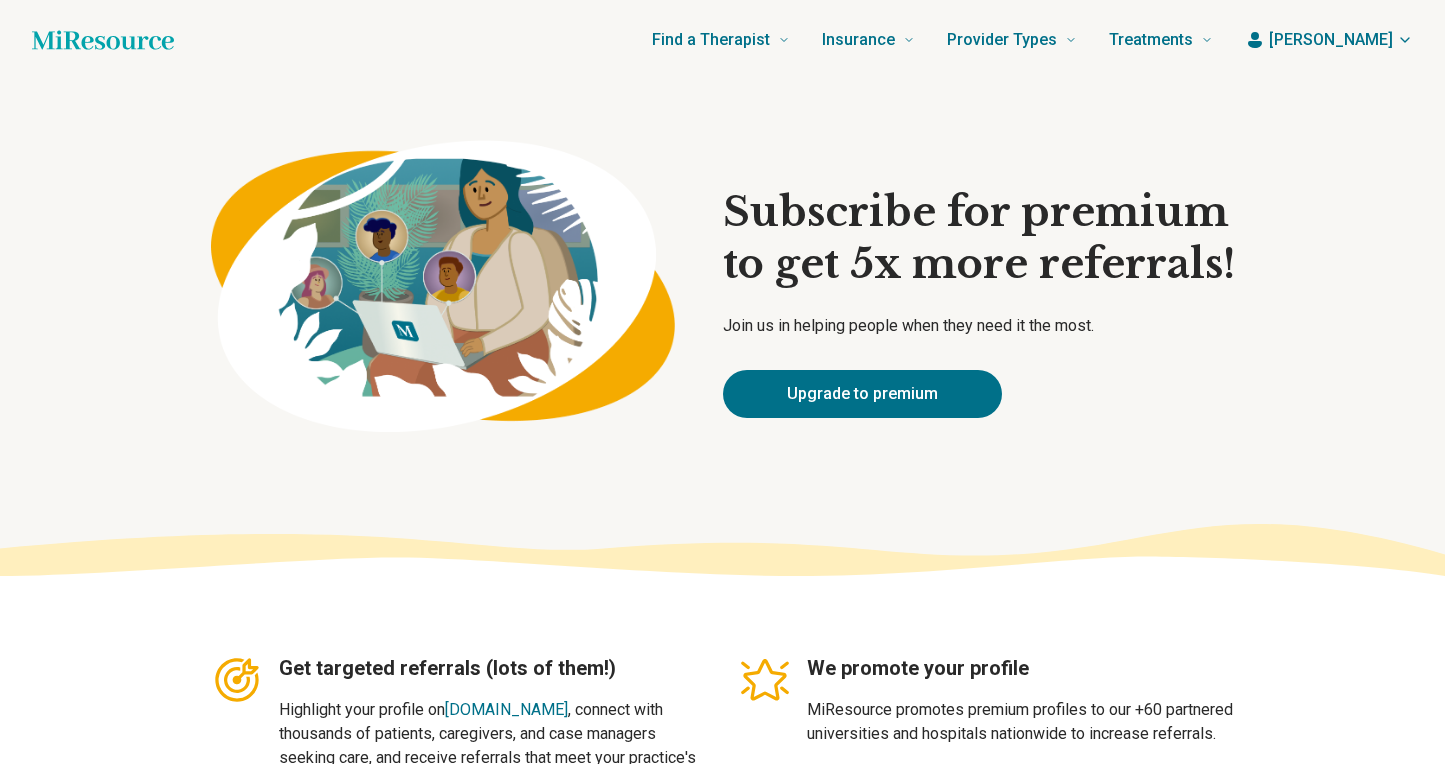 scroll, scrollTop: 0, scrollLeft: 0, axis: both 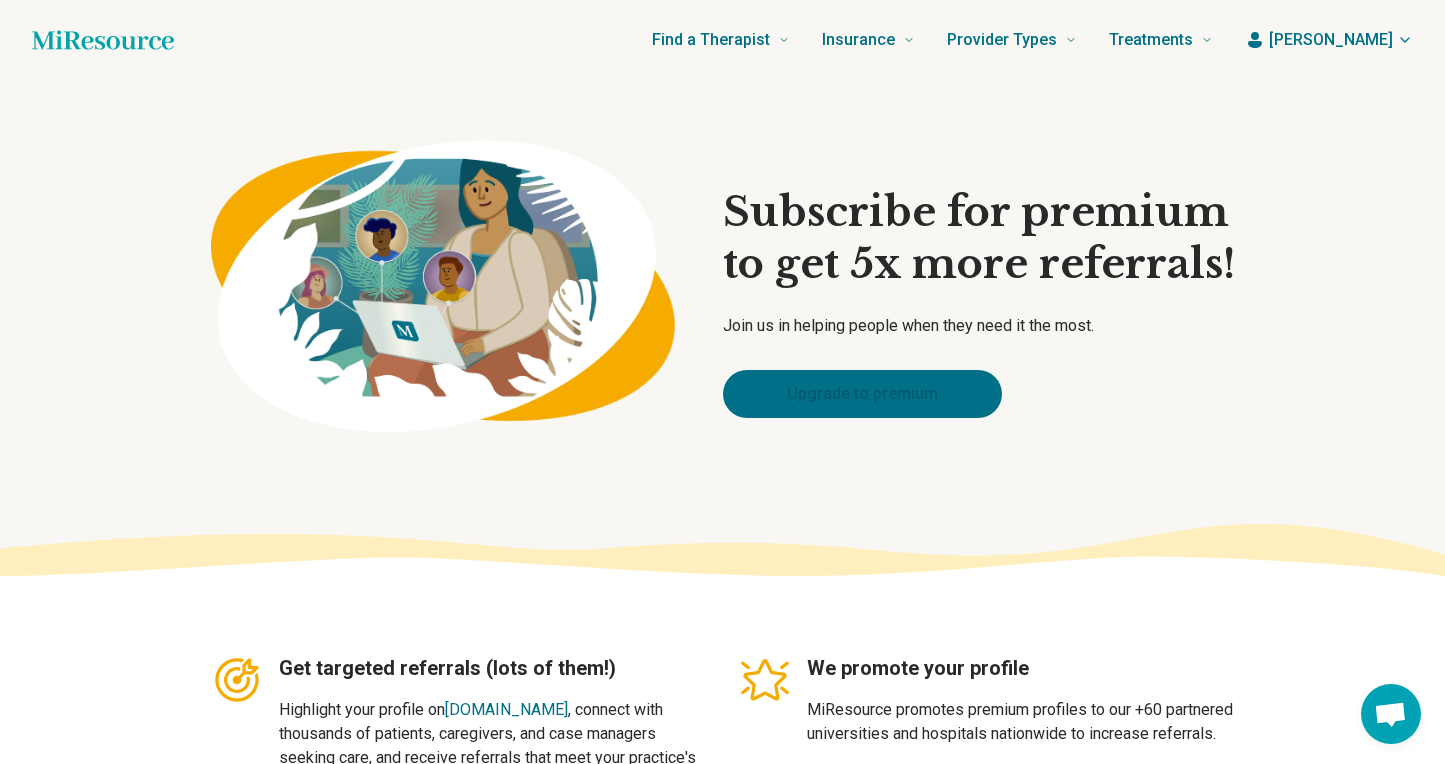 click on "Upgrade to premium" at bounding box center [862, 394] 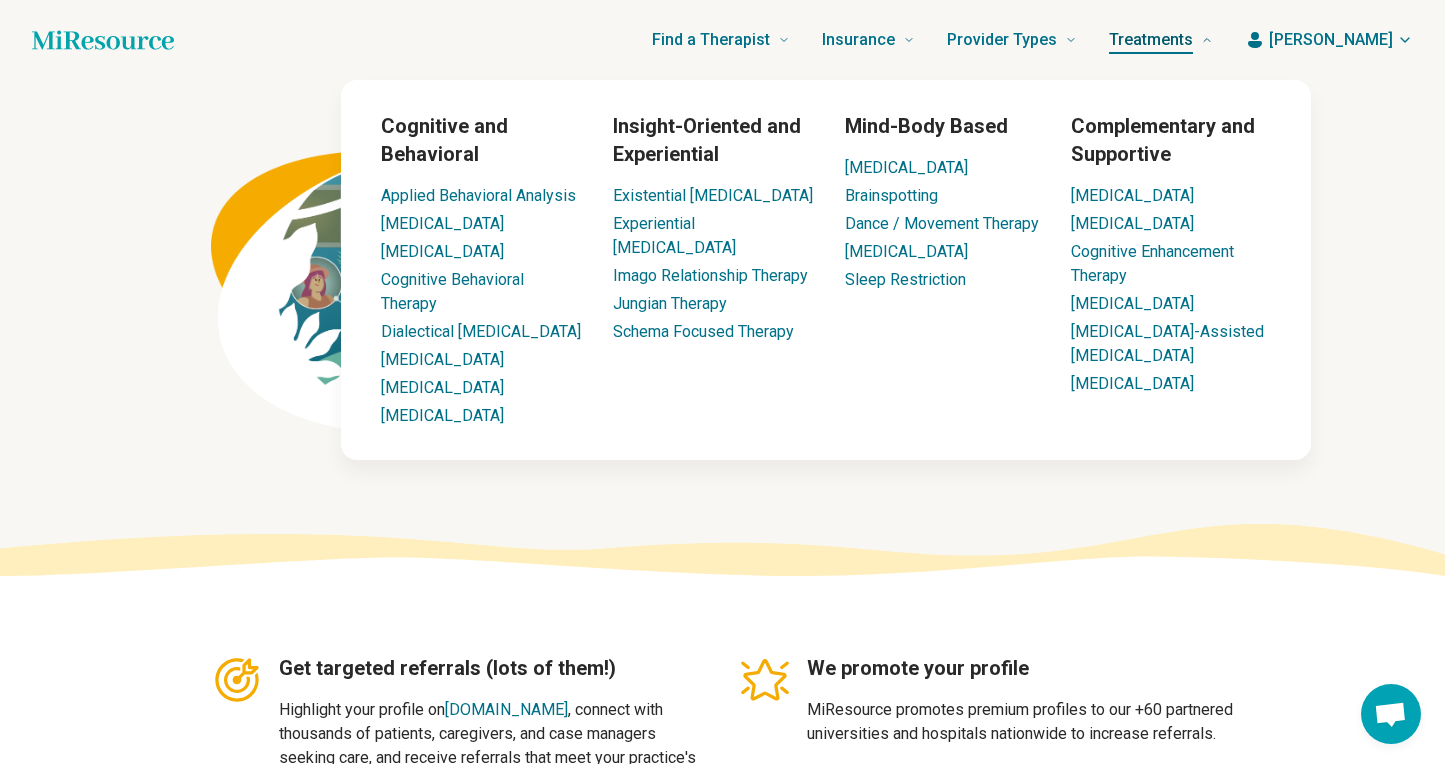 scroll, scrollTop: 0, scrollLeft: 0, axis: both 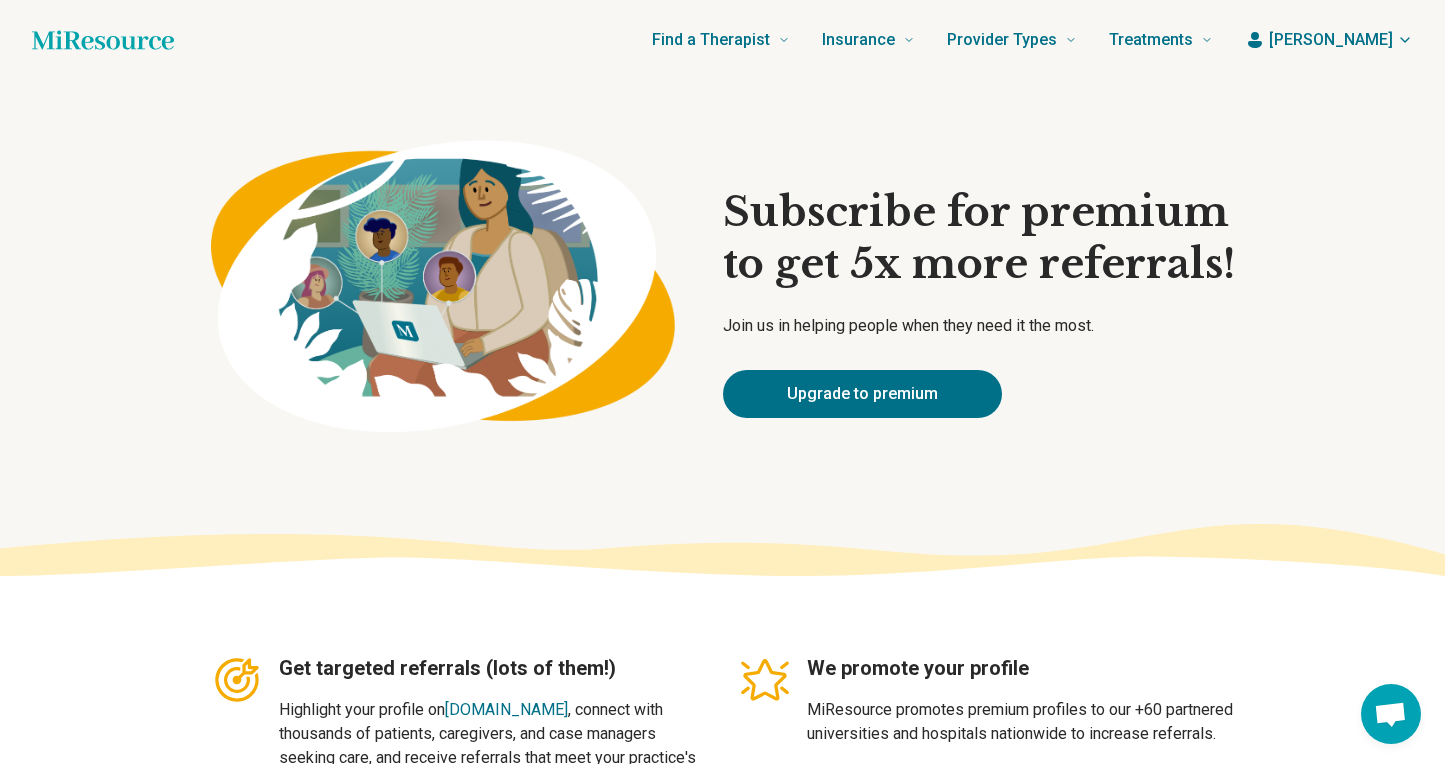 click on "[PERSON_NAME]" at bounding box center (1331, 40) 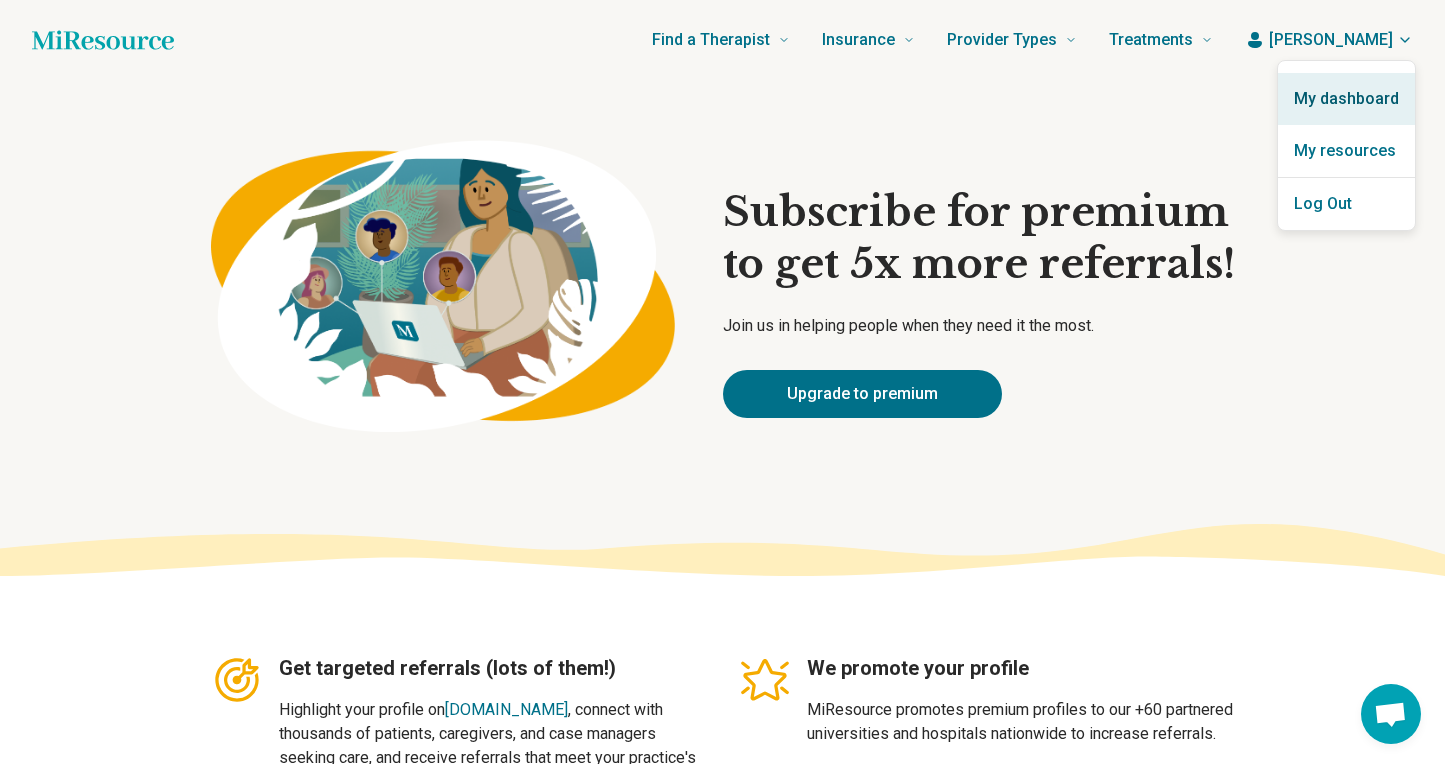 click on "My dashboard" at bounding box center [1346, 99] 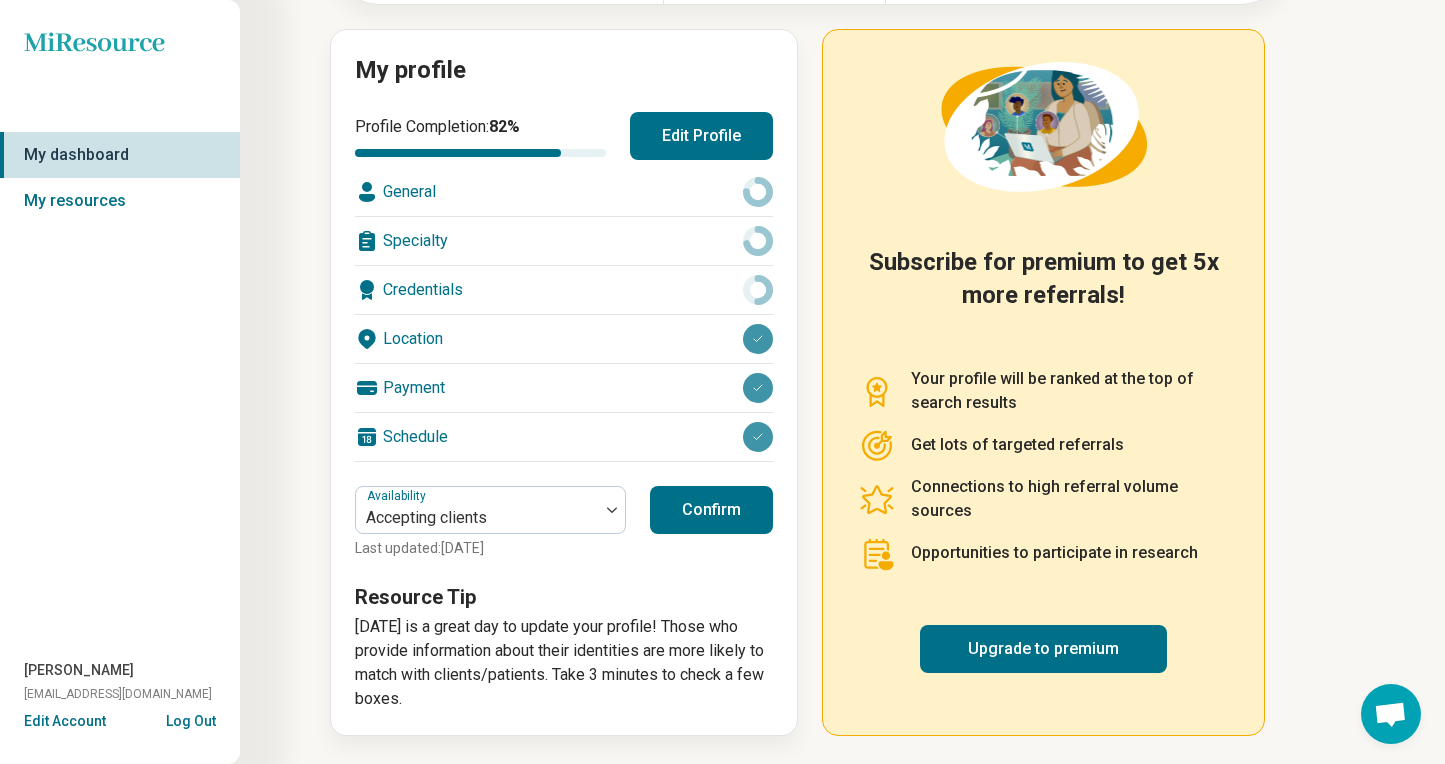 scroll, scrollTop: 203, scrollLeft: 0, axis: vertical 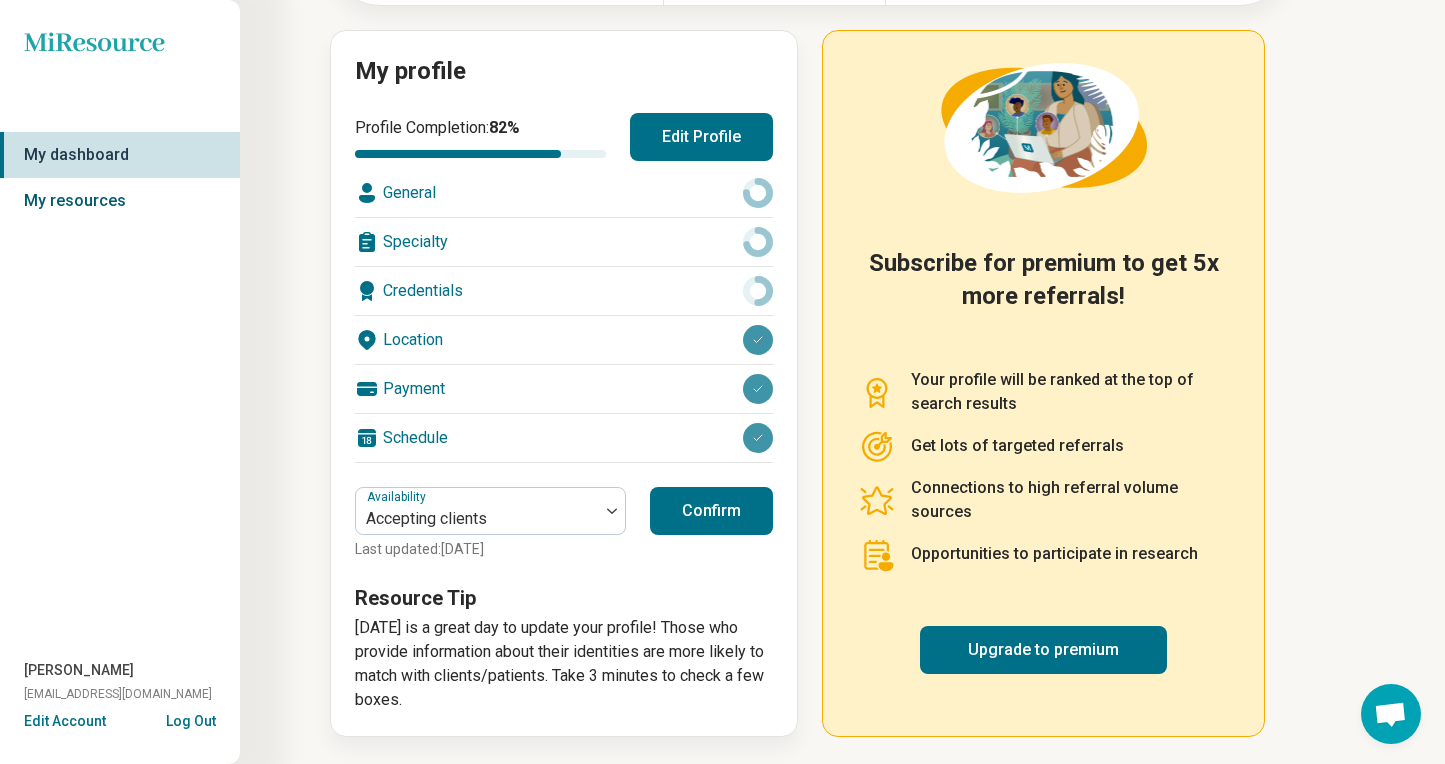 click on "My resources" at bounding box center [120, 201] 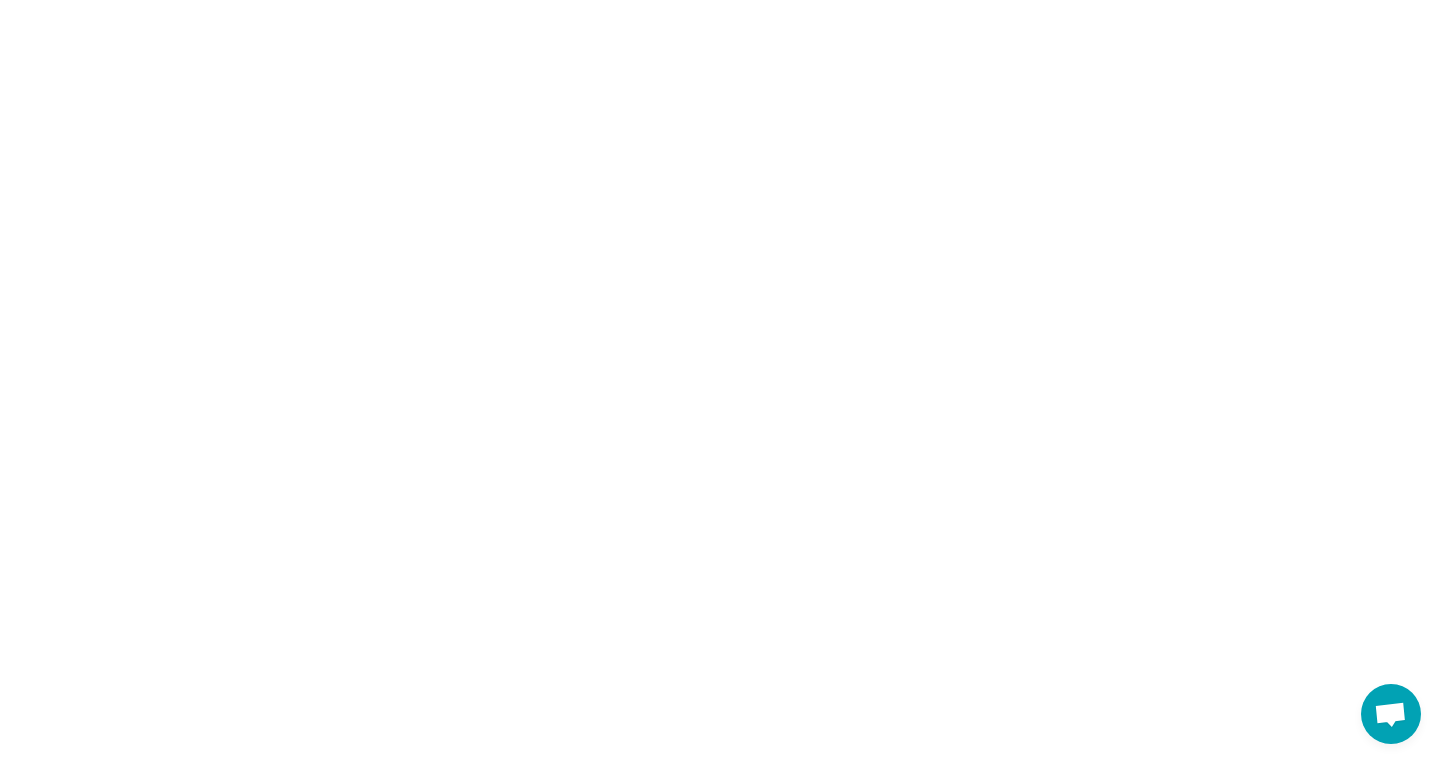 scroll, scrollTop: 0, scrollLeft: 0, axis: both 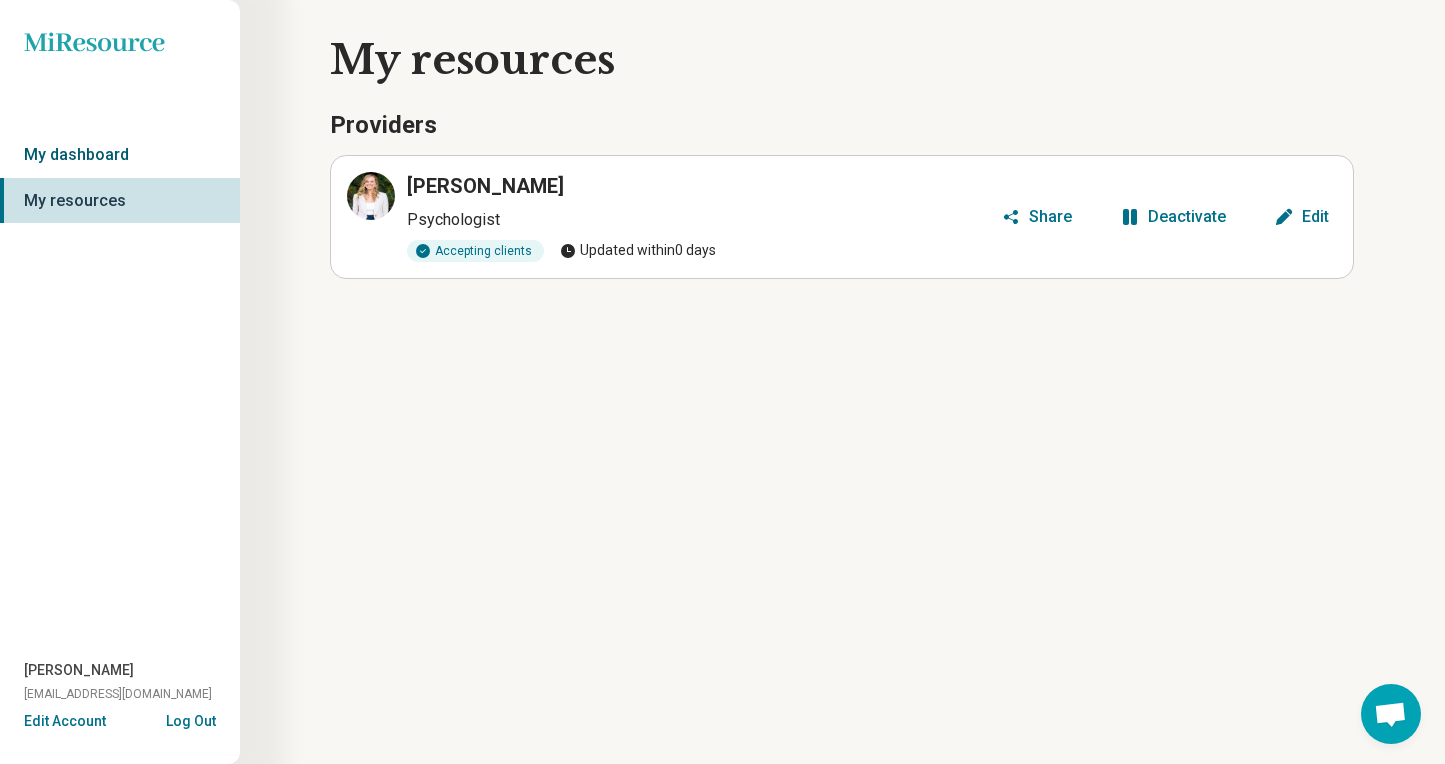 click on "My dashboard" at bounding box center (120, 155) 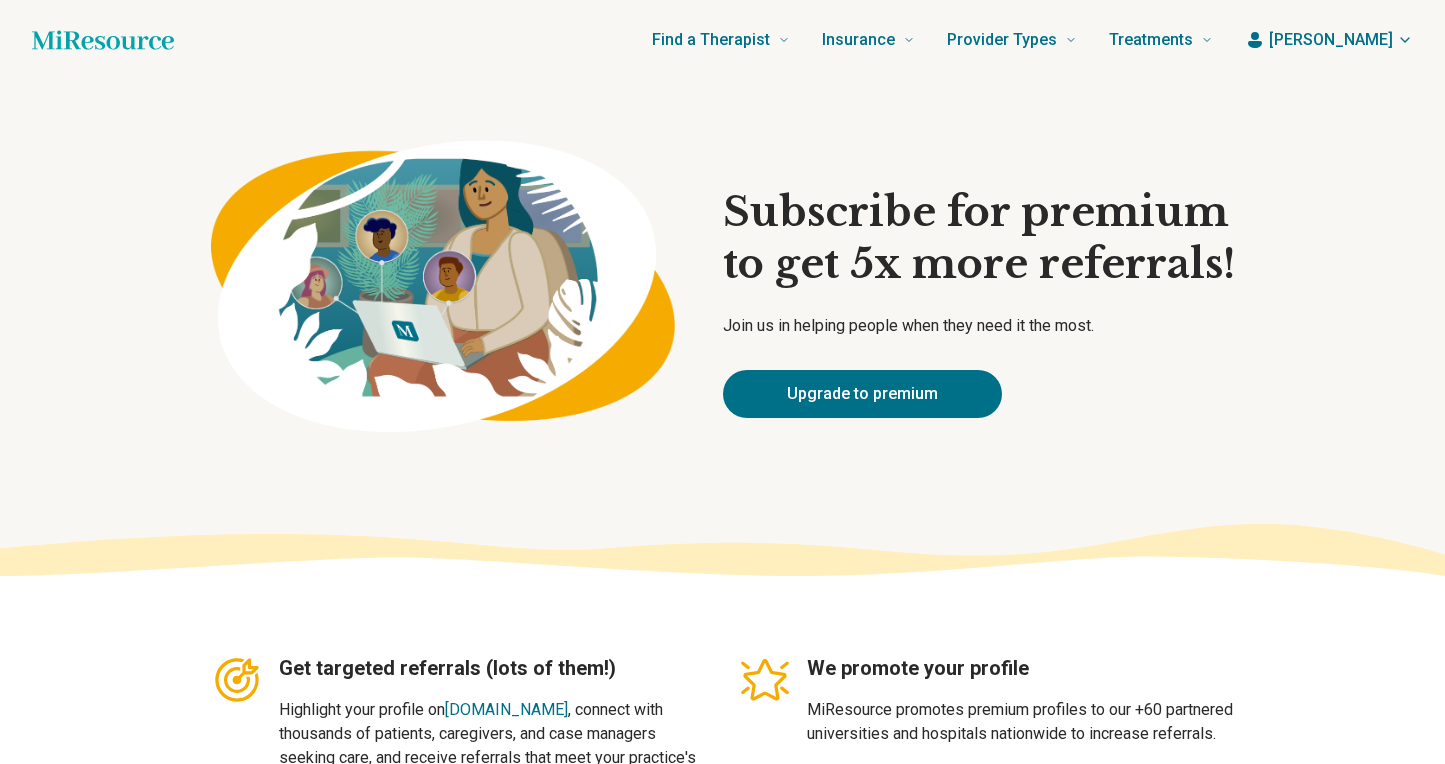 scroll, scrollTop: 0, scrollLeft: 0, axis: both 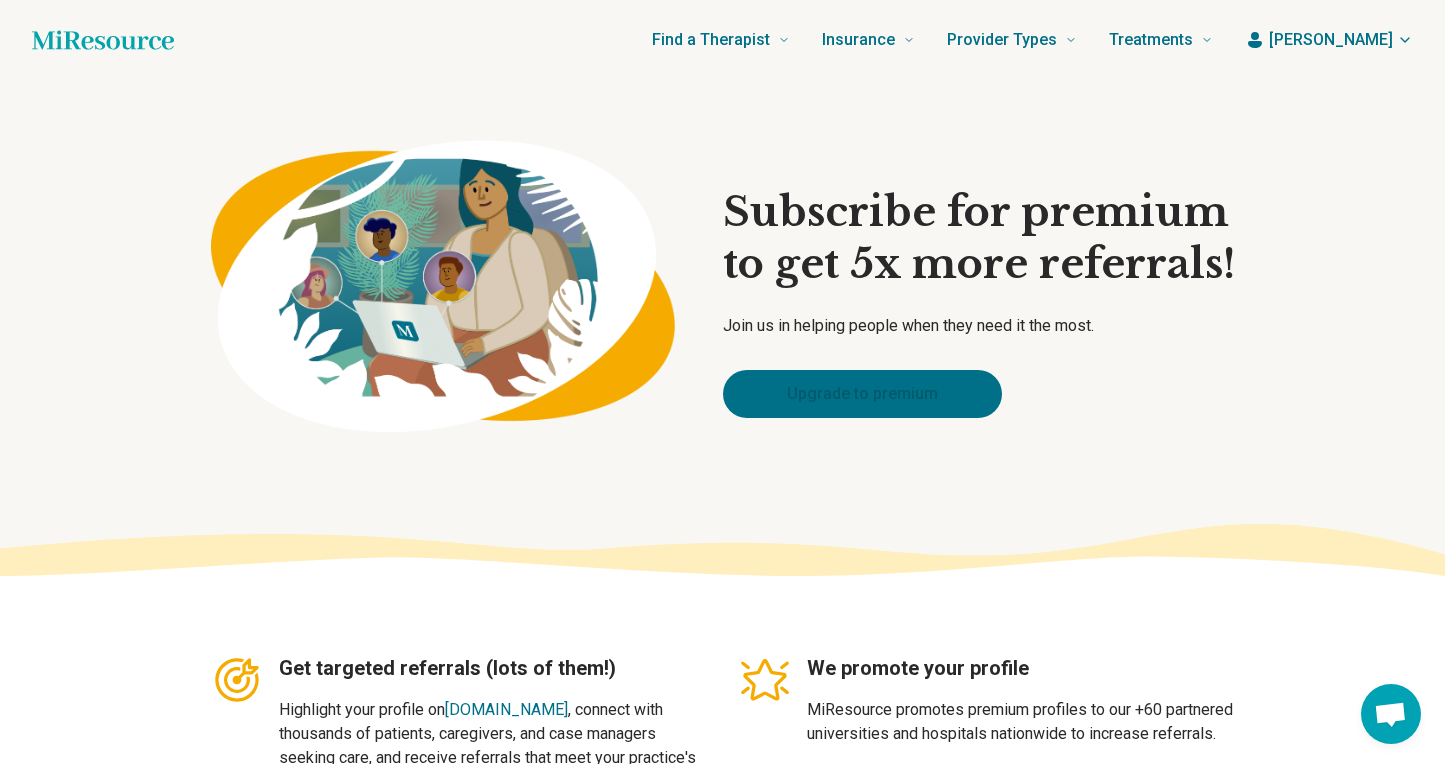 click on "Upgrade to premium" at bounding box center (862, 394) 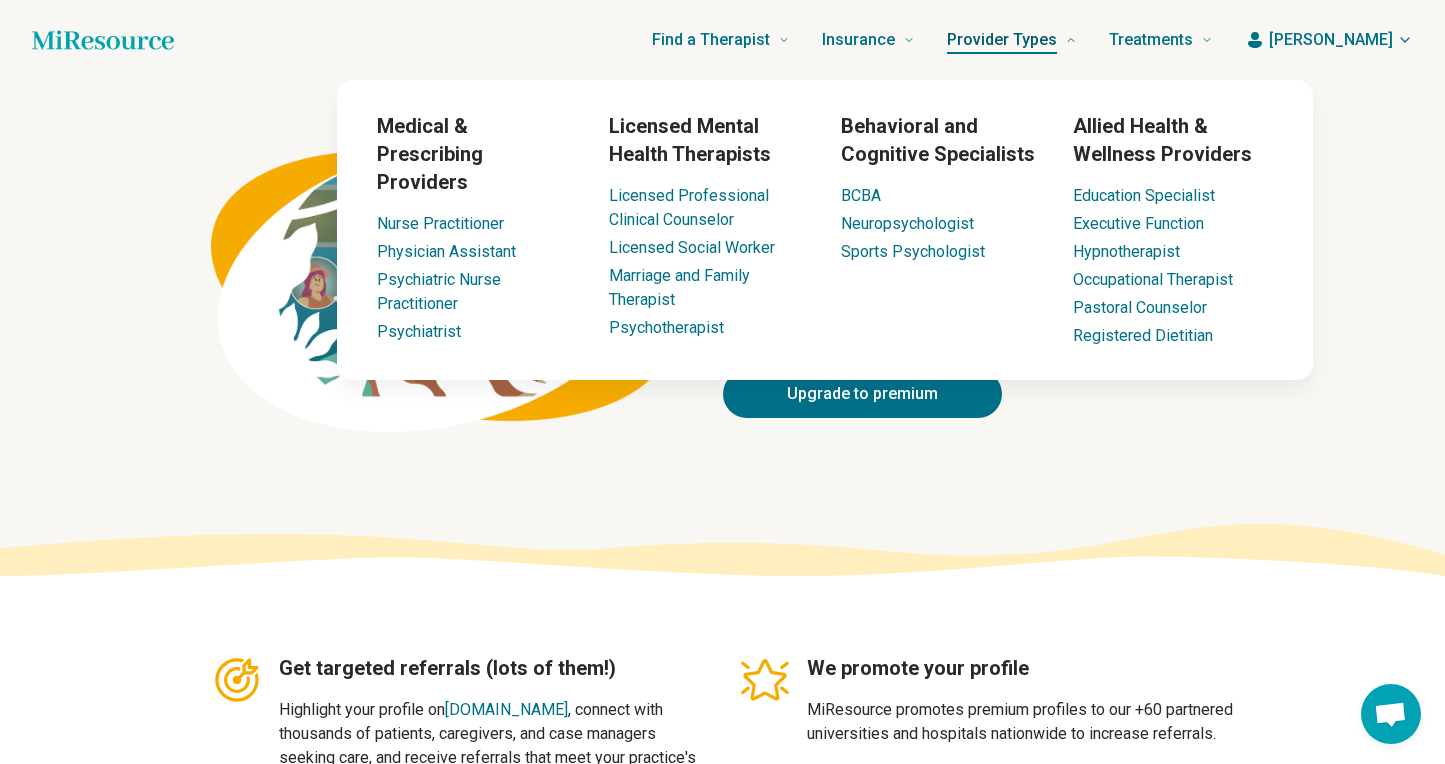 scroll, scrollTop: 0, scrollLeft: 0, axis: both 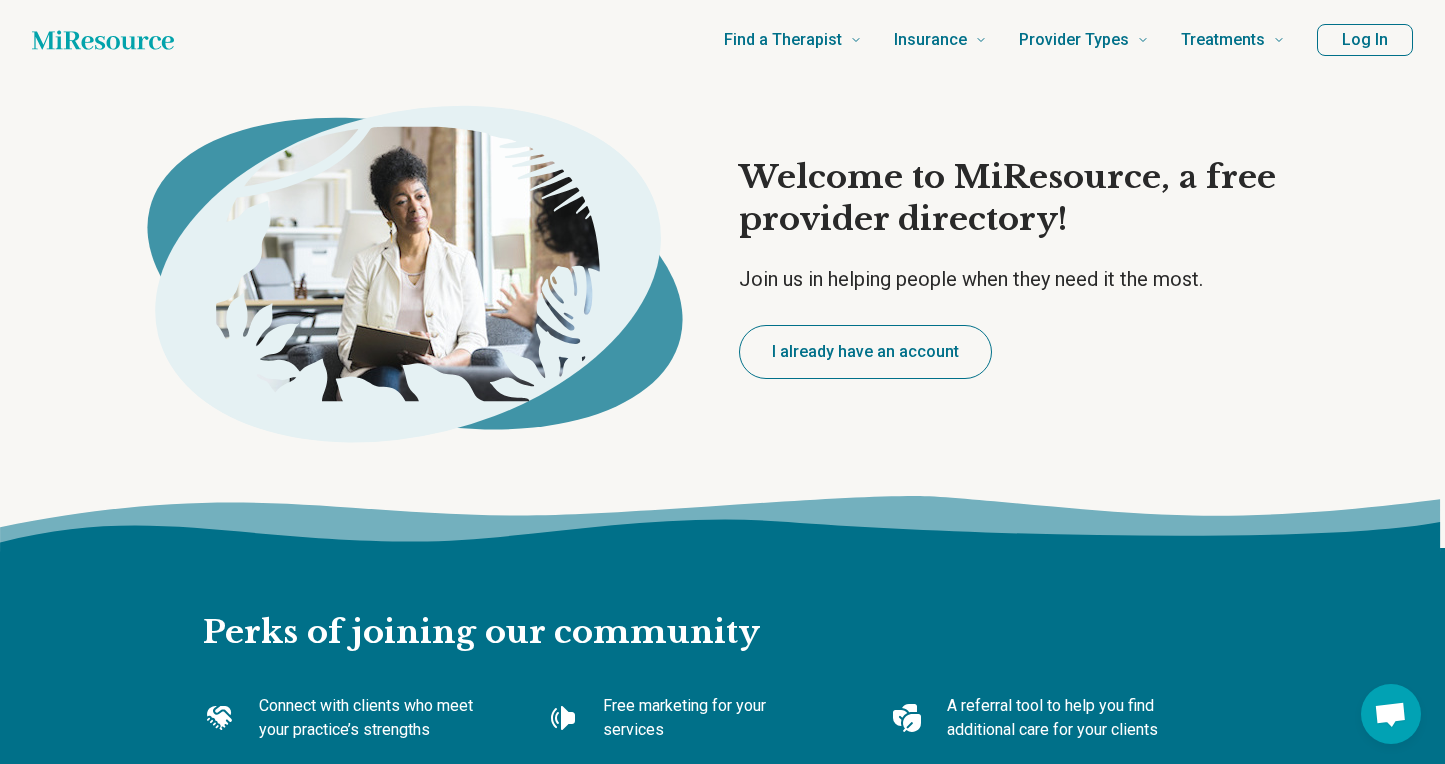 click on "Log In" at bounding box center [1365, 40] 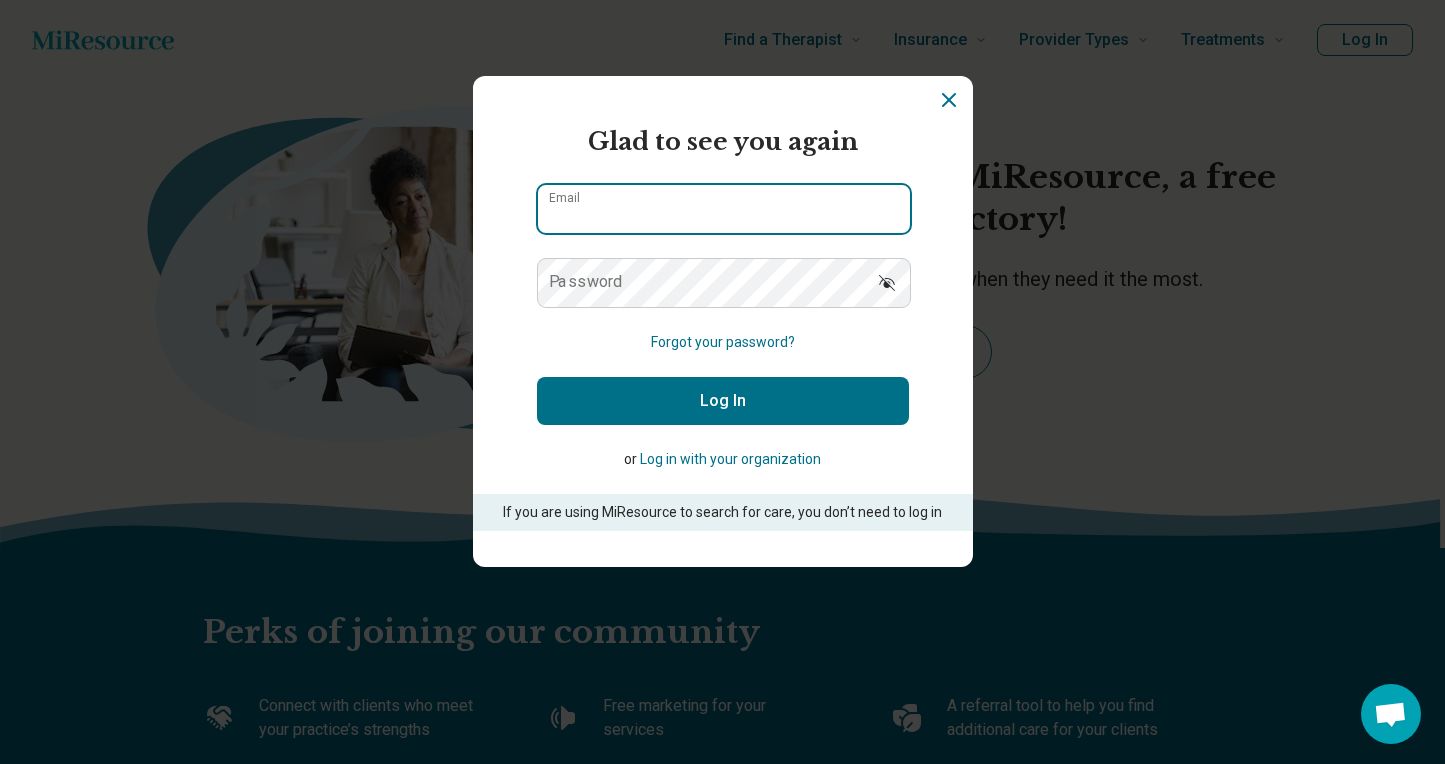 type on "**********" 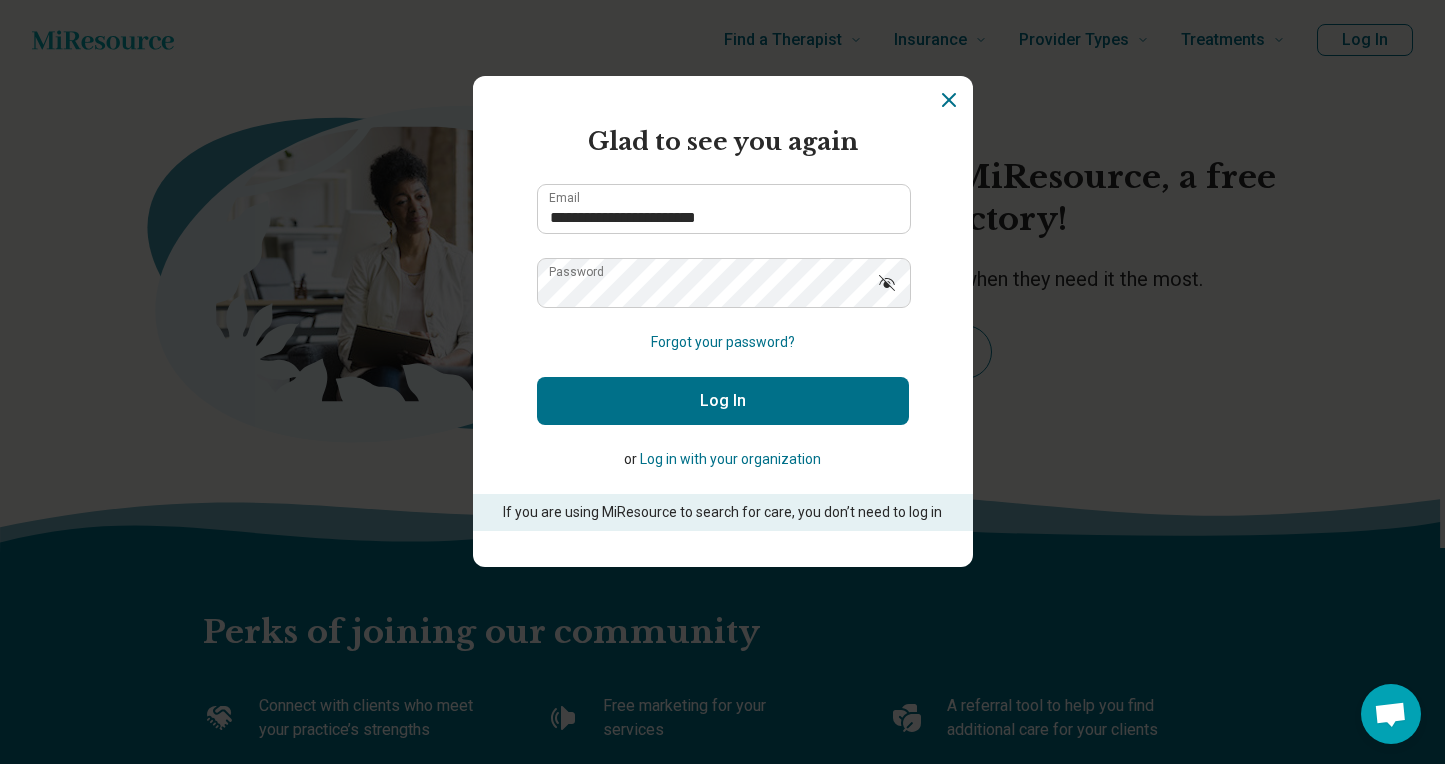 click on "Log In" at bounding box center (723, 401) 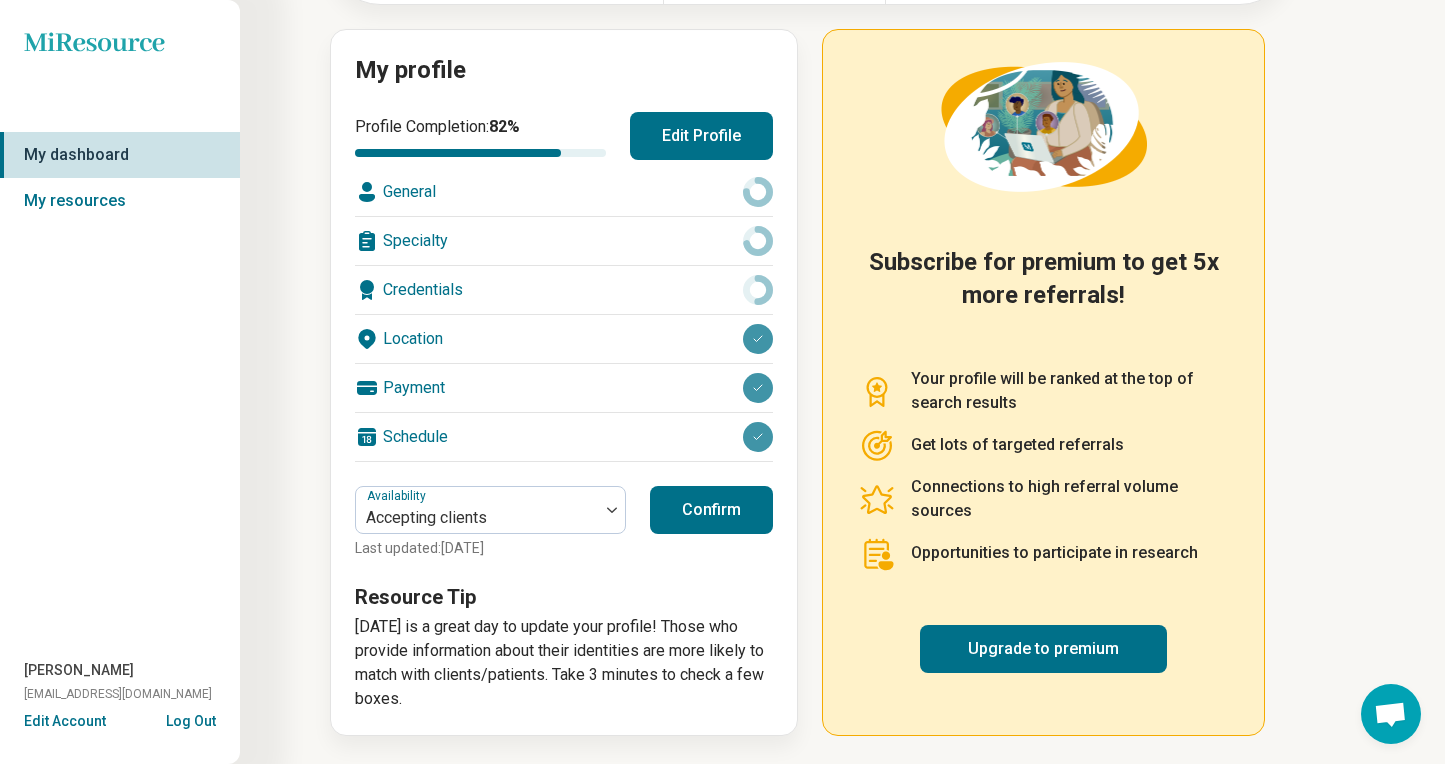 scroll, scrollTop: 203, scrollLeft: 0, axis: vertical 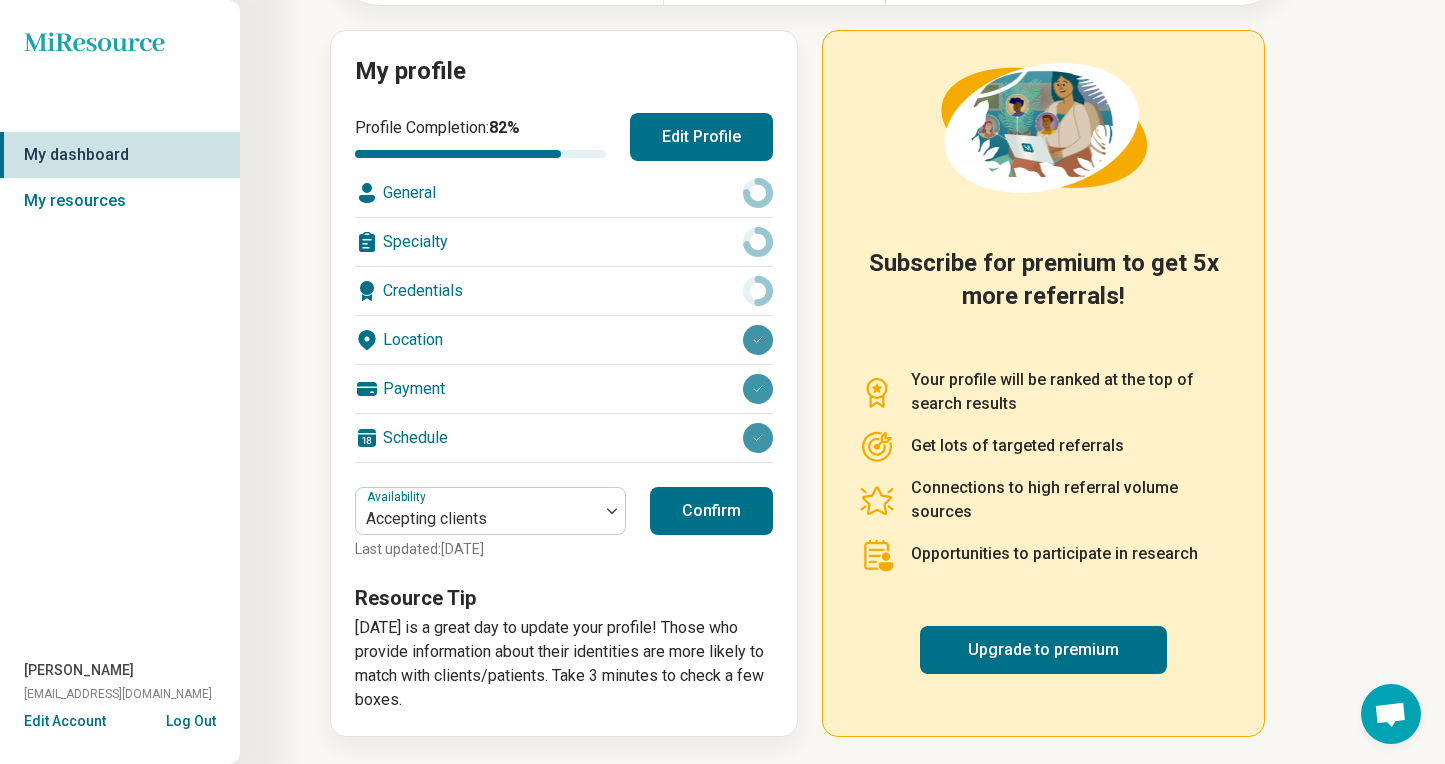 click on "Confirm" at bounding box center (711, 511) 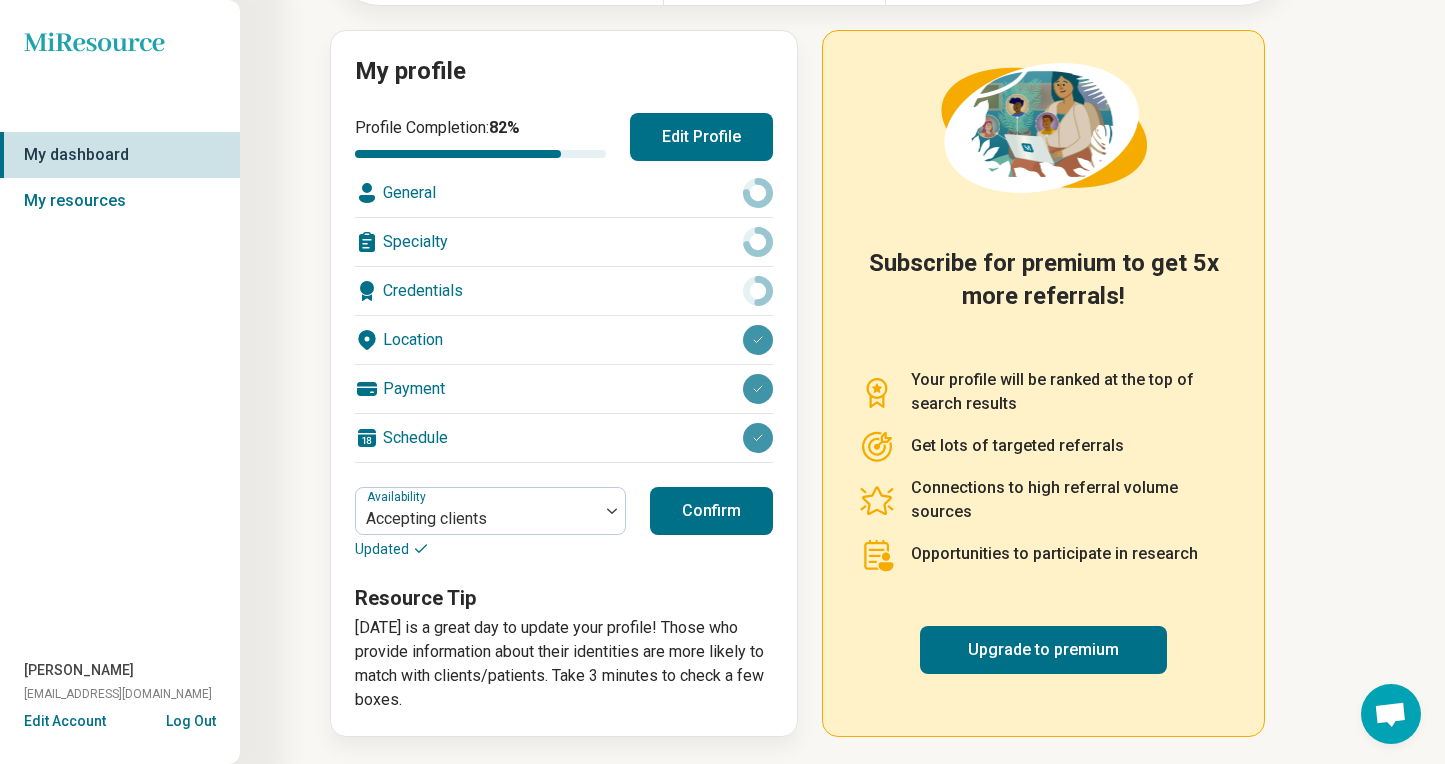 click on "Edit Account" at bounding box center [65, 721] 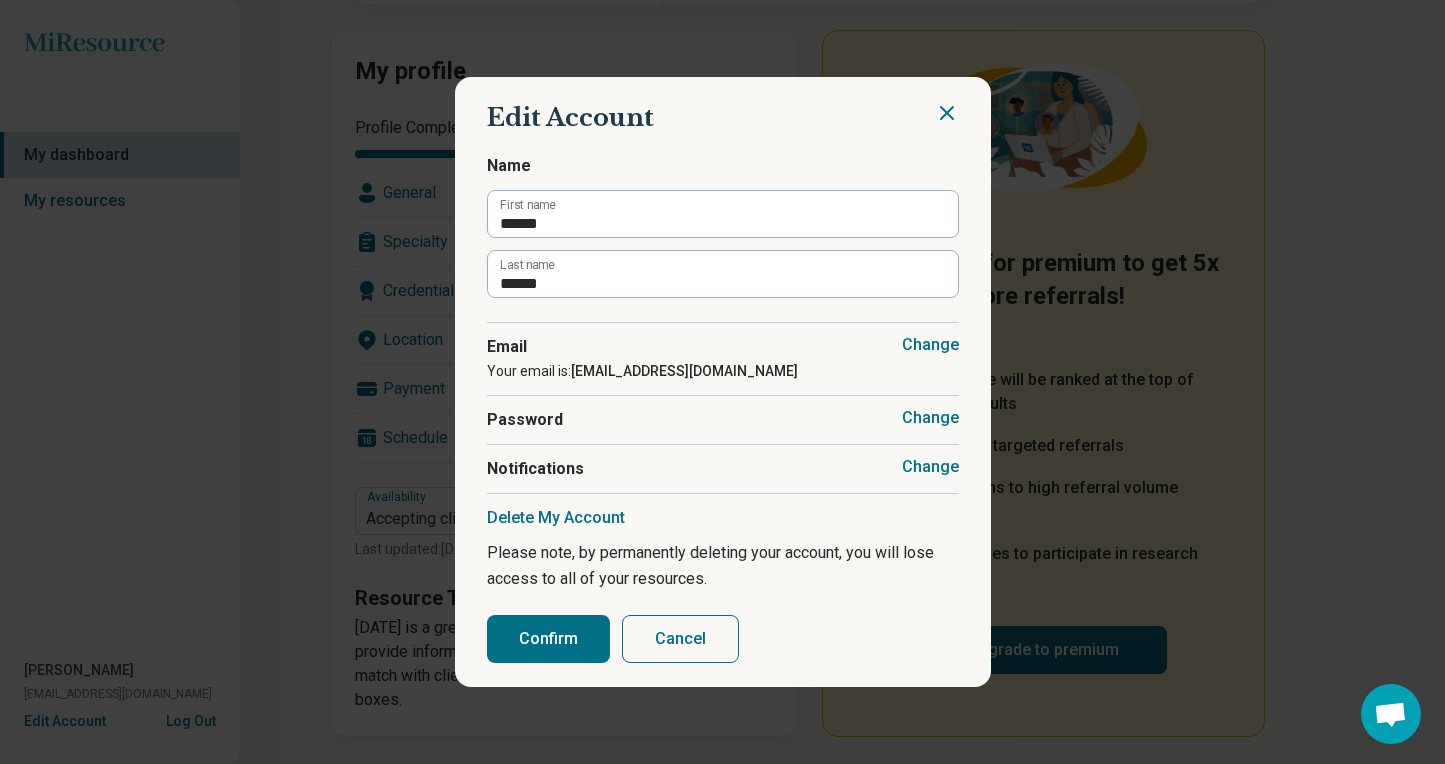 click 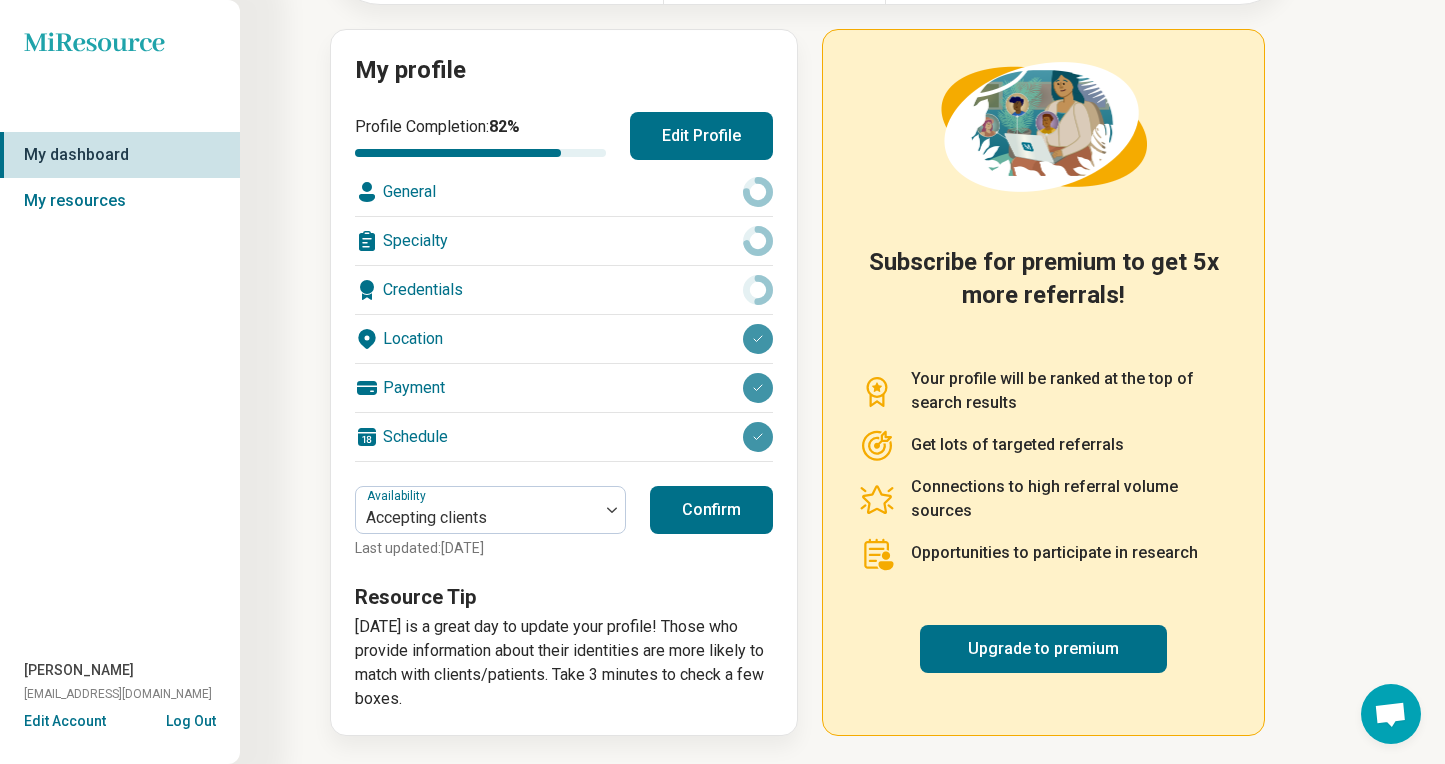 scroll, scrollTop: 203, scrollLeft: 0, axis: vertical 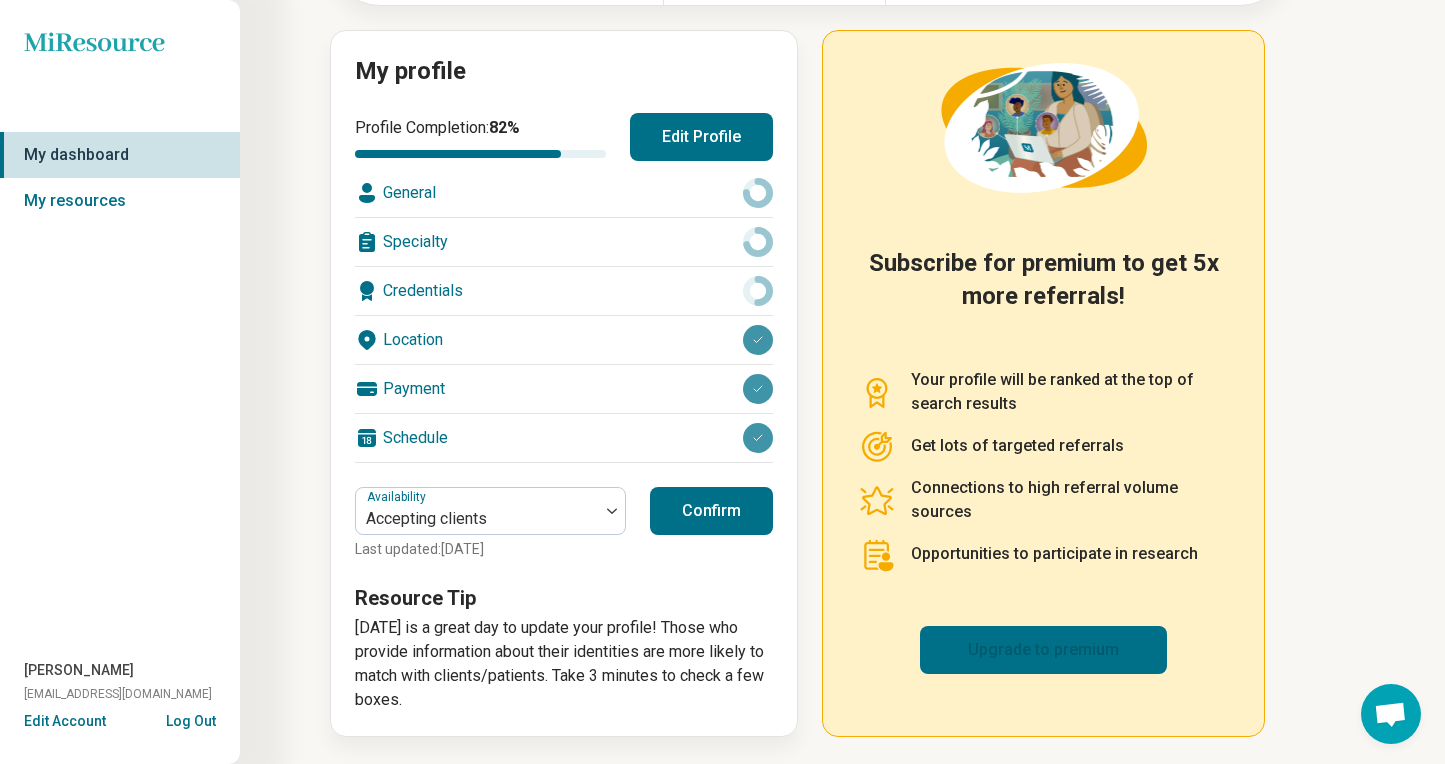 click on "Upgrade to premium" at bounding box center [1043, 650] 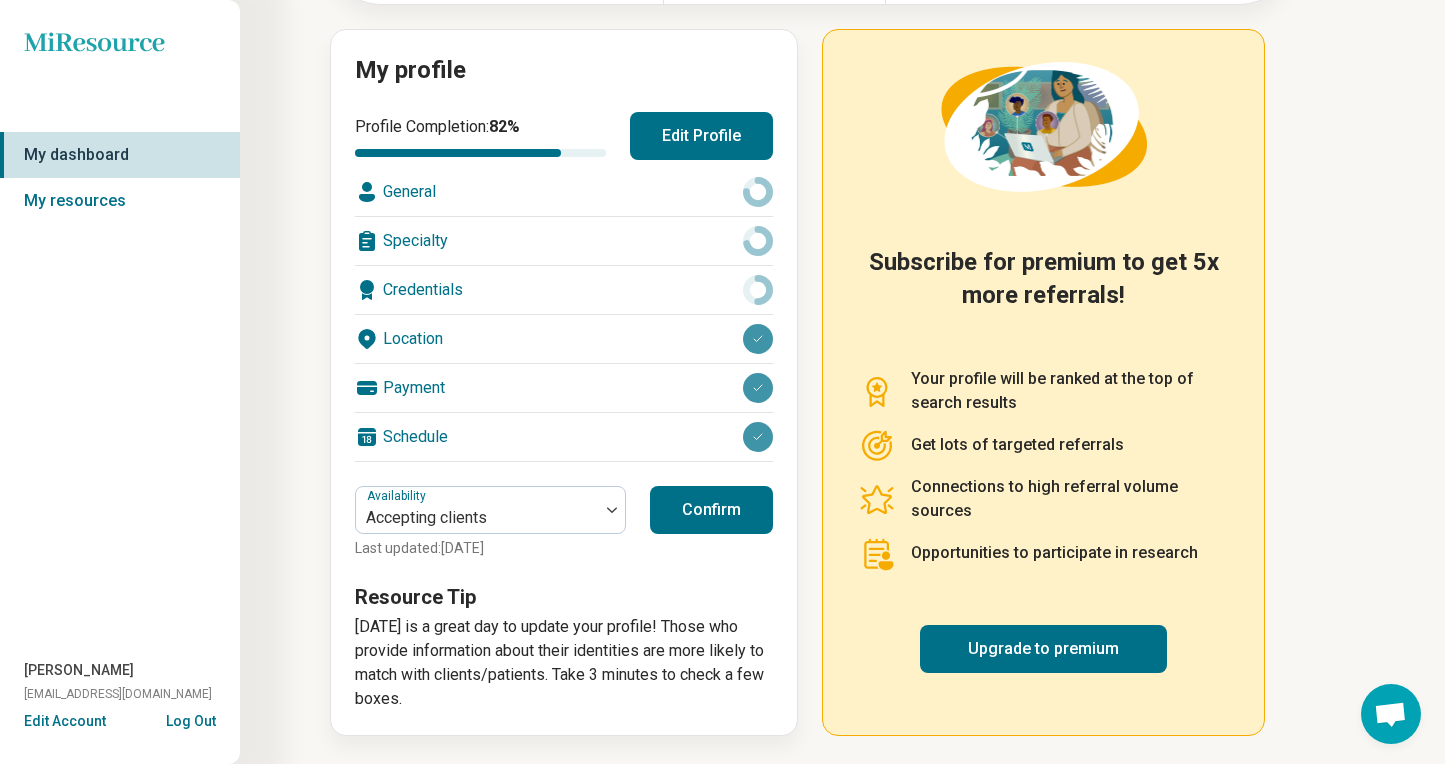 scroll, scrollTop: 203, scrollLeft: 0, axis: vertical 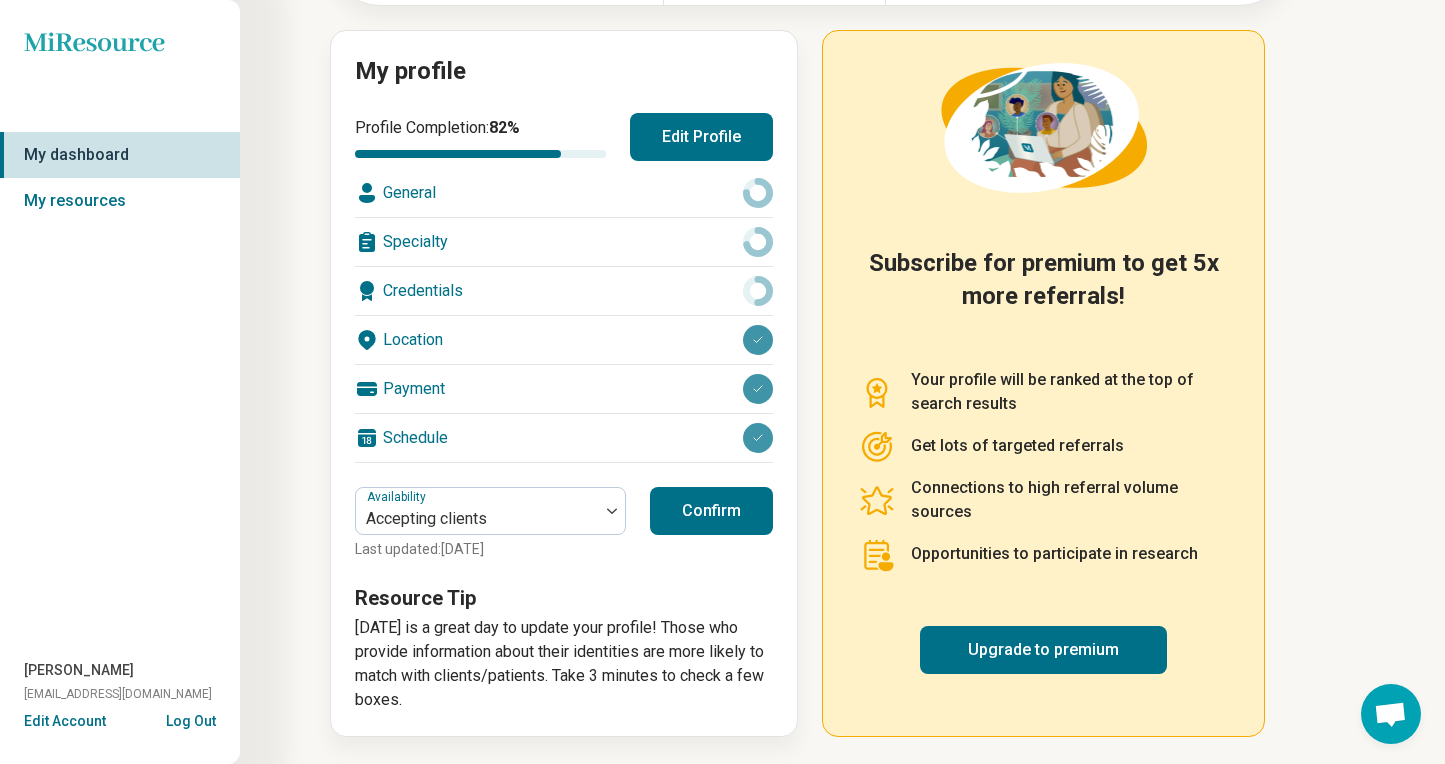 click on "Edit Account" at bounding box center (65, 721) 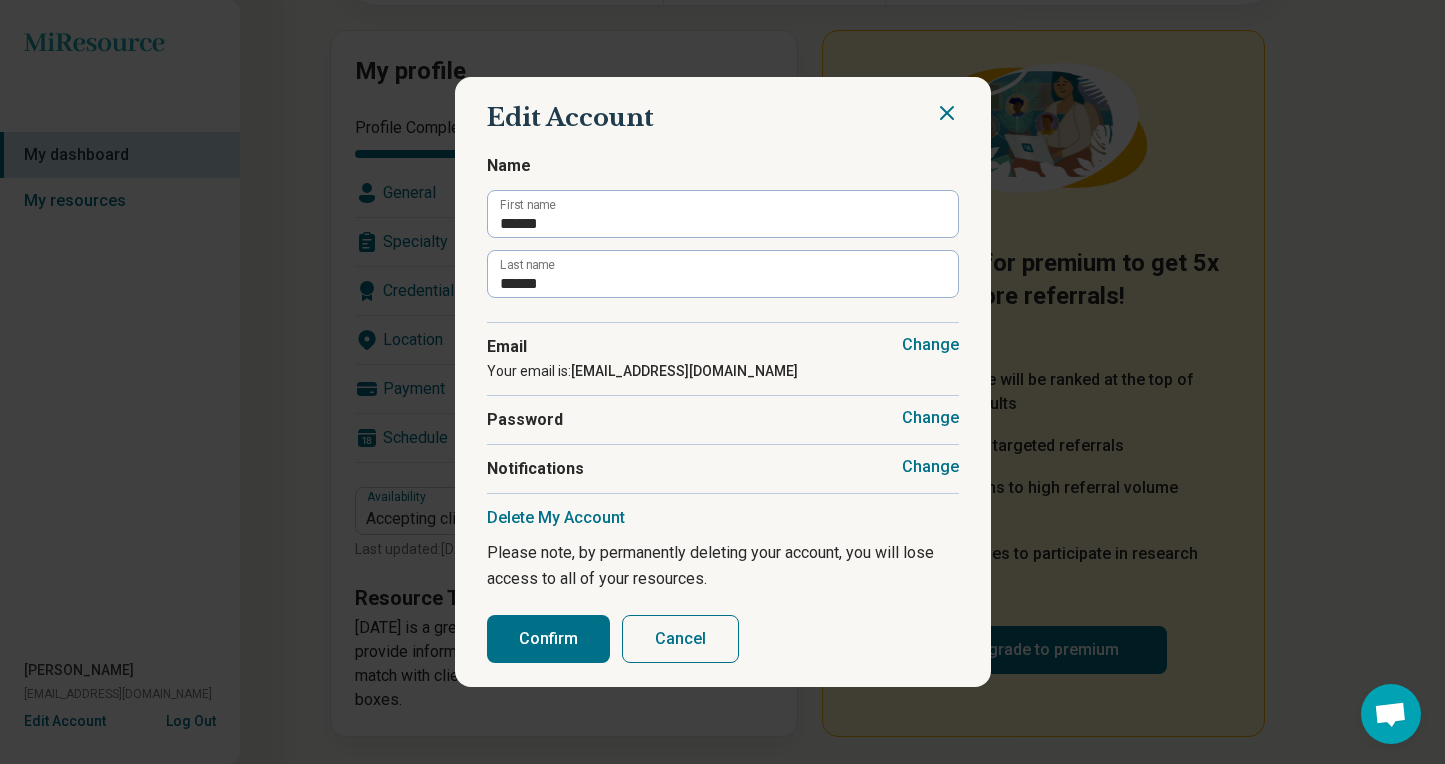 click on "Edit Account Name ****** First name ****** Last name Change Email Your email is:  drameliamiller@amcp.info Change Password Change Notifications Delete My Account Please note, by permanently deleting your account, you will lose access to all of your resources. Confirm Cancel" at bounding box center (722, 382) 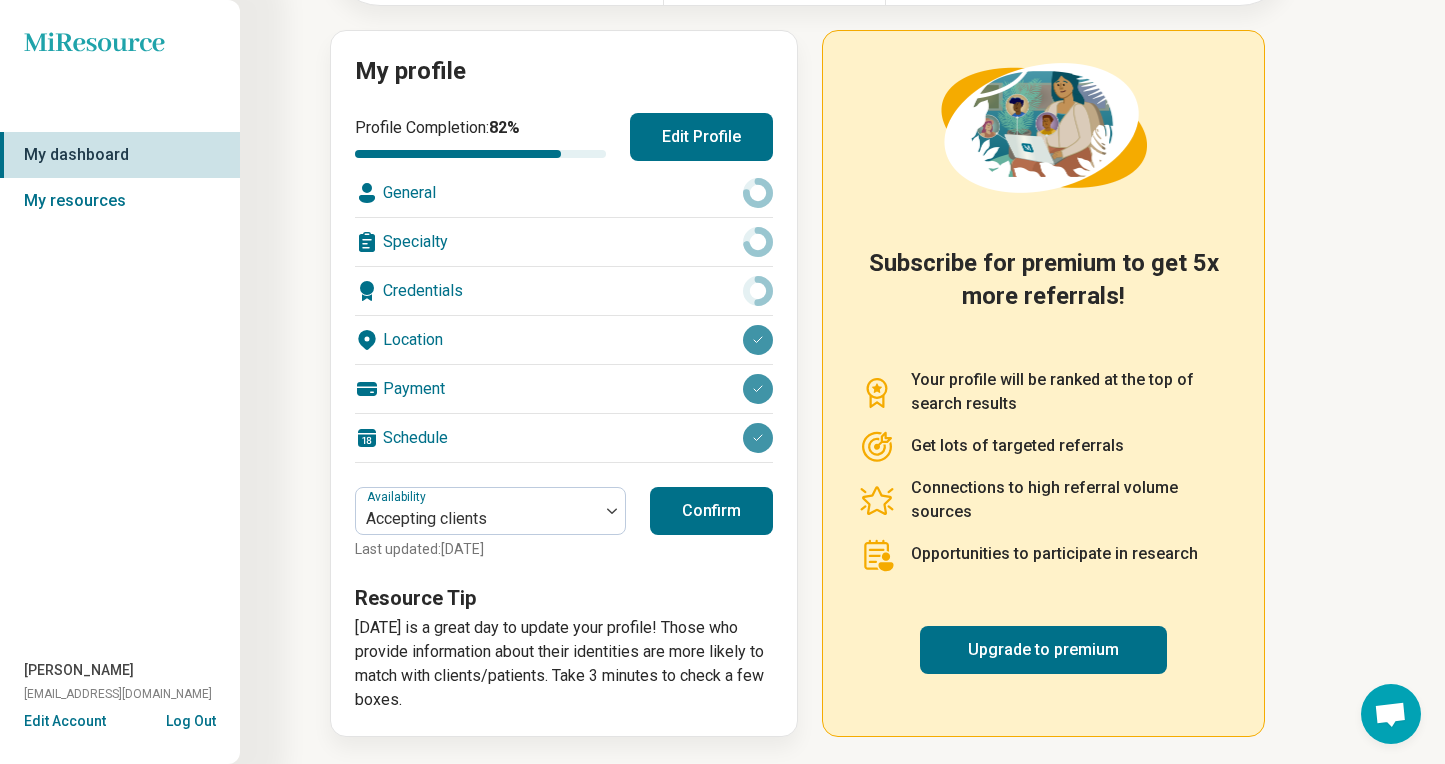 click on "General" at bounding box center (564, 193) 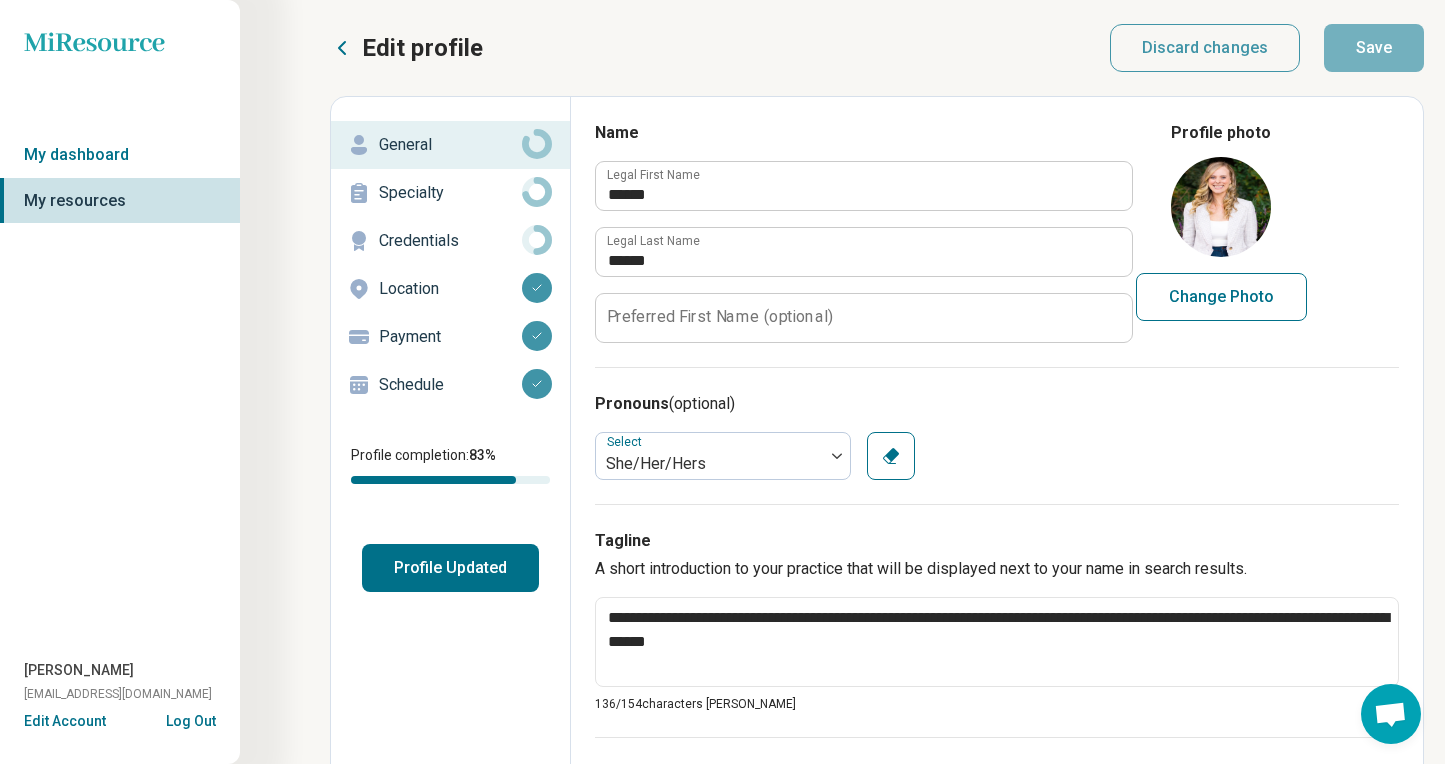 type on "*" 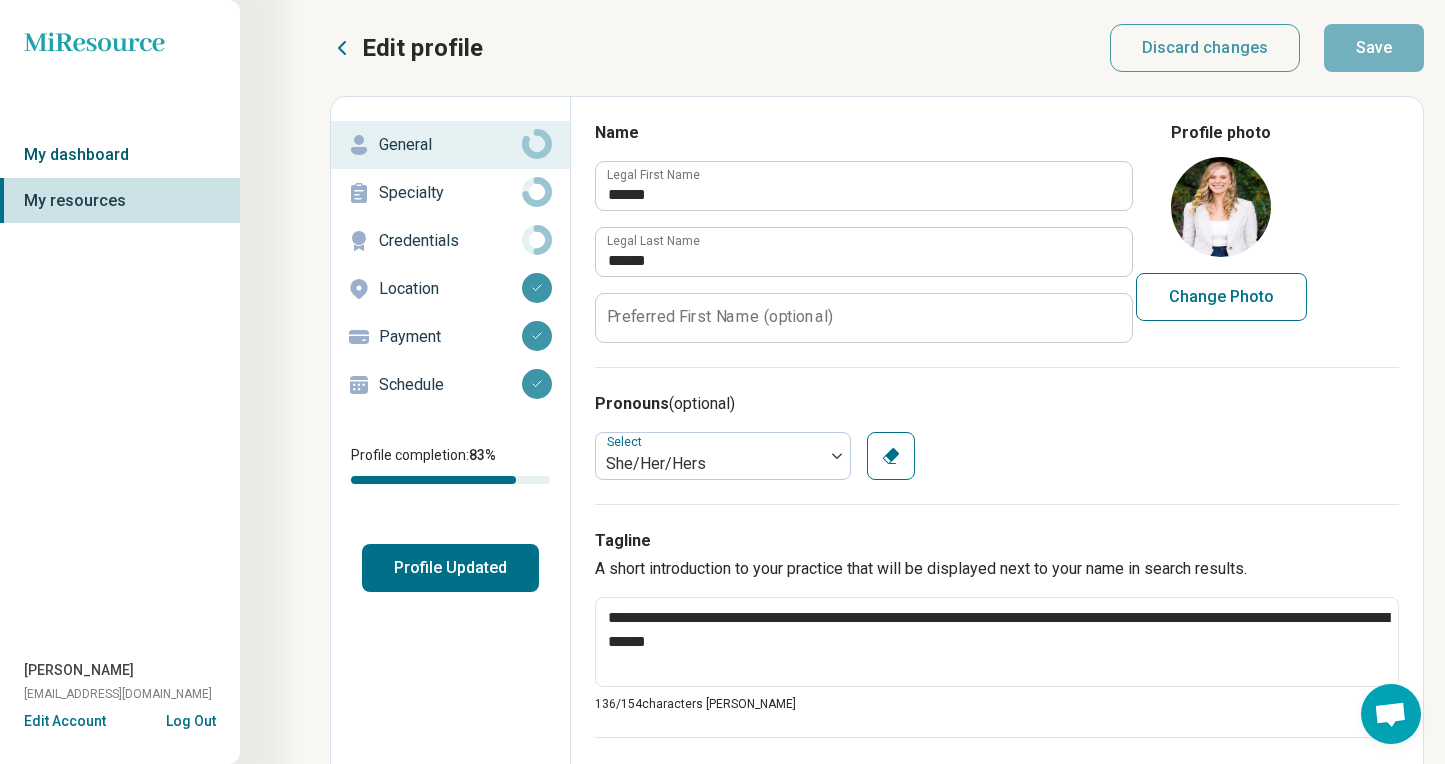 click on "My dashboard" at bounding box center (120, 155) 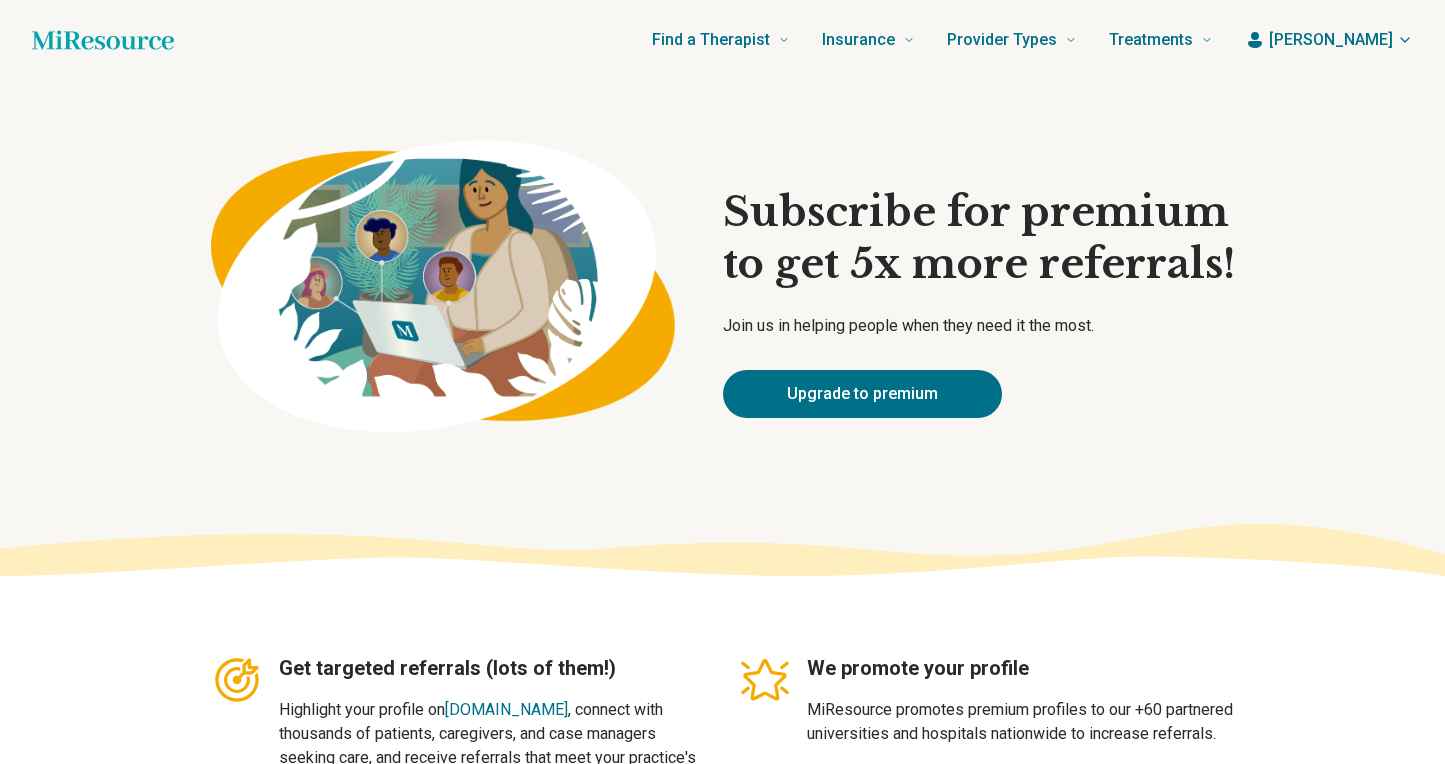 scroll, scrollTop: 0, scrollLeft: 0, axis: both 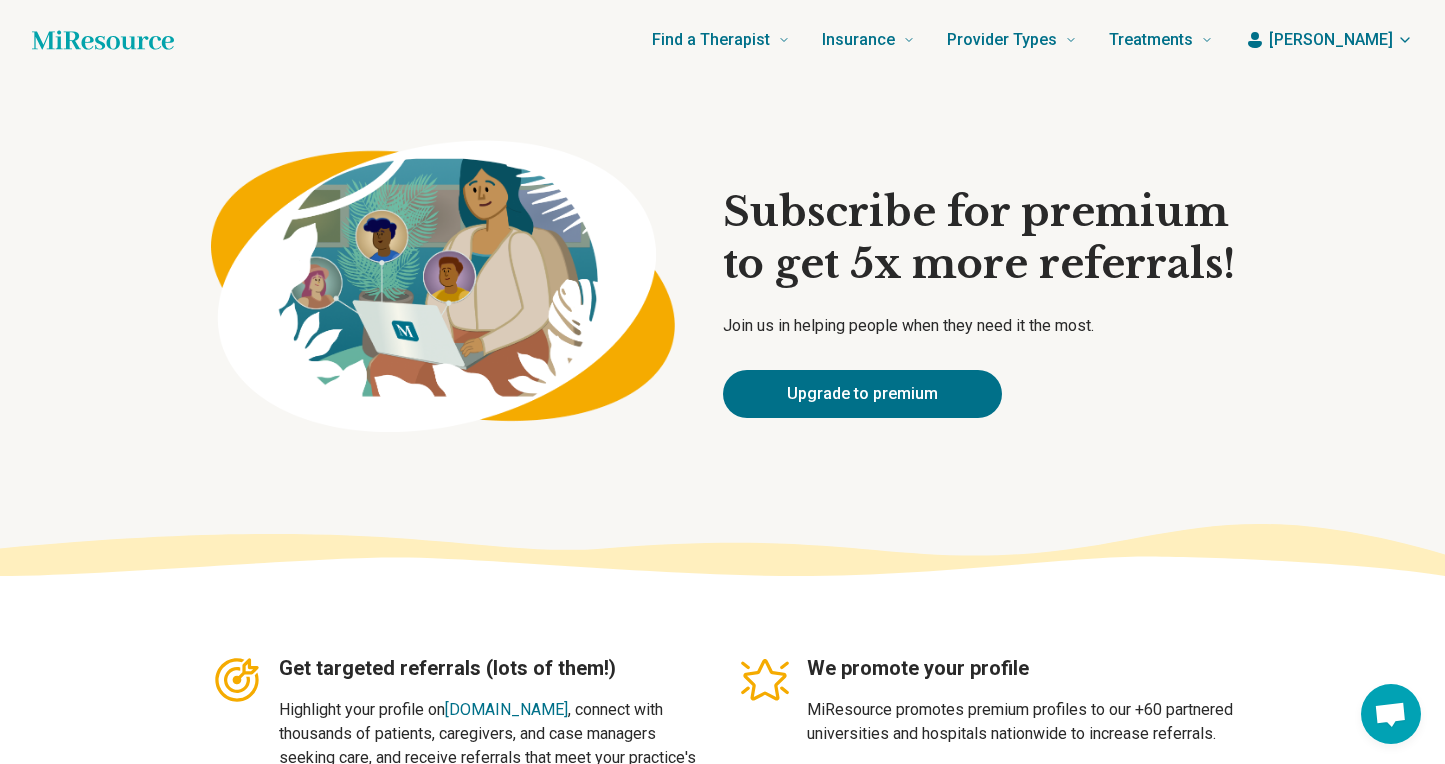 click 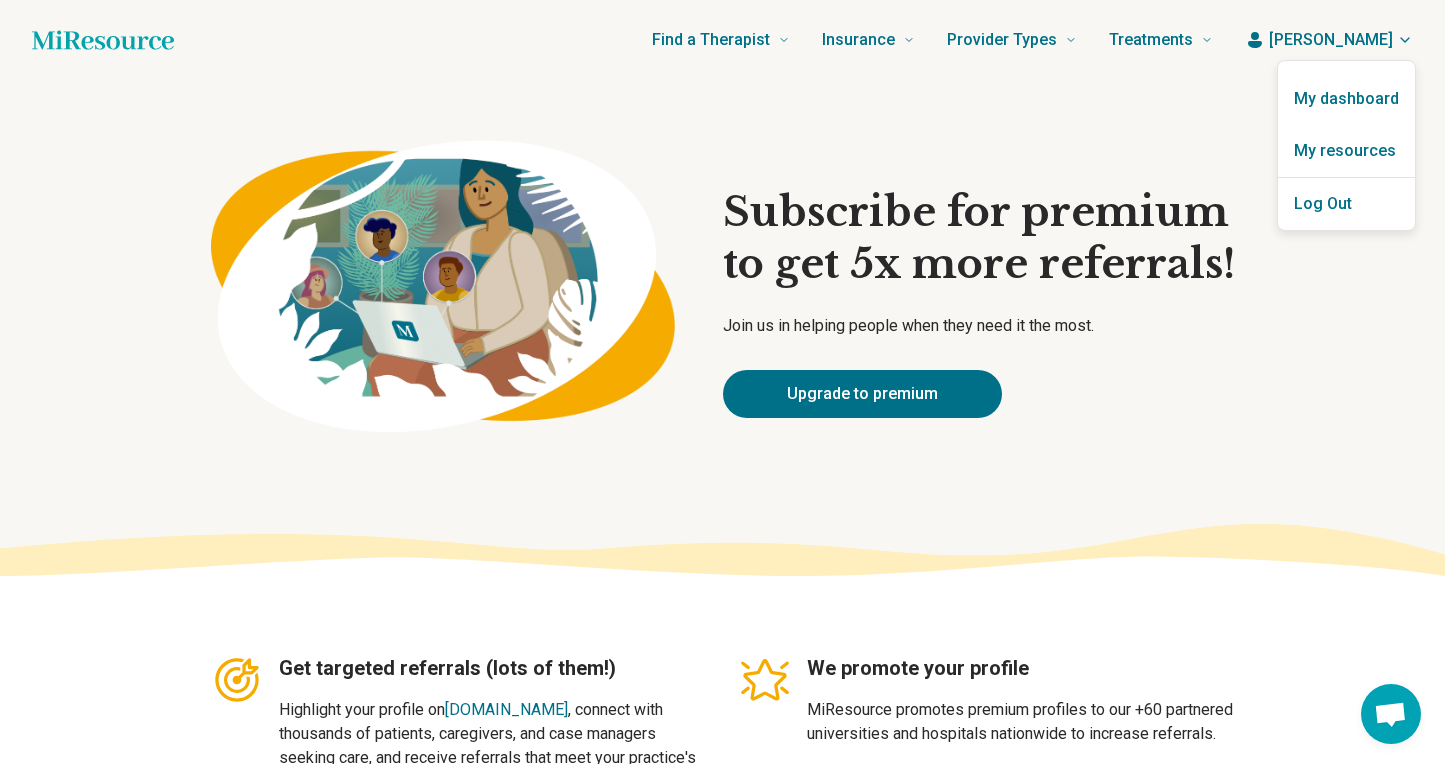 click at bounding box center [722, 382] 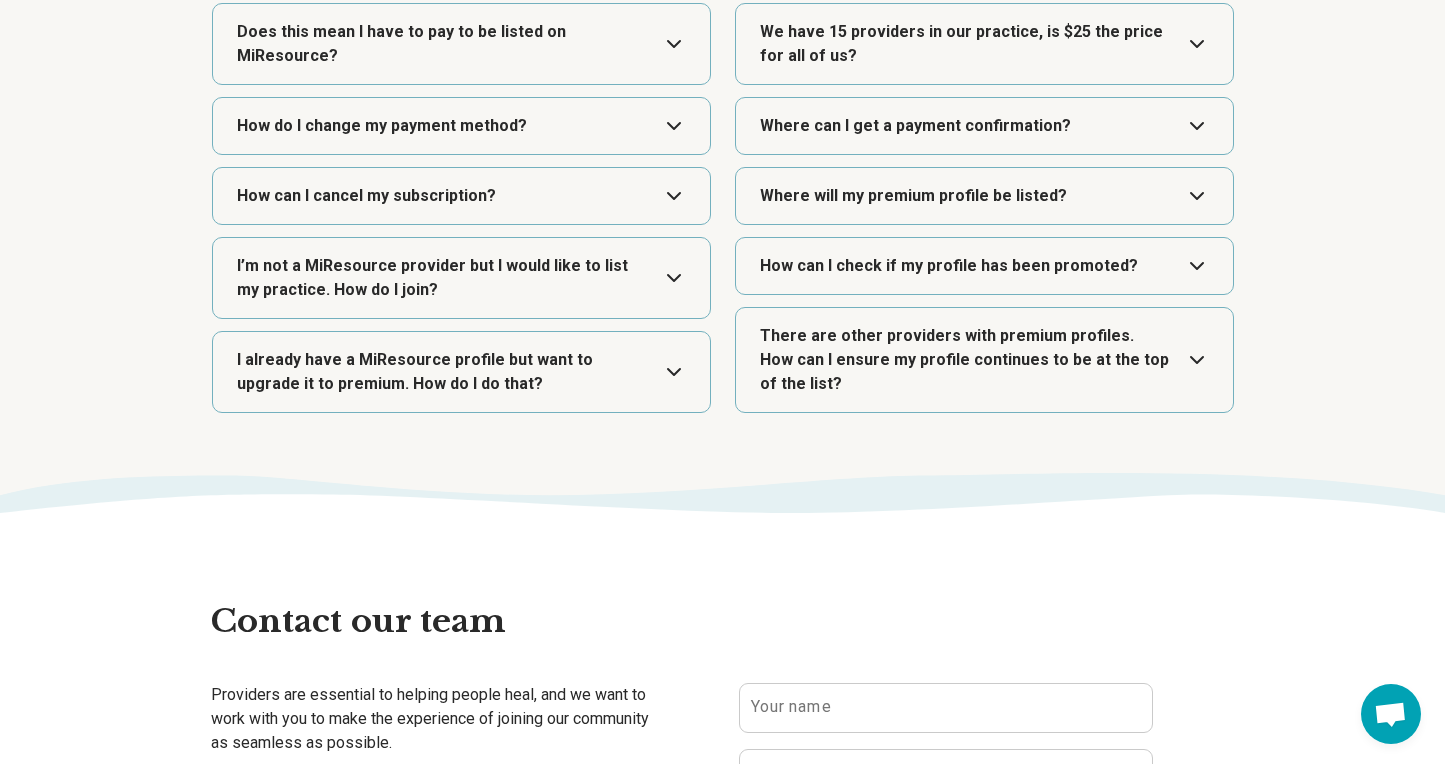 scroll, scrollTop: 3072, scrollLeft: 0, axis: vertical 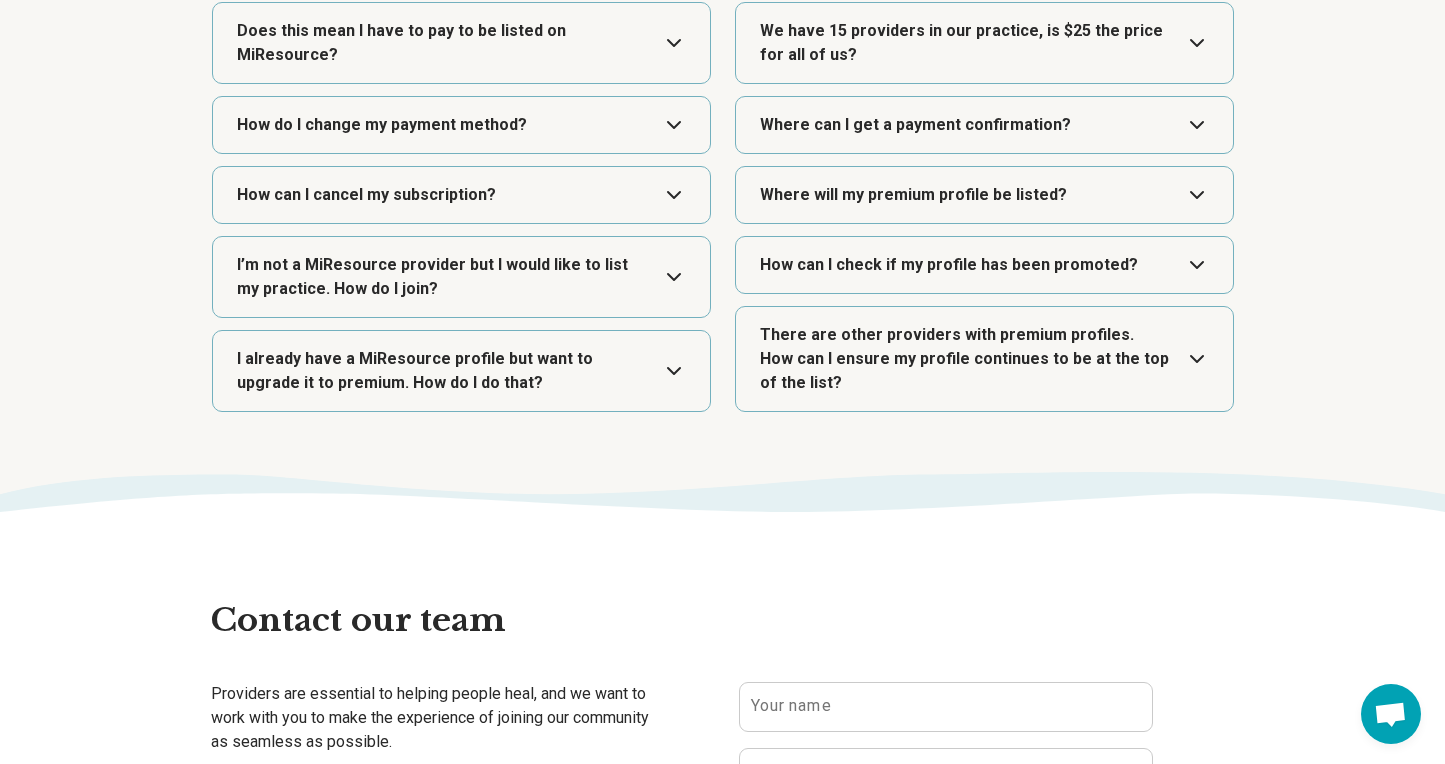 click at bounding box center [984, 265] 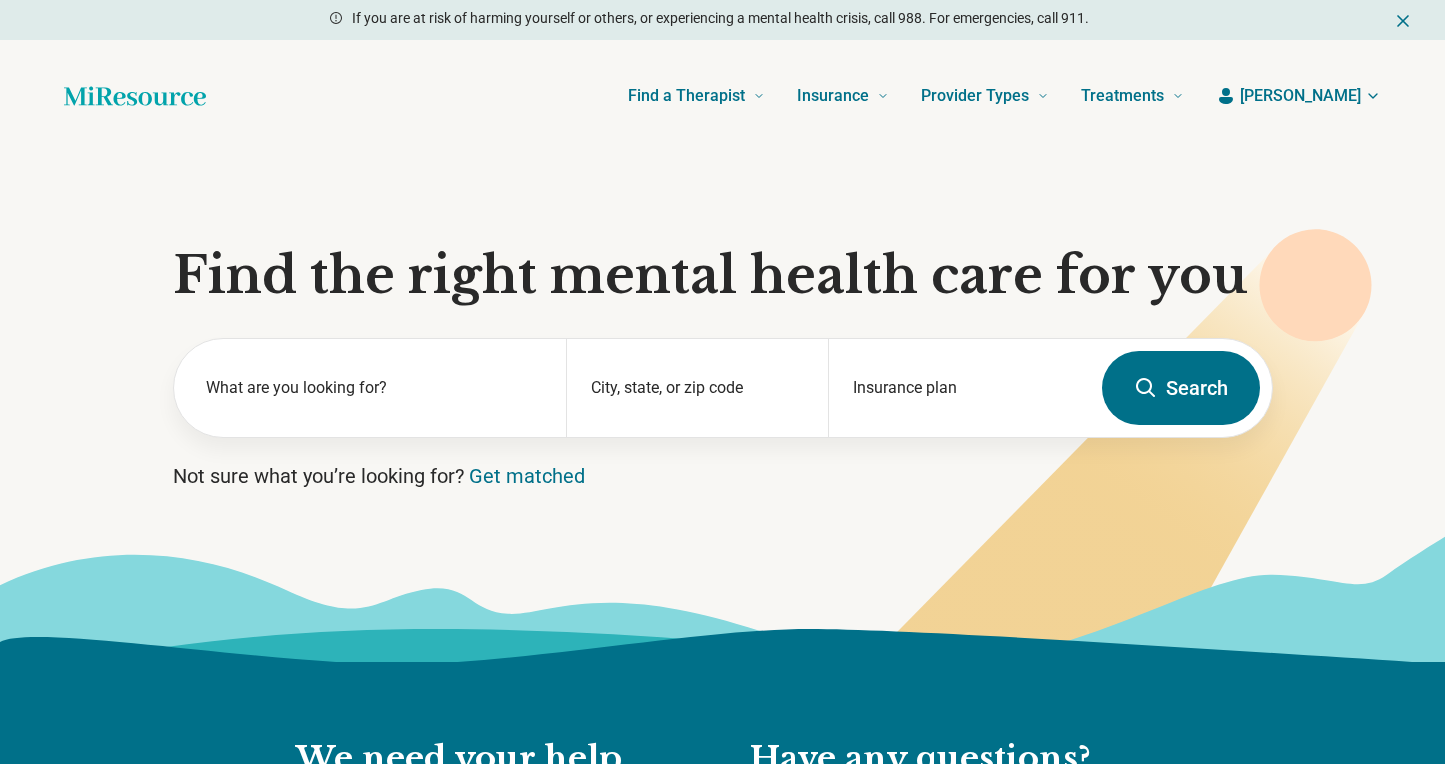 scroll, scrollTop: 0, scrollLeft: 0, axis: both 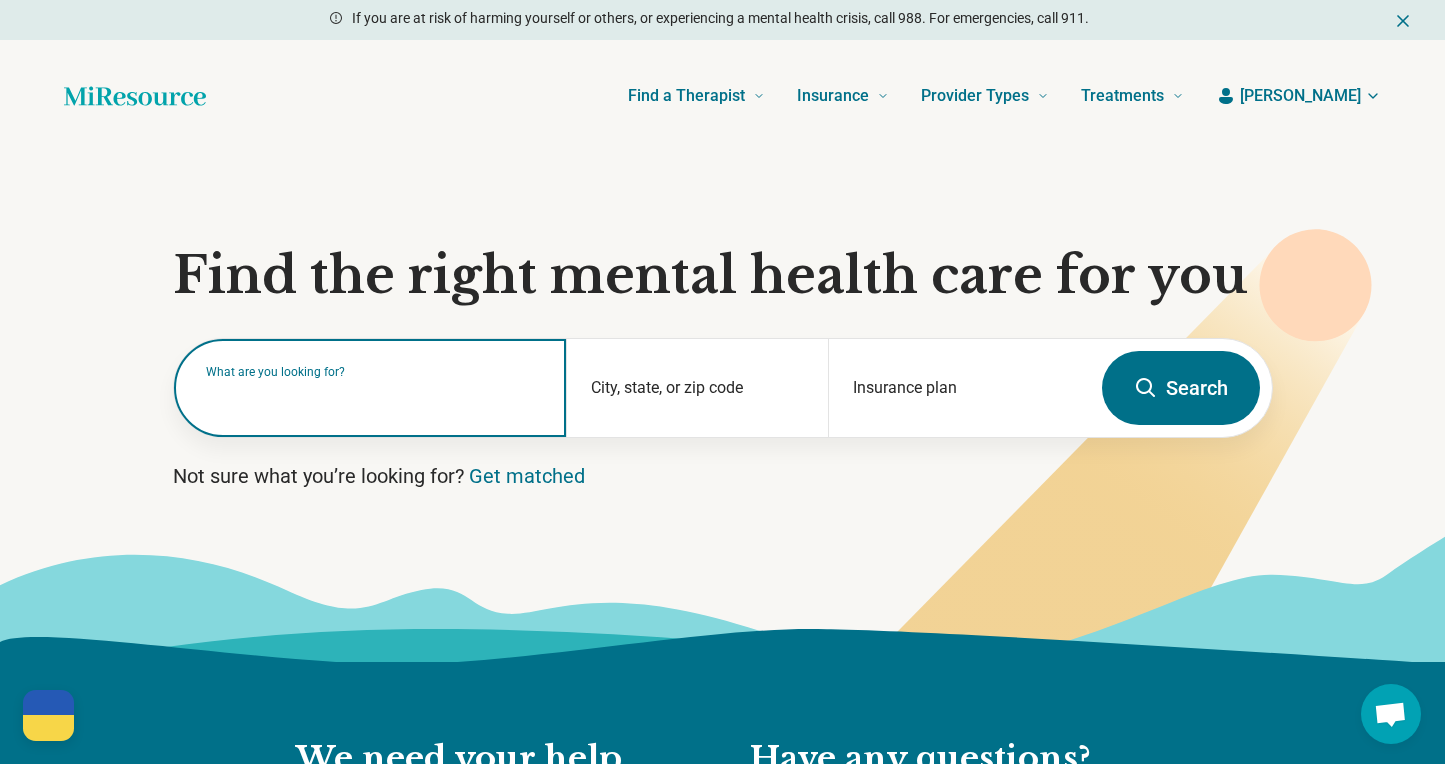 click at bounding box center (374, 398) 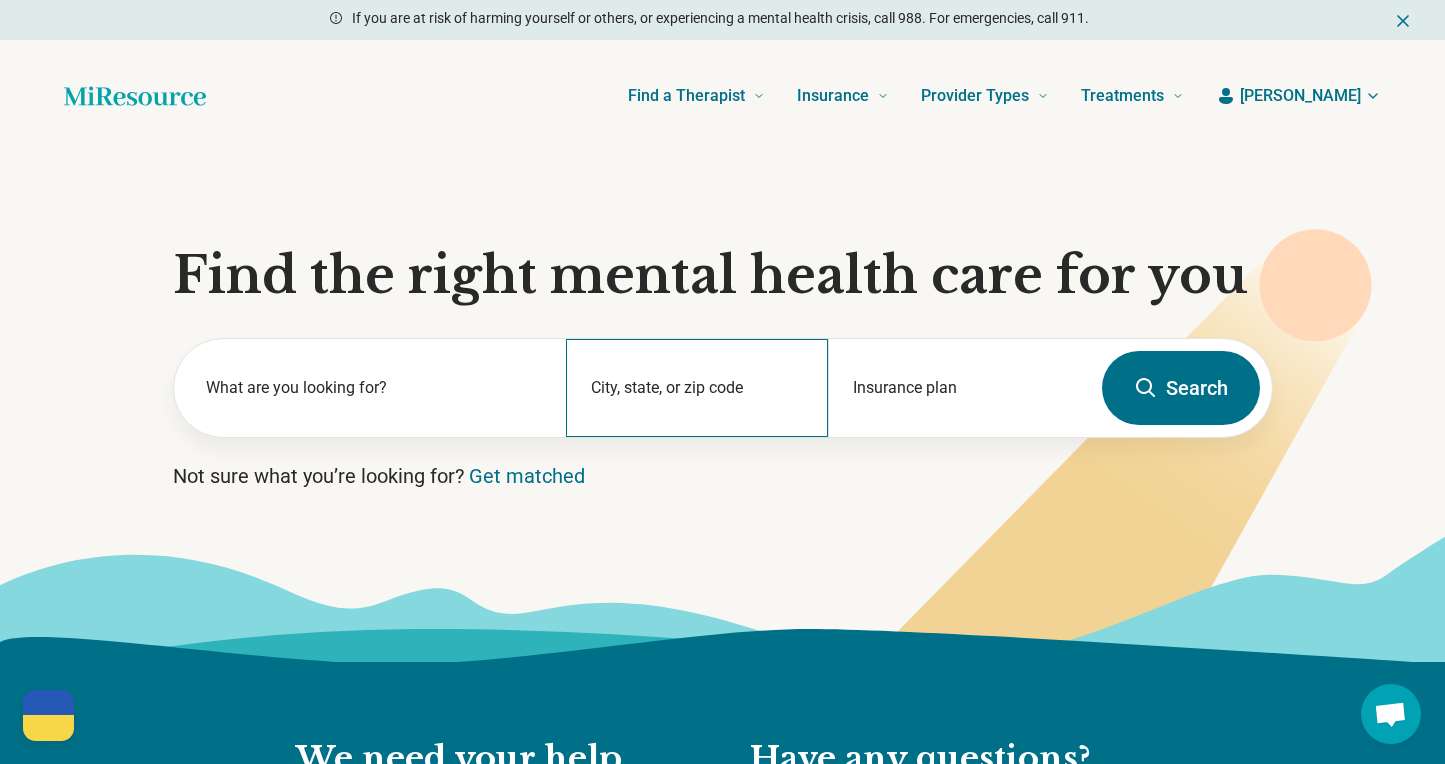 click on "City, state, or zip code" at bounding box center [697, 388] 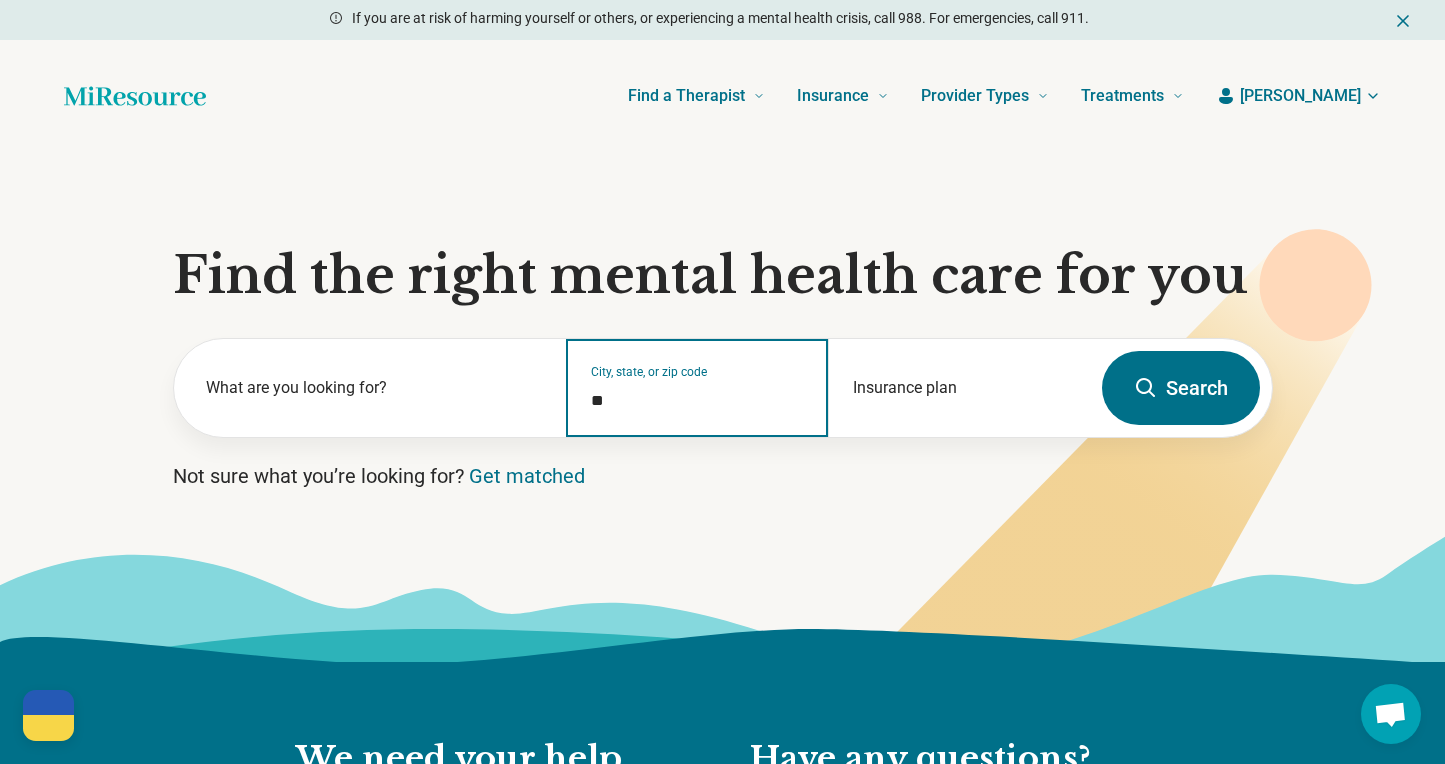 type on "*" 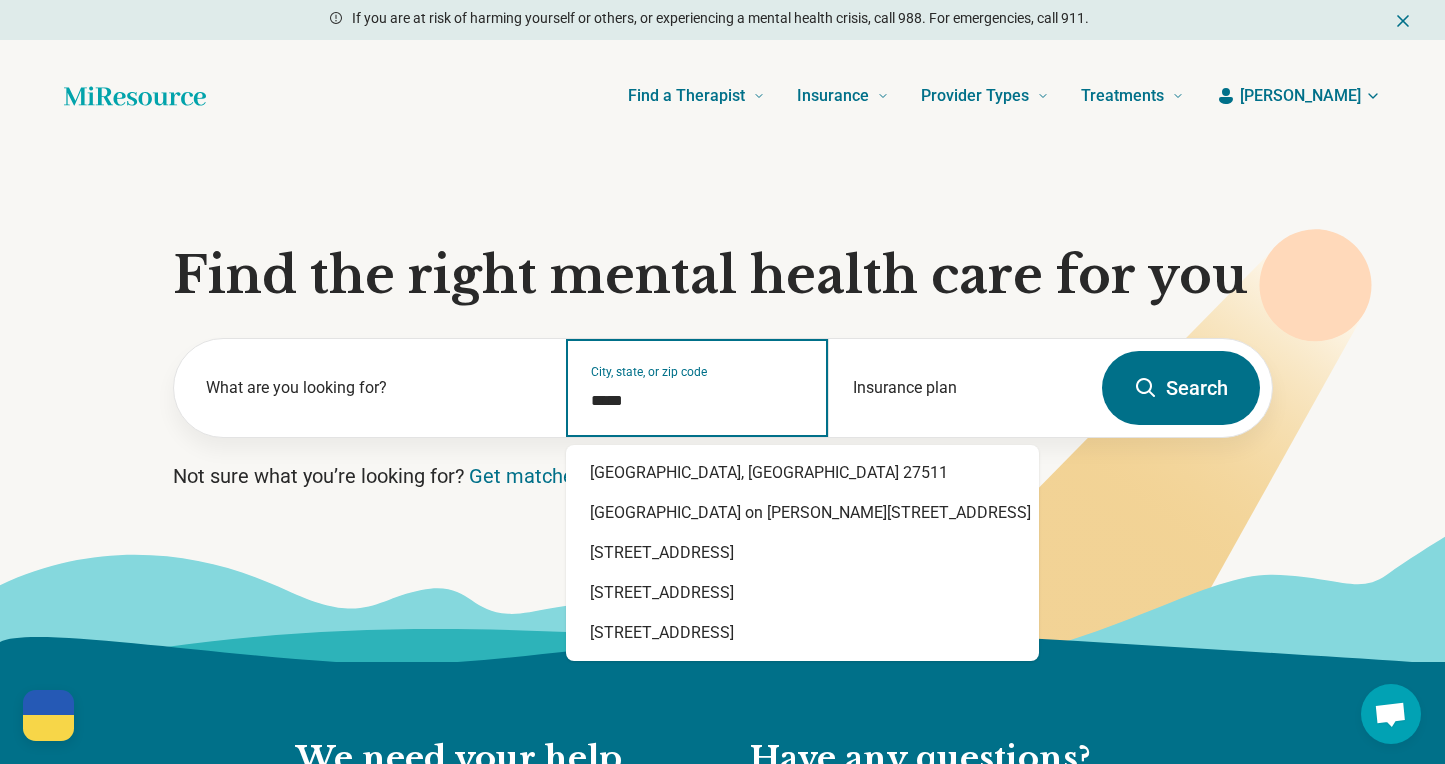 type on "*****" 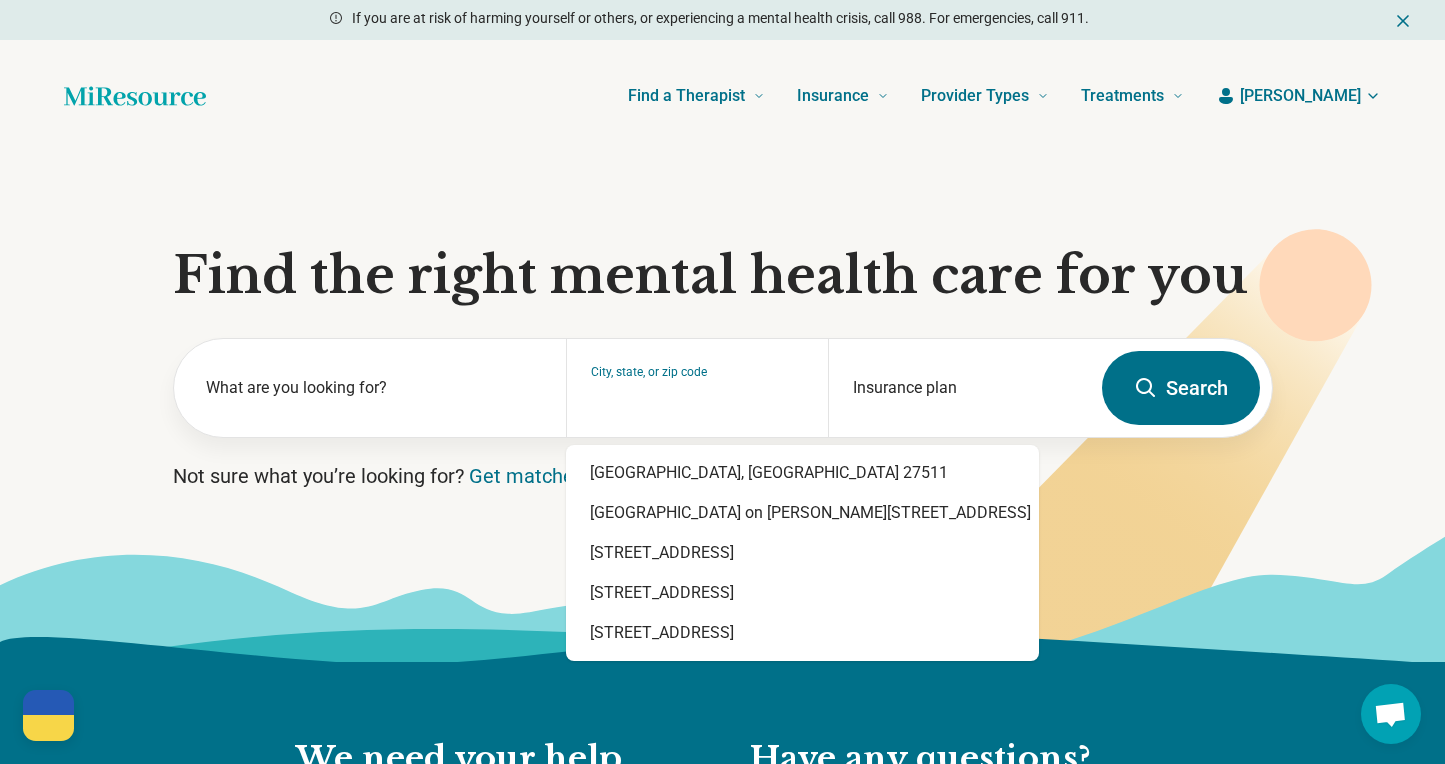 click on "Search" at bounding box center (1181, 388) 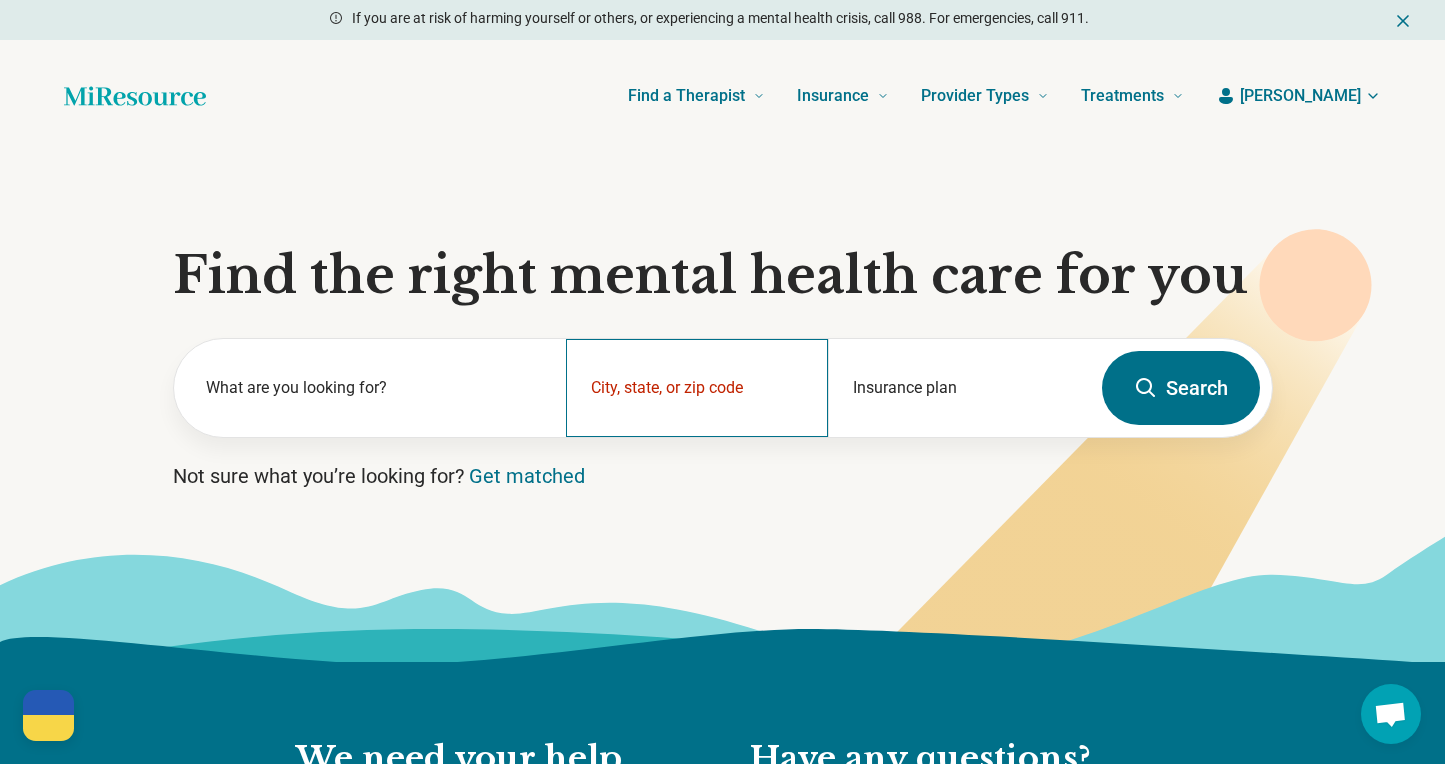 click on "City, state, or zip code" at bounding box center (697, 388) 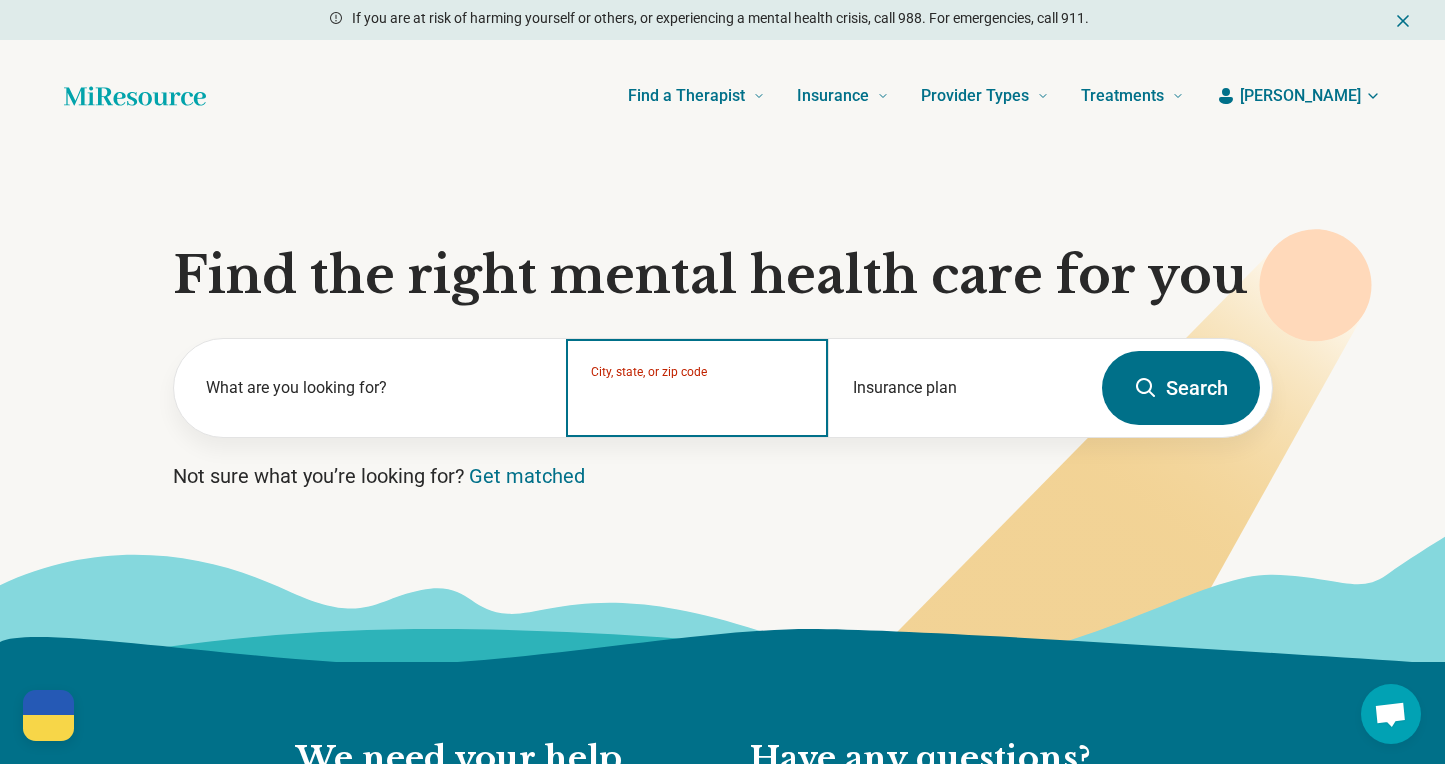 click on "City, state, or zip code" at bounding box center [697, 401] 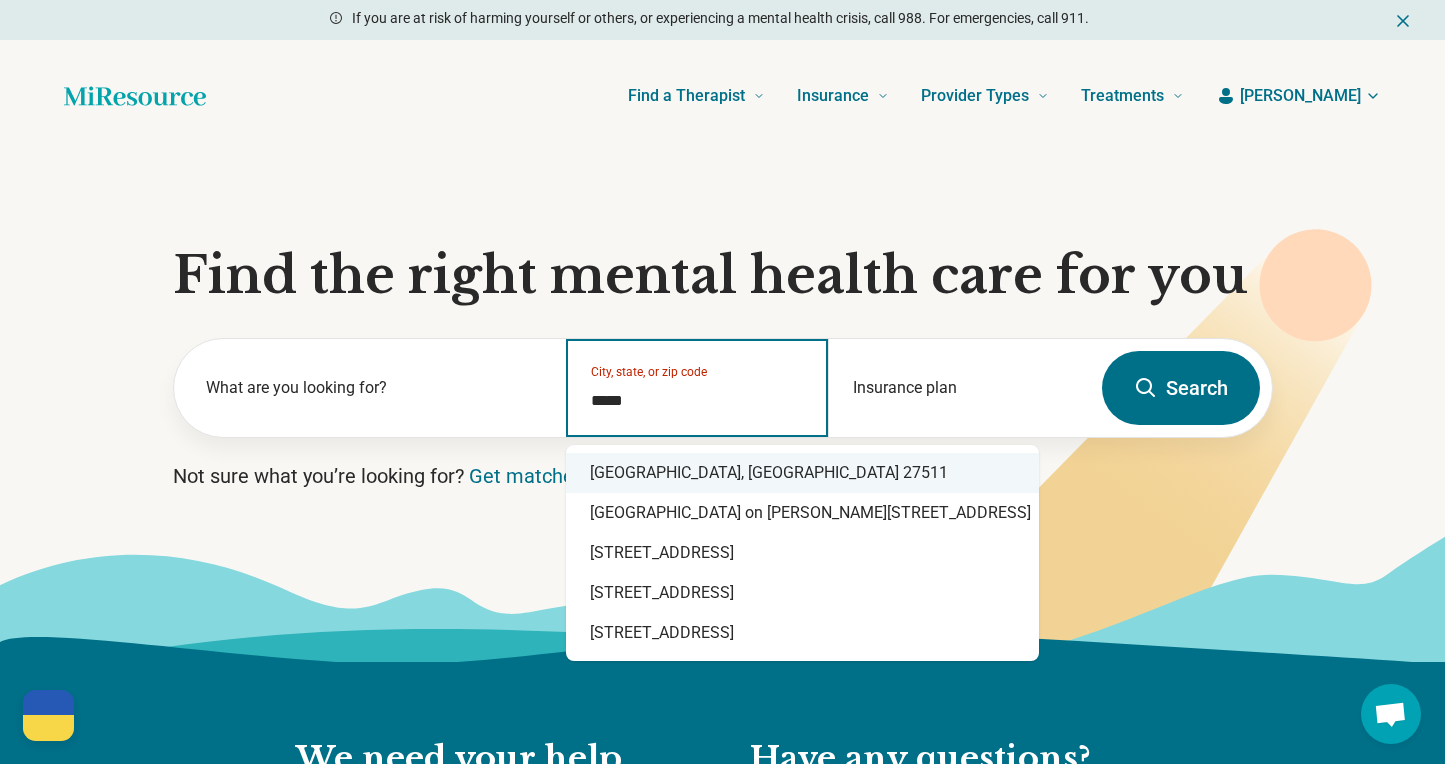 click on "Cary, NC 27511" at bounding box center [802, 473] 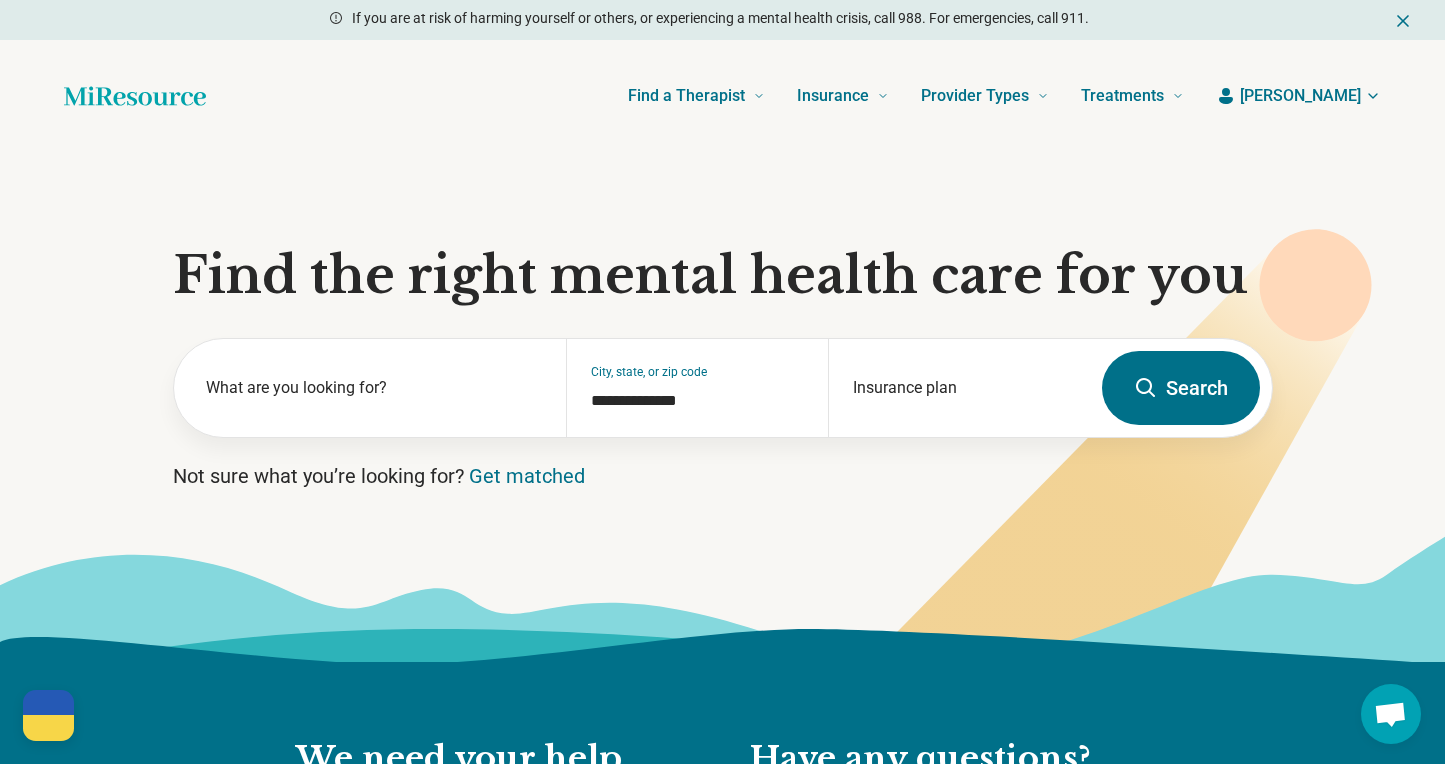 click on "Search" at bounding box center [1181, 388] 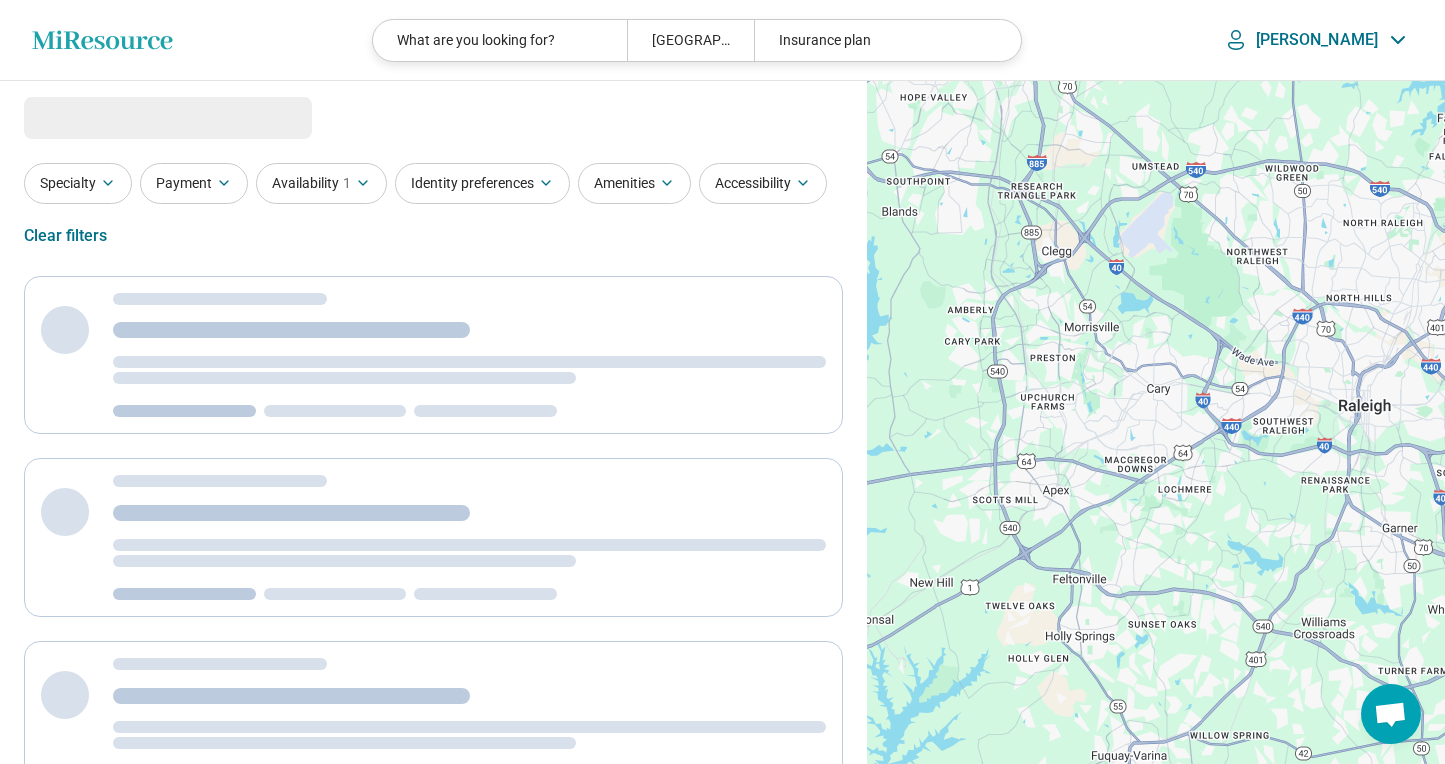 select on "***" 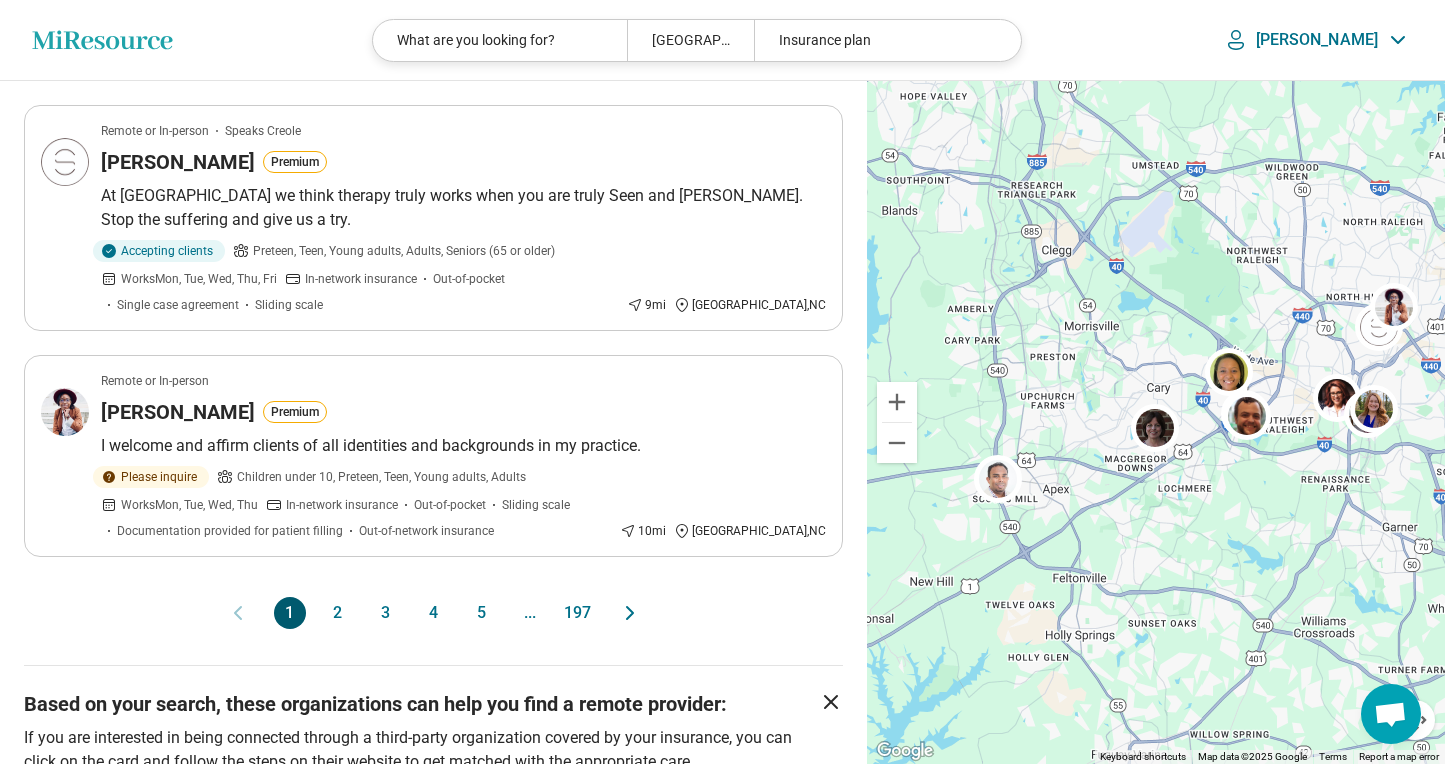 scroll, scrollTop: 2017, scrollLeft: 0, axis: vertical 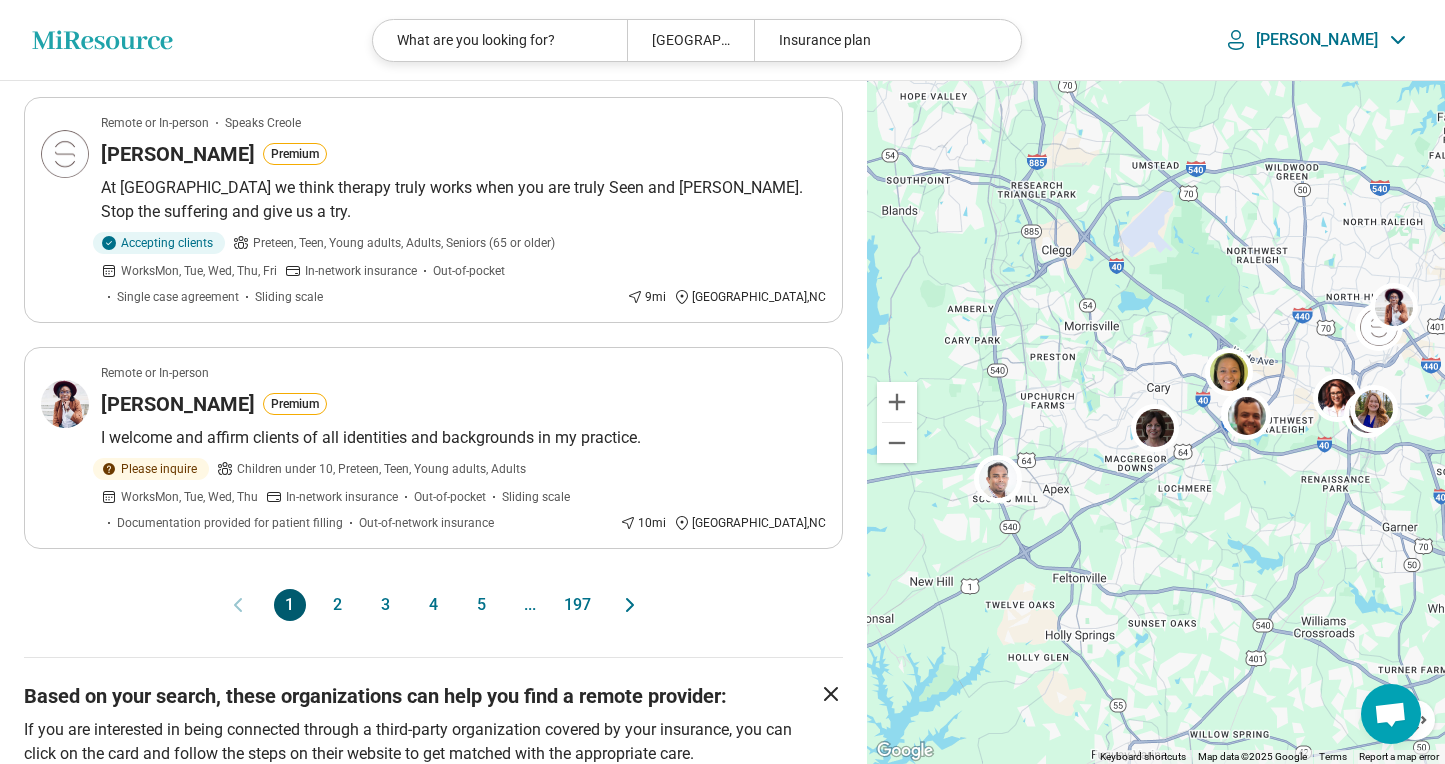 click on "2" at bounding box center [338, 605] 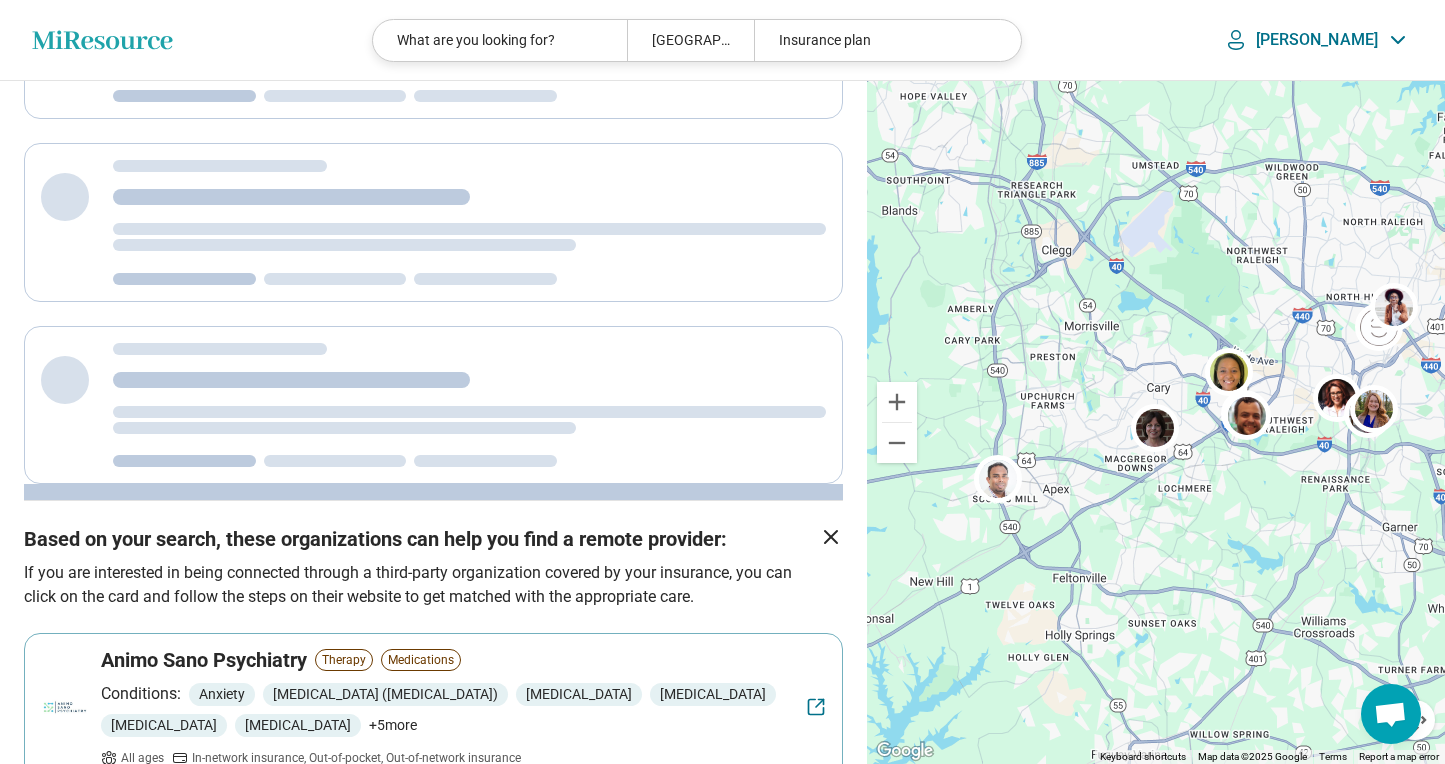 scroll, scrollTop: 0, scrollLeft: 0, axis: both 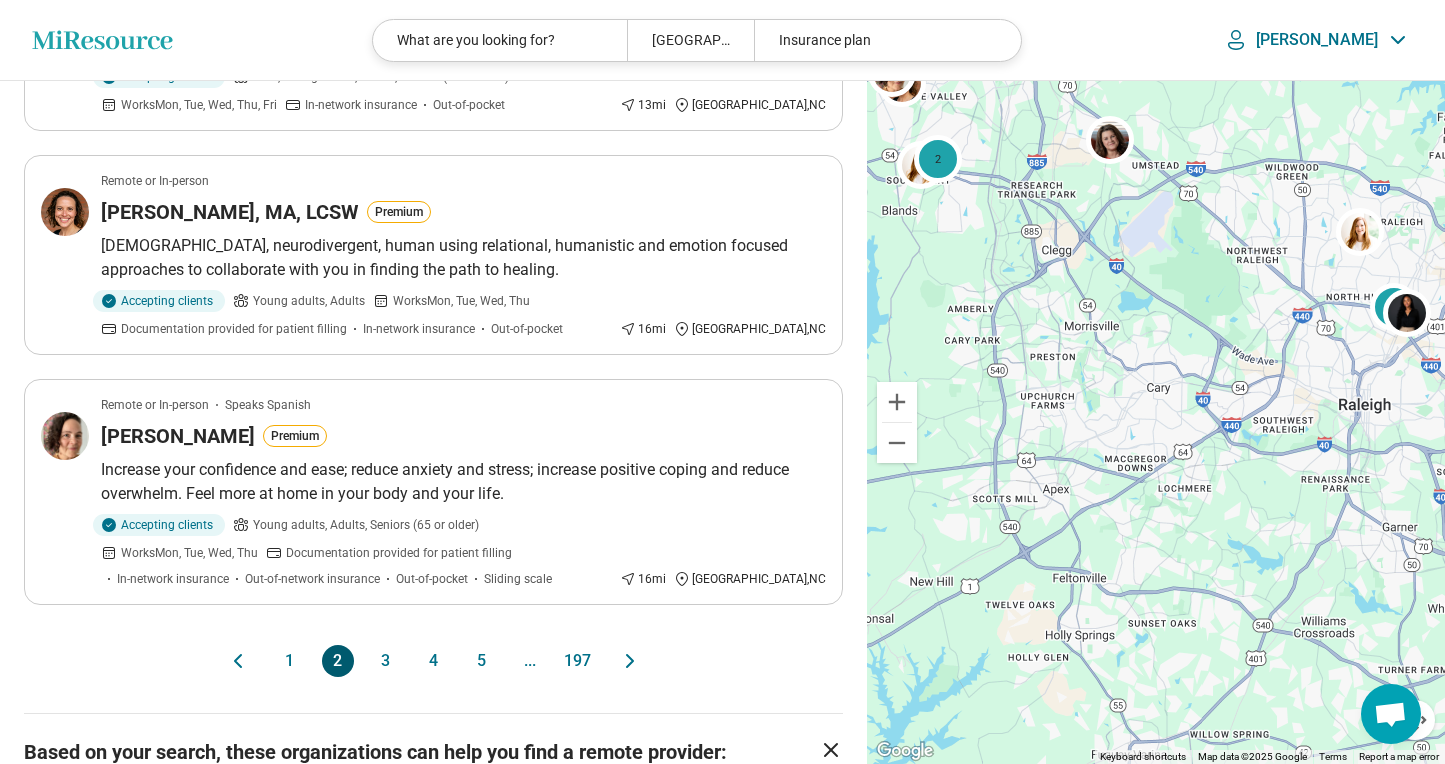 click on "3" at bounding box center [386, 661] 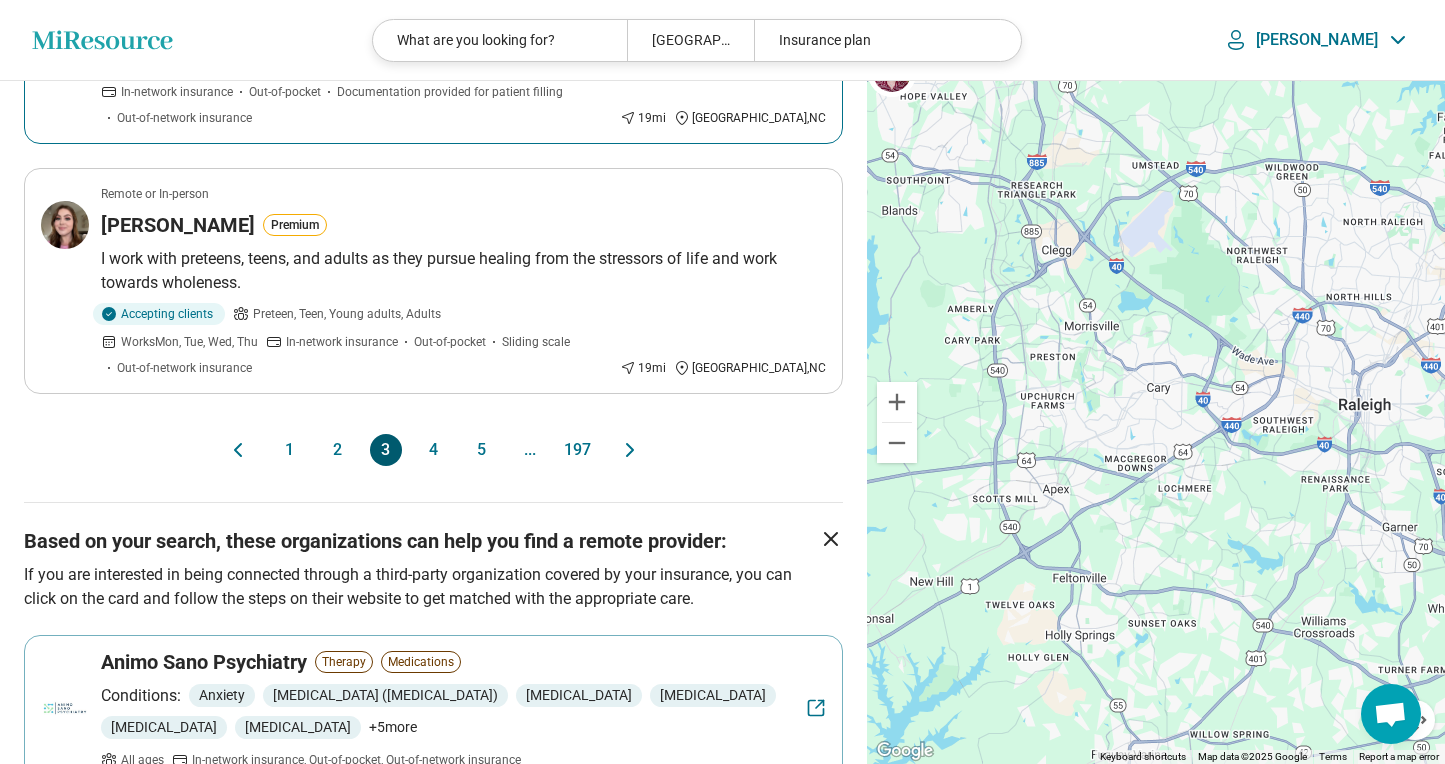 scroll, scrollTop: 2256, scrollLeft: 0, axis: vertical 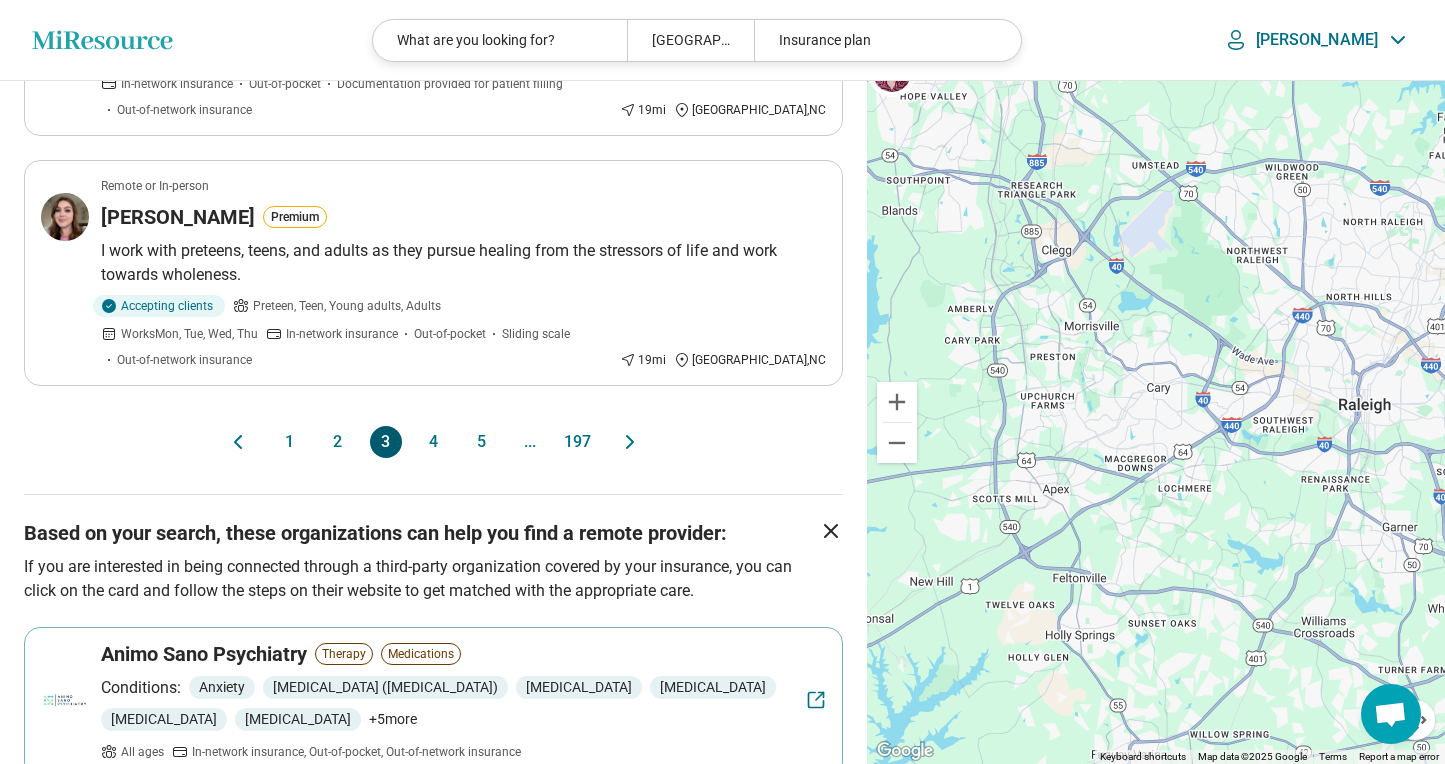 click on "4" at bounding box center (434, 442) 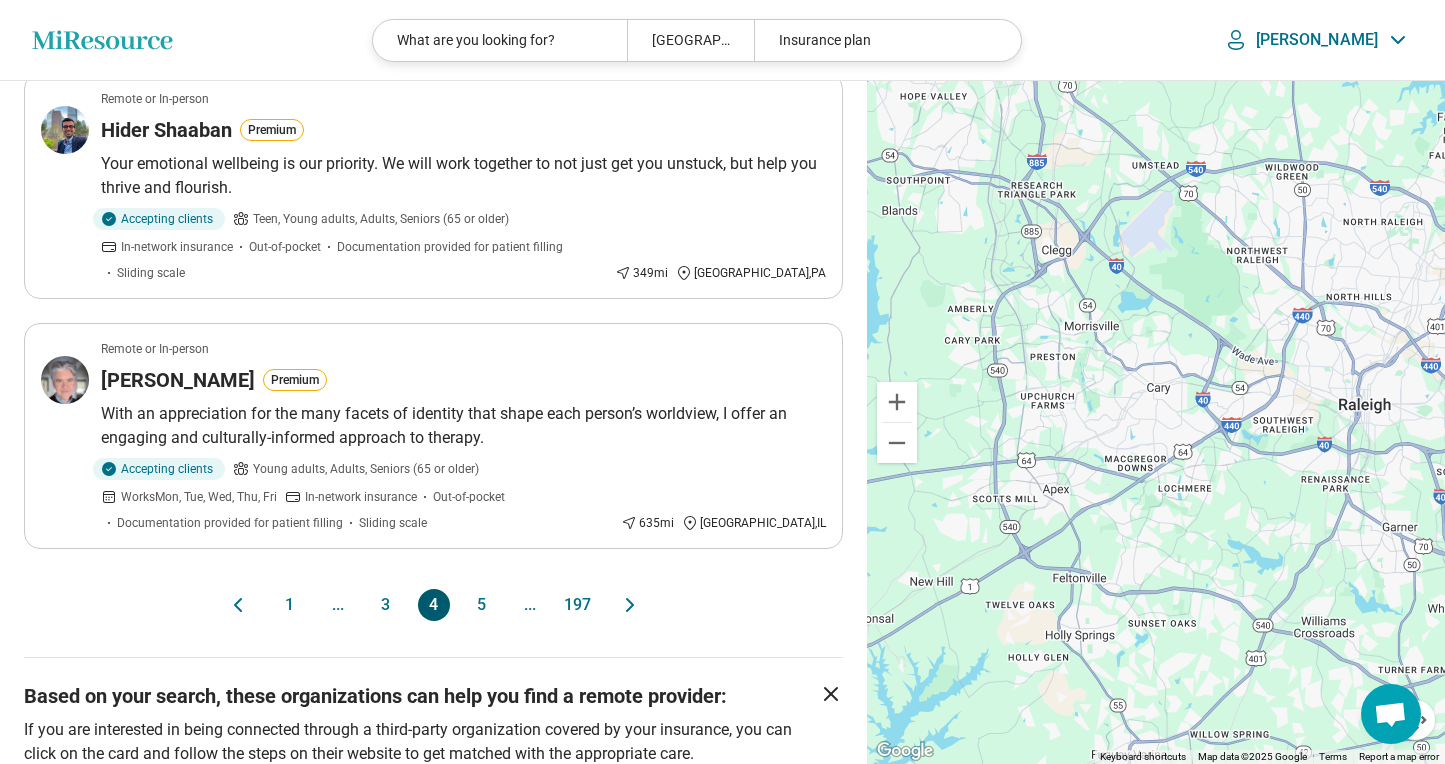 scroll, scrollTop: 2044, scrollLeft: 0, axis: vertical 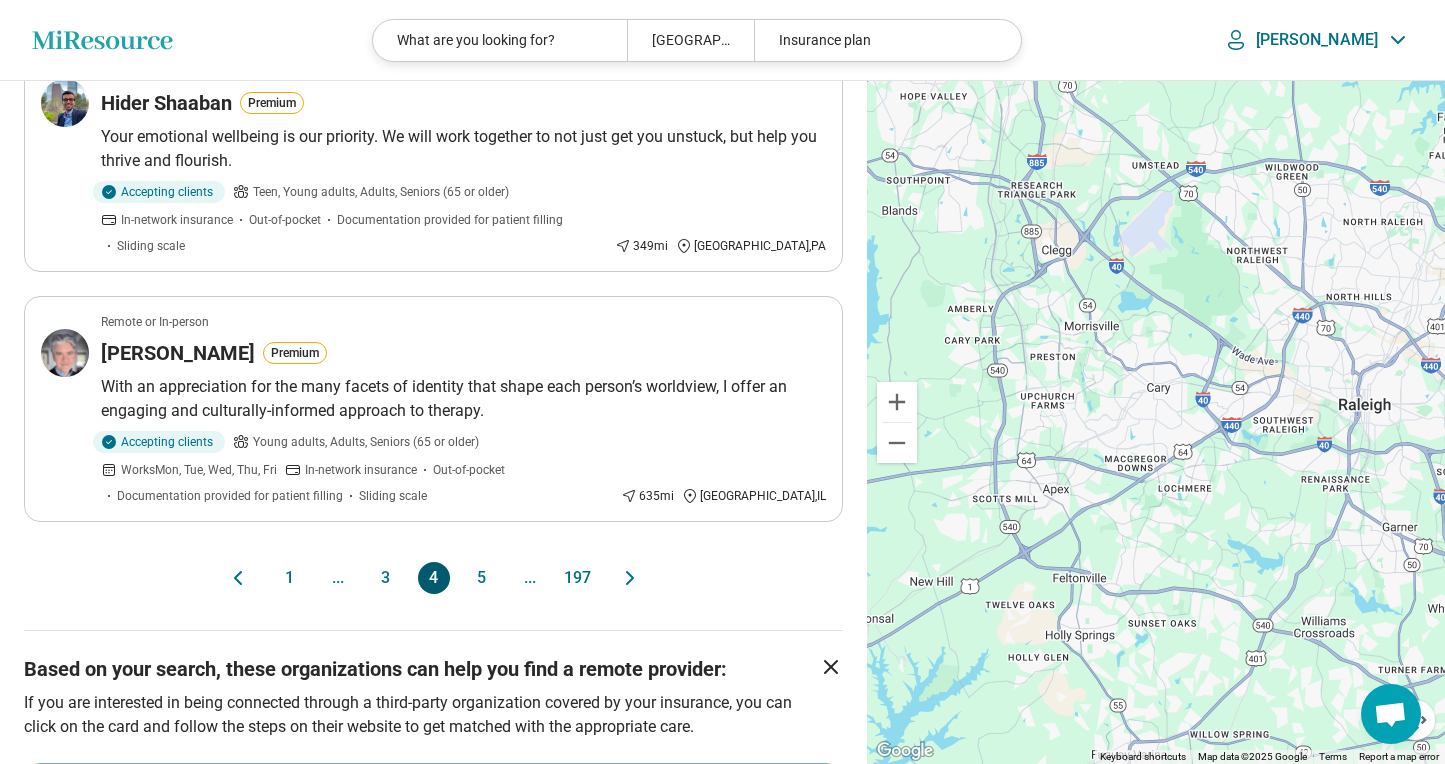 click on "5" at bounding box center (482, 578) 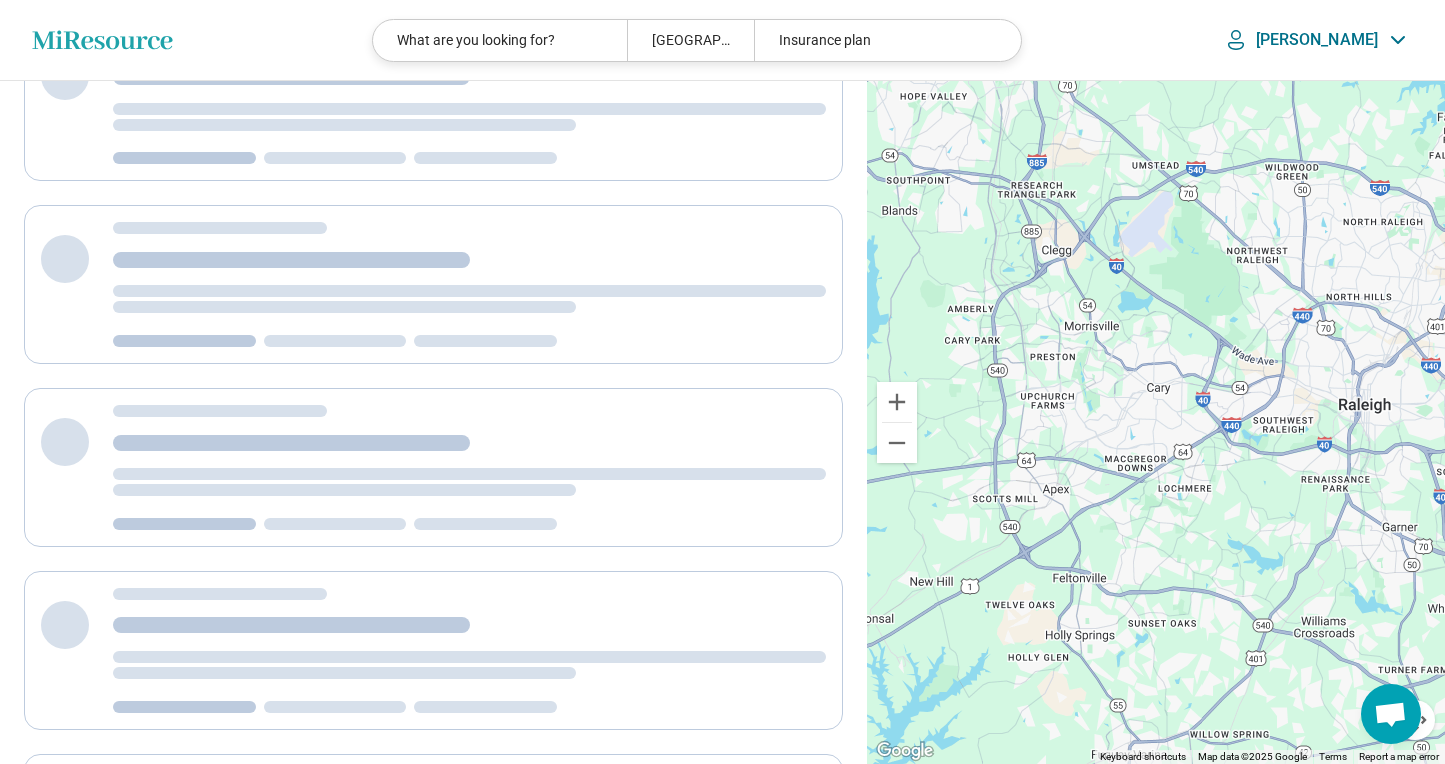 scroll, scrollTop: 0, scrollLeft: 0, axis: both 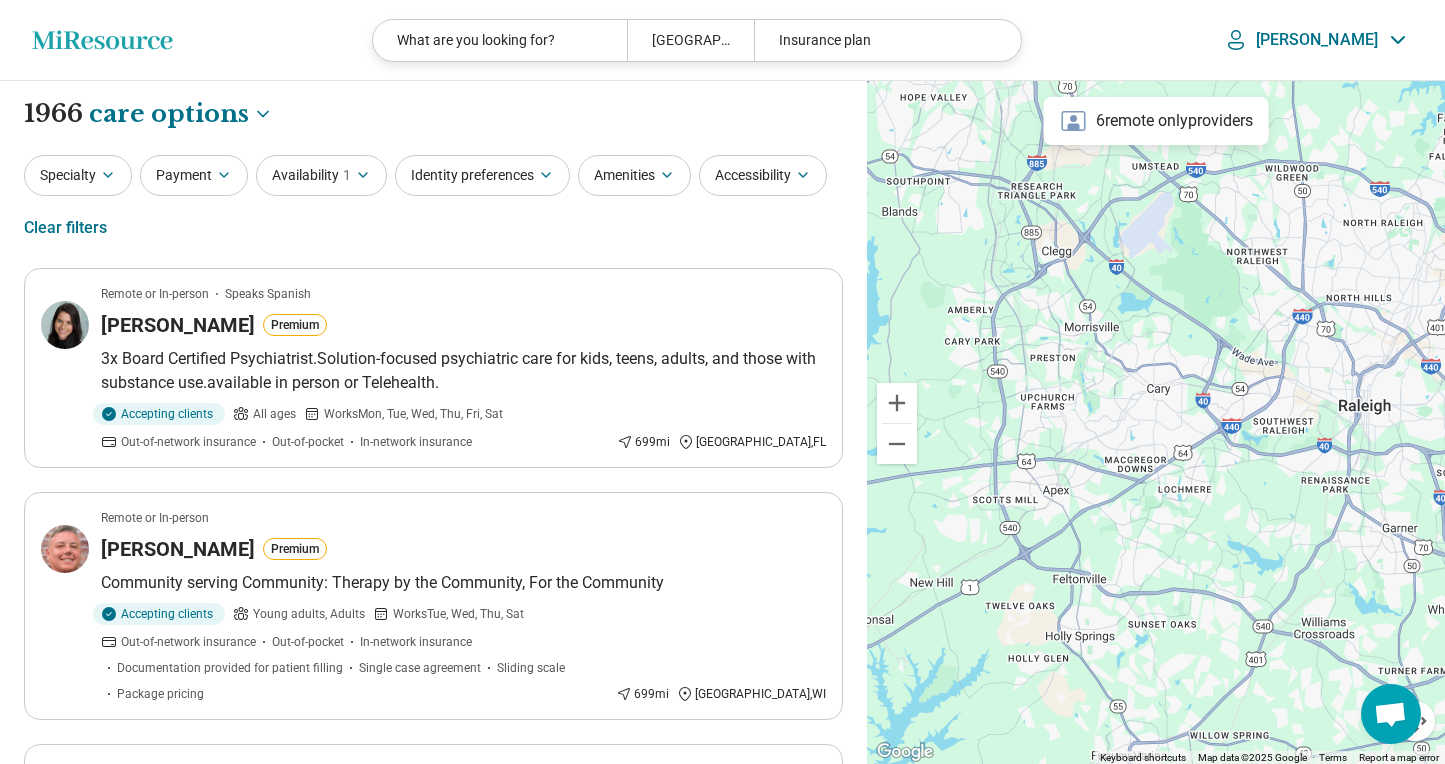 click on "[PERSON_NAME]" at bounding box center [1317, 40] 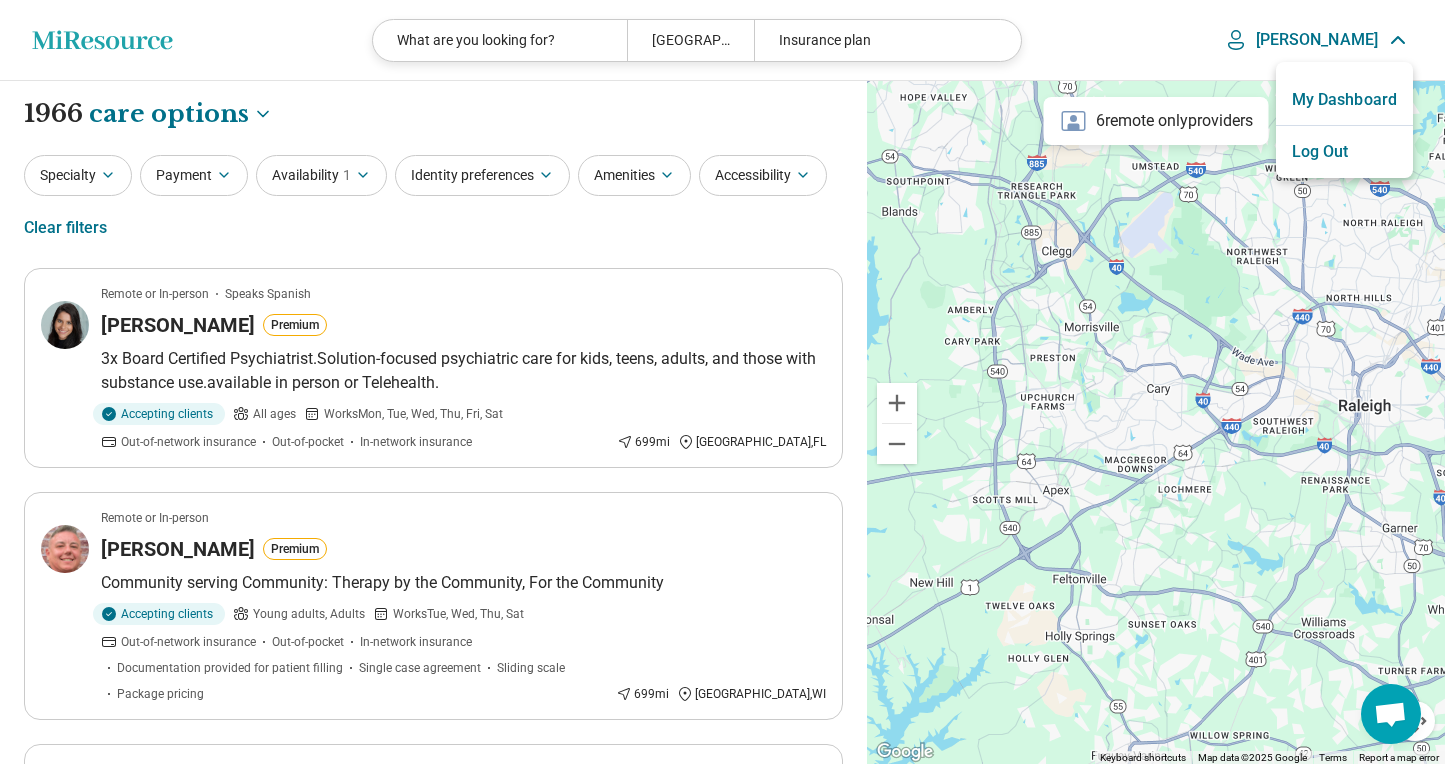 click on "My Dashboard" at bounding box center [1344, 100] 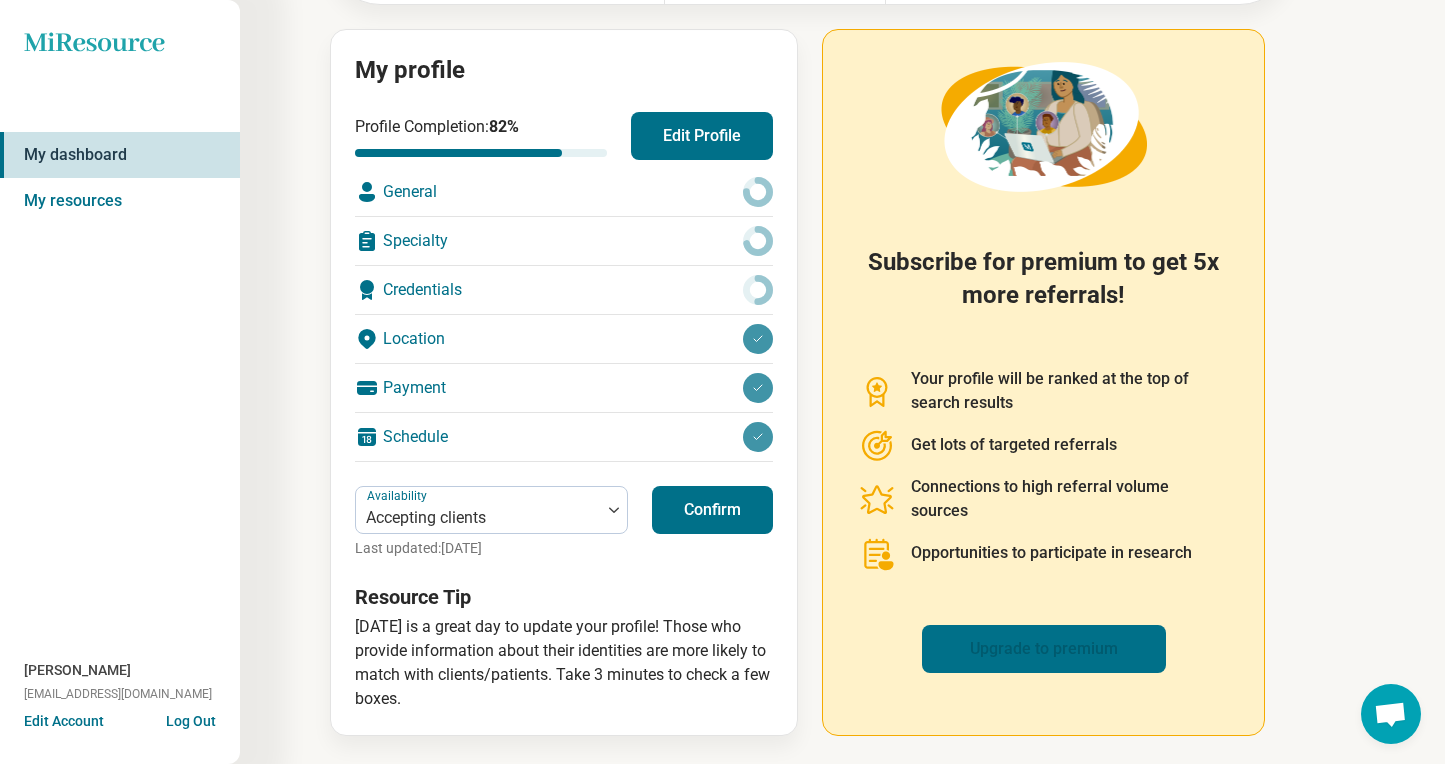 scroll, scrollTop: 203, scrollLeft: 0, axis: vertical 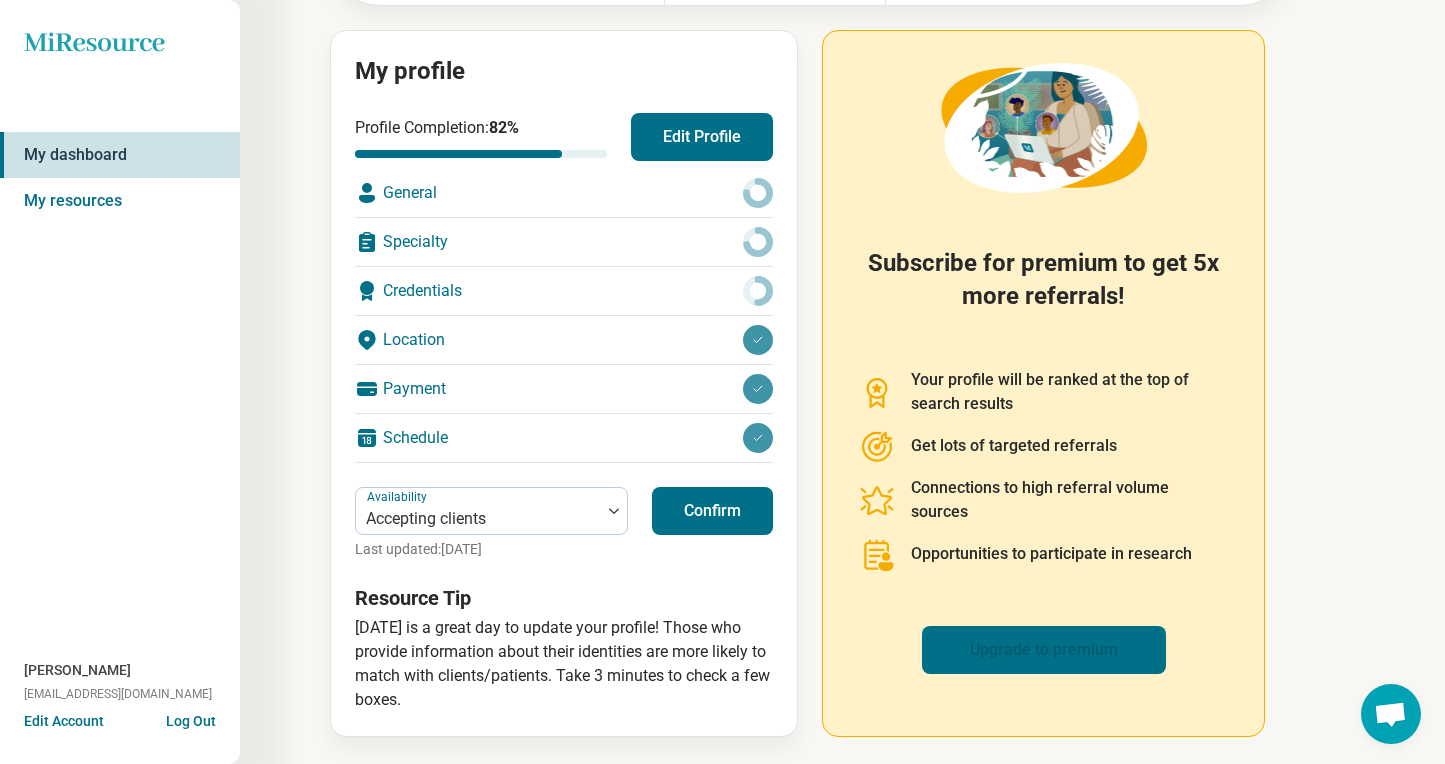 click on "Upgrade to premium" at bounding box center [1044, 650] 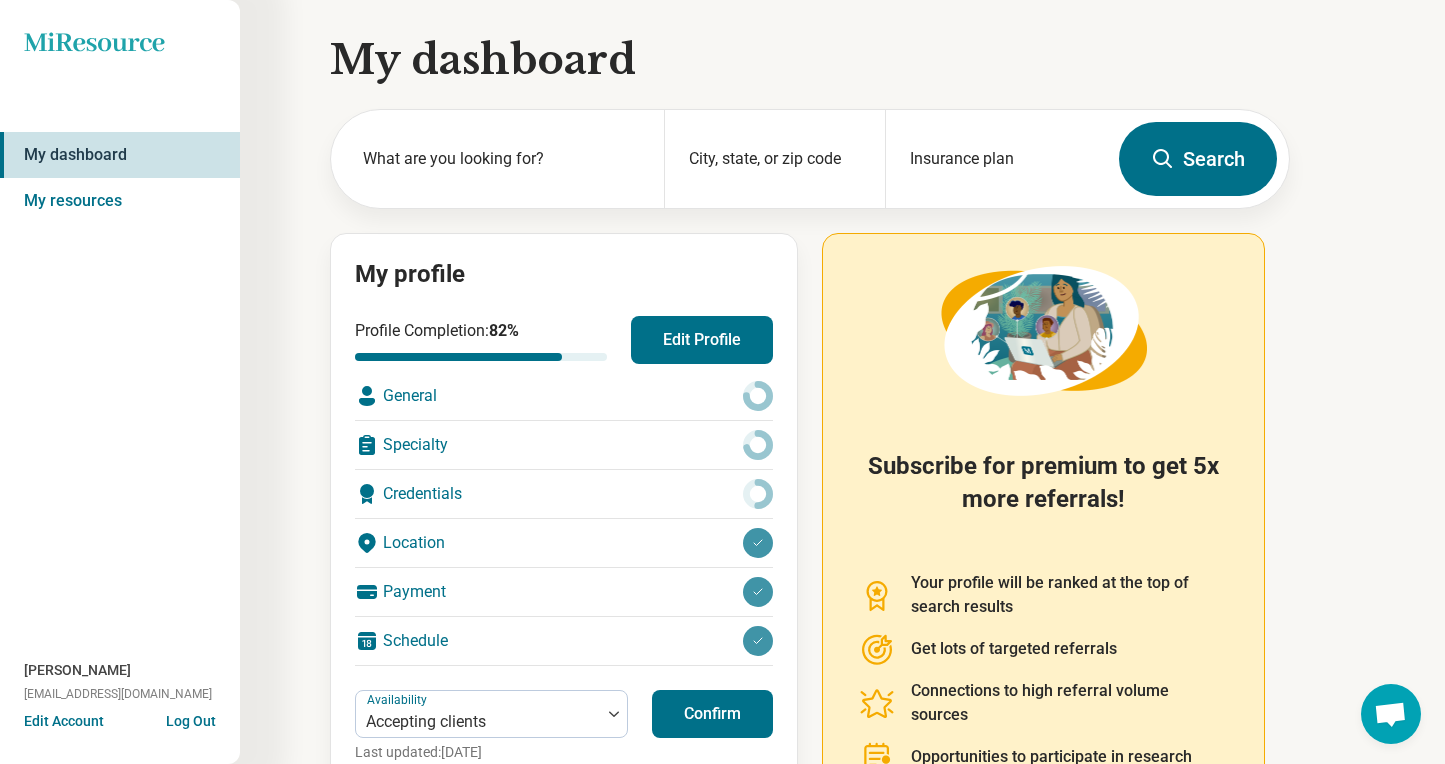 scroll, scrollTop: 0, scrollLeft: 0, axis: both 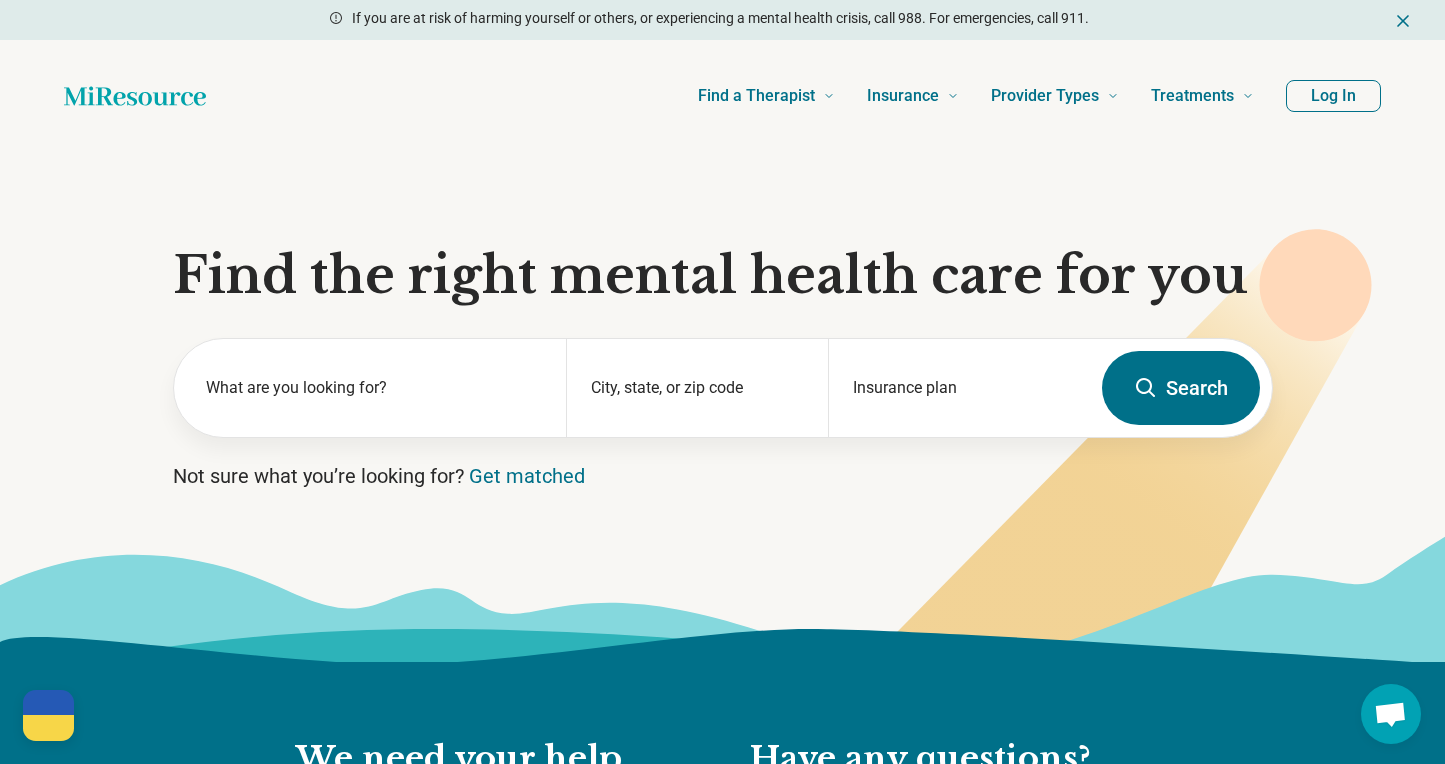 click on "Log In" at bounding box center [1333, 96] 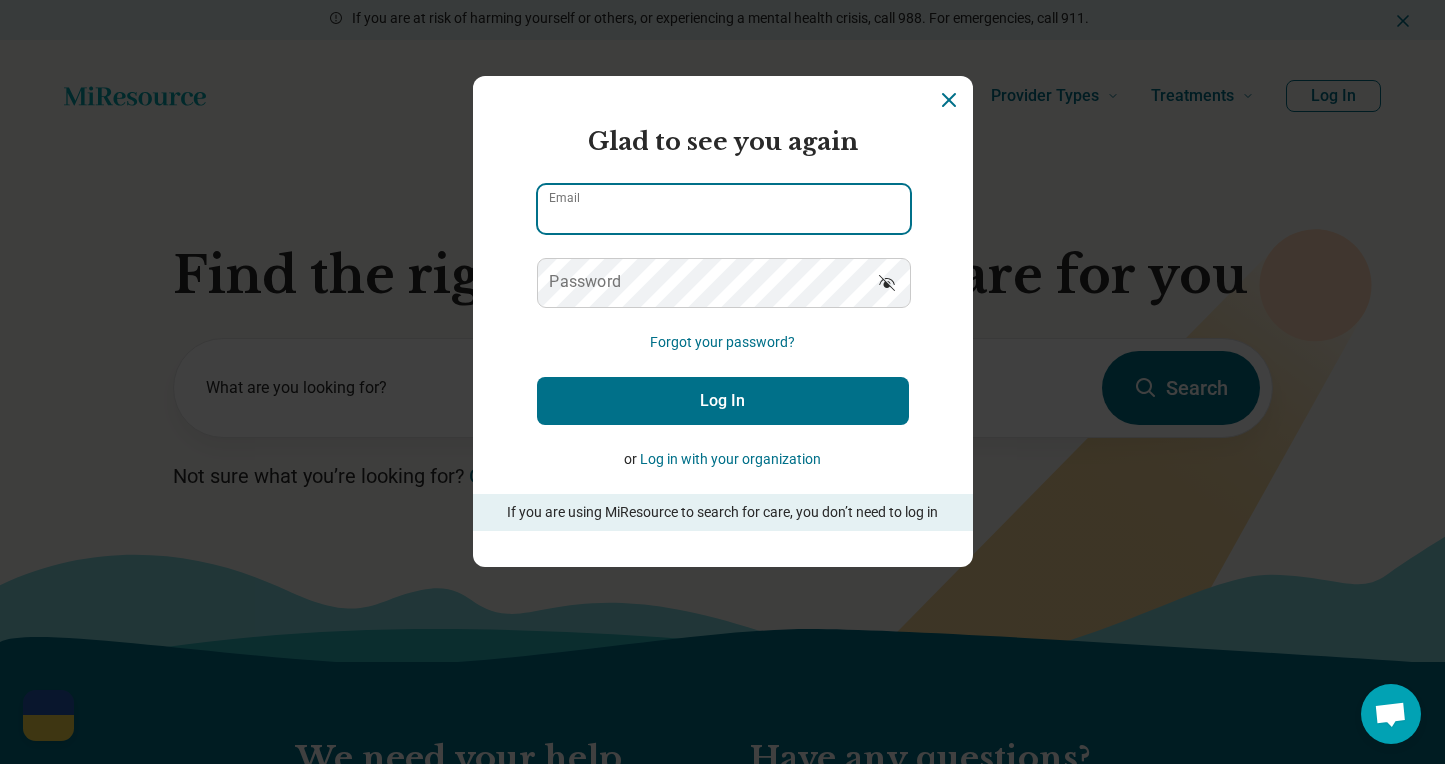 type on "**********" 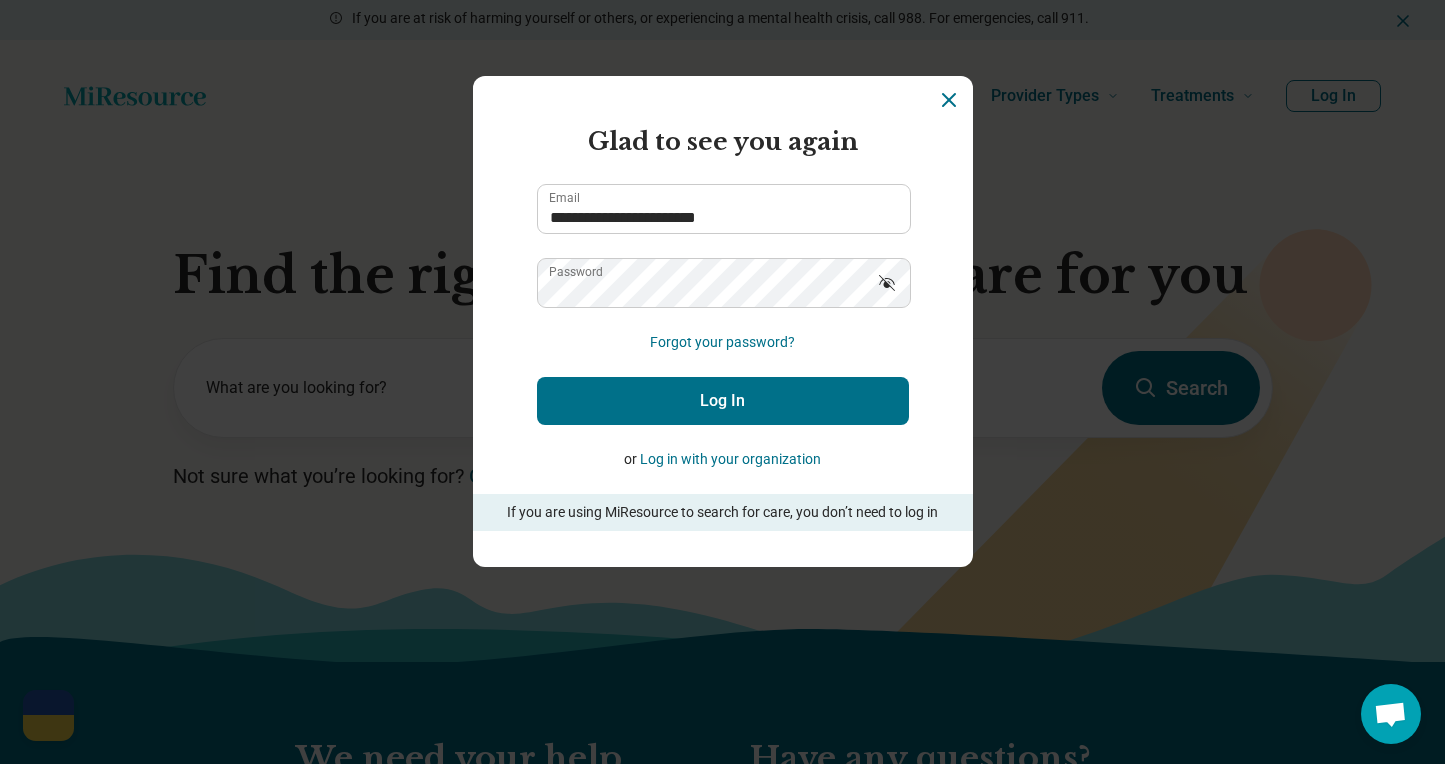 click on "Log In" at bounding box center [723, 401] 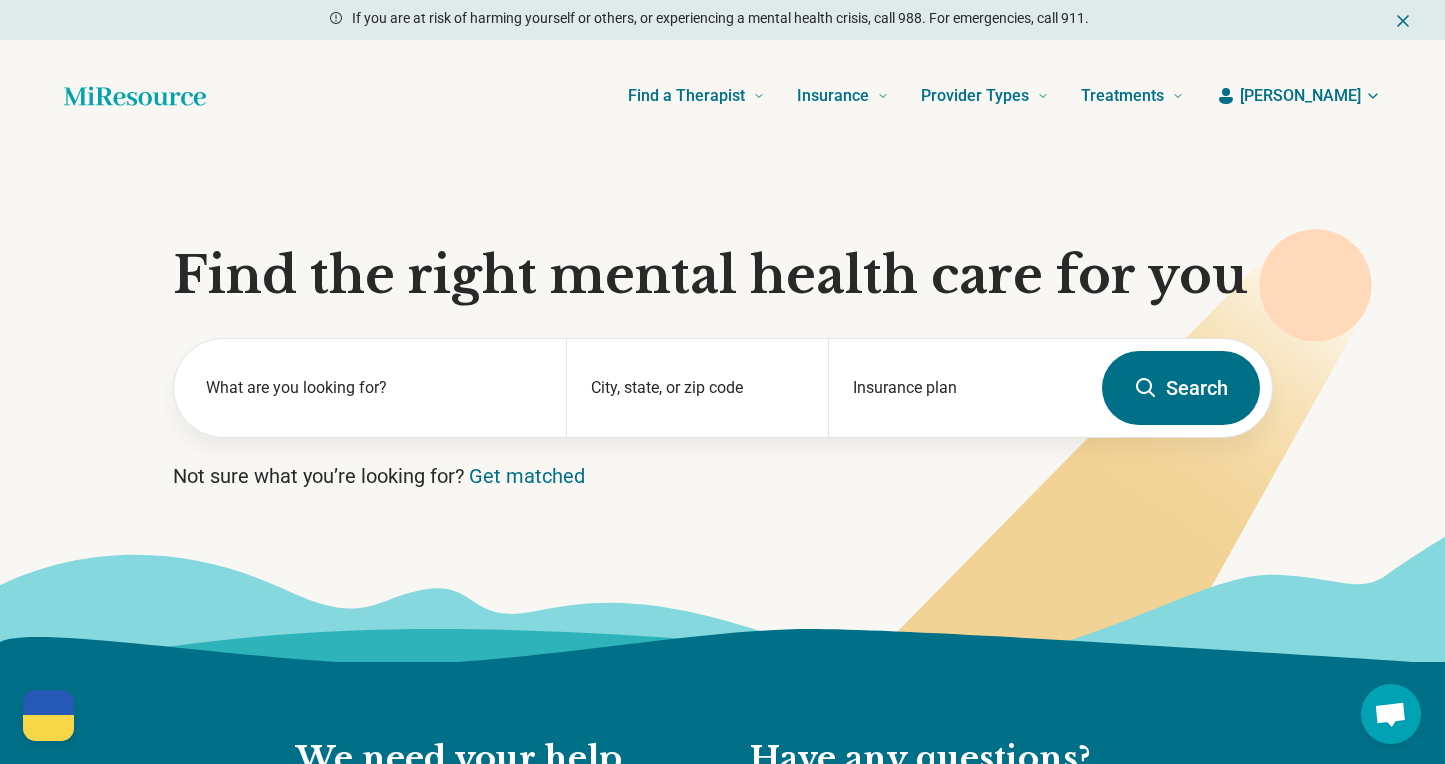 click on "Find a Therapist Mental Health Conditions ADHD Anxiety Anorexia Autism Bipolar Binge Eating Bulimia Depression OCD Panic Phobias Postpartum Depression PTSD Schizophrenia Social Anxiety Behavioral and Coping Challenges Alcohol Anger Issues Antisocial Borderline Personality Drug Use Gambling Hoarding Narcissistic Personality Disorder OCPD Personality Disorders Sex Addiction Skin Picking Trichotillomania Relationships & Life Events Adoption Divorce End of Life Grief & Loss Infertility Infidelity Life Transitions Parenting Pregnancy Loss Relationships Identity and Emotional Wellbeing Abuse Body Image Bullying Childhood Abuse Chronic Pain Domestic Abuse Gender Identity Loneliness Sexual Assault Self Harm Suicidal Ideation Trauma Career & Performance Burnout Career Learning Disorder Personal Growth Self Esteem Sleep Work Life Balance Insurance National Insurers Aetna Anthem Blue Cross Blue Shield Cigna Humana Optum UnitedHealthCare Government & Public Programs GEHA Medicaid Medicare TriCare Emblem Health Net Molina" at bounding box center [722, 96] 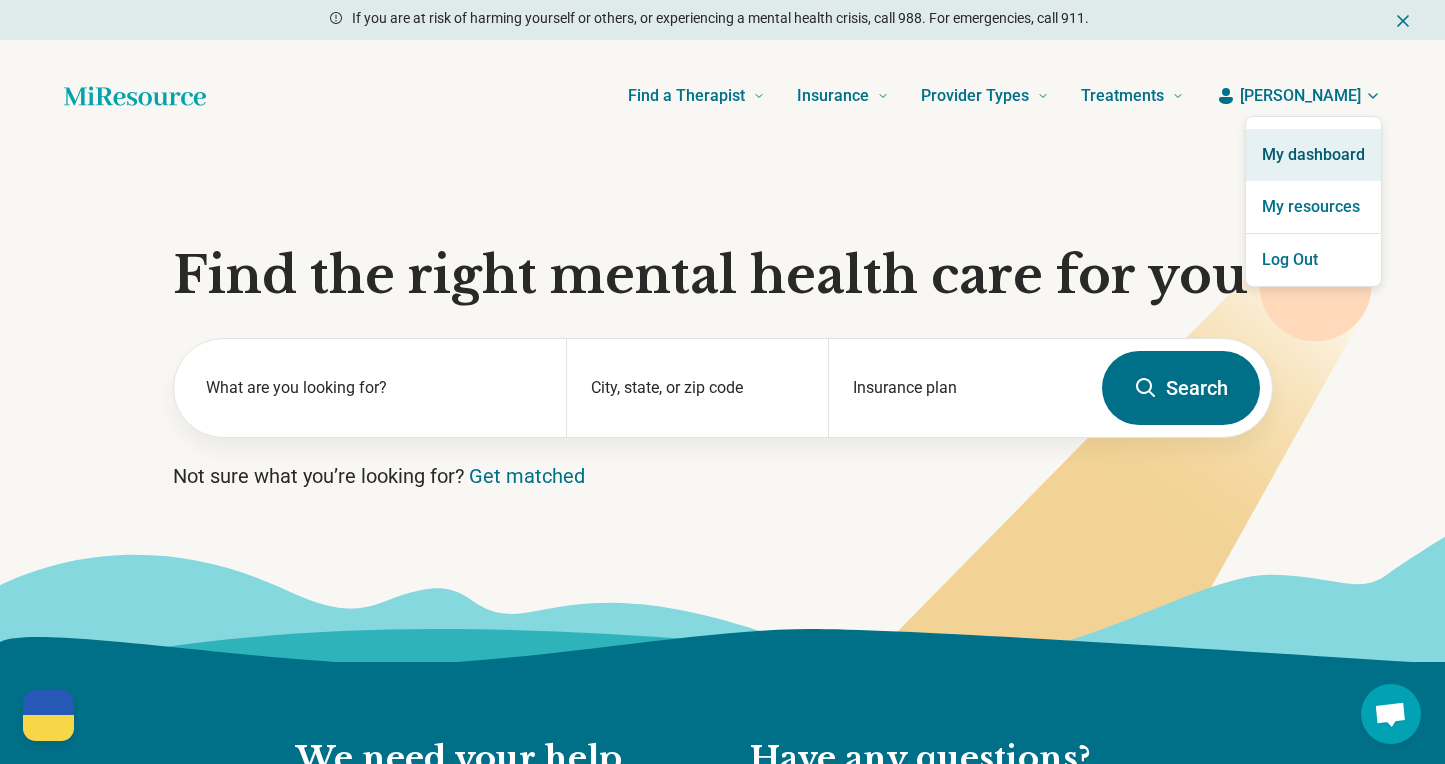 click on "My dashboard" at bounding box center [1313, 155] 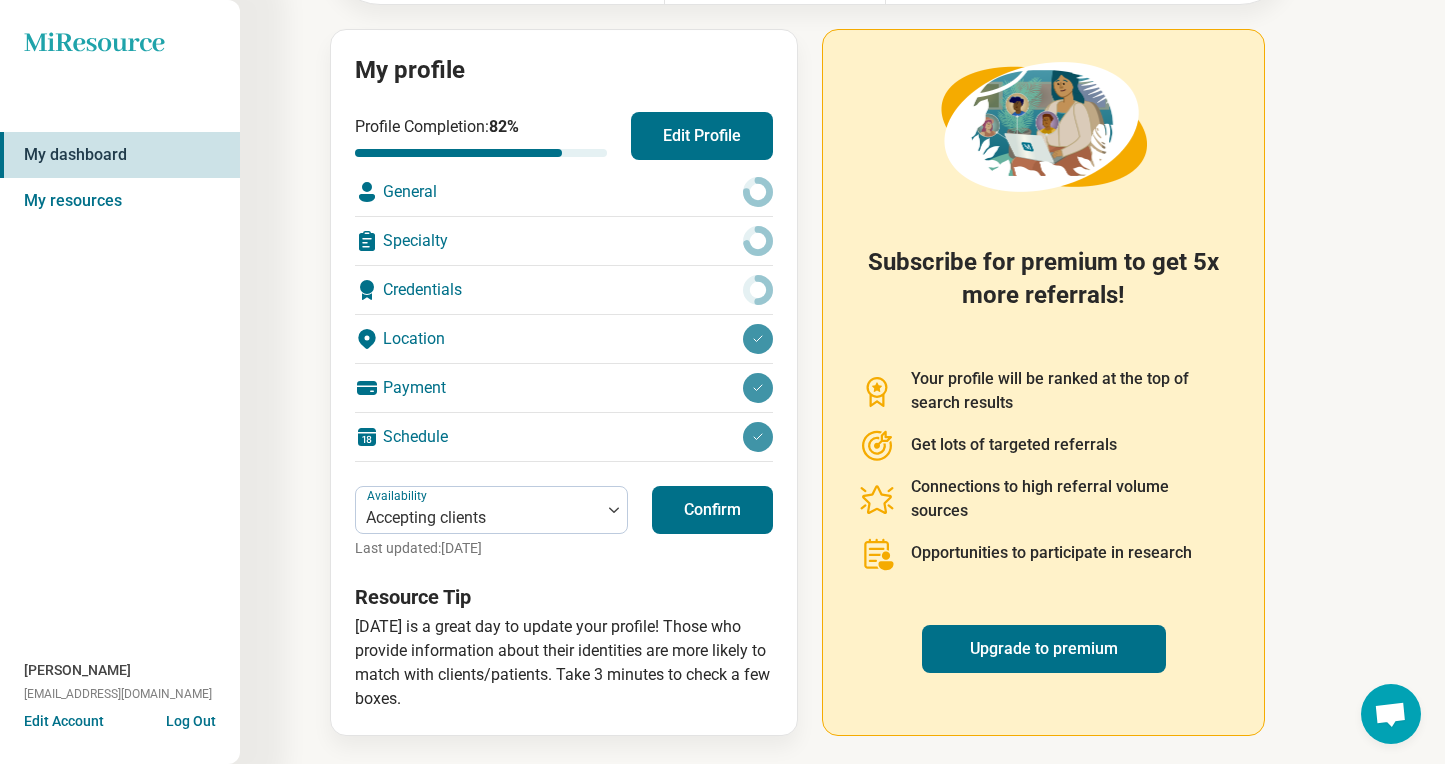 scroll, scrollTop: 203, scrollLeft: 0, axis: vertical 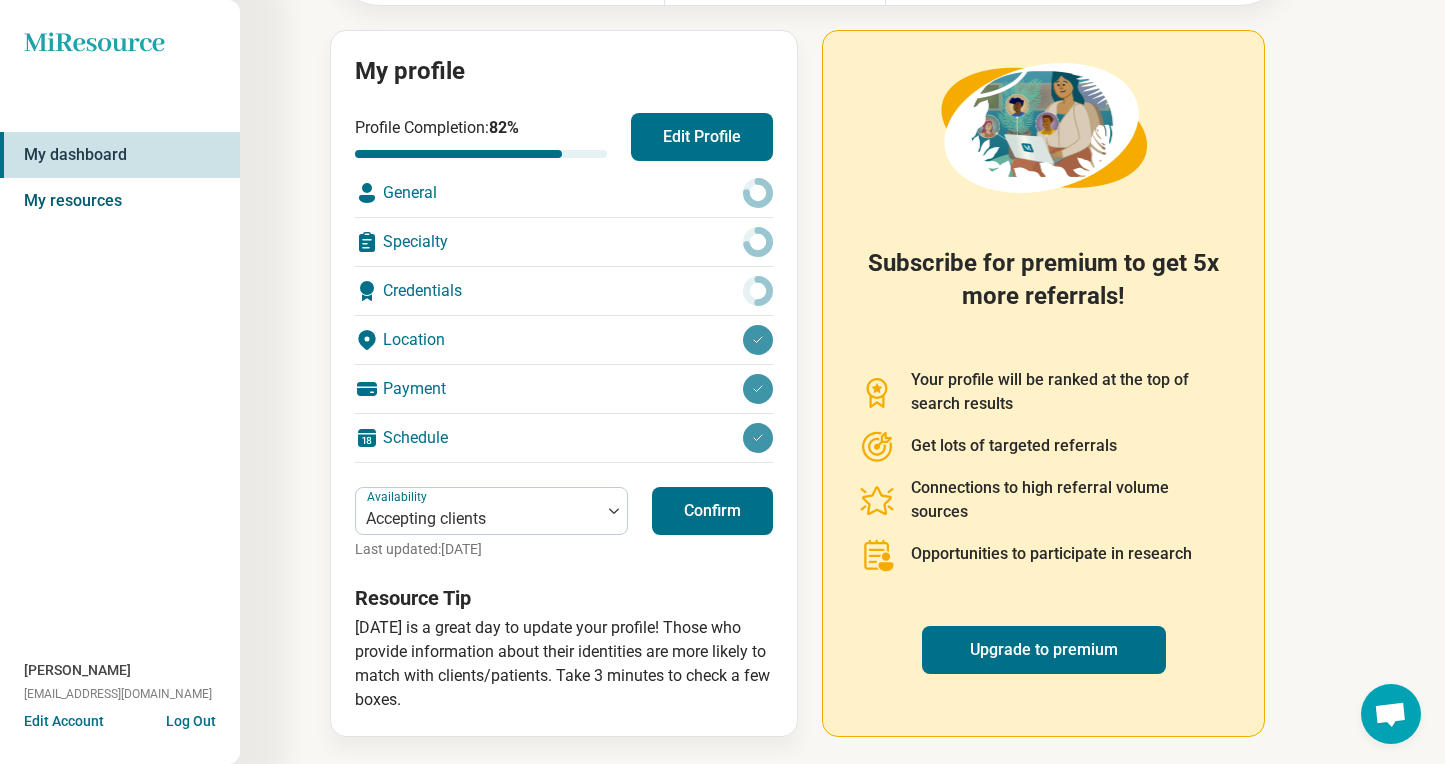 click on "My resources" at bounding box center (120, 201) 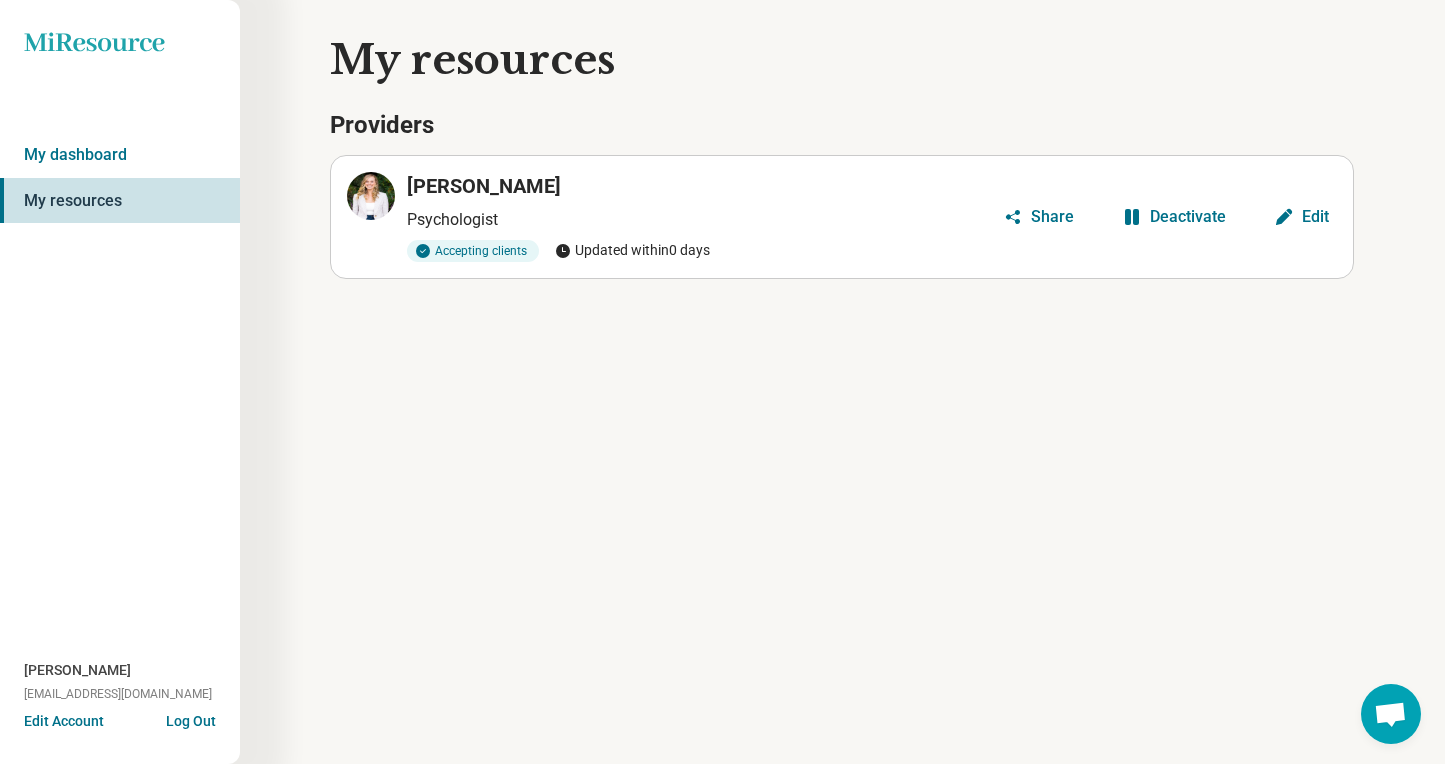 click on "Share" at bounding box center (1052, 217) 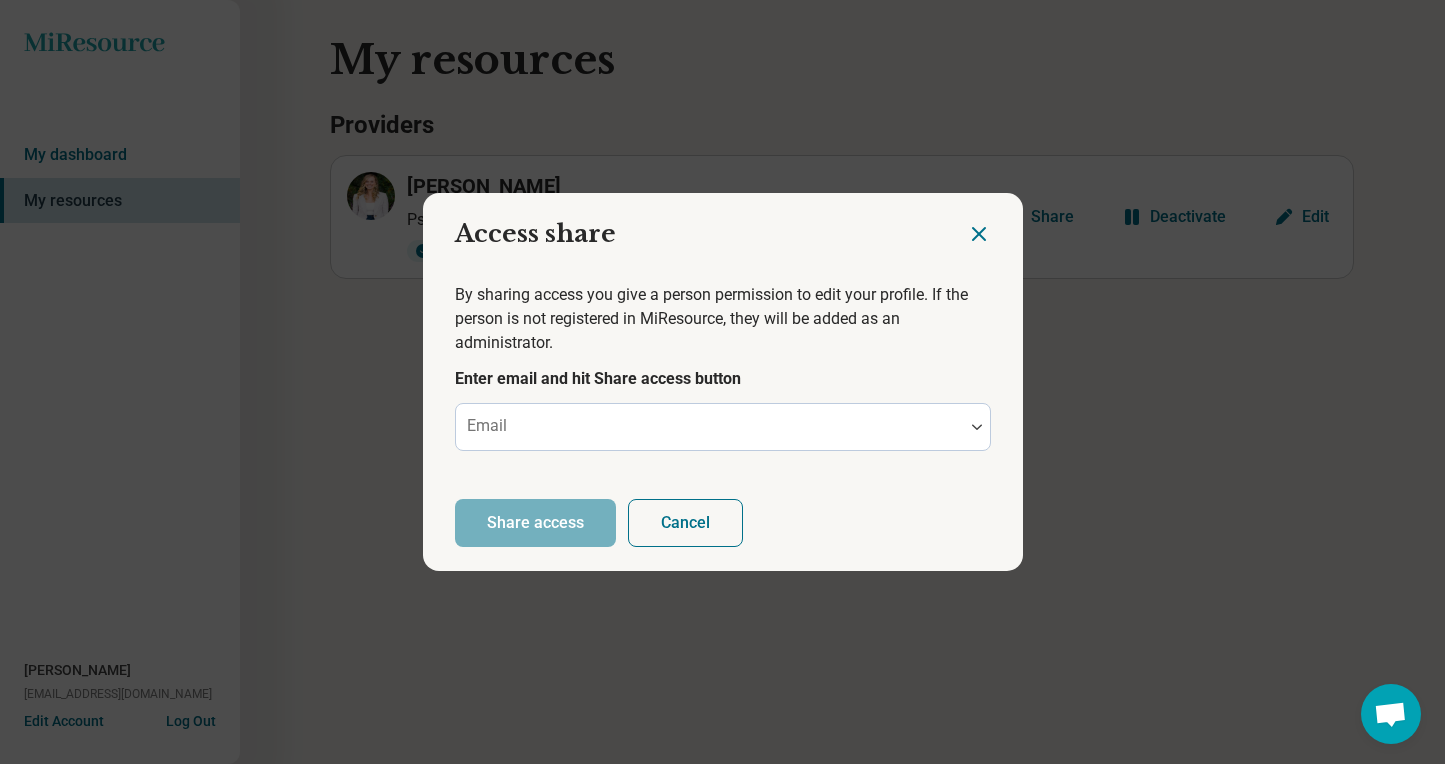 click 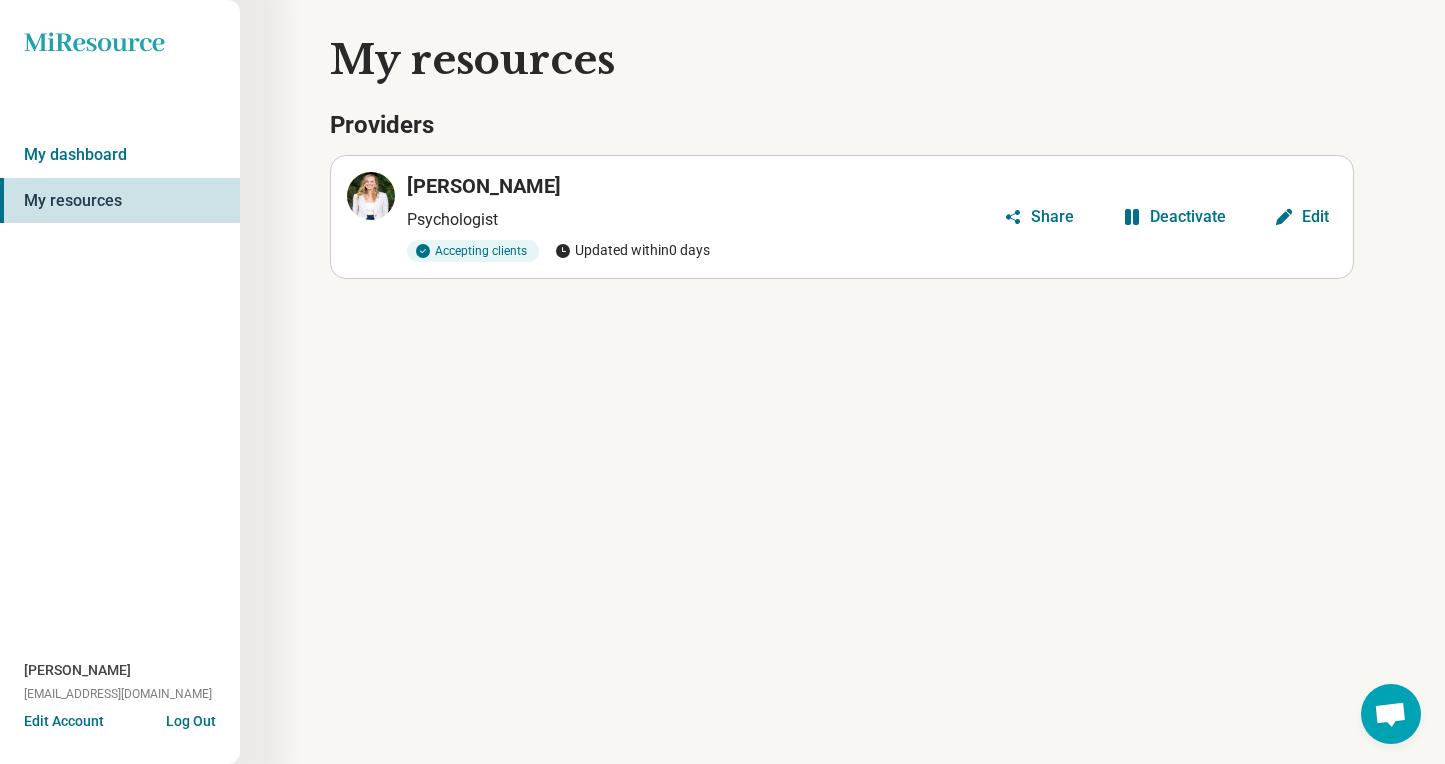 click on "Edit" at bounding box center (1301, 217) 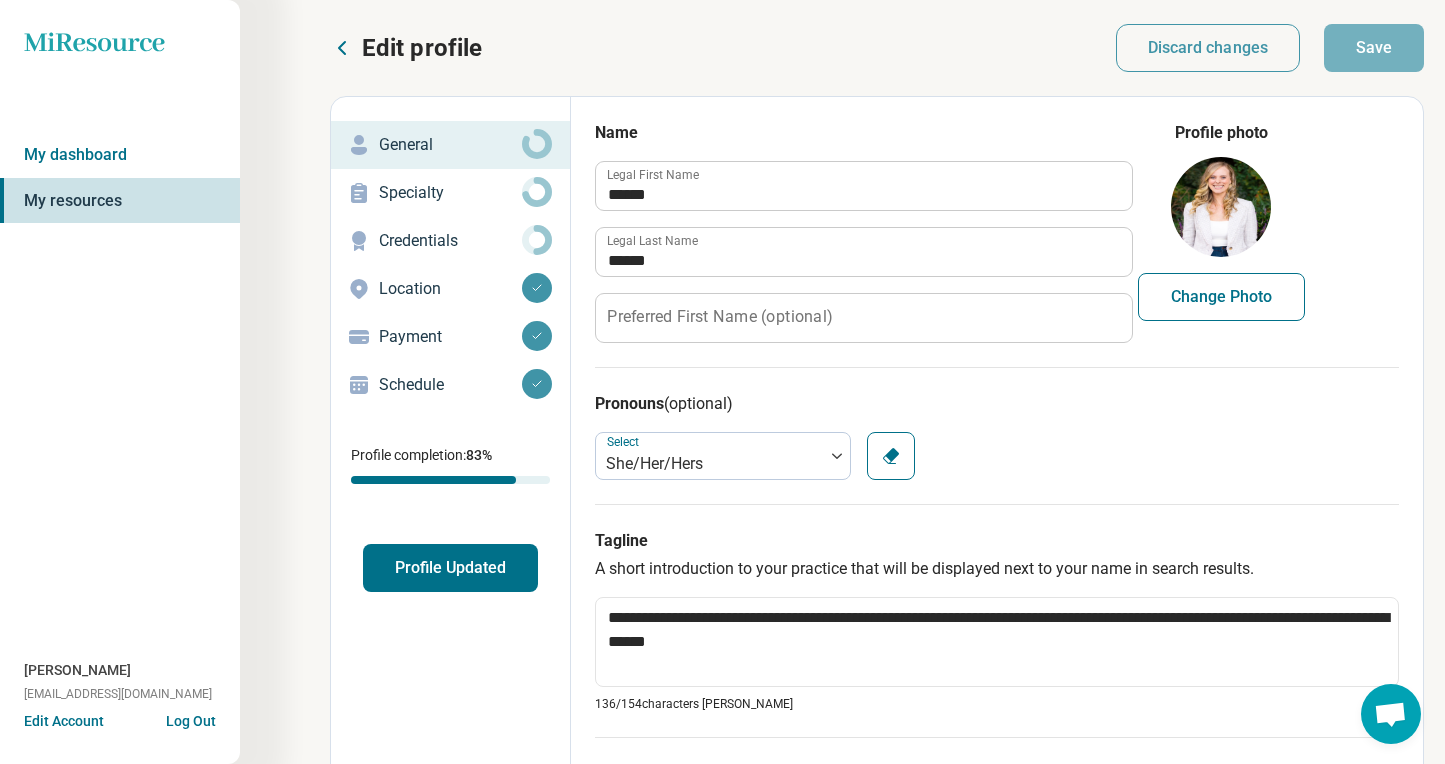scroll, scrollTop: 0, scrollLeft: 0, axis: both 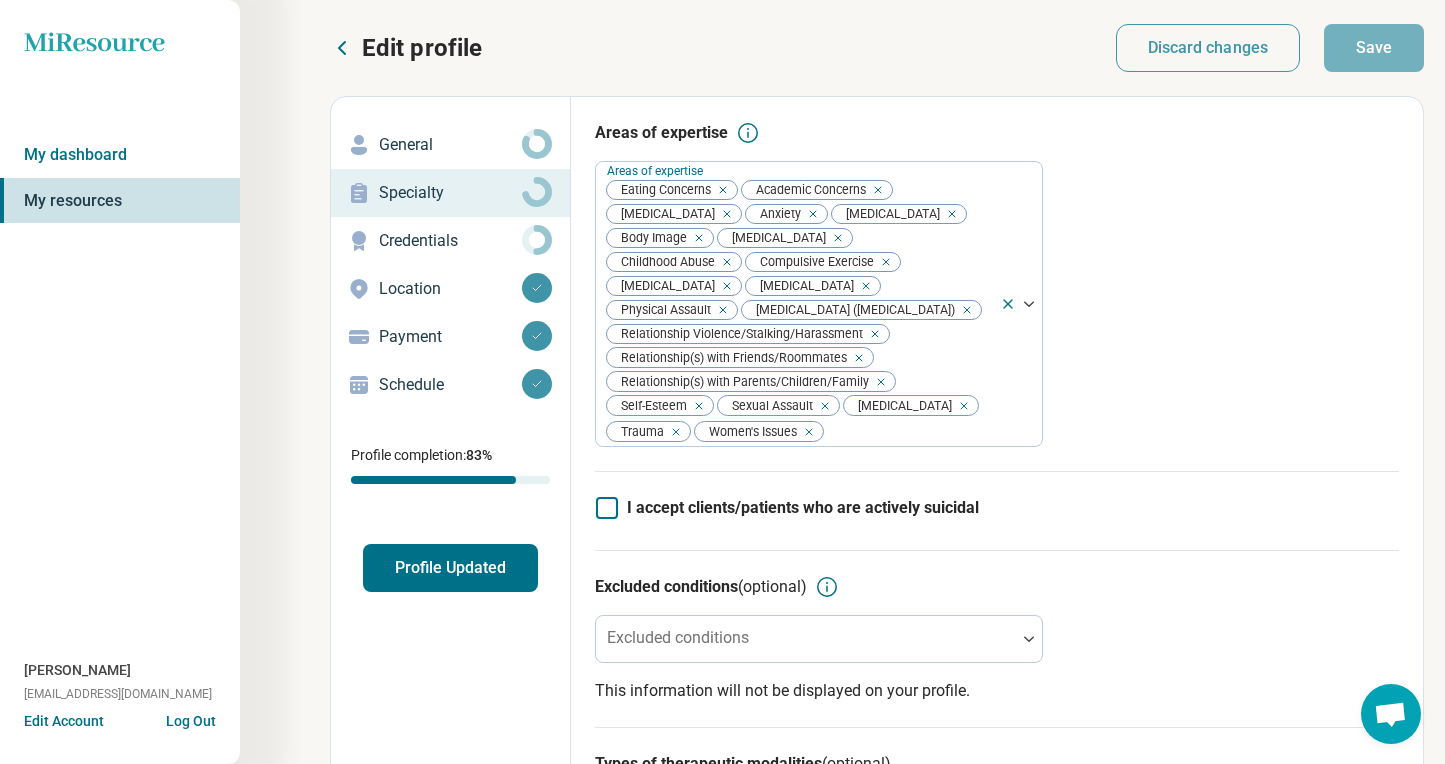 click on "Credentials" at bounding box center (450, 241) 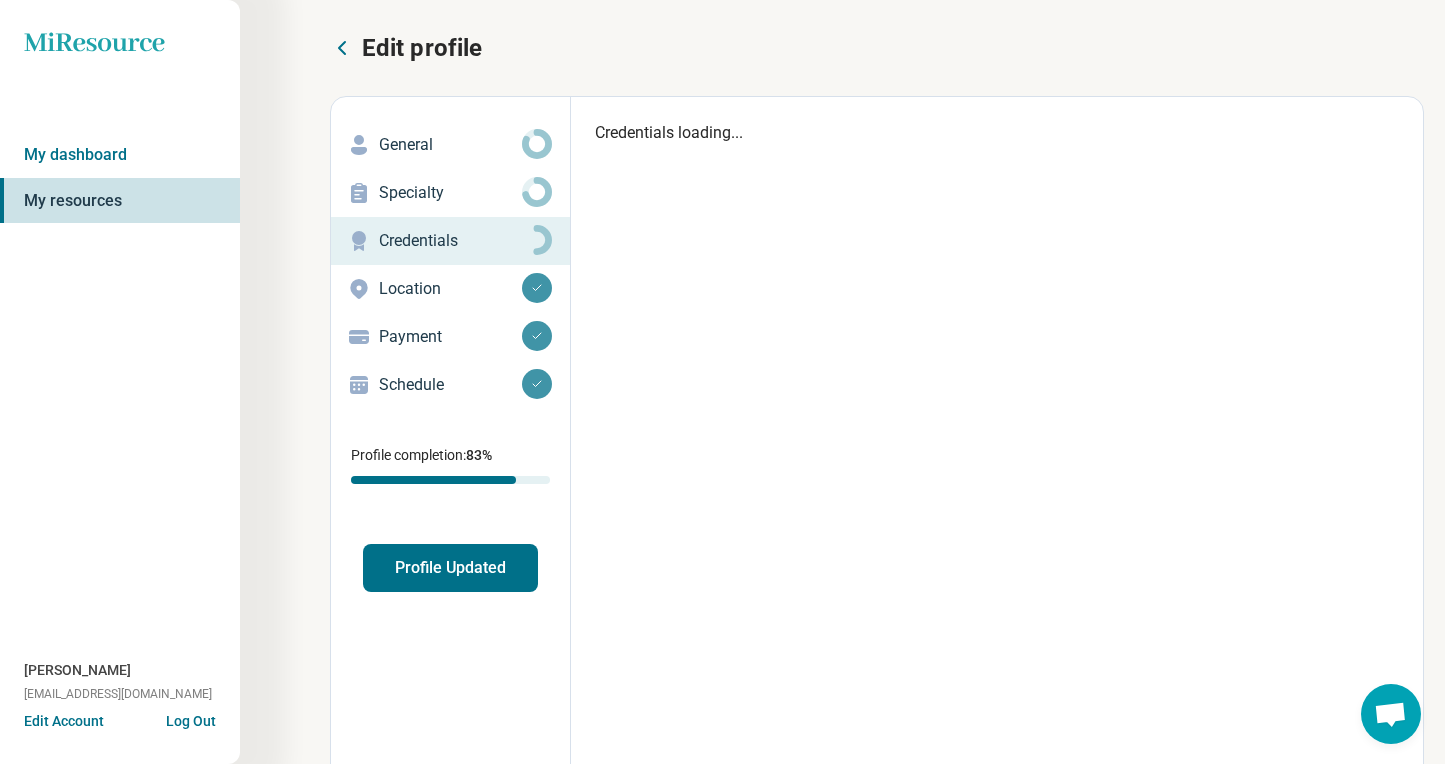 type on "*" 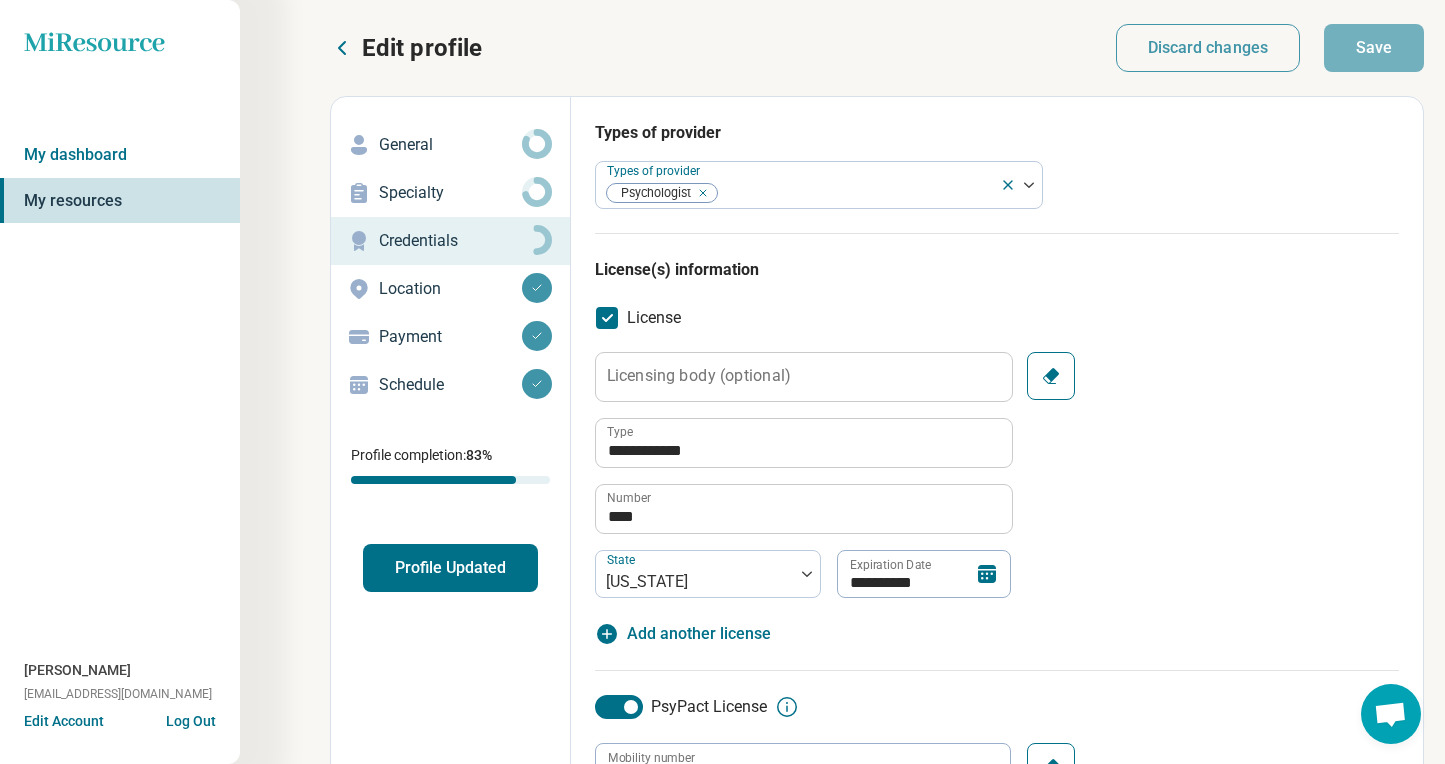 scroll, scrollTop: 0, scrollLeft: 0, axis: both 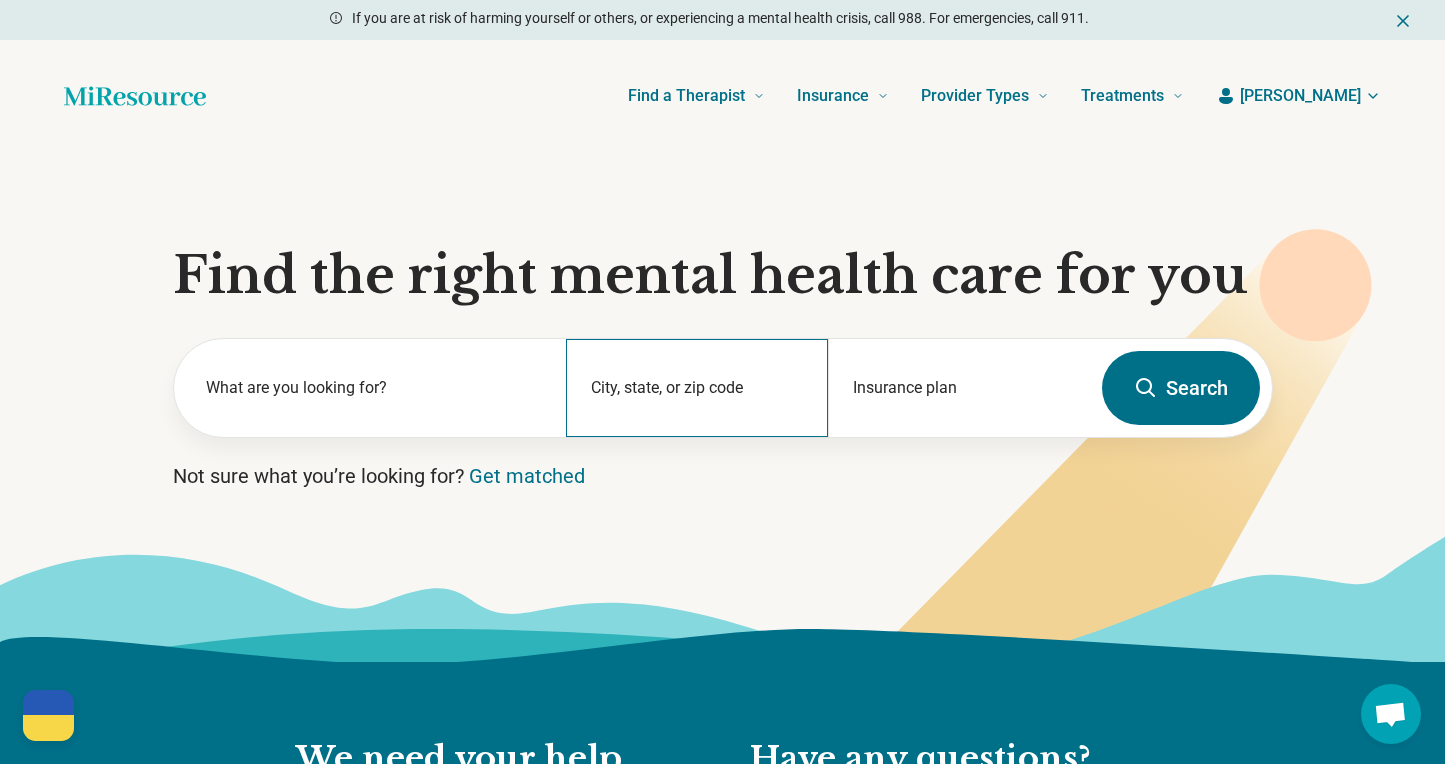 click on "City, state, or zip code" at bounding box center (697, 388) 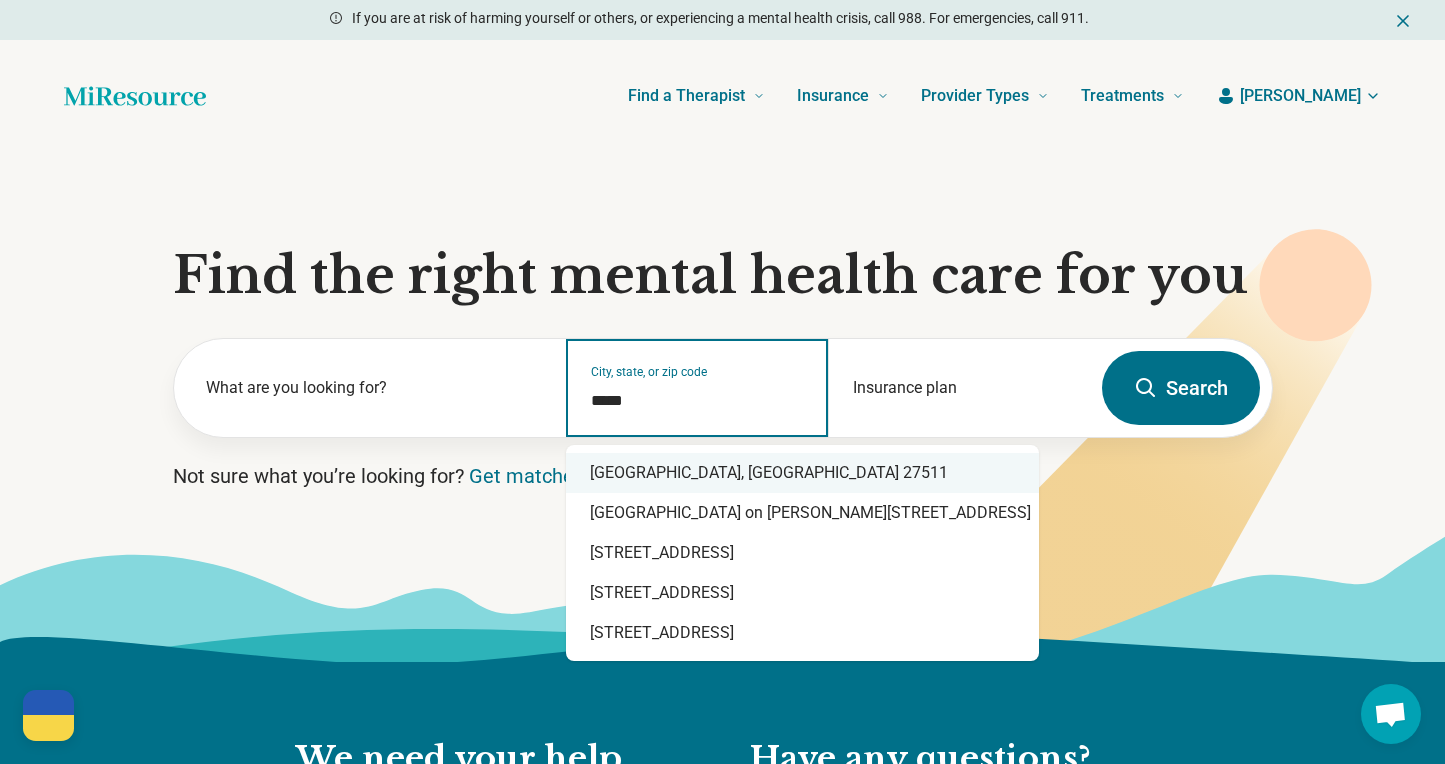 click on "[GEOGRAPHIC_DATA], [GEOGRAPHIC_DATA] 27511" at bounding box center [802, 473] 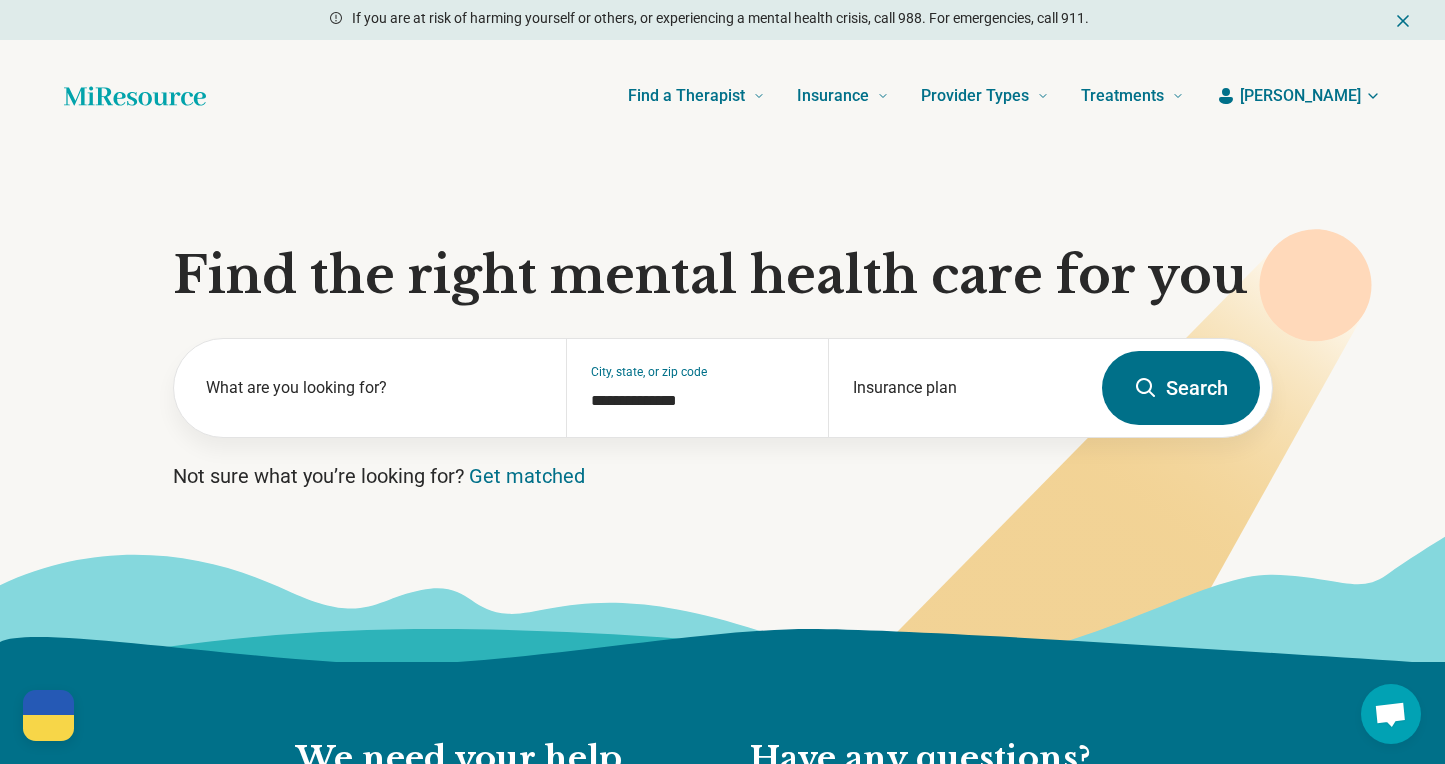 click on "Search" at bounding box center (1181, 388) 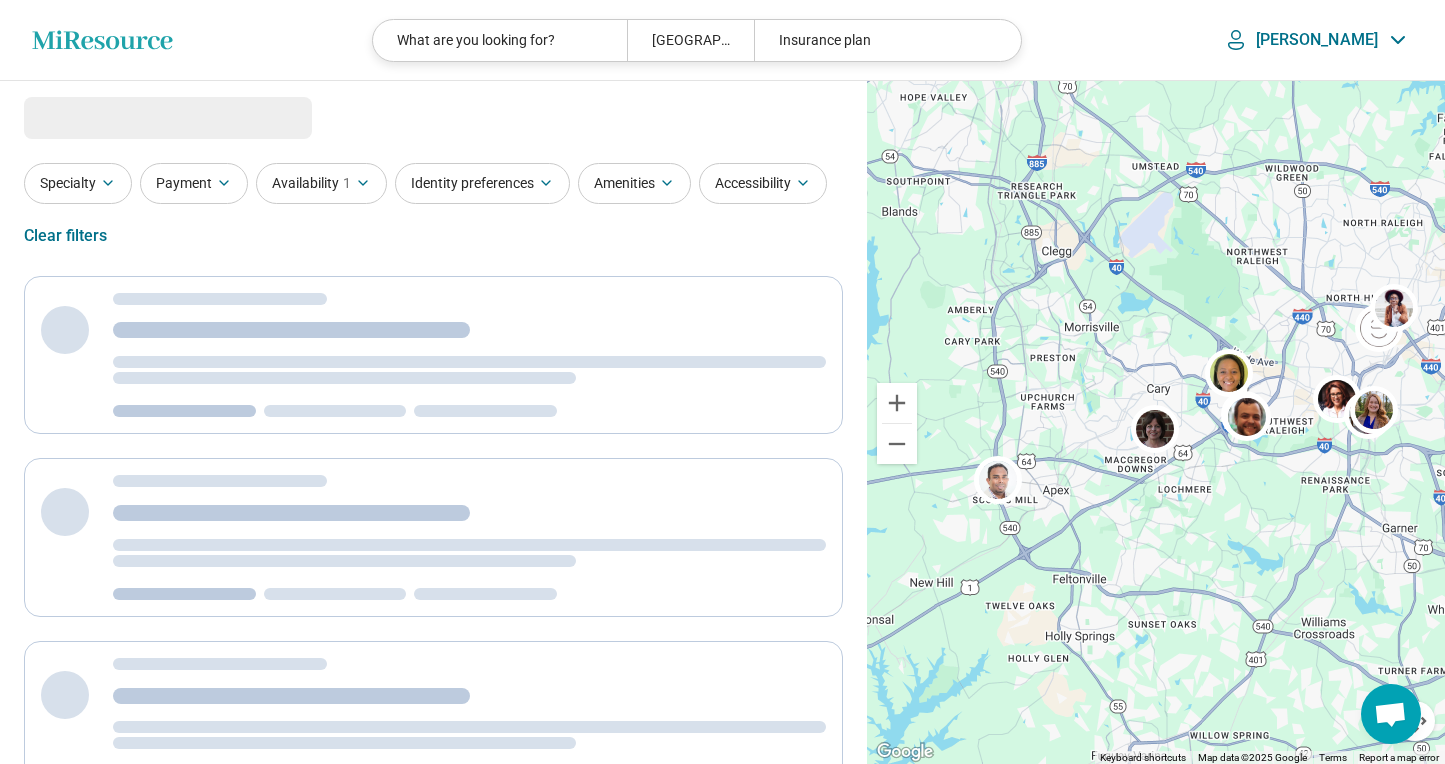 select on "***" 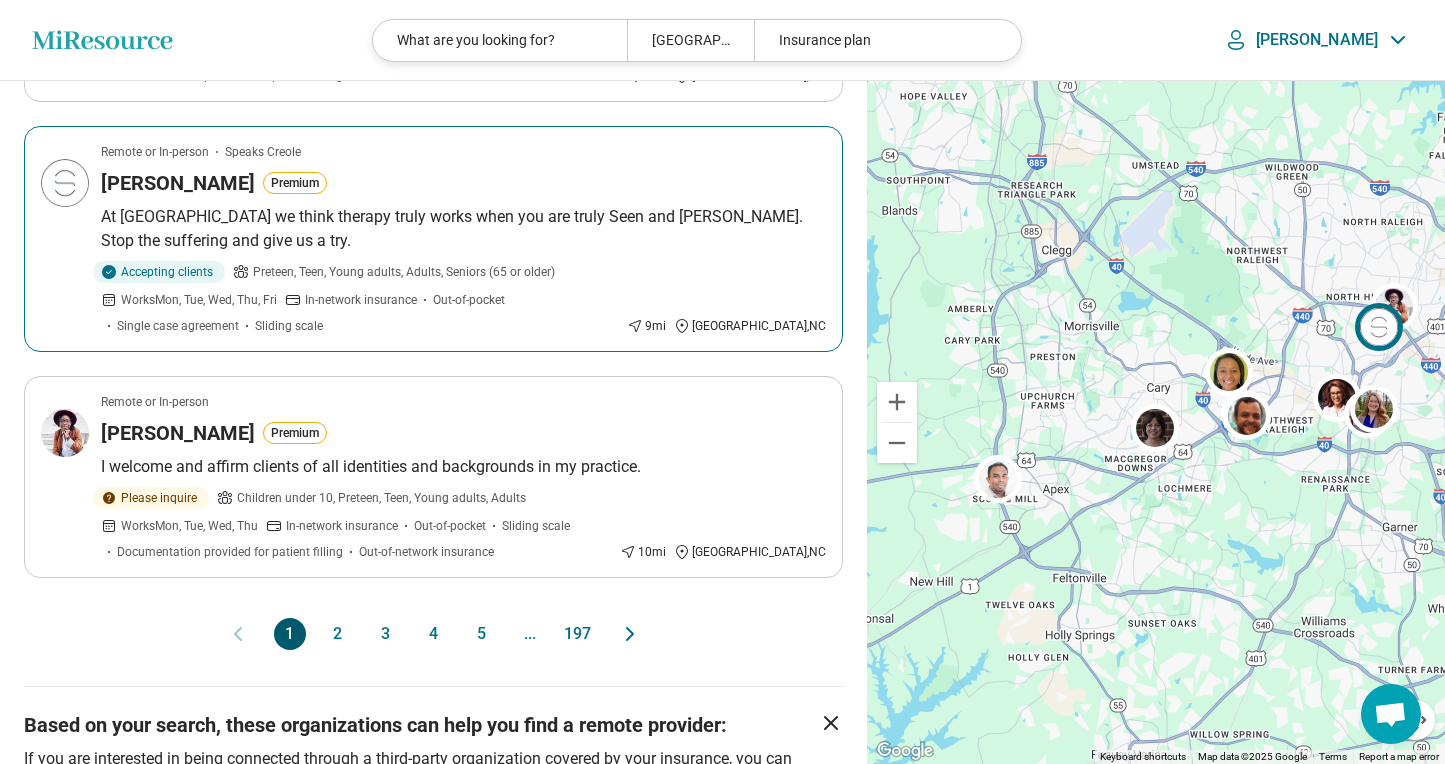scroll, scrollTop: 1990, scrollLeft: 0, axis: vertical 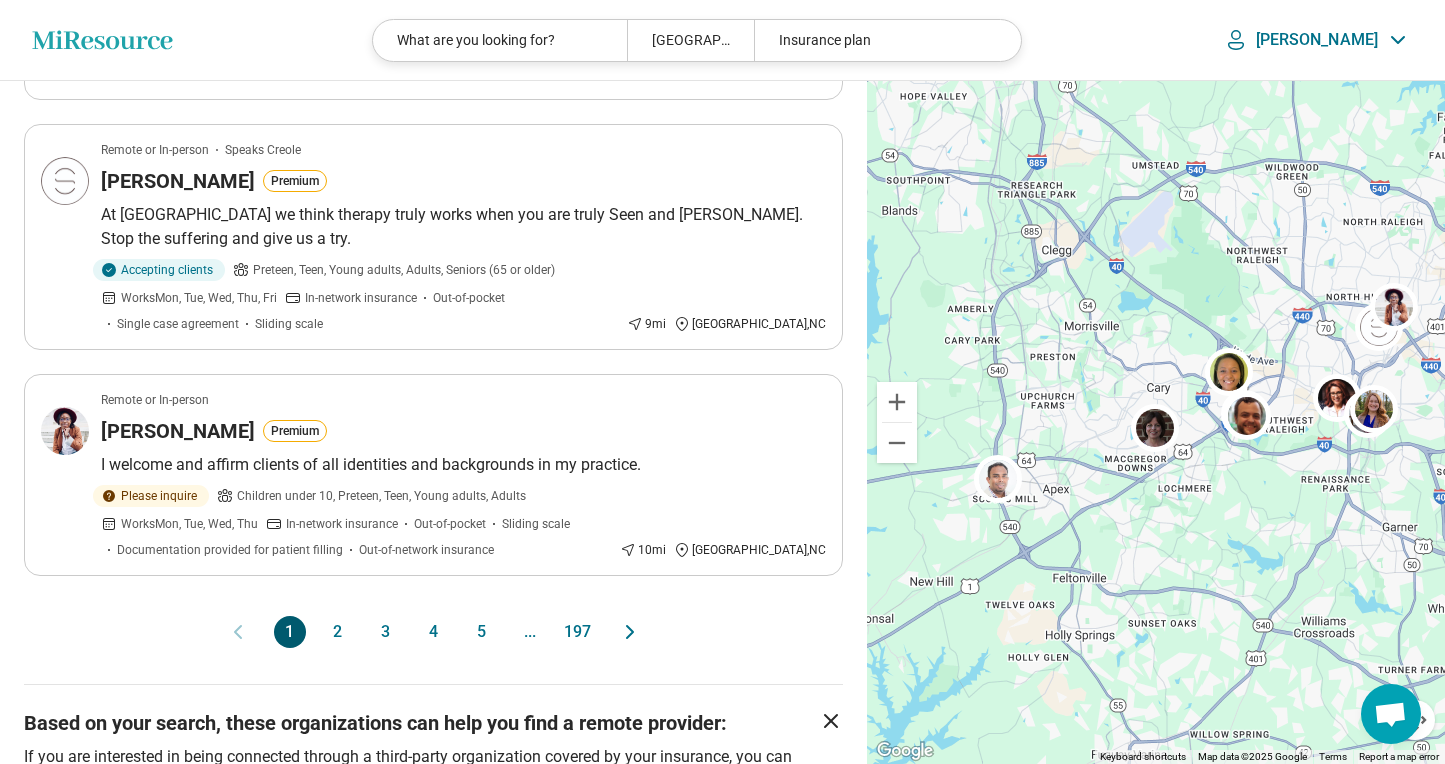 click on "2" at bounding box center [338, 632] 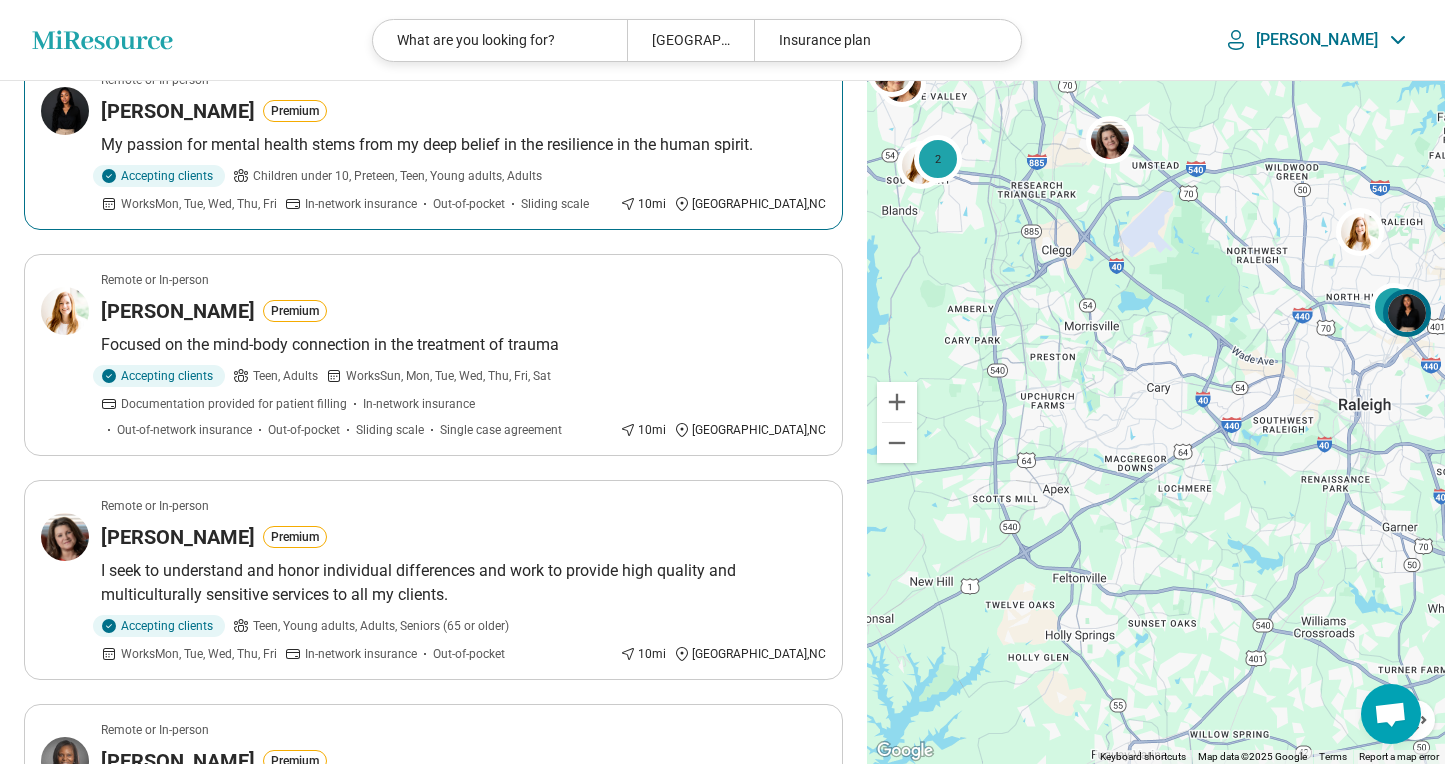 scroll, scrollTop: 956, scrollLeft: 0, axis: vertical 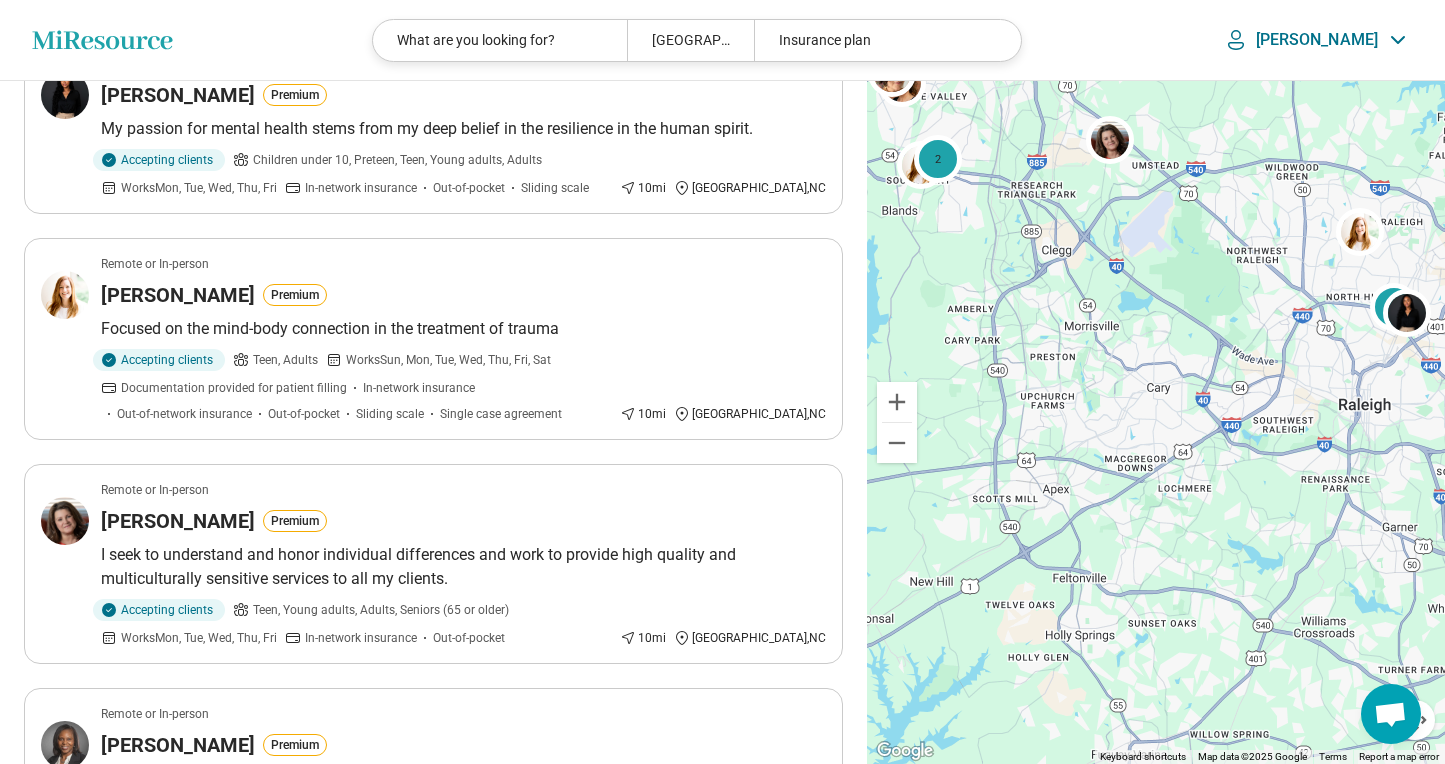 click on "[PERSON_NAME]" at bounding box center [1317, 40] 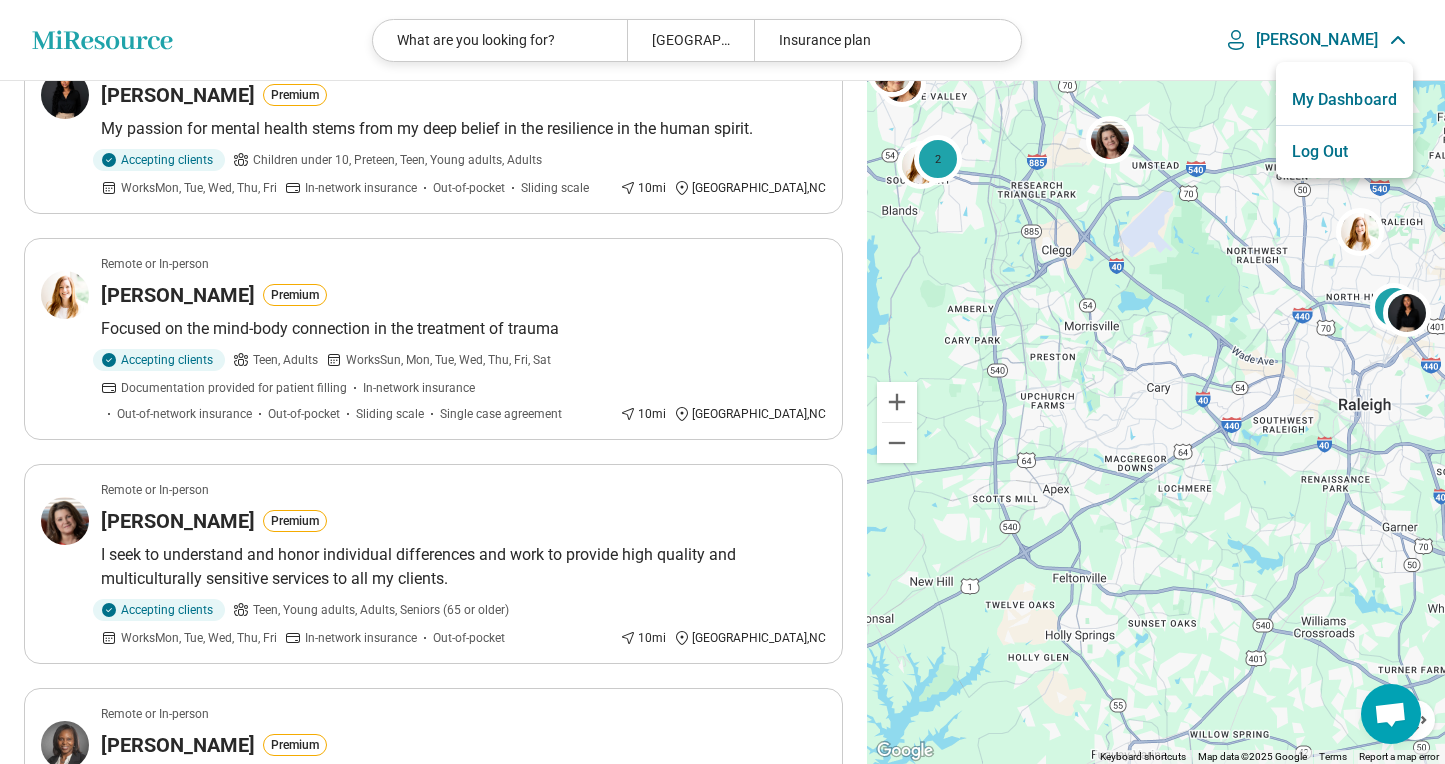 click on "My Dashboard" at bounding box center [1344, 100] 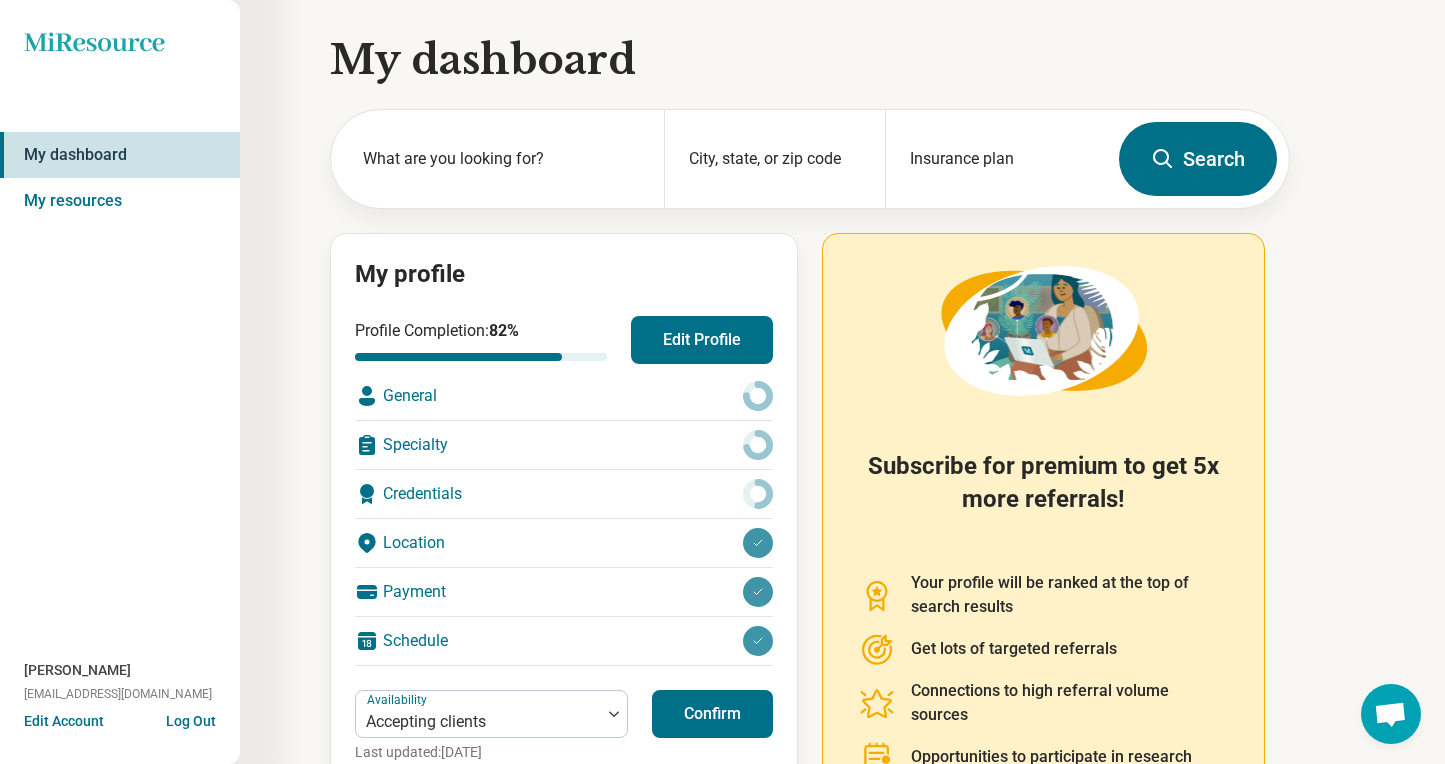 click on "General" at bounding box center (564, 396) 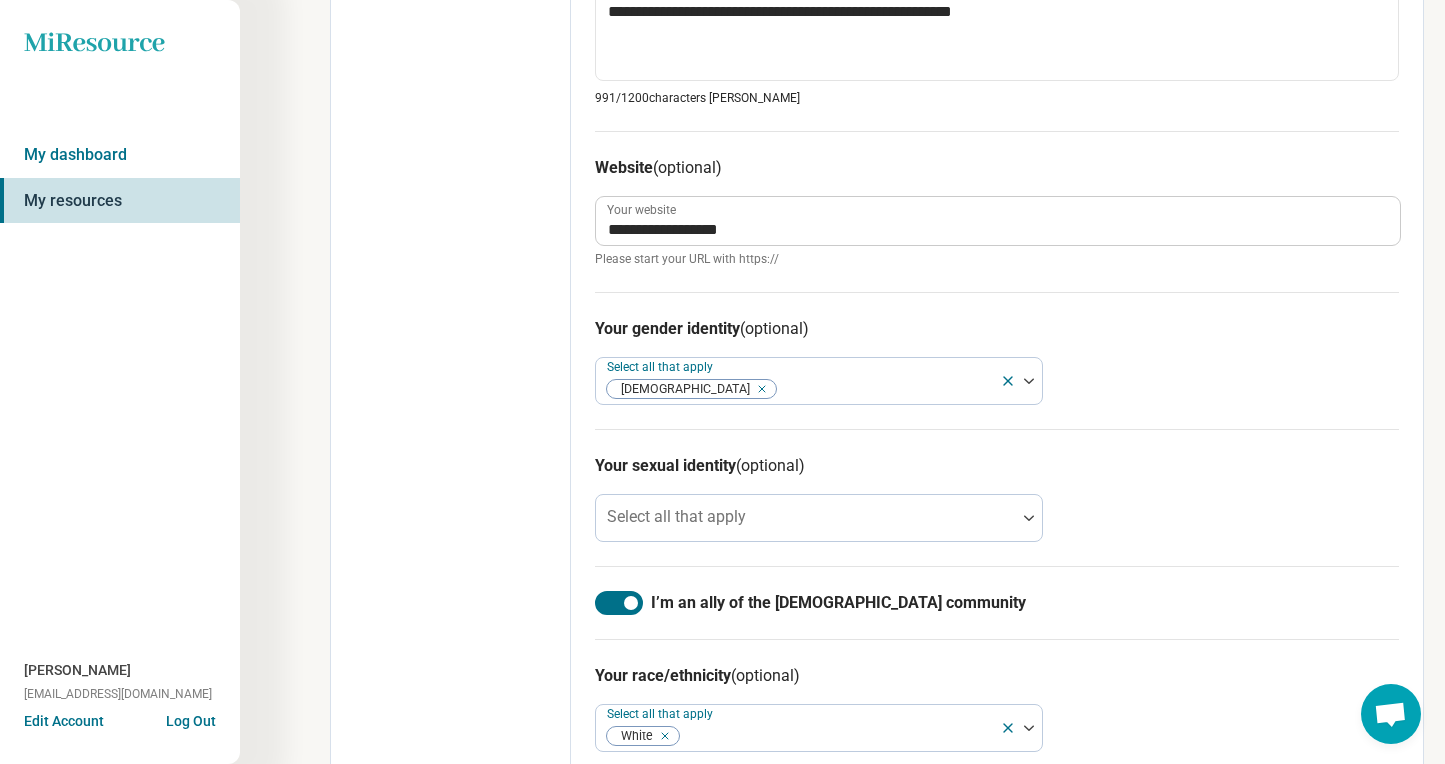 scroll, scrollTop: 1105, scrollLeft: 0, axis: vertical 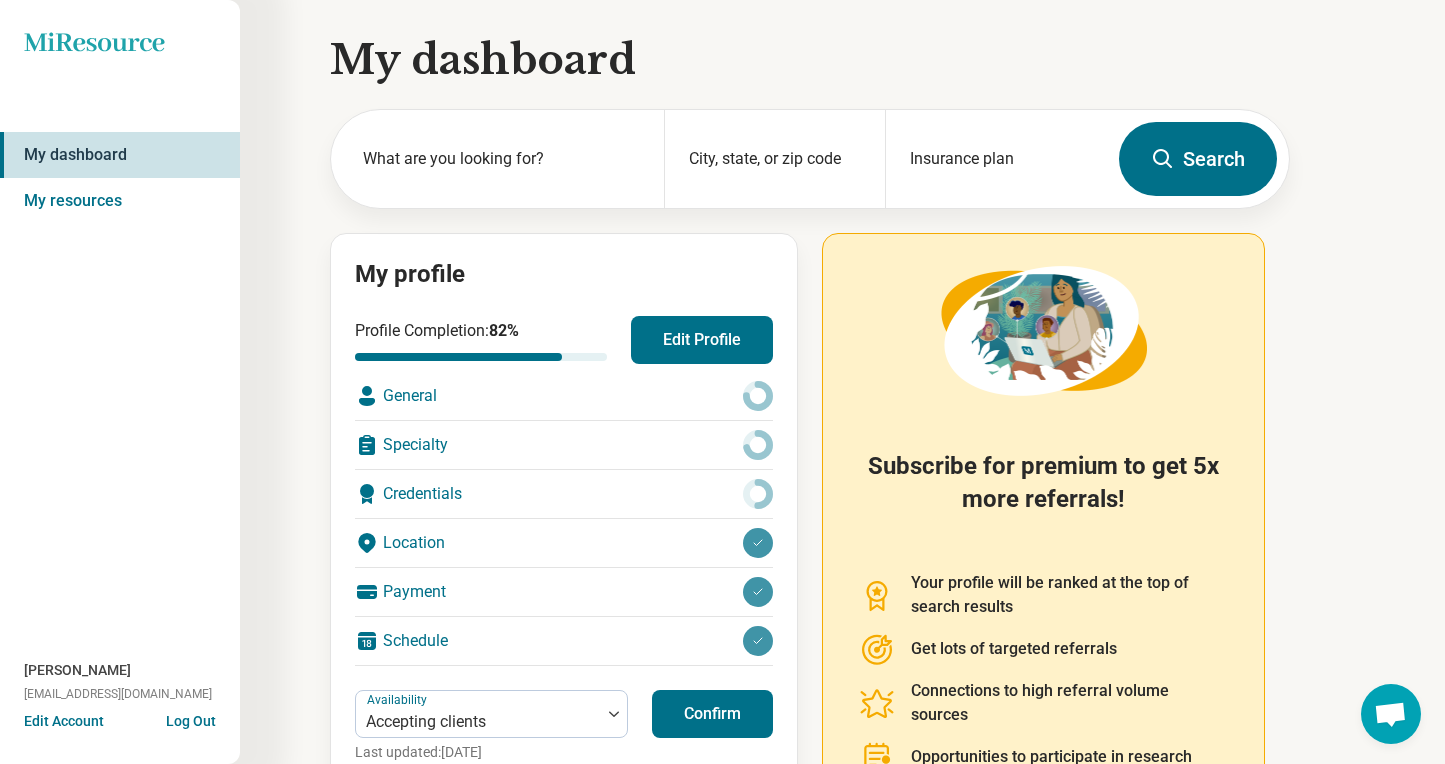 select on "***" 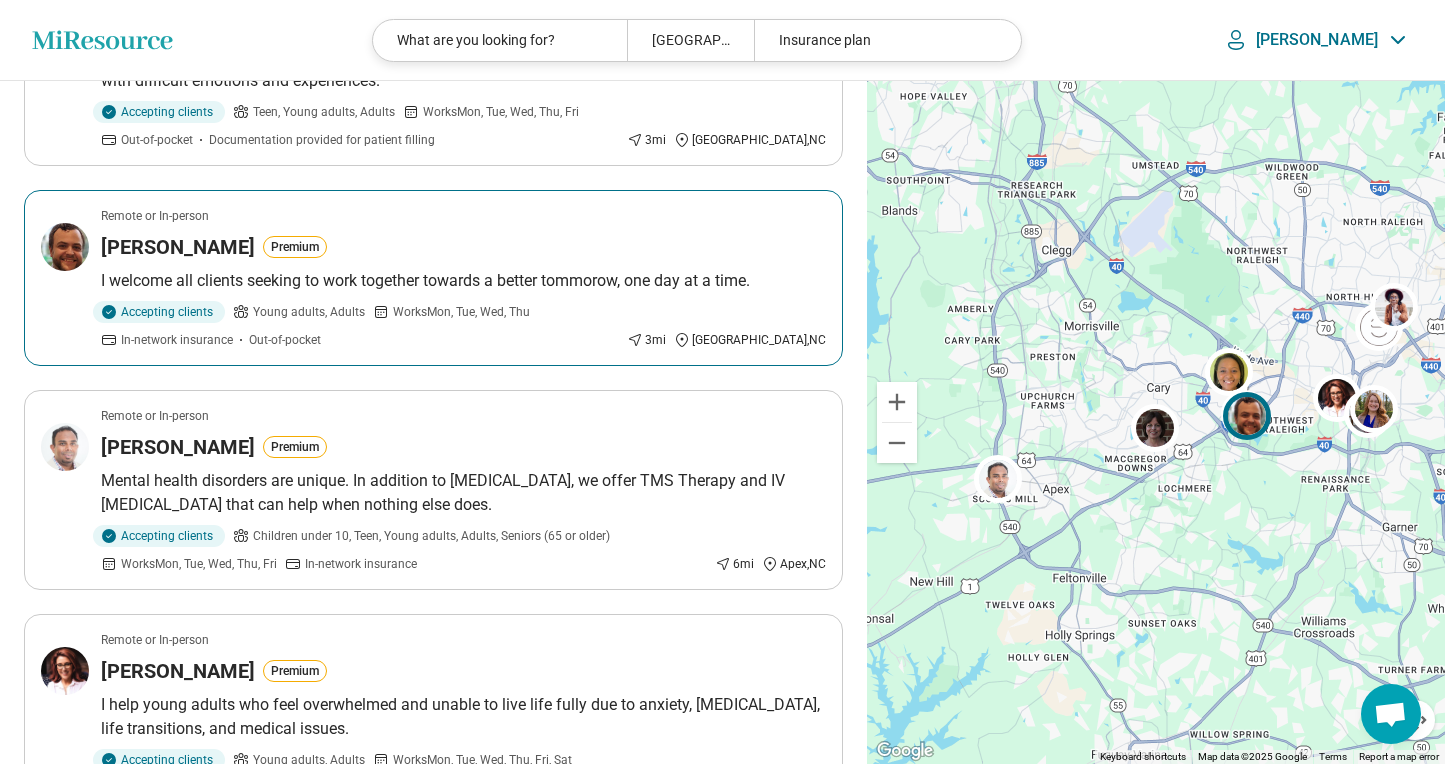scroll, scrollTop: 778, scrollLeft: 0, axis: vertical 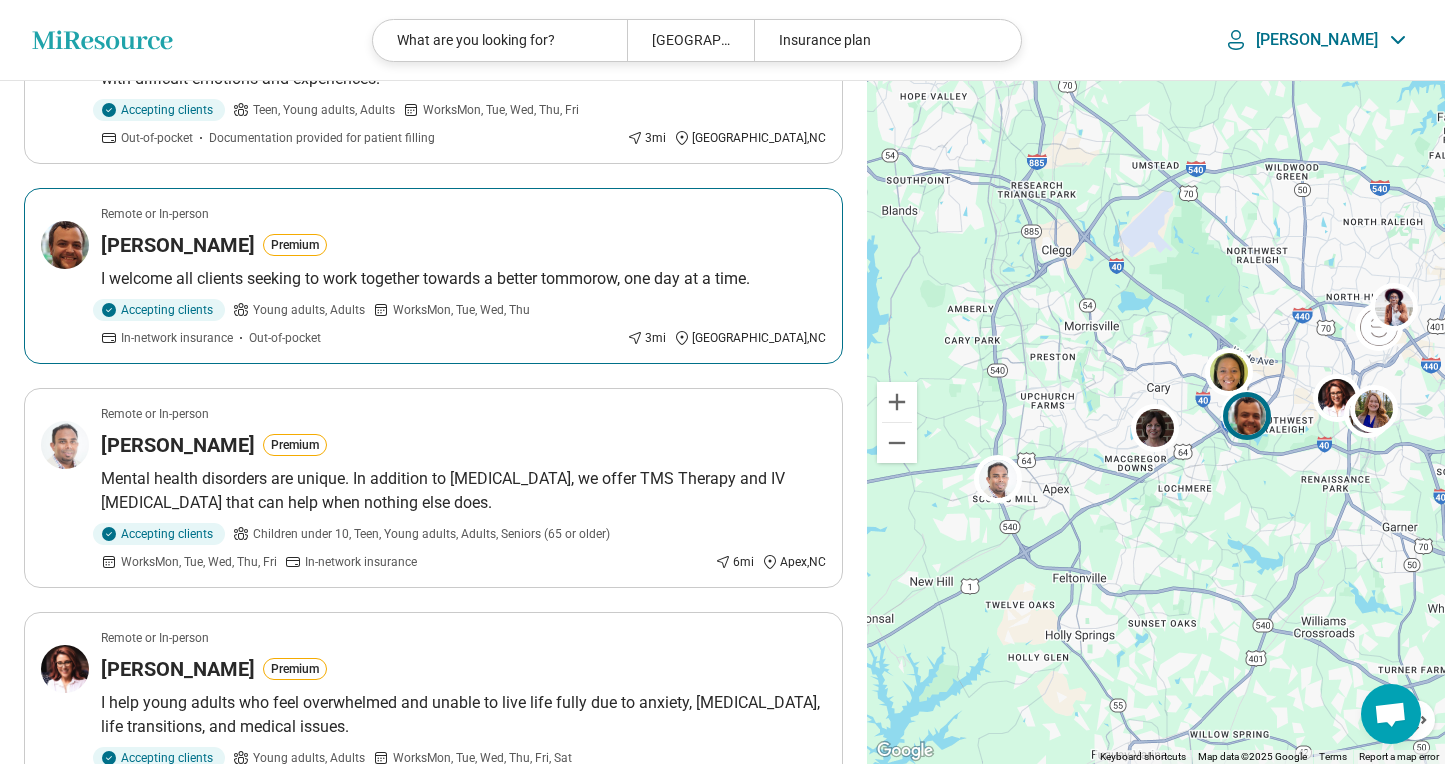 click on "Christopher Deviney" at bounding box center [178, 245] 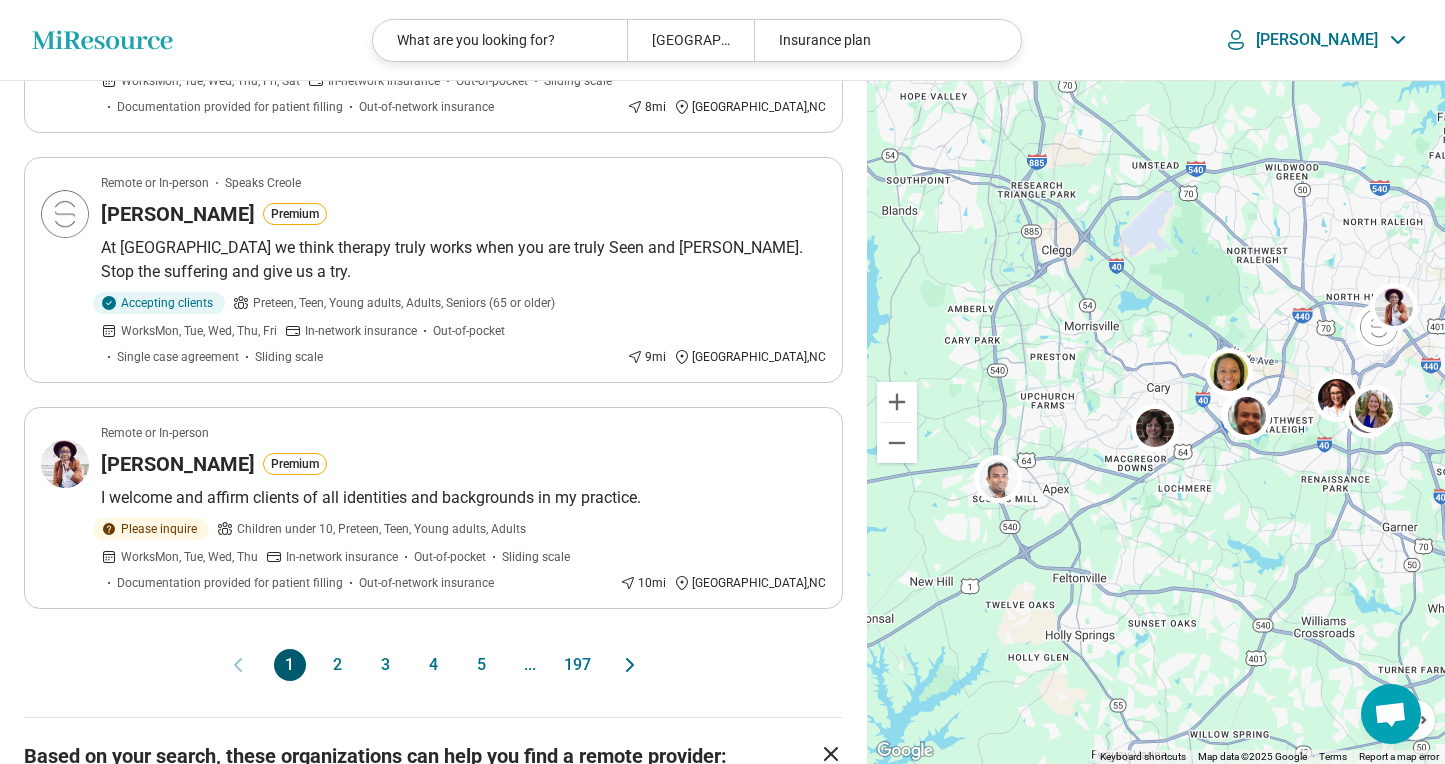 scroll, scrollTop: 1977, scrollLeft: 0, axis: vertical 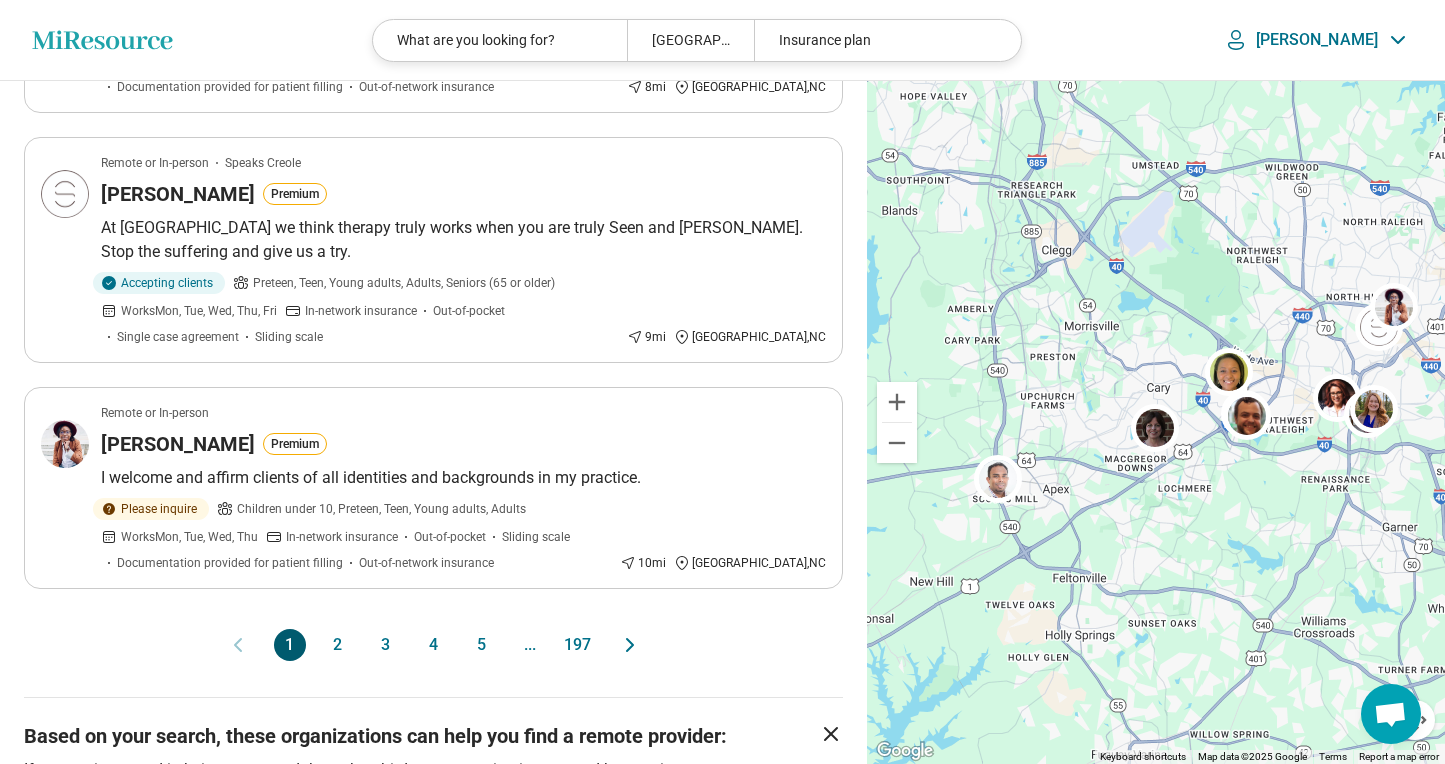 click on "2" at bounding box center [338, 645] 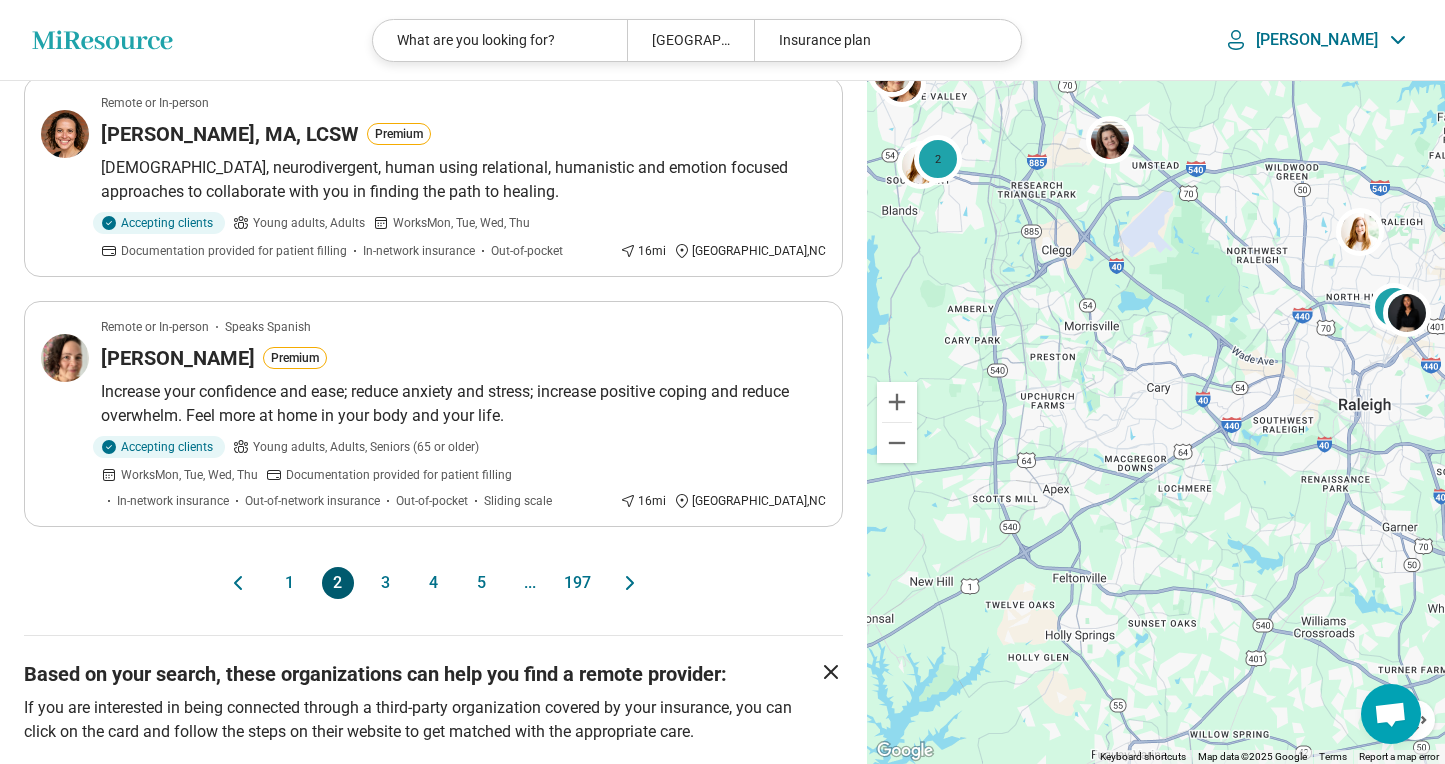 scroll, scrollTop: 2016, scrollLeft: 0, axis: vertical 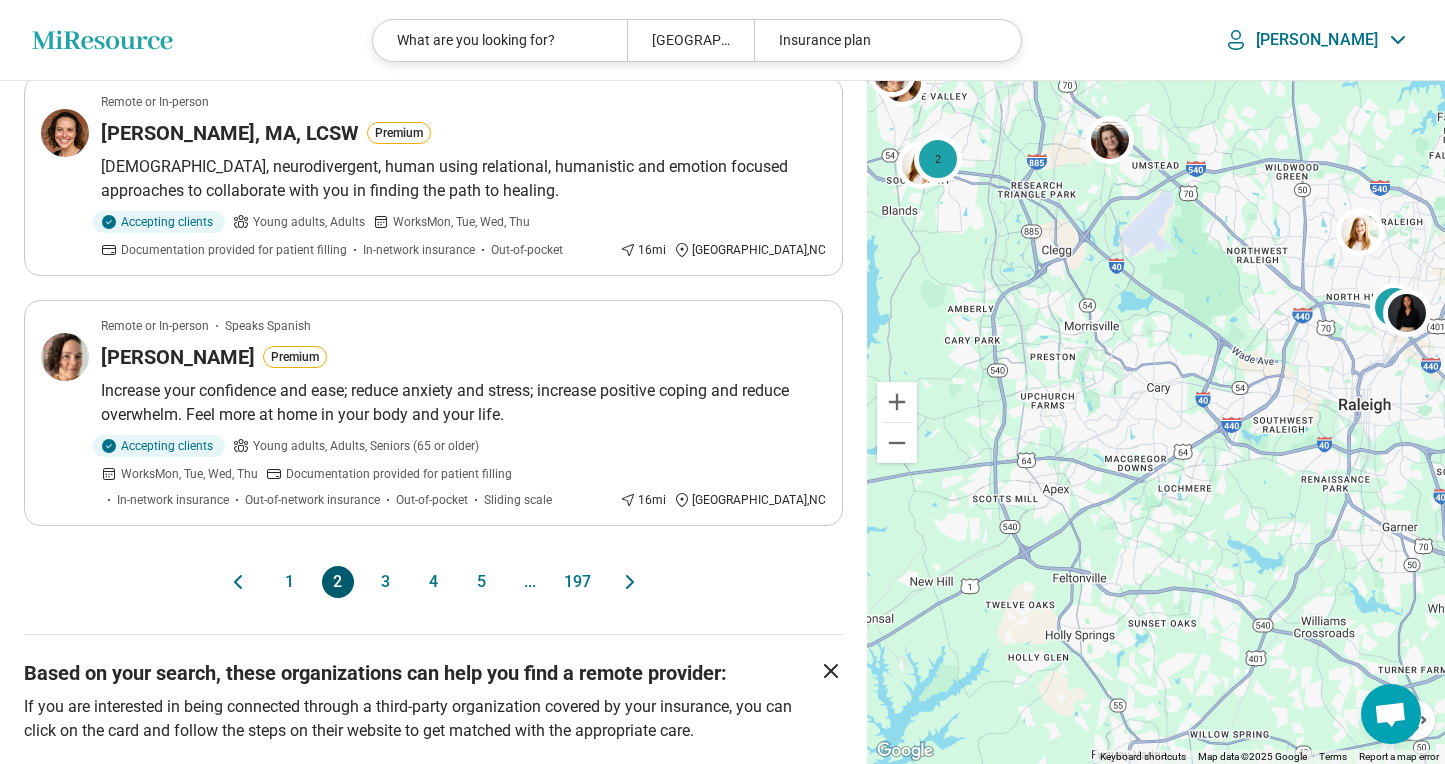 click on "3" at bounding box center [386, 582] 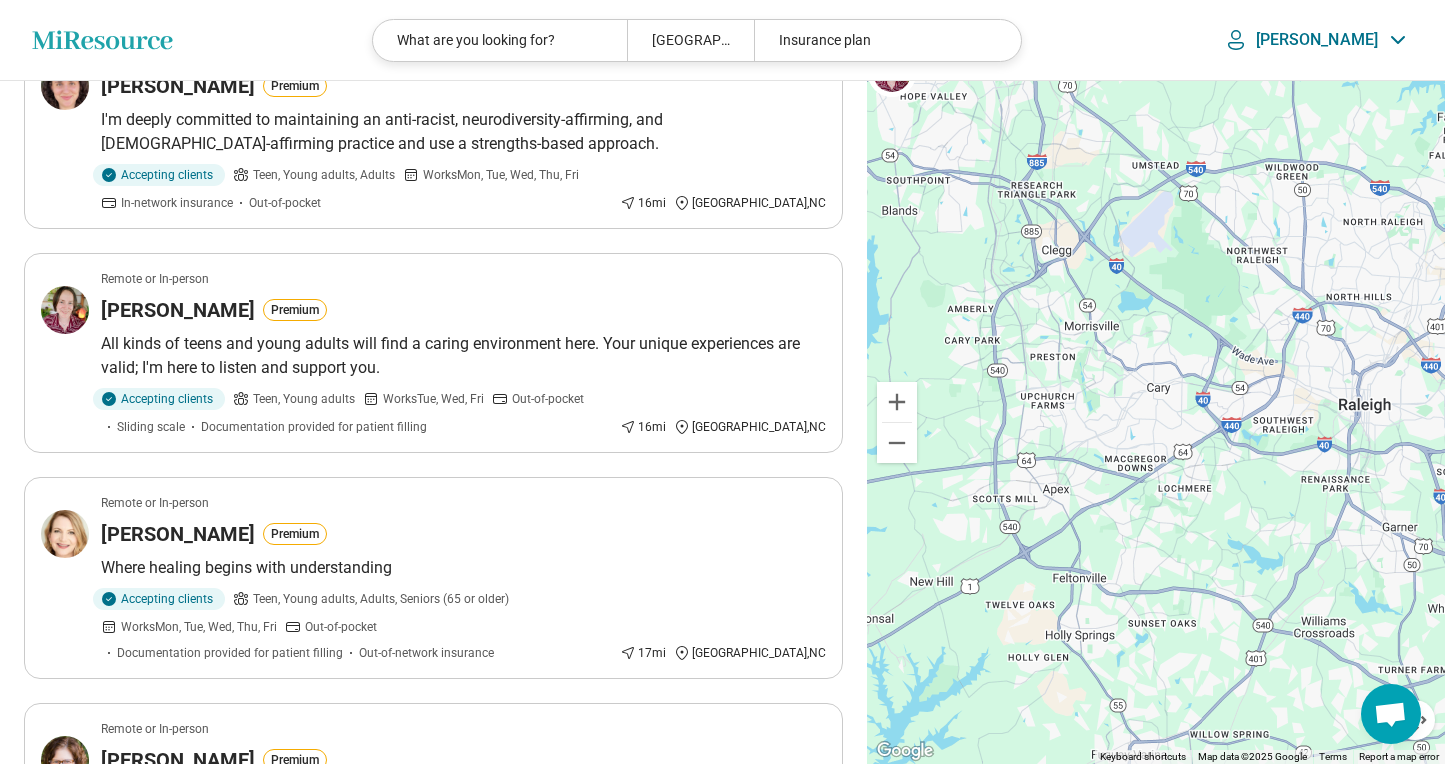 scroll, scrollTop: 240, scrollLeft: 0, axis: vertical 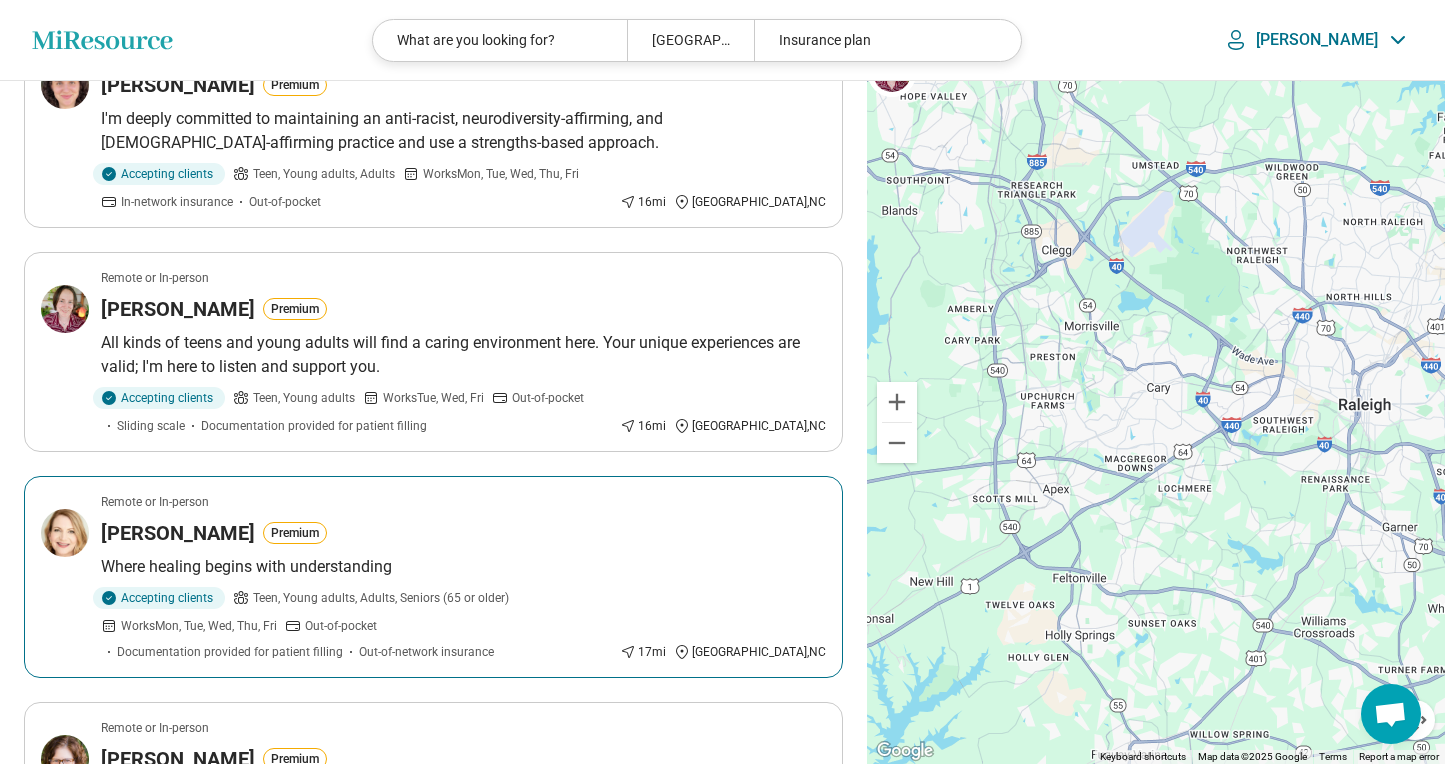 click on "Amanda Dorn" at bounding box center [178, 533] 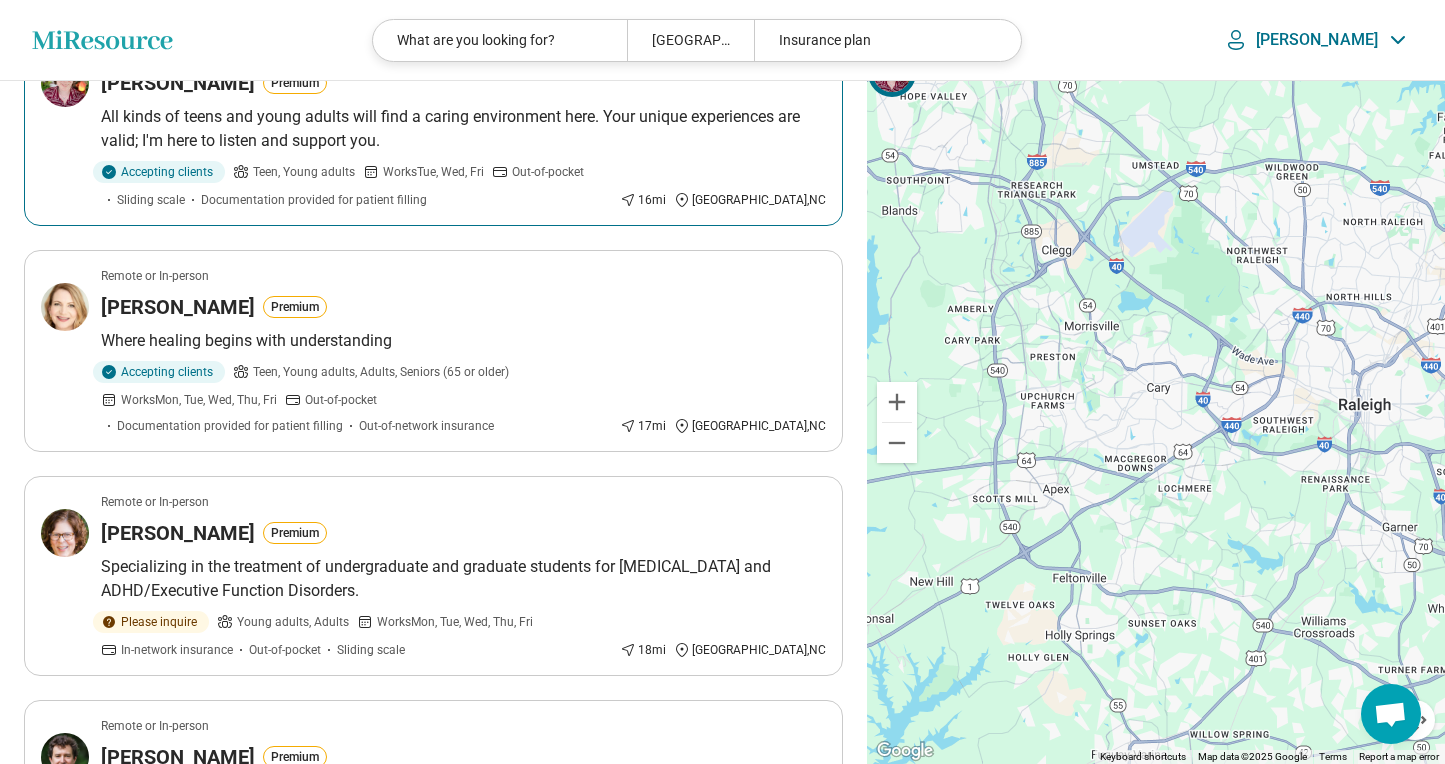 scroll, scrollTop: 468, scrollLeft: 0, axis: vertical 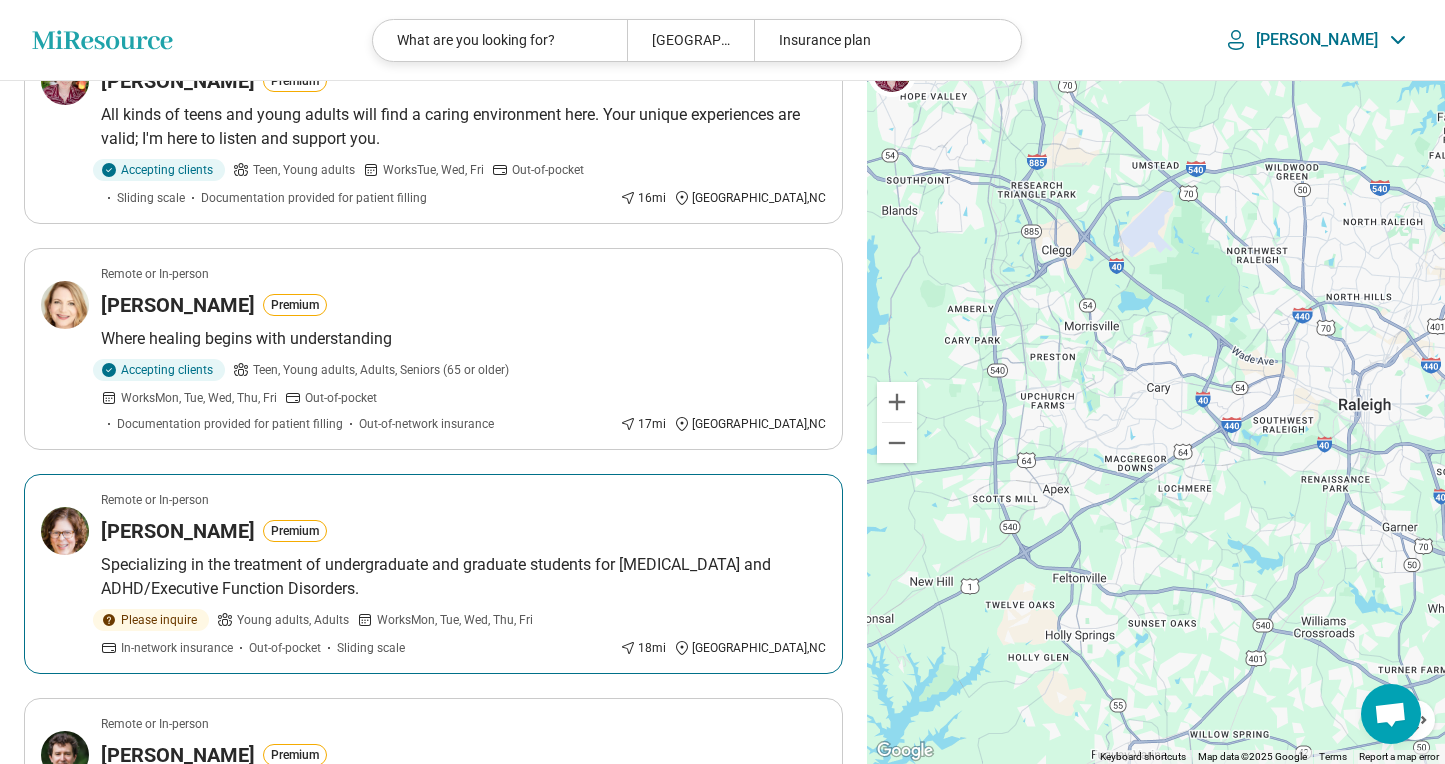 click on "Lisa Jurecic" at bounding box center [178, 531] 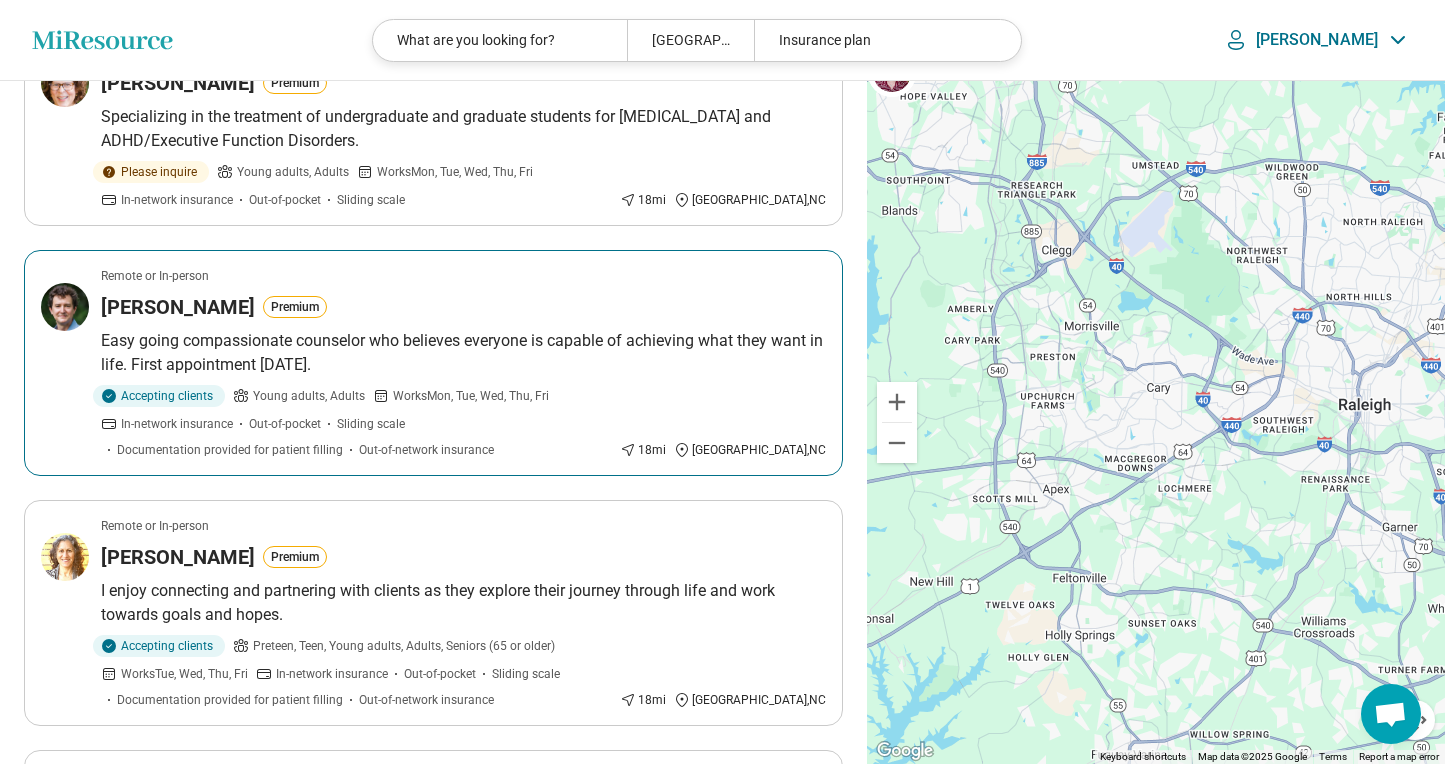 scroll, scrollTop: 919, scrollLeft: 0, axis: vertical 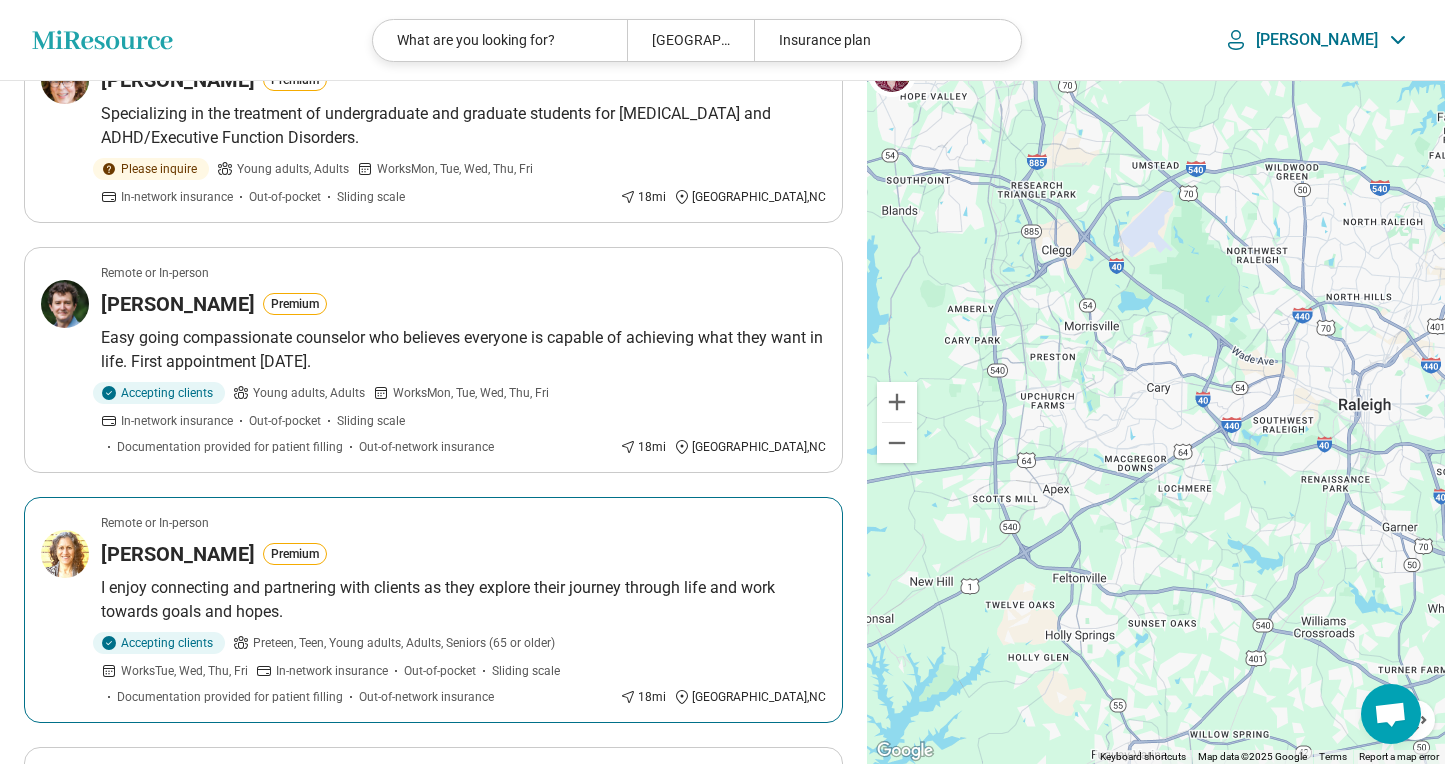 click on "I enjoy connecting and partnering with clients as they explore their journey through life and work towards goals and hopes." at bounding box center [463, 600] 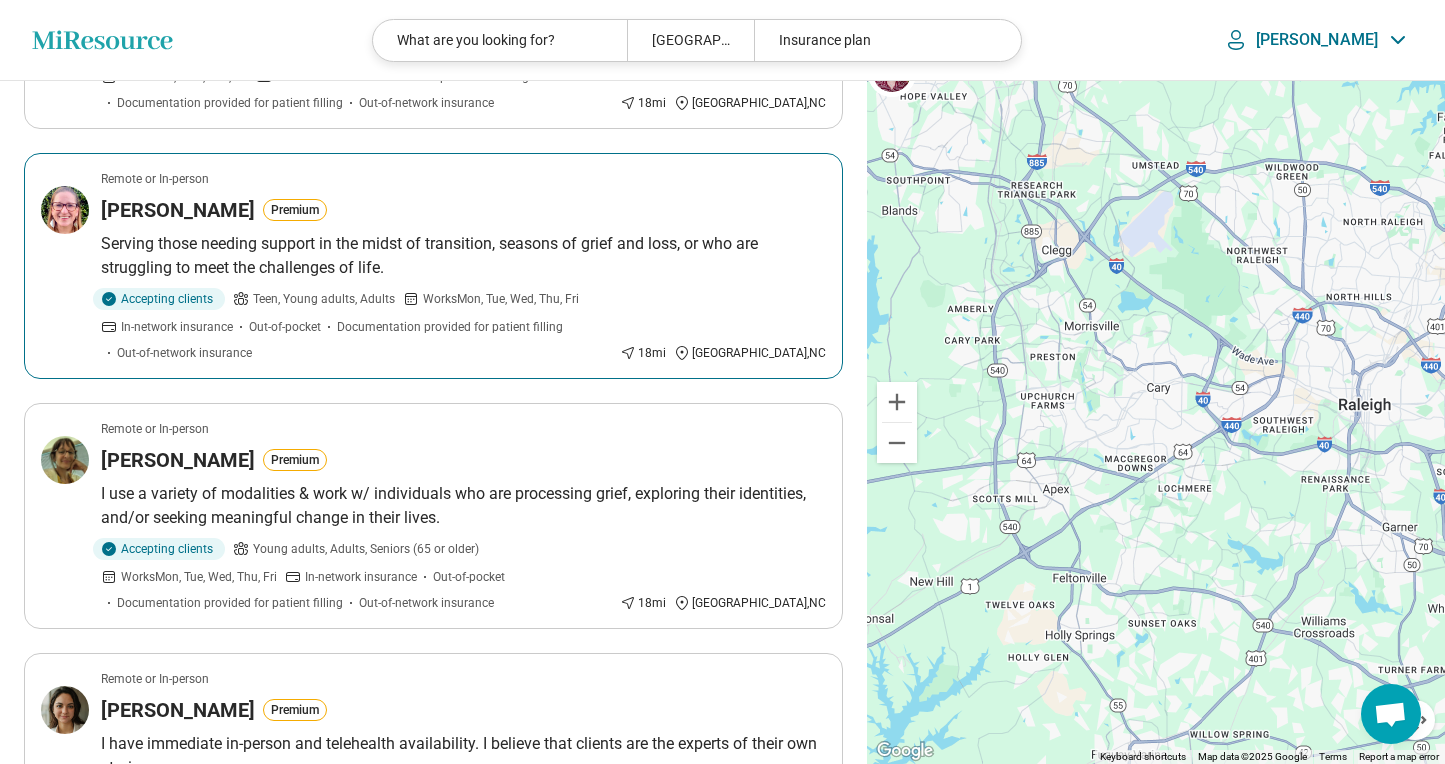 scroll, scrollTop: 1514, scrollLeft: 0, axis: vertical 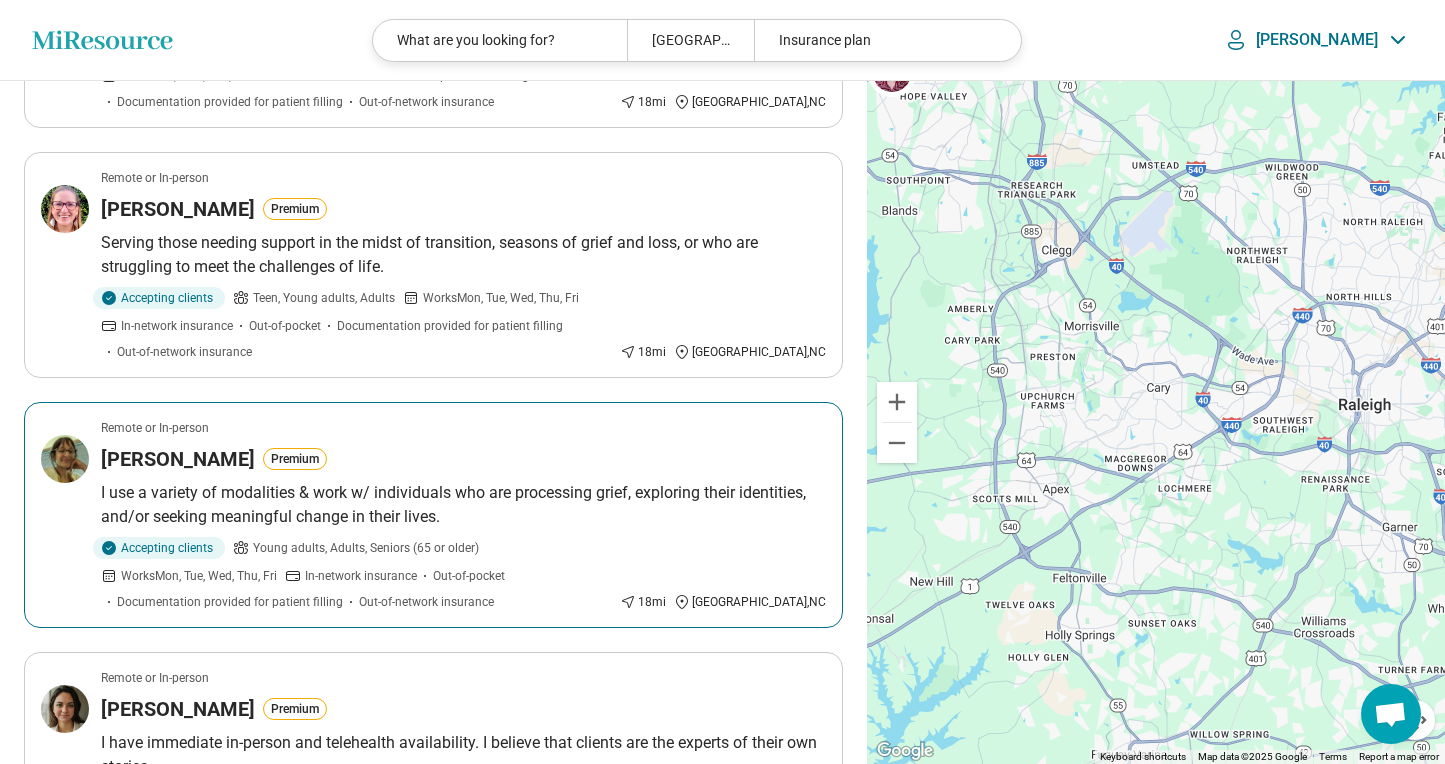 click on "Remote or In-person Christine Houghton Premium I use a variety of modalities & work w/ individuals who are processing grief, exploring their identities, and/or seeking meaningful change in their lives. Accepting clients Young adults, Adults, Seniors (65 or older) Works  Mon, Tue, Wed, Thu, Fri In-network insurance Out-of-pocket Documentation provided for patient filling Out-of-network insurance 18  mi Durham ,  NC" at bounding box center [433, 515] 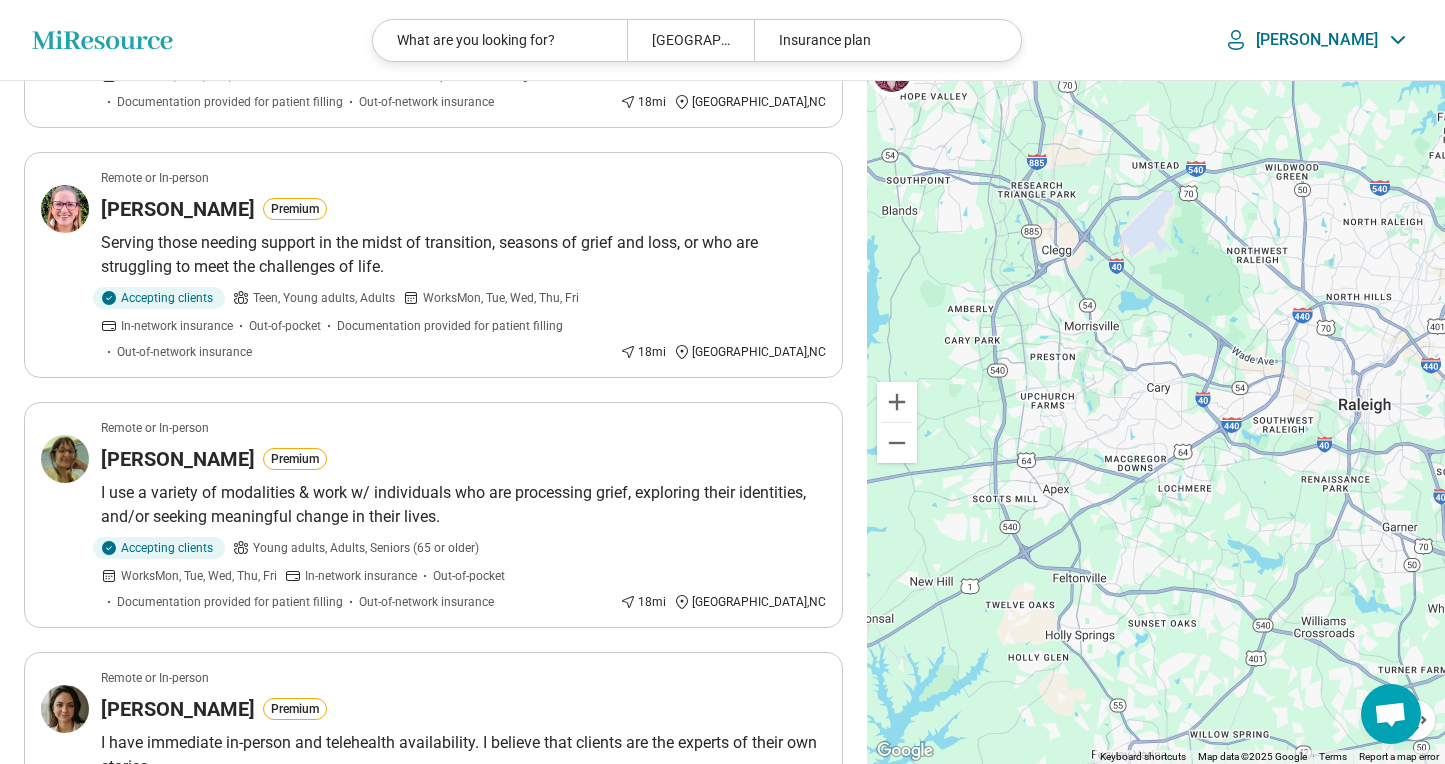 click on "Miresource logo What are you looking for? Cary, NC 27511 Insurance plan Amelia" at bounding box center [722, 40] 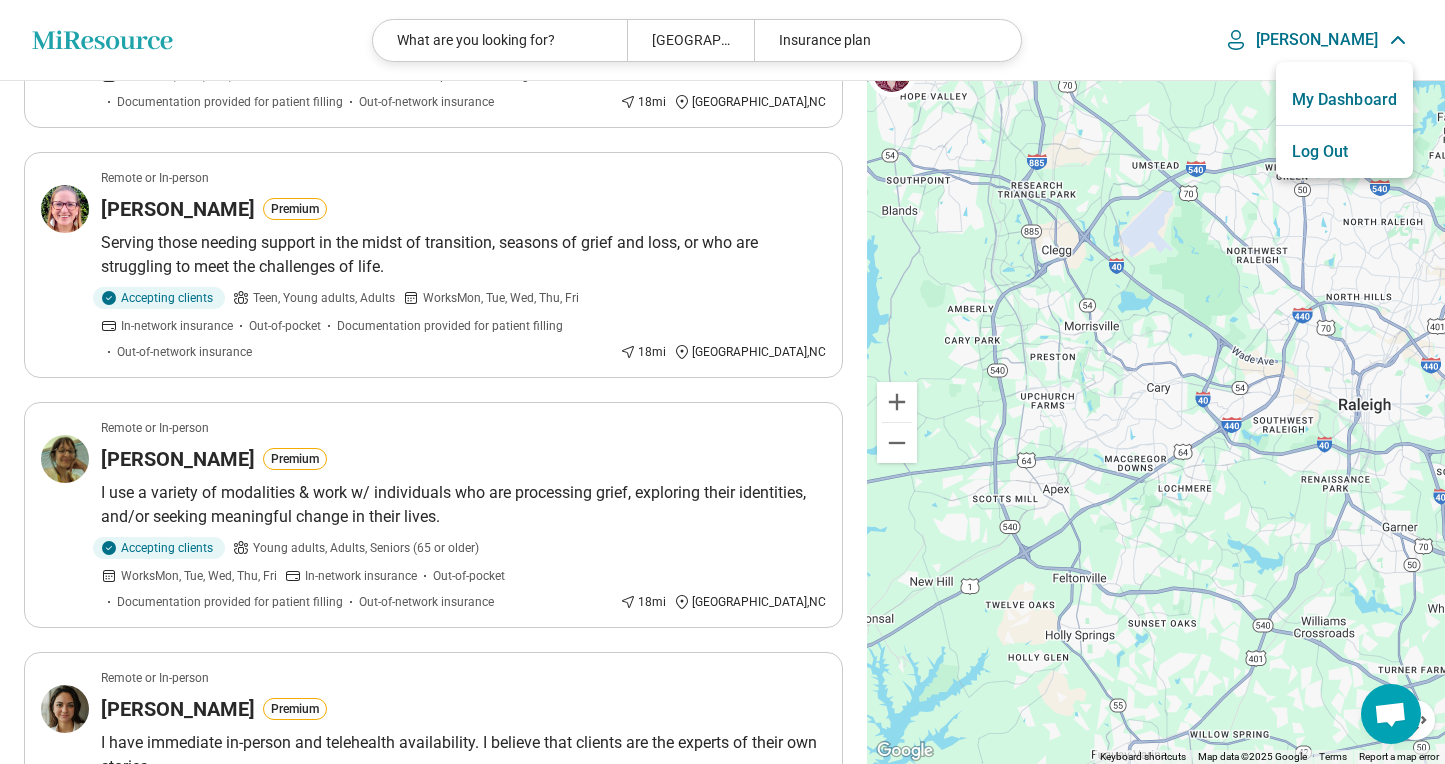 click on "My Dashboard" at bounding box center (1344, 100) 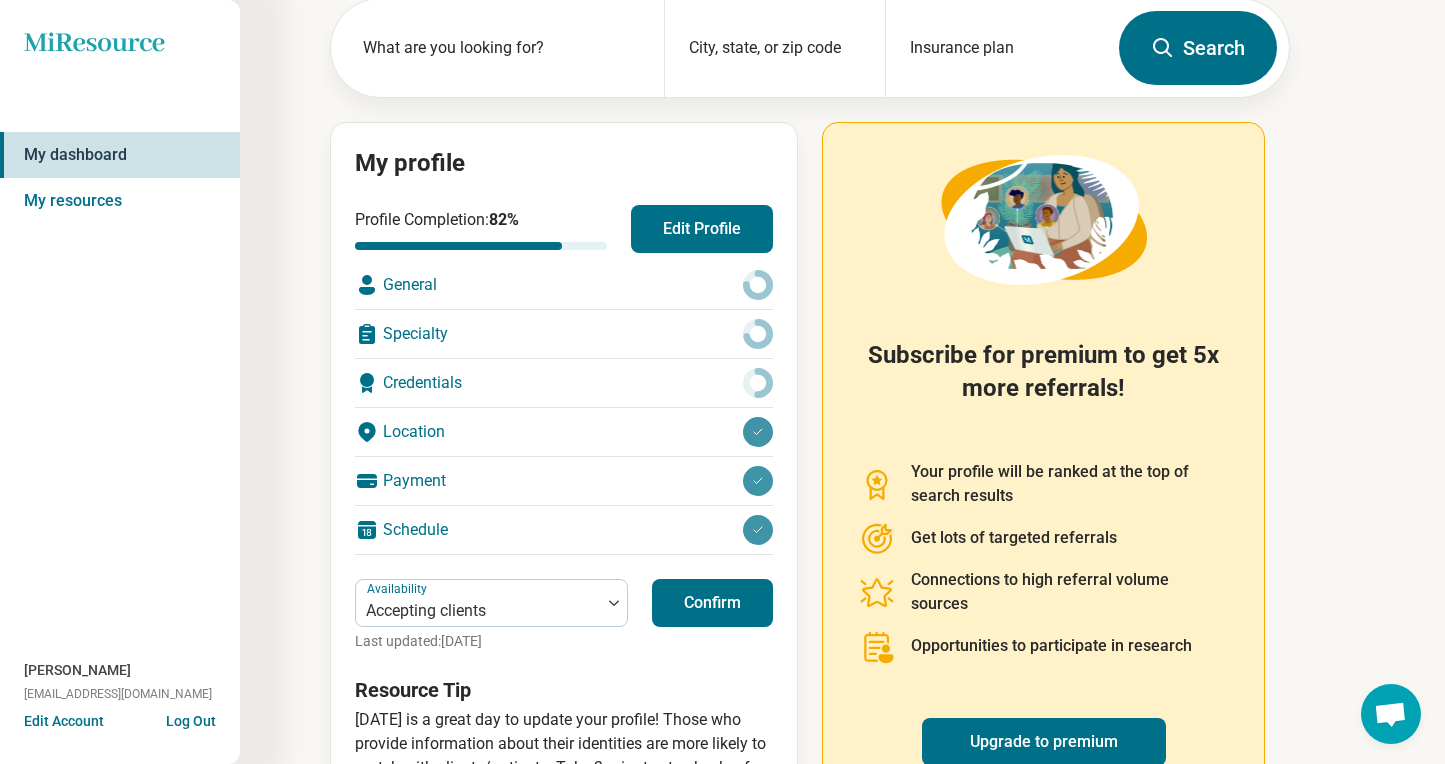 scroll, scrollTop: 109, scrollLeft: 0, axis: vertical 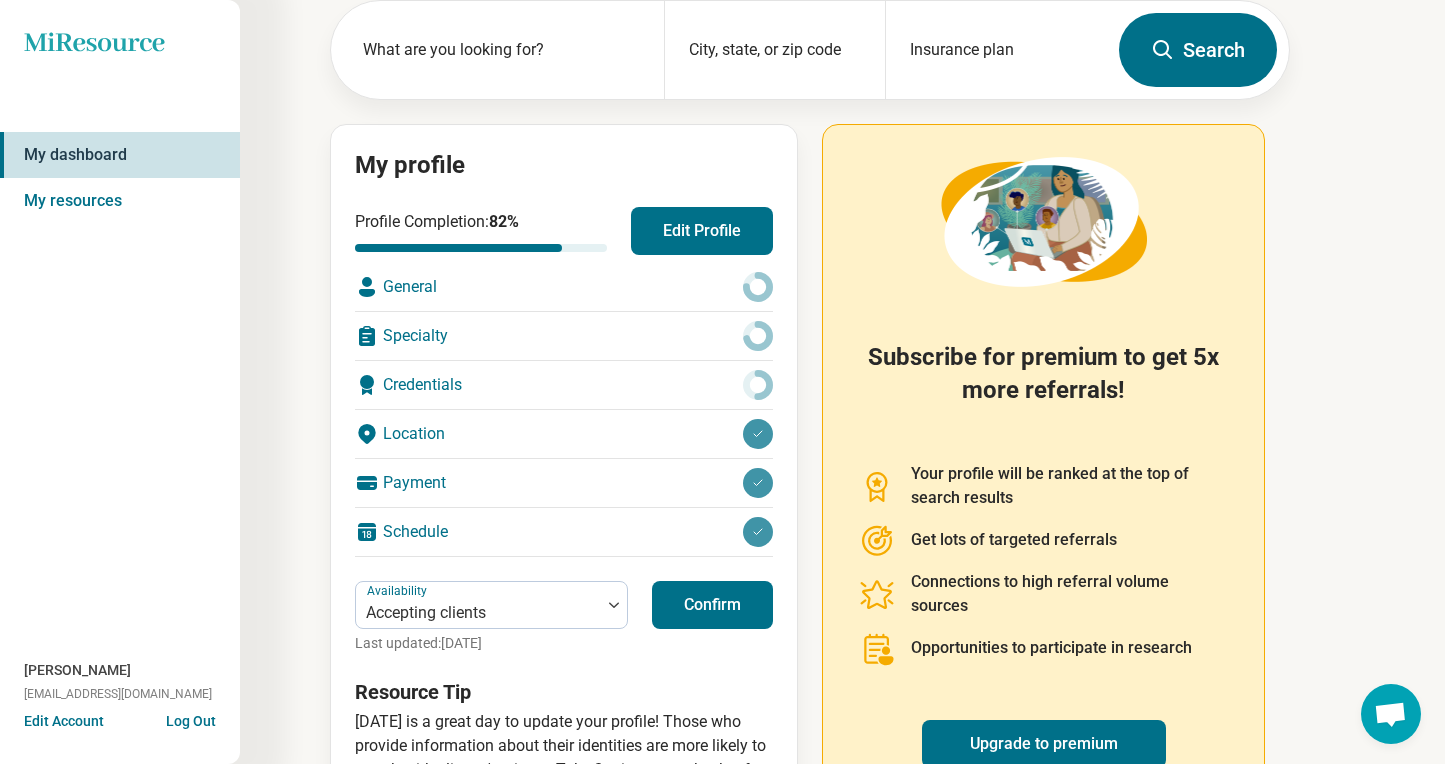 click on "General" at bounding box center [564, 287] 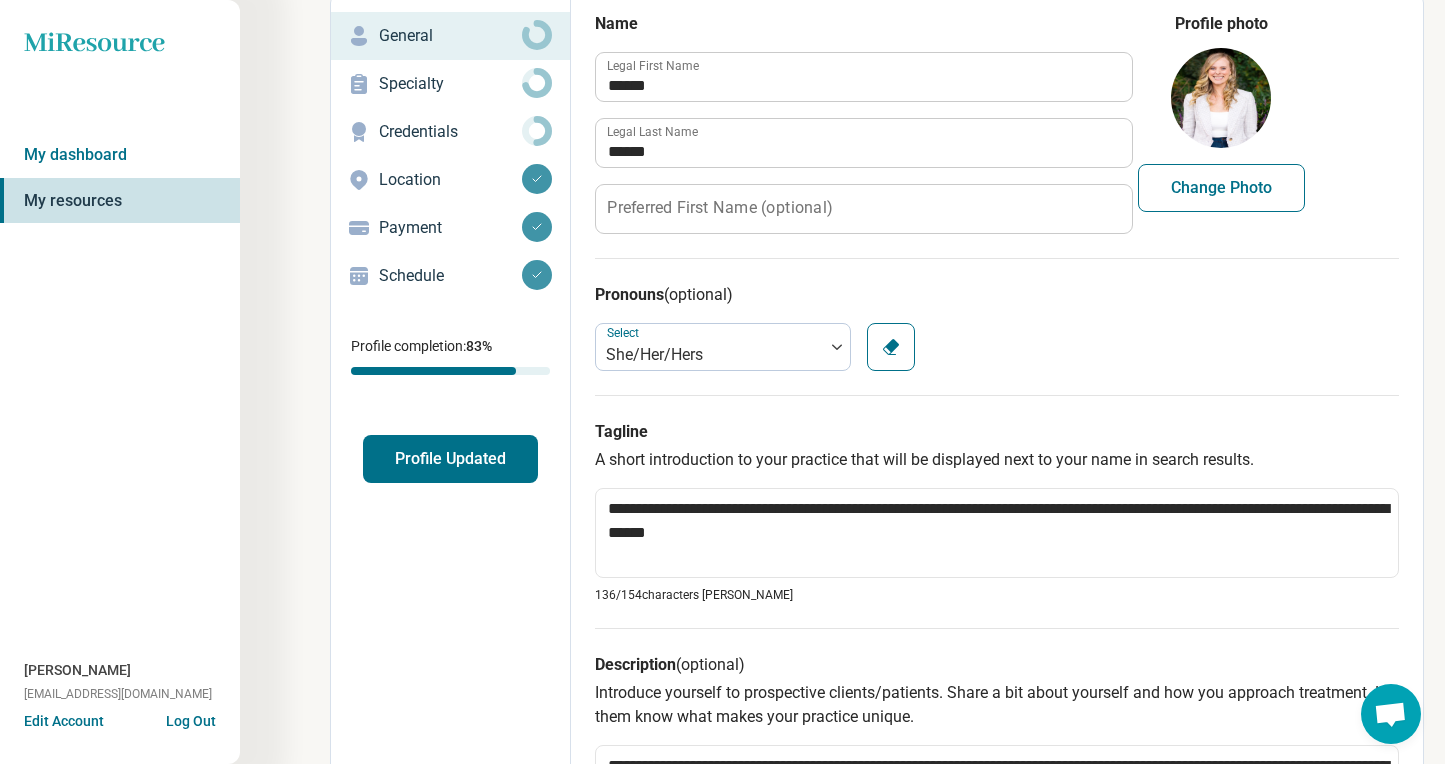 scroll, scrollTop: 0, scrollLeft: 0, axis: both 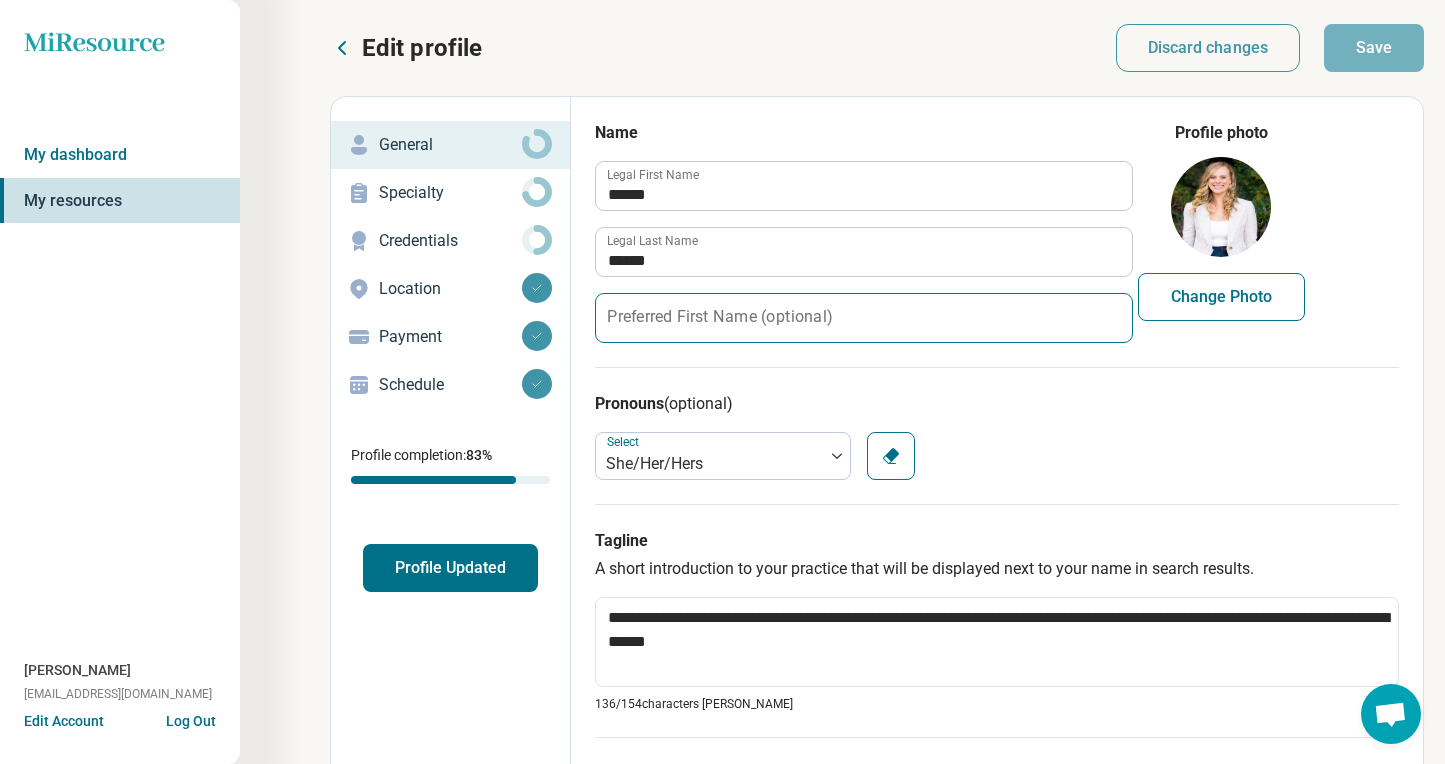 type on "*" 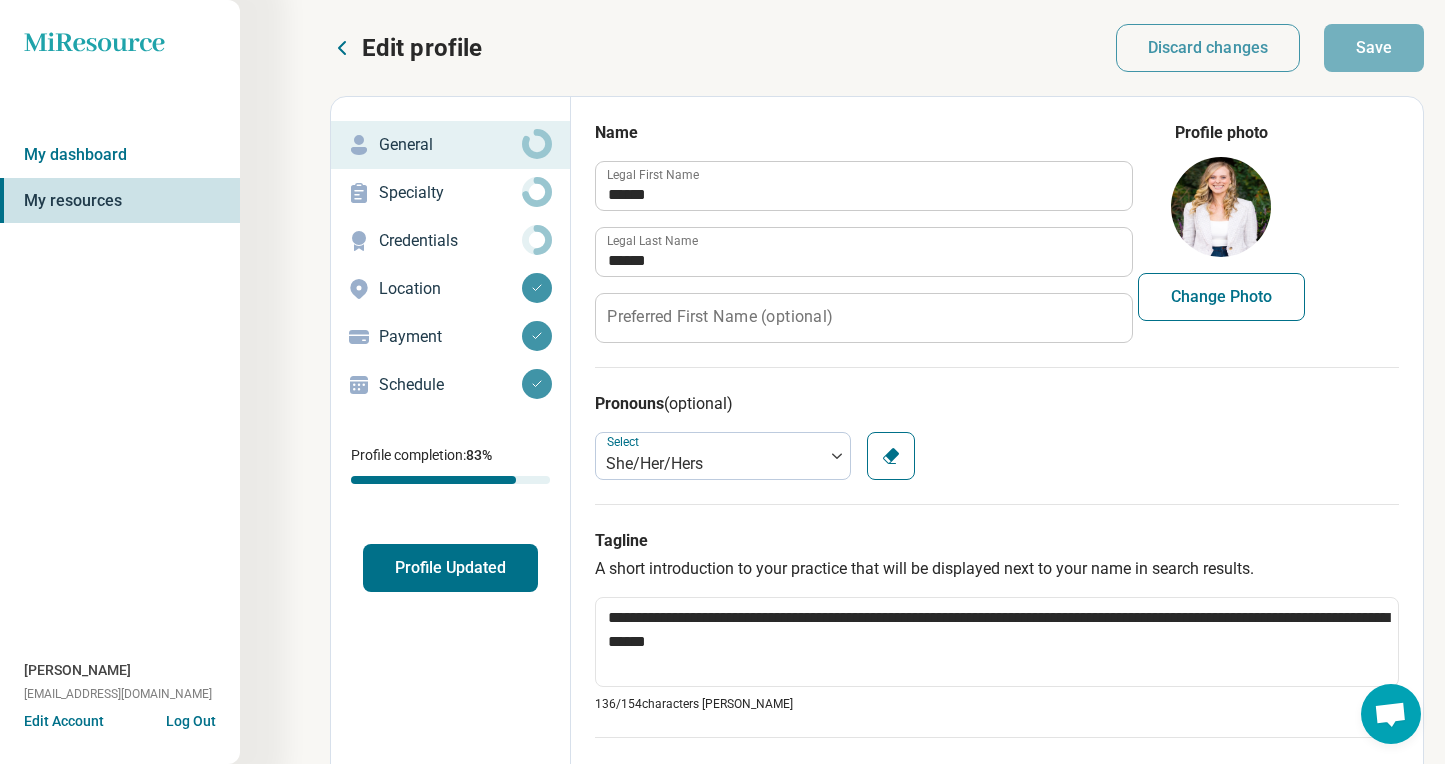 scroll, scrollTop: 0, scrollLeft: 0, axis: both 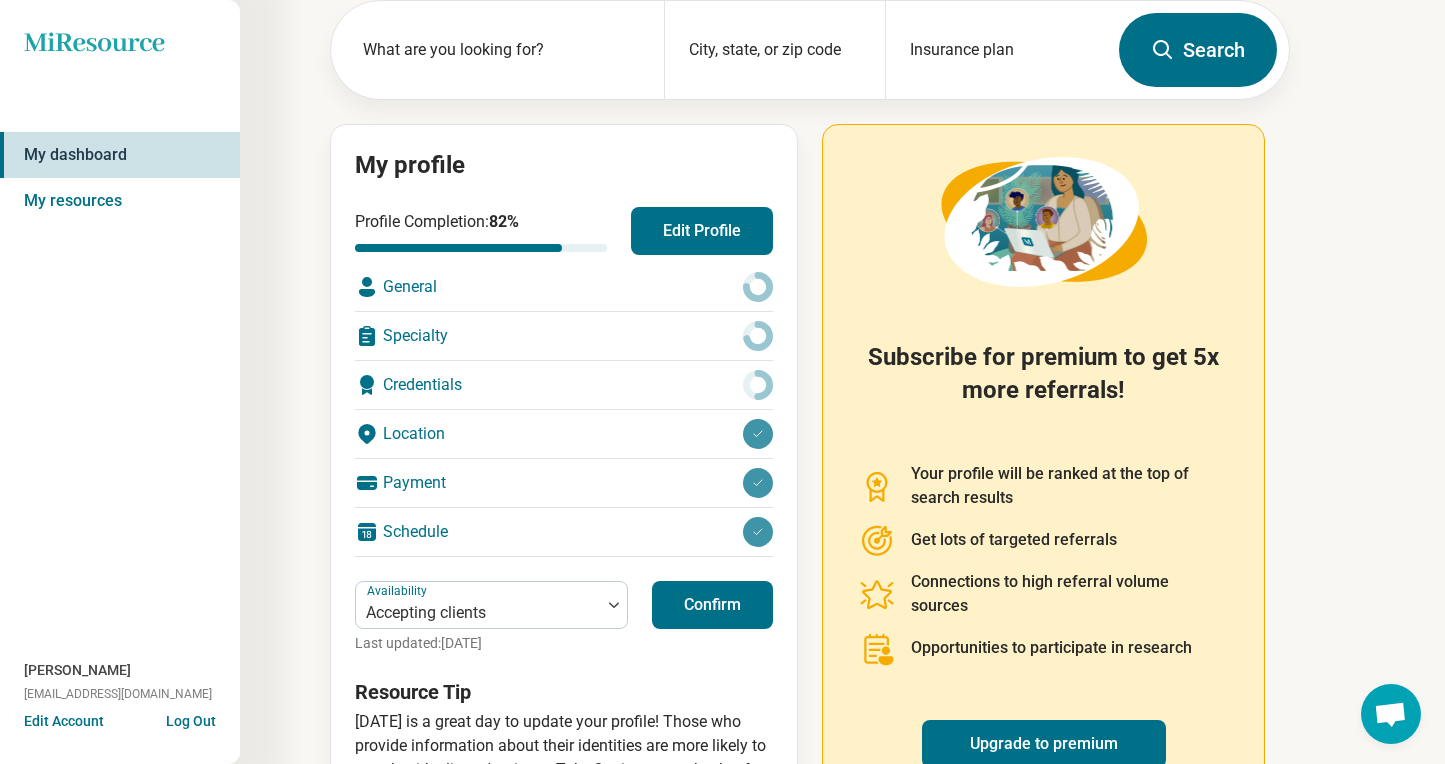 click on "Schedule" at bounding box center [564, 532] 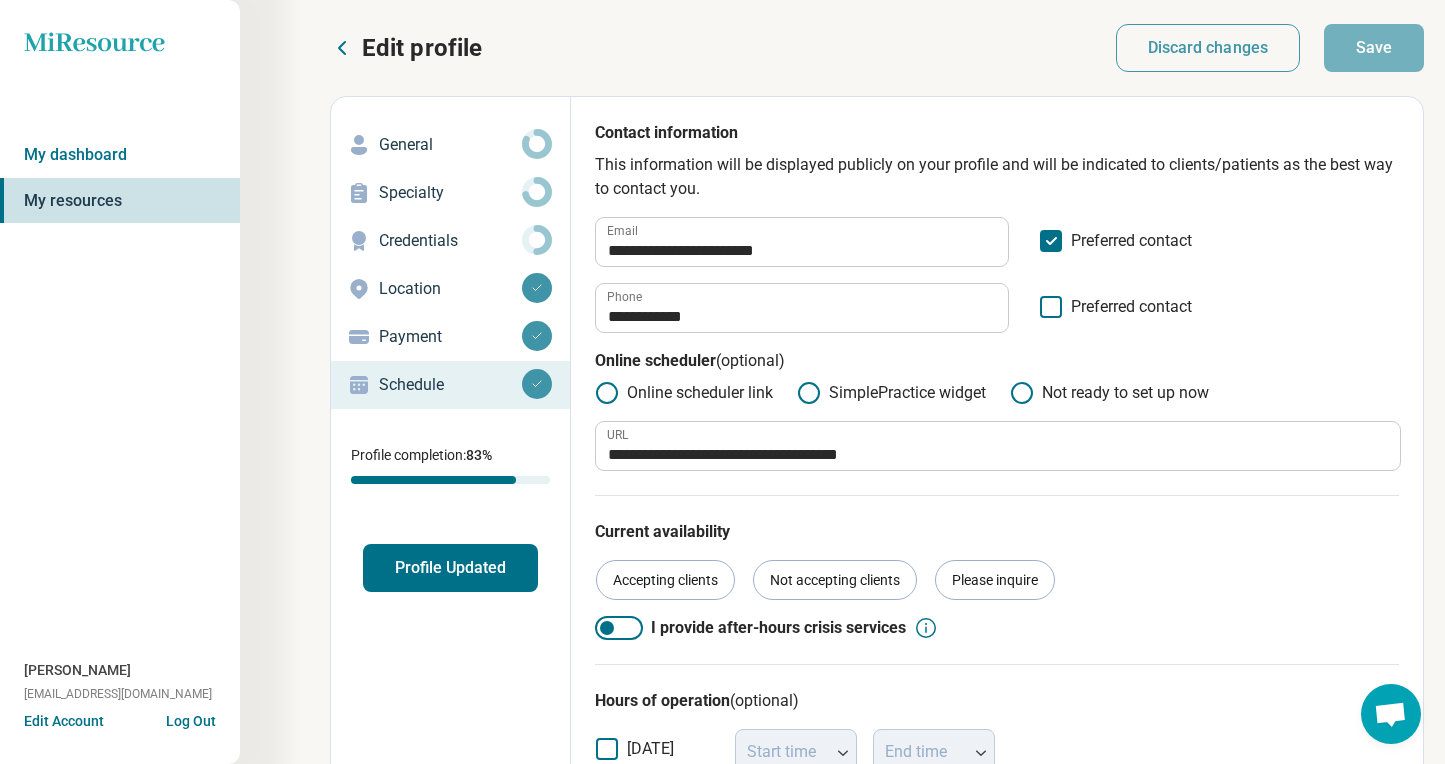 scroll, scrollTop: 0, scrollLeft: 0, axis: both 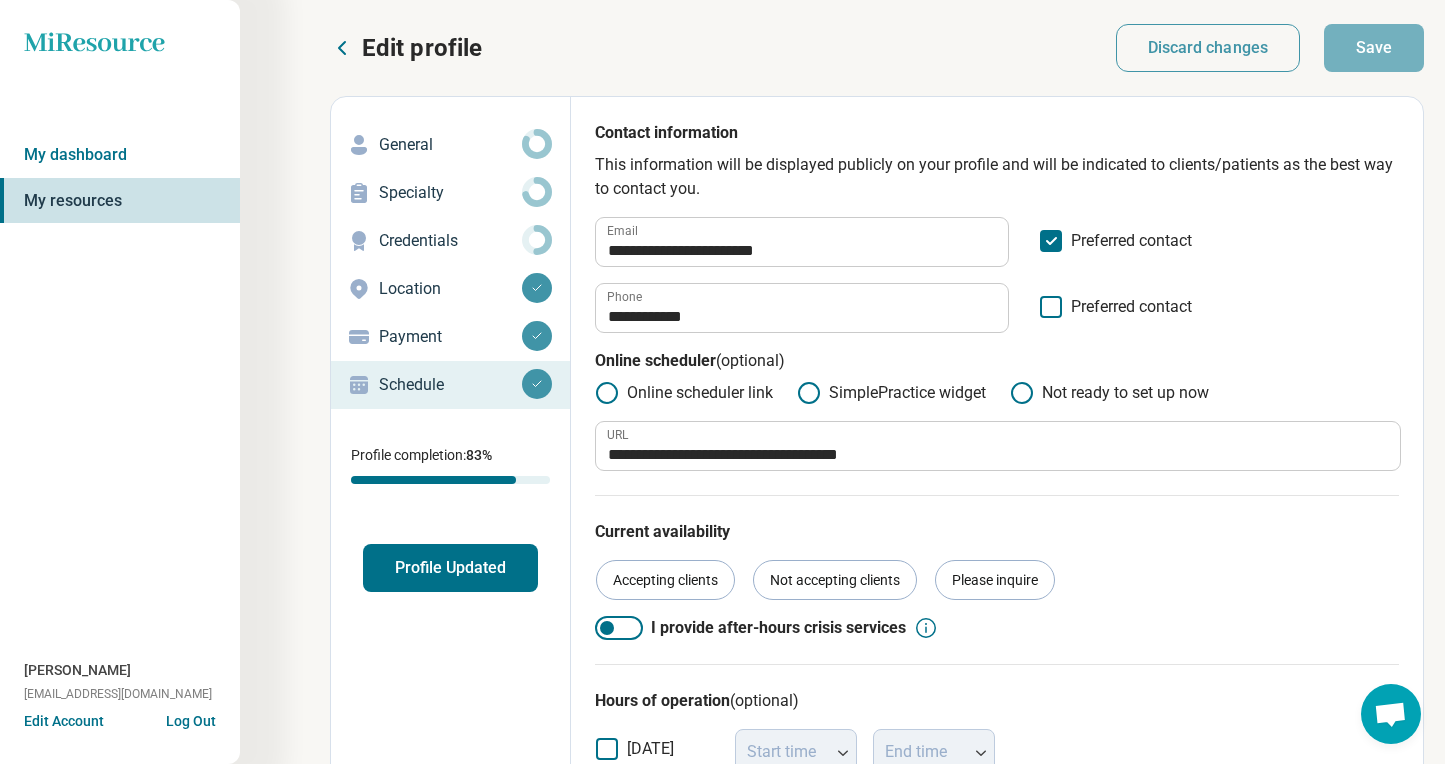 click 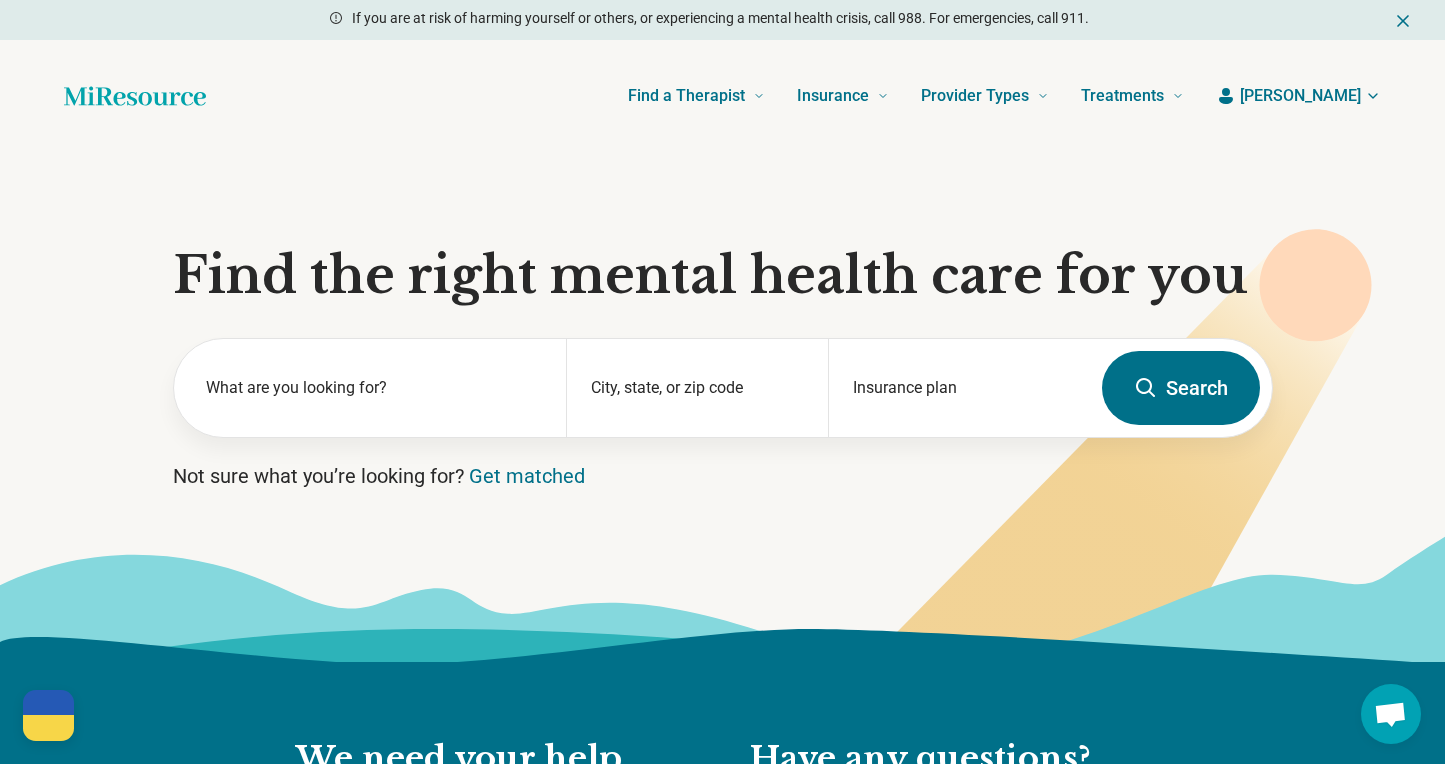 click on "Amelia" at bounding box center (1300, 96) 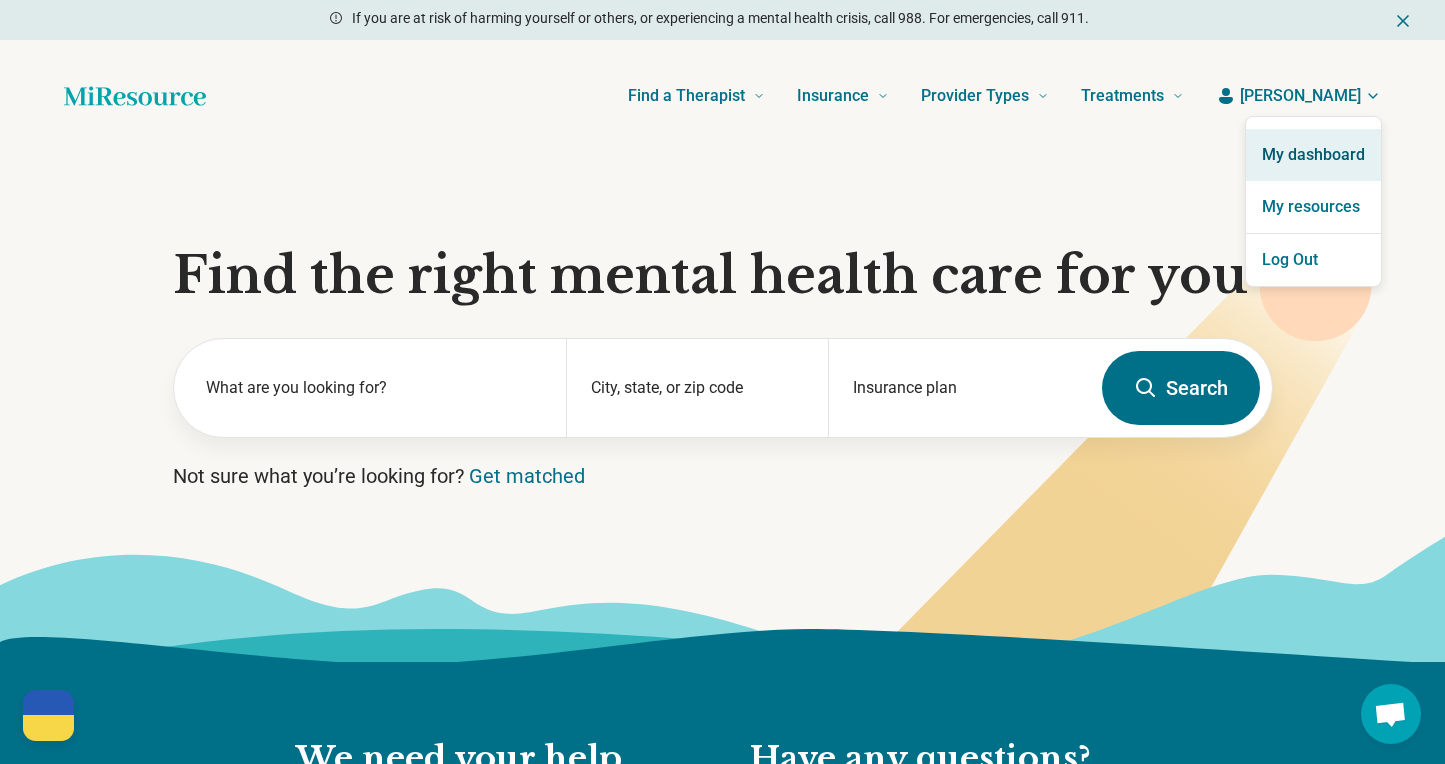 click on "My dashboard" at bounding box center [1313, 155] 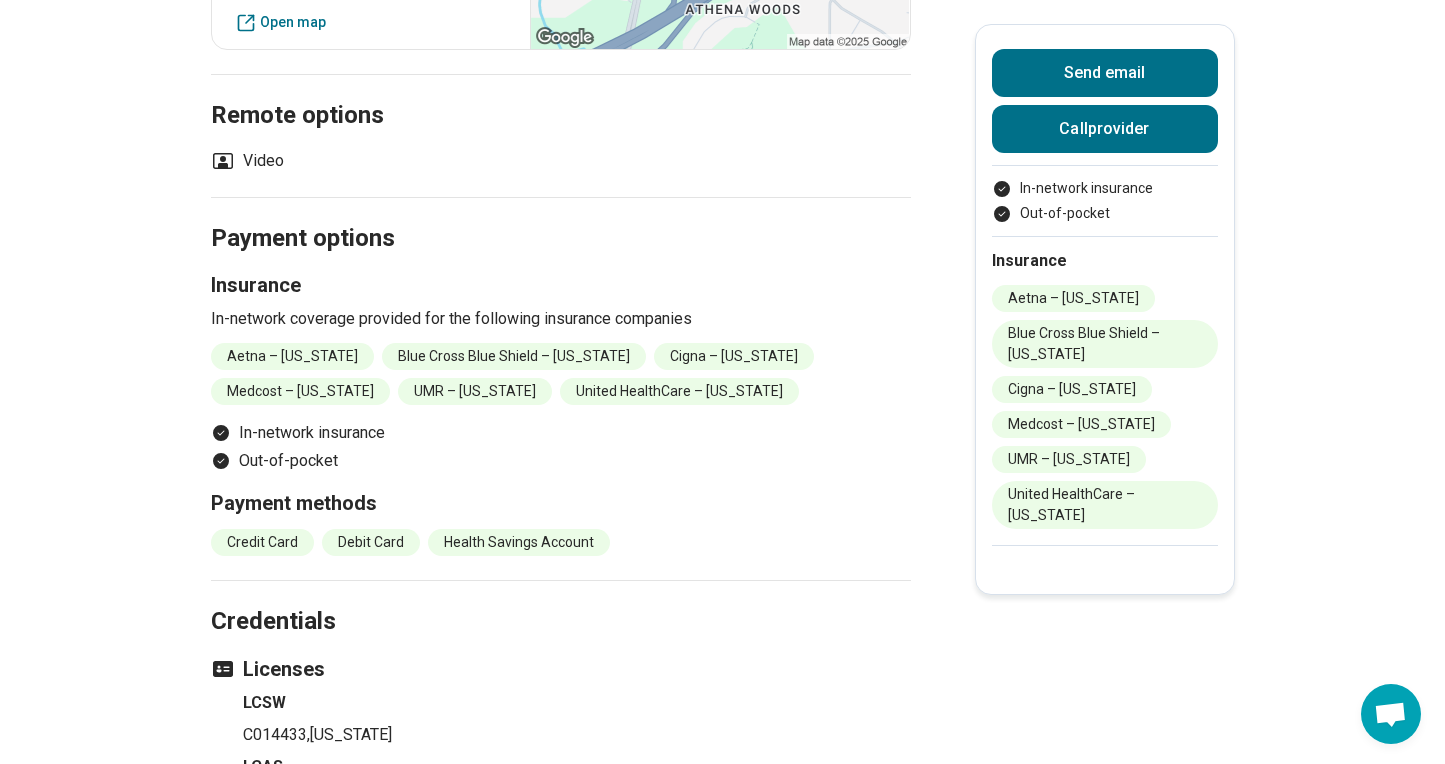 scroll, scrollTop: 1703, scrollLeft: 0, axis: vertical 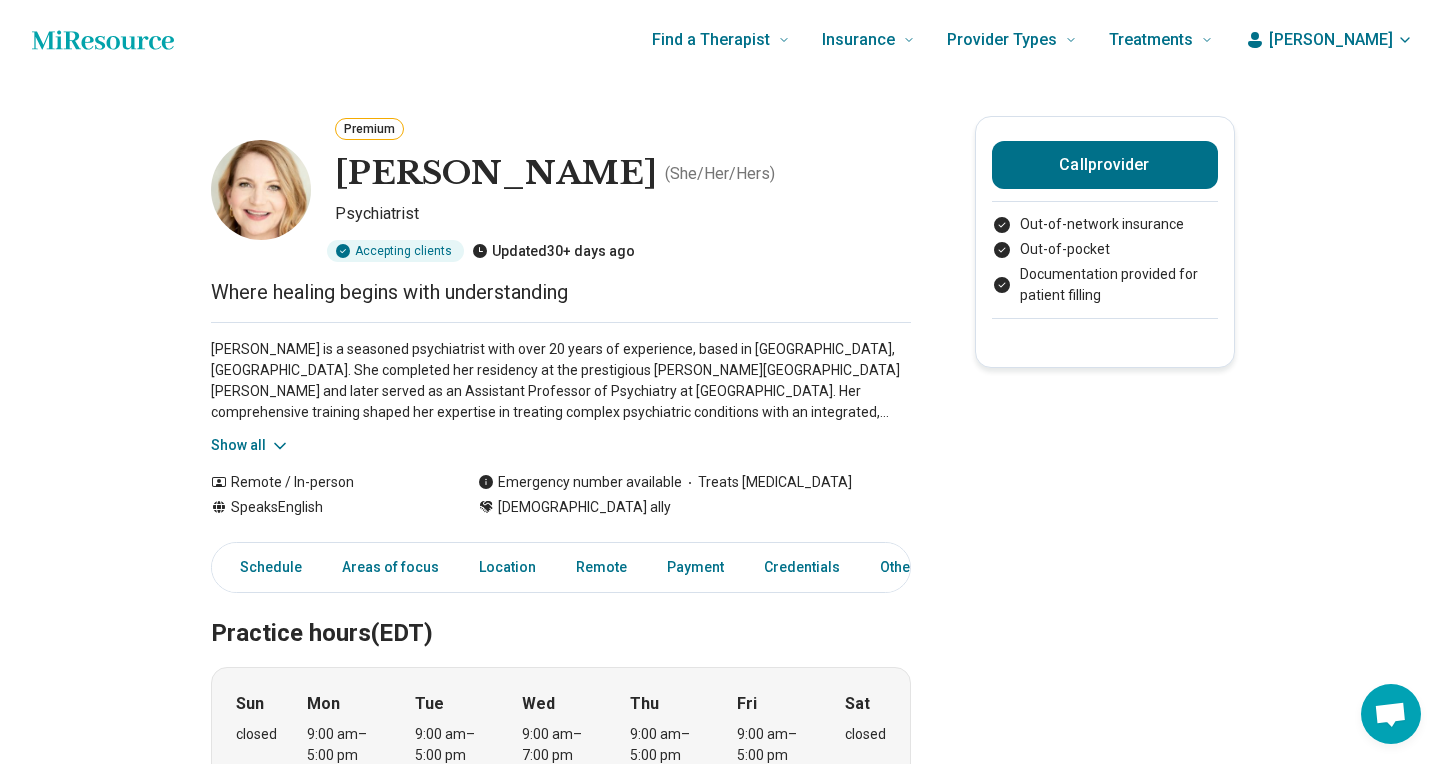 click 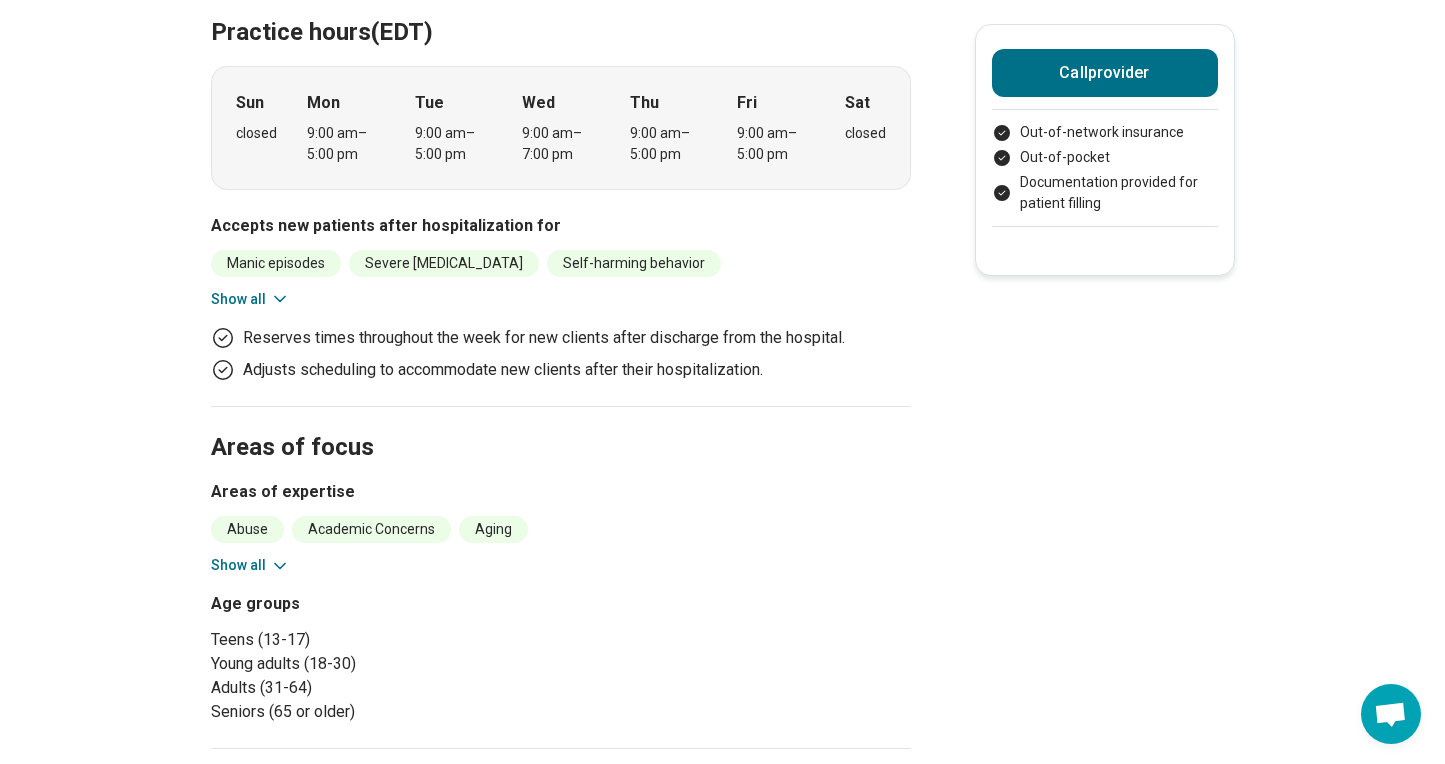 scroll, scrollTop: 749, scrollLeft: 0, axis: vertical 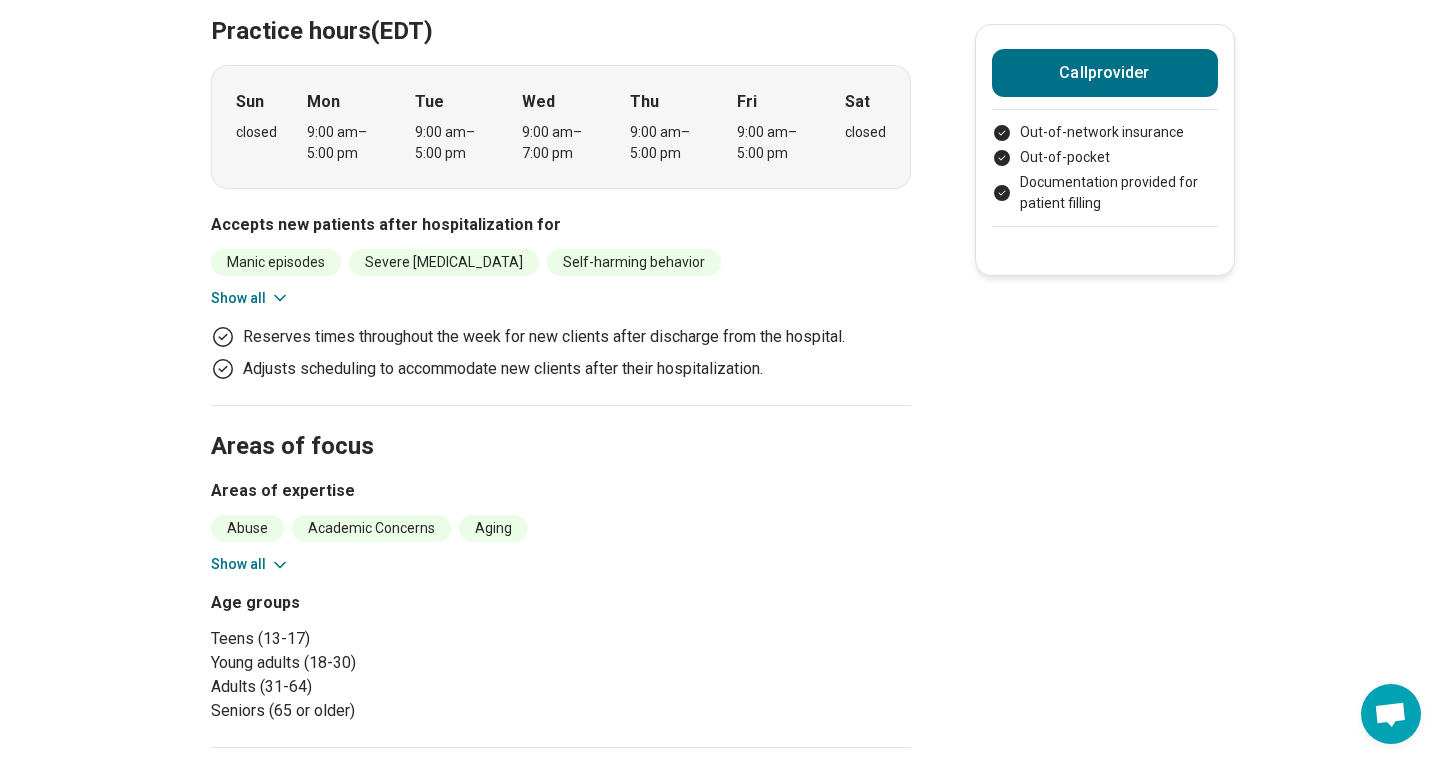 click 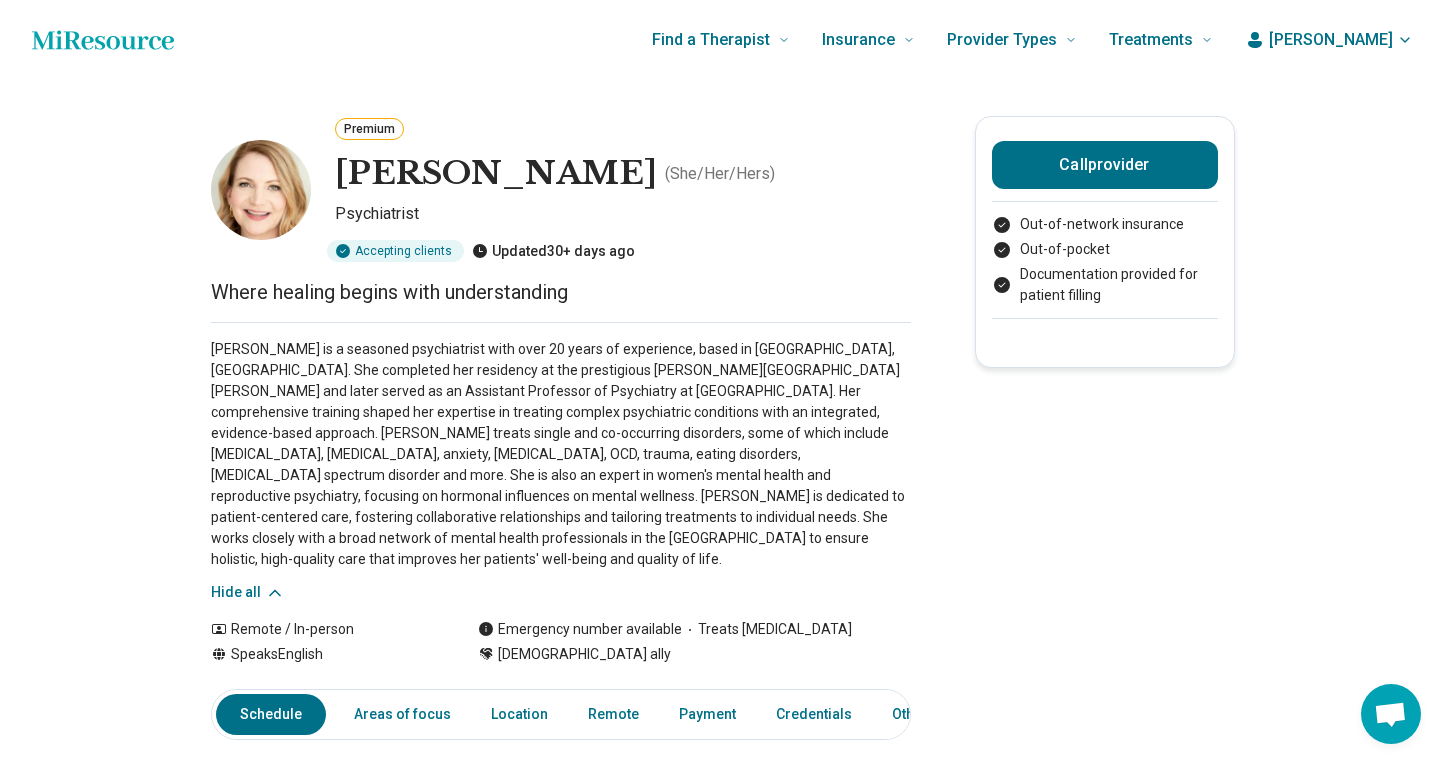 scroll, scrollTop: 0, scrollLeft: 0, axis: both 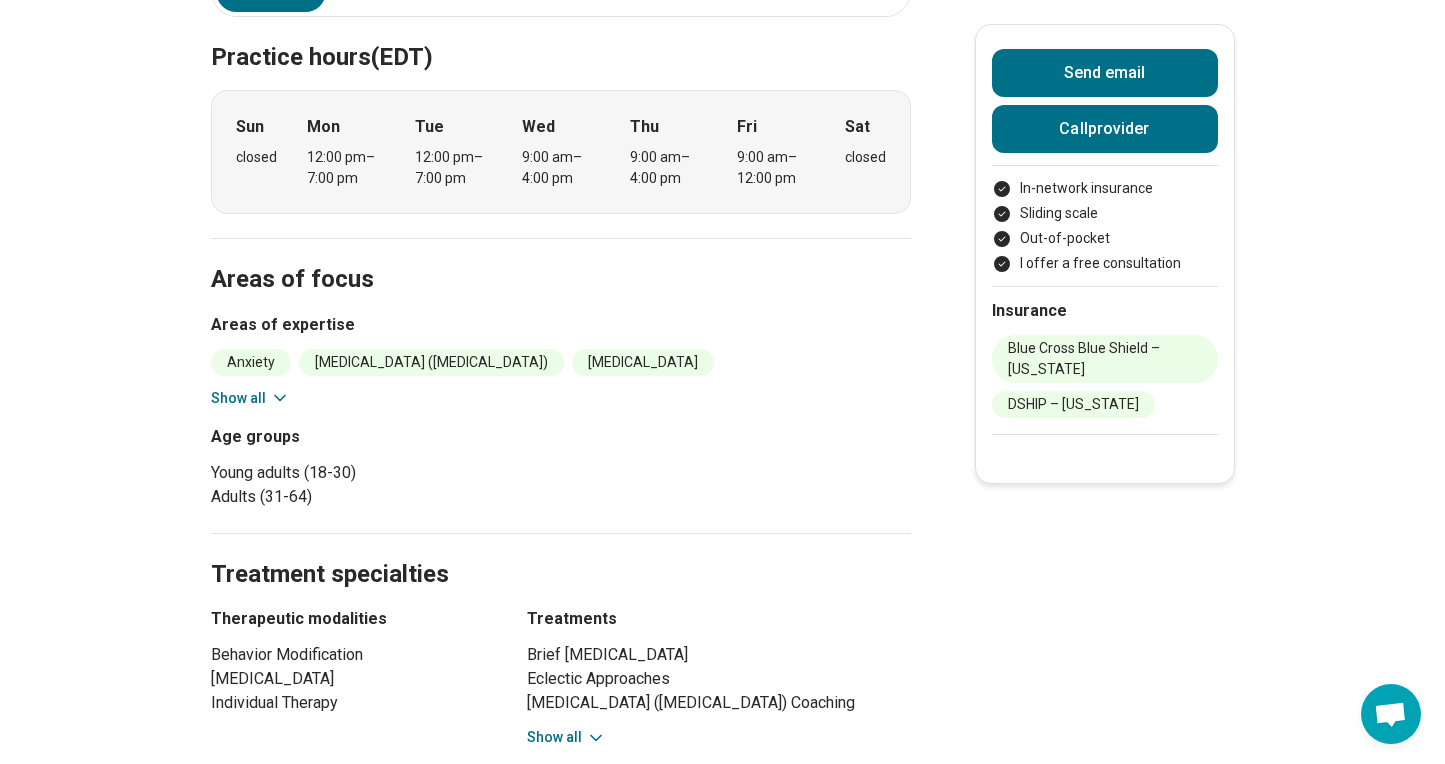 click on "Show all" at bounding box center (250, 398) 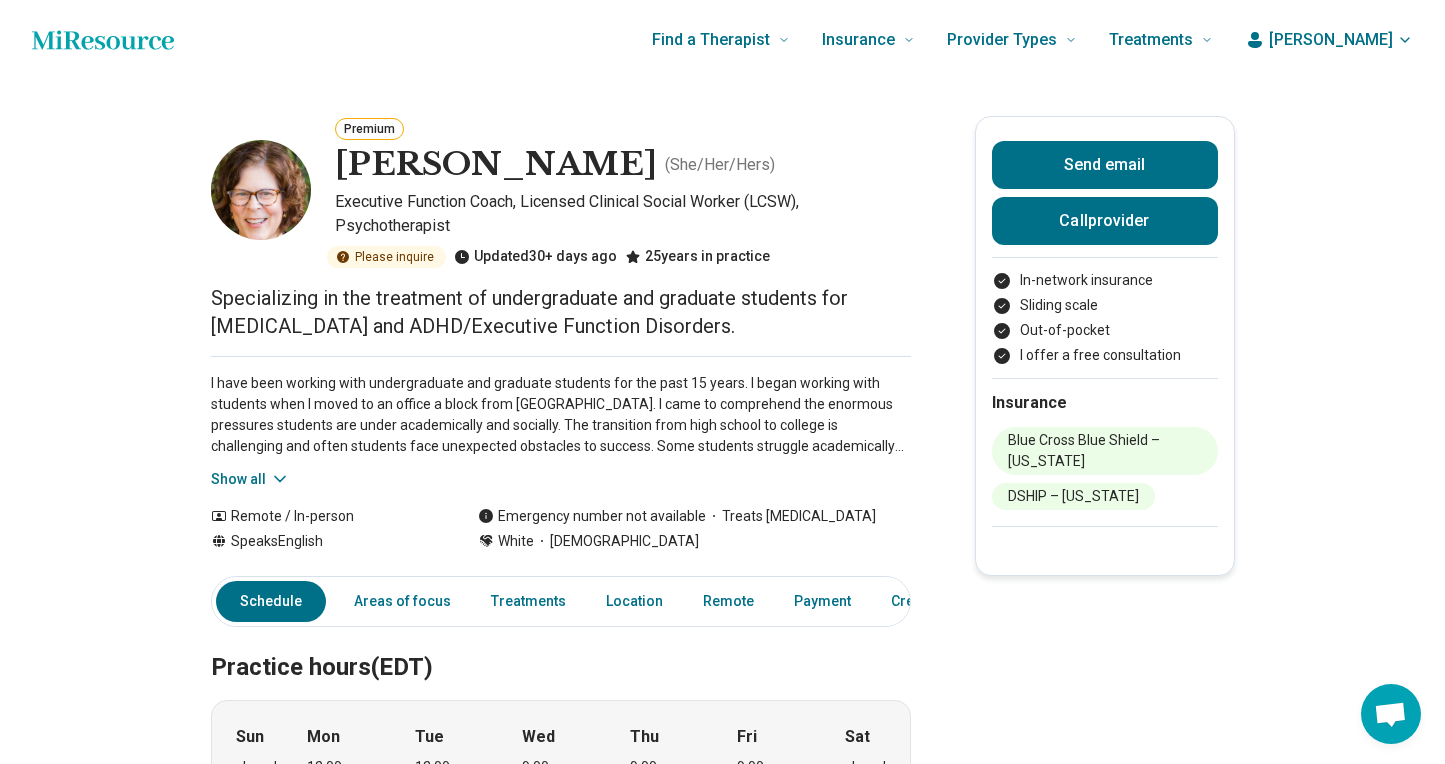 scroll, scrollTop: 0, scrollLeft: 0, axis: both 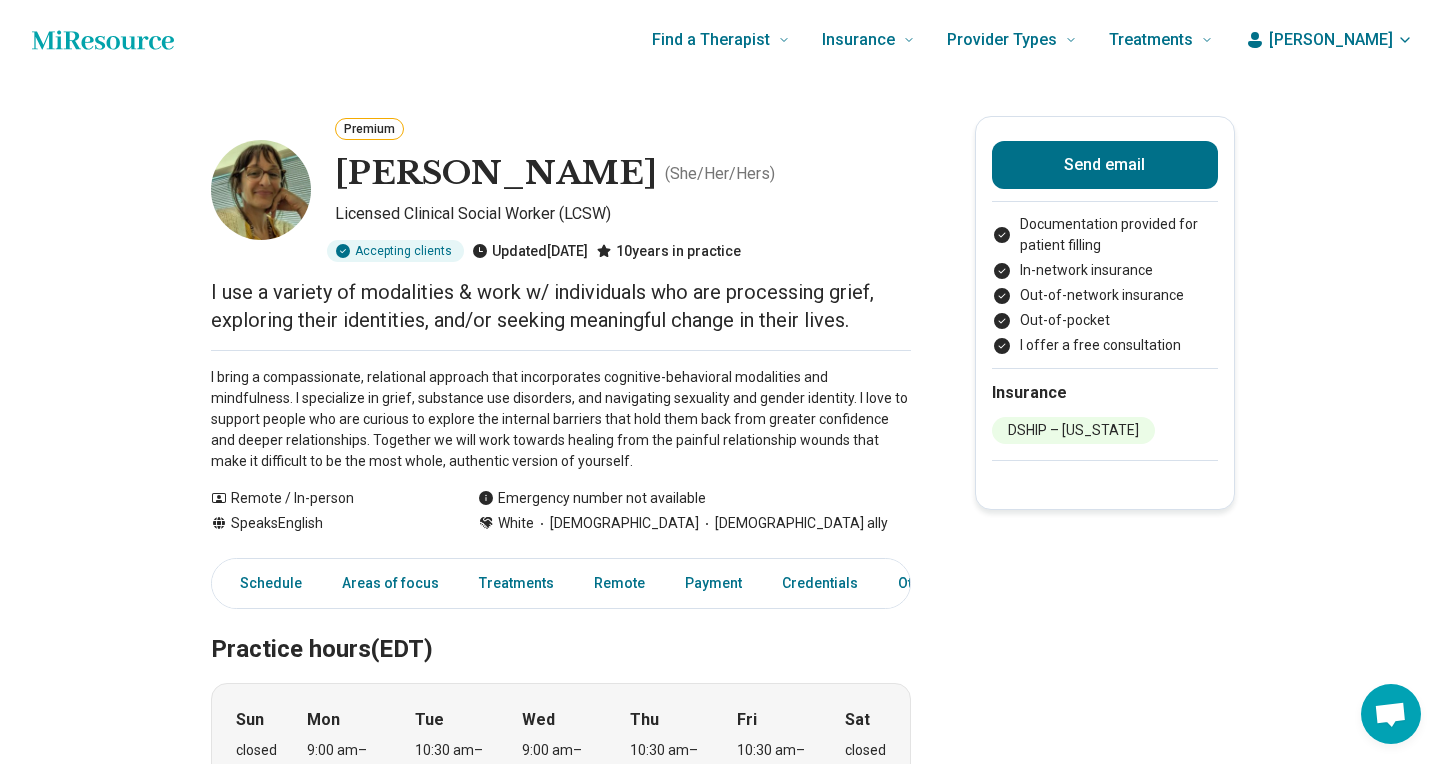 click on "DSHIP – [US_STATE]" at bounding box center [1073, 430] 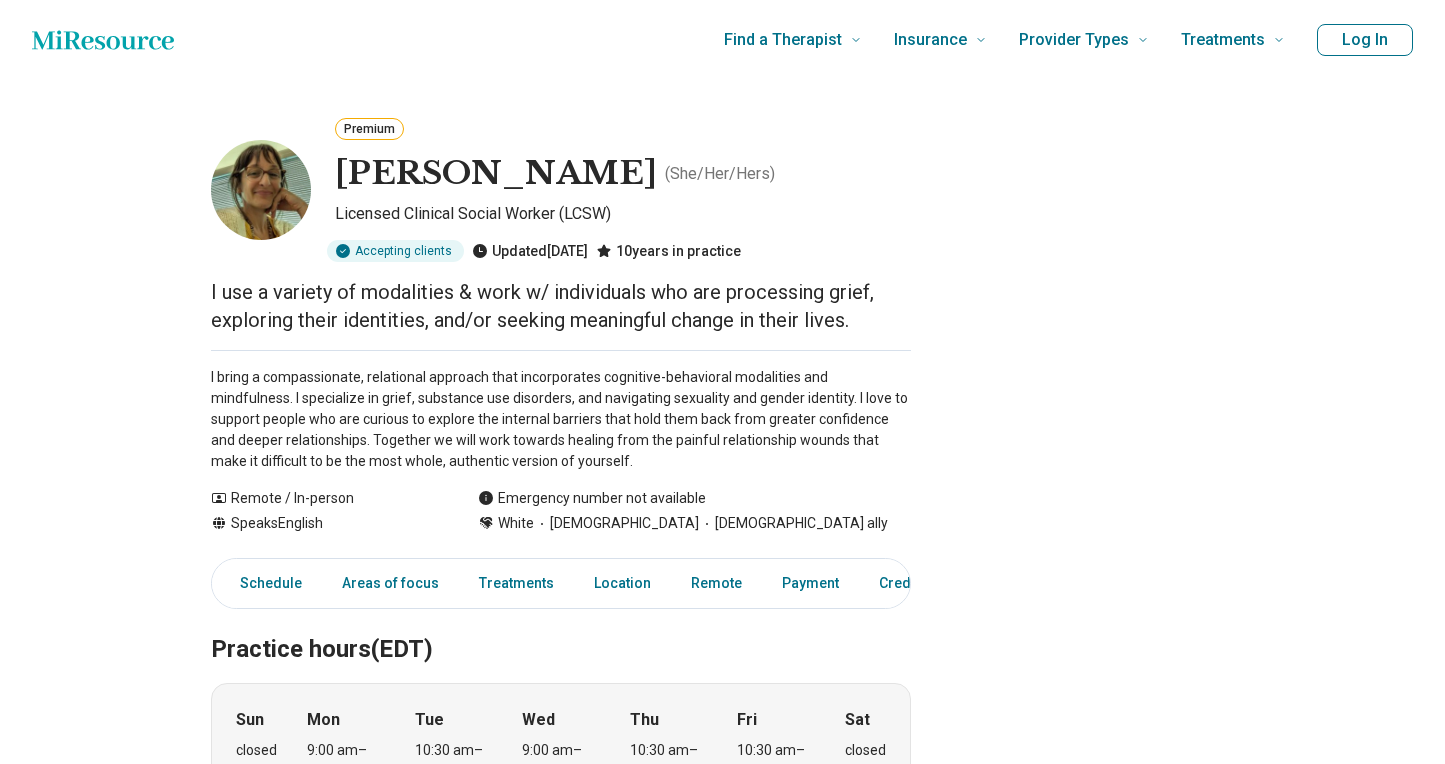 scroll, scrollTop: 0, scrollLeft: 0, axis: both 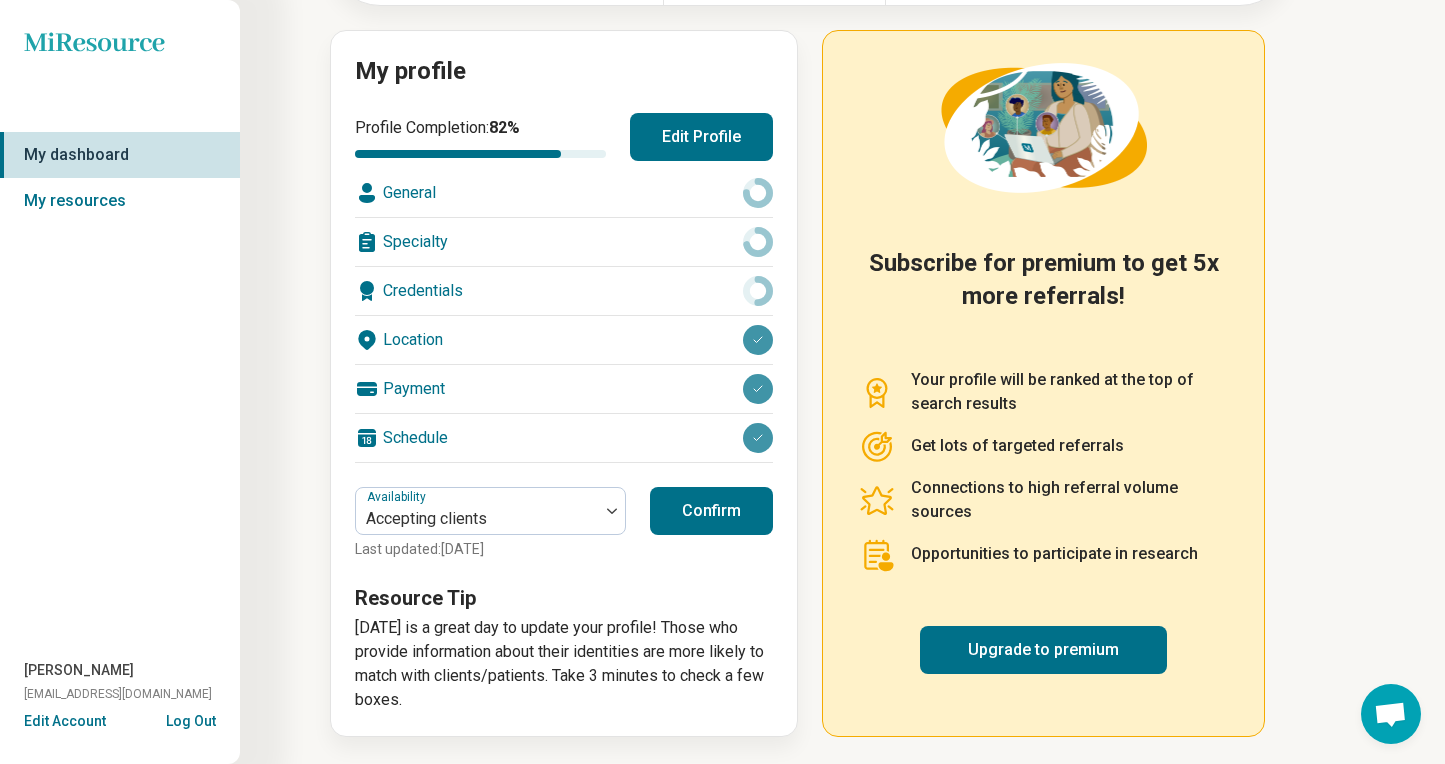 click on "Edit Profile" at bounding box center (701, 137) 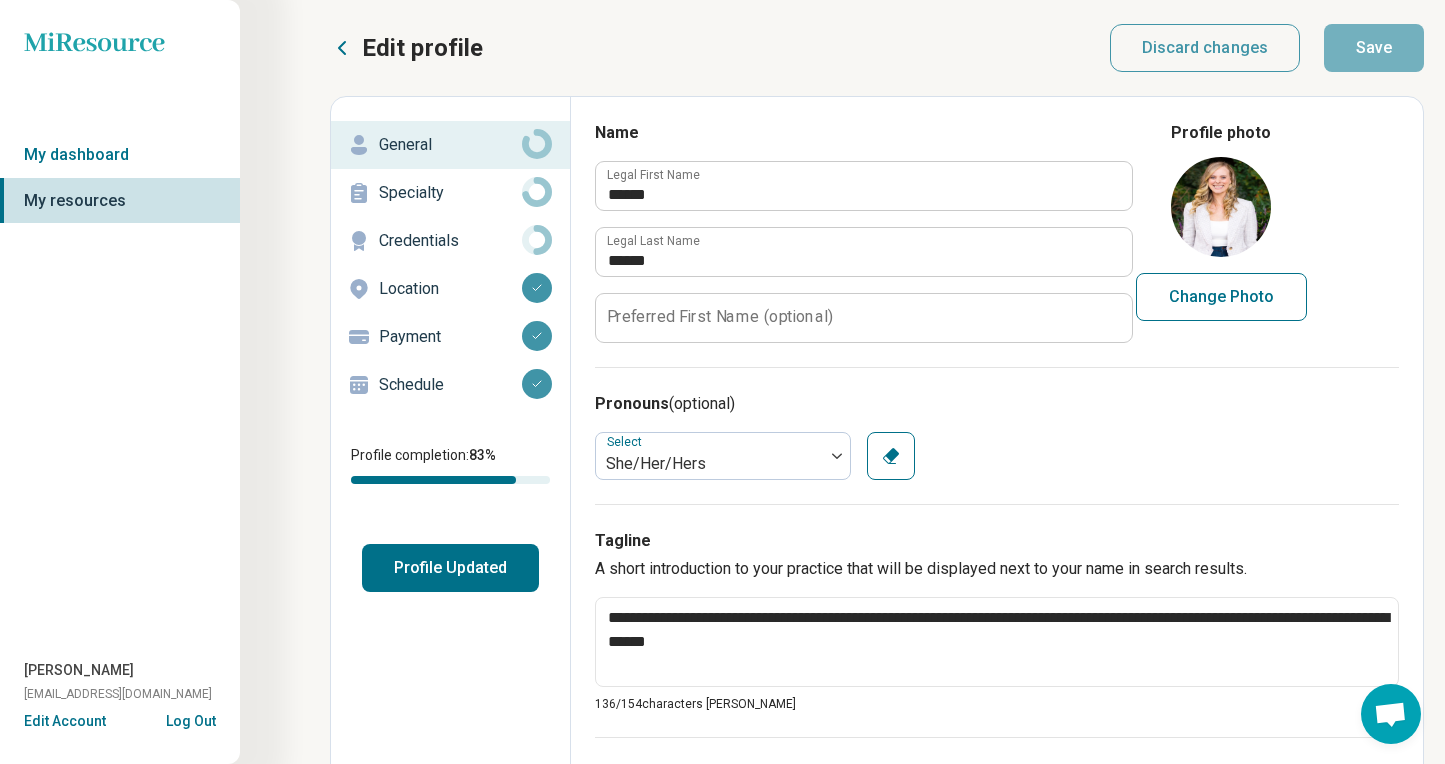 scroll, scrollTop: 0, scrollLeft: 0, axis: both 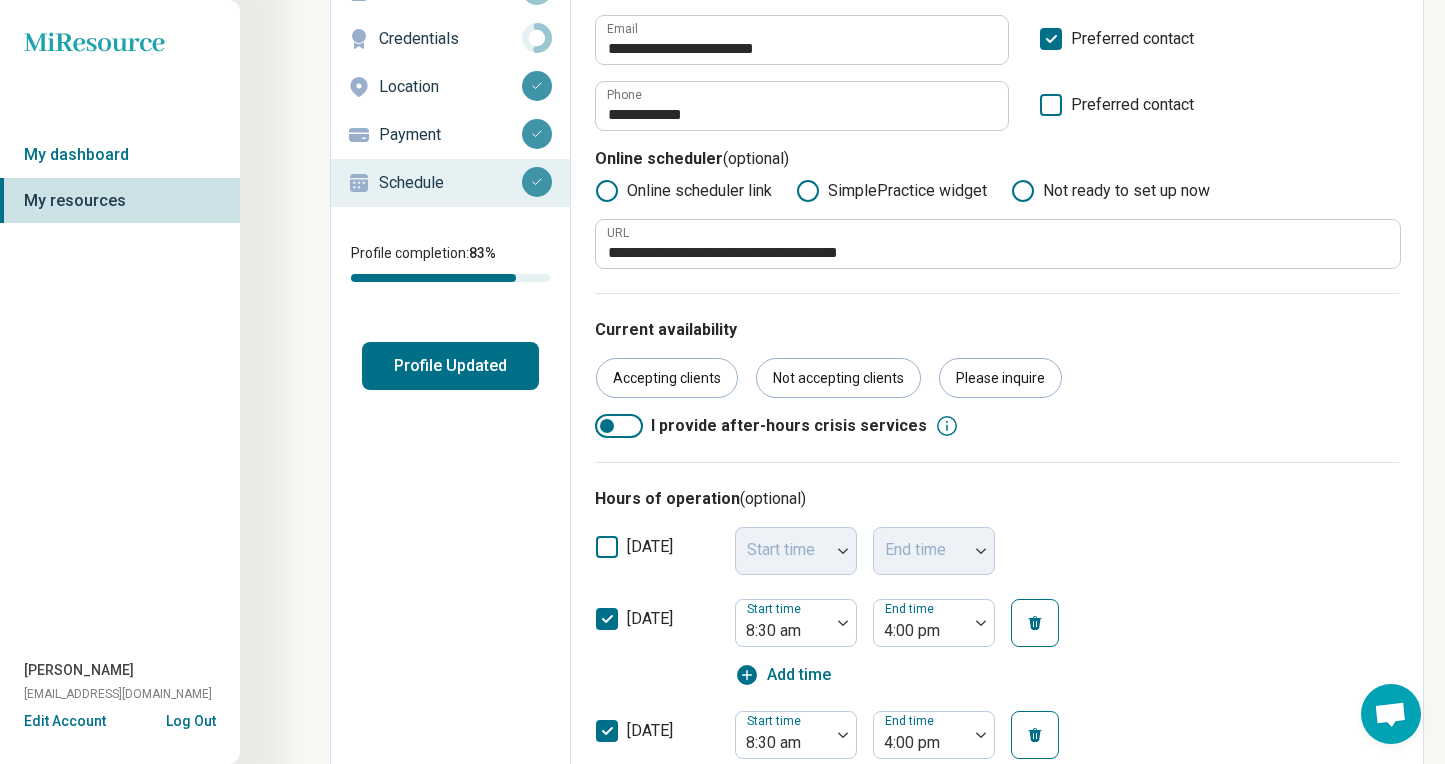 click on "Profile Updated" at bounding box center (450, 366) 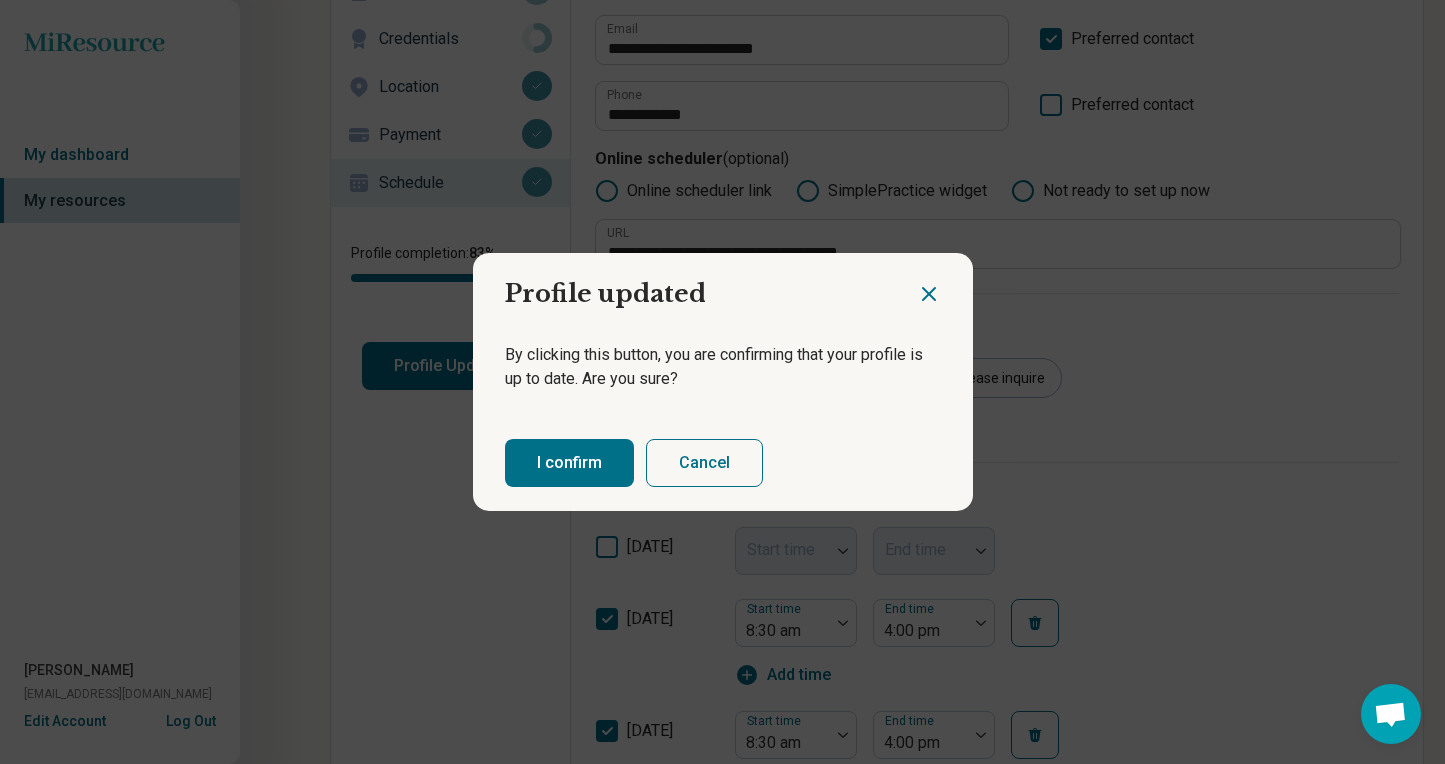 click on "I confirm" at bounding box center (569, 463) 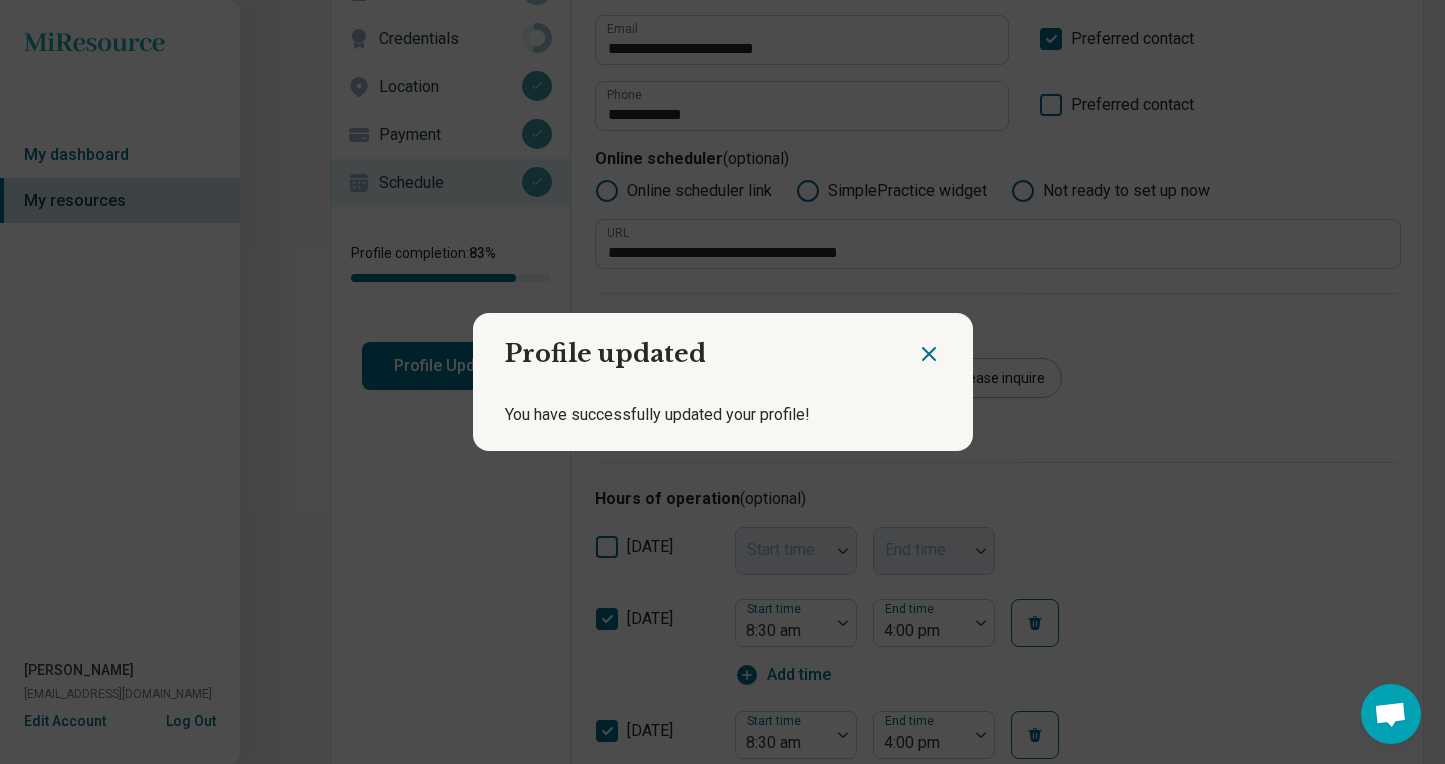 click 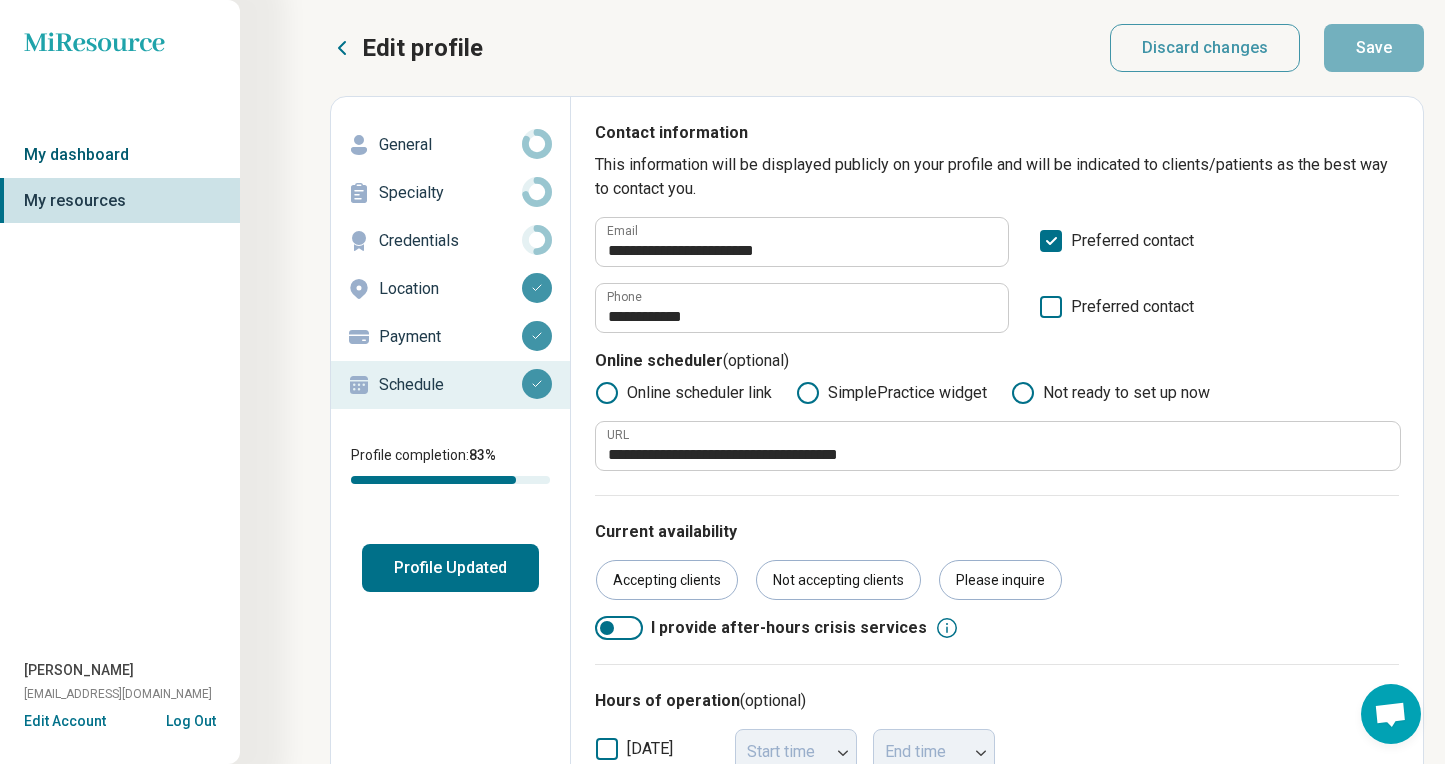 scroll, scrollTop: 0, scrollLeft: 0, axis: both 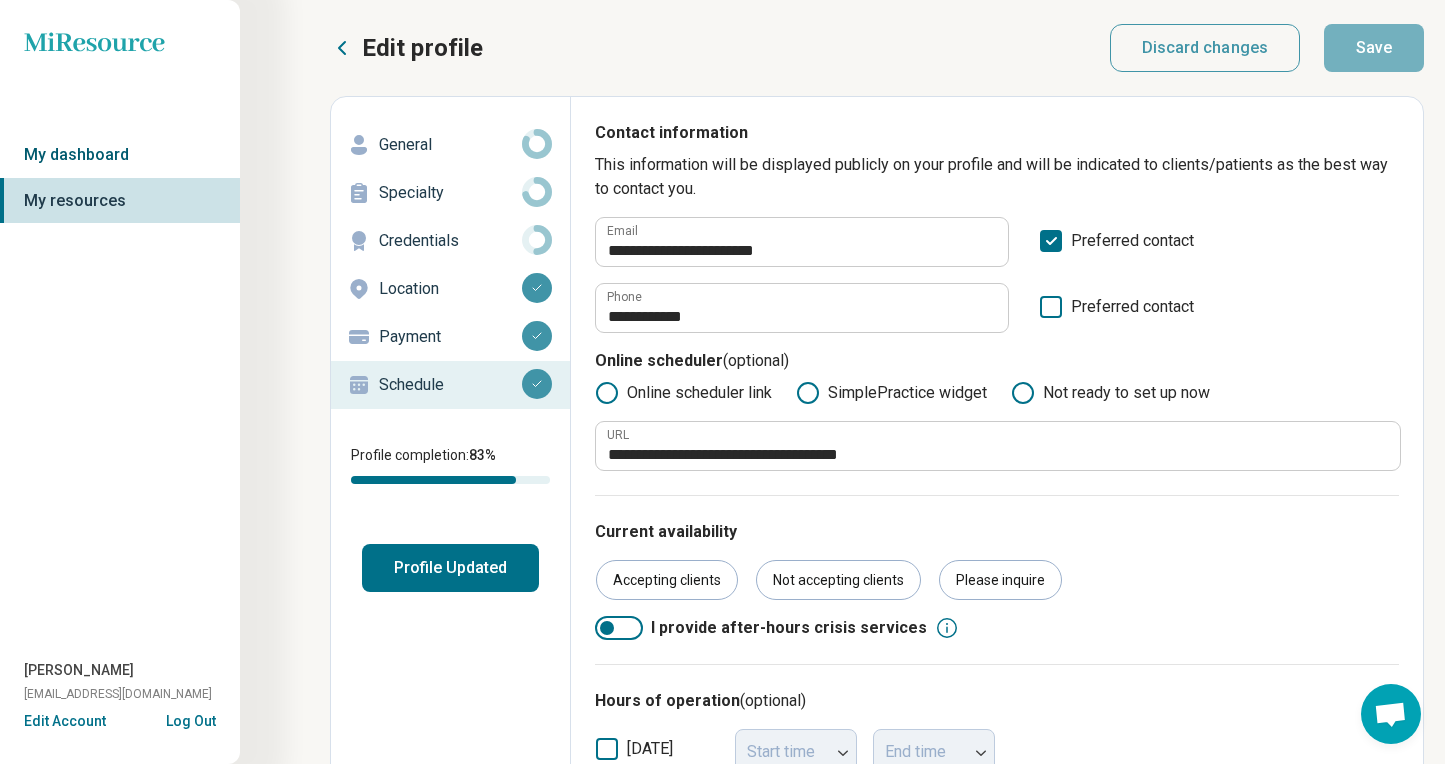 click on "My dashboard" at bounding box center (120, 155) 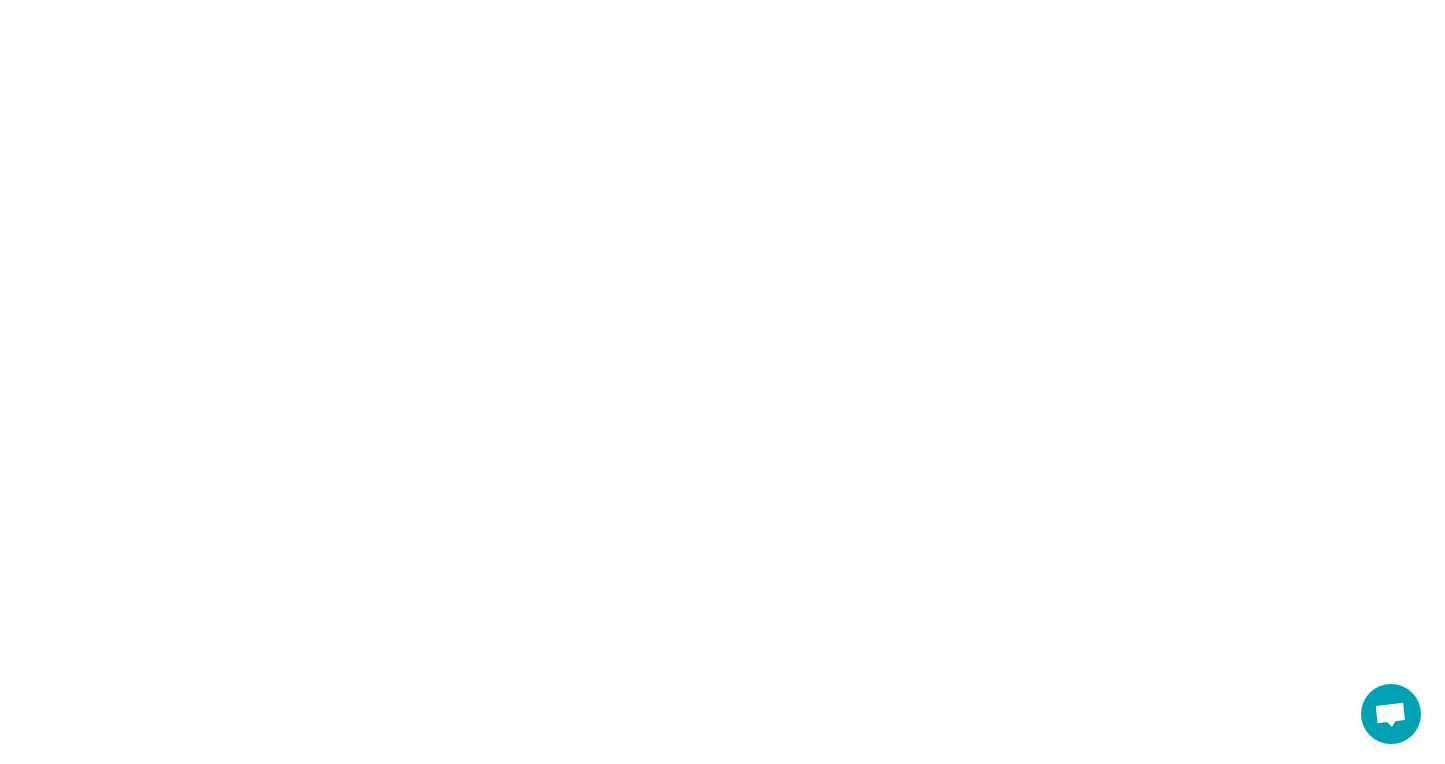 scroll, scrollTop: 0, scrollLeft: 0, axis: both 